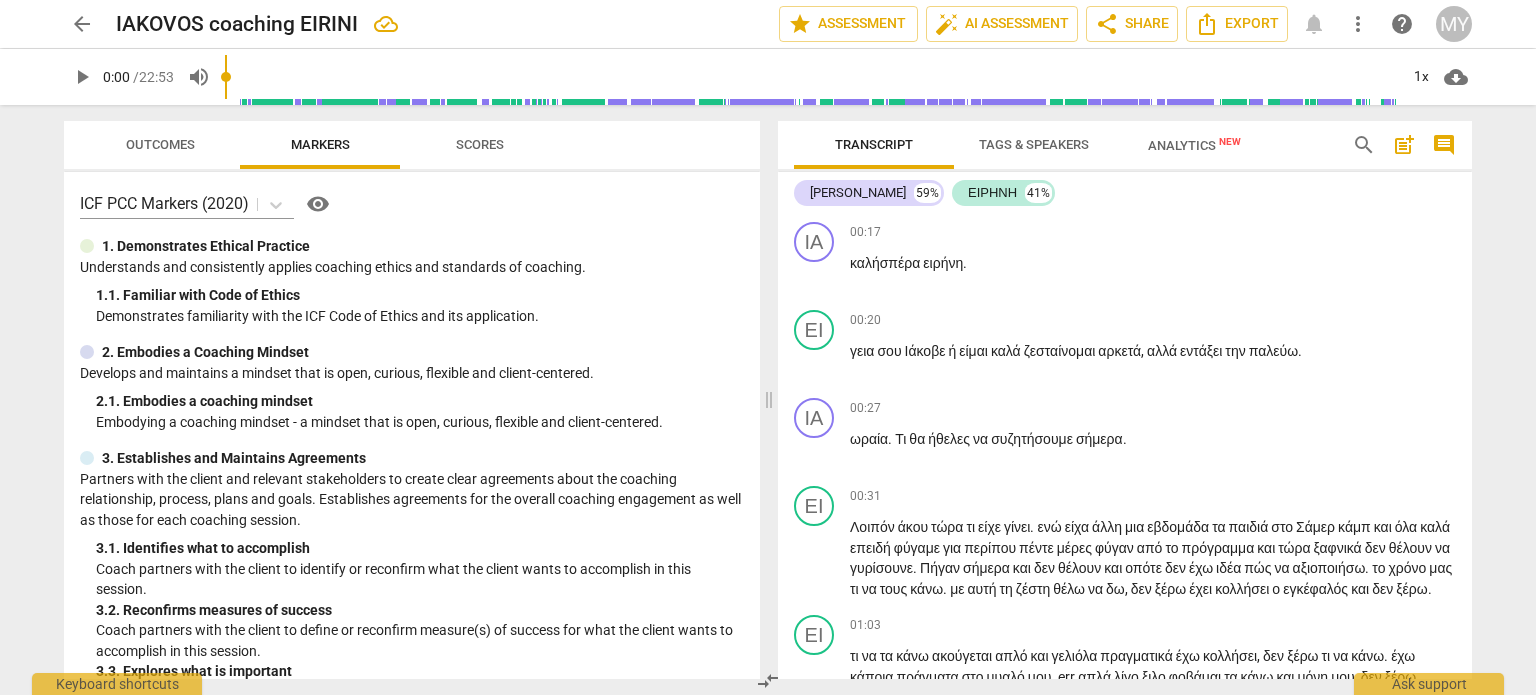 scroll, scrollTop: 0, scrollLeft: 0, axis: both 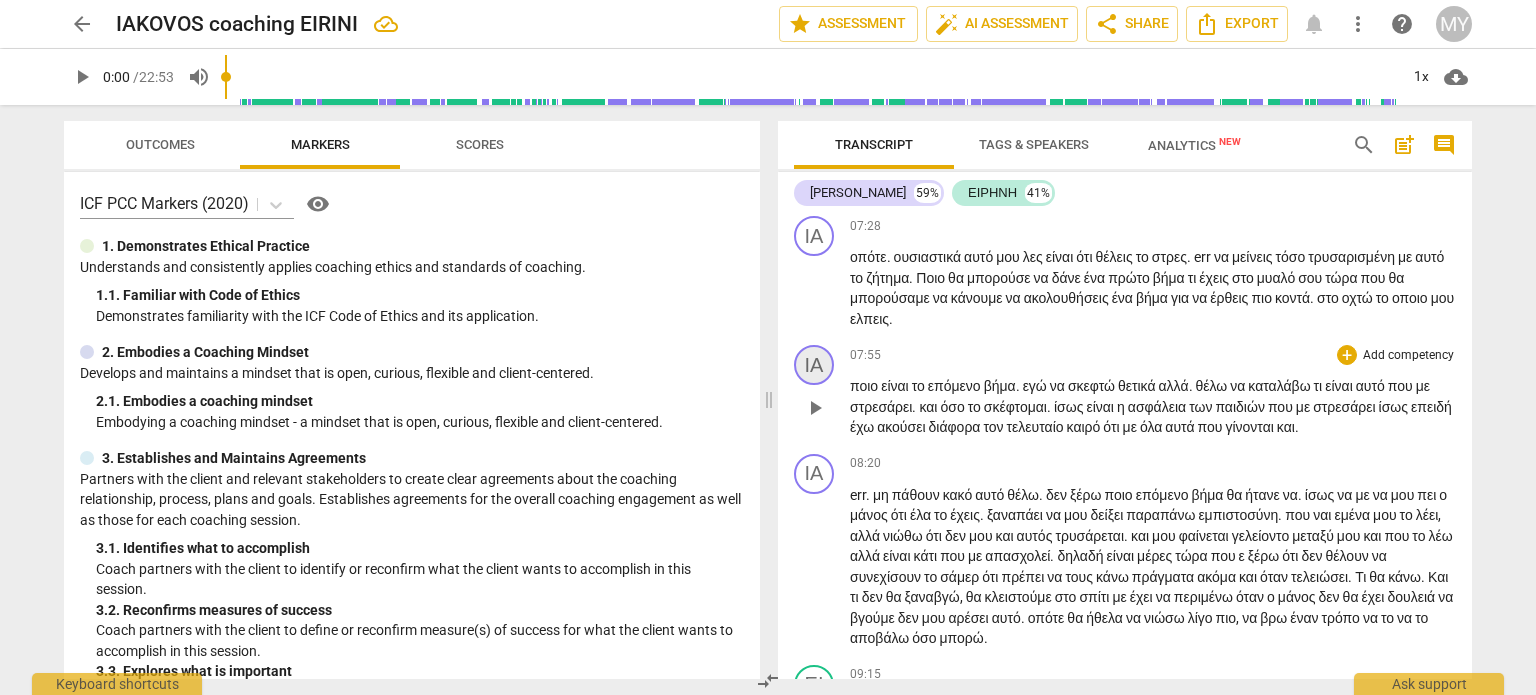 click on "ΙΑ" at bounding box center [814, 365] 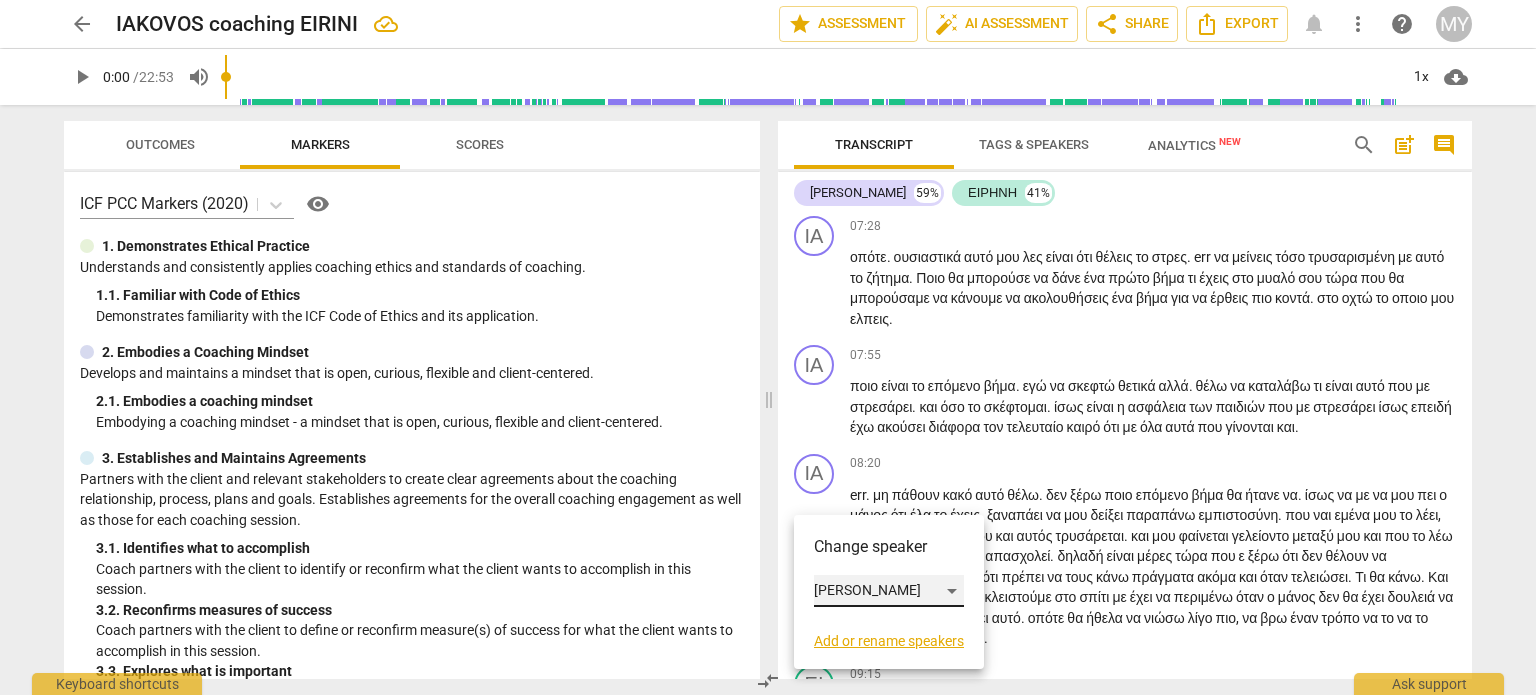 click on "[PERSON_NAME]" at bounding box center (889, 591) 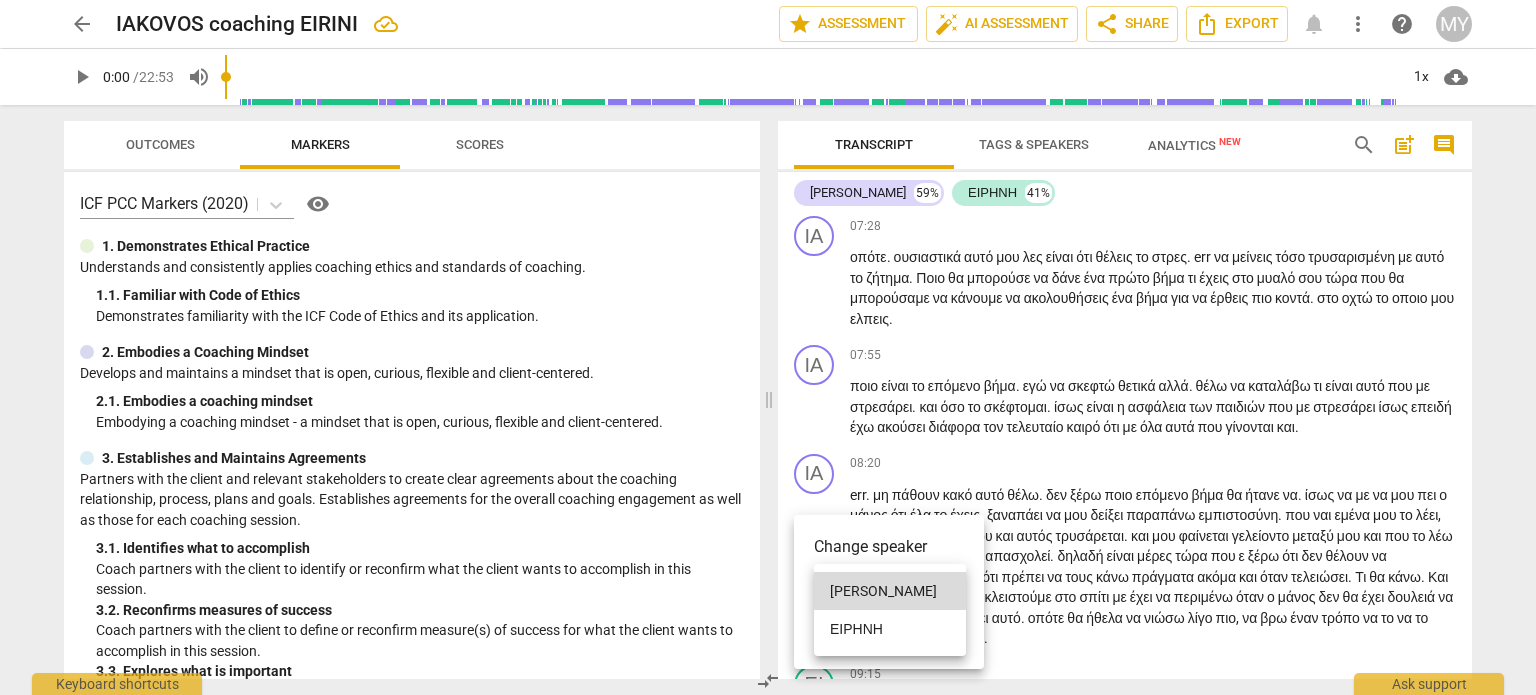 click on "ΕΙΡΗΝΗ" at bounding box center [890, 629] 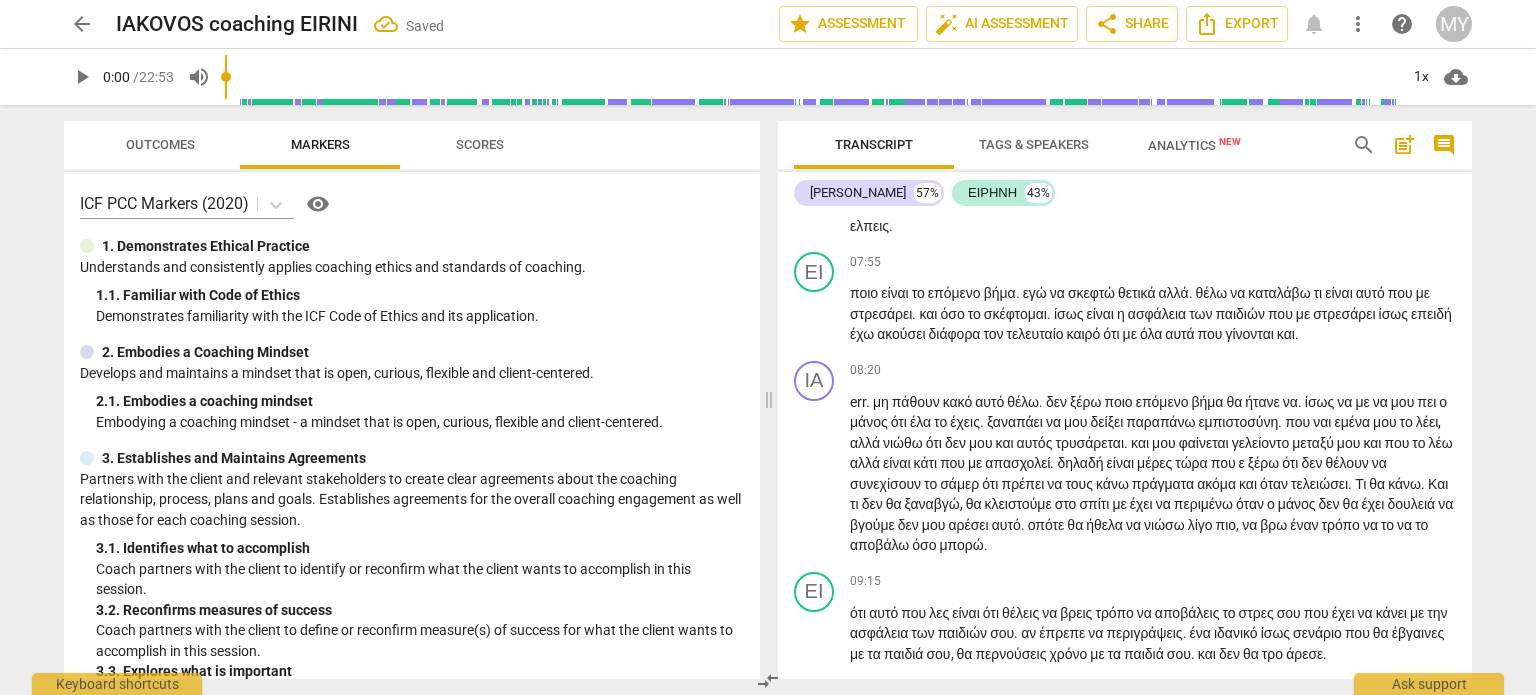 scroll, scrollTop: 3284, scrollLeft: 0, axis: vertical 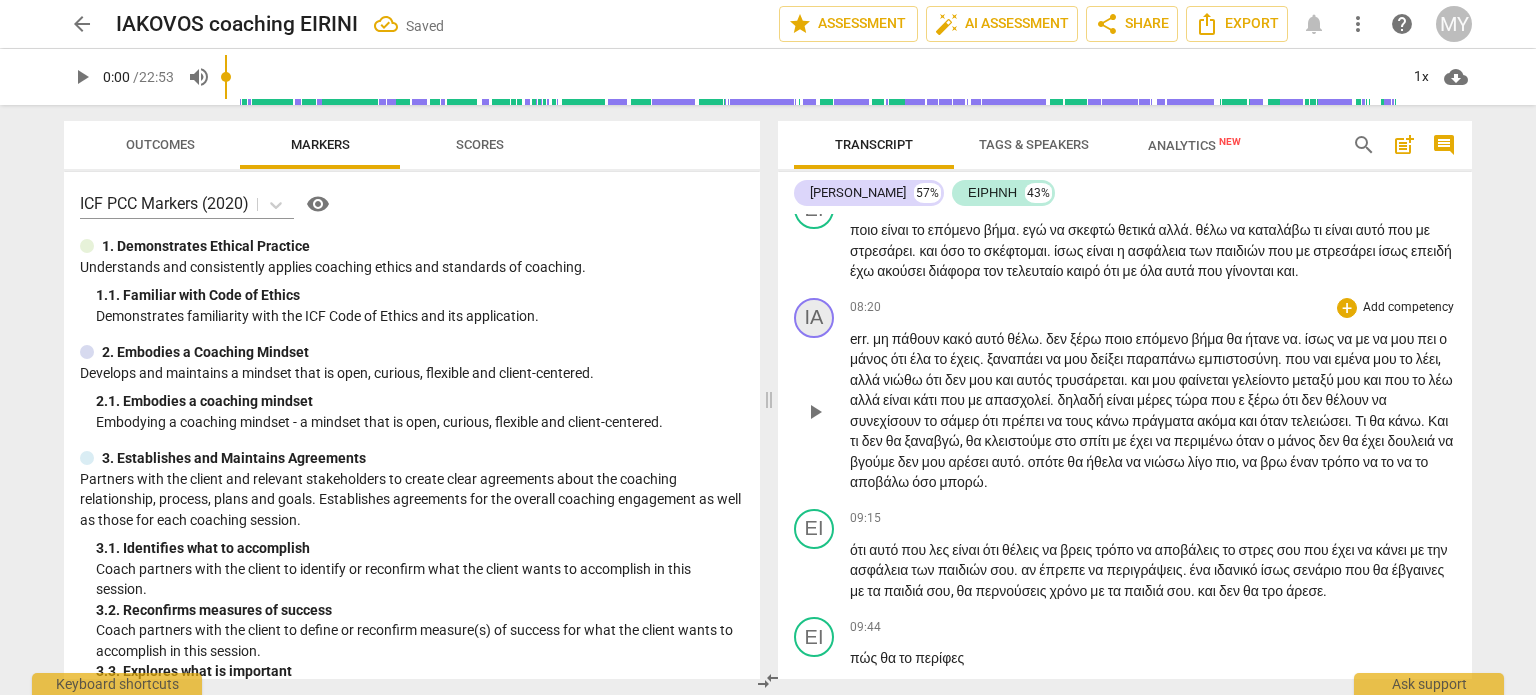 click on "ΙΑ" at bounding box center (814, 318) 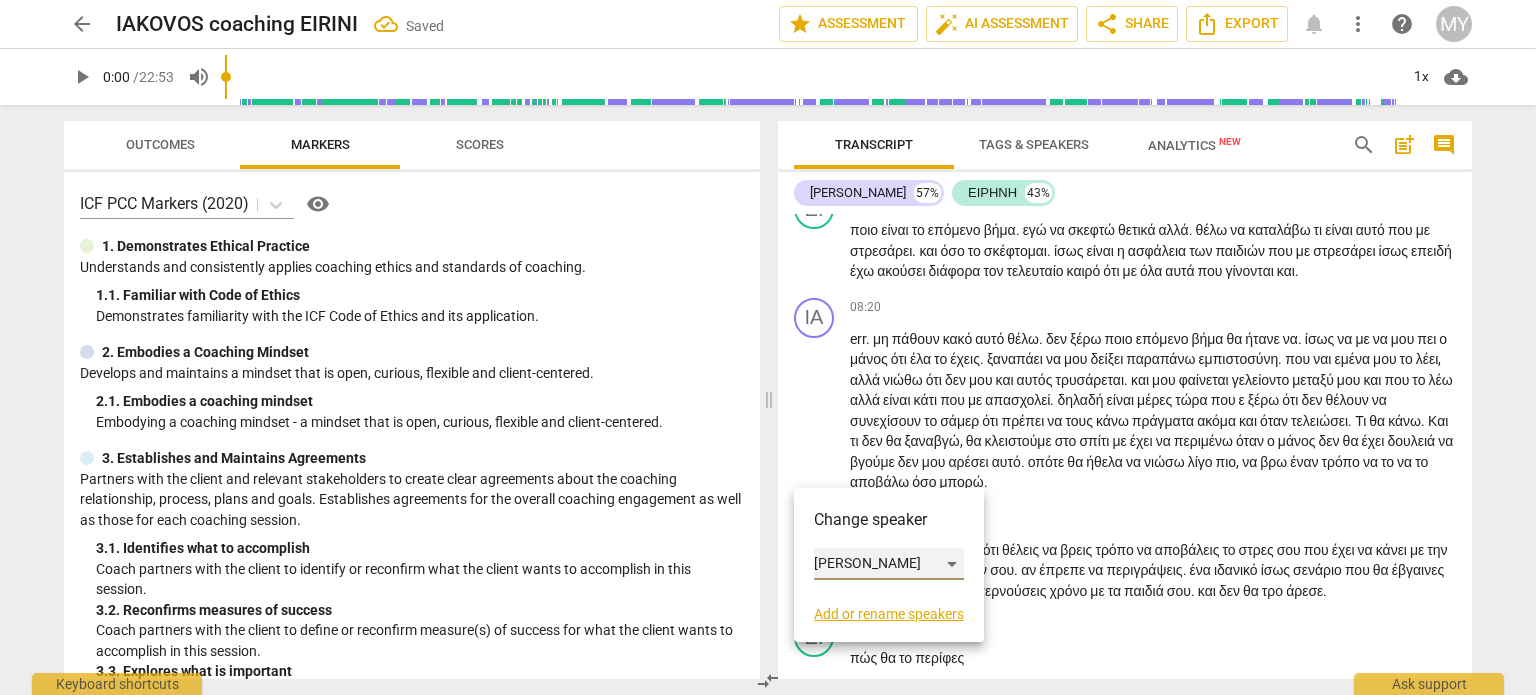 click on "[PERSON_NAME]" at bounding box center (889, 564) 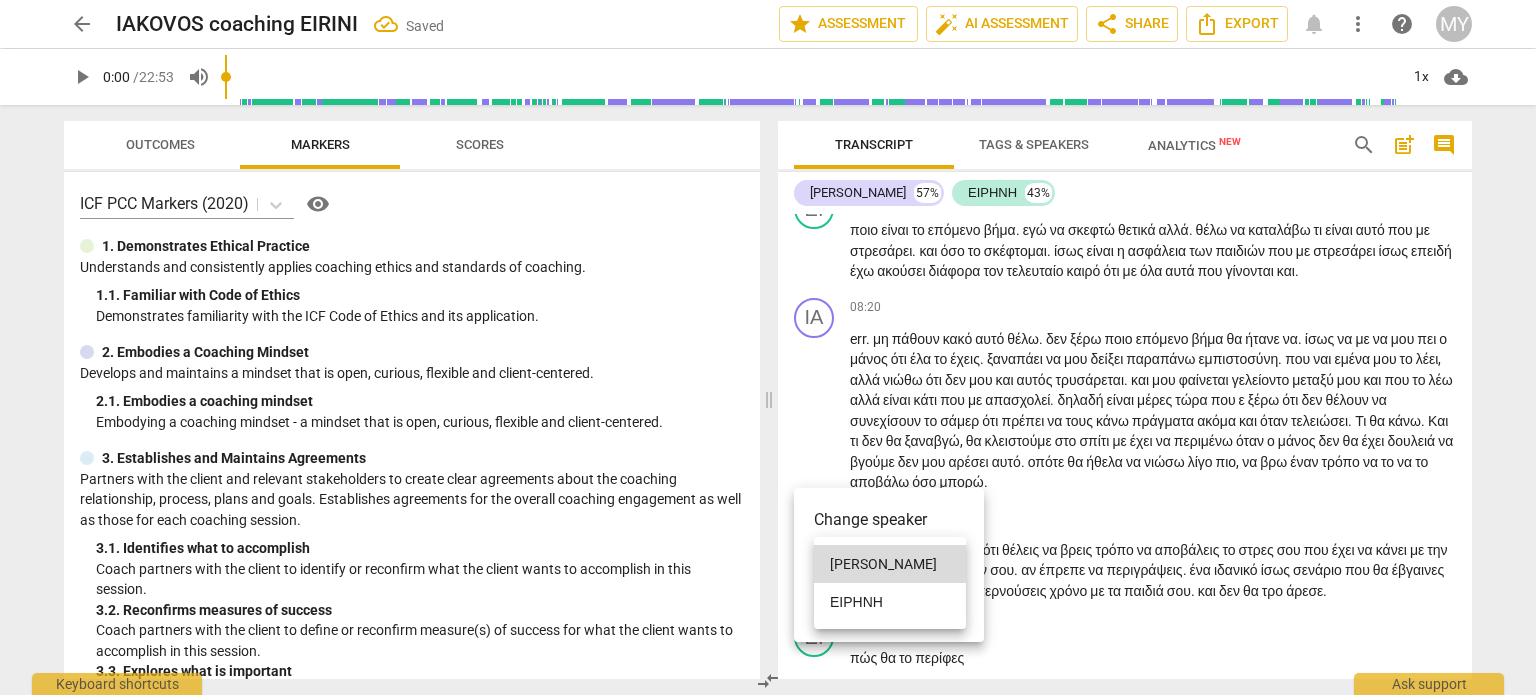 click on "ΕΙΡΗΝΗ" at bounding box center (890, 602) 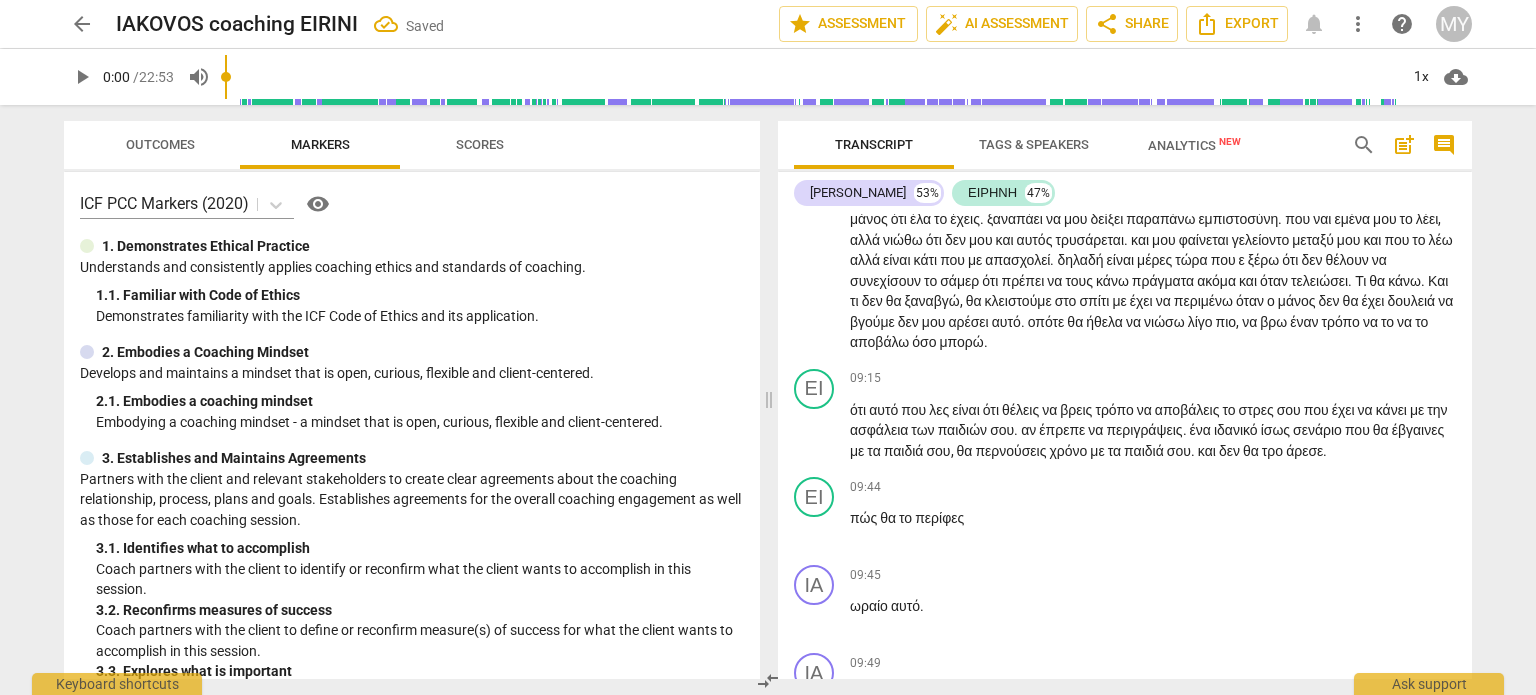 scroll, scrollTop: 3487, scrollLeft: 0, axis: vertical 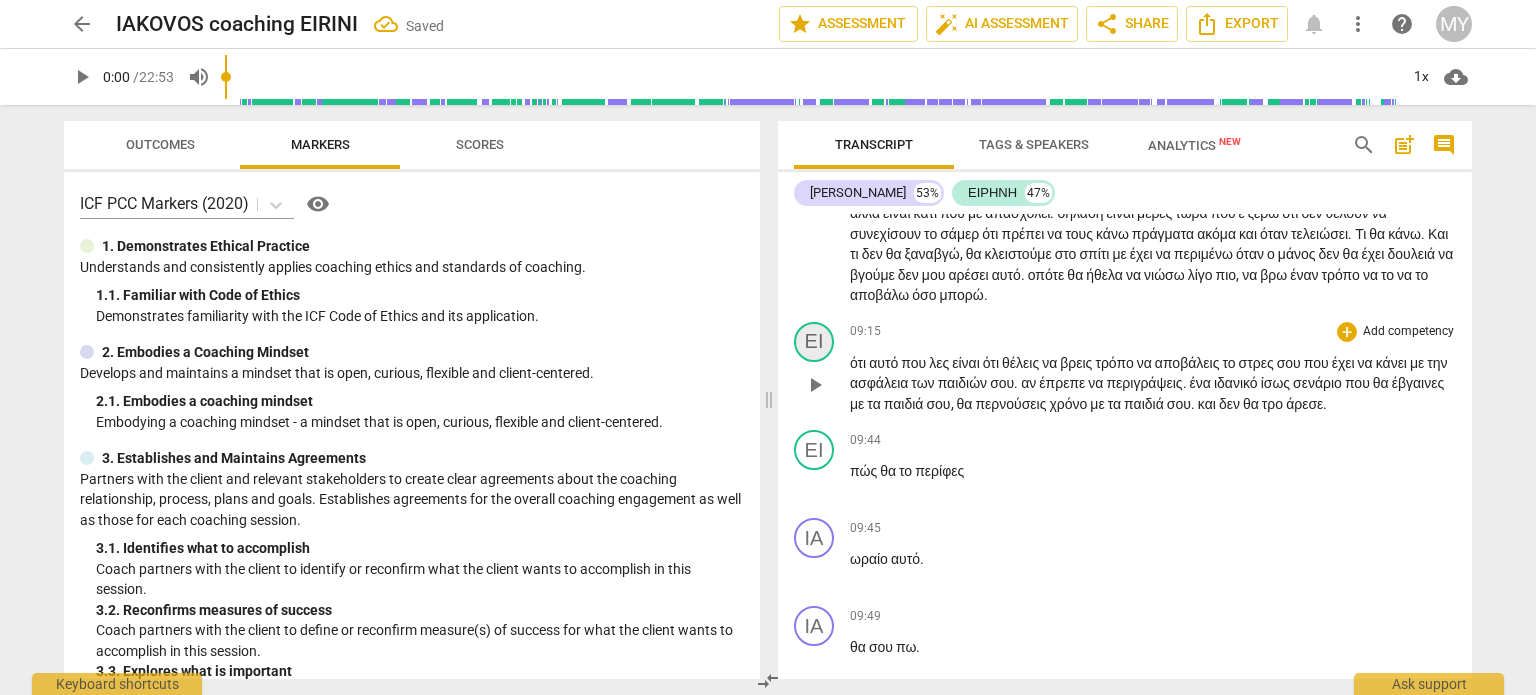 click on "ΕΙ" at bounding box center (814, 342) 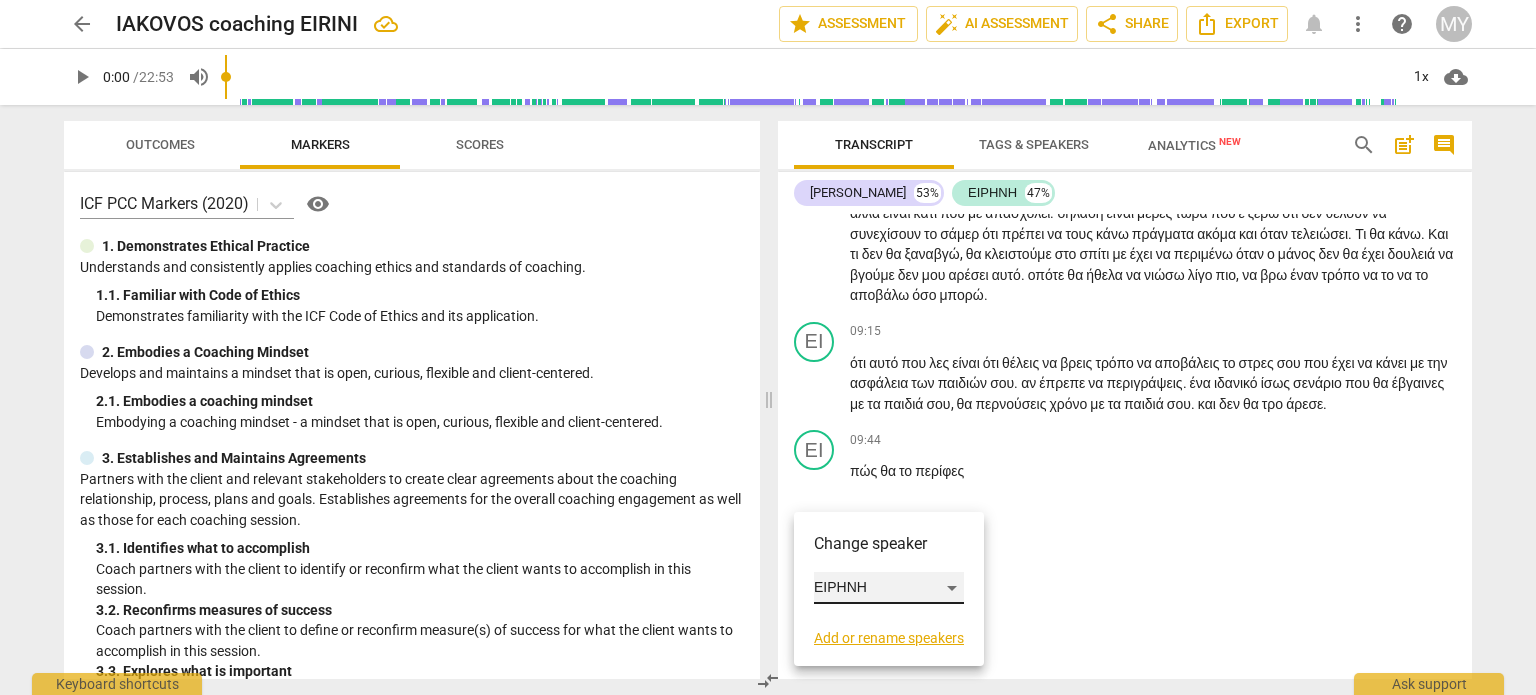click on "ΕΙΡΗΝΗ" at bounding box center [889, 588] 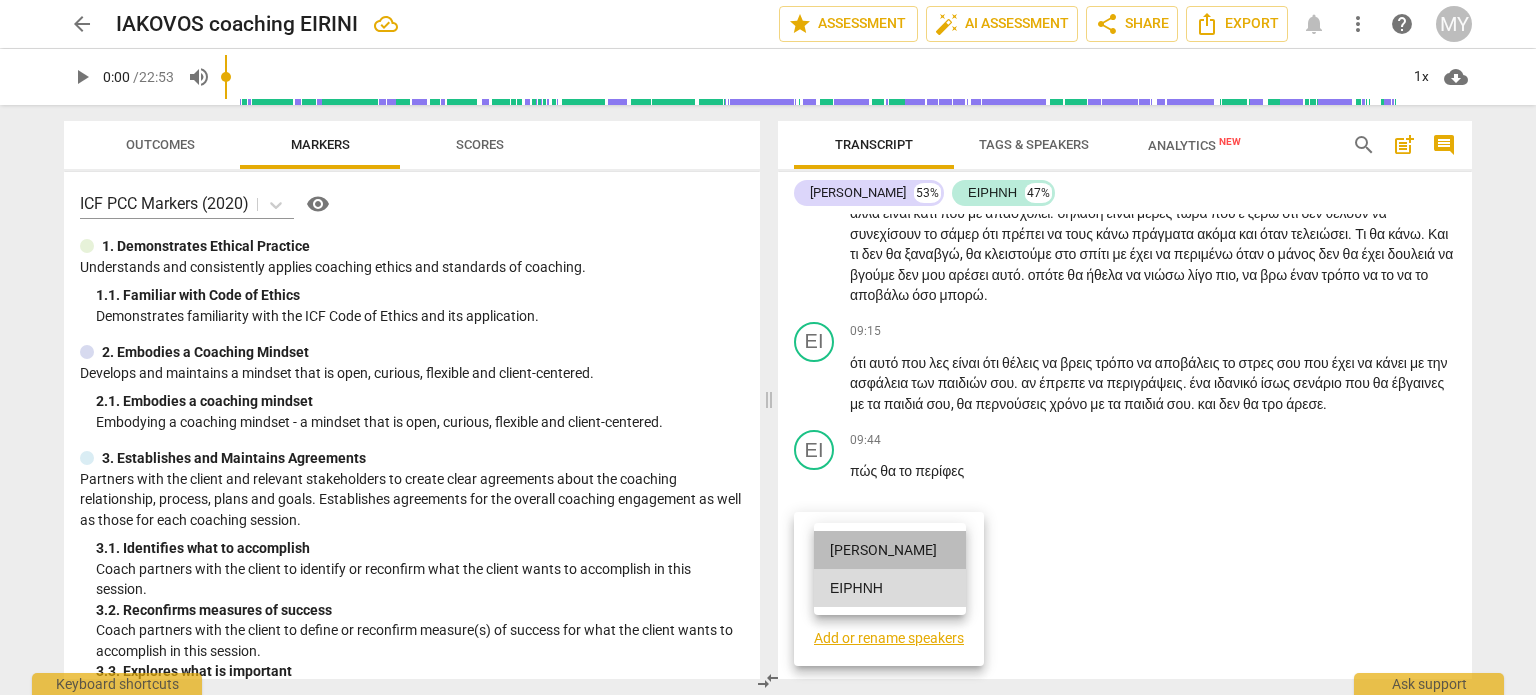 click on "[PERSON_NAME]" at bounding box center (890, 550) 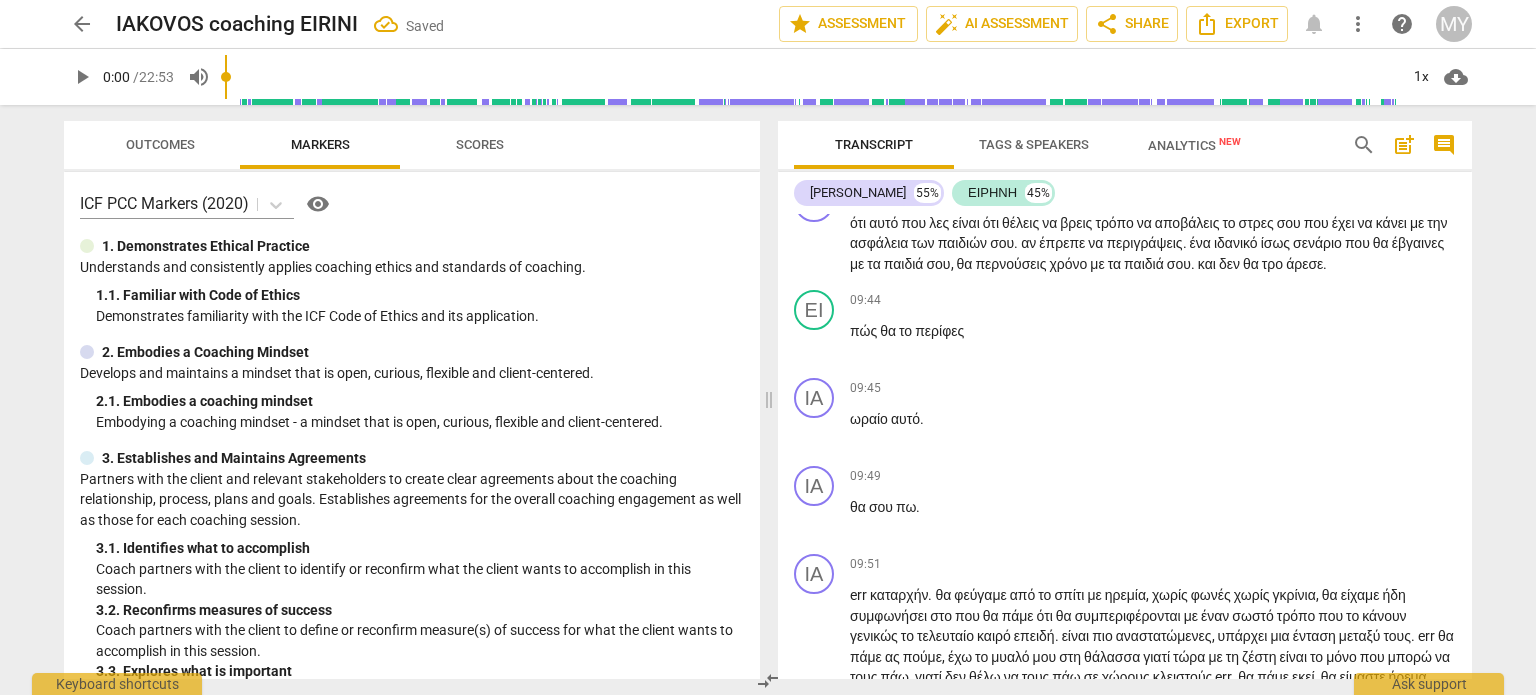 scroll, scrollTop: 3658, scrollLeft: 0, axis: vertical 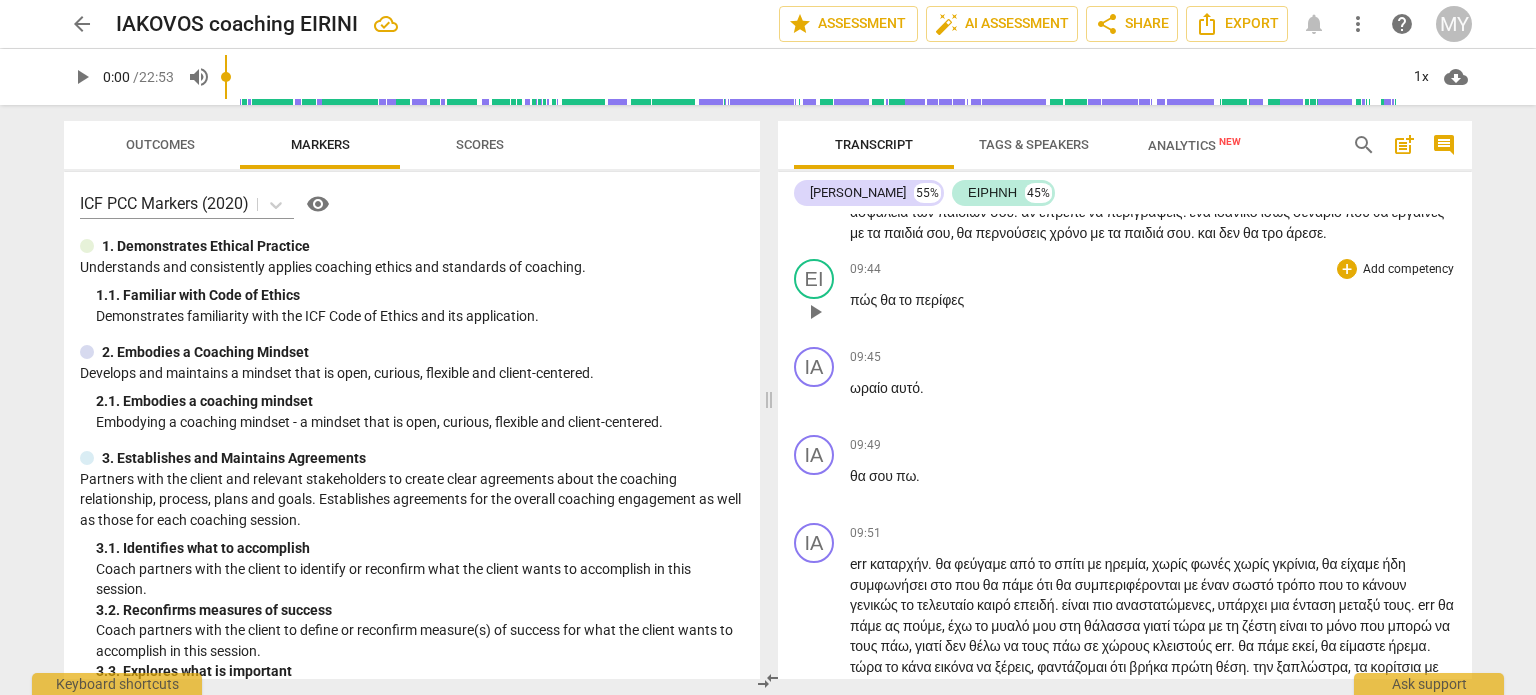 click on "περίφες" at bounding box center [939, 300] 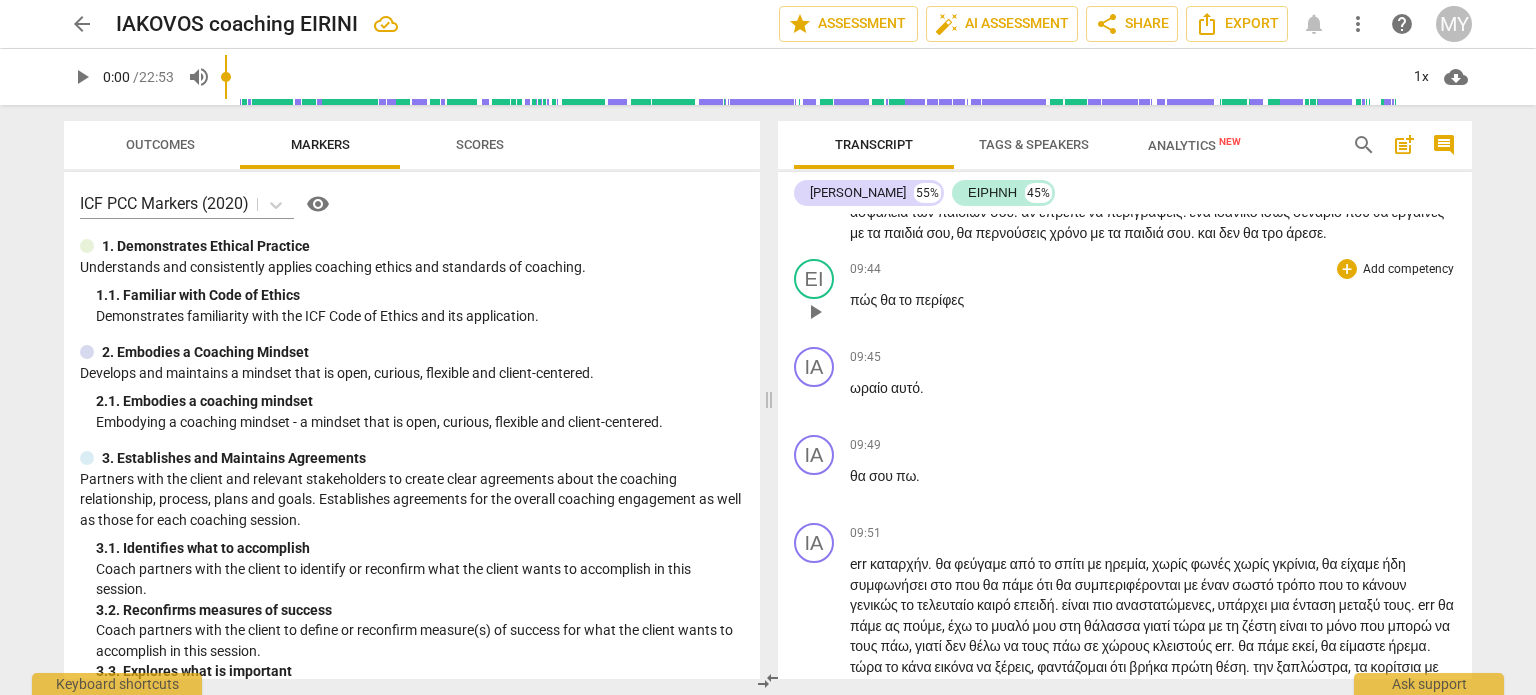 type 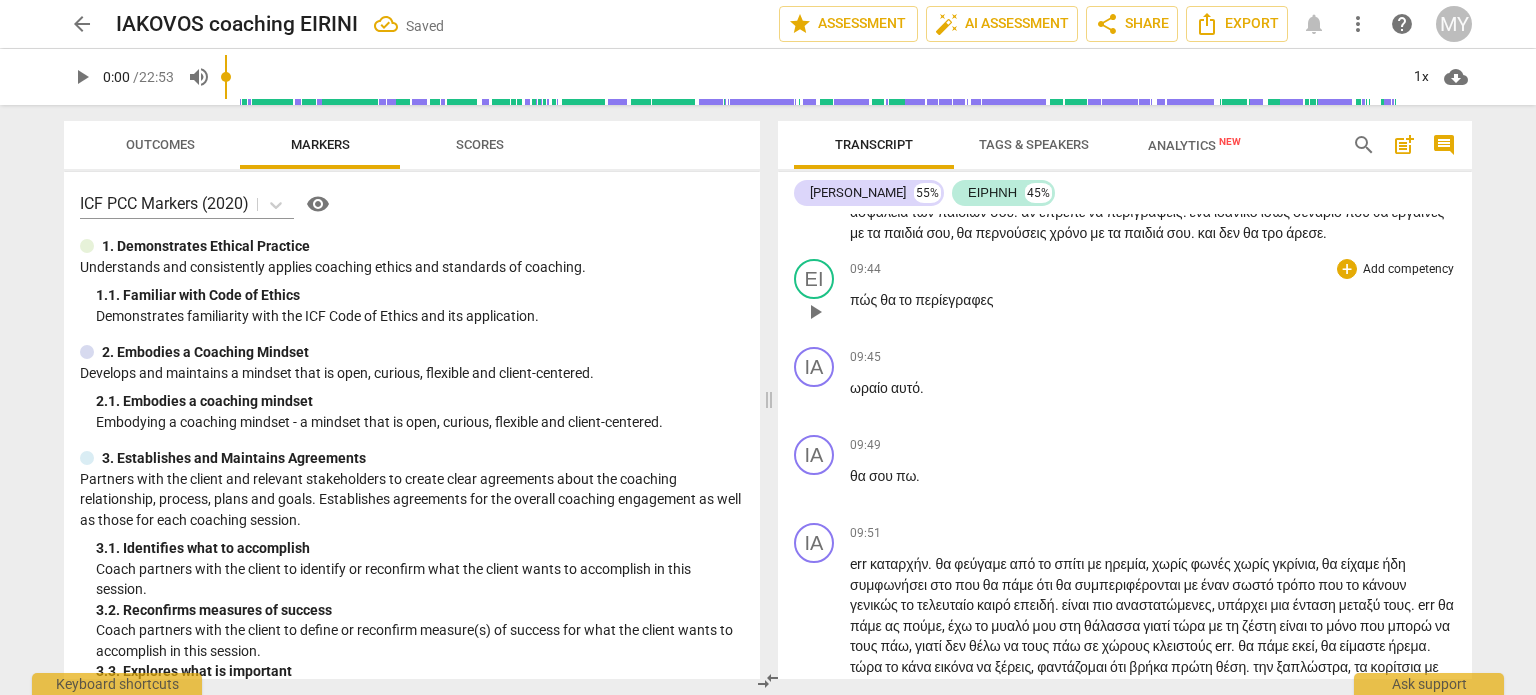 click on "πώς   θα   το   περίεγραφες" at bounding box center (1153, 300) 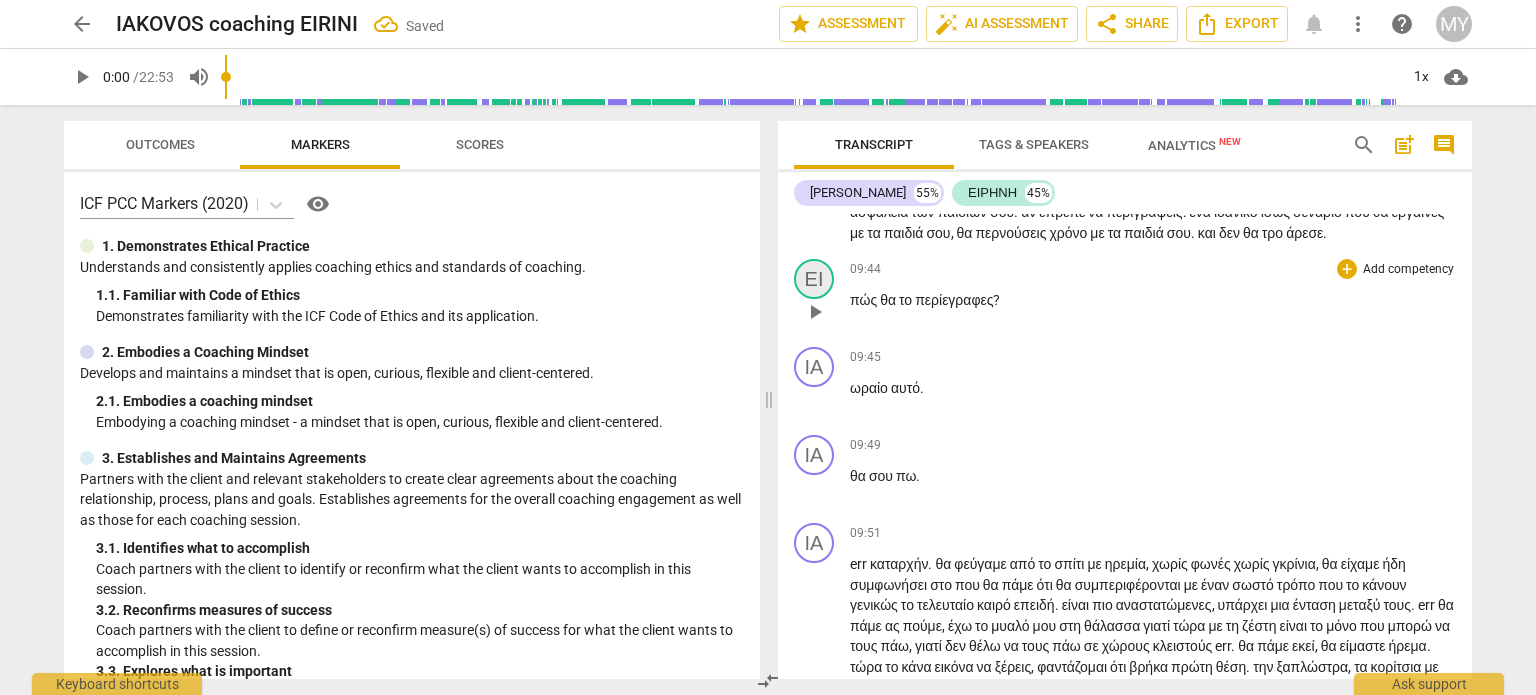 click on "ΕΙ" at bounding box center [814, 279] 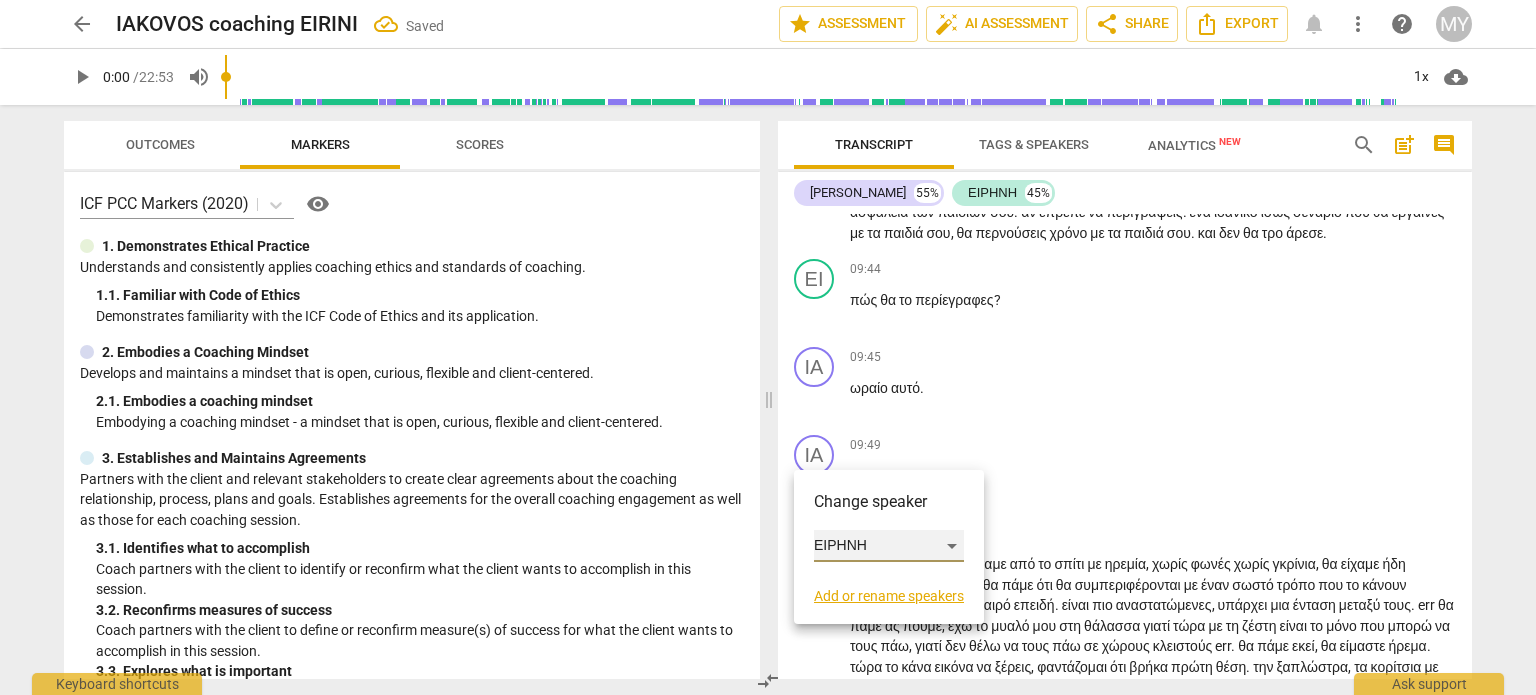 click on "ΕΙΡΗΝΗ" at bounding box center [889, 546] 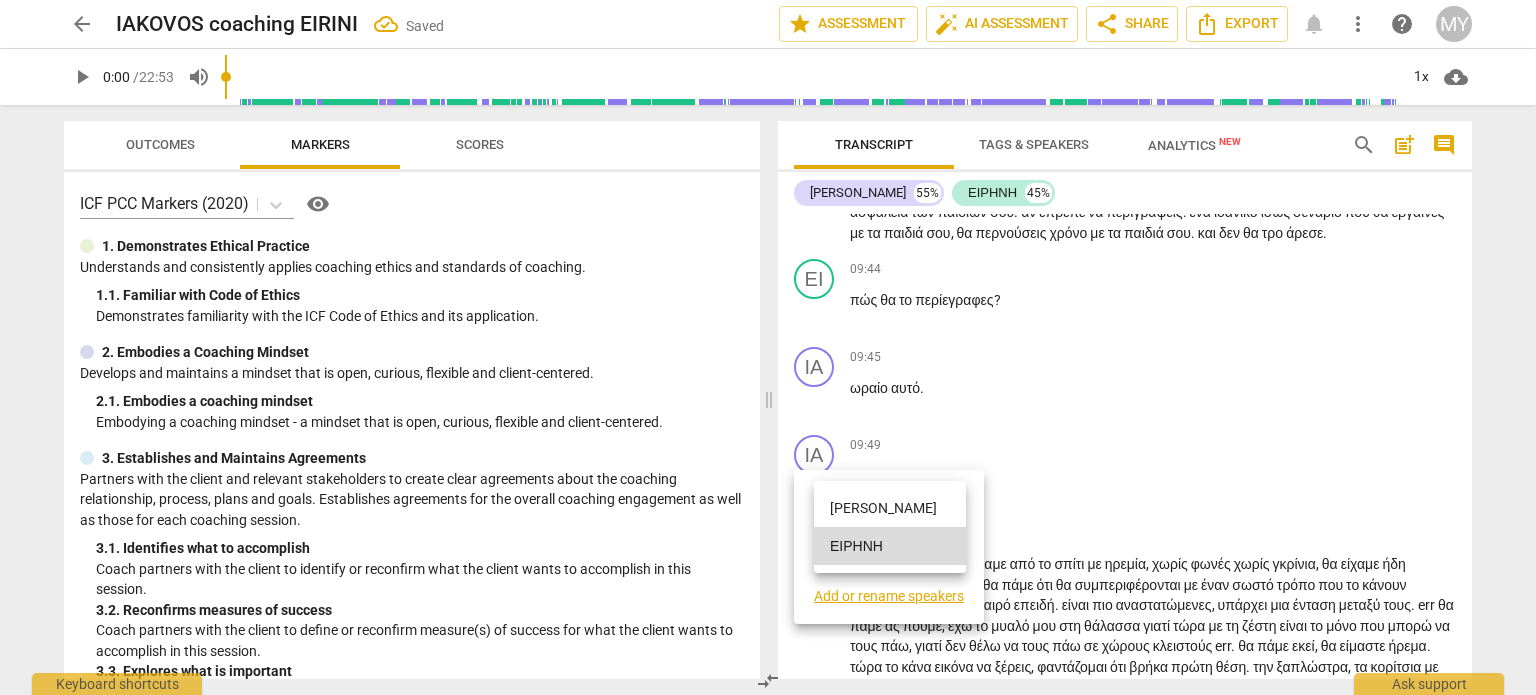 click on "[PERSON_NAME]" at bounding box center (890, 508) 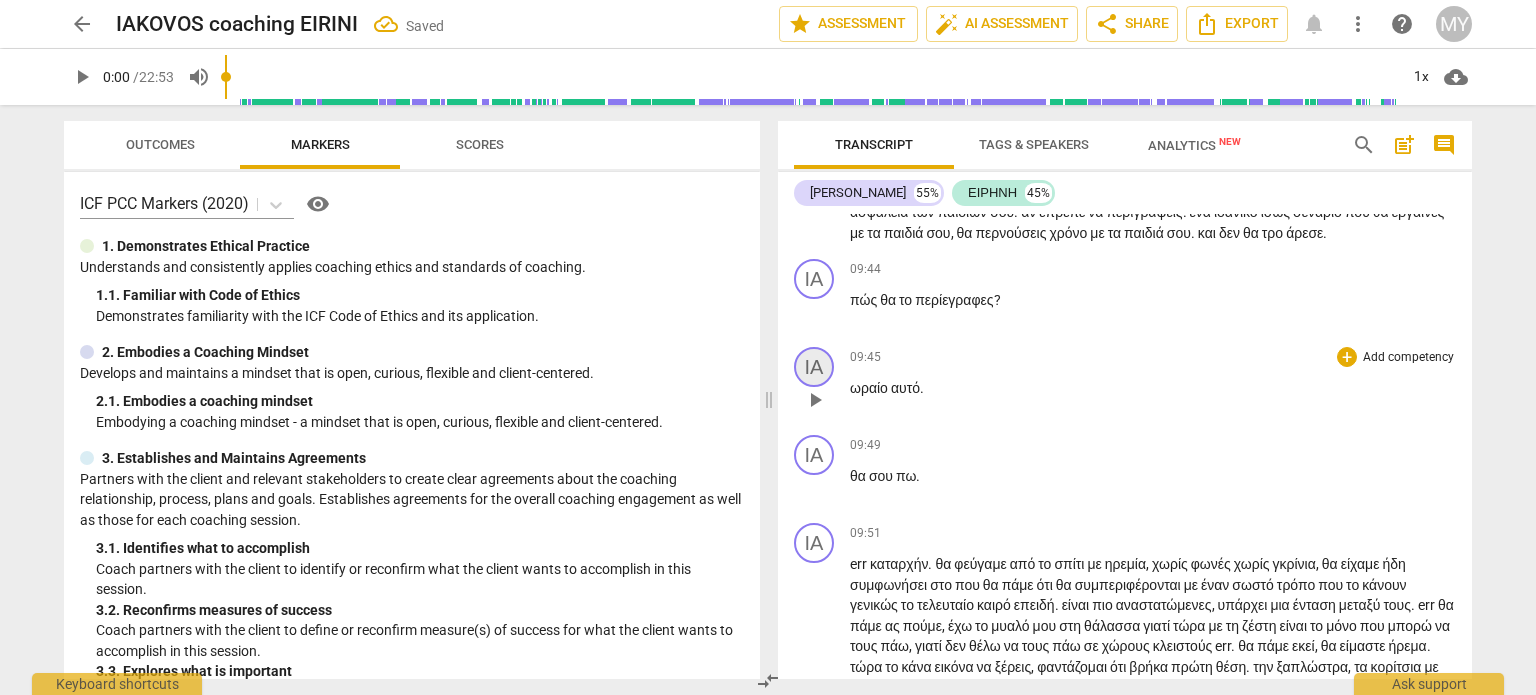 click on "ΙΑ" at bounding box center [814, 367] 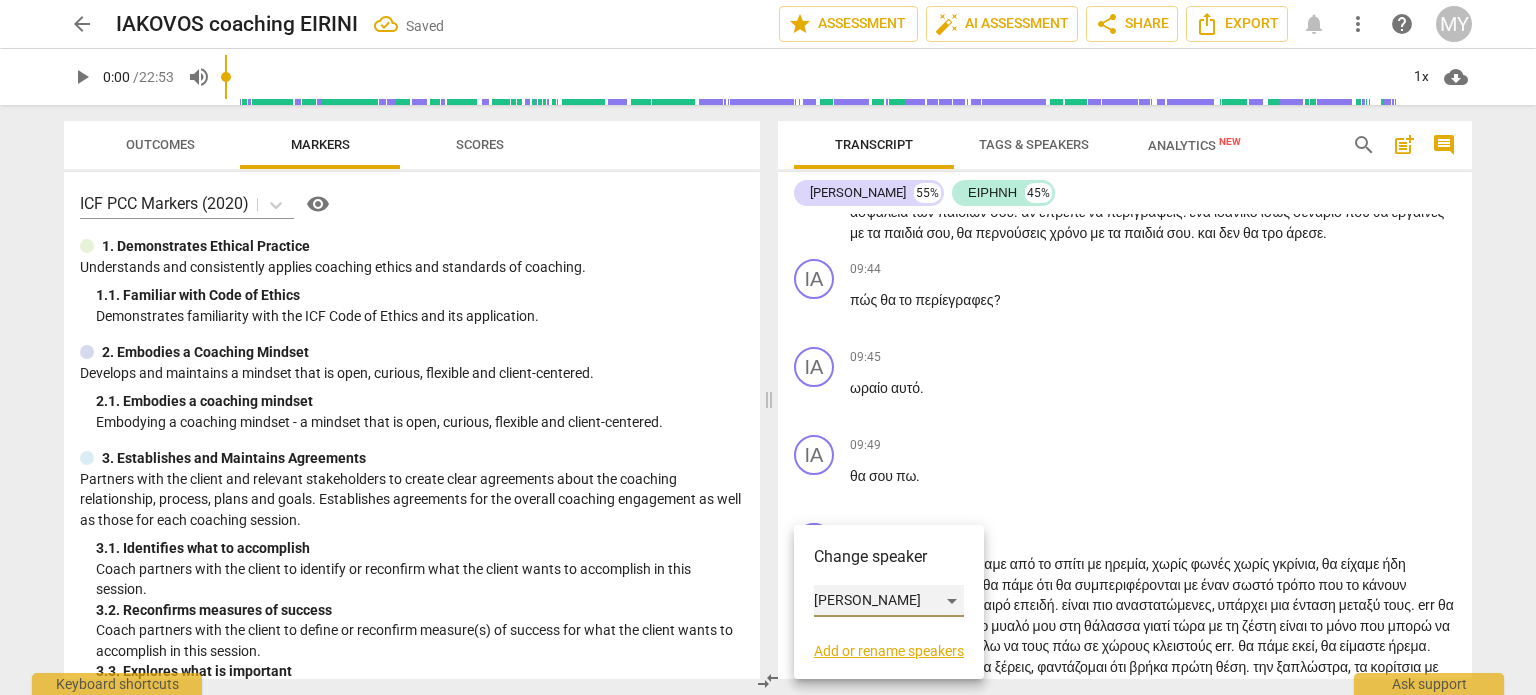 click on "[PERSON_NAME]" at bounding box center (889, 601) 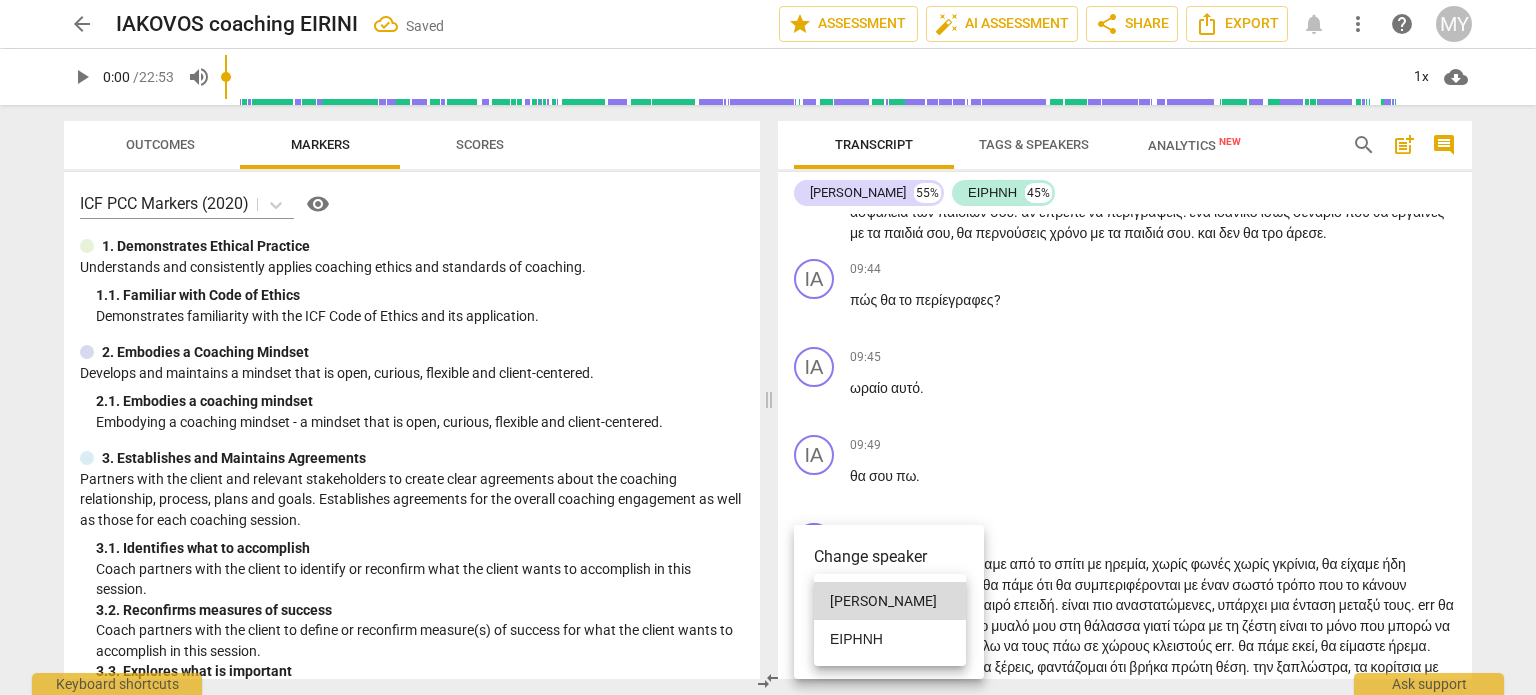 click on "ΕΙΡΗΝΗ" at bounding box center (890, 639) 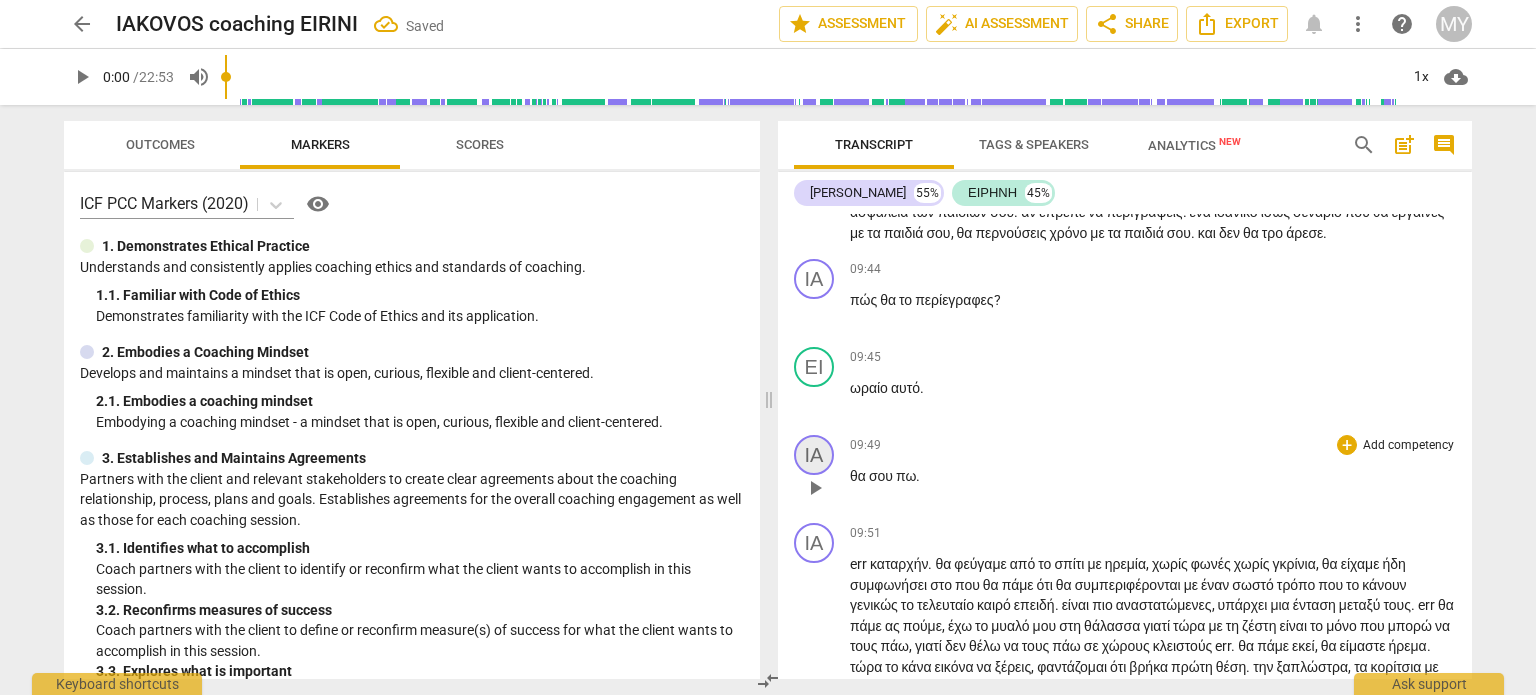 click on "ΙΑ" at bounding box center (814, 455) 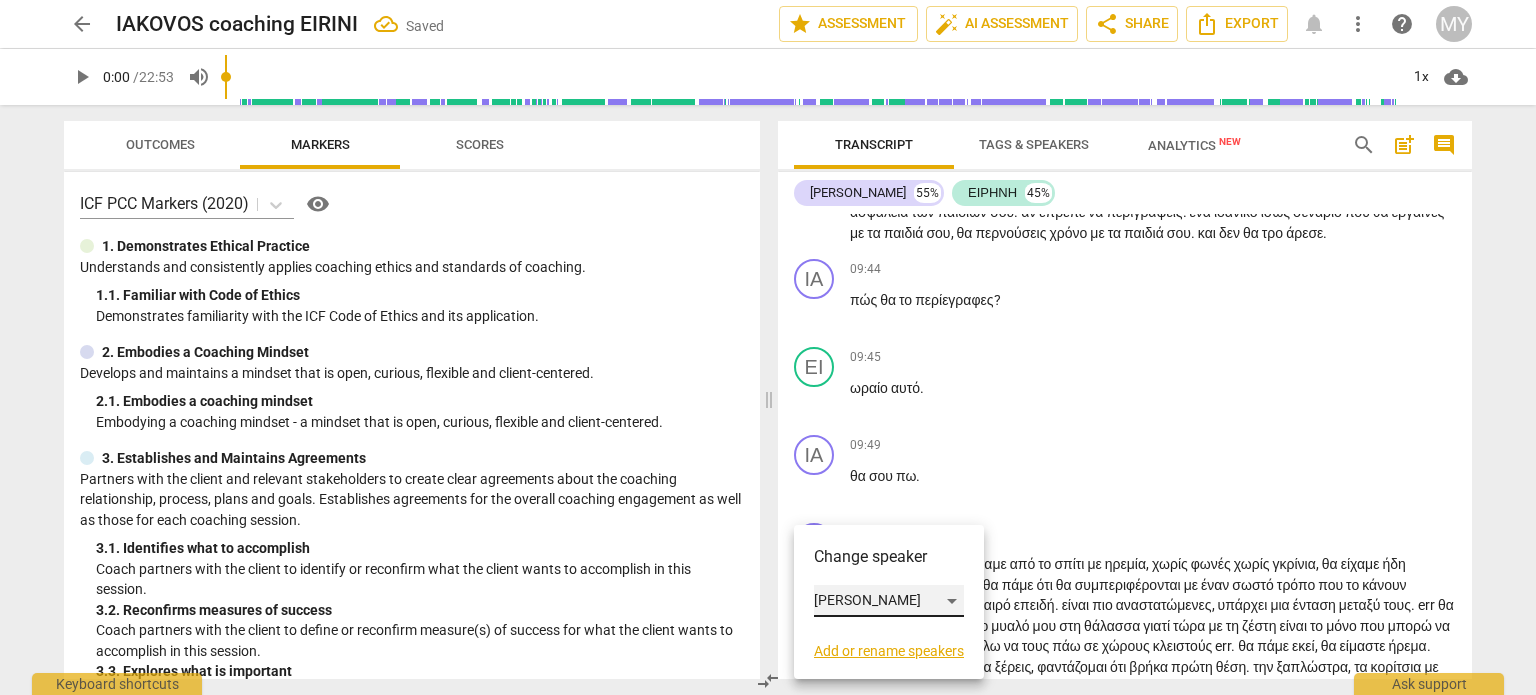 click on "[PERSON_NAME]" at bounding box center [889, 601] 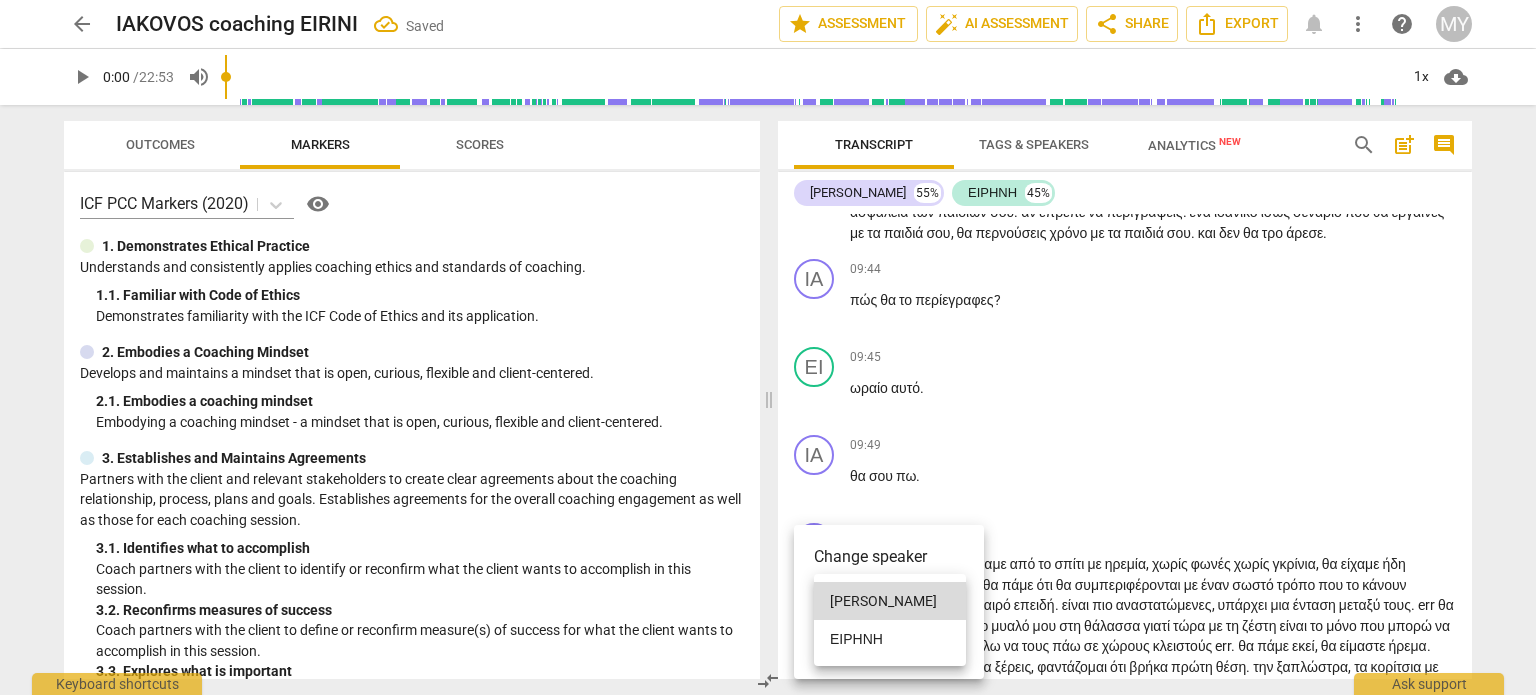 click on "ΕΙΡΗΝΗ" at bounding box center [890, 639] 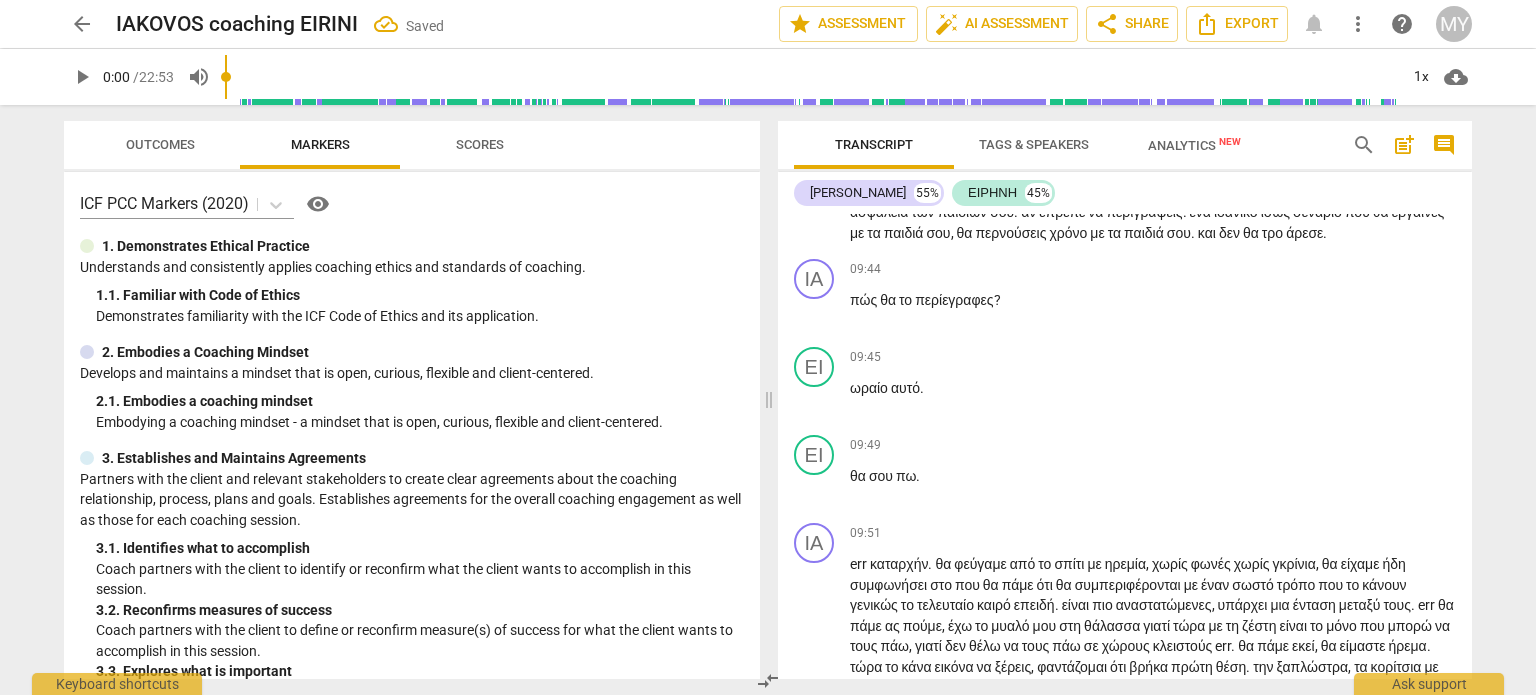 click on "Transcript Tags & Speakers Analytics   New search post_add comment [PERSON_NAME] 55% ΕΙΡΗΝΗ 45% ΙΑ play_arrow pause 00:17 + Add competency keyboard_arrow_right καλήσπέρα   ειρήνη . ΕΙ play_arrow pause 00:20 + Add competency keyboard_arrow_right γεια   σου   Ιάκοβε   ή   είμαι   καλά   ζεσταίνομαι   αρκετά ,   αλλά   εντάξει   την   παλεύω . ΙΑ play_arrow pause 00:27 + Add competency keyboard_arrow_right ωραία .   Τι   θα   ήθελες   να   συζητήσουμε   σήμερα . ΕΙ play_arrow pause 00:31 + Add competency keyboard_arrow_right Λοιπόν   άκου   τώρα   τι   είχε   γίνει .   ενώ   είχα   άλλη   μια   εβδομάδα   τα   παιδιά   στο   [GEOGRAPHIC_DATA]   κάμπ   και   όλα   καλά   επειδή   φύγαμε   για   περίπου   πέντε   μέρες   φύγαν   από   το   πρόγραμμα   και   τώρα" at bounding box center (1129, 400) 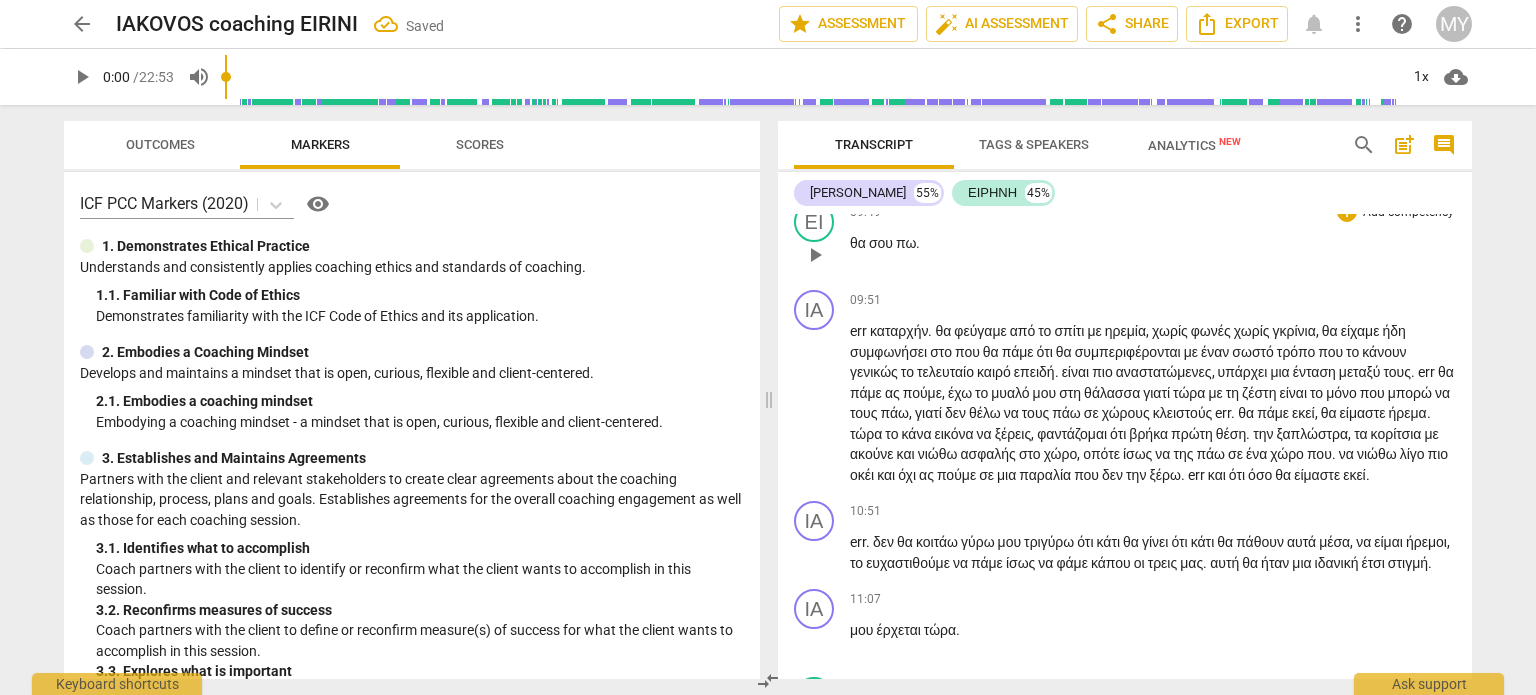 scroll, scrollTop: 3908, scrollLeft: 0, axis: vertical 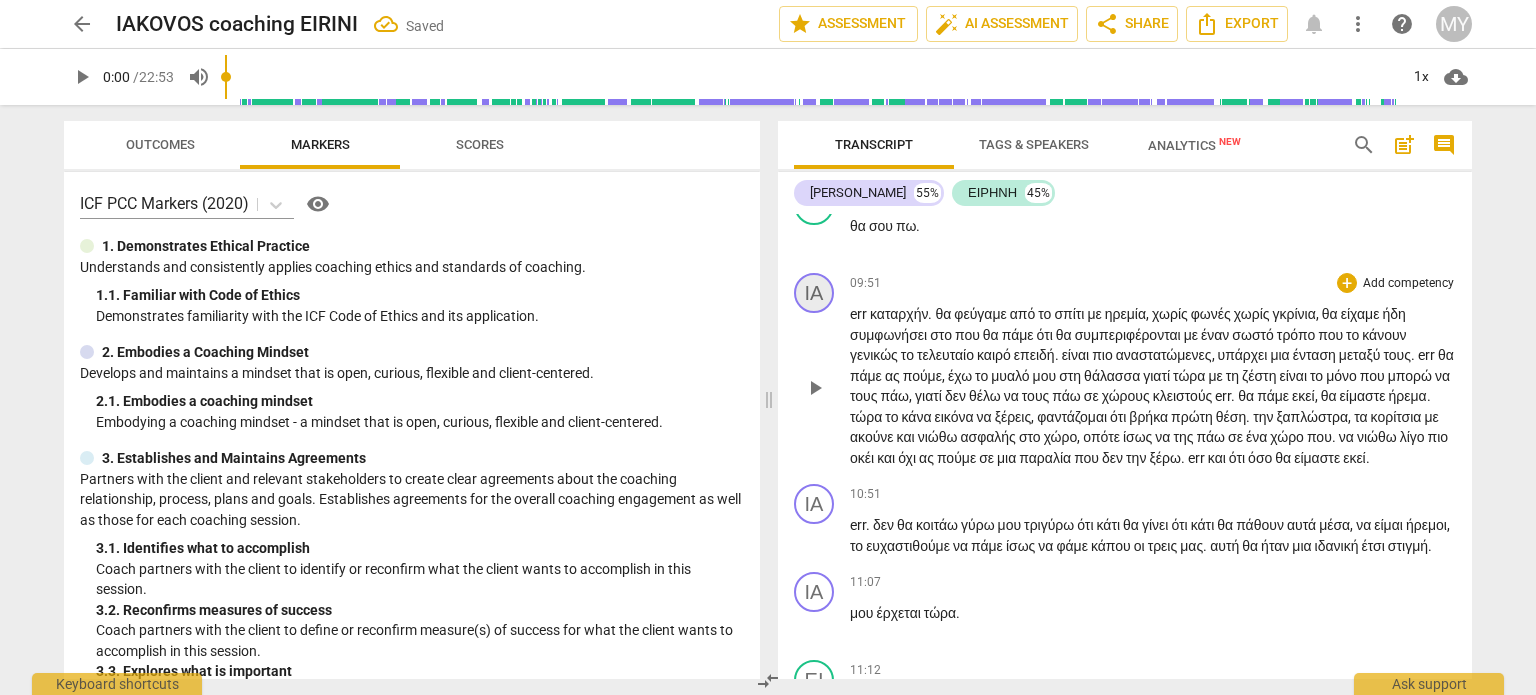 click on "ΙΑ" at bounding box center (814, 293) 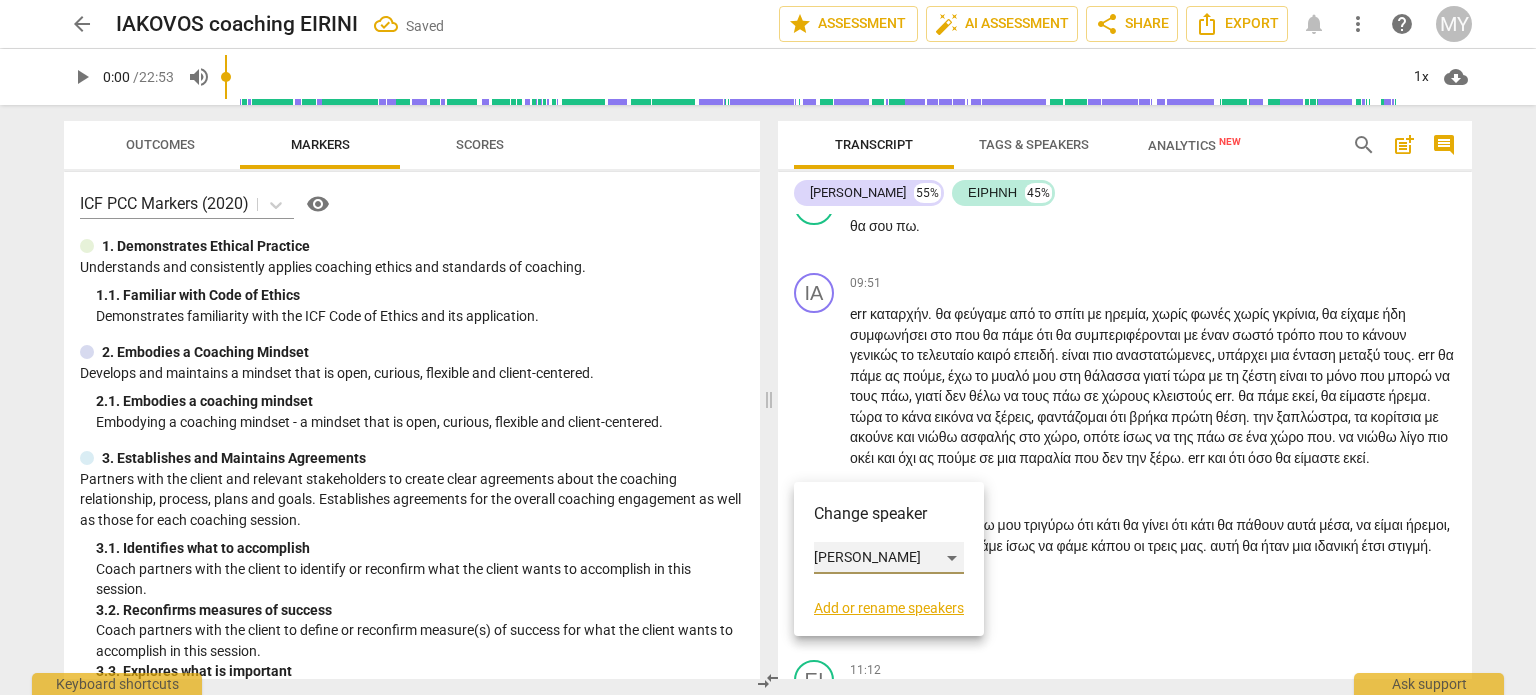click on "[PERSON_NAME]" at bounding box center [889, 558] 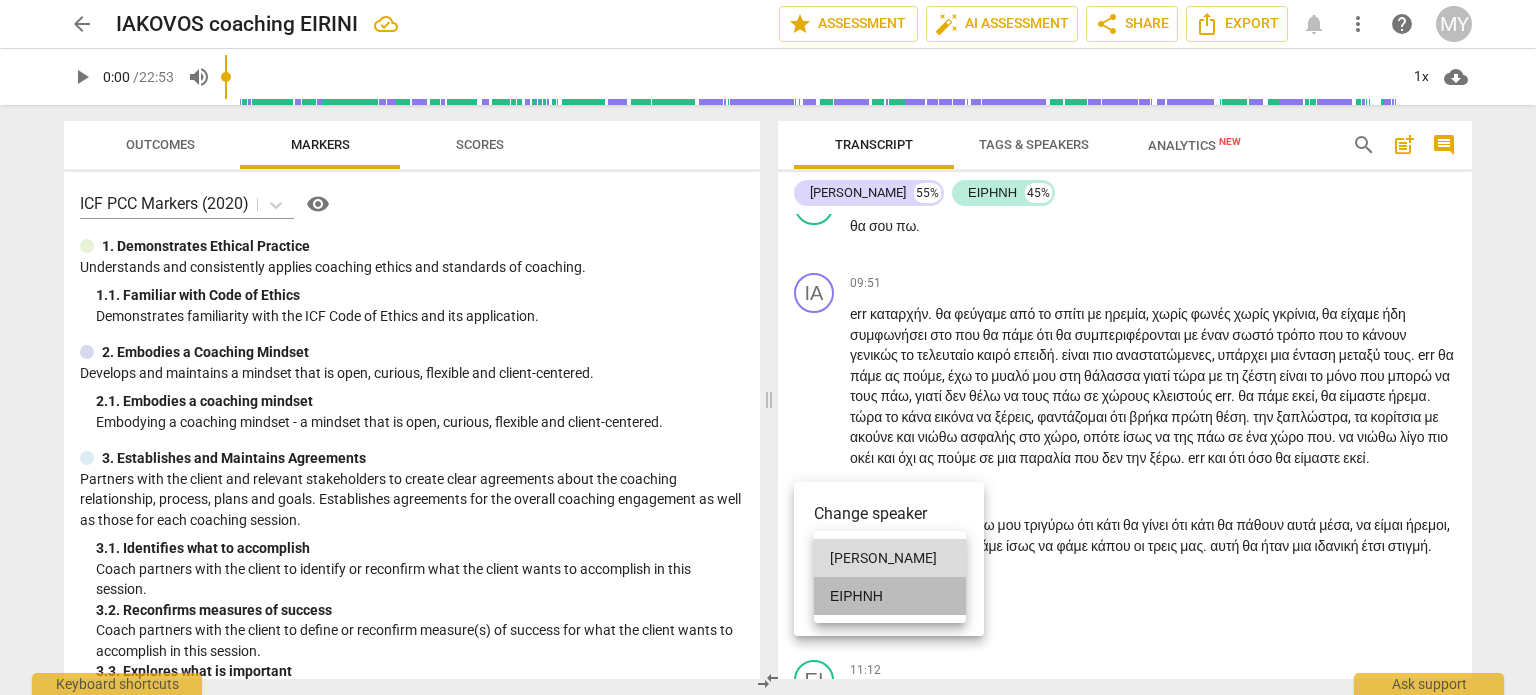 click on "ΕΙΡΗΝΗ" at bounding box center [890, 596] 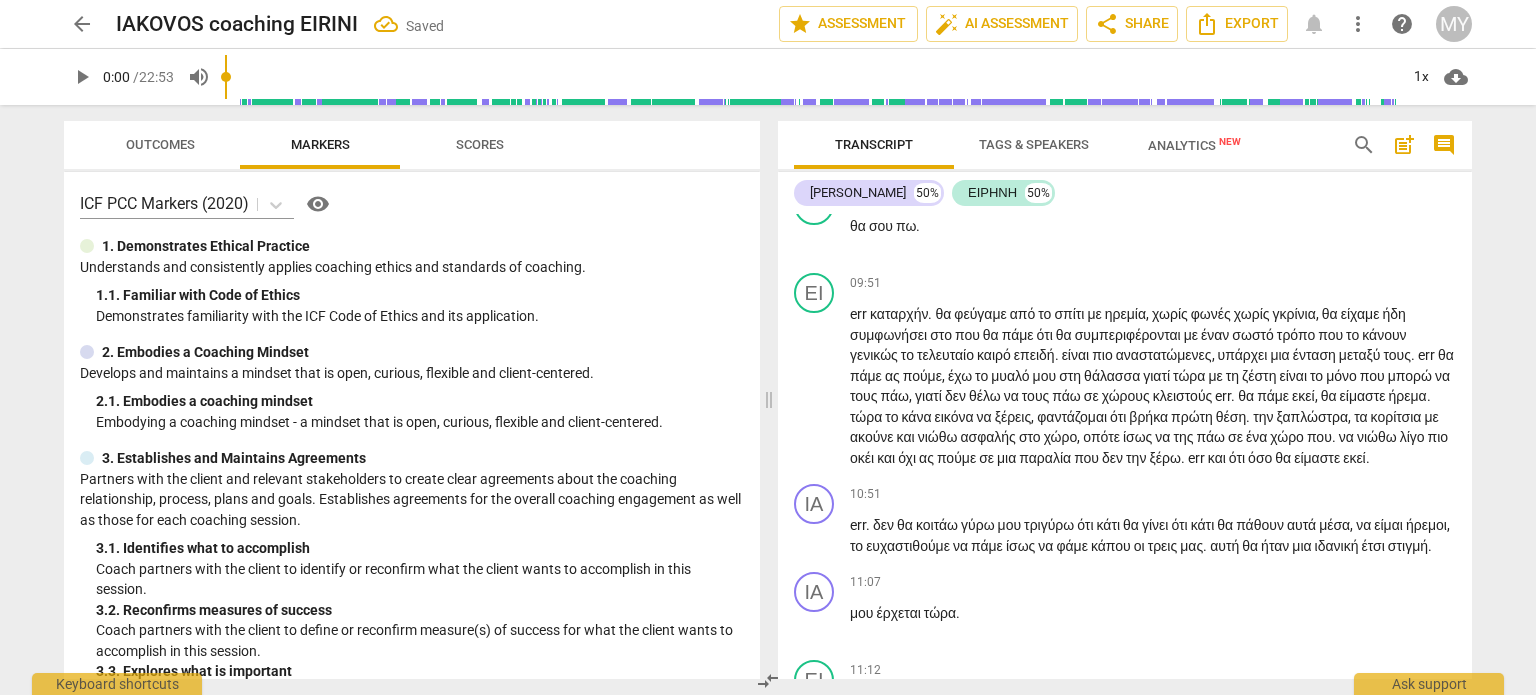 click on "ΙΑ play_arrow pause 00:17 + Add competency keyboard_arrow_right καλήσπέρα   ειρήνη . ΕΙ play_arrow pause 00:20 + Add competency keyboard_arrow_right γεια   σου   Ιάκοβε   ή   είμαι   καλά   ζεσταίνομαι   αρκετά ,   αλλά   εντάξει   την   παλεύω . ΙΑ play_arrow pause 00:27 + Add competency keyboard_arrow_right ωραία .   Τι   θα   ήθελες   να   συζητήσουμε   σήμερα . ΕΙ play_arrow pause 00:31 + Add competency keyboard_arrow_right Λοιπόν   άκου   τώρα   τι   είχε   γίνει .   ενώ   είχα   άλλη   μια   εβδομάδα   τα   παιδιά   στο   [GEOGRAPHIC_DATA]   κάμπ   και   όλα   καλά   επειδή   φύγαμε   για   περίπου   πέντε   μέρες   φύγαν   από   το   πρόγραμμα   και   τώρα   ξαφνικά   δεν   θέλουν   να   γυρίσουνε .   Πήγαν   σήμερα   και" at bounding box center [1125, 446] 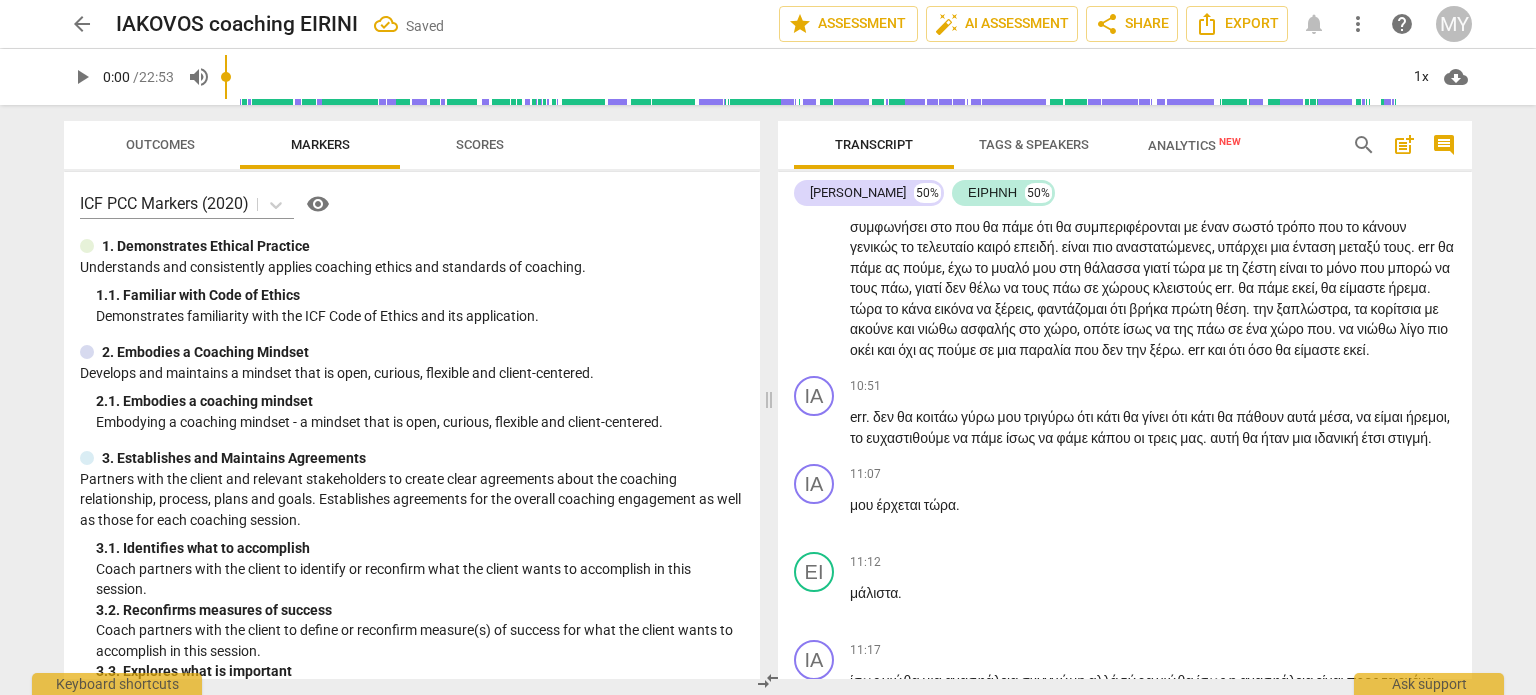 scroll, scrollTop: 4109, scrollLeft: 0, axis: vertical 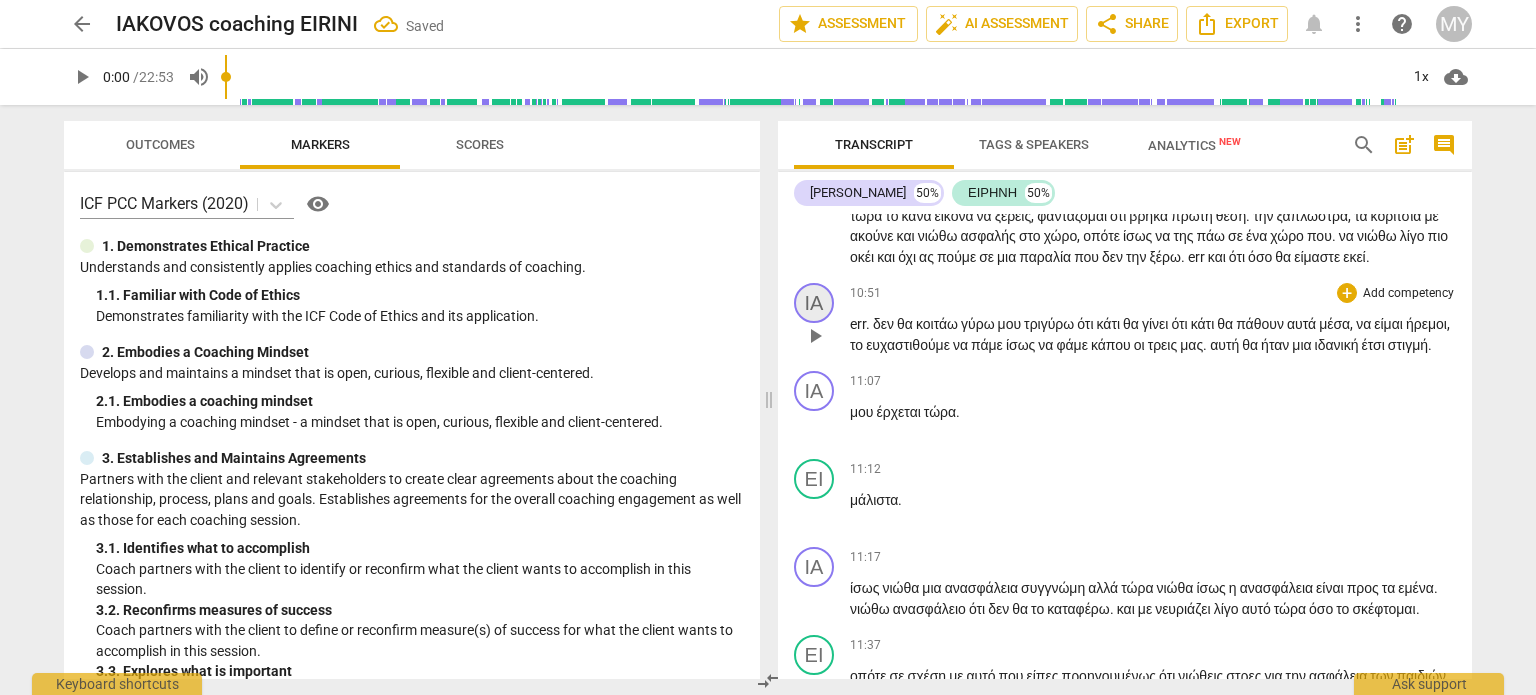 click on "ΙΑ" at bounding box center [814, 303] 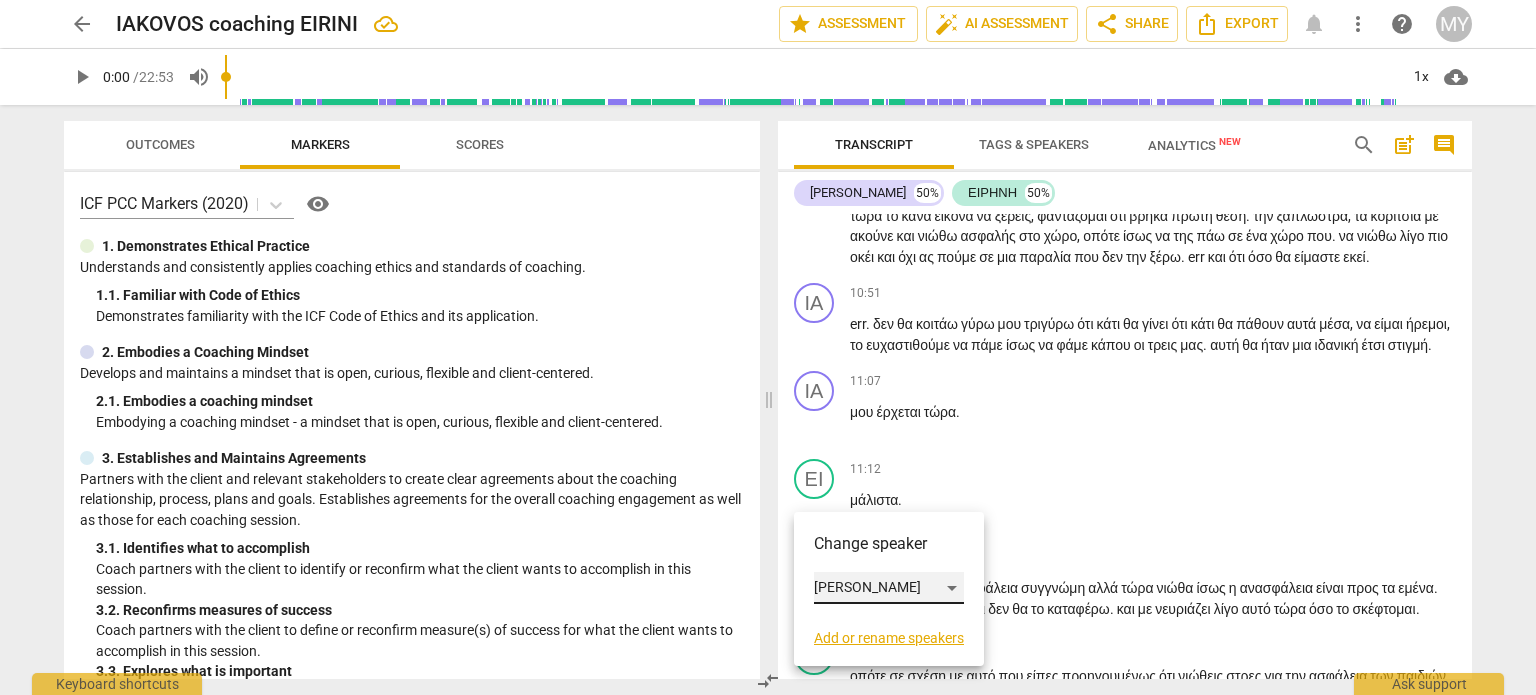click on "[PERSON_NAME]" at bounding box center (889, 588) 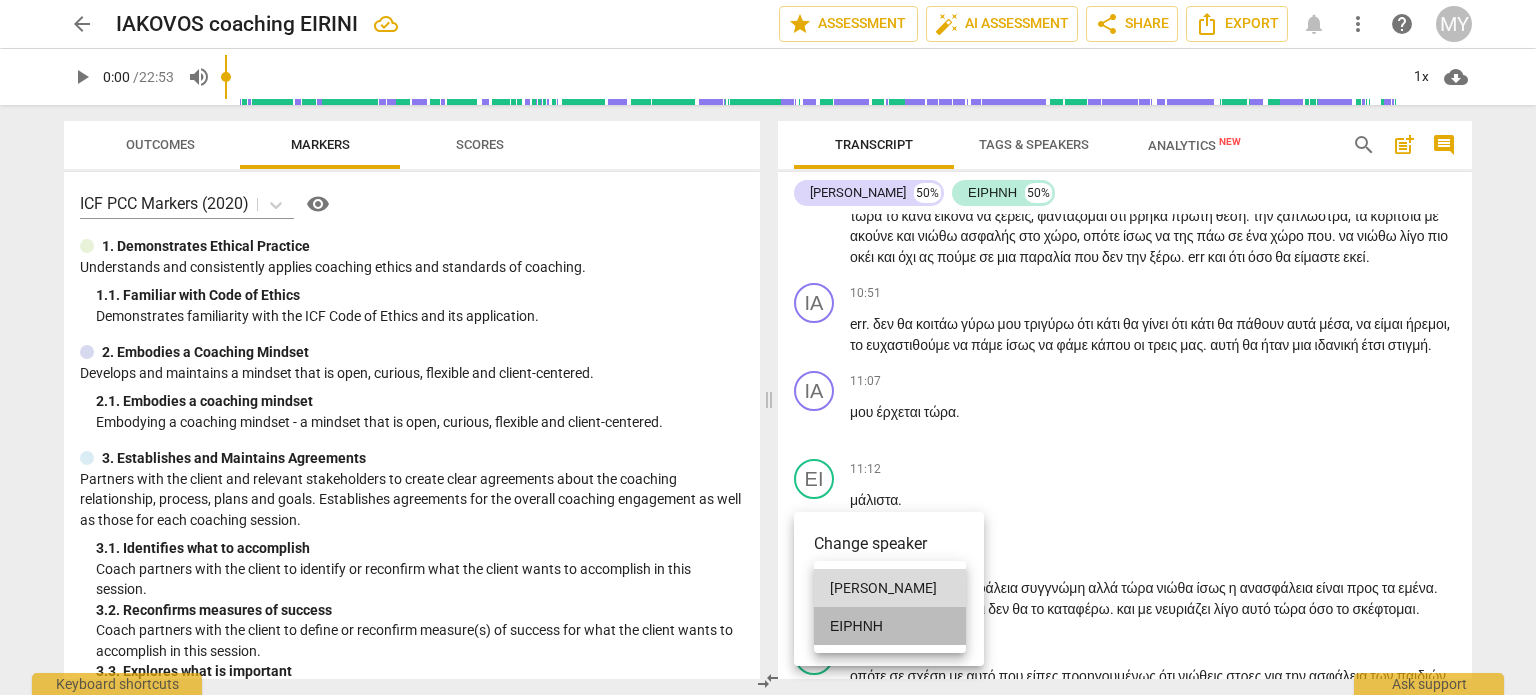 click on "ΕΙΡΗΝΗ" at bounding box center (890, 626) 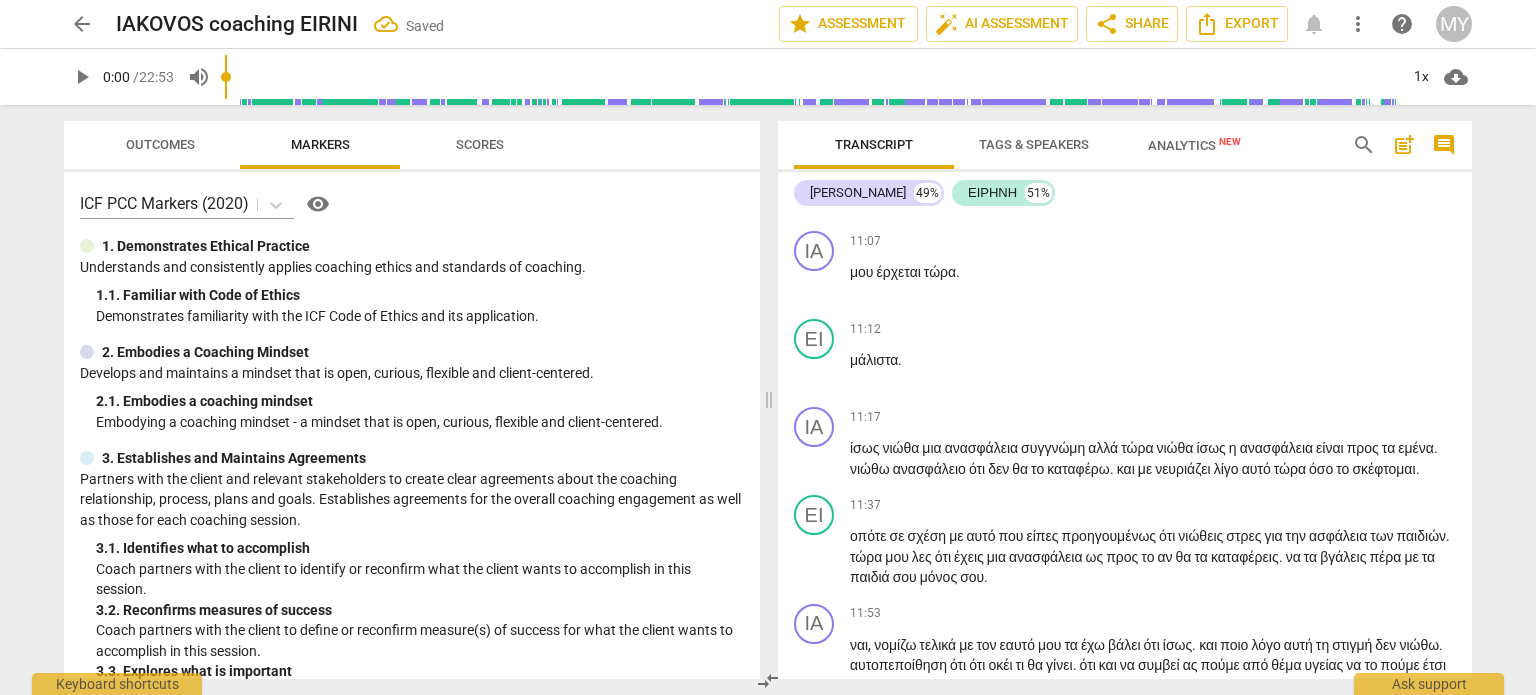 scroll, scrollTop: 4265, scrollLeft: 0, axis: vertical 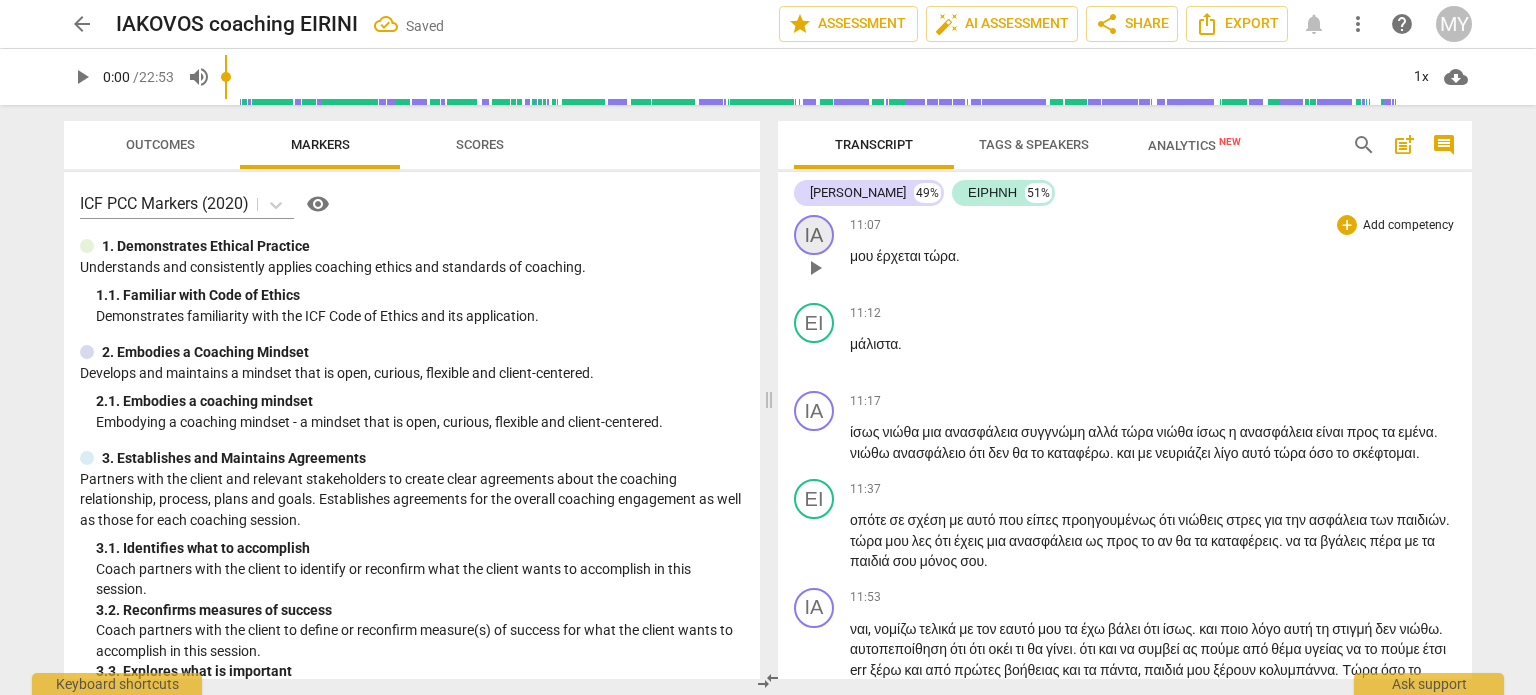 click on "ΙΑ" at bounding box center [814, 235] 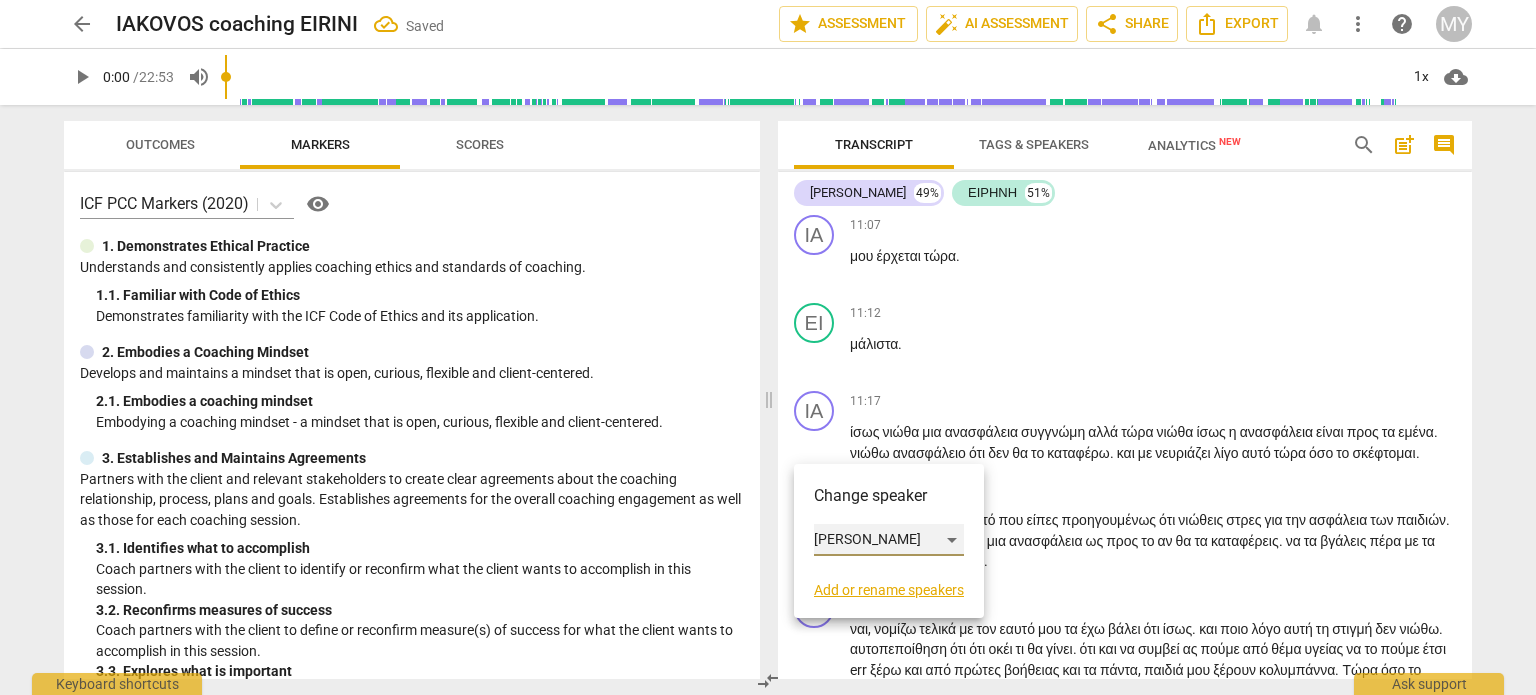click on "[PERSON_NAME]" at bounding box center [889, 540] 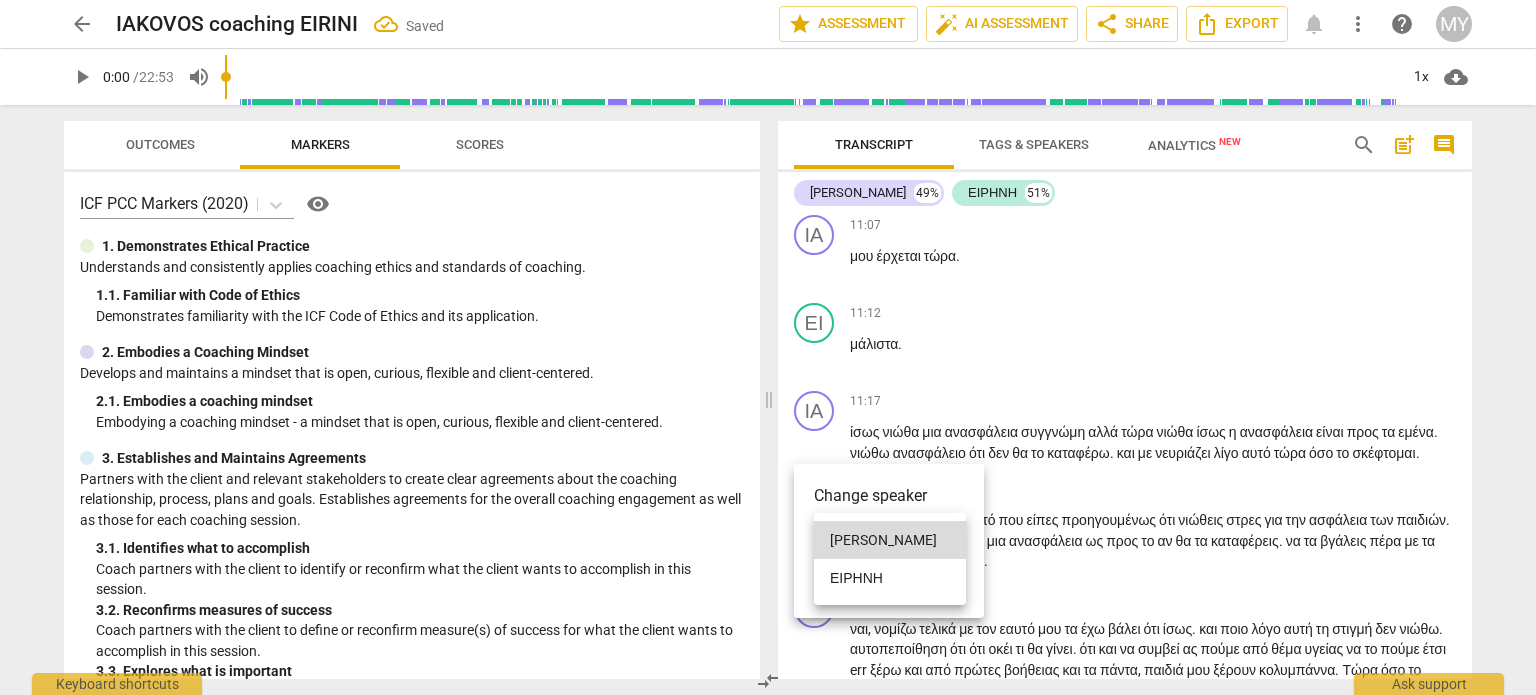 click on "ΕΙΡΗΝΗ" at bounding box center [890, 578] 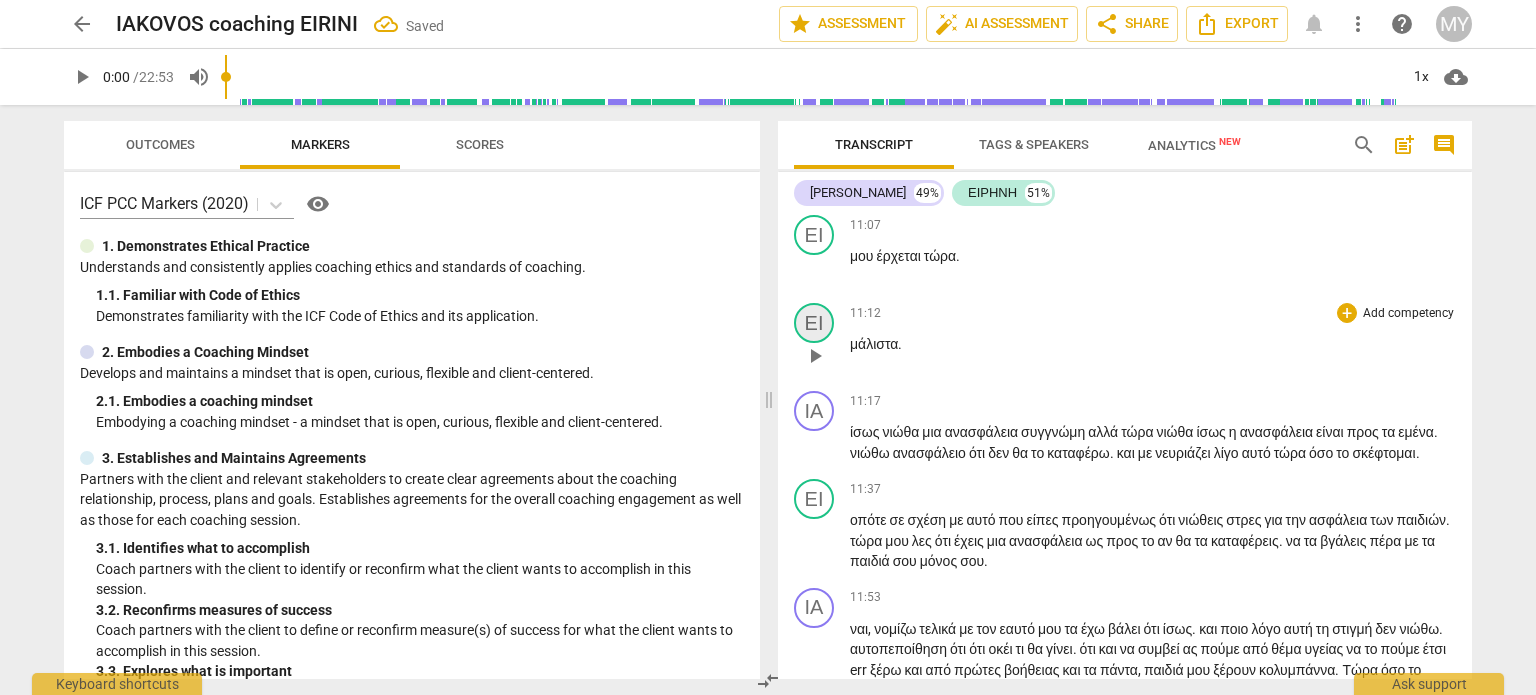 click on "ΕΙ" at bounding box center (814, 323) 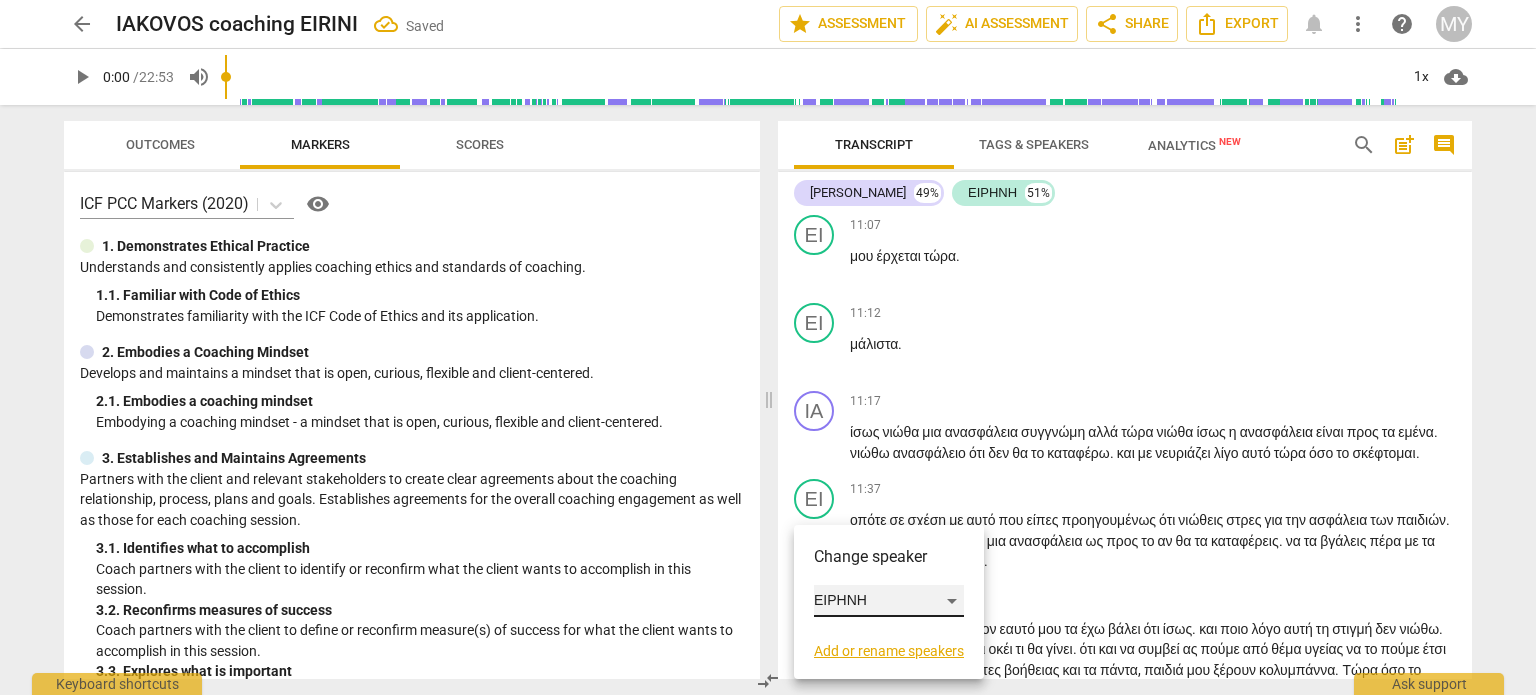 click on "ΕΙΡΗΝΗ" at bounding box center [889, 601] 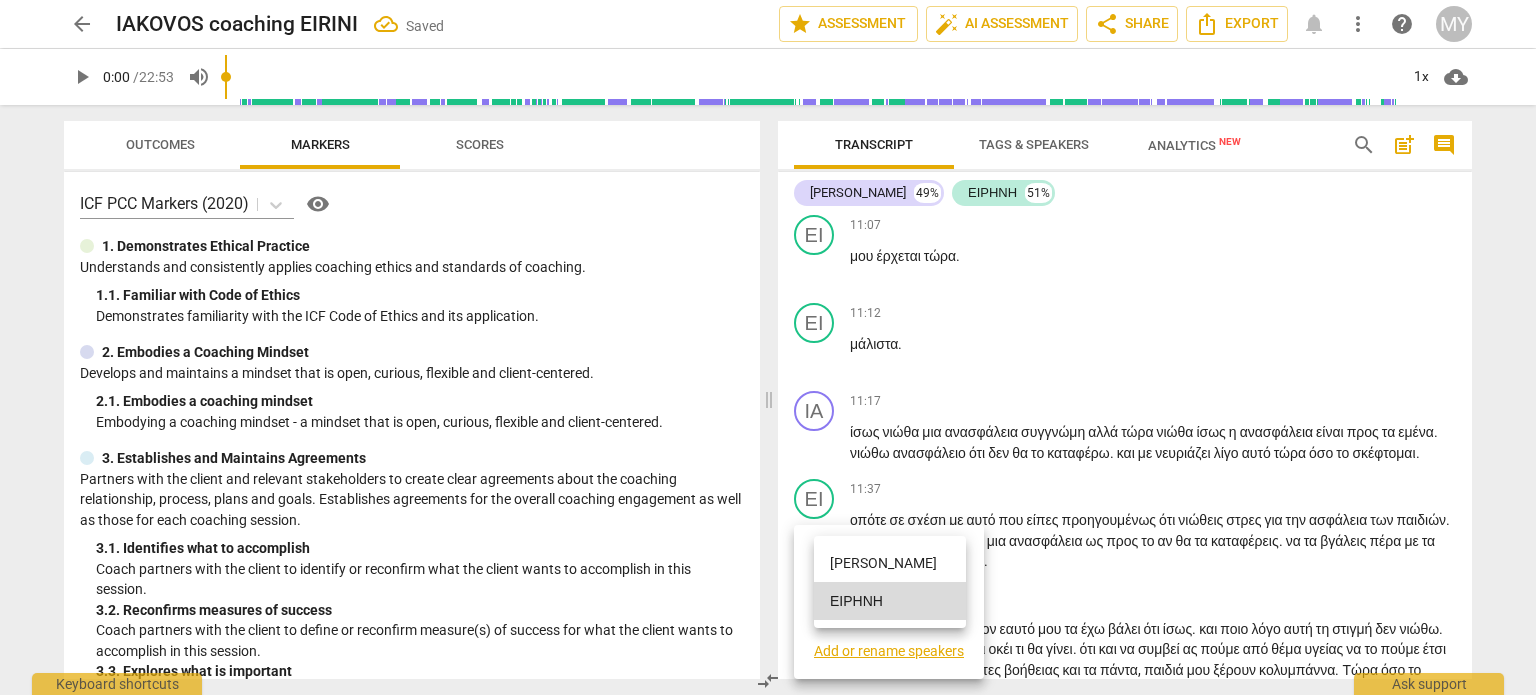 click on "[PERSON_NAME]" at bounding box center (890, 563) 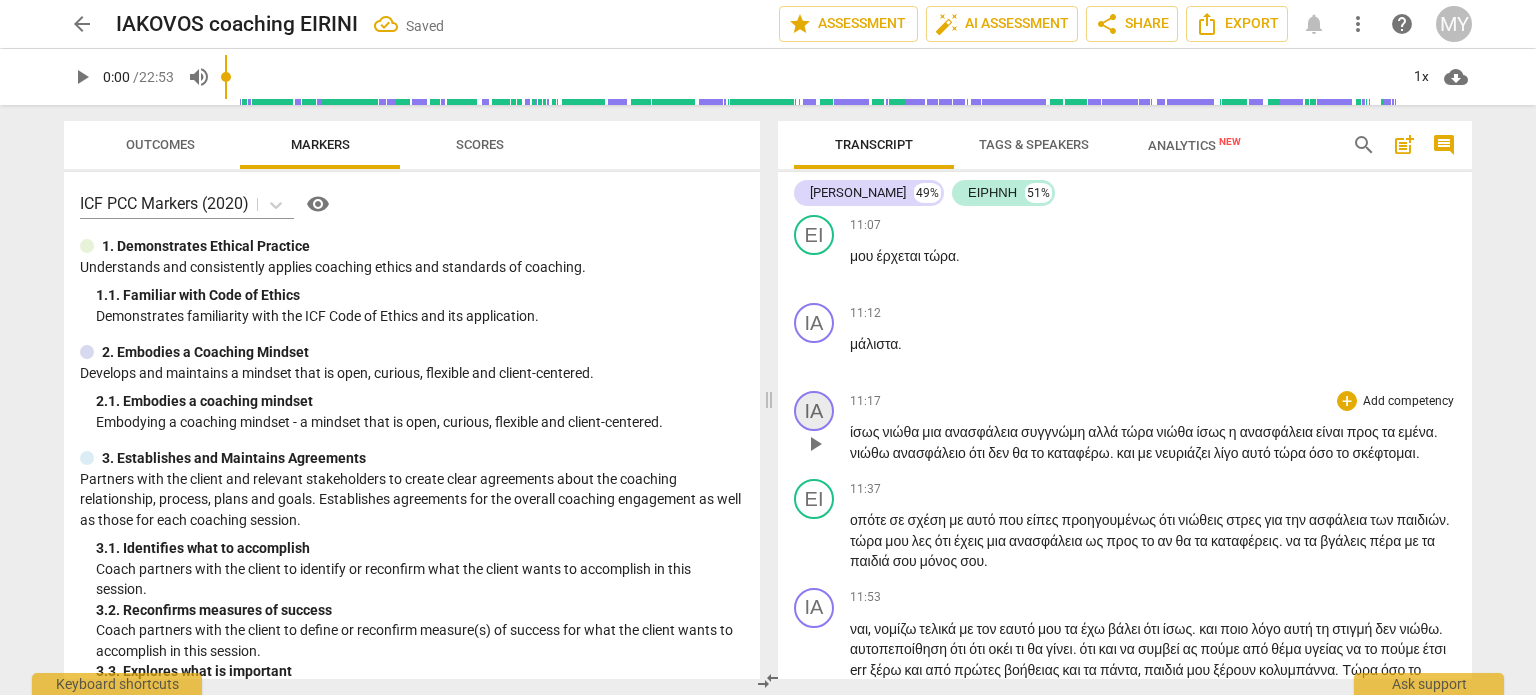 click on "ΙΑ" at bounding box center [814, 411] 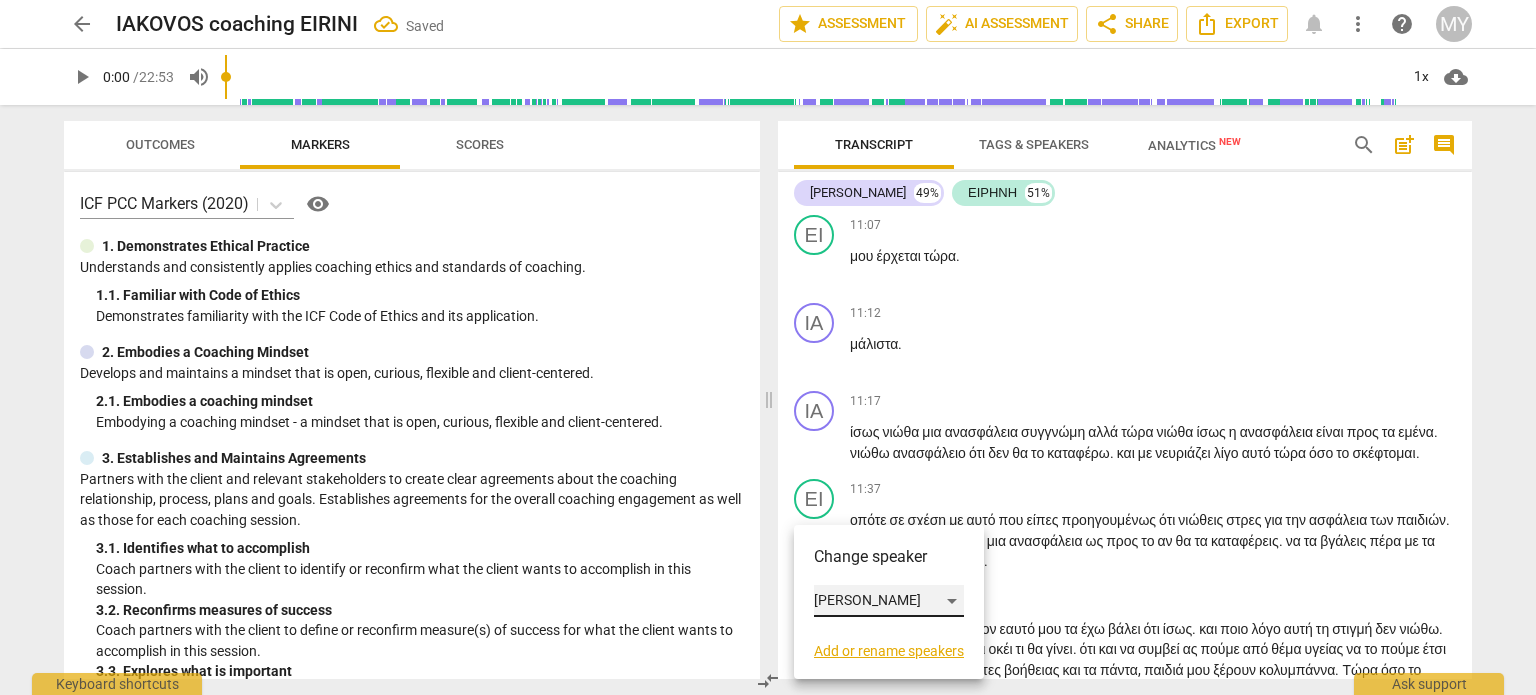 click on "[PERSON_NAME]" at bounding box center (889, 601) 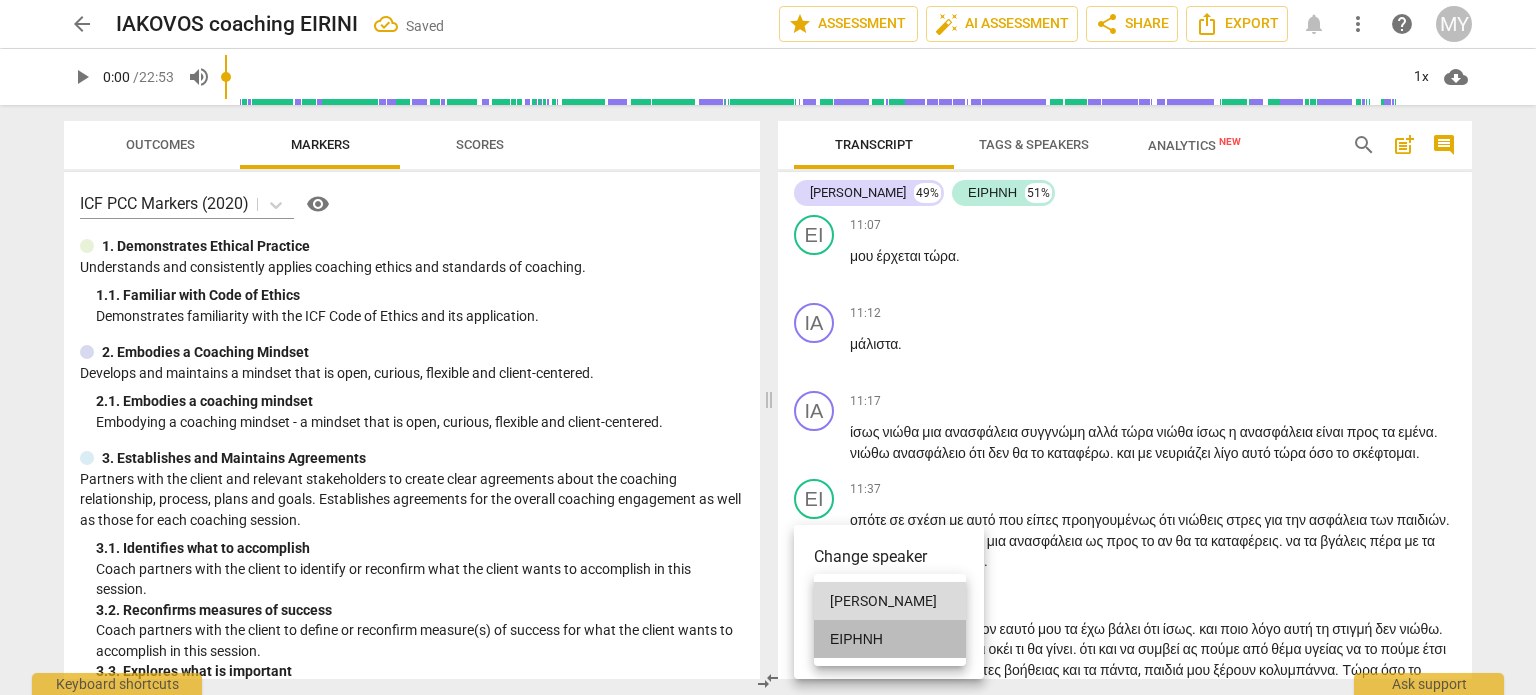 click on "ΕΙΡΗΝΗ" at bounding box center (890, 639) 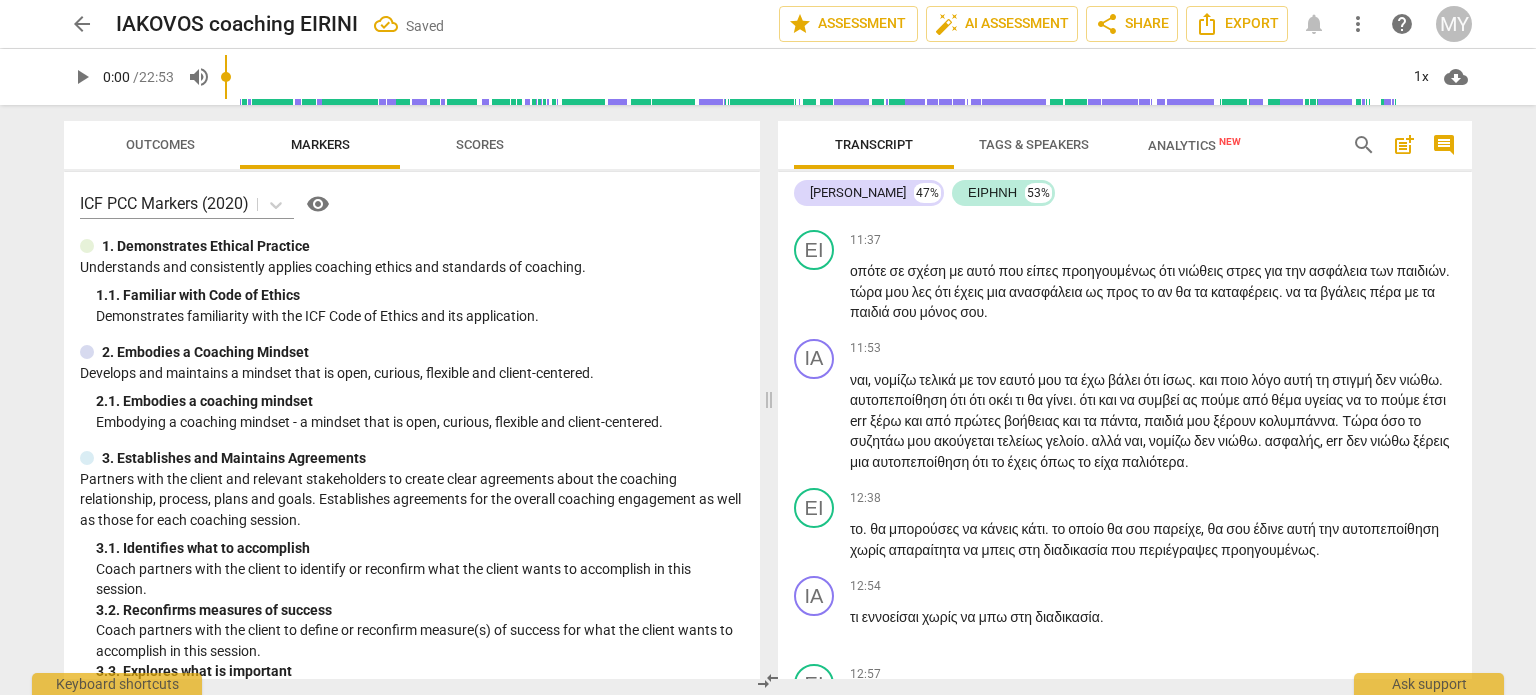 scroll, scrollTop: 4639, scrollLeft: 0, axis: vertical 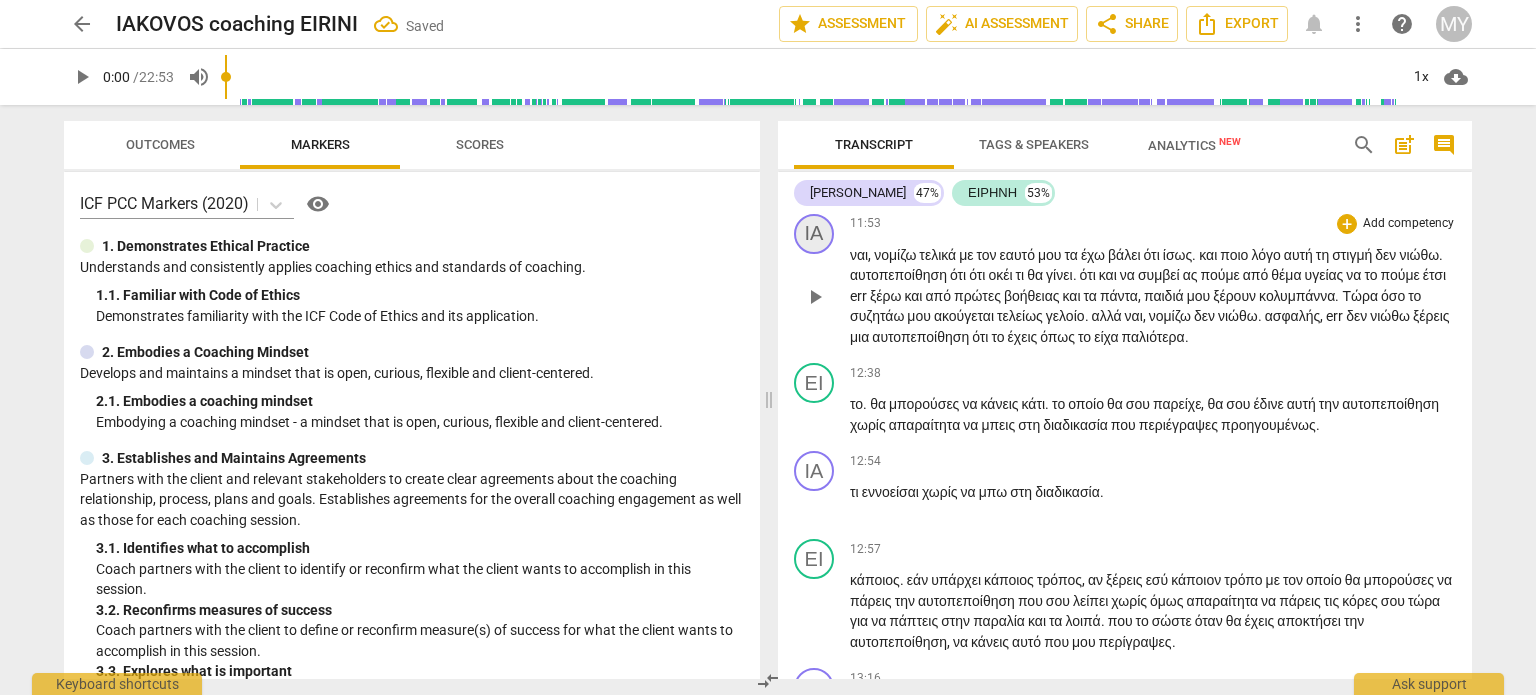 click on "ΙΑ" at bounding box center (814, 234) 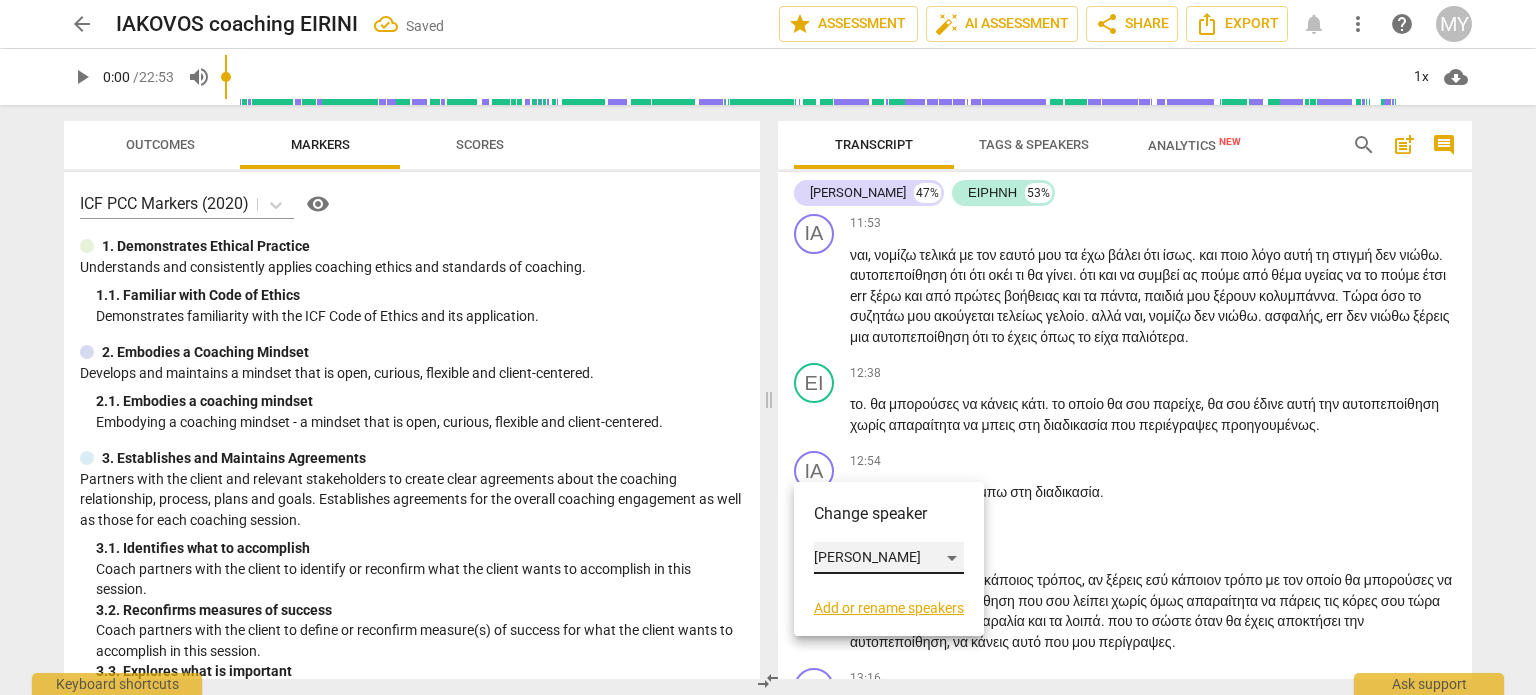 click on "[PERSON_NAME]" at bounding box center (889, 558) 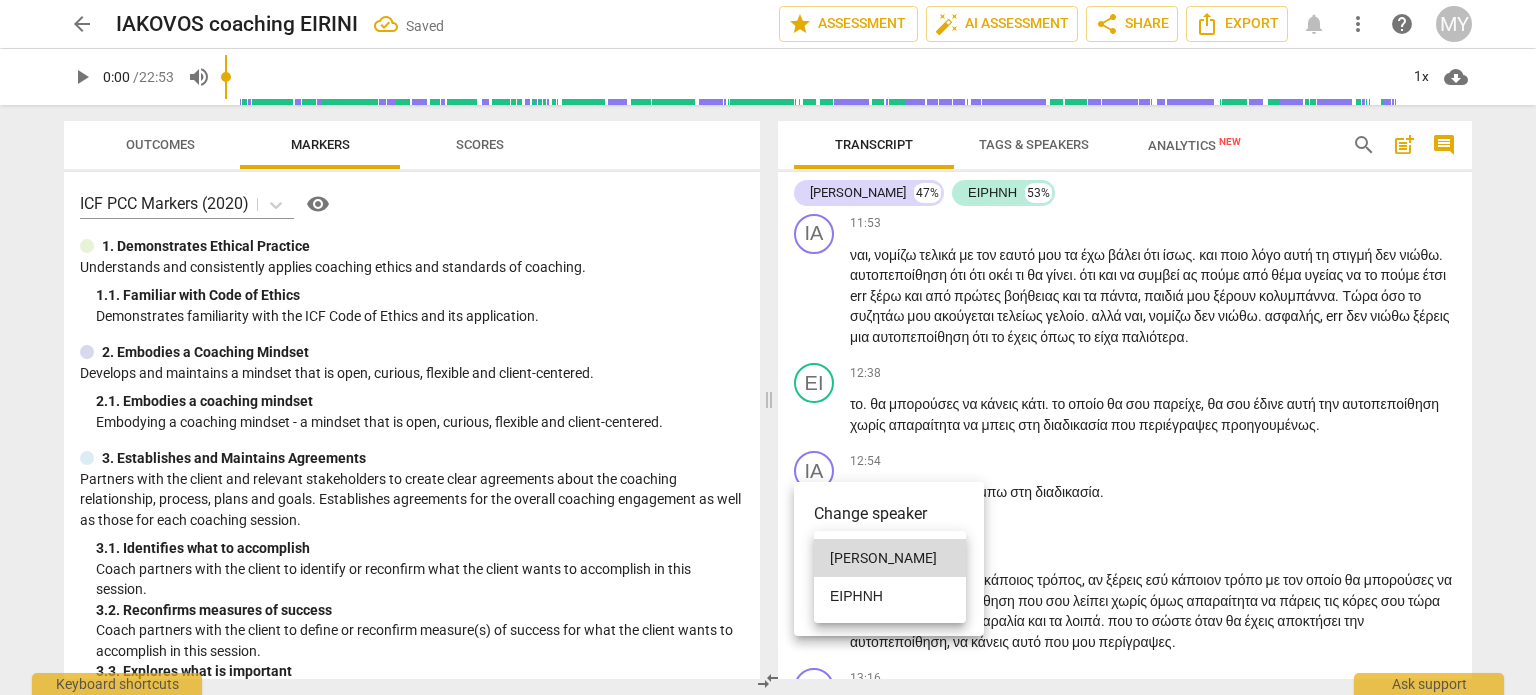 click on "ΕΙΡΗΝΗ" at bounding box center (890, 596) 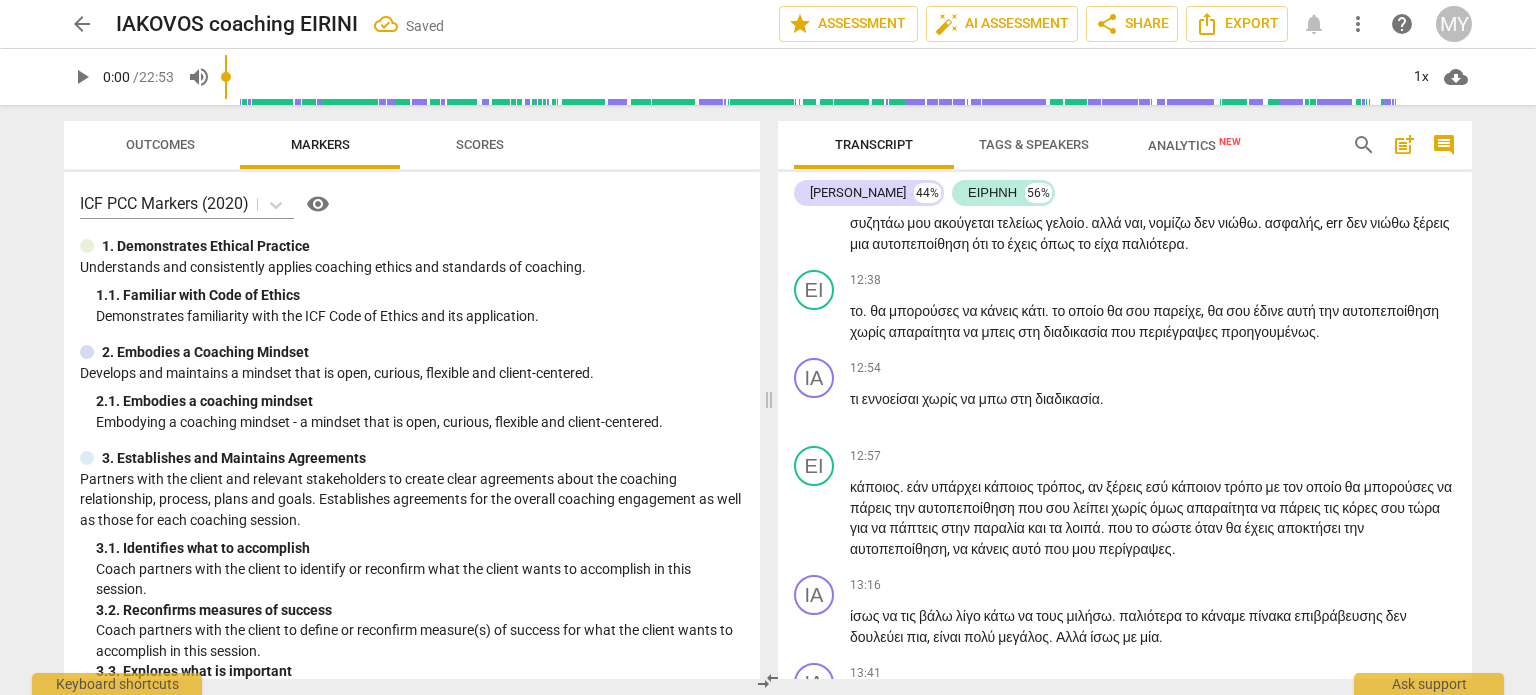 scroll, scrollTop: 4779, scrollLeft: 0, axis: vertical 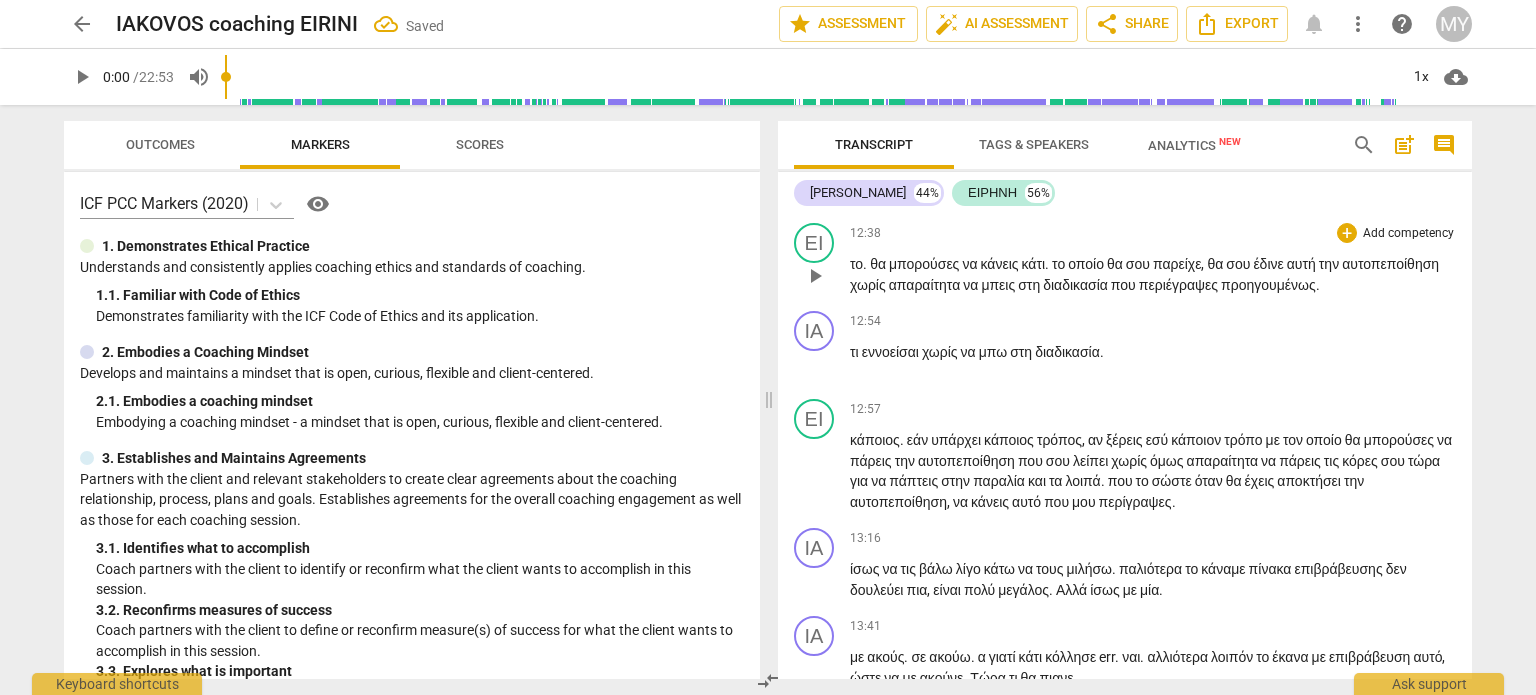 click on "θα" at bounding box center [879, 264] 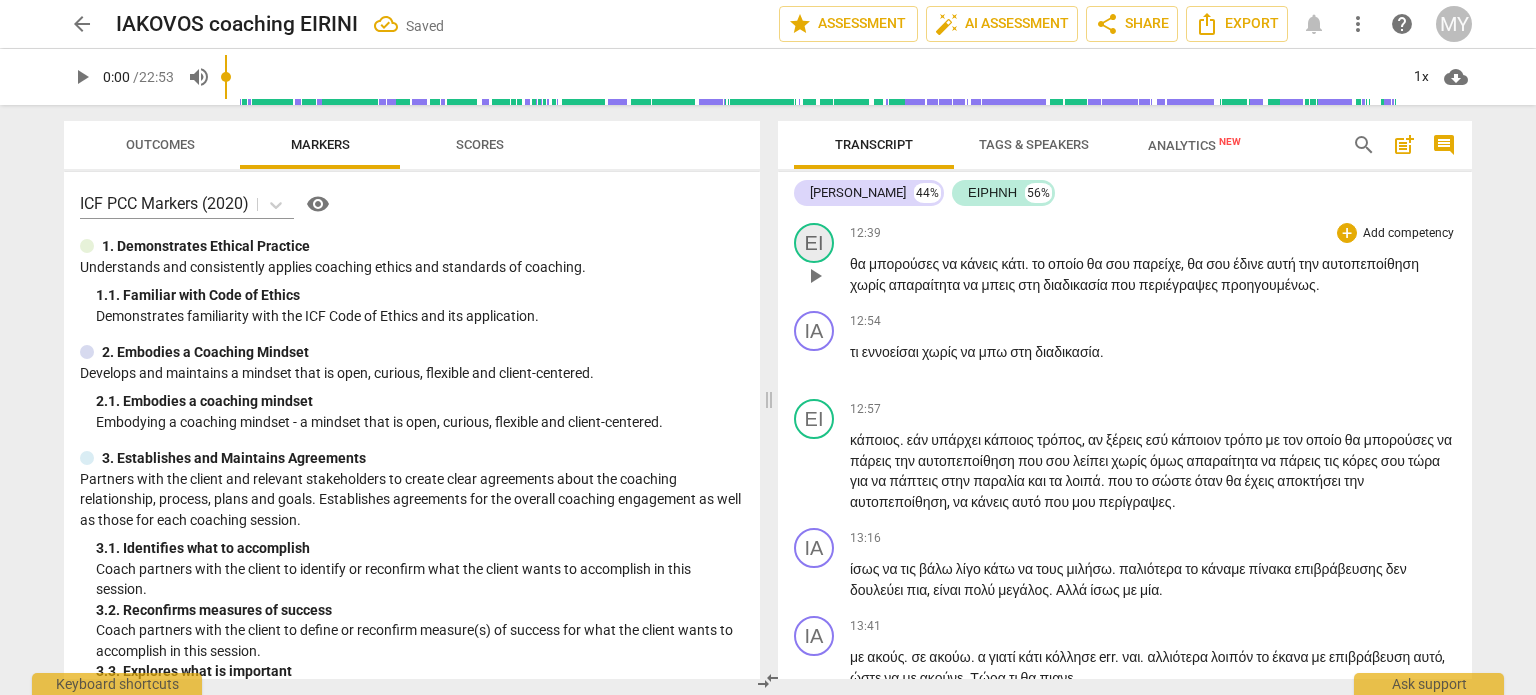 click on "ΕΙ" at bounding box center (814, 243) 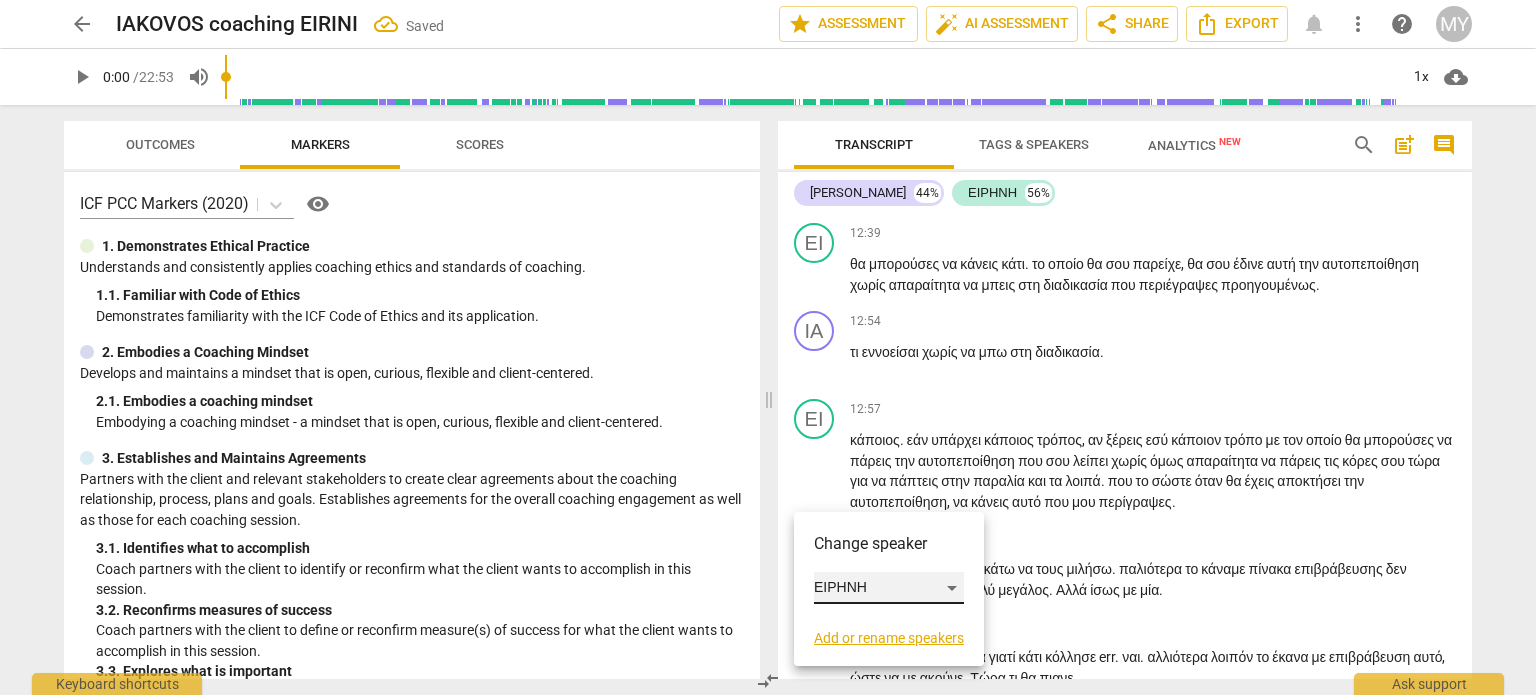 click on "ΕΙΡΗΝΗ" at bounding box center [889, 588] 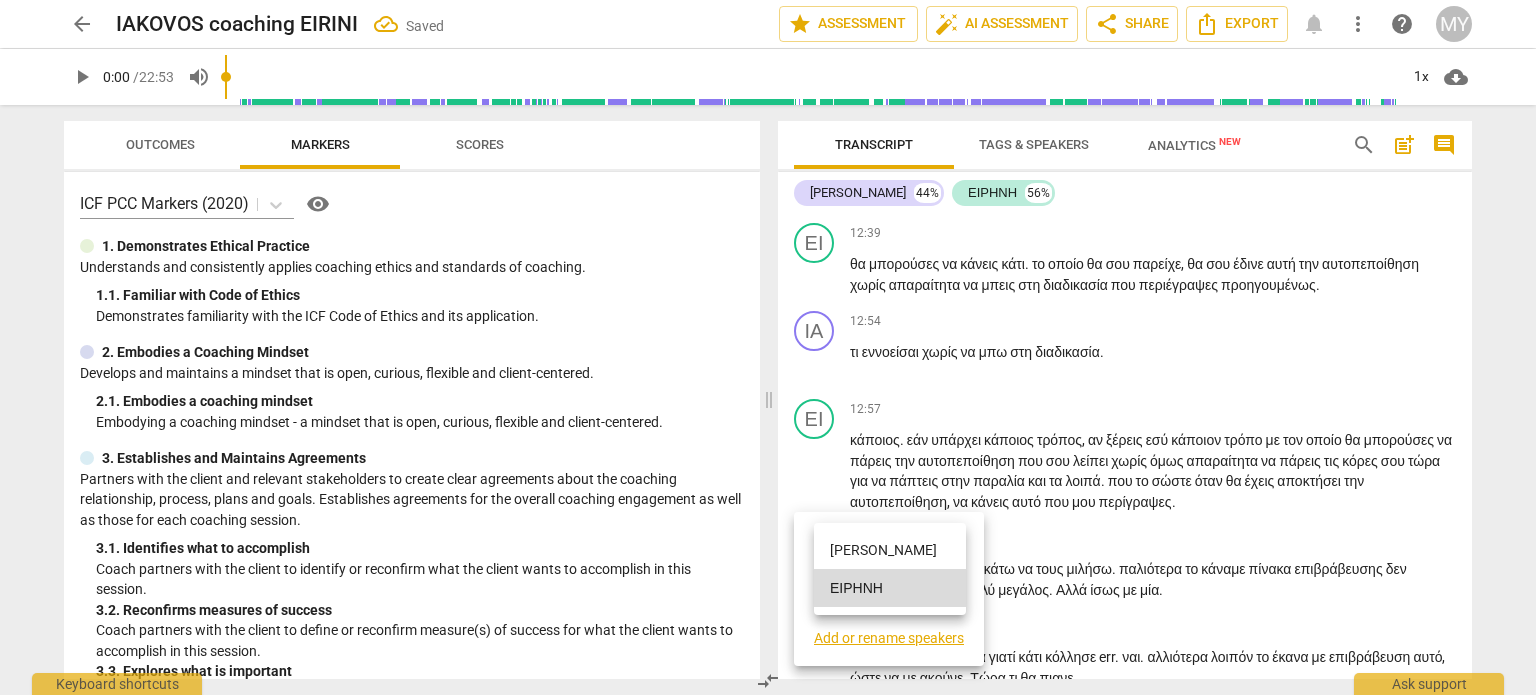 click on "[PERSON_NAME]" at bounding box center (890, 550) 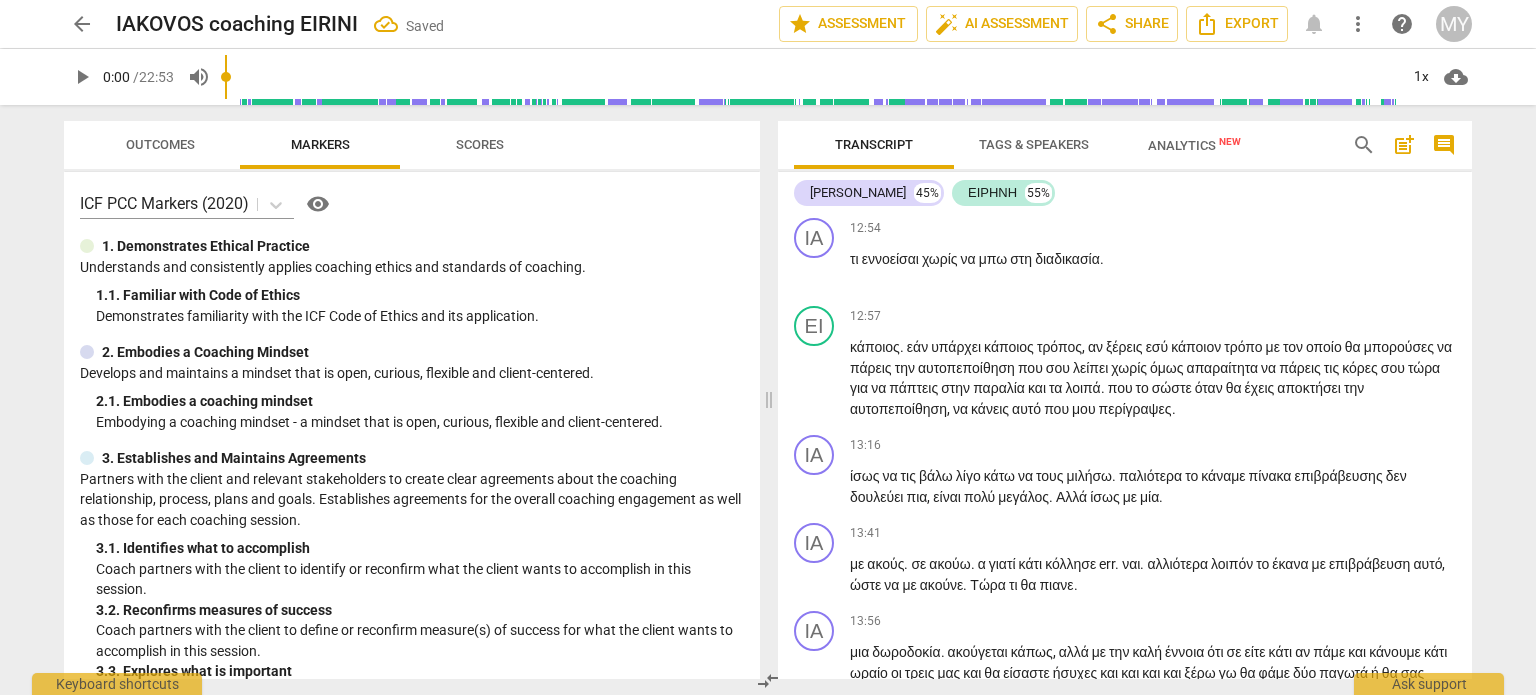 scroll, scrollTop: 4904, scrollLeft: 0, axis: vertical 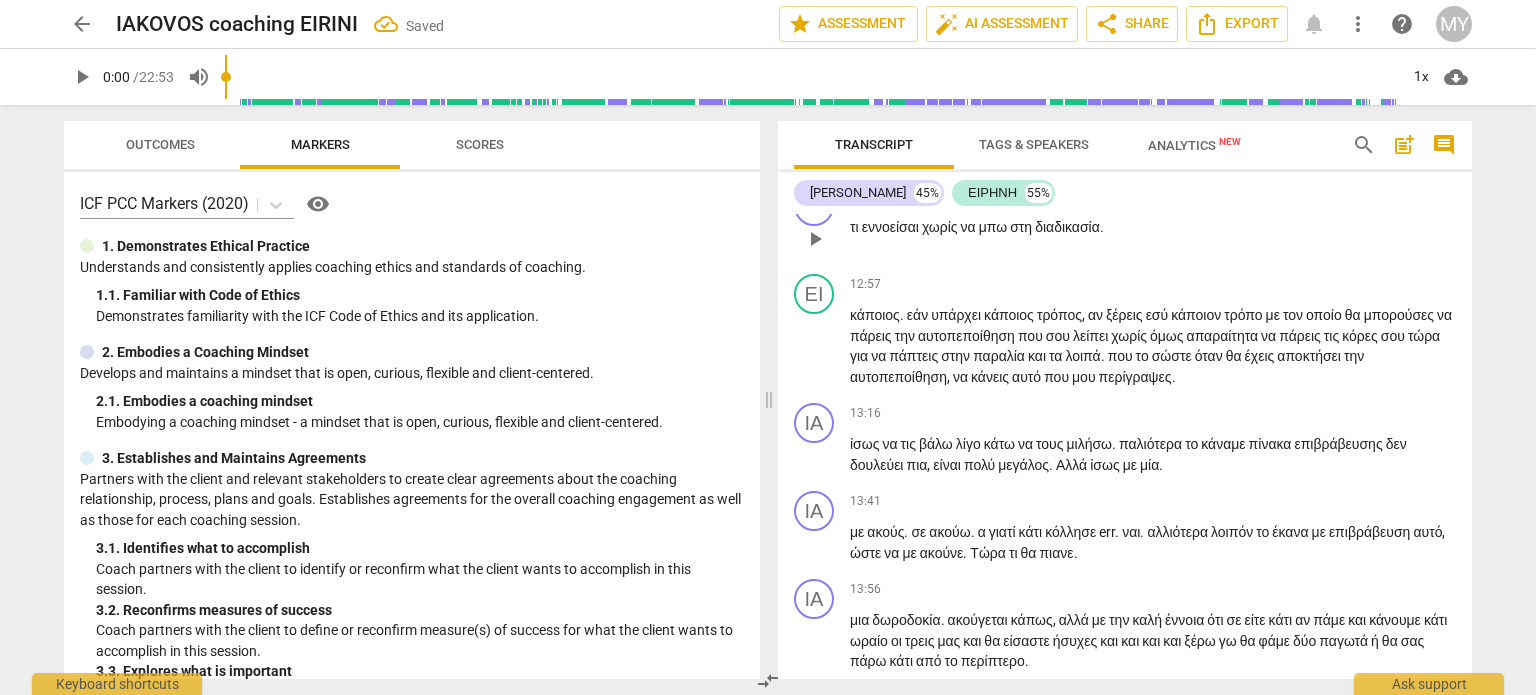 click on "εννοείσαι" at bounding box center [892, 227] 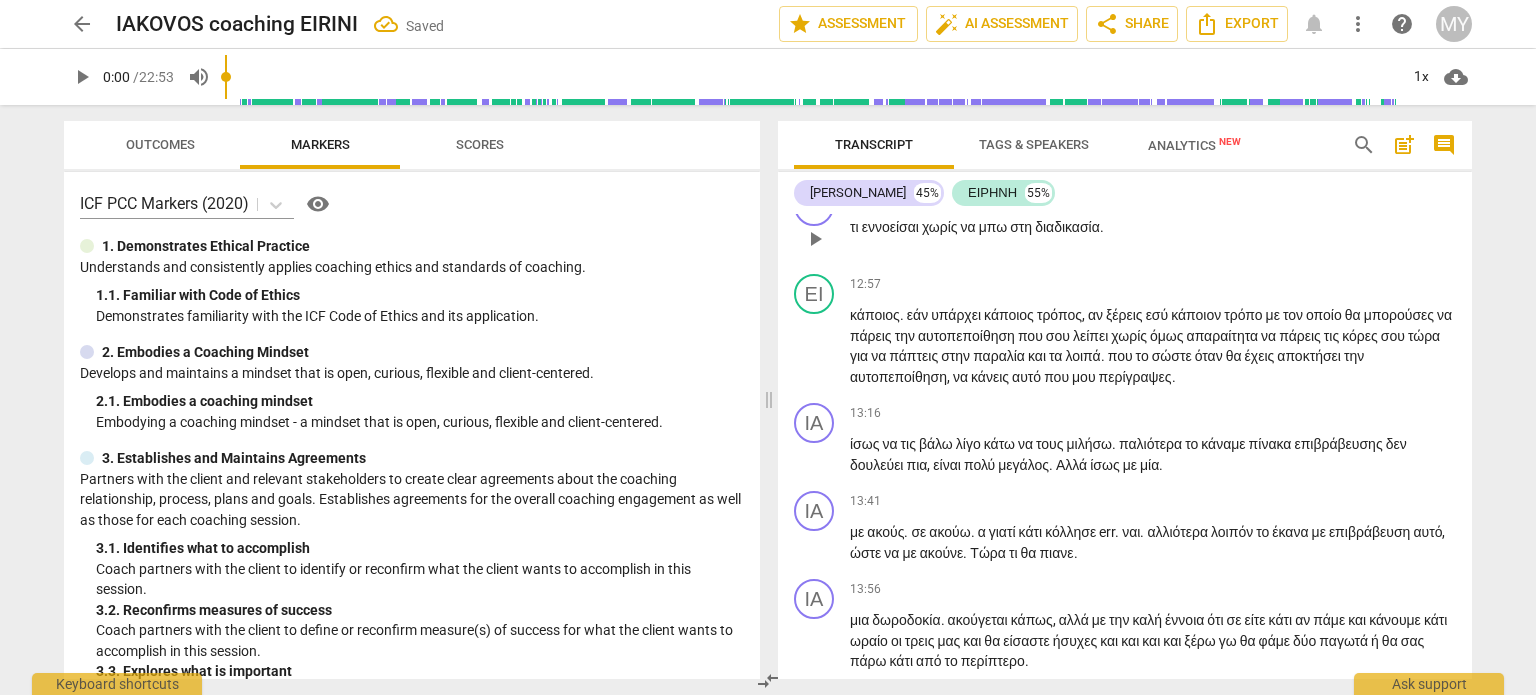 type 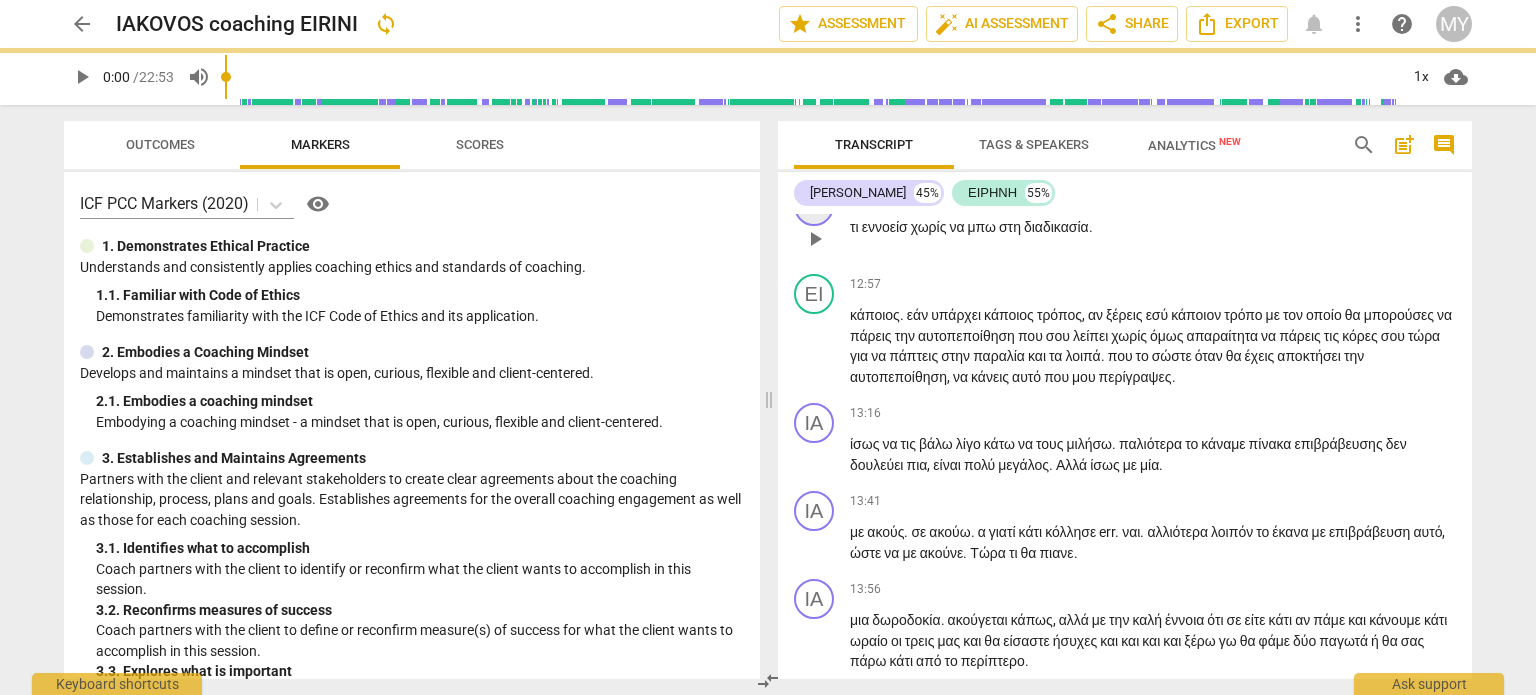 click on "ΙΑ" at bounding box center (814, 206) 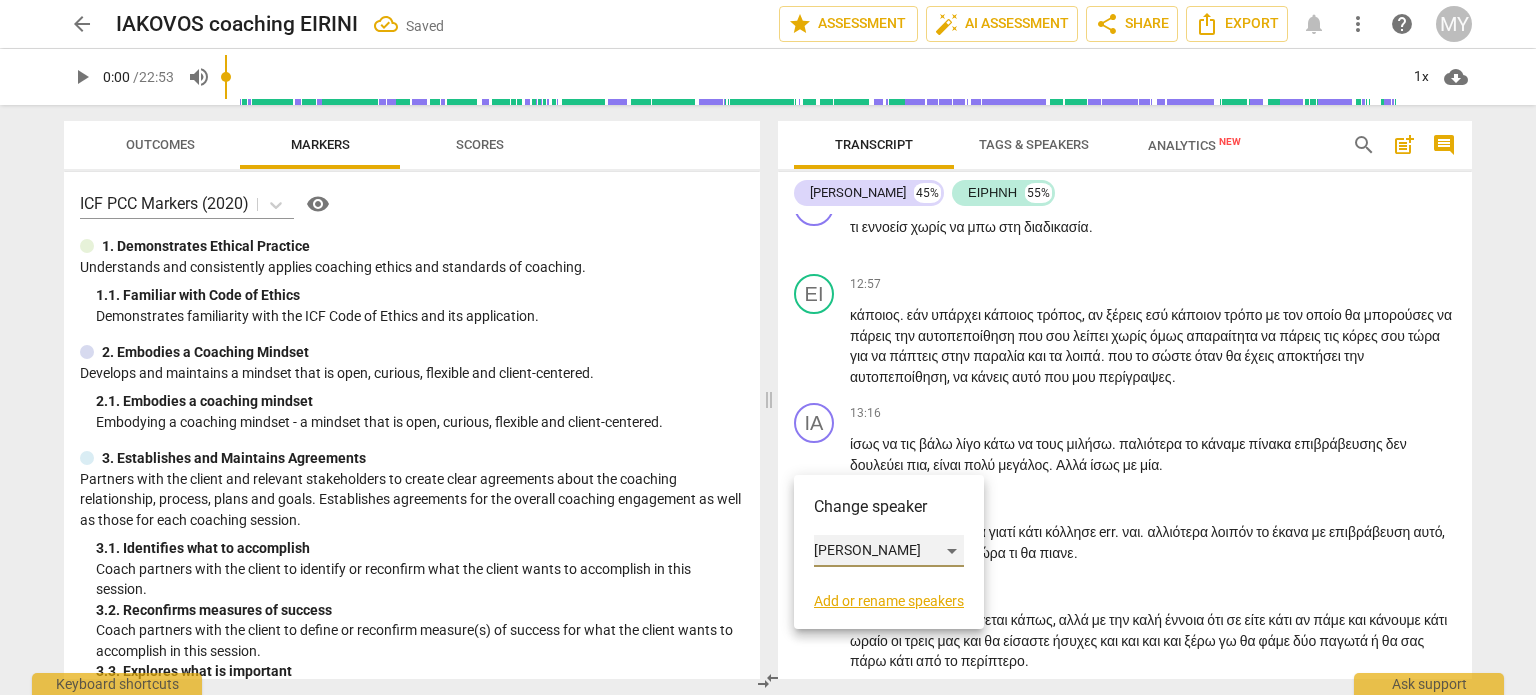 click on "[PERSON_NAME]" at bounding box center (889, 551) 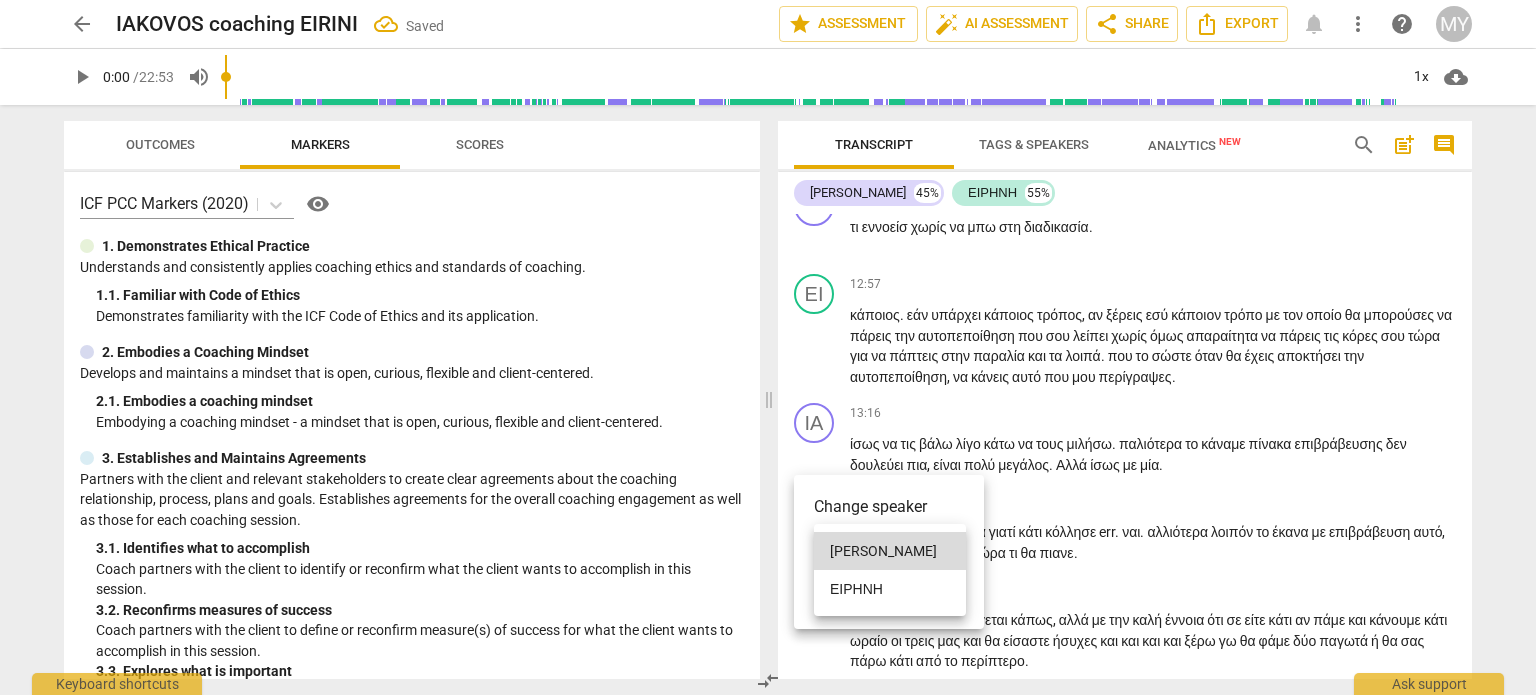 click on "ΕΙΡΗΝΗ" at bounding box center (890, 589) 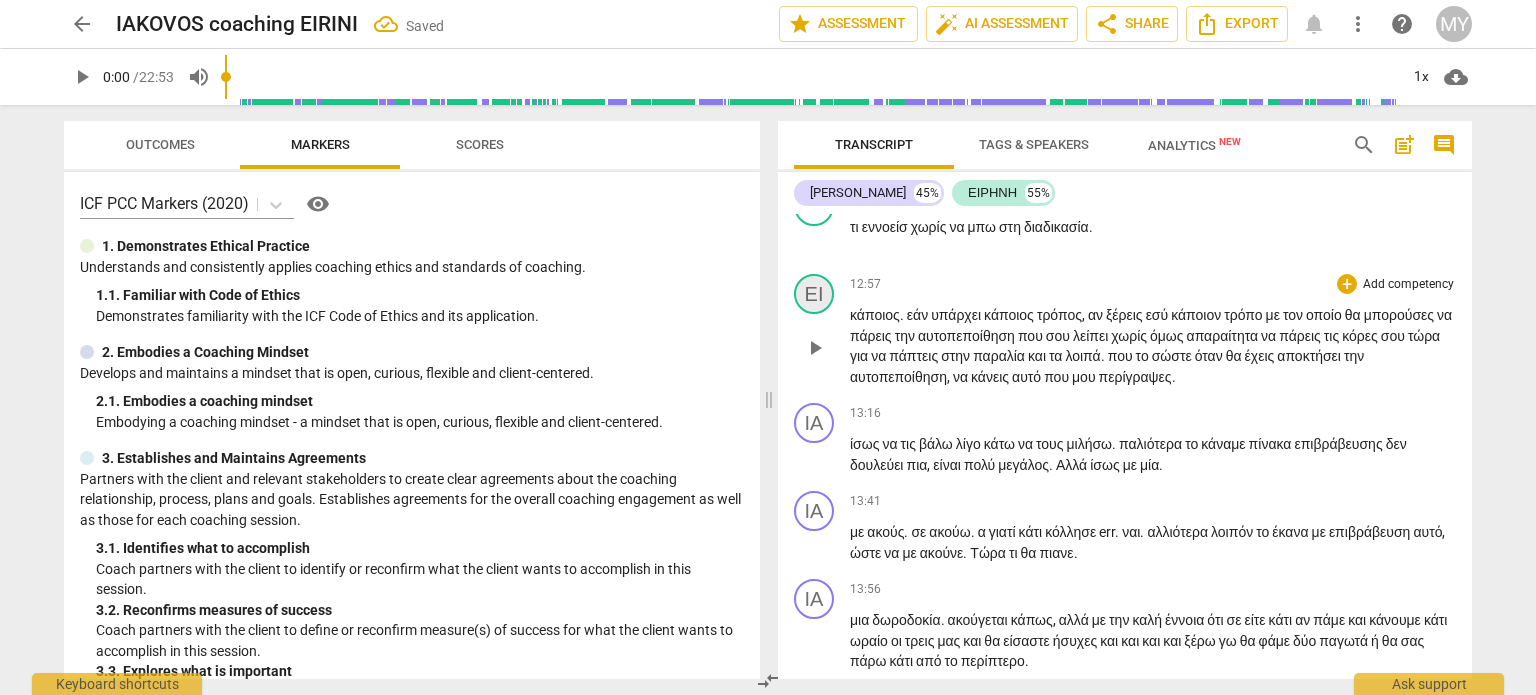 click on "ΕΙ" at bounding box center (814, 294) 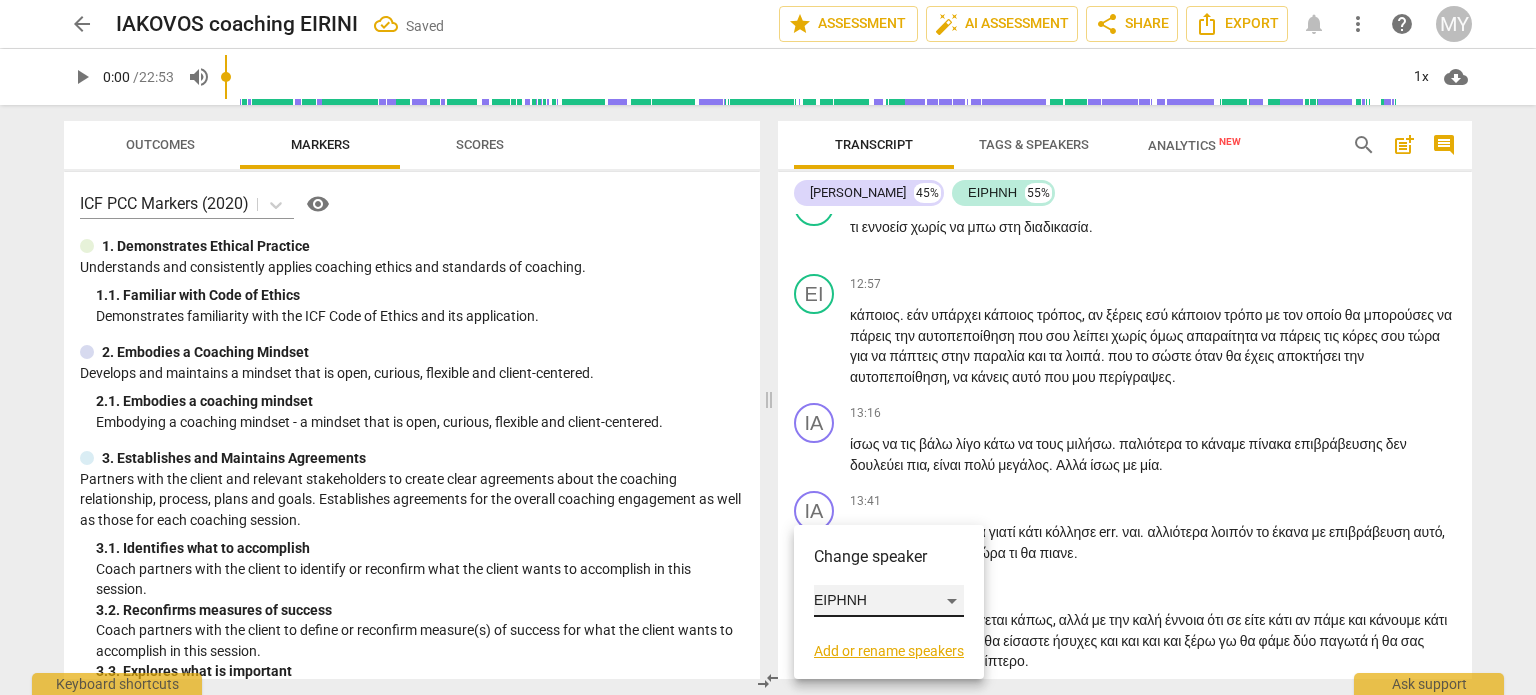 click on "ΕΙΡΗΝΗ" at bounding box center (889, 601) 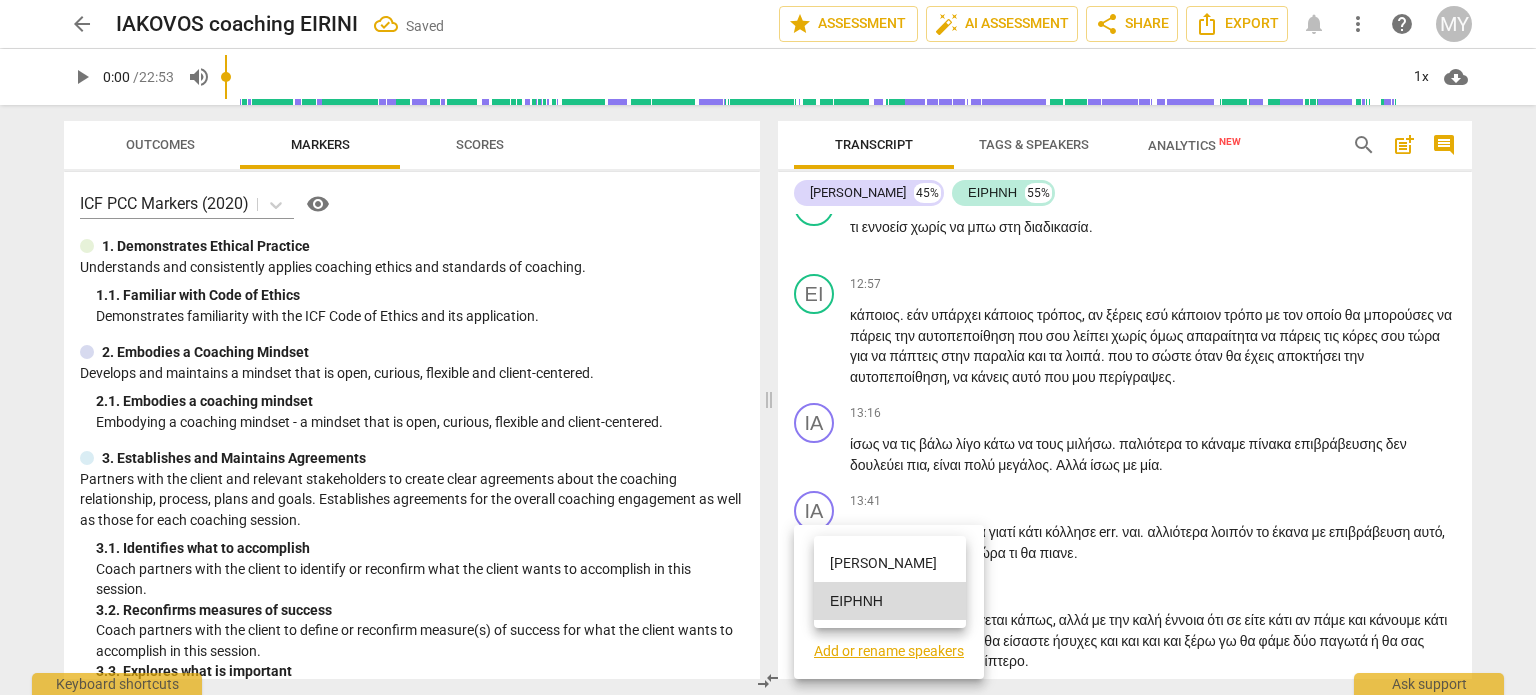 click on "[PERSON_NAME]" at bounding box center (890, 563) 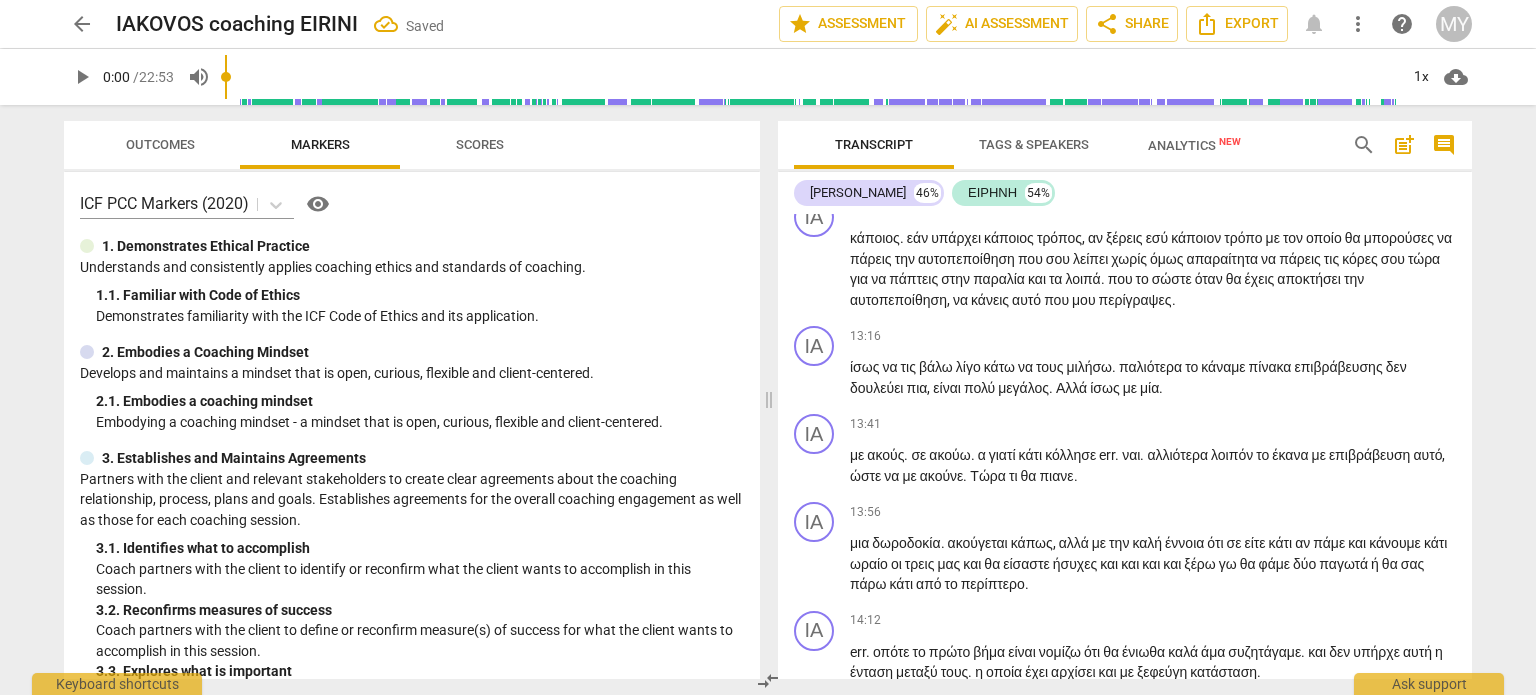 scroll, scrollTop: 5060, scrollLeft: 0, axis: vertical 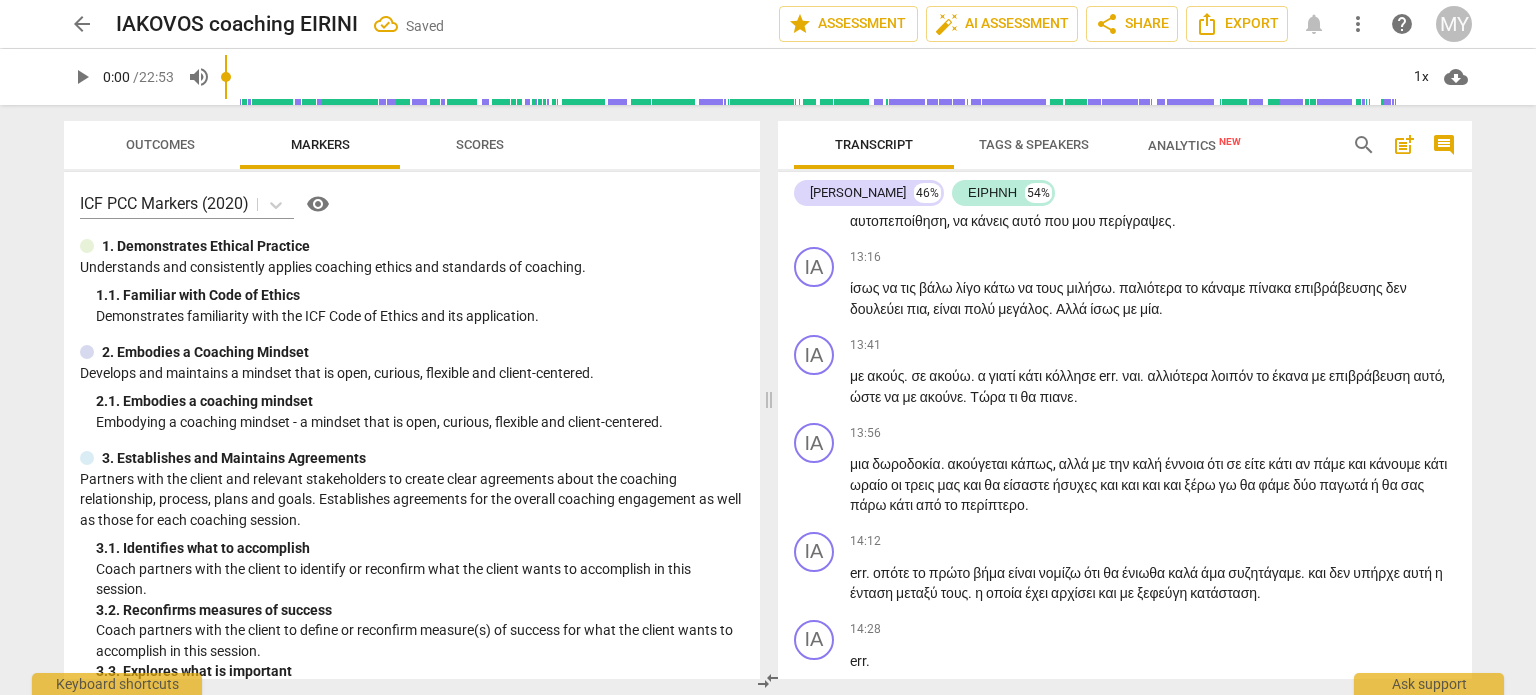 click on "πάπτεις" at bounding box center [915, 200] 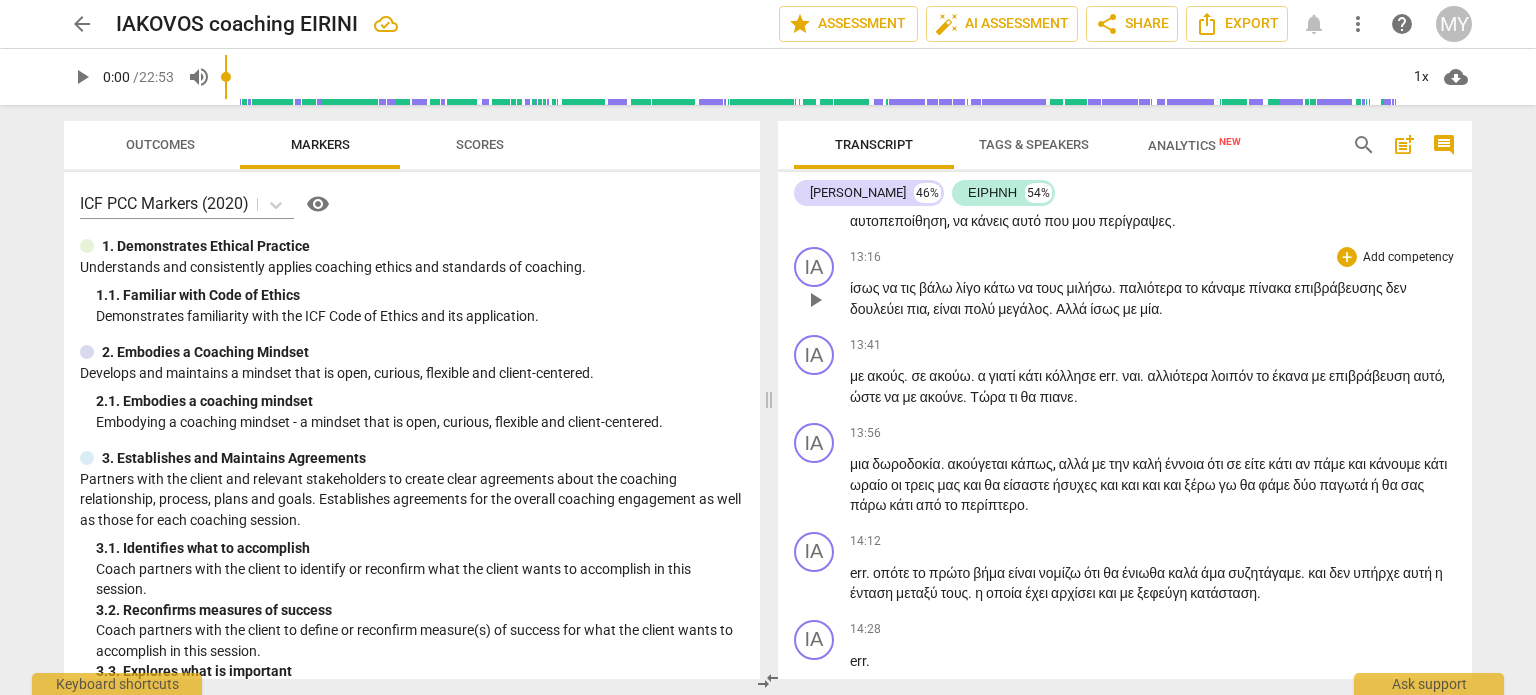 type 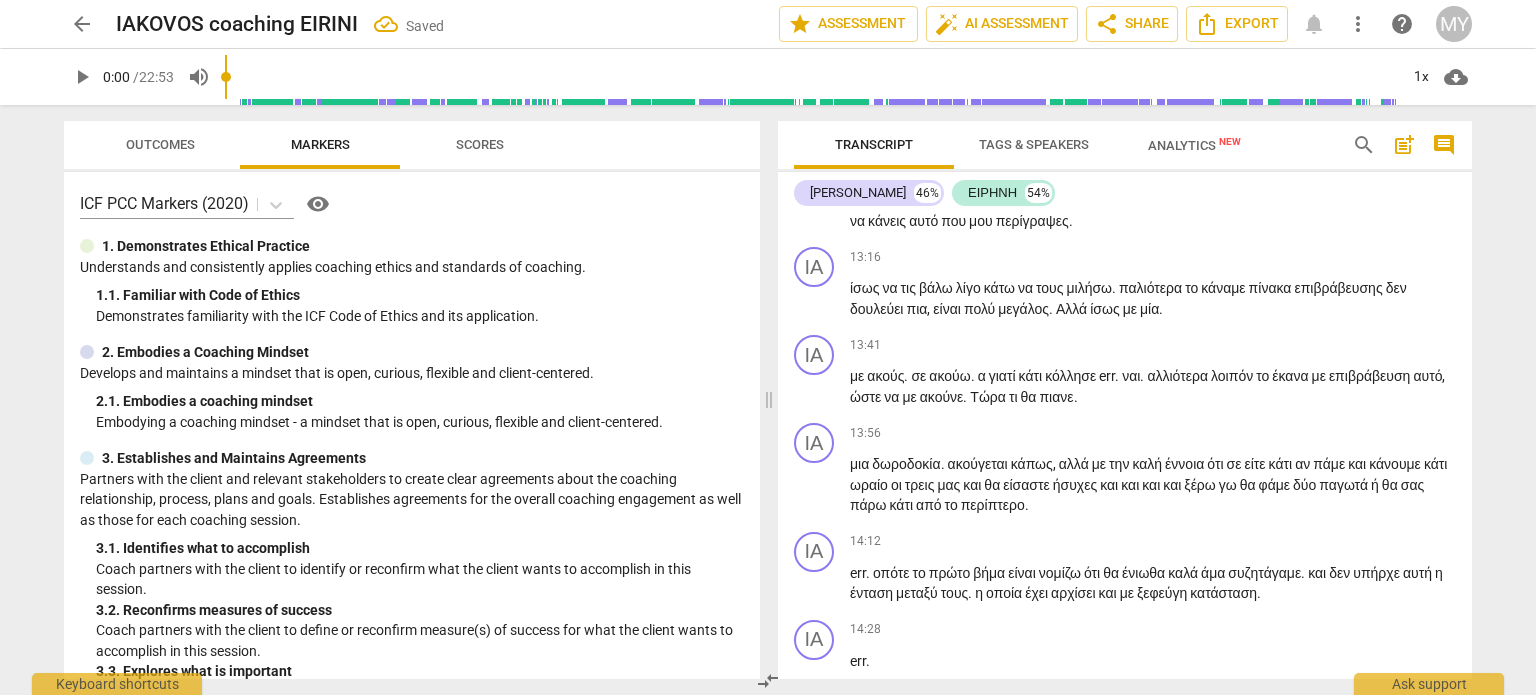 drag, startPoint x: 1264, startPoint y: 447, endPoint x: 1226, endPoint y: 447, distance: 38 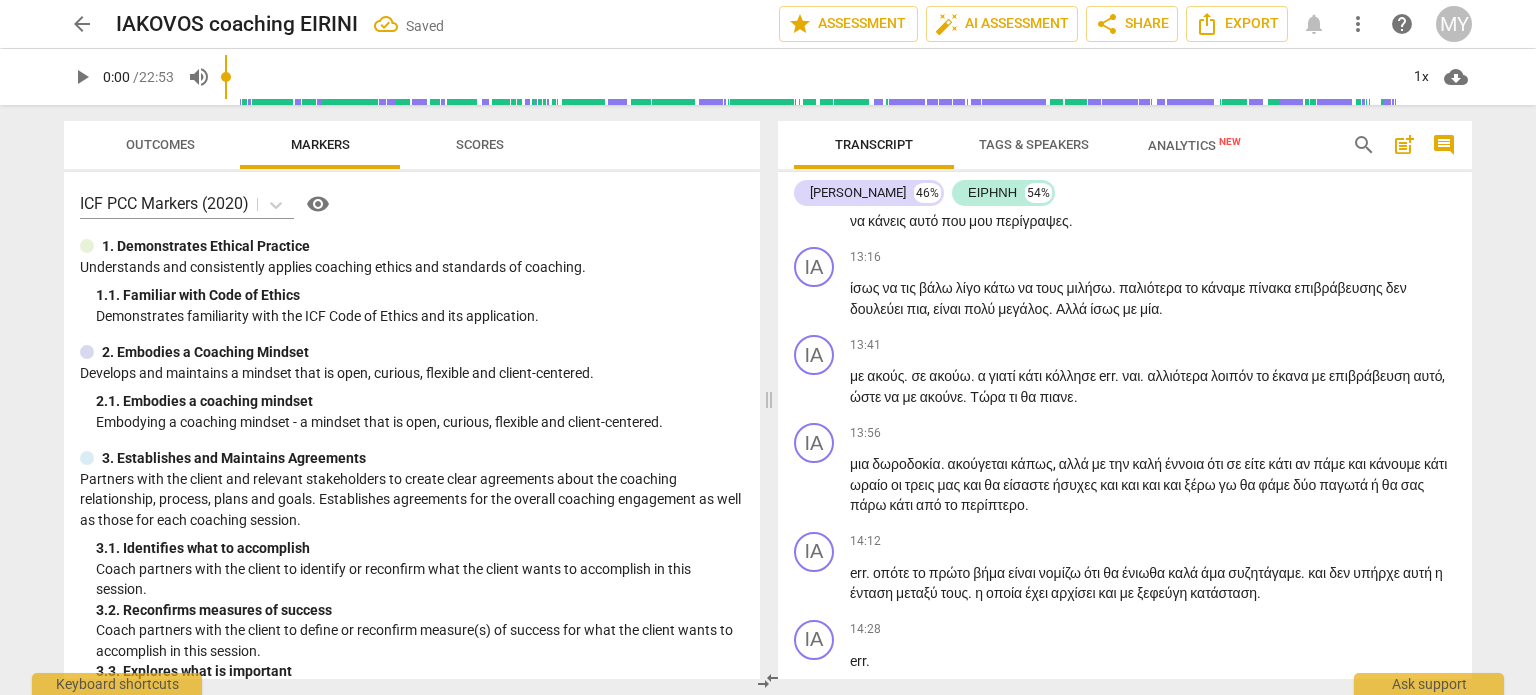 click on "κάποιος .   εάν   υπάρχει   κάποιος   τρόπος ,   αν   ξέρεις   εσύ   κάποιον   τρόπο   με   τον   οποίο   θα   μπορούσες   να   πάρεις   την   αυτοπεποίθηση   που   σου   λείπει   χωρίς   όμως   απαραίτητα   να   πάρεις   τις   κόρες   σου   τώρα   για   να   πάς   στην   παραλία   και   τα   λοιπά .   που   το   σώστε   όταν   θα   έχεις   αποκτήσει   την   αυτοπεποίθηση ,   να   κάνεις   αυτό   που   μου   περίγραψες ." at bounding box center [1153, 190] 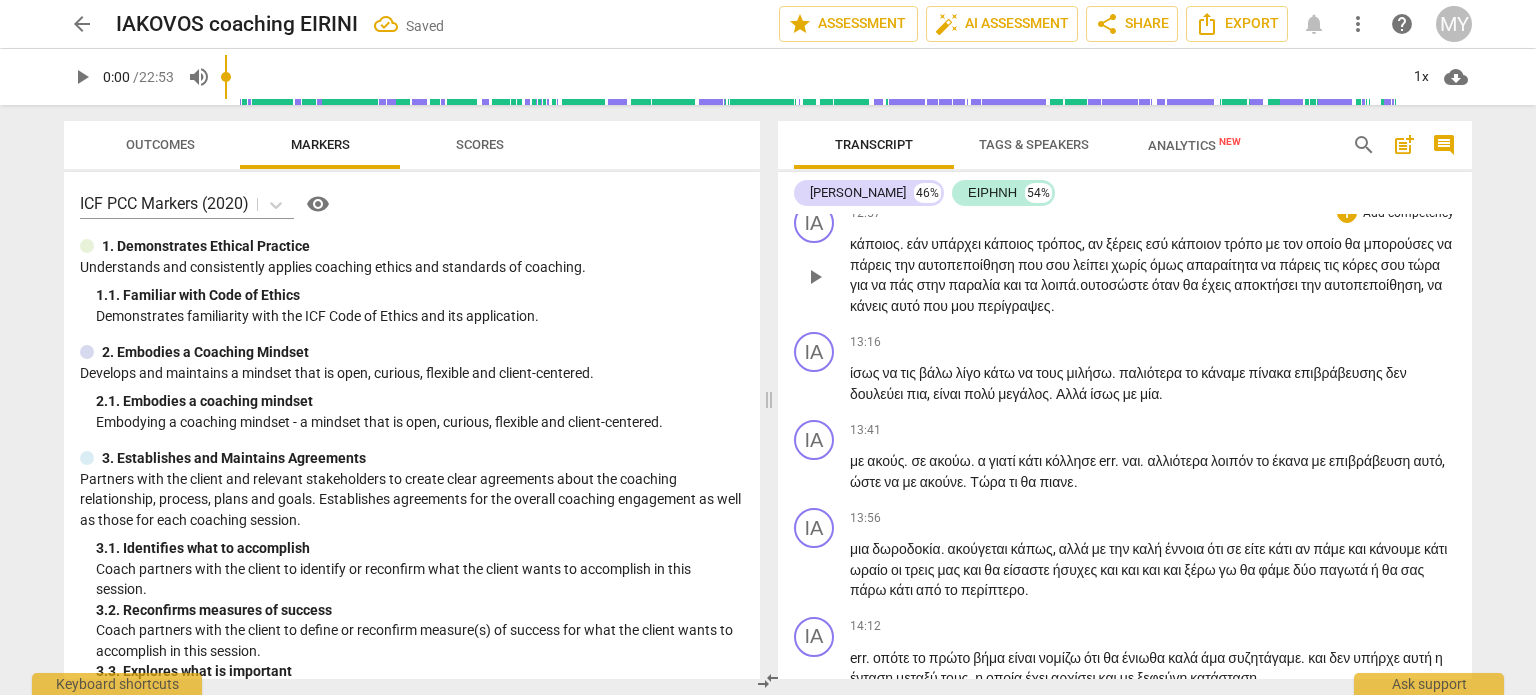 scroll, scrollTop: 4960, scrollLeft: 0, axis: vertical 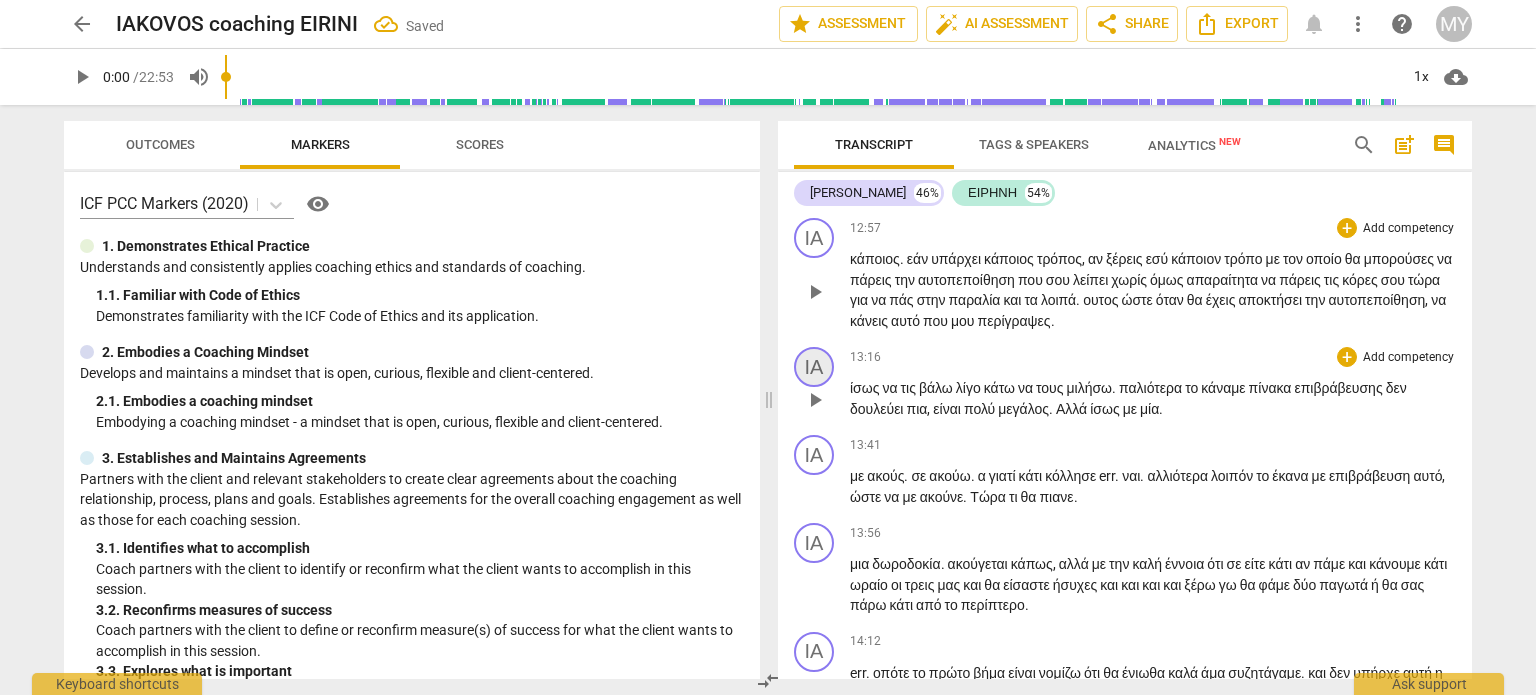 click on "ΙΑ" at bounding box center [814, 367] 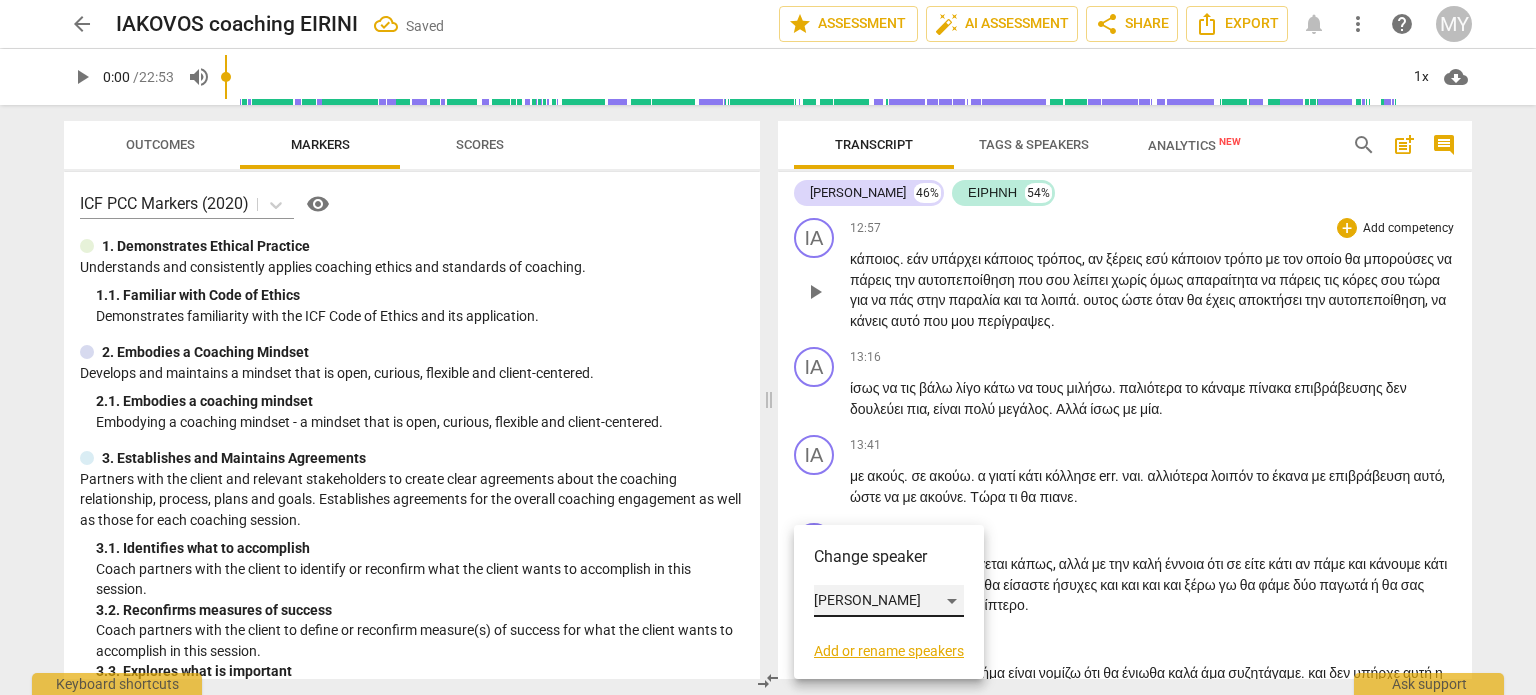 click on "[PERSON_NAME]" at bounding box center [889, 601] 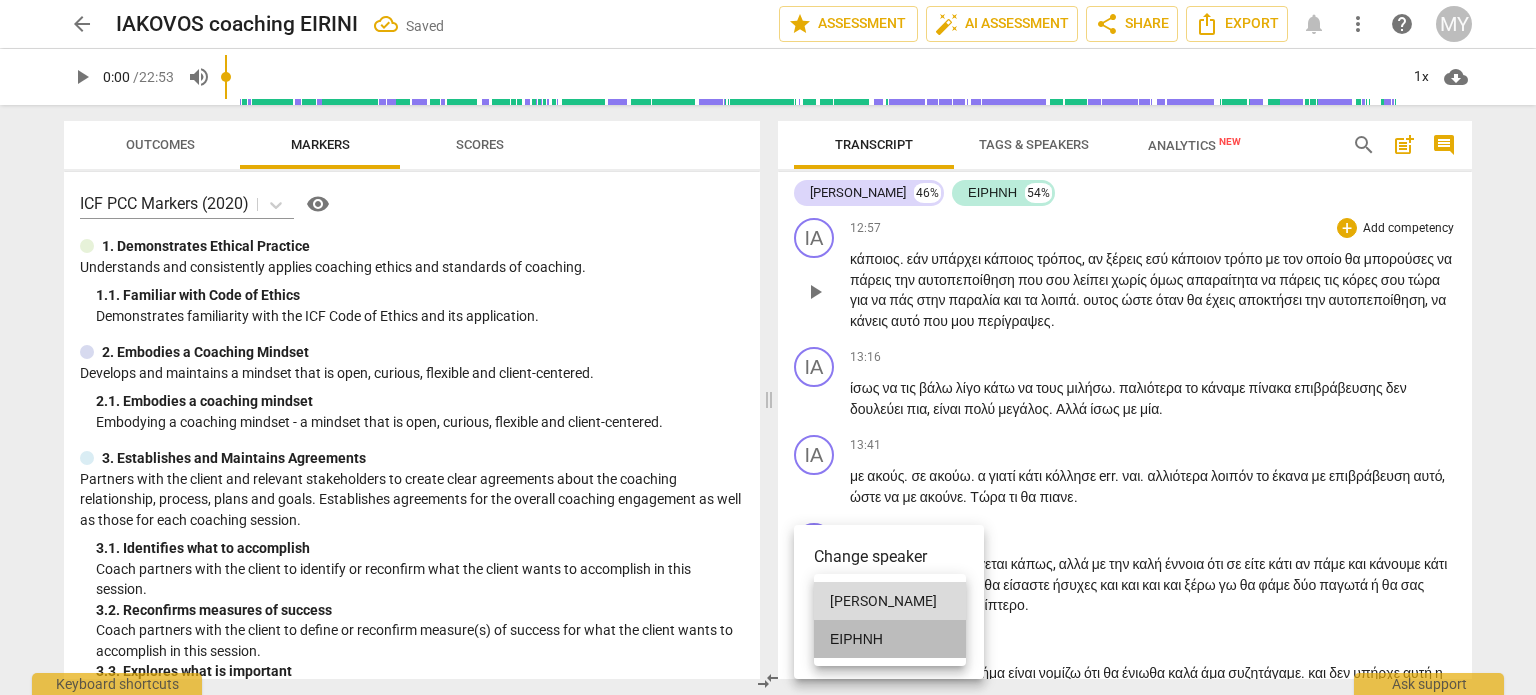 click on "ΕΙΡΗΝΗ" at bounding box center (890, 639) 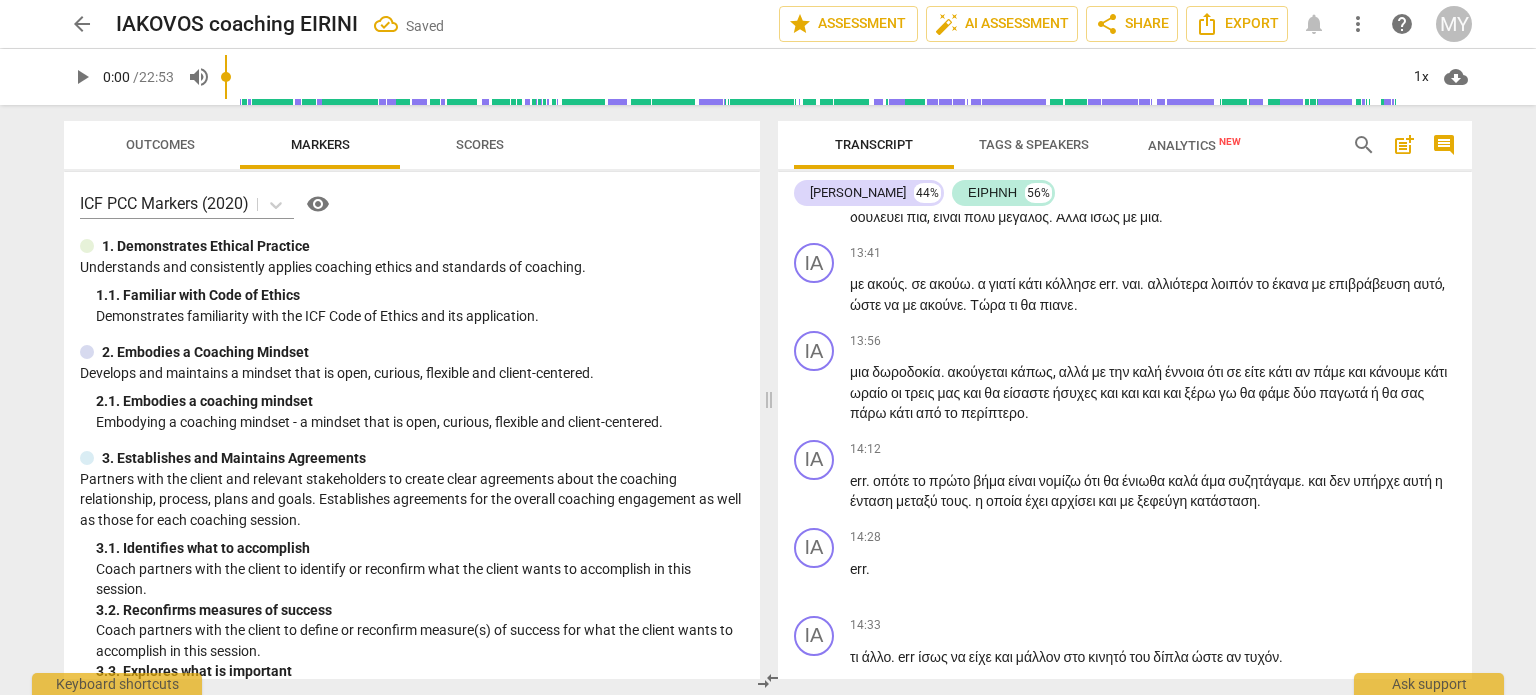 scroll, scrollTop: 5215, scrollLeft: 0, axis: vertical 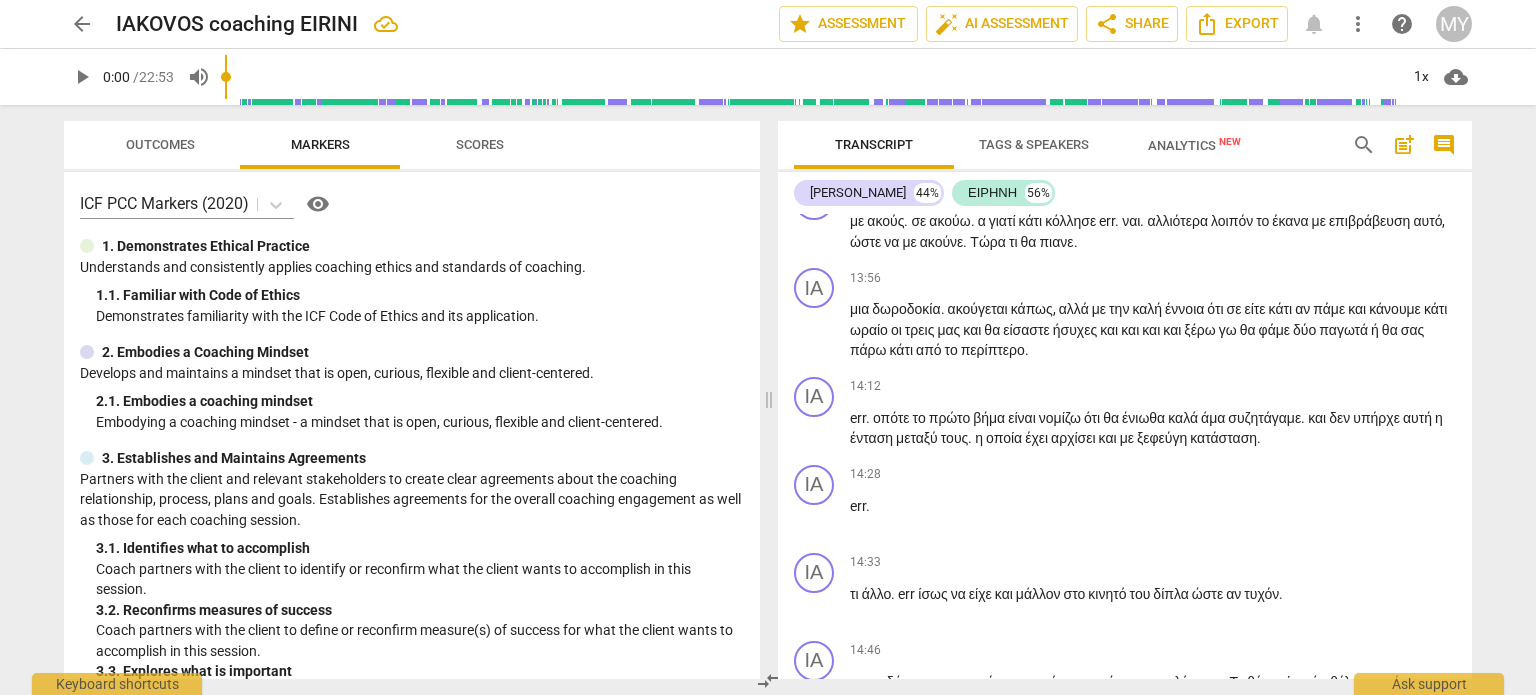 click on "μεγάλος" at bounding box center [1023, 154] 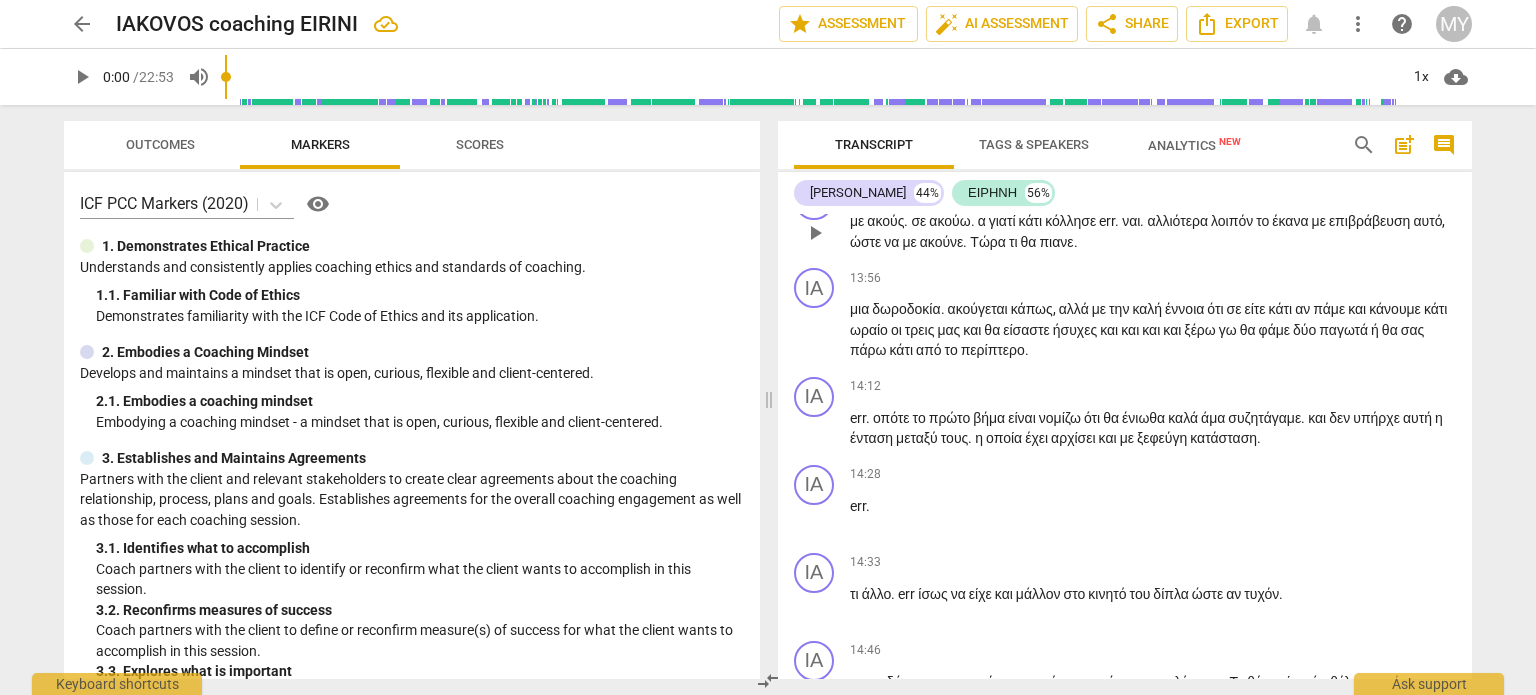 type 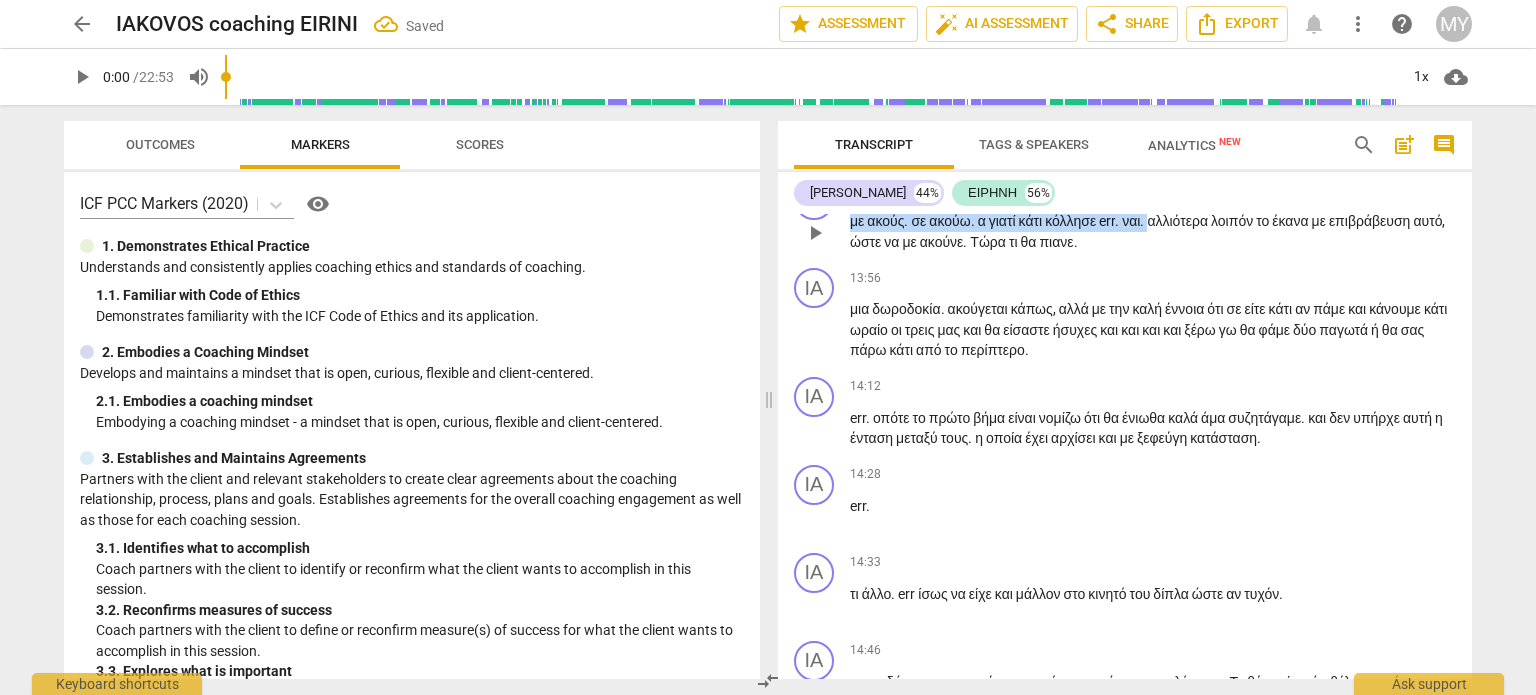 drag, startPoint x: 1167, startPoint y: 470, endPoint x: 841, endPoint y: 469, distance: 326.00153 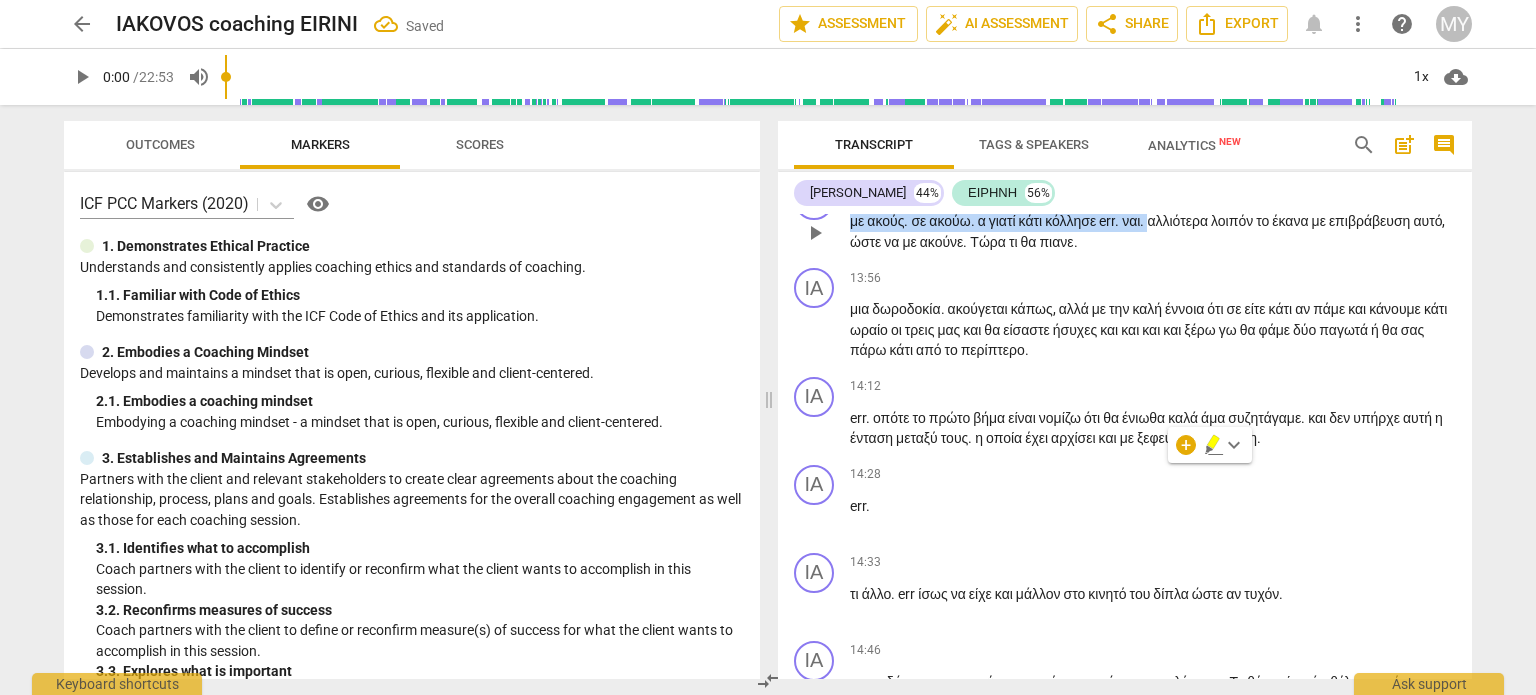 type 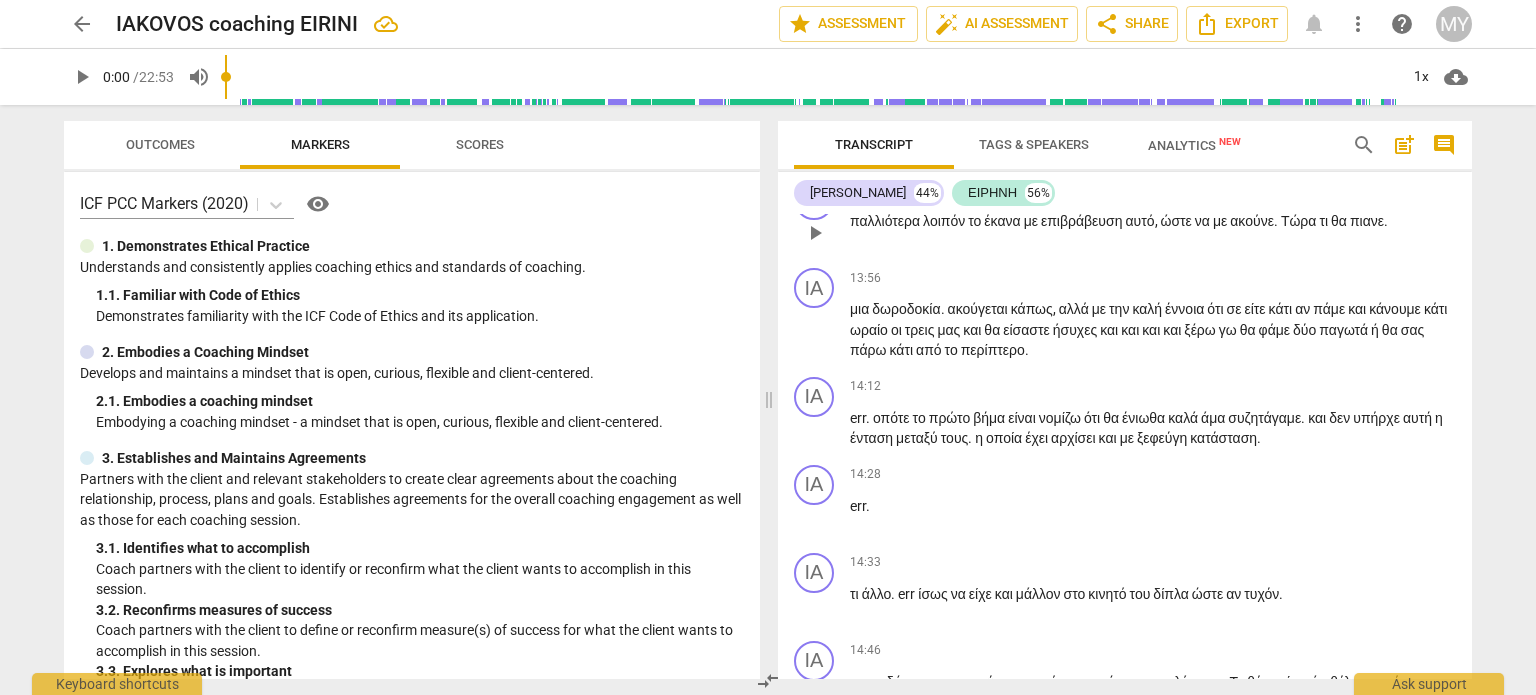 click on "παλλιότερα" at bounding box center (886, 221) 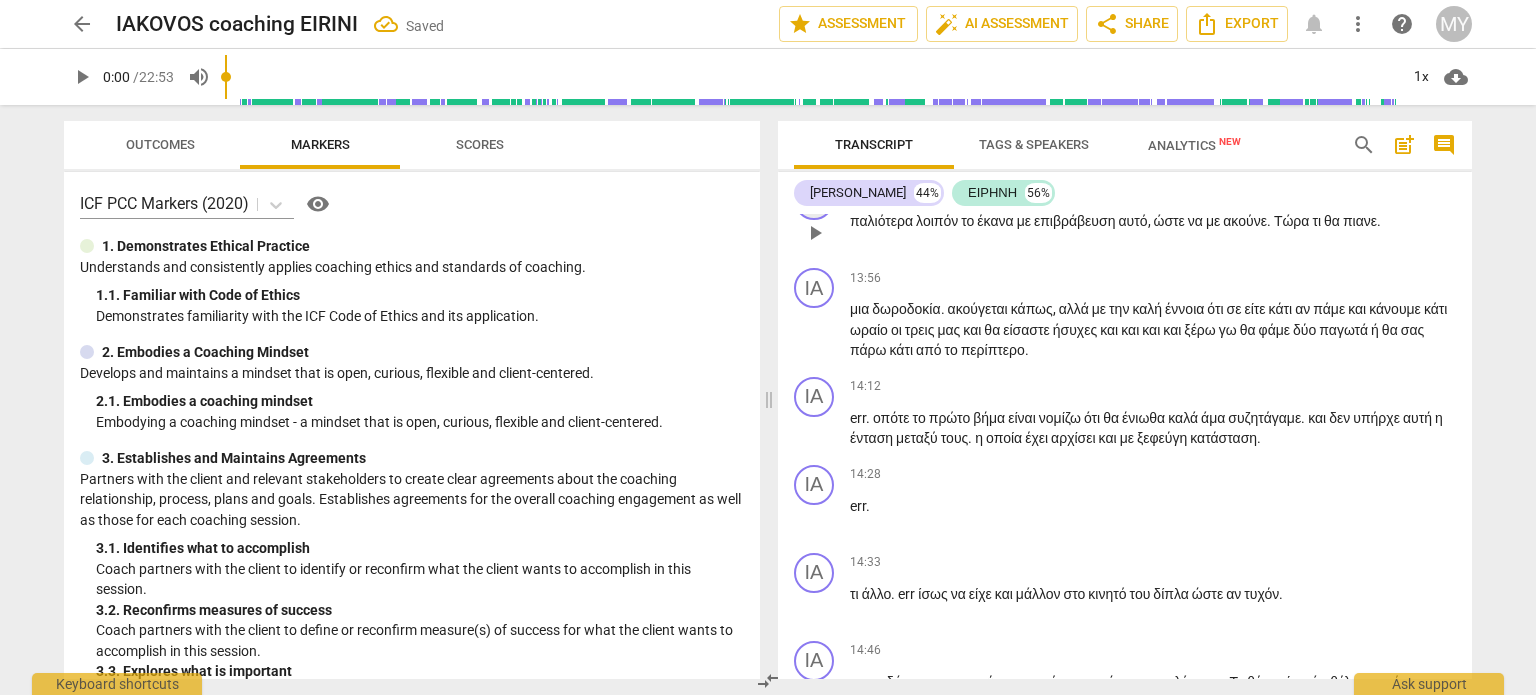 click on "ΙΑ" at bounding box center [814, 200] 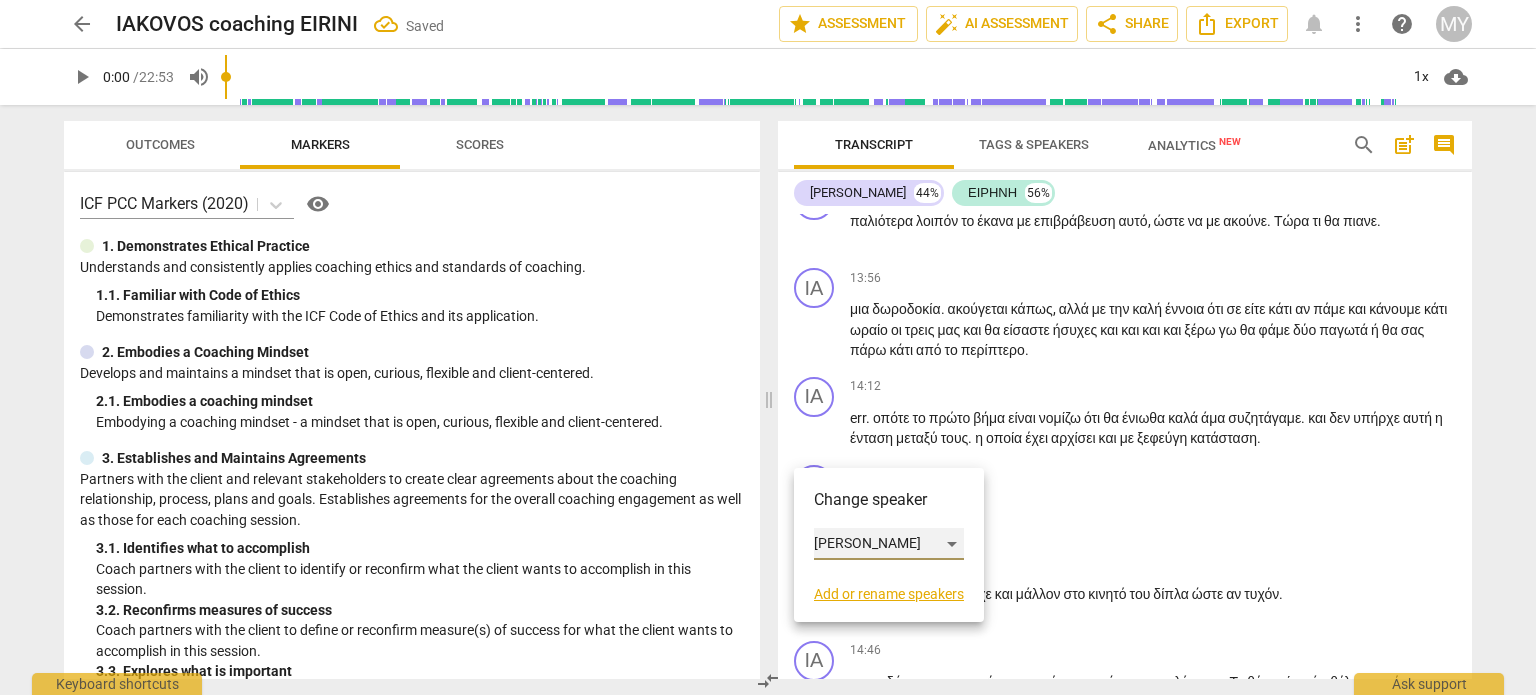 click on "[PERSON_NAME]" at bounding box center (889, 544) 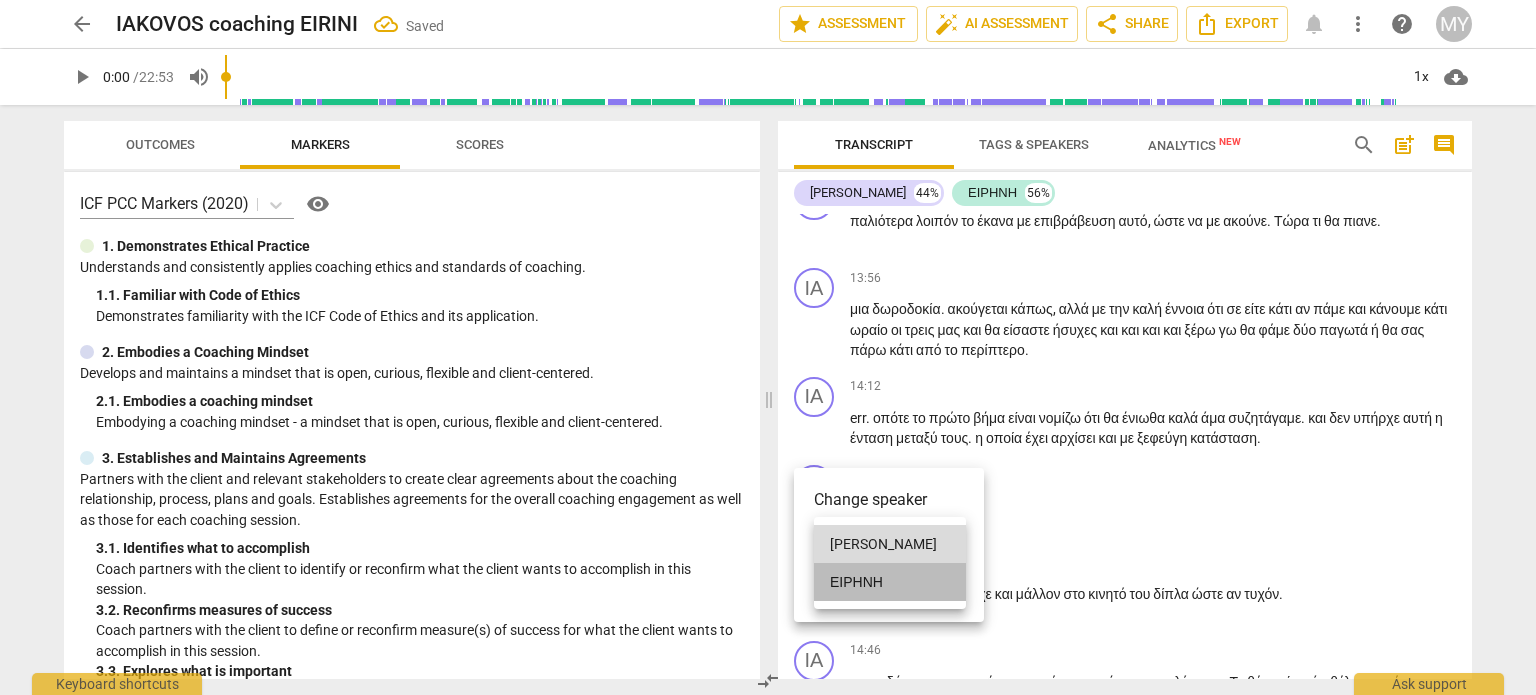 click on "ΕΙΡΗΝΗ" at bounding box center [890, 582] 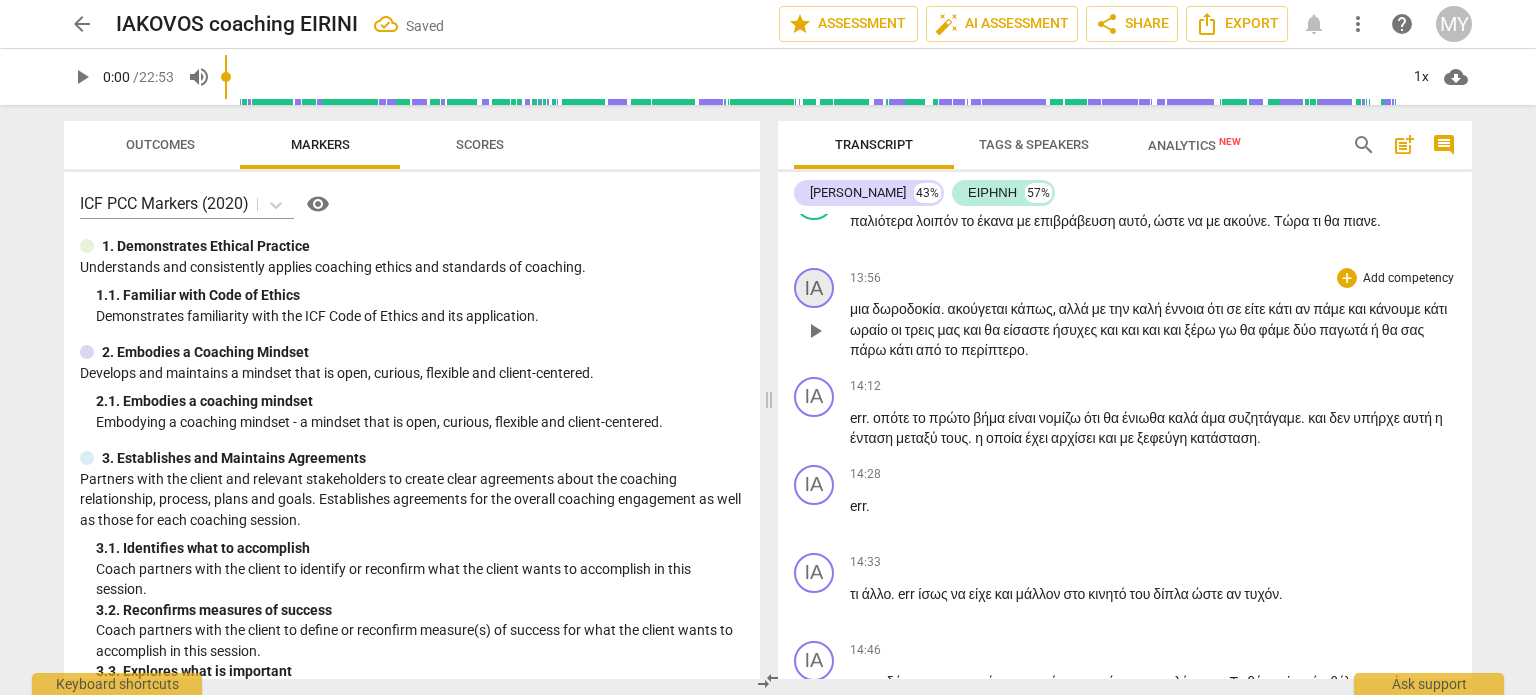 click on "ΙΑ" at bounding box center [814, 288] 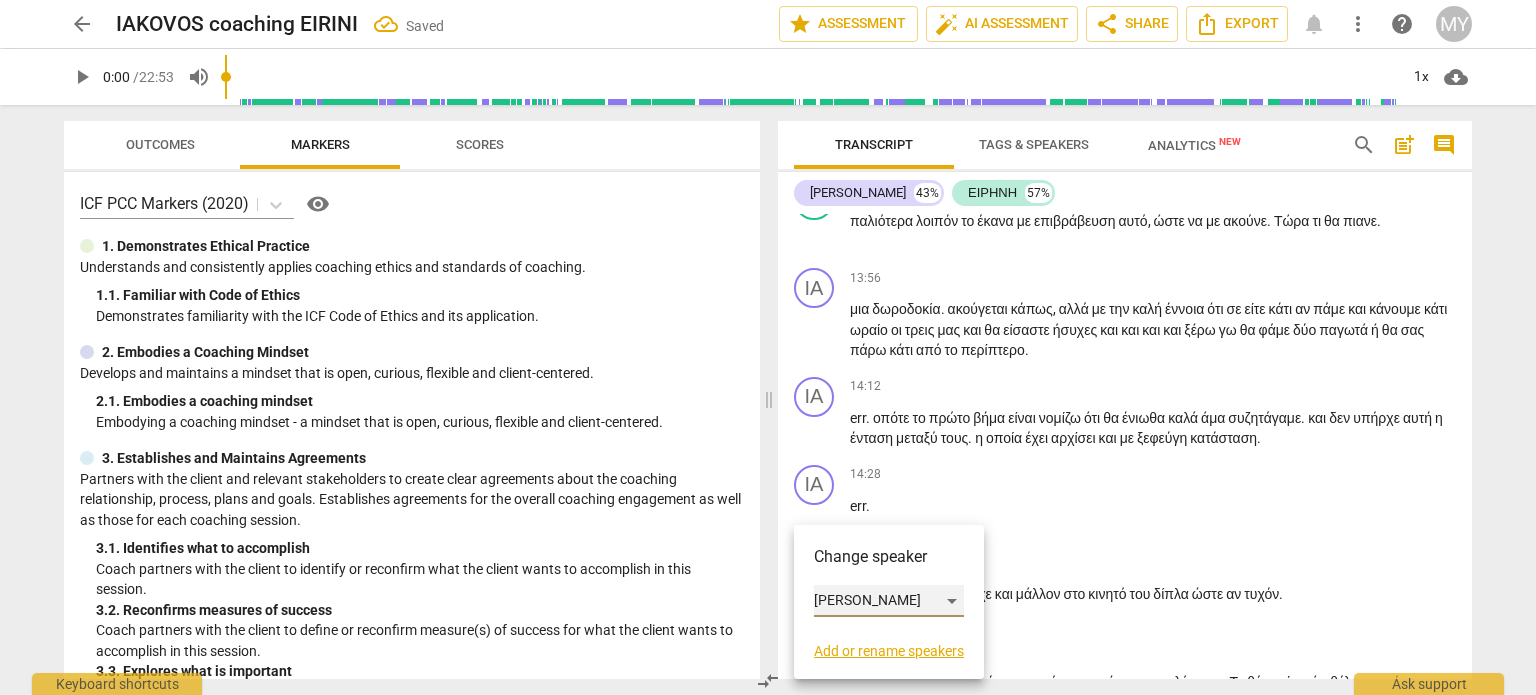 click on "[PERSON_NAME]" at bounding box center (889, 601) 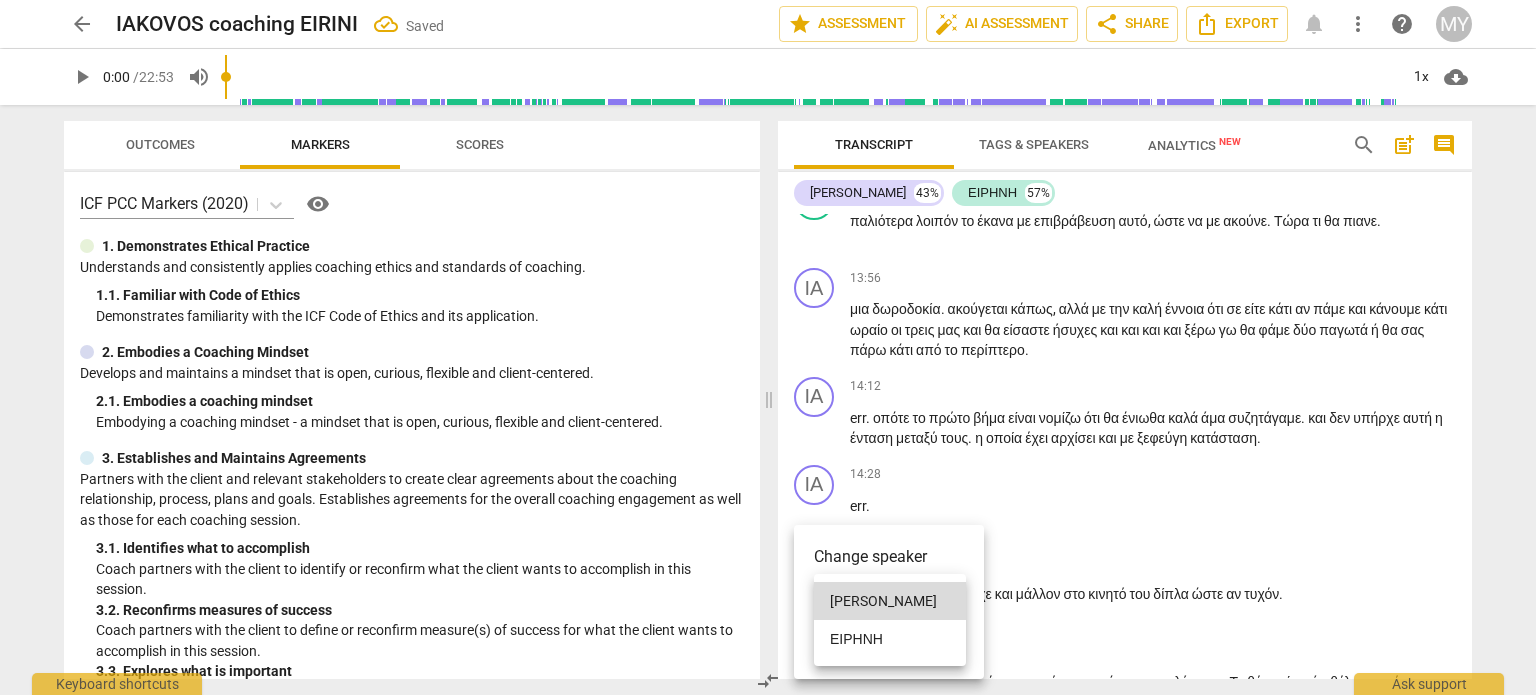 drag, startPoint x: 922, startPoint y: 635, endPoint x: 1061, endPoint y: 614, distance: 140.57738 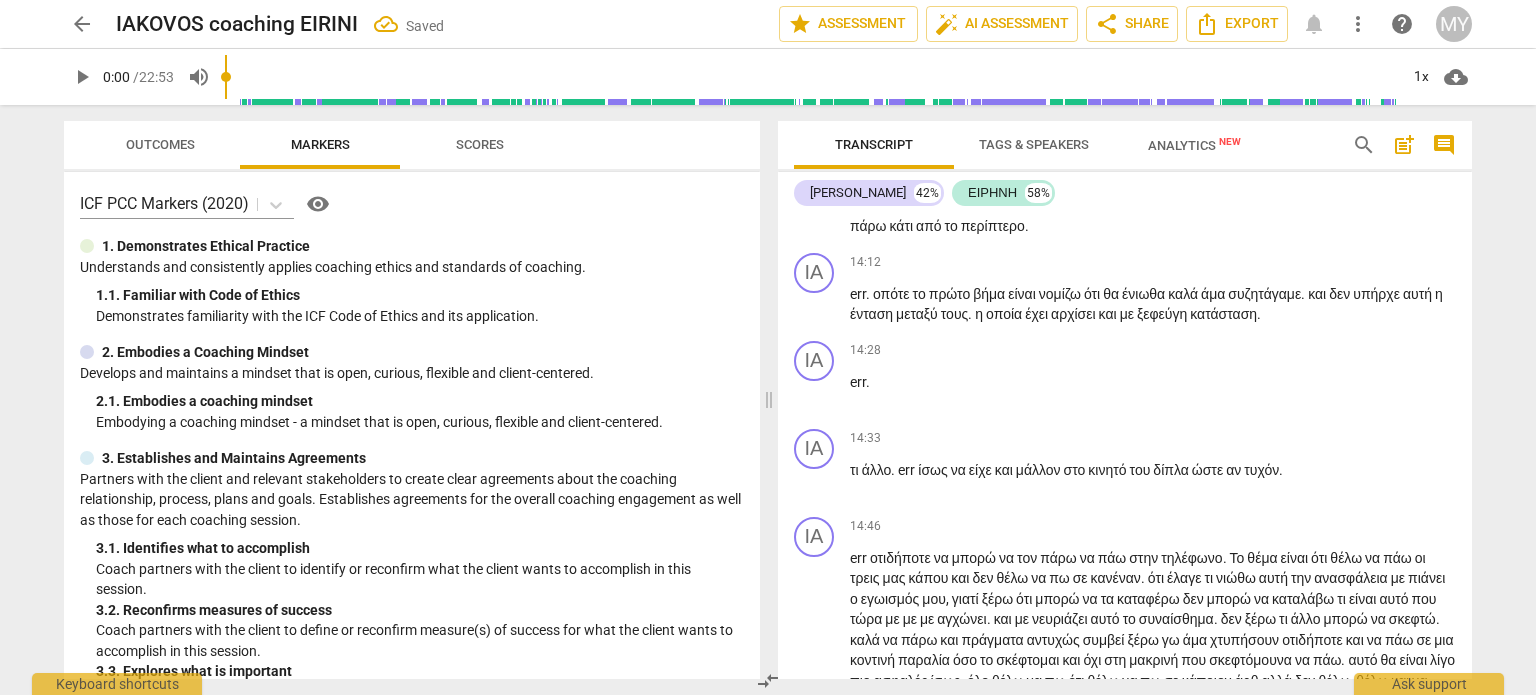 scroll, scrollTop: 5369, scrollLeft: 0, axis: vertical 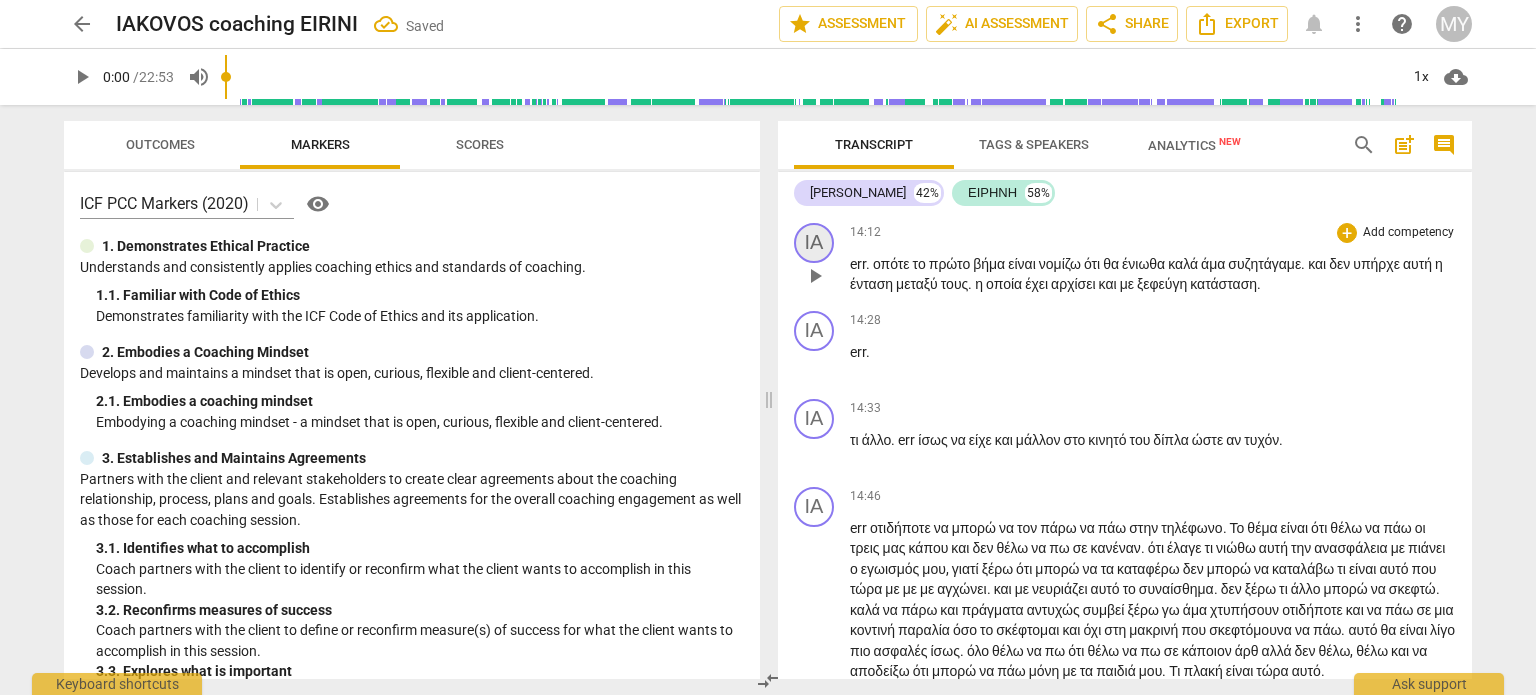 click on "ΙΑ" at bounding box center (814, 243) 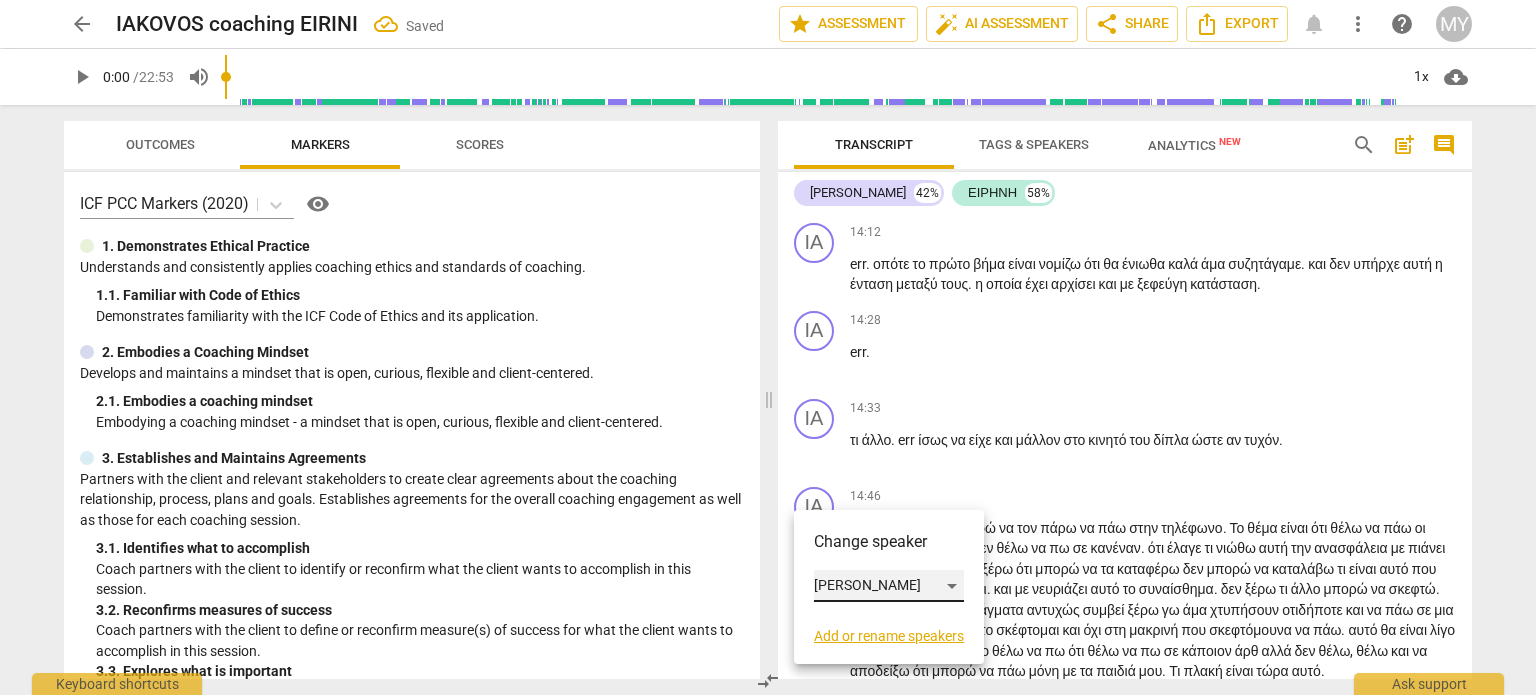 click on "[PERSON_NAME]" at bounding box center [889, 586] 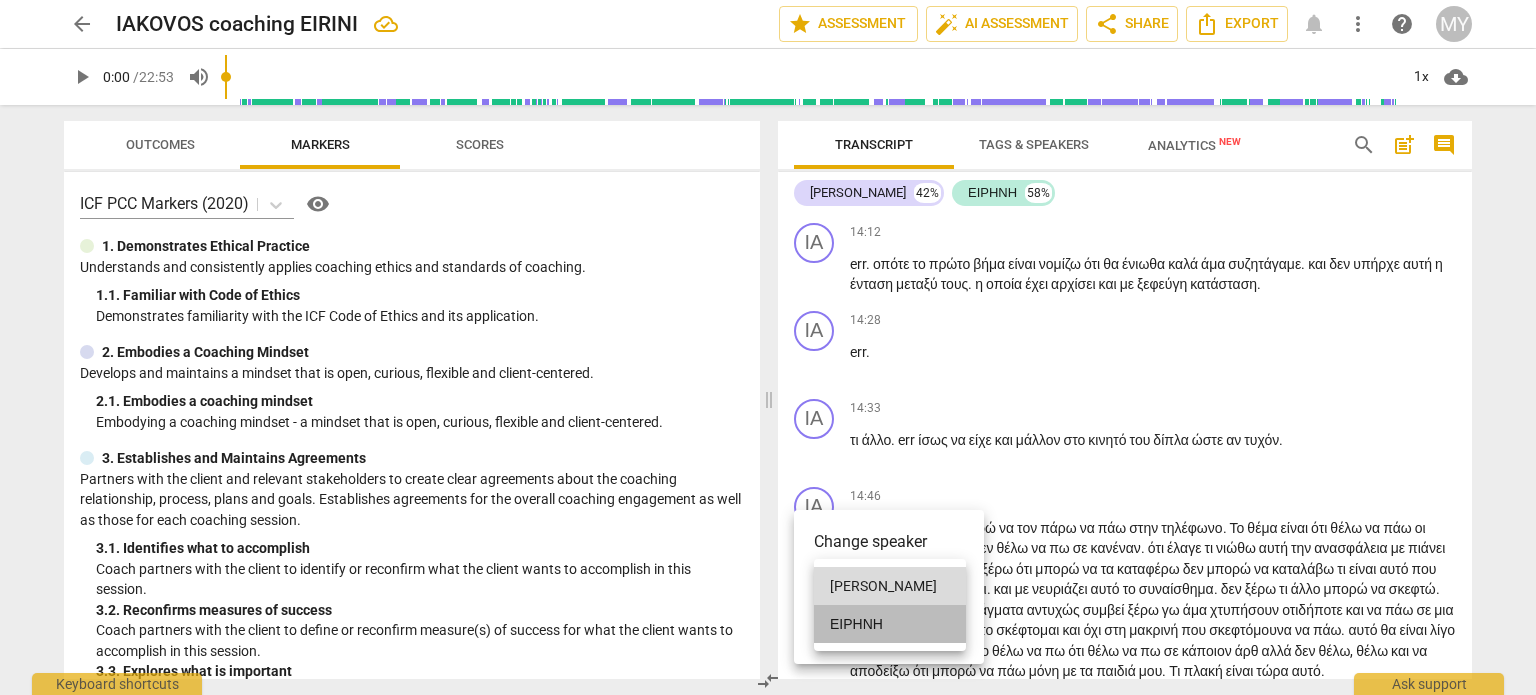 click on "ΕΙΡΗΝΗ" at bounding box center (890, 624) 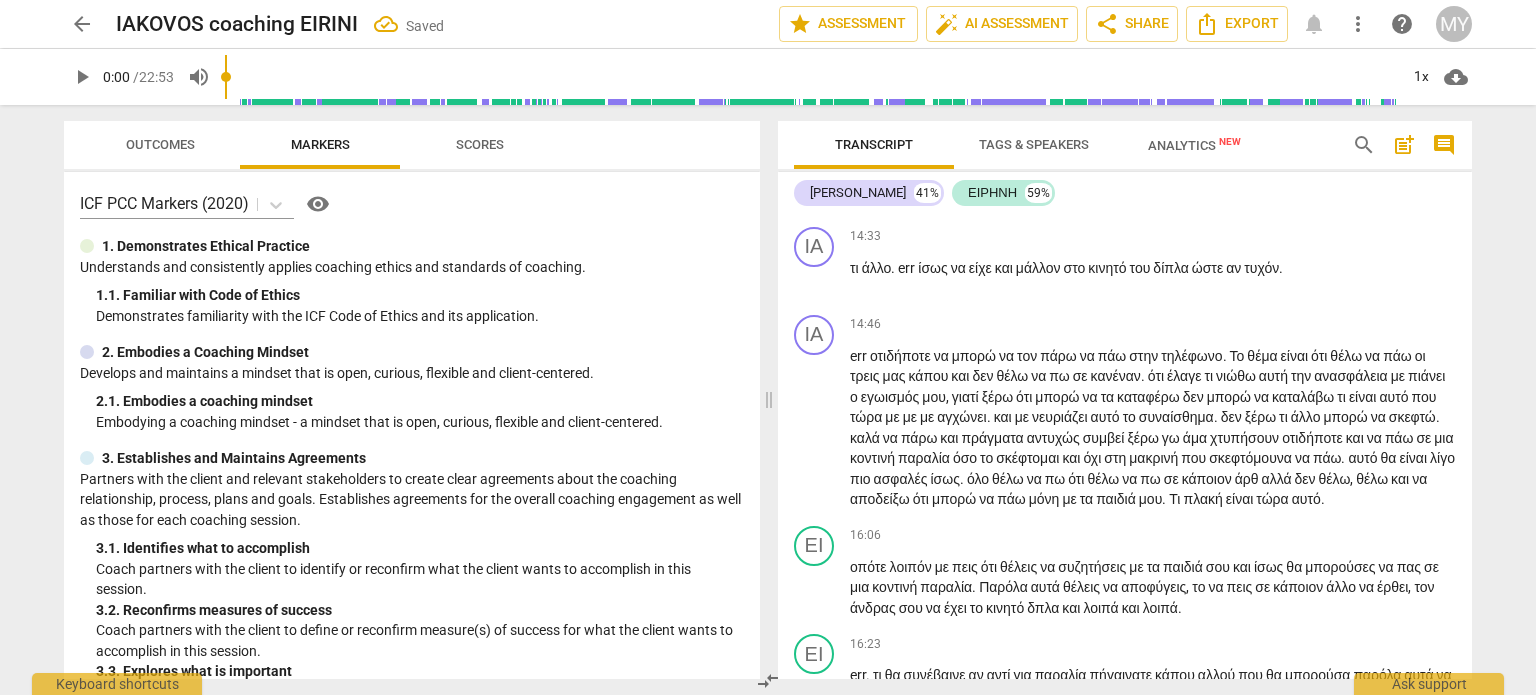 scroll, scrollTop: 5572, scrollLeft: 0, axis: vertical 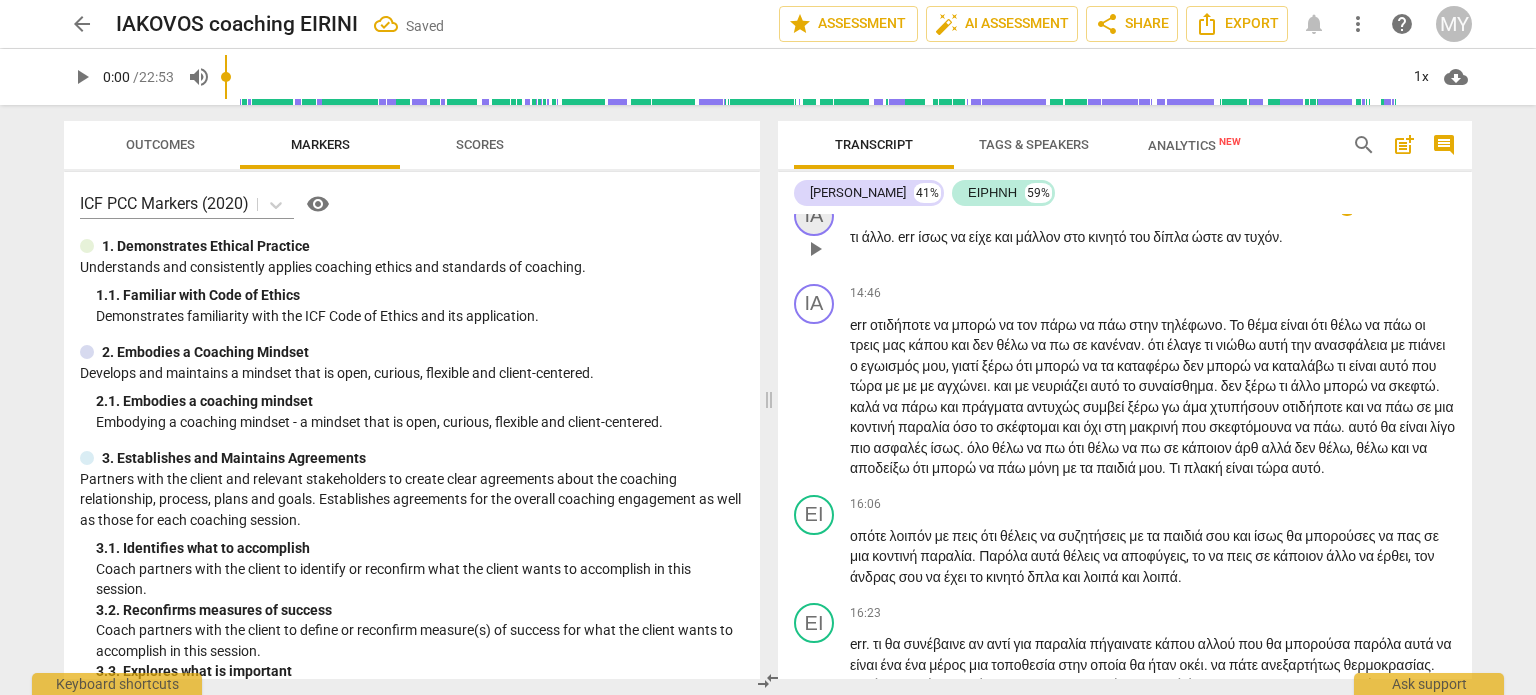 click on "ΙΑ" at bounding box center (814, 216) 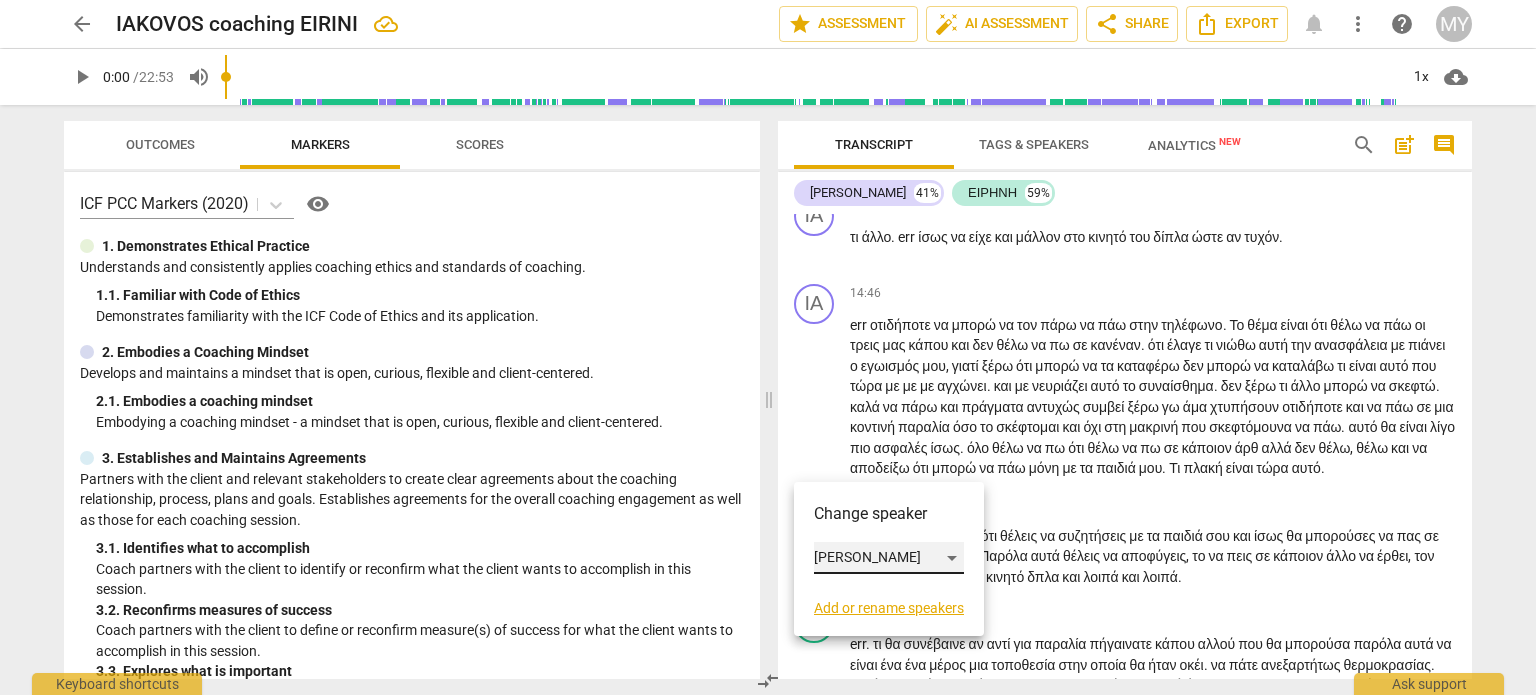 click on "[PERSON_NAME]" at bounding box center [889, 558] 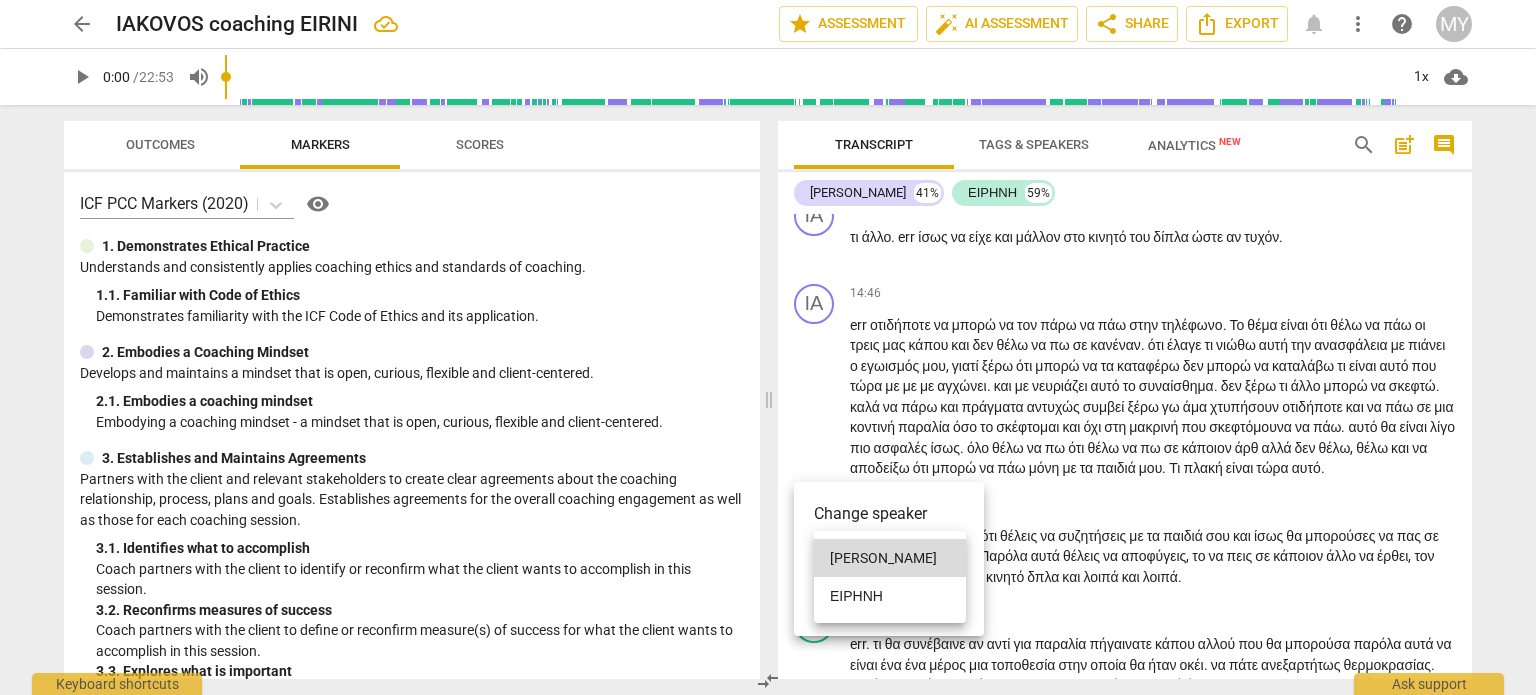 click on "ΕΙΡΗΝΗ" at bounding box center (890, 596) 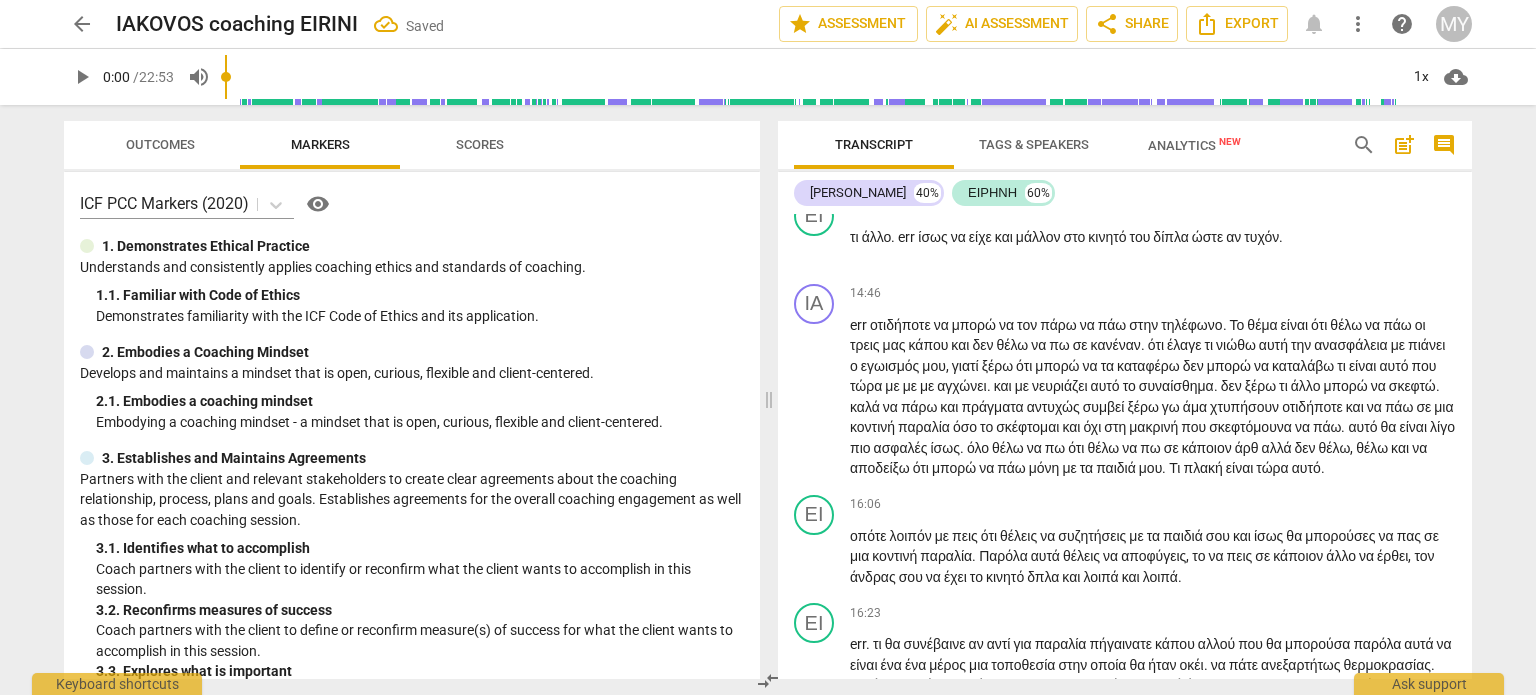 click on "ΙΑ" at bounding box center (814, 128) 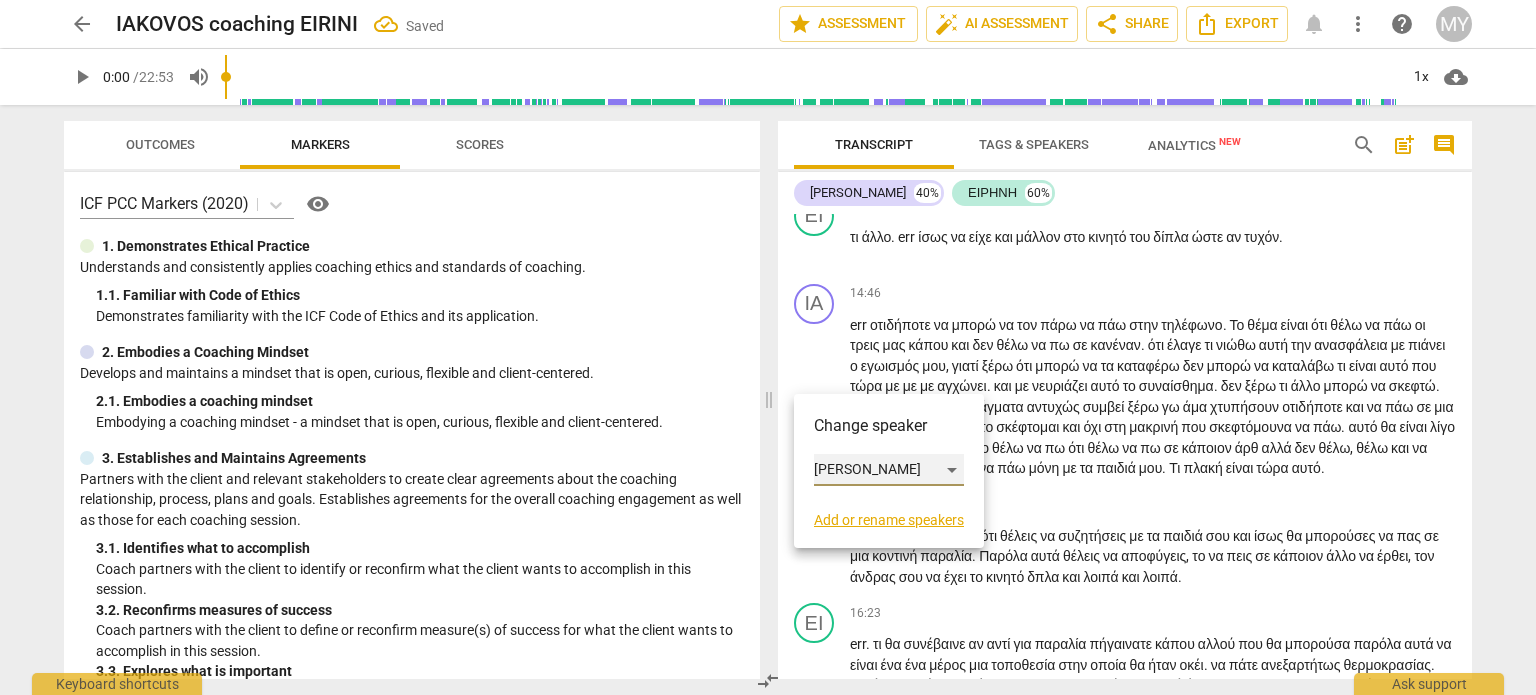 click on "[PERSON_NAME]" at bounding box center [889, 470] 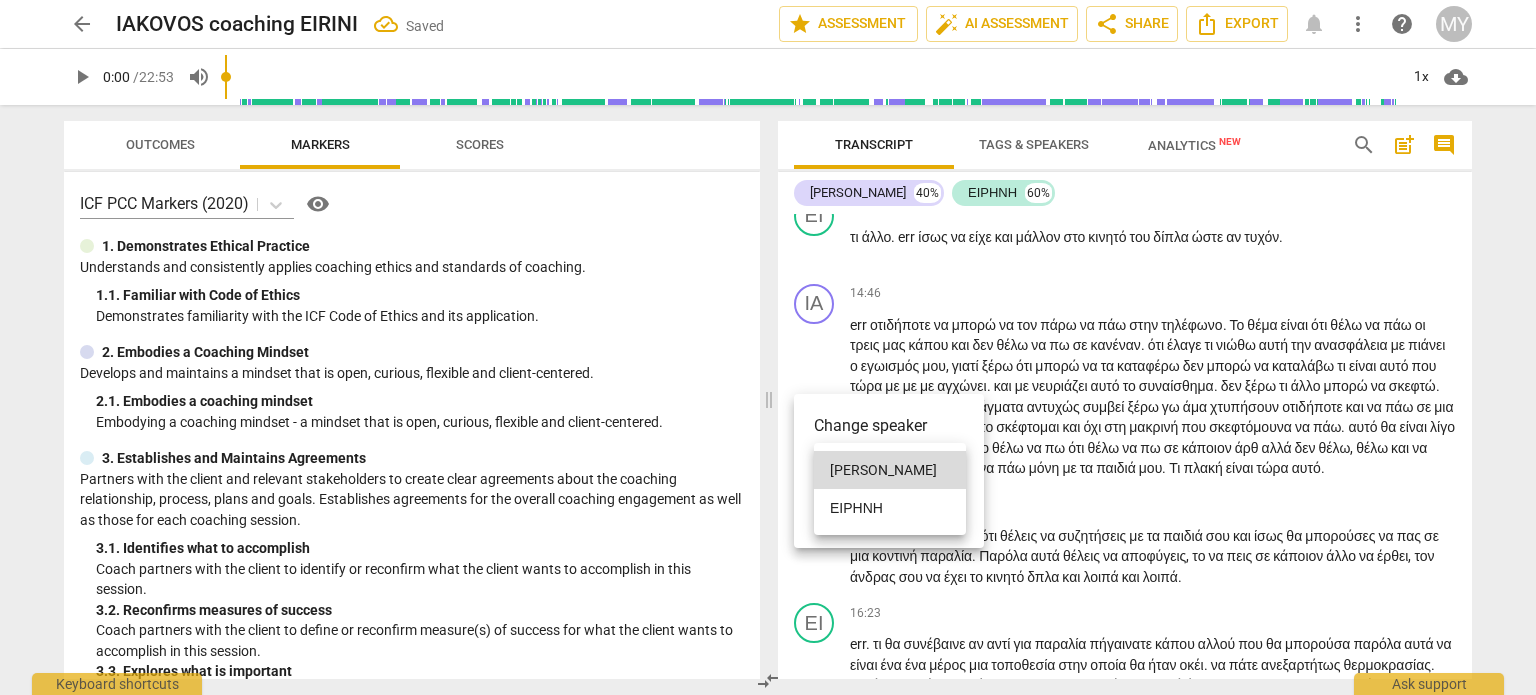 click on "ΕΙΡΗΝΗ" at bounding box center (890, 508) 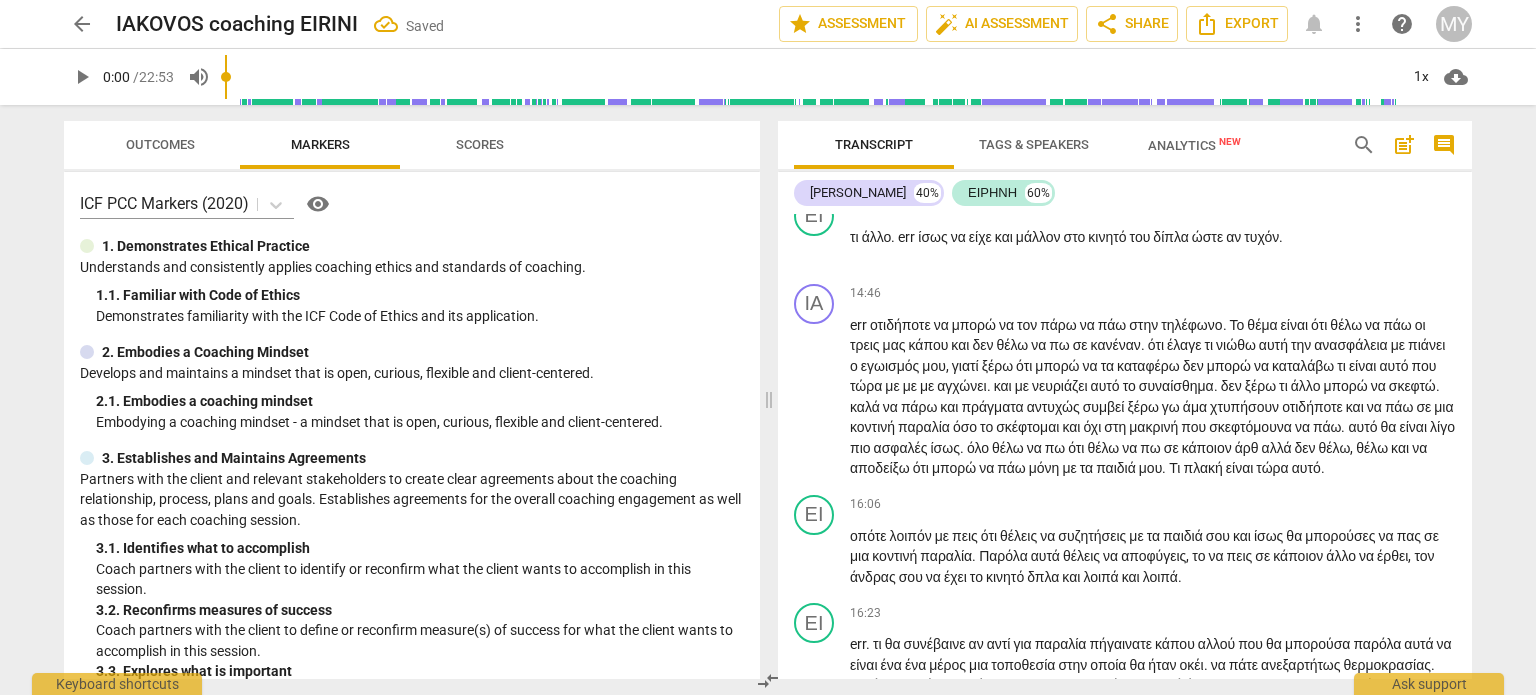 click on "err ." at bounding box center (1153, 149) 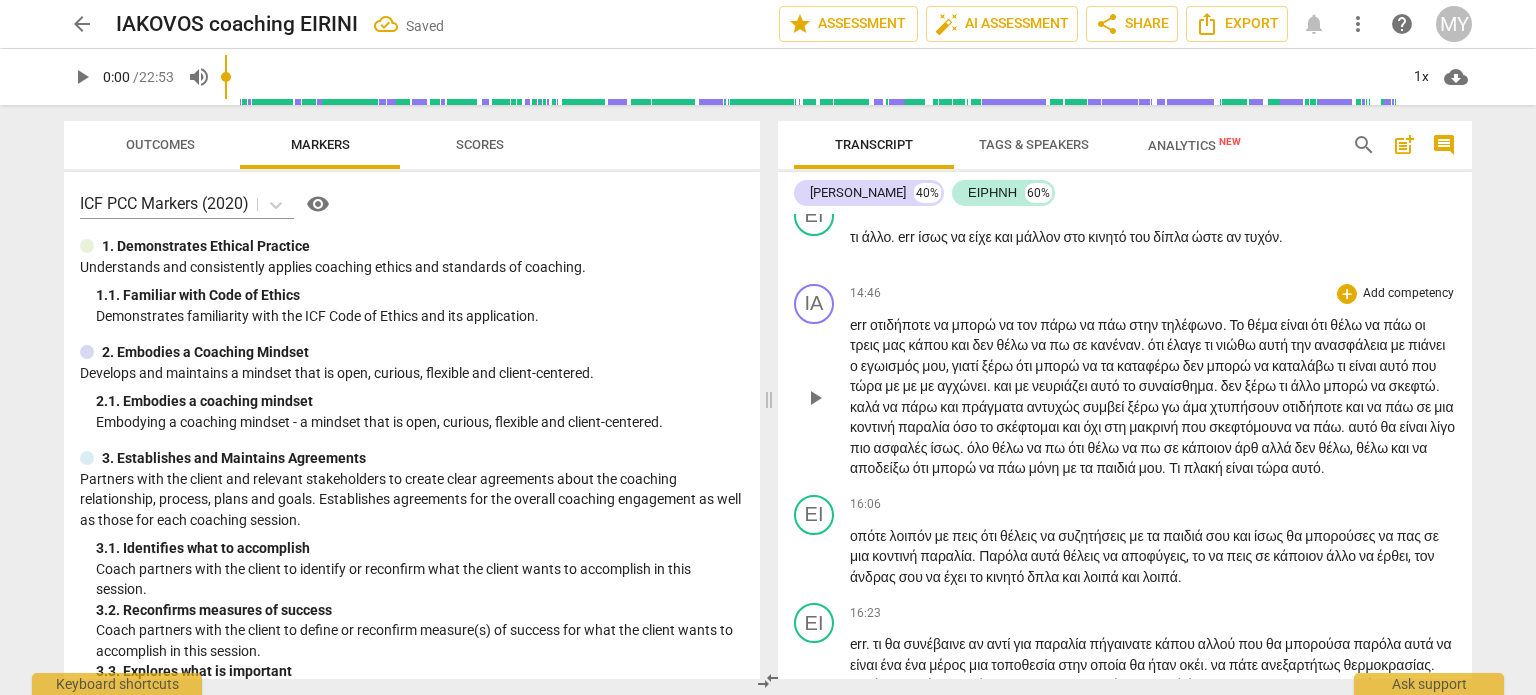 click on "οτιδήποτε" at bounding box center (902, 325) 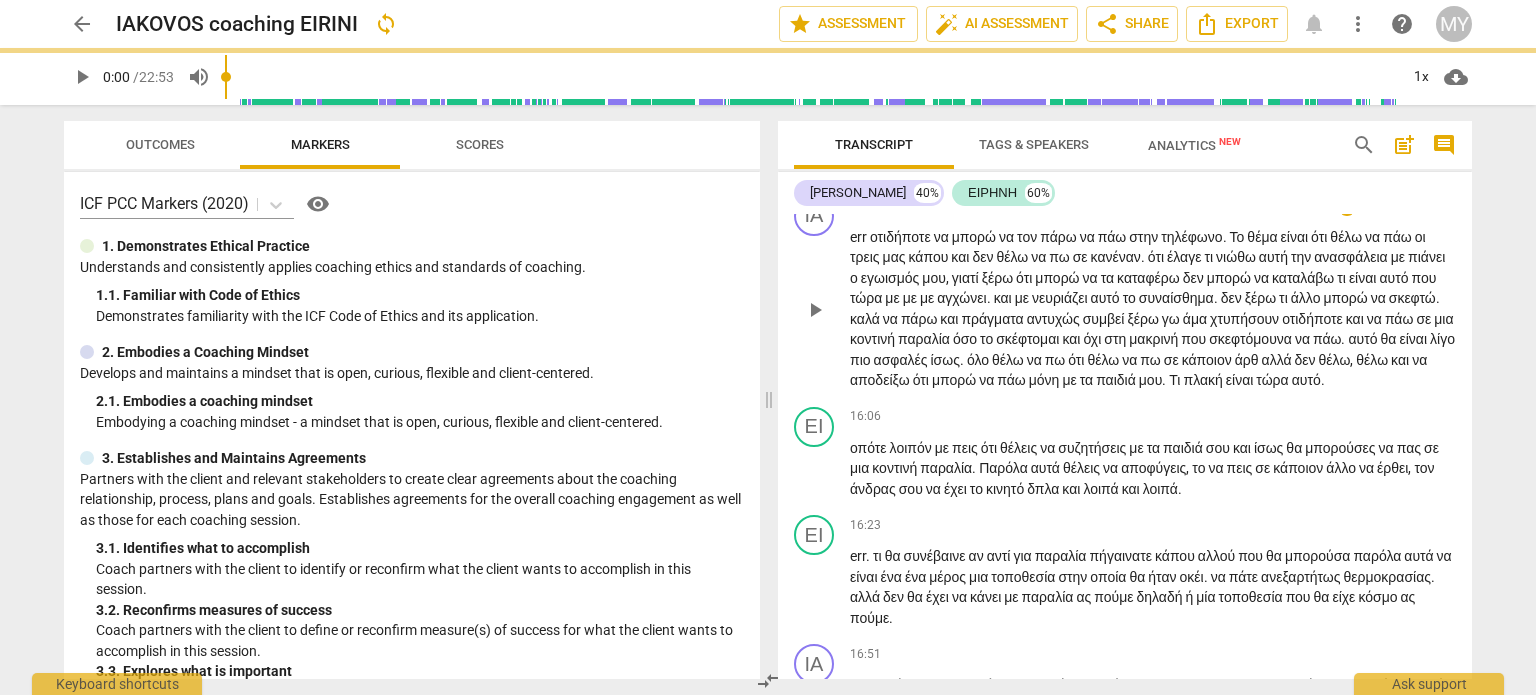 scroll, scrollTop: 5484, scrollLeft: 0, axis: vertical 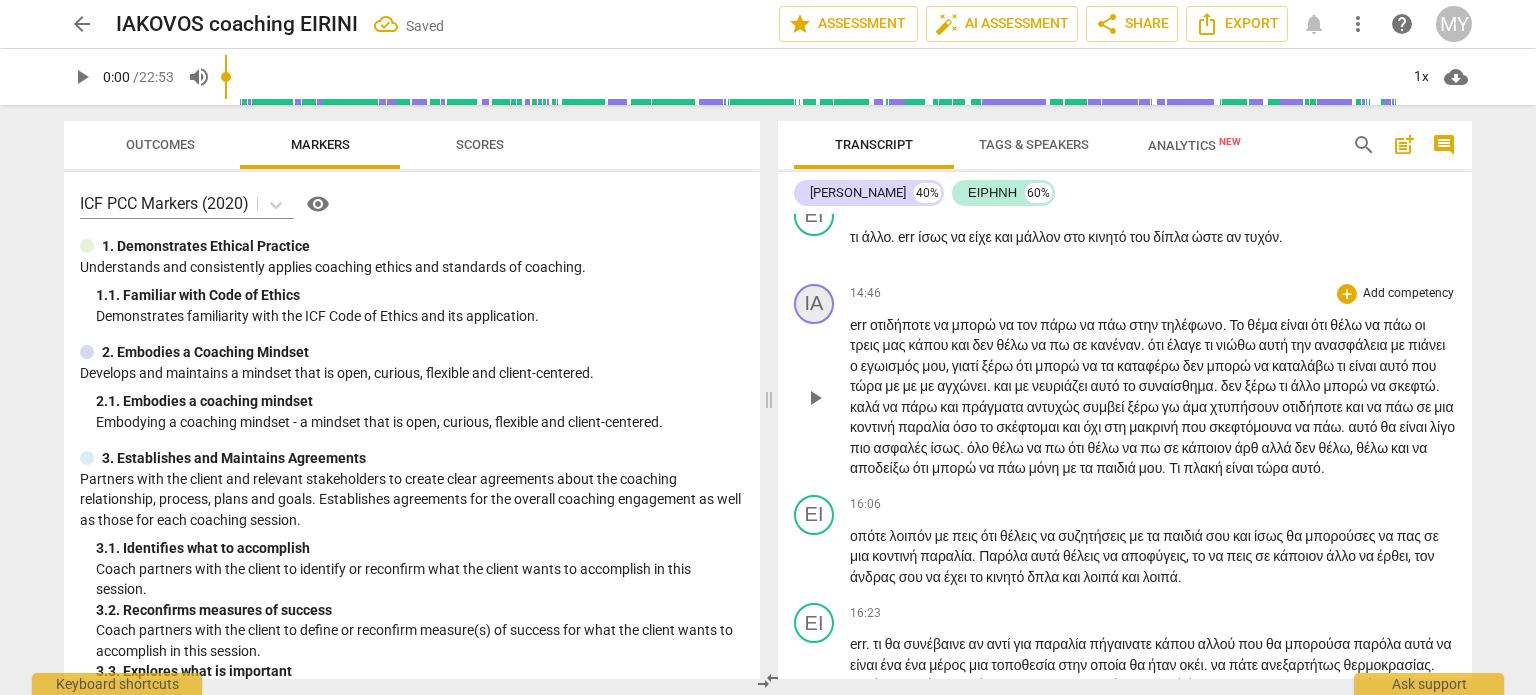 click on "ΙΑ" at bounding box center (814, 304) 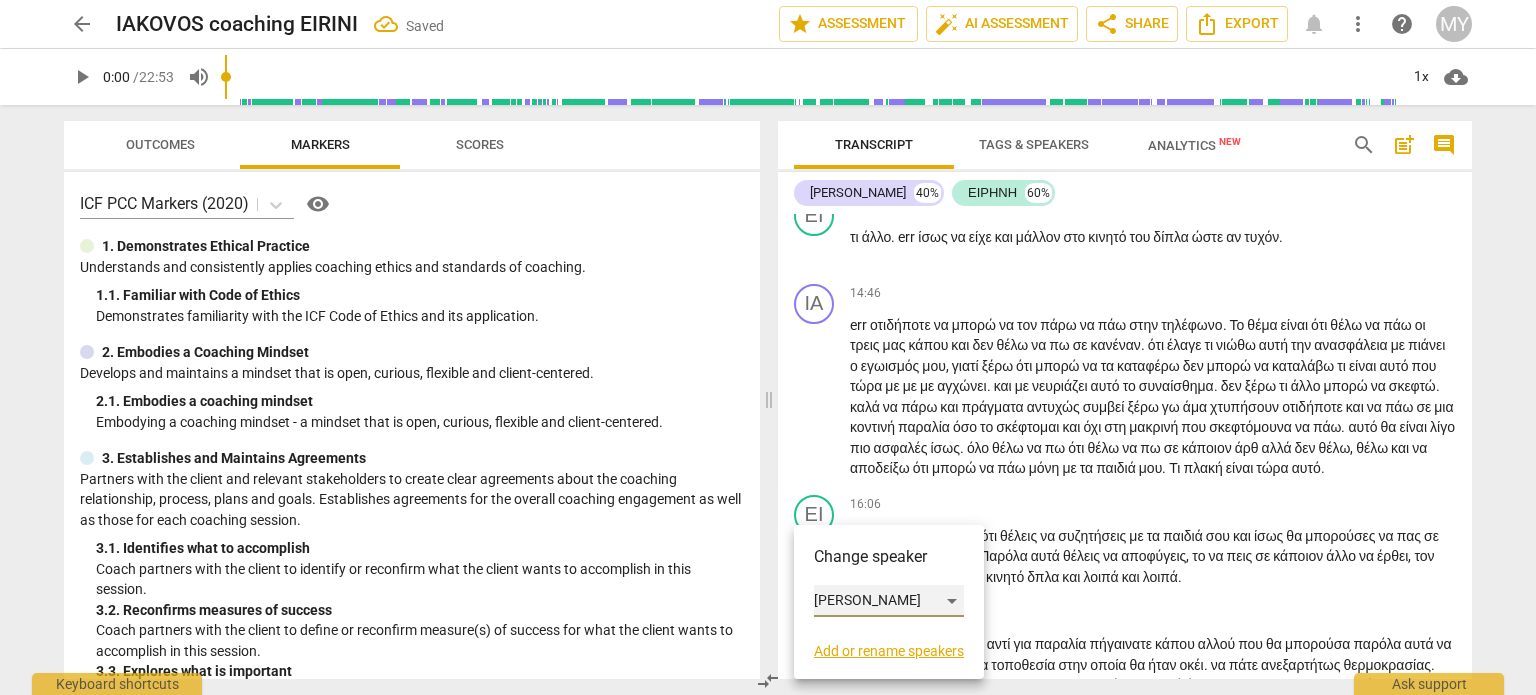 click on "[PERSON_NAME]" at bounding box center (889, 601) 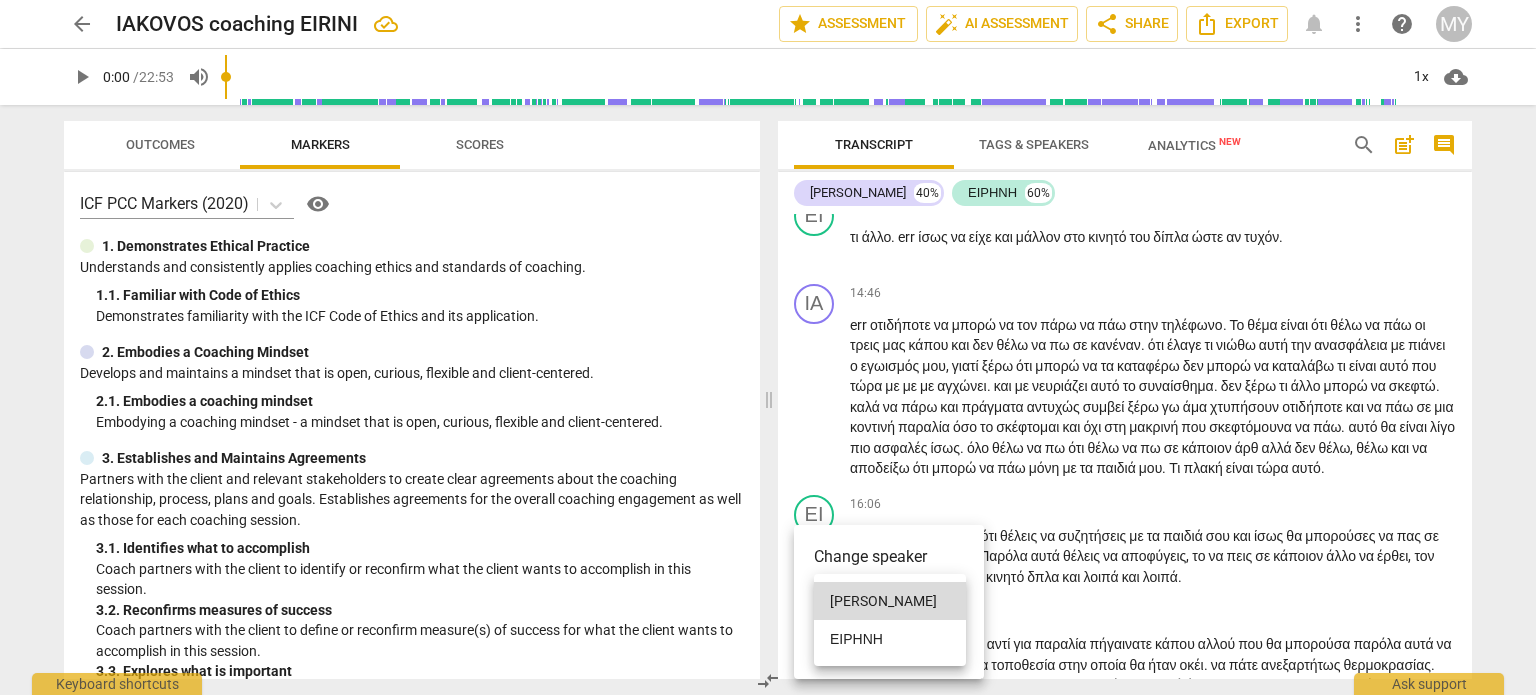 click on "ΕΙΡΗΝΗ" at bounding box center [890, 639] 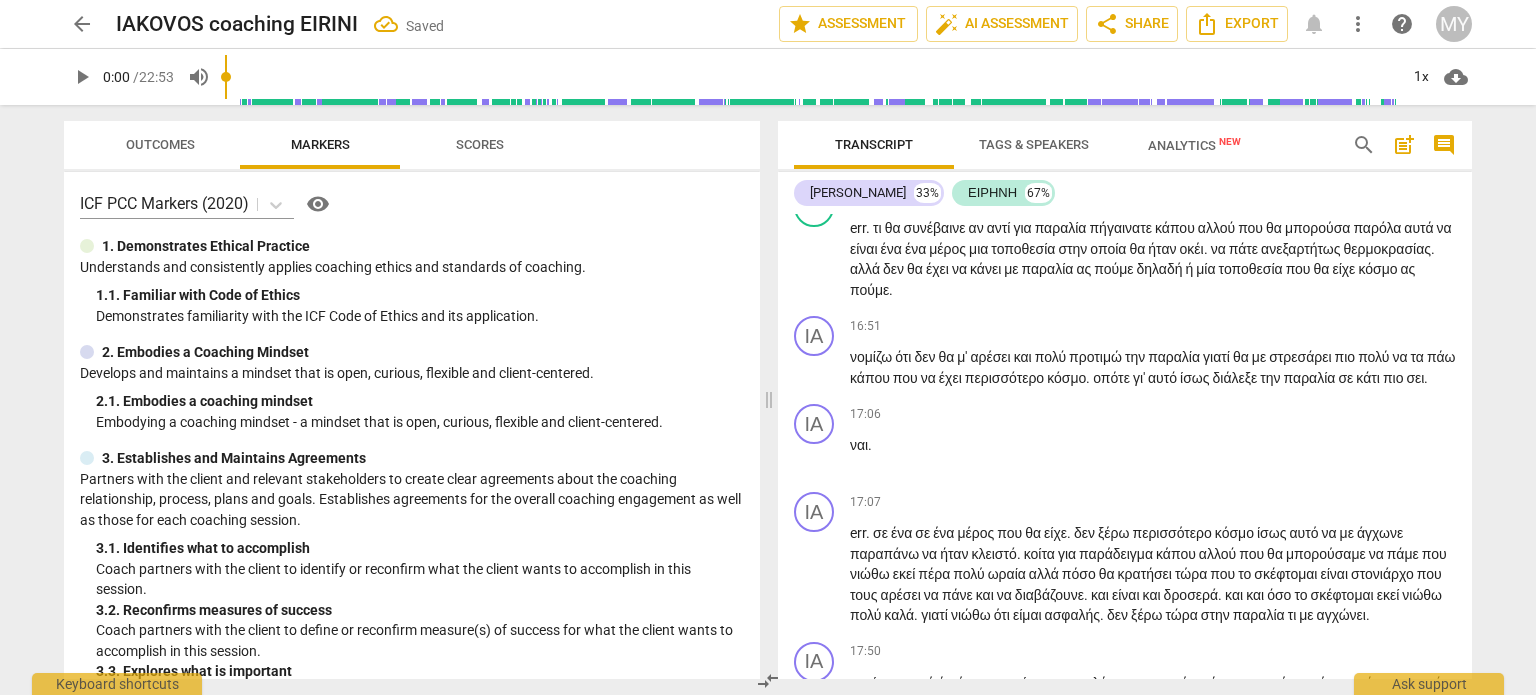 scroll, scrollTop: 5901, scrollLeft: 0, axis: vertical 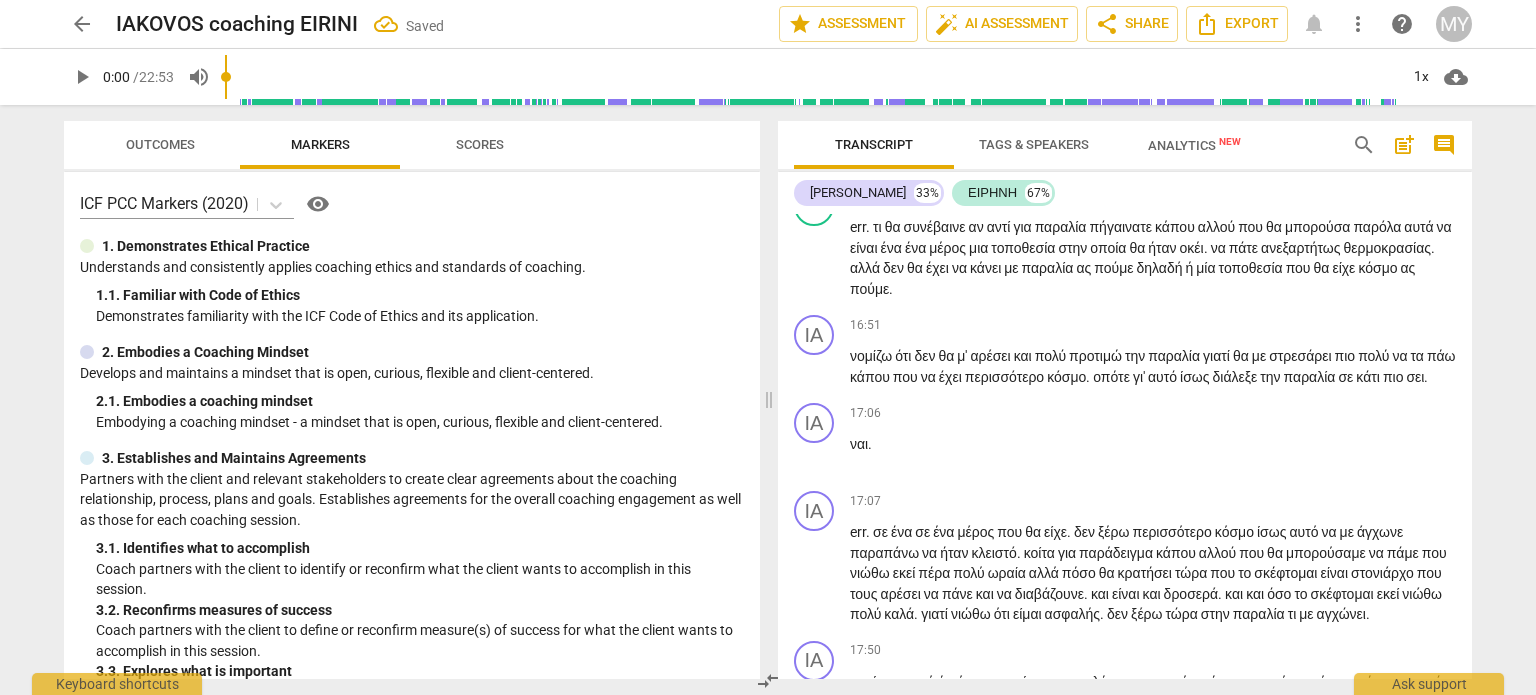 click on "ΕΙ" at bounding box center [814, 98] 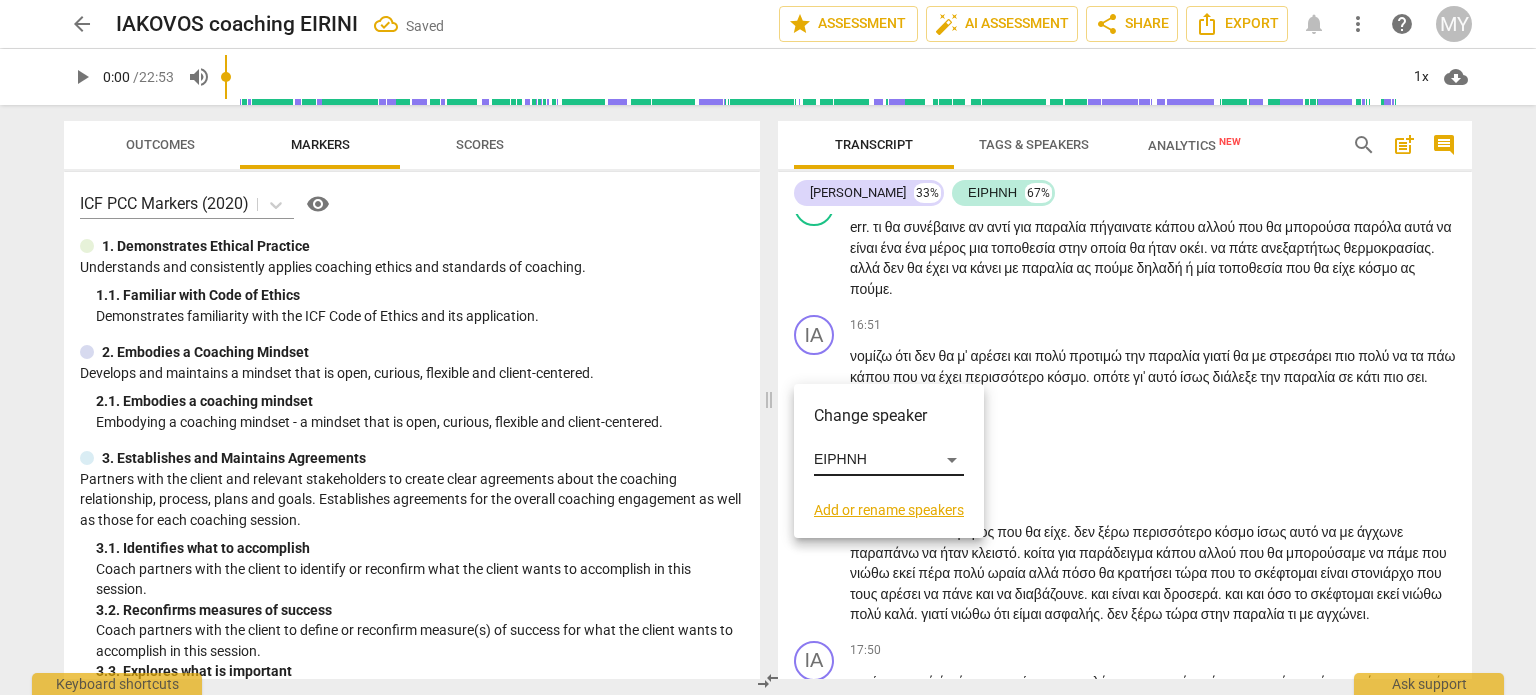 click on "Change speaker ΕΙΡΗΝΗ Add or rename speakers" at bounding box center [889, 461] 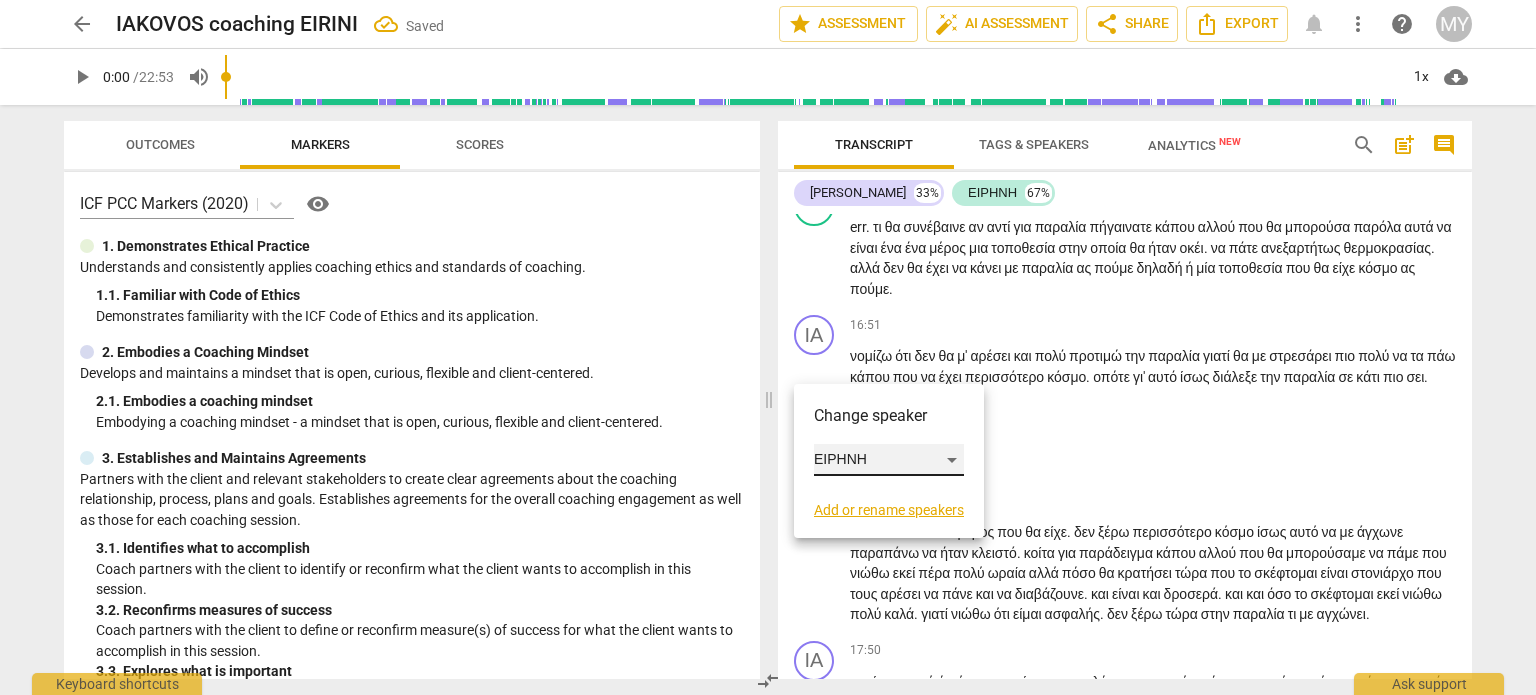 click on "ΕΙΡΗΝΗ" at bounding box center (889, 460) 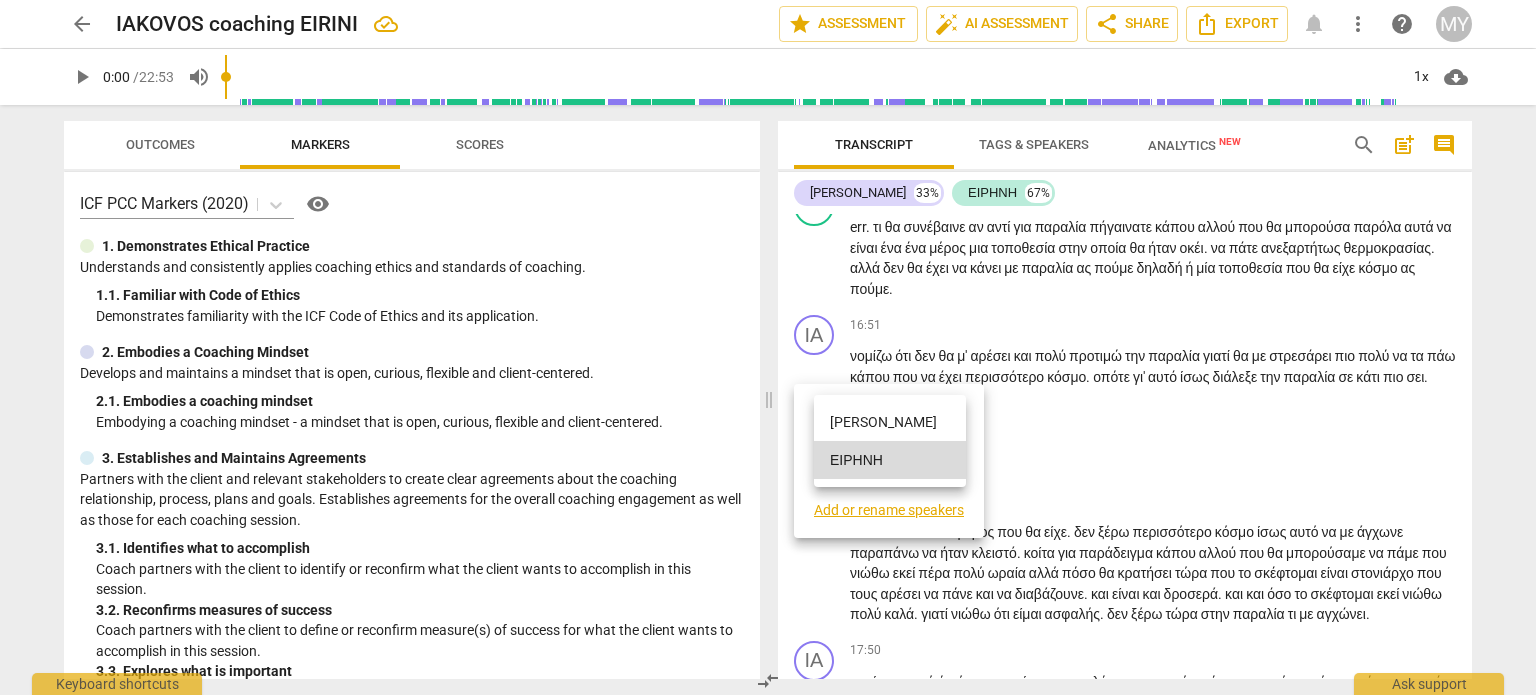 click on "[PERSON_NAME]" at bounding box center [890, 422] 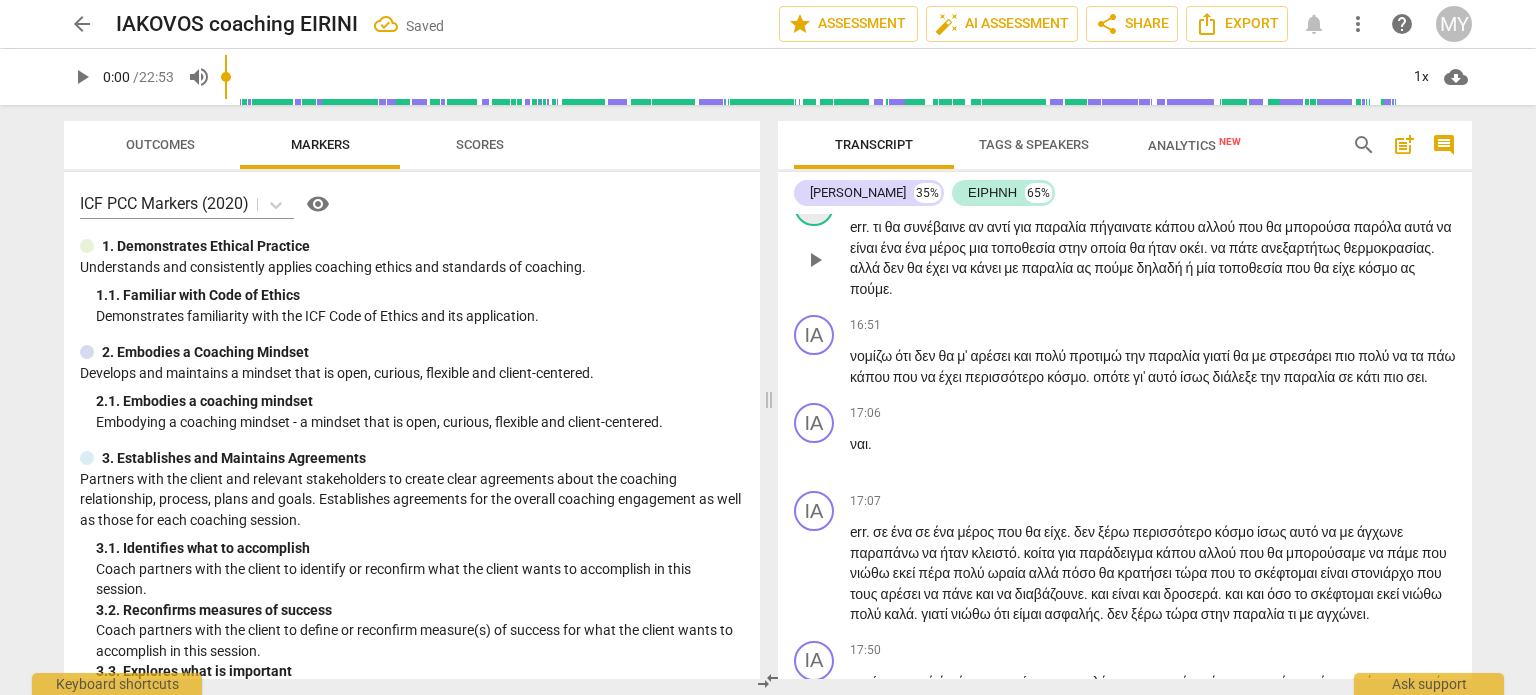 click on "ΕΙ" at bounding box center (814, 206) 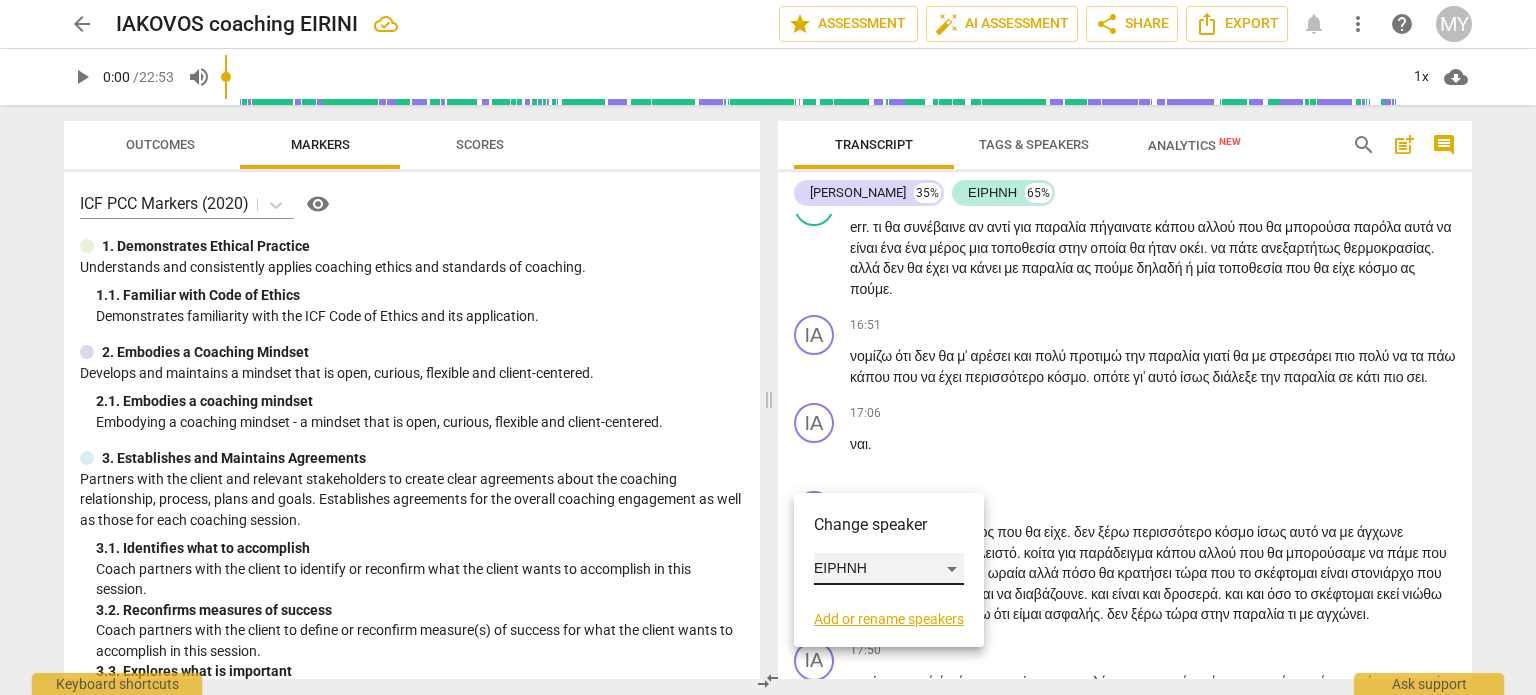 click on "ΕΙΡΗΝΗ" at bounding box center (889, 569) 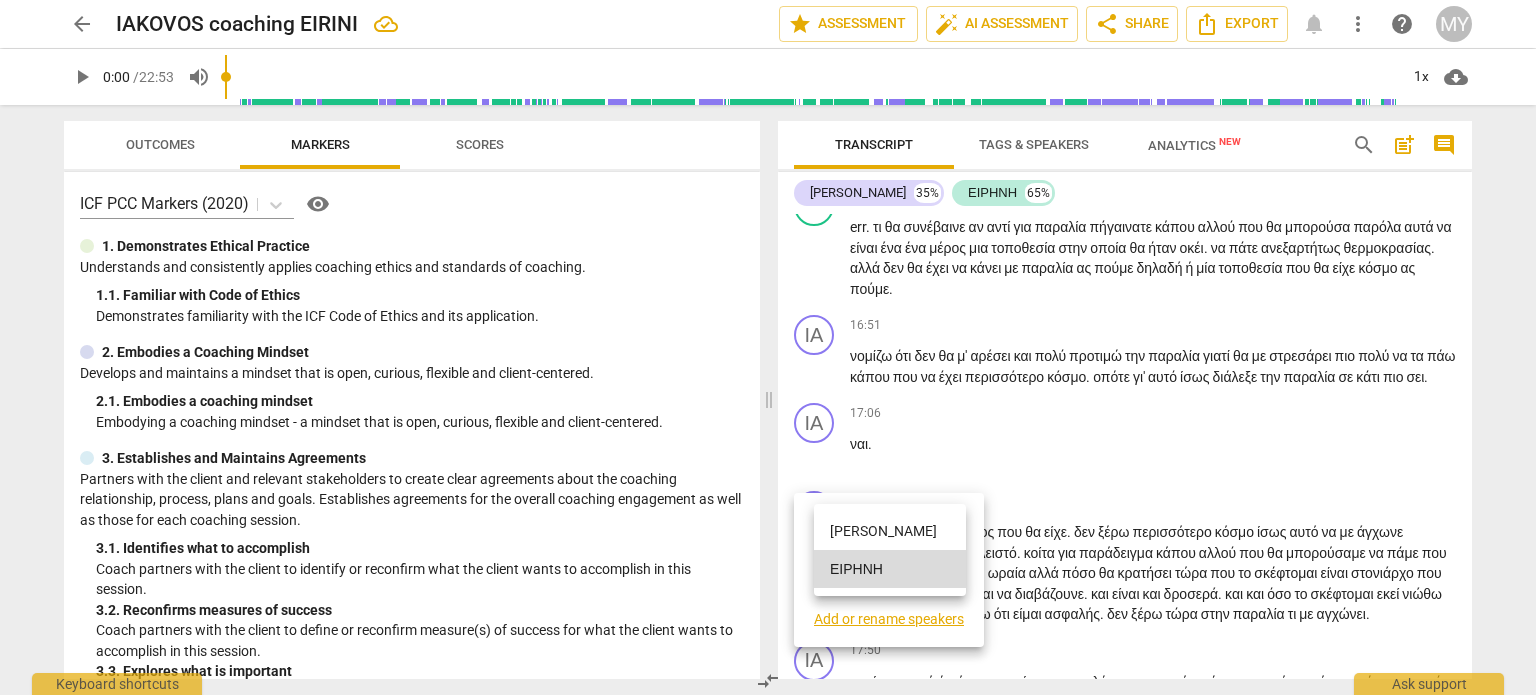 click on "[PERSON_NAME]" at bounding box center [890, 531] 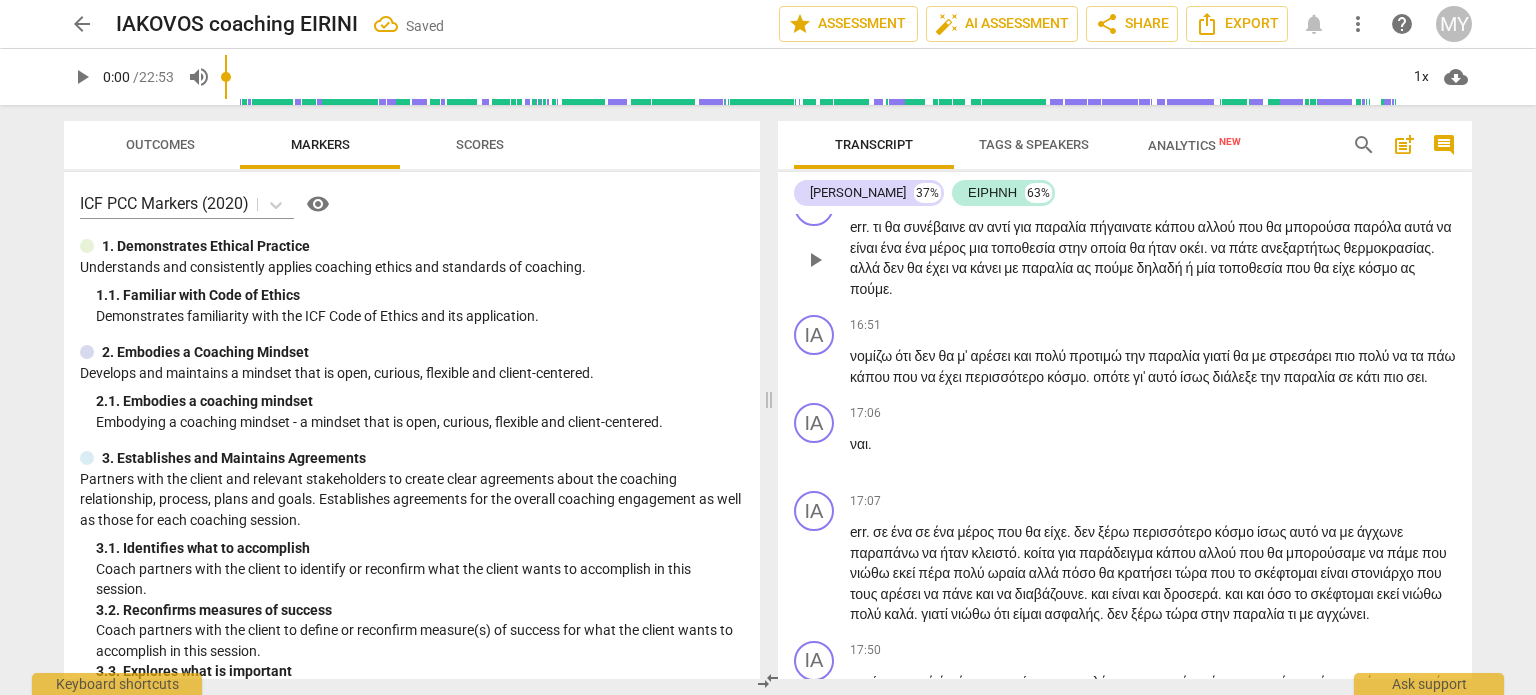 click on "μπορούσα" at bounding box center (1319, 227) 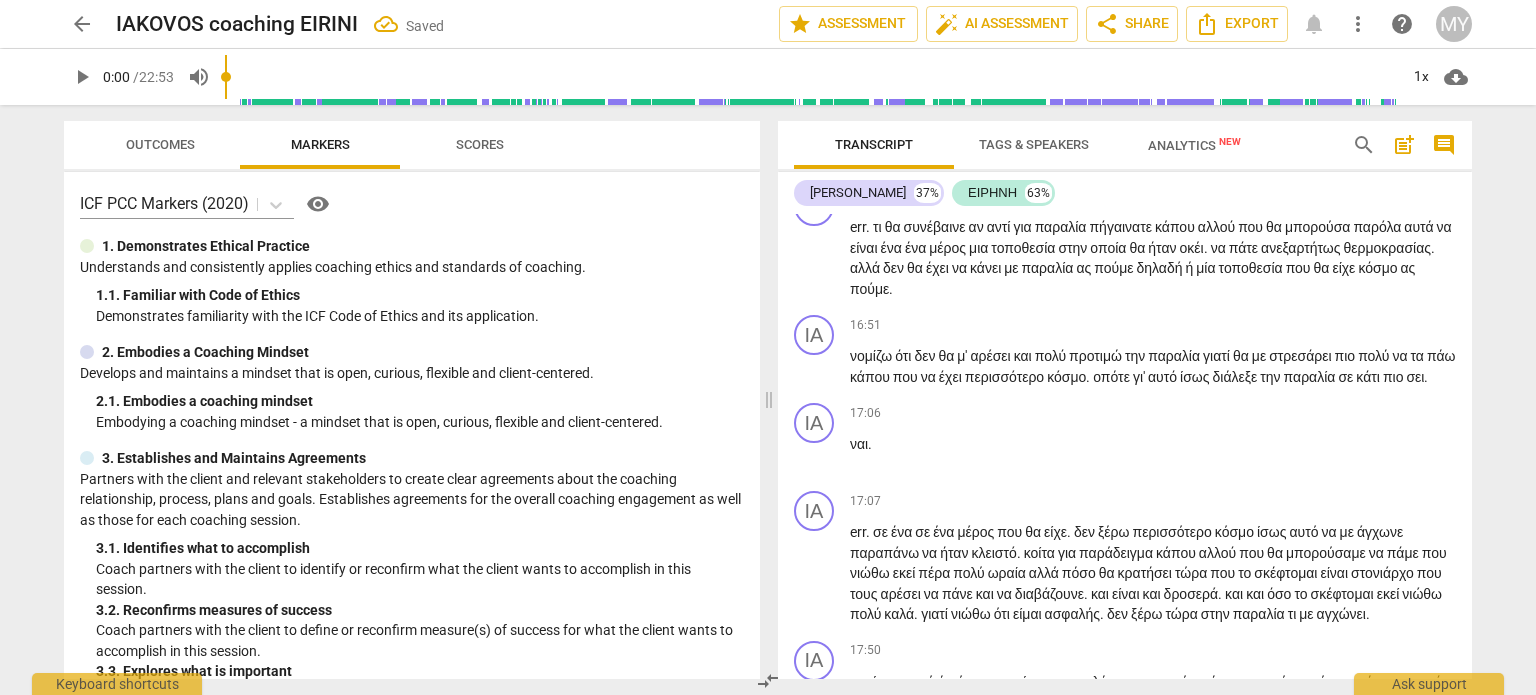 type 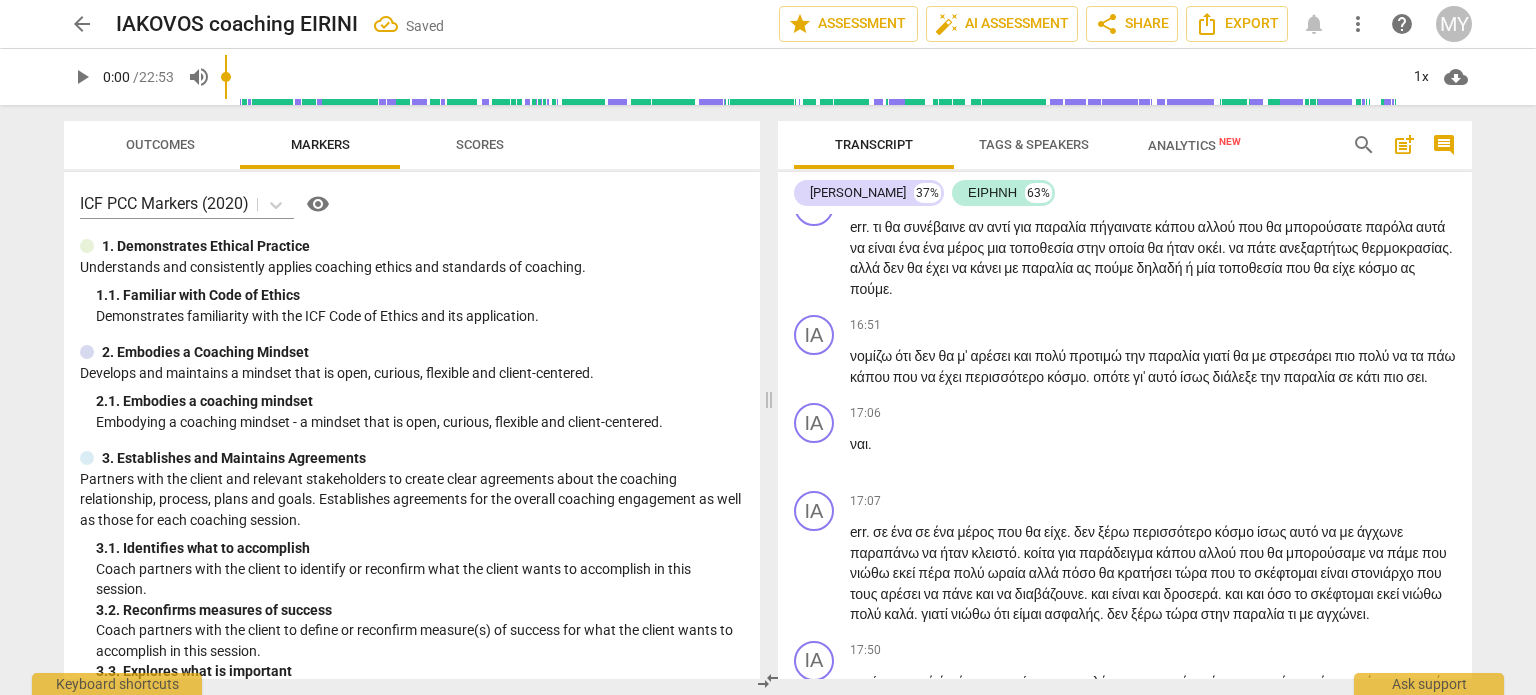 click on "Transcript Tags & Speakers Analytics   New search post_add comment [PERSON_NAME] 37% ΕΙΡΗΝΗ 63% ΙΑ play_arrow pause 00:17 + Add competency keyboard_arrow_right καλήσπέρα   ειρήνη . ΕΙ play_arrow pause 00:20 + Add competency keyboard_arrow_right γεια   σου   Ιάκοβε   ή   είμαι   καλά   ζεσταίνομαι   αρκετά ,   αλλά   εντάξει   την   παλεύω . ΙΑ play_arrow pause 00:27 + Add competency keyboard_arrow_right ωραία .   Τι   θα   ήθελες   να   συζητήσουμε   σήμερα . ΕΙ play_arrow pause 00:31 + Add competency keyboard_arrow_right Λοιπόν   άκου   τώρα   τι   είχε   γίνει .   ενώ   είχα   άλλη   μια   εβδομάδα   τα   παιδιά   στο   [GEOGRAPHIC_DATA]   κάμπ   και   όλα   καλά   επειδή   φύγαμε   για   περίπου   πέντε   μέρες   φύγαν   από   το   πρόγραμμα   και   τώρα" at bounding box center (1129, 400) 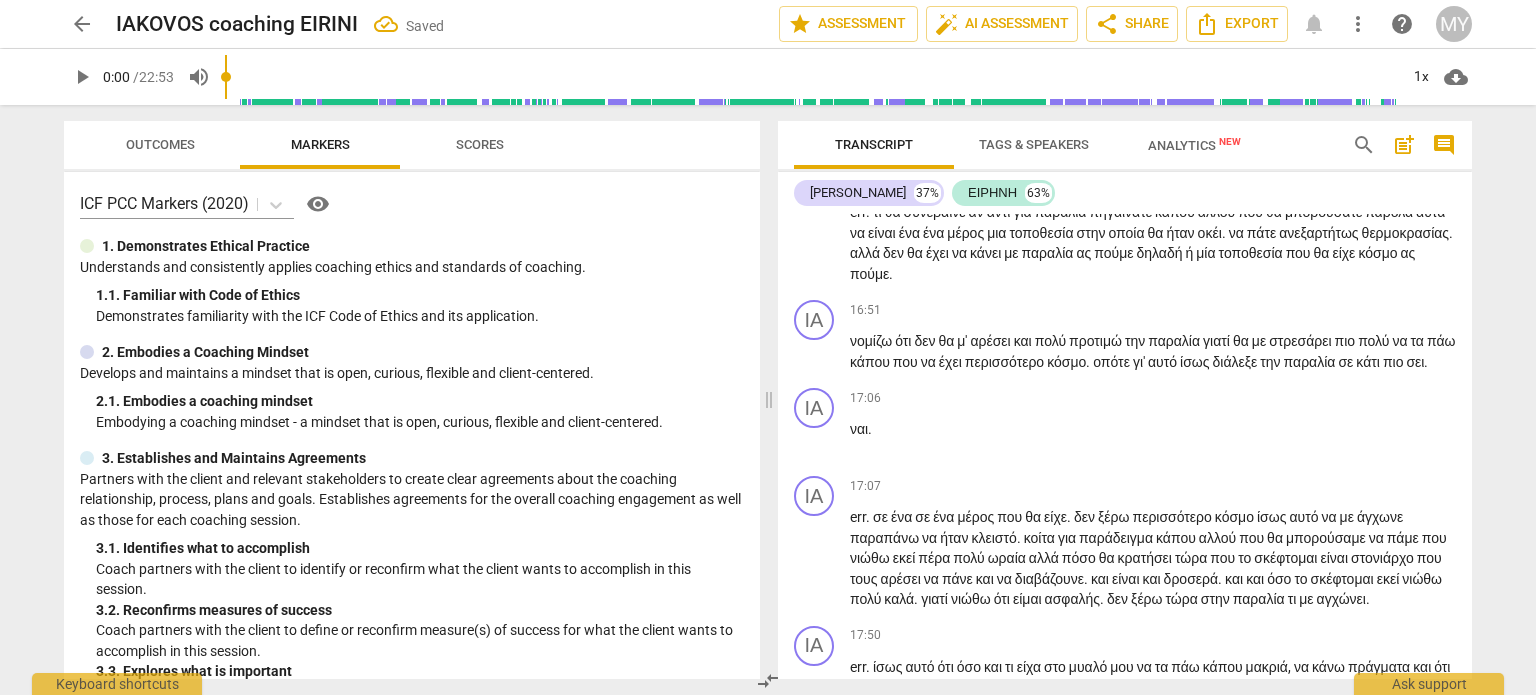 scroll, scrollTop: 5948, scrollLeft: 0, axis: vertical 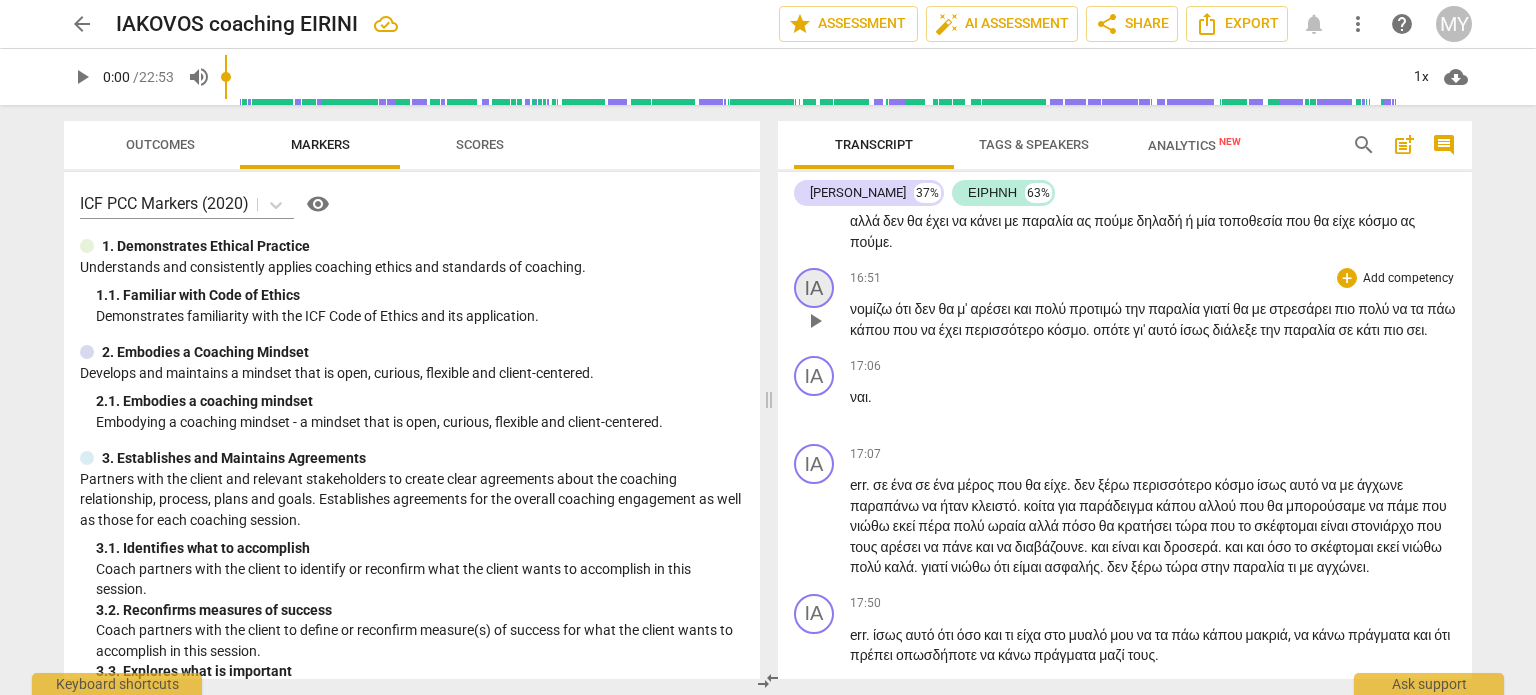 click on "ΙΑ" at bounding box center (814, 288) 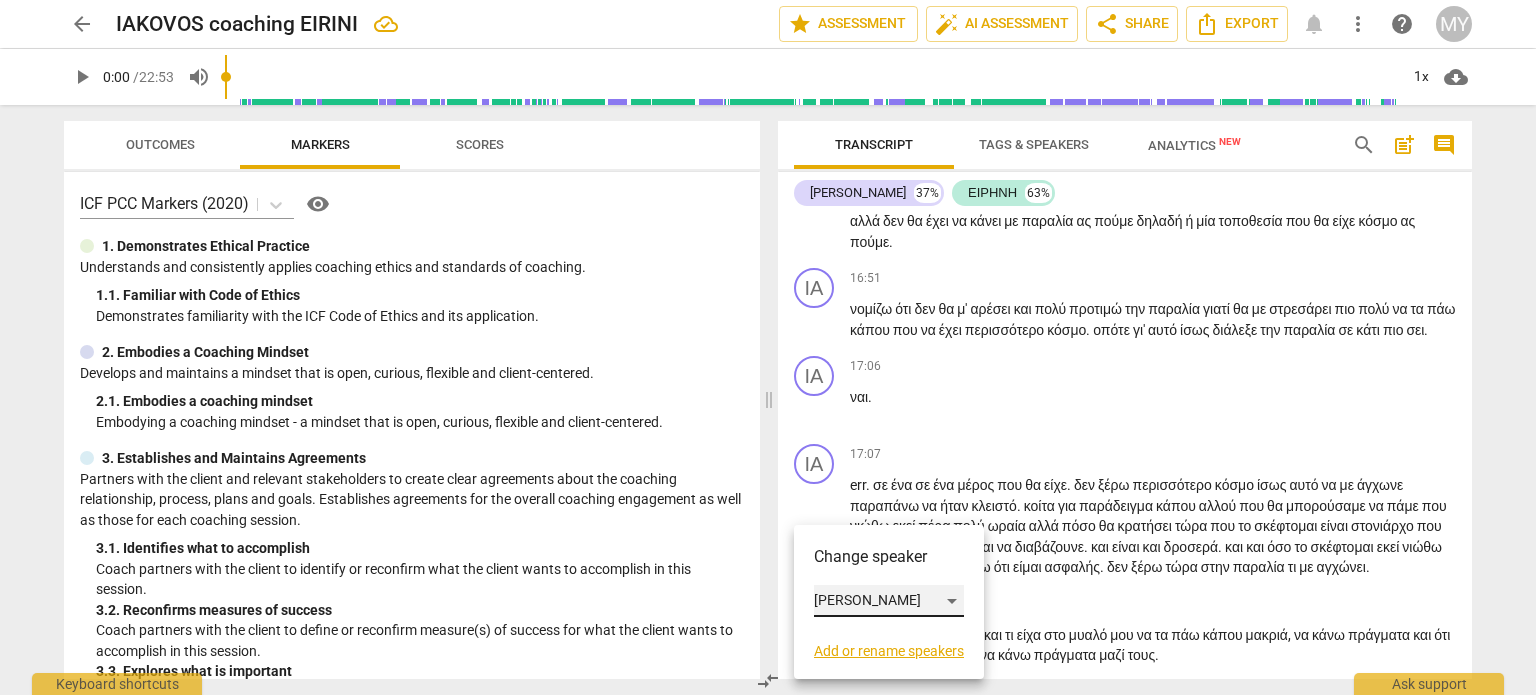 click on "[PERSON_NAME]" at bounding box center (889, 601) 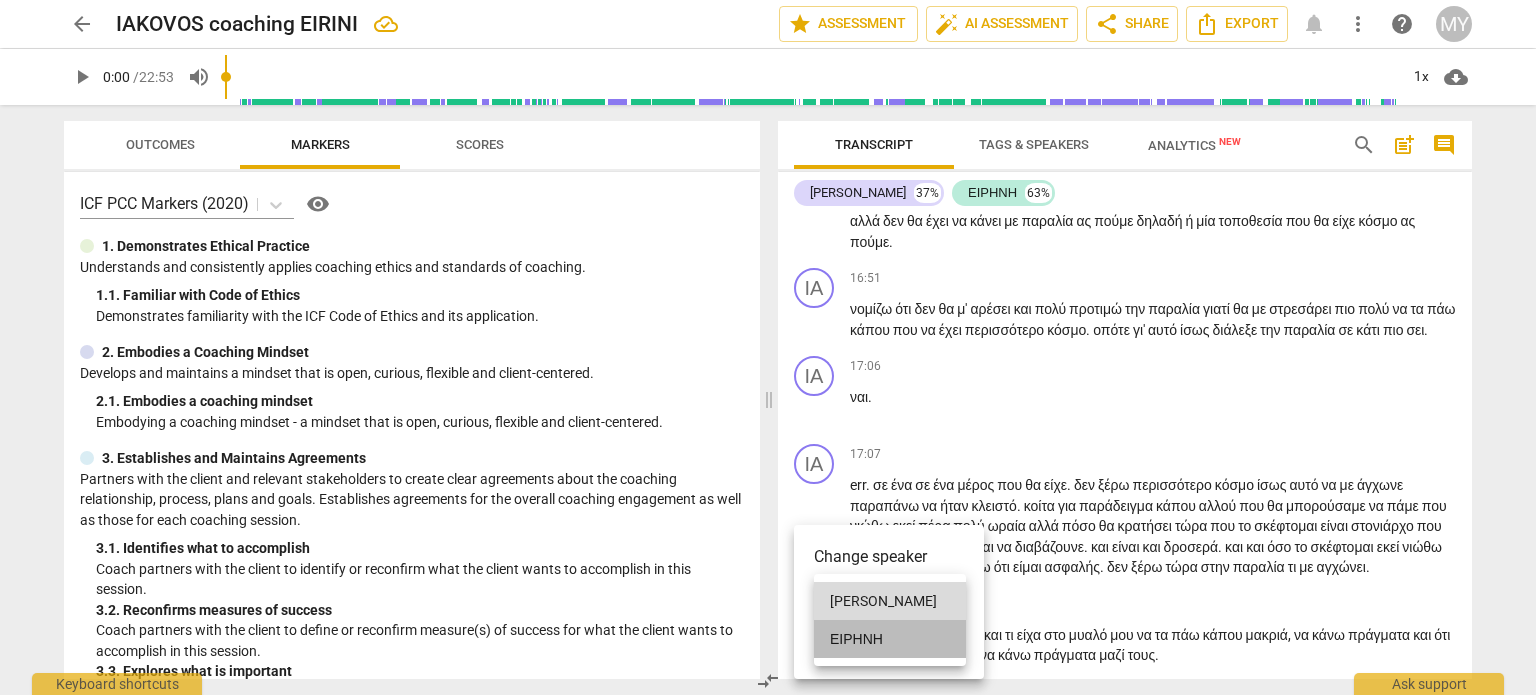 click on "ΕΙΡΗΝΗ" at bounding box center [890, 639] 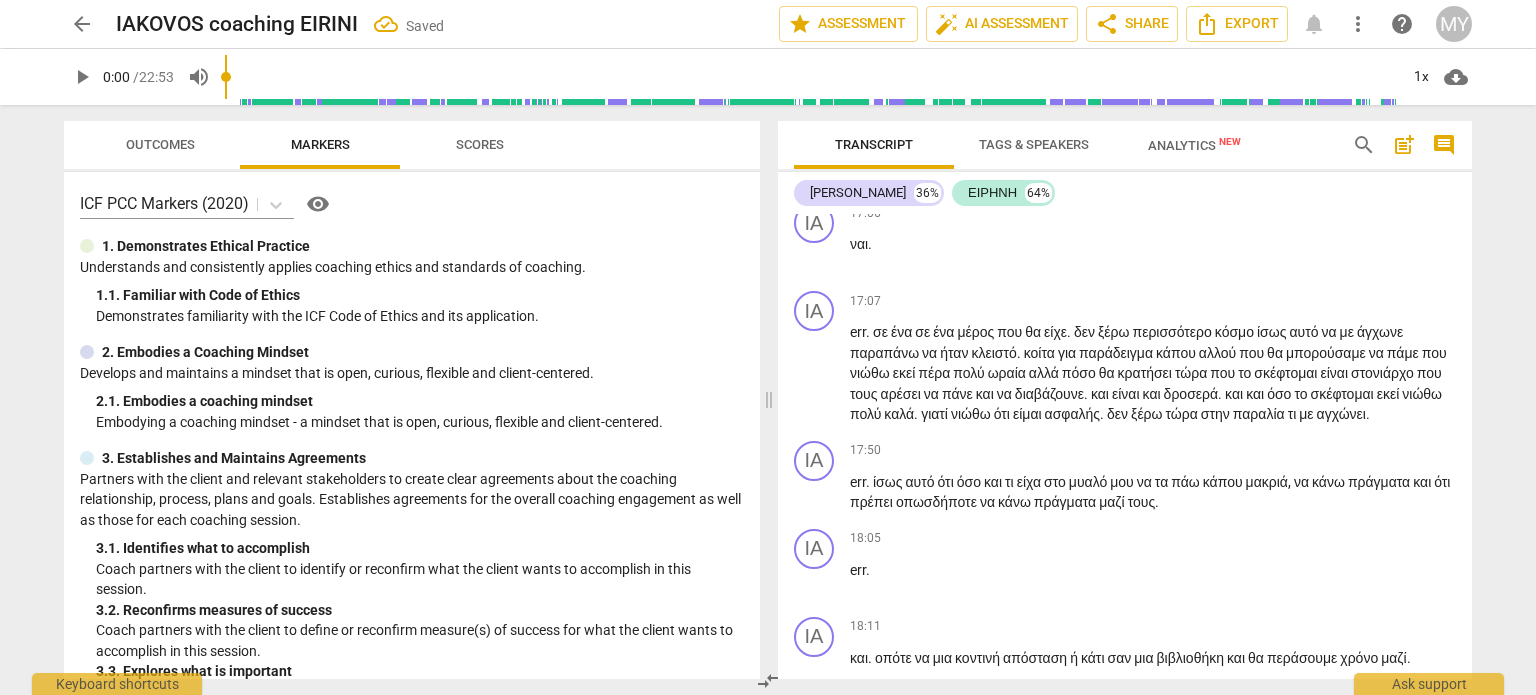 scroll, scrollTop: 6163, scrollLeft: 0, axis: vertical 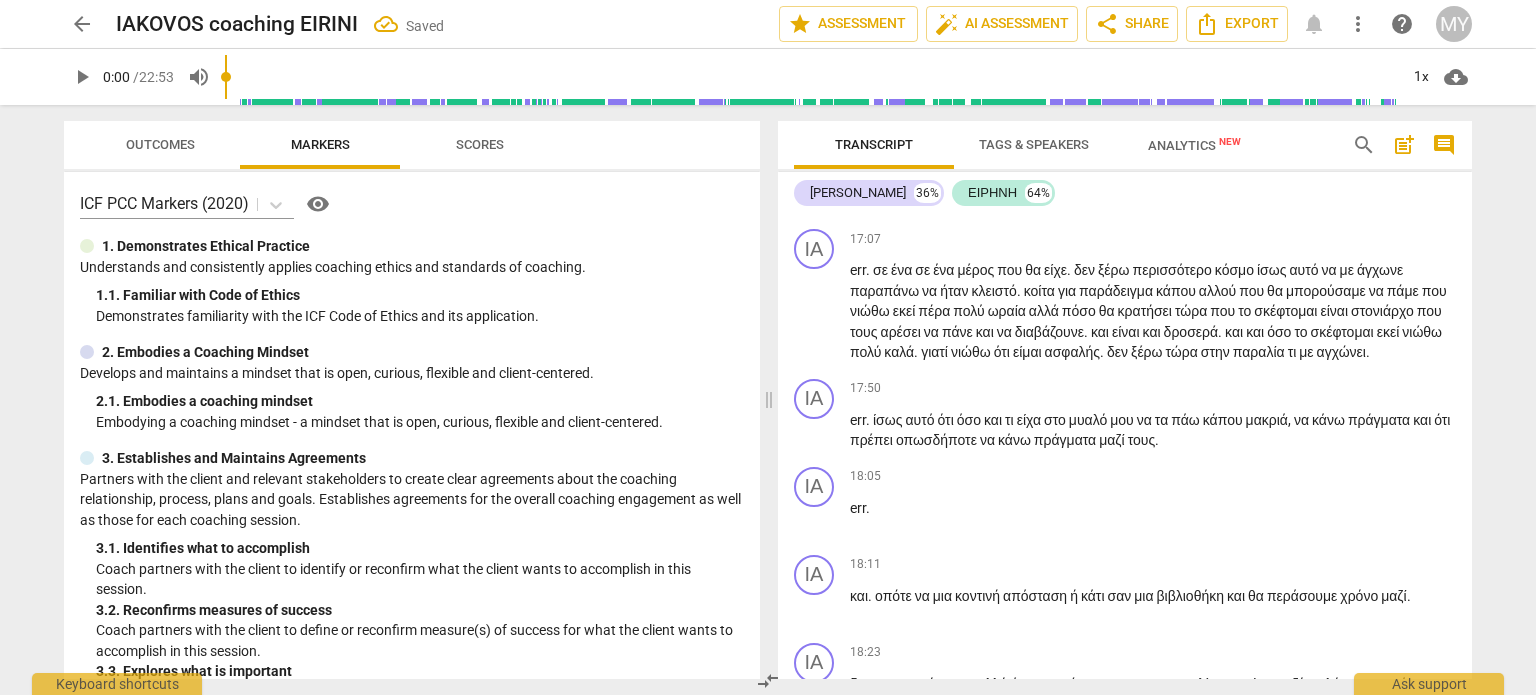 click on "ΙΑ" at bounding box center [814, 161] 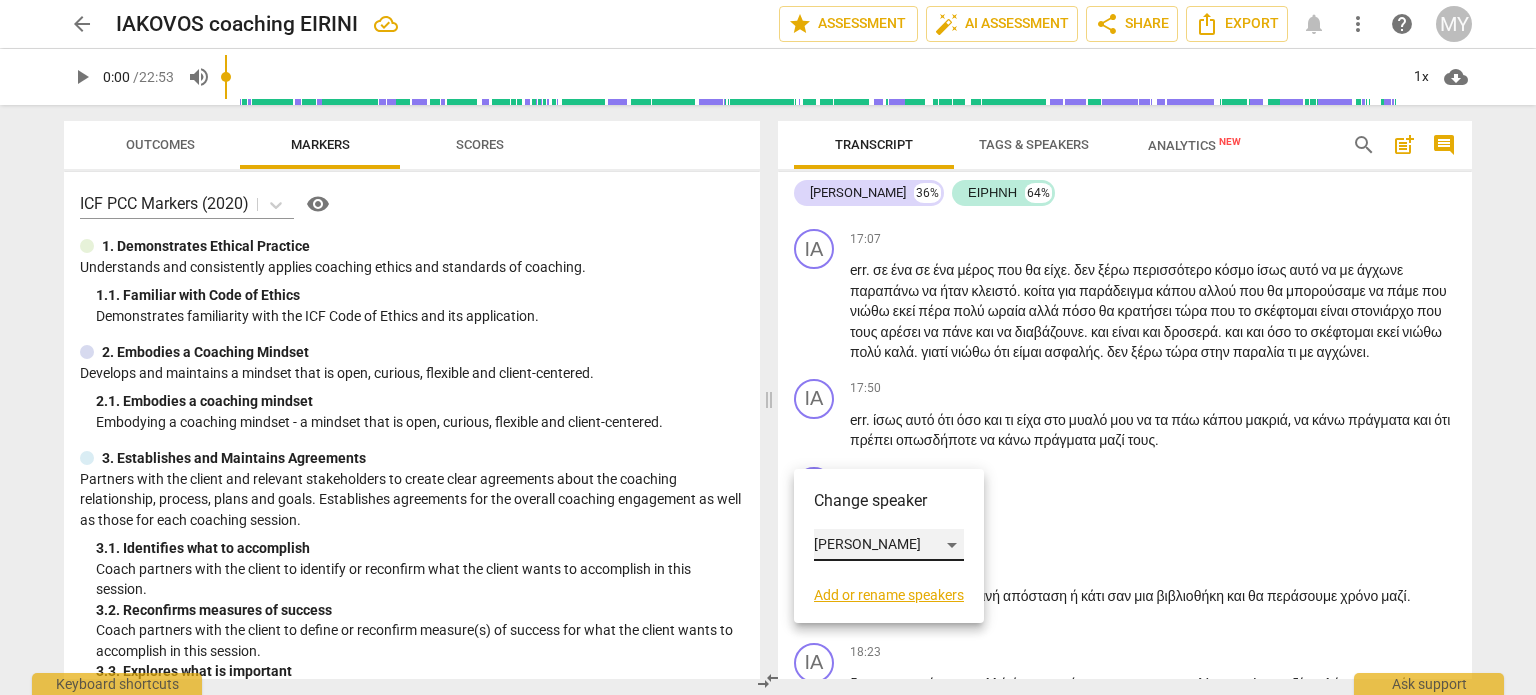click on "[PERSON_NAME]" at bounding box center (889, 545) 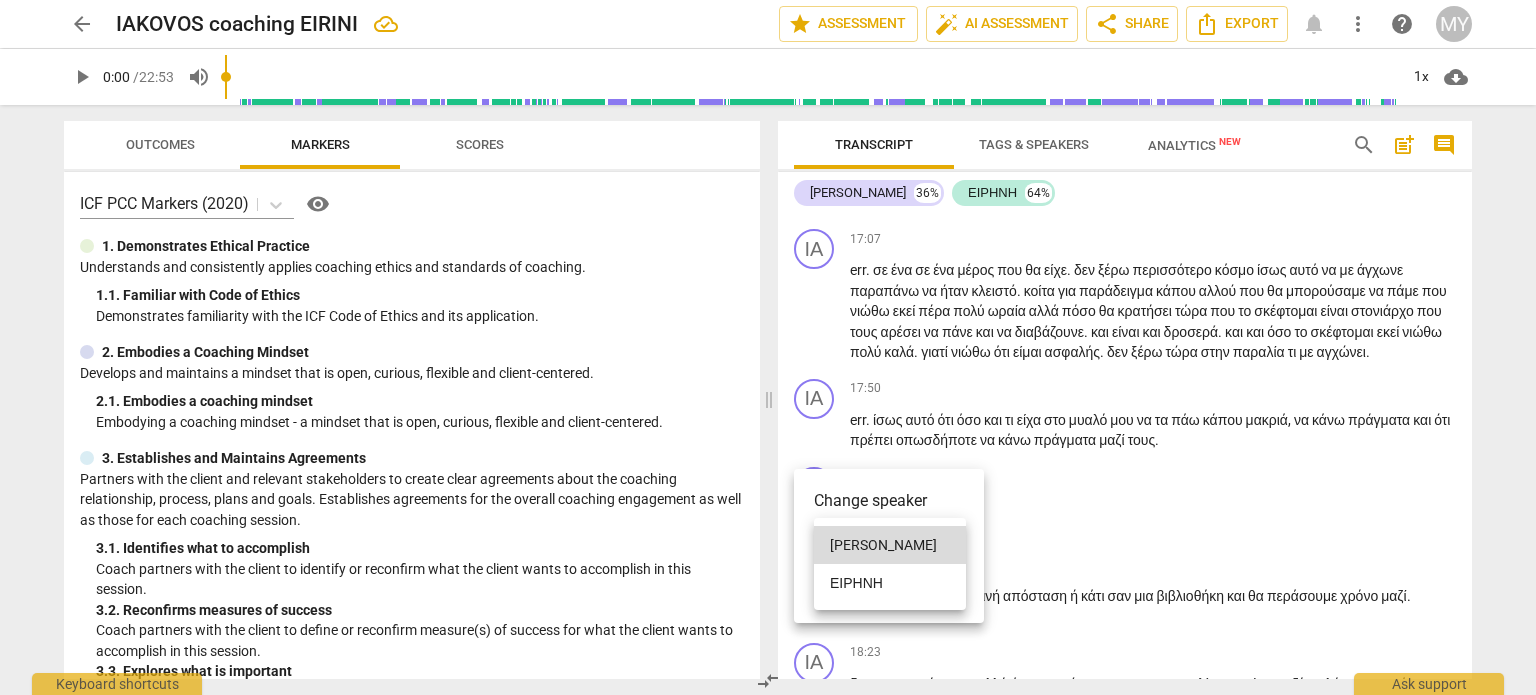 click on "ΕΙΡΗΝΗ" at bounding box center [890, 583] 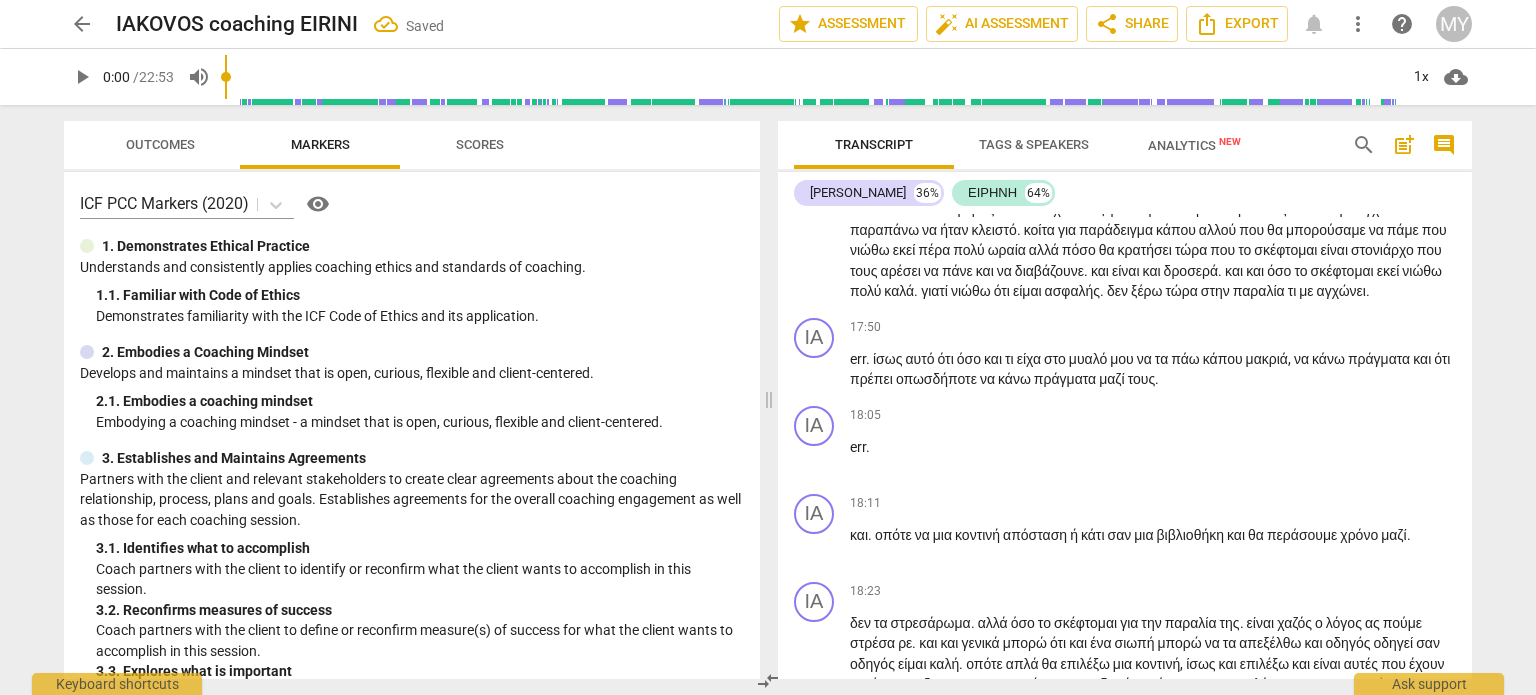 scroll, scrollTop: 6255, scrollLeft: 0, axis: vertical 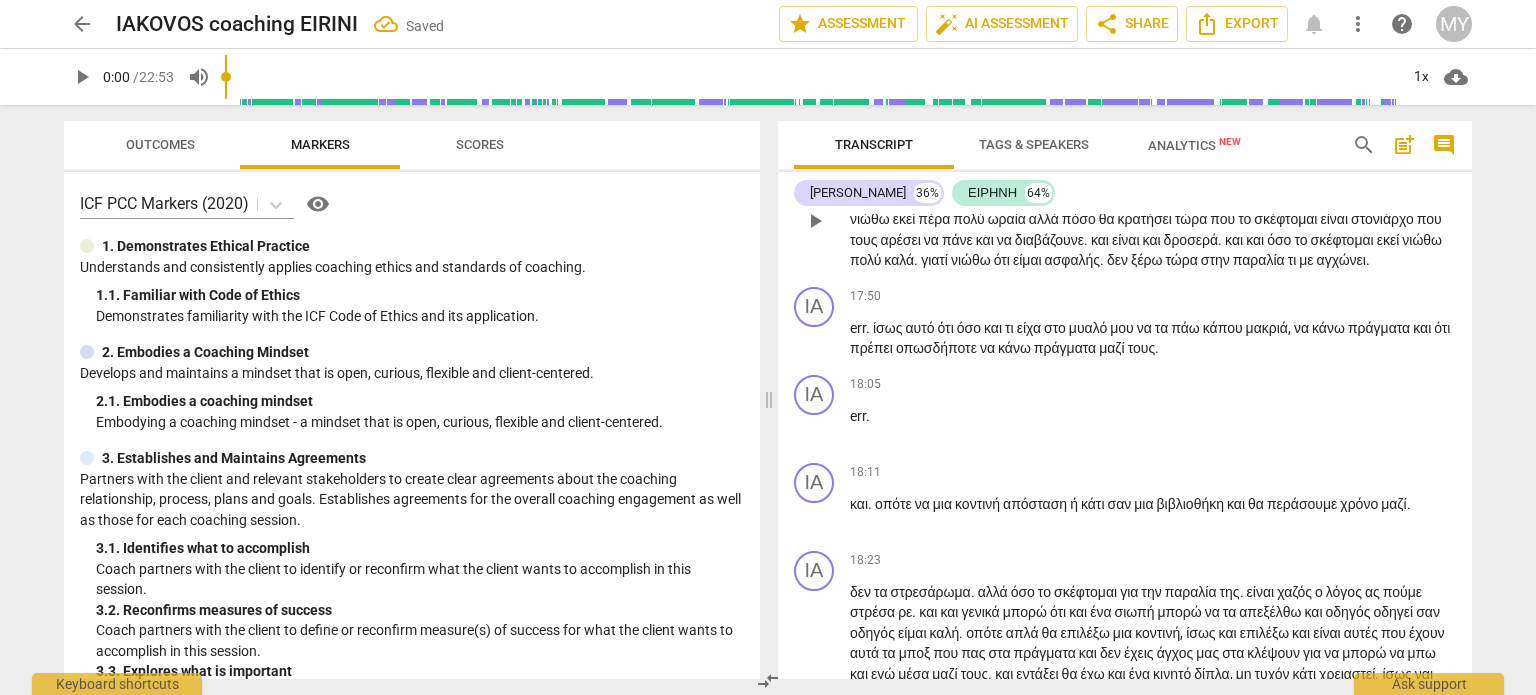 click on "ΙΑ" at bounding box center [814, 157] 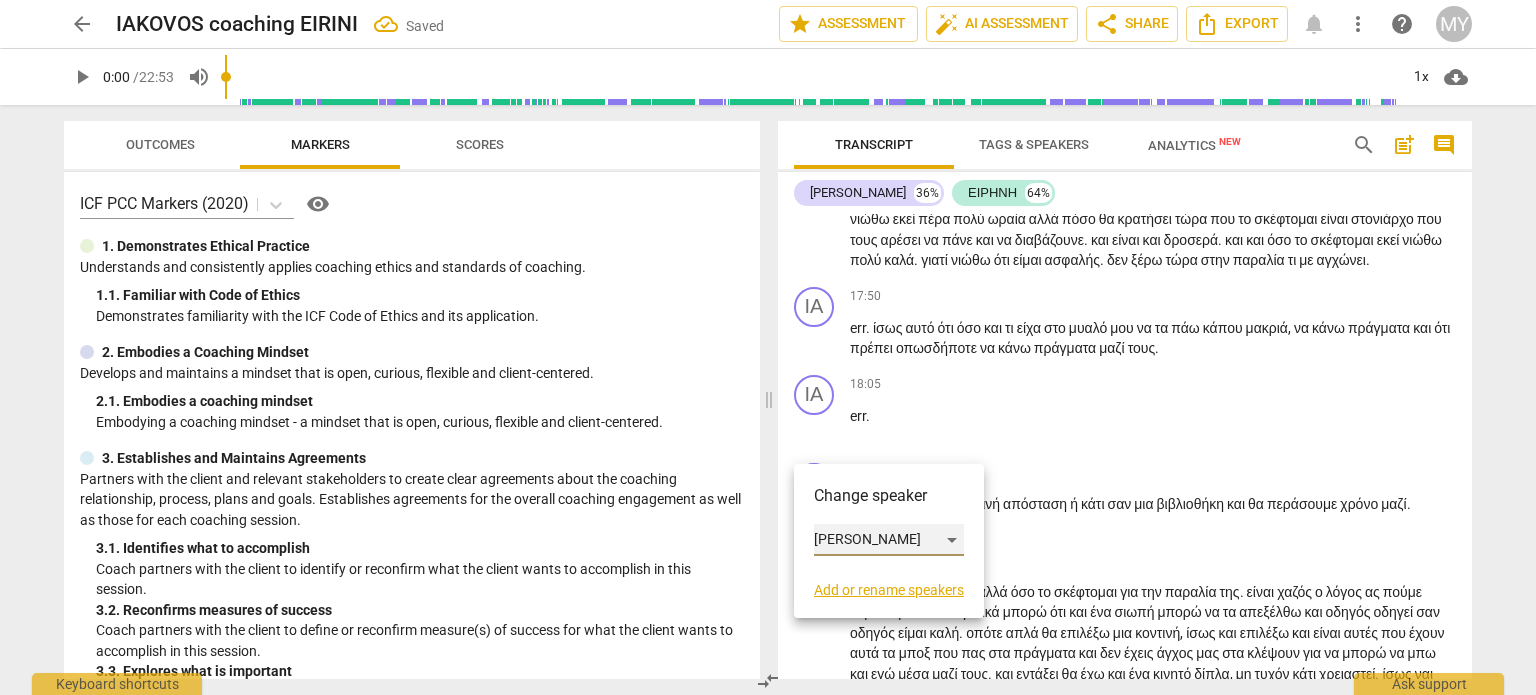 click on "[PERSON_NAME]" at bounding box center (889, 540) 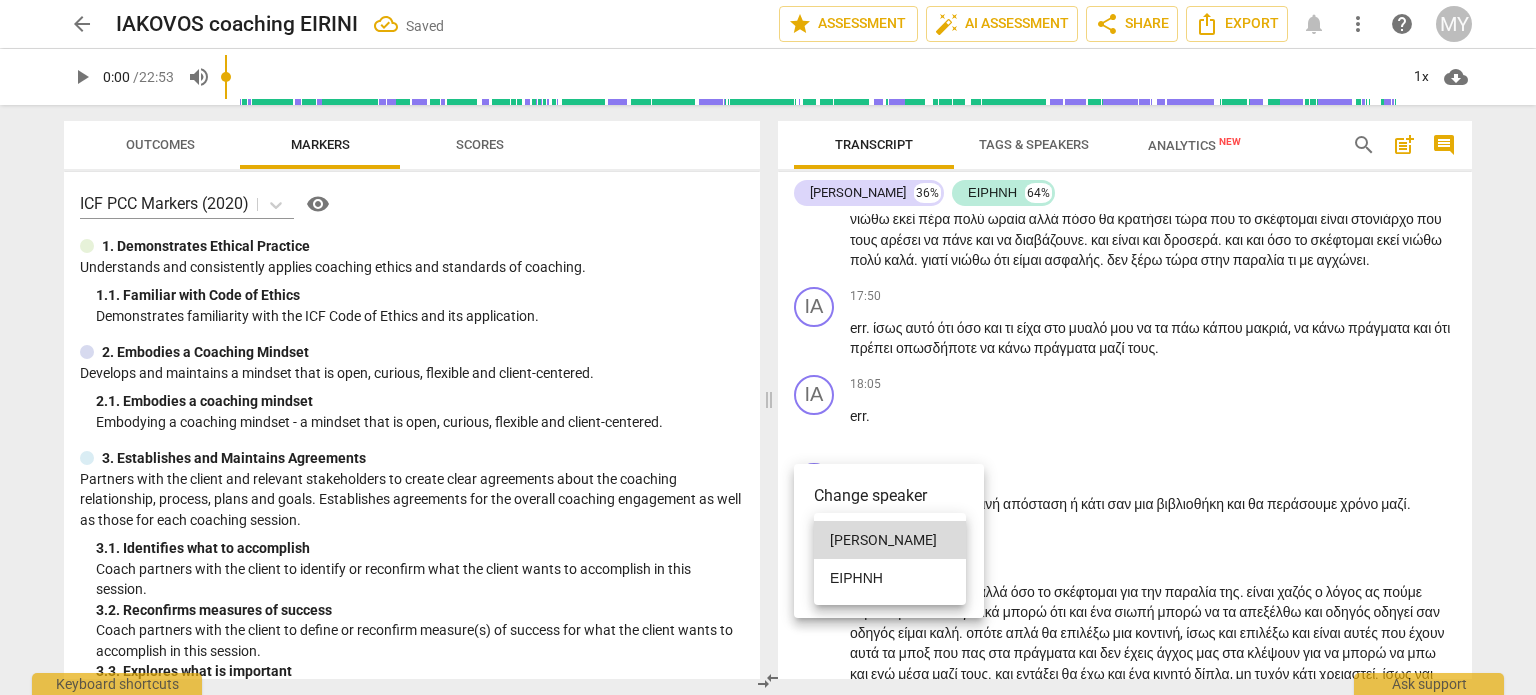 click on "ΕΙΡΗΝΗ" at bounding box center [890, 578] 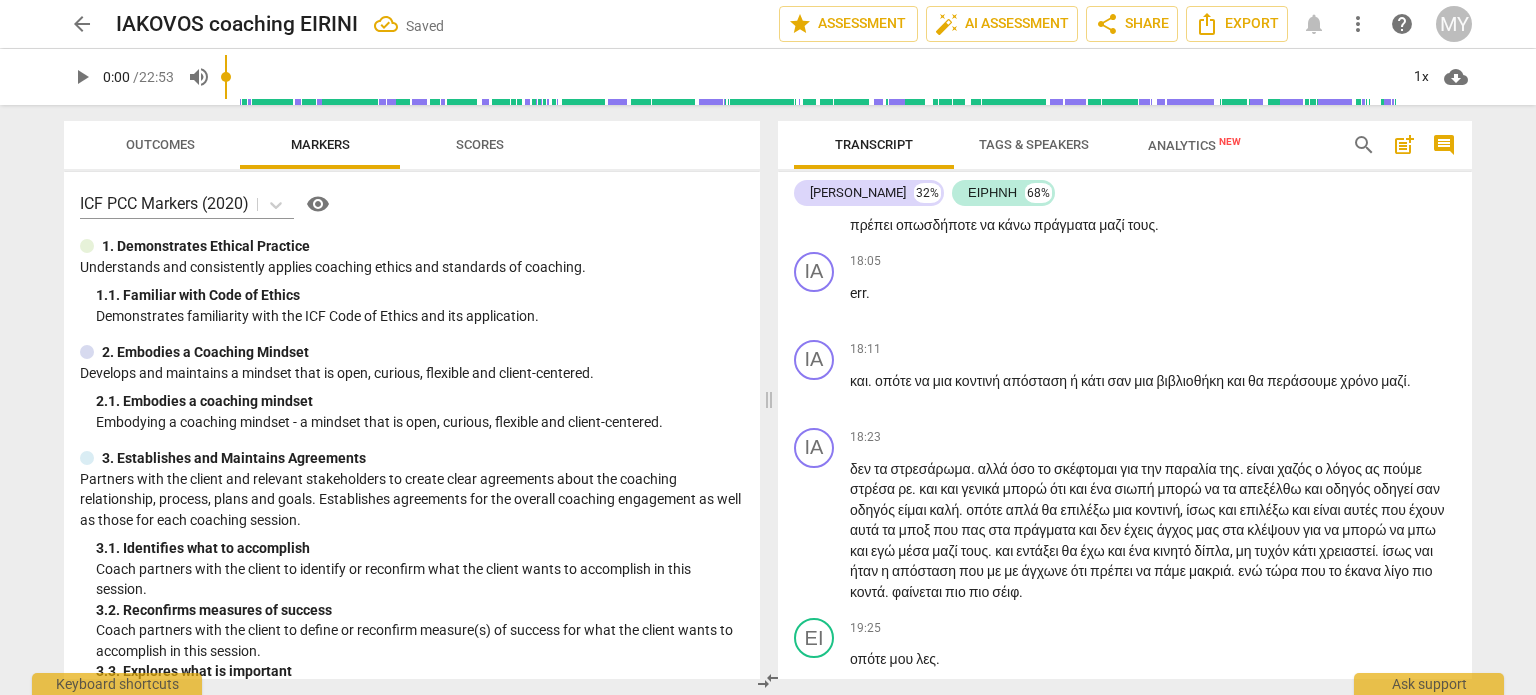 scroll, scrollTop: 6409, scrollLeft: 0, axis: vertical 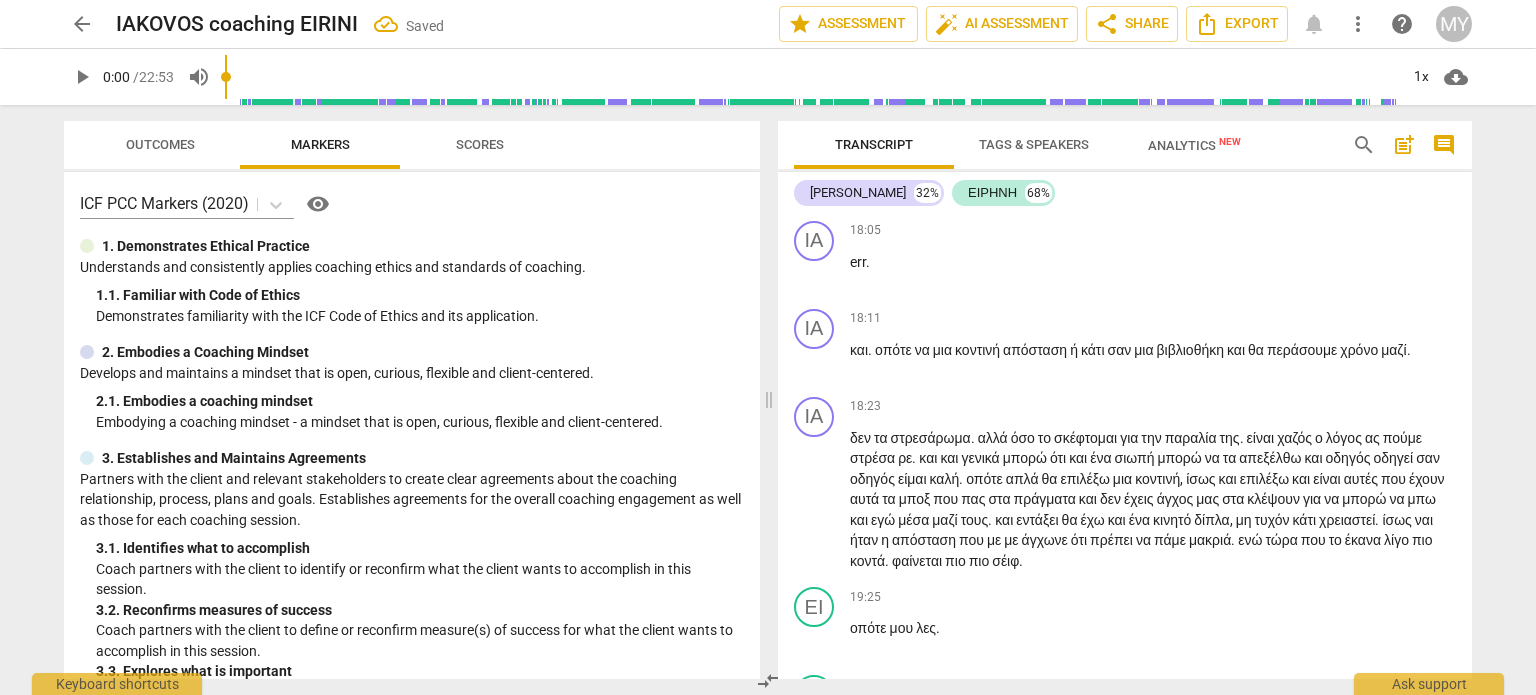click on "ΙΑ" at bounding box center (814, 153) 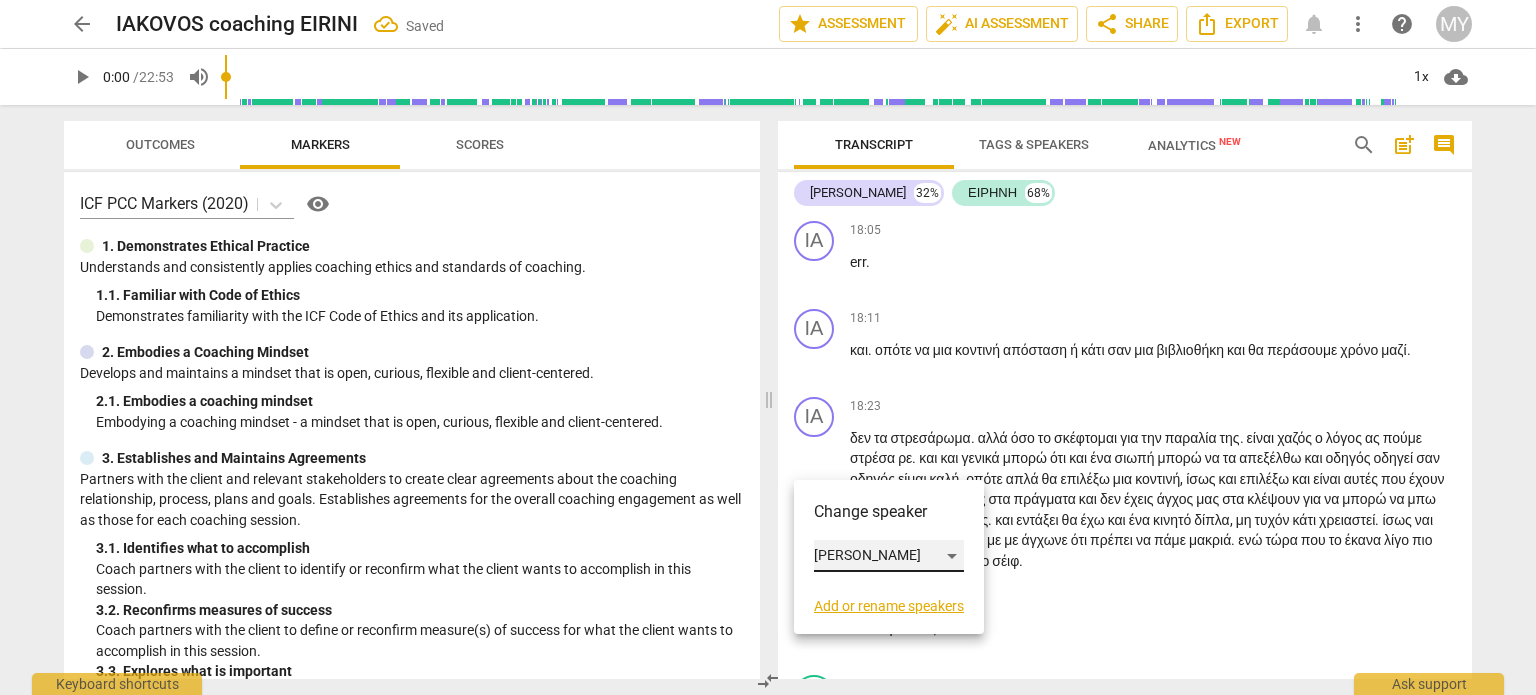 click on "[PERSON_NAME]" at bounding box center [889, 556] 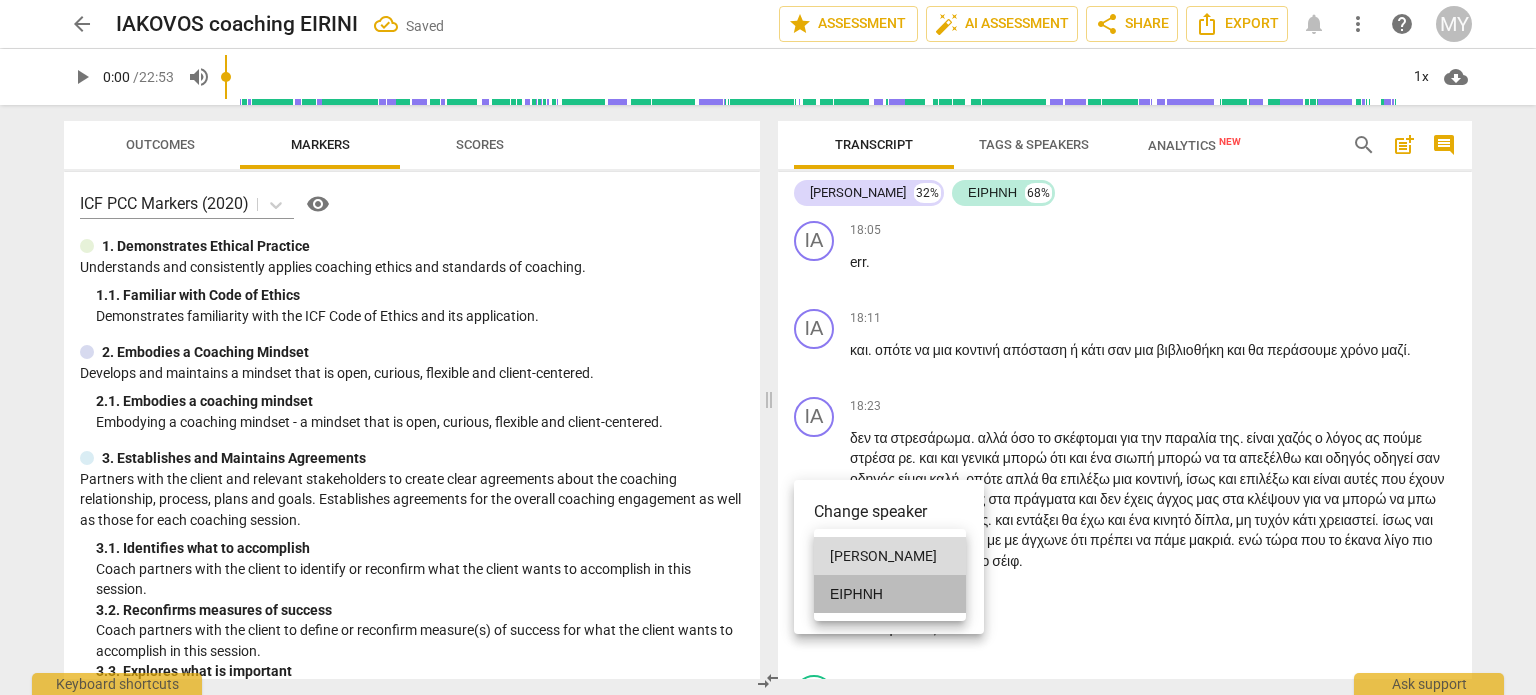 drag, startPoint x: 895, startPoint y: 590, endPoint x: 944, endPoint y: 593, distance: 49.09175 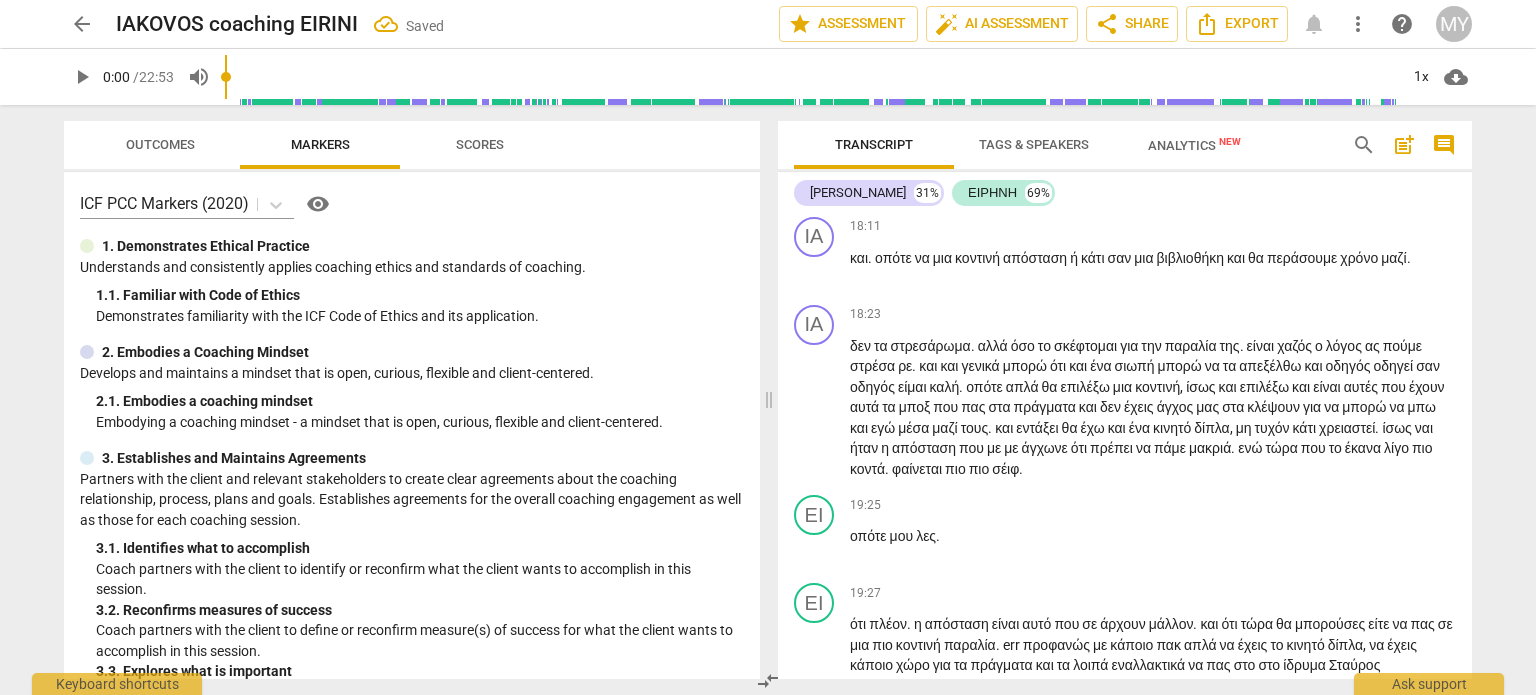 scroll, scrollTop: 6517, scrollLeft: 0, axis: vertical 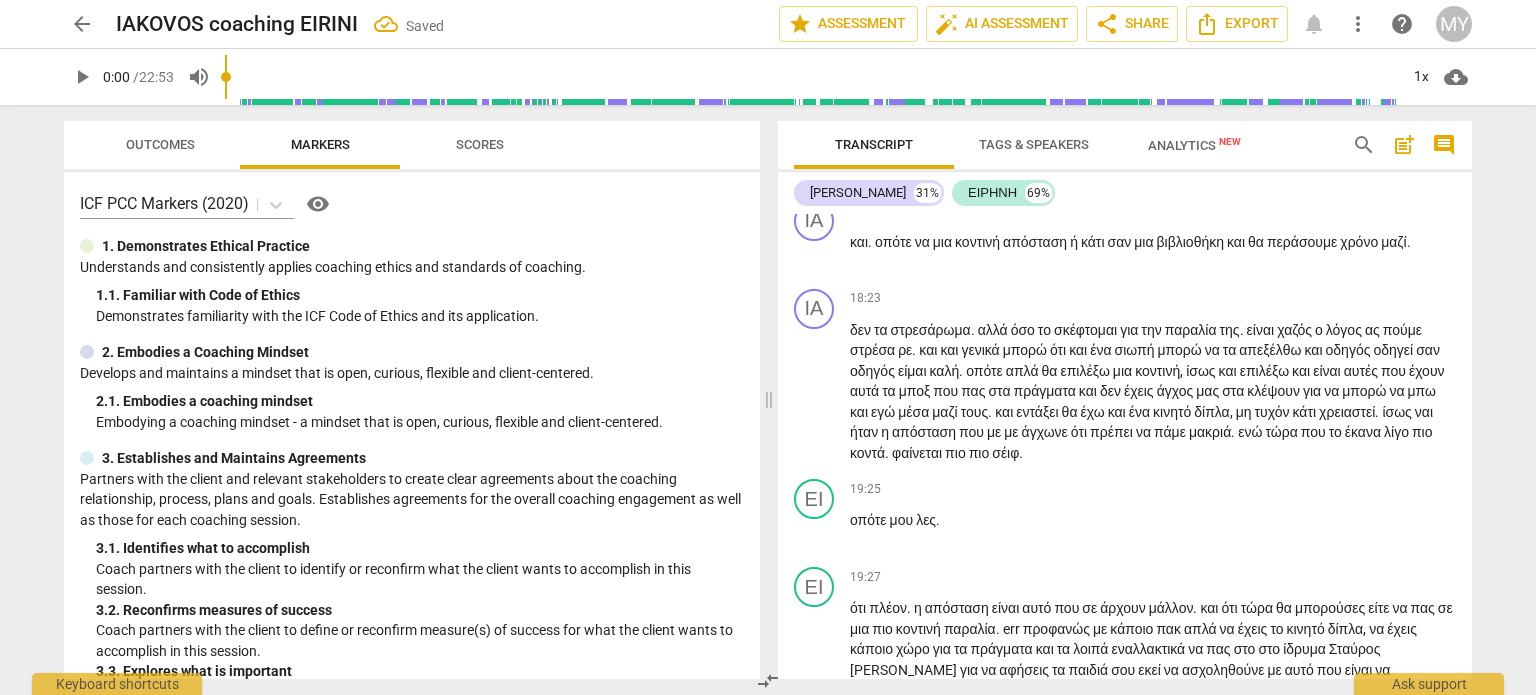 click on "err ." at bounding box center (1153, 154) 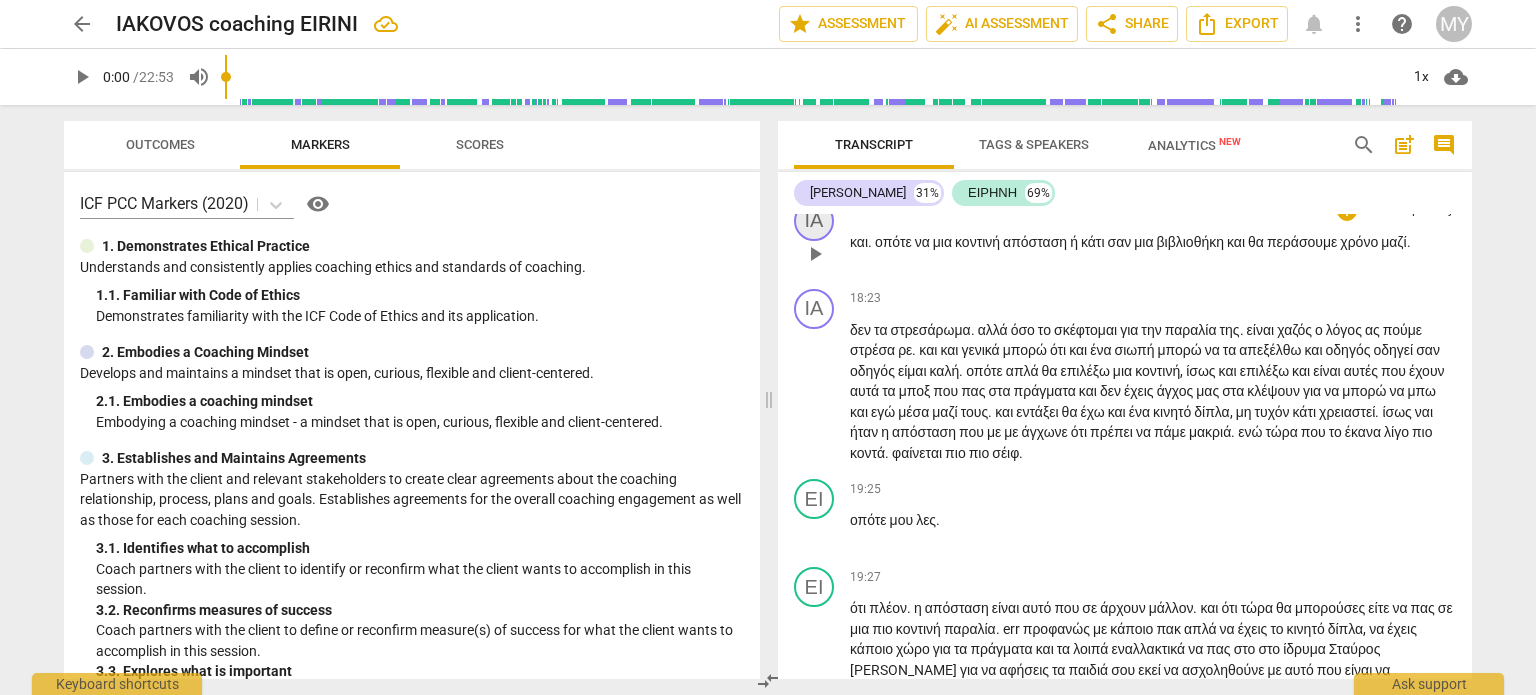 click on "ΙΑ play_arrow pause 00:17 + Add competency keyboard_arrow_right καλήσπέρα   ειρήνη . ΕΙ play_arrow pause 00:20 + Add competency keyboard_arrow_right γεια   σου   Ιάκοβε   ή   είμαι   καλά   ζεσταίνομαι   αρκετά ,   αλλά   εντάξει   την   παλεύω . ΙΑ play_arrow pause 00:27 + Add competency keyboard_arrow_right ωραία .   Τι   θα   ήθελες   να   συζητήσουμε   σήμερα . ΕΙ play_arrow pause 00:31 + Add competency keyboard_arrow_right Λοιπόν   άκου   τώρα   τι   είχε   γίνει .   ενώ   είχα   άλλη   μια   εβδομάδα   τα   παιδιά   στο   [GEOGRAPHIC_DATA]   κάμπ   και   όλα   καλά   επειδή   φύγαμε   για   περίπου   πέντε   μέρες   φύγαν   από   το   πρόγραμμα   και   τώρα   ξαφνικά   δεν   θέλουν   να   γυρίσουνε .   Πήγαν   σήμερα   και" at bounding box center [1125, 446] 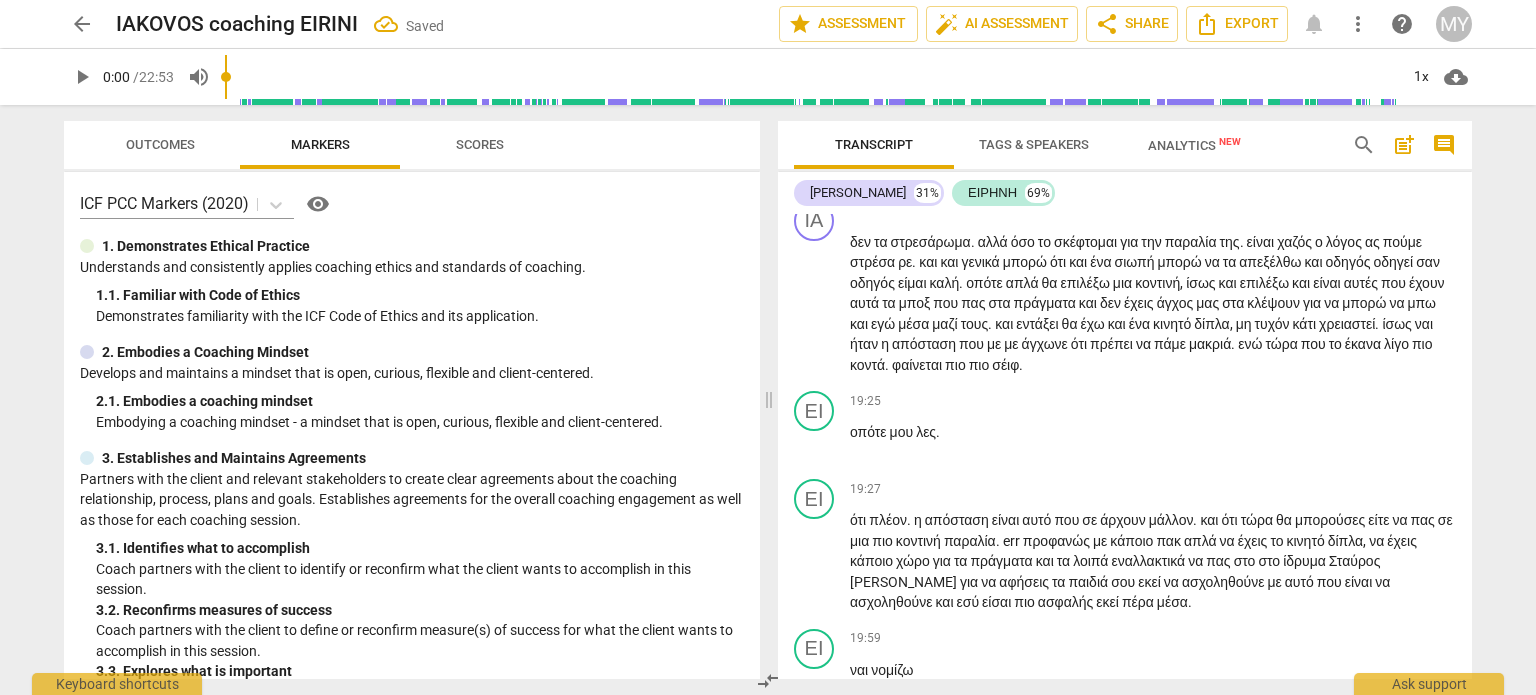 click on "ΙΑ" at bounding box center [814, 133] 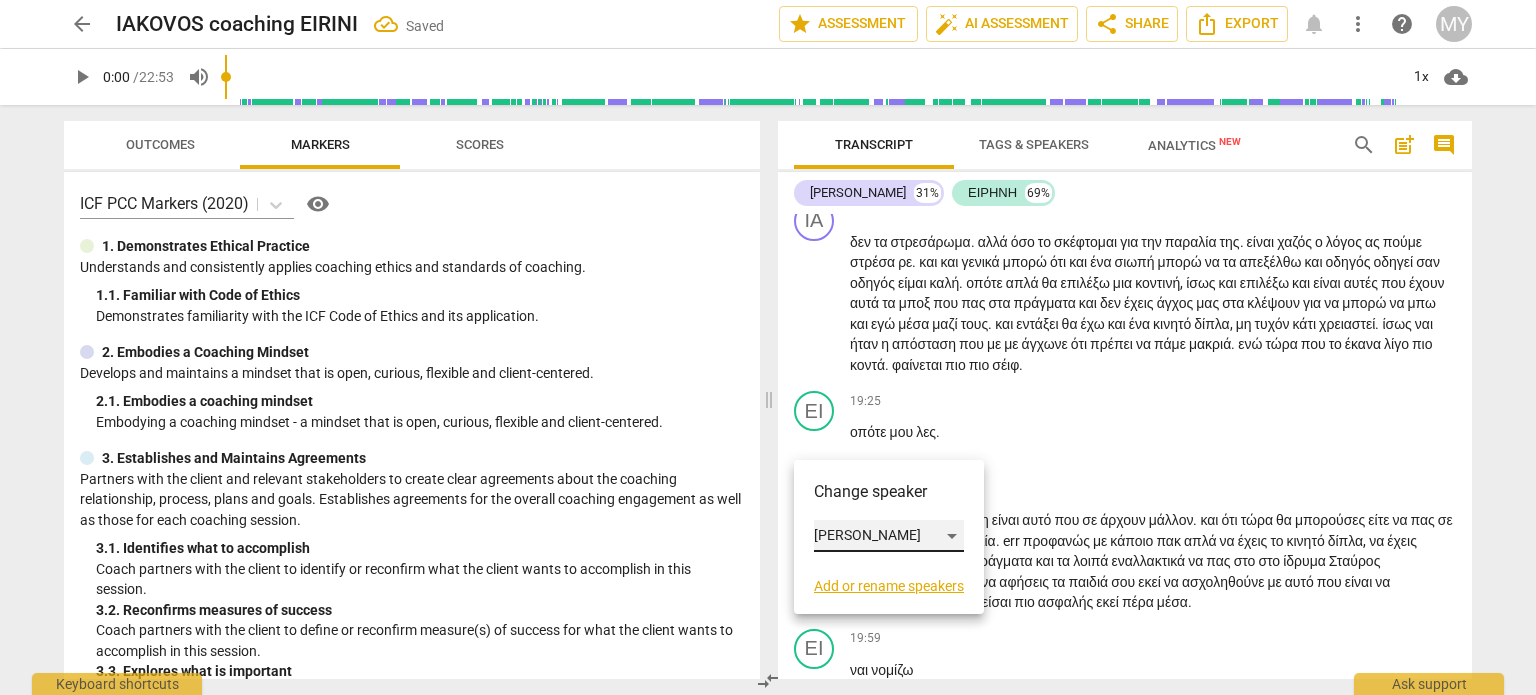 click on "[PERSON_NAME]" at bounding box center [889, 536] 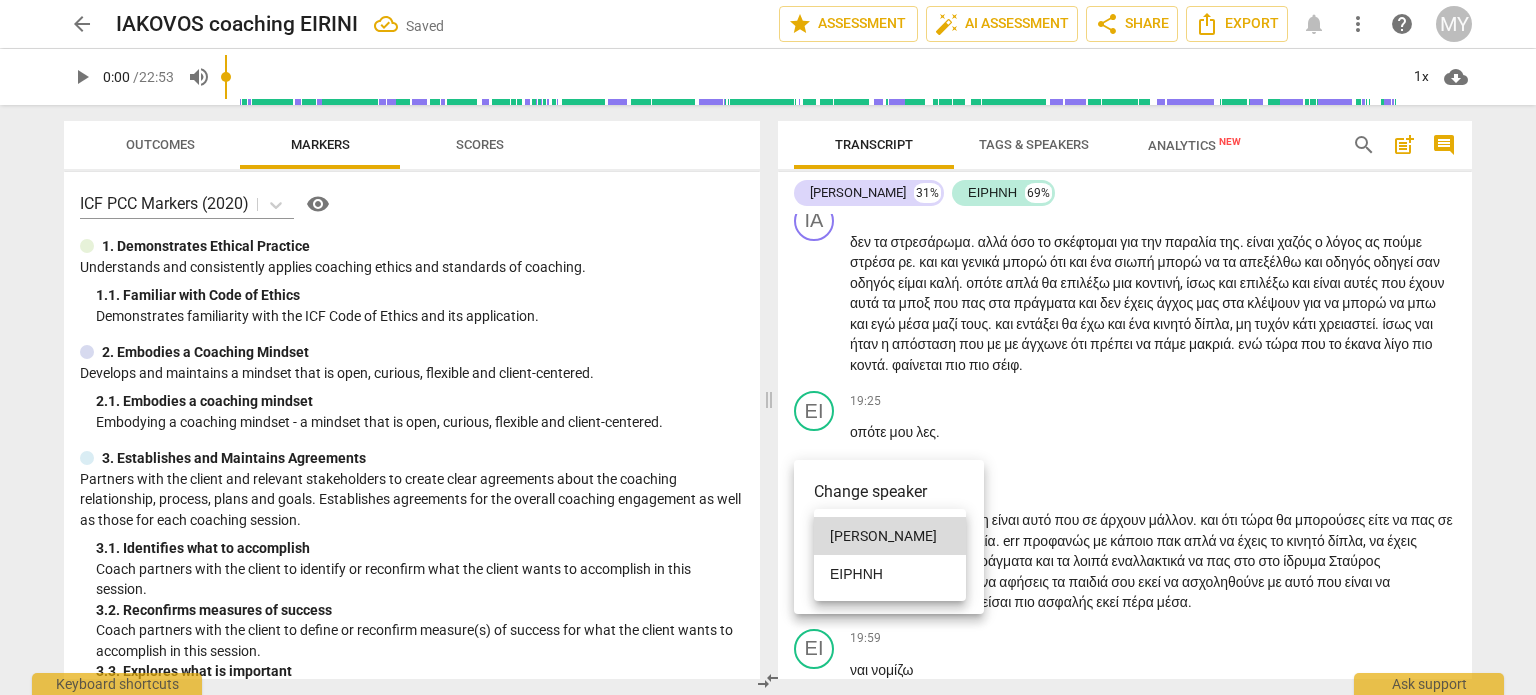 click on "ΕΙΡΗΝΗ" at bounding box center (890, 574) 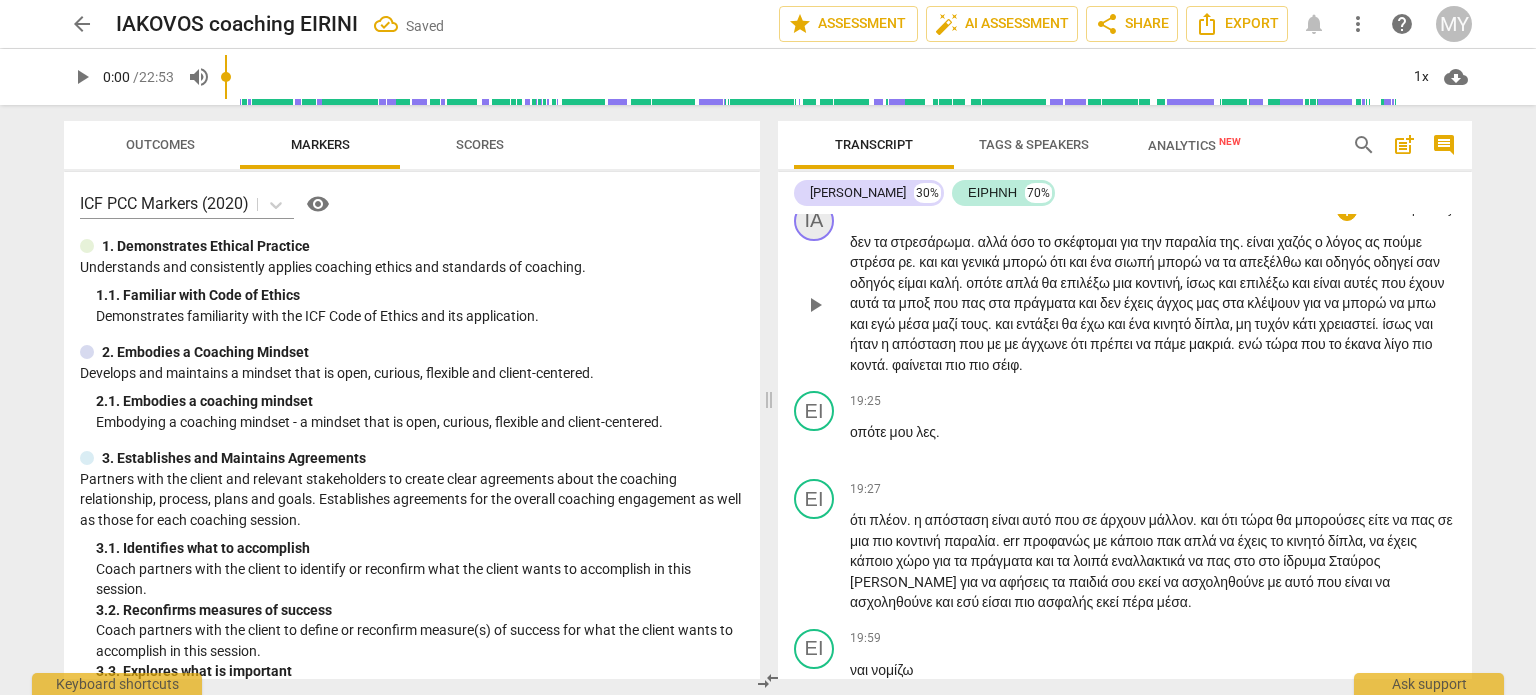 click on "ΙΑ" at bounding box center (814, 221) 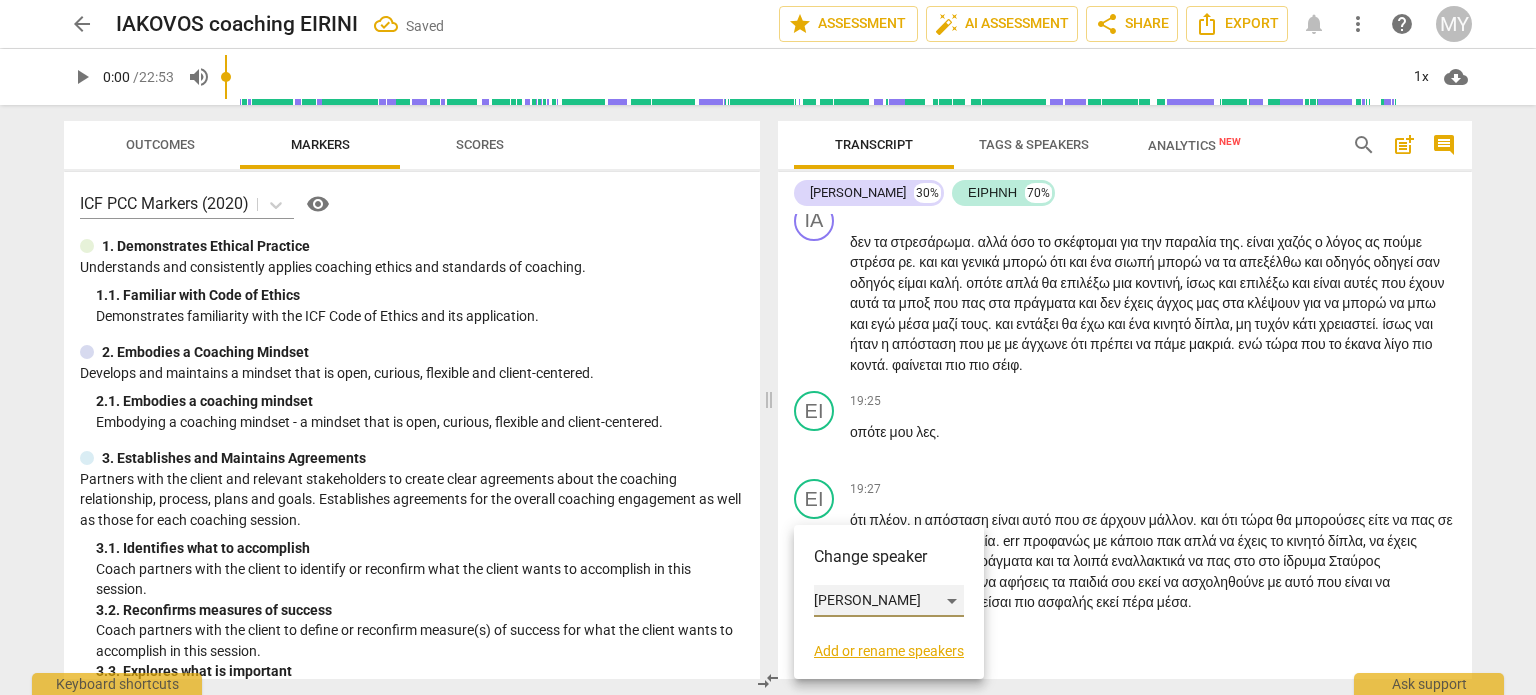 click on "[PERSON_NAME]" at bounding box center [889, 601] 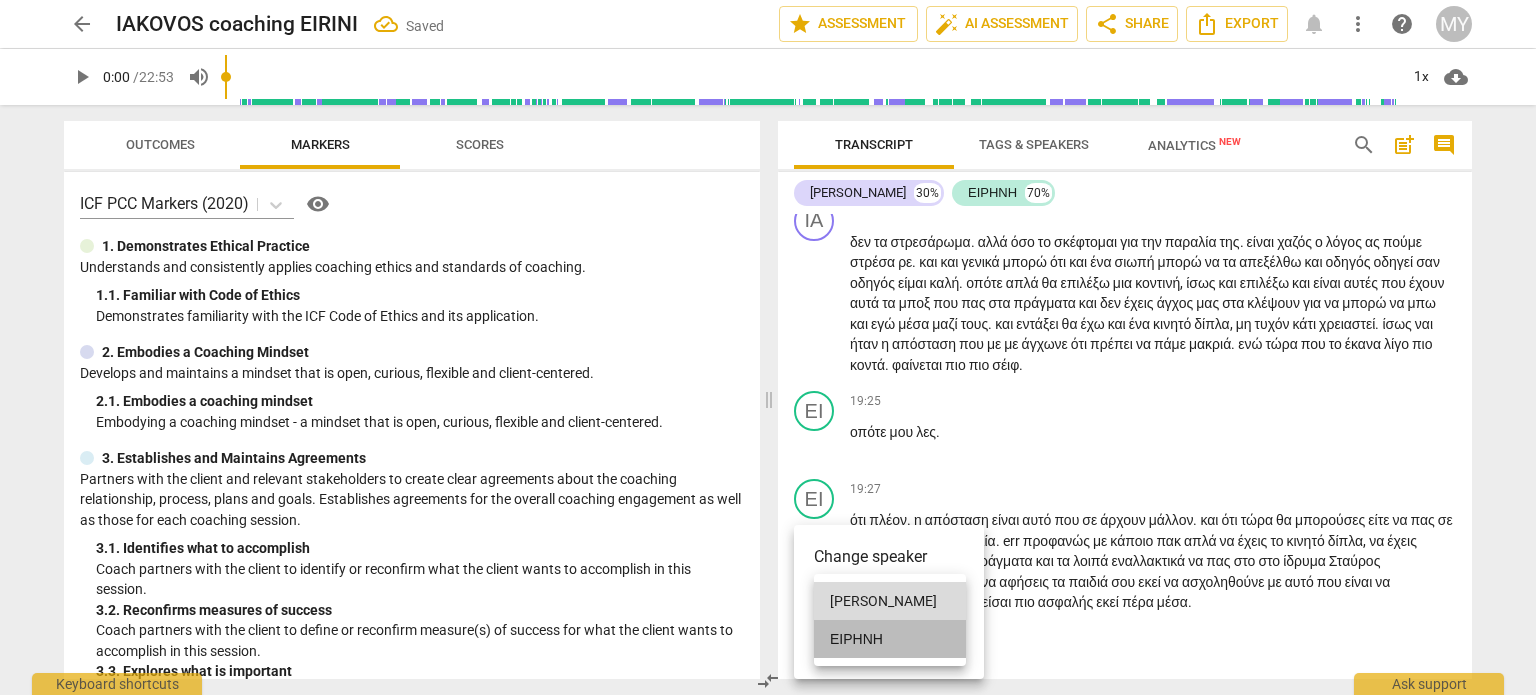 click on "ΕΙΡΗΝΗ" at bounding box center [890, 639] 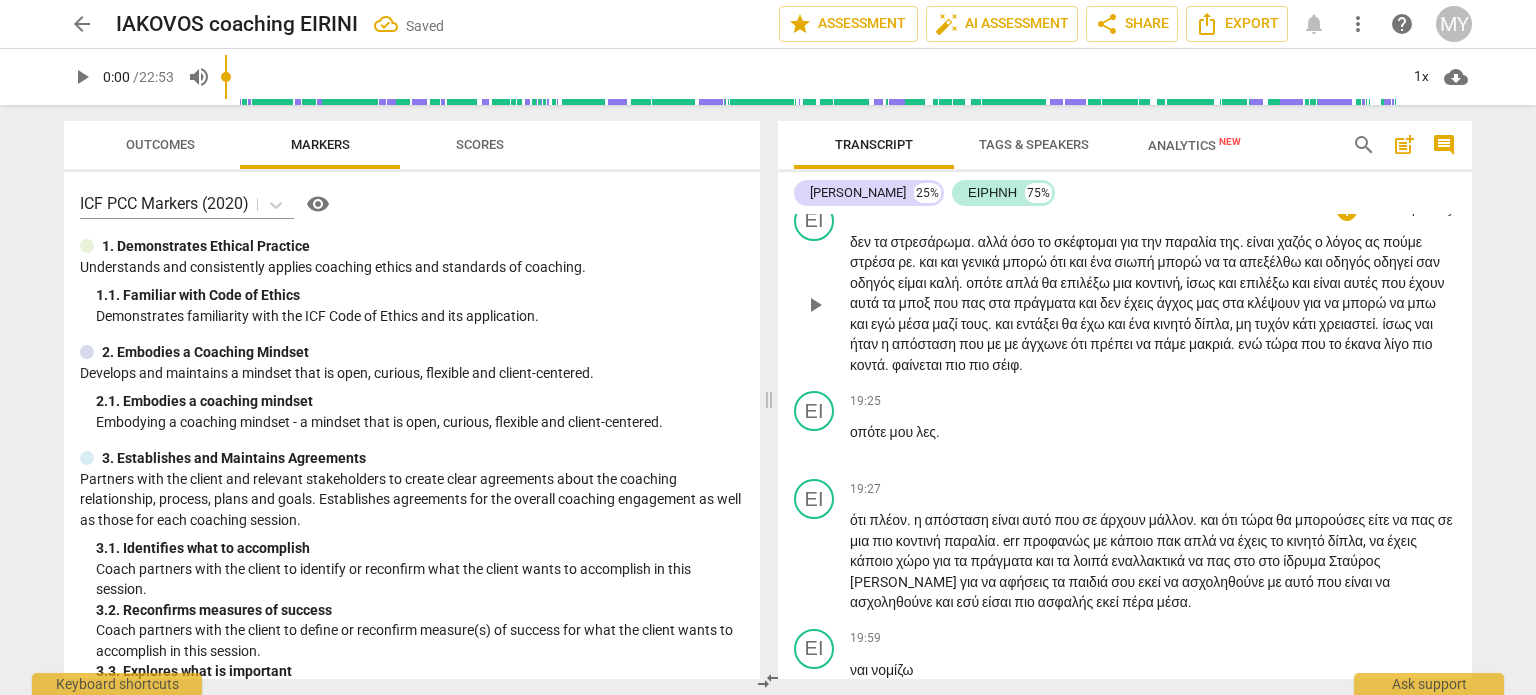 click on "τα" at bounding box center (882, 242) 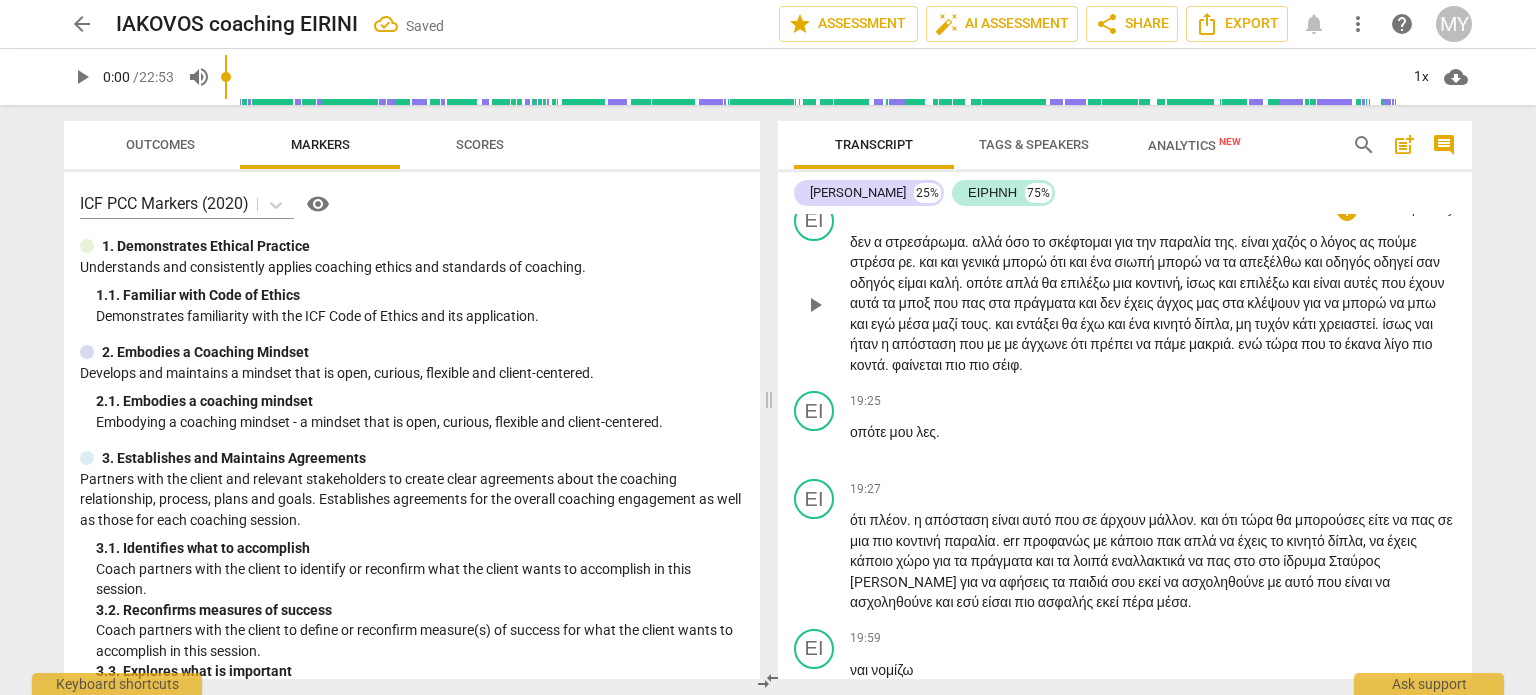 type 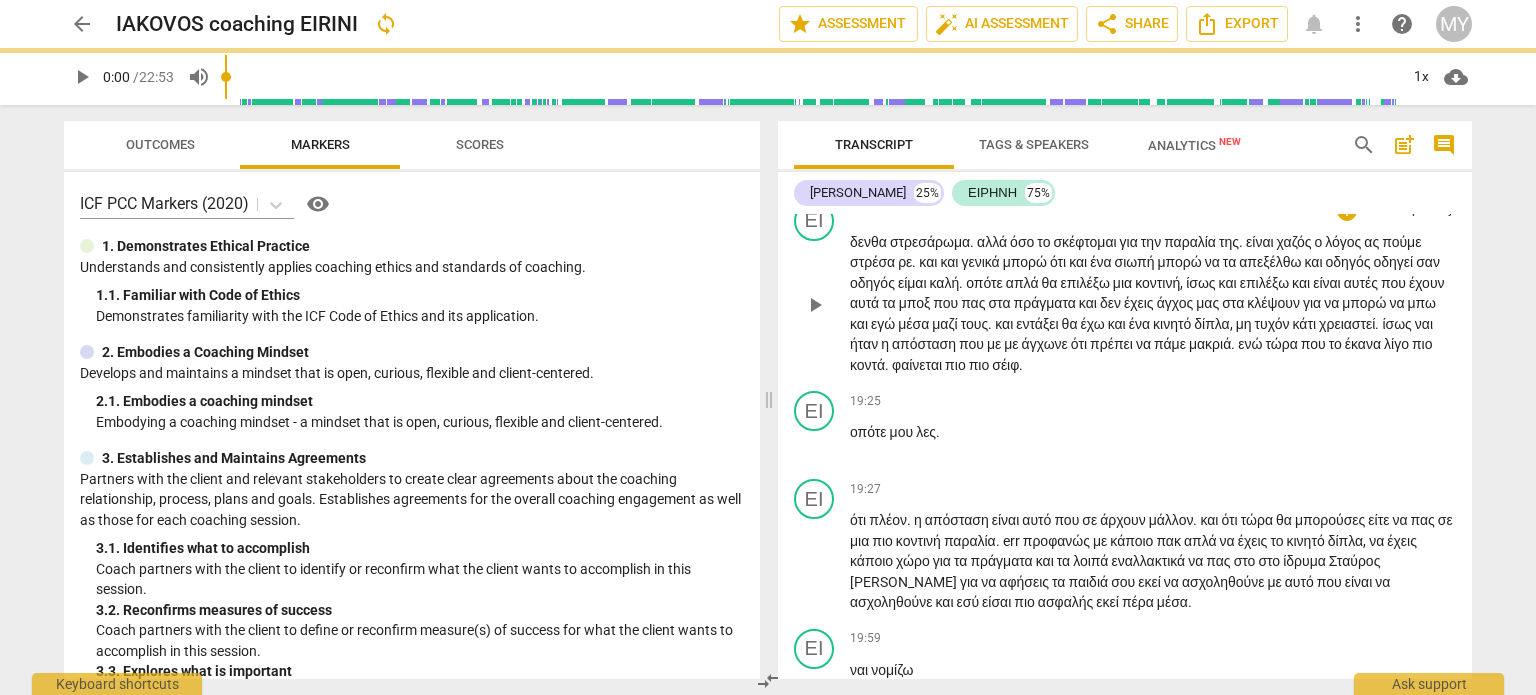 click on "στρεσάρωμα" at bounding box center [930, 242] 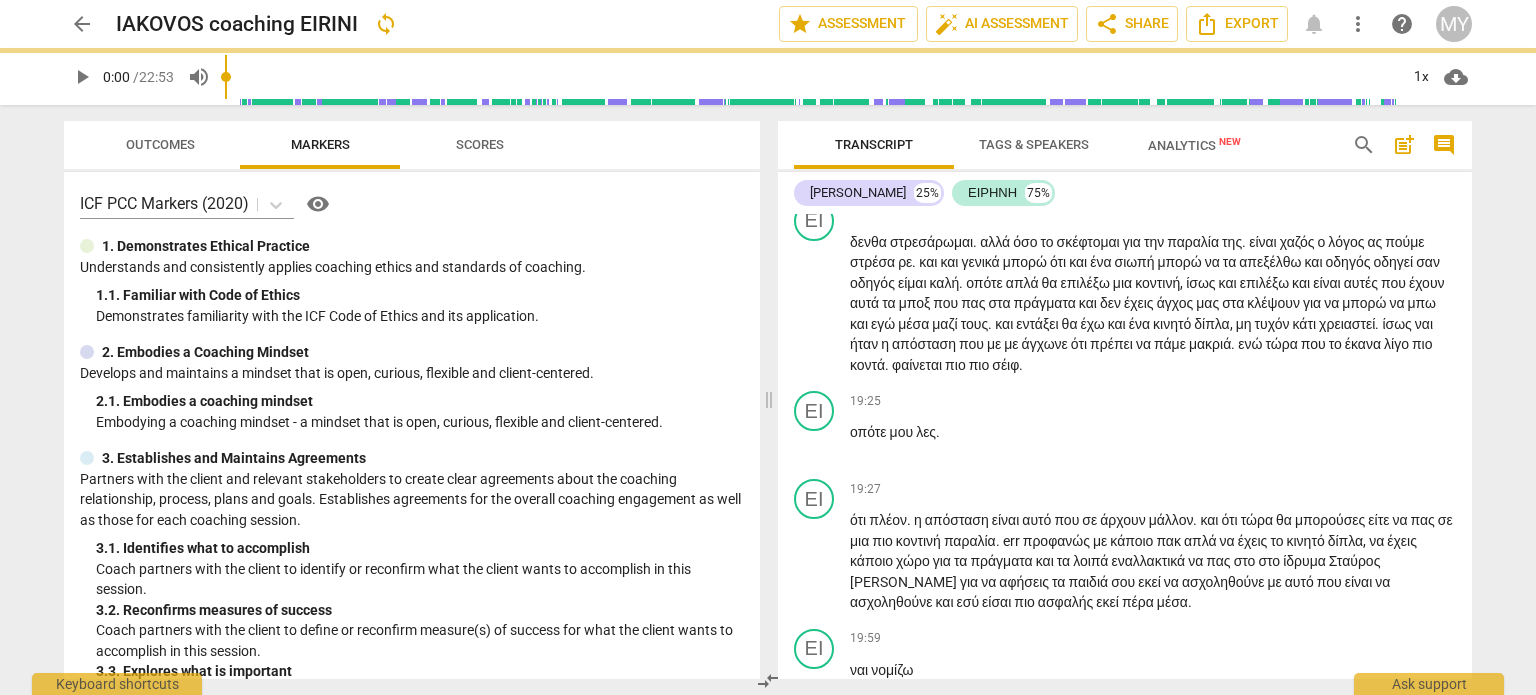 scroll, scrollTop: 6877, scrollLeft: 0, axis: vertical 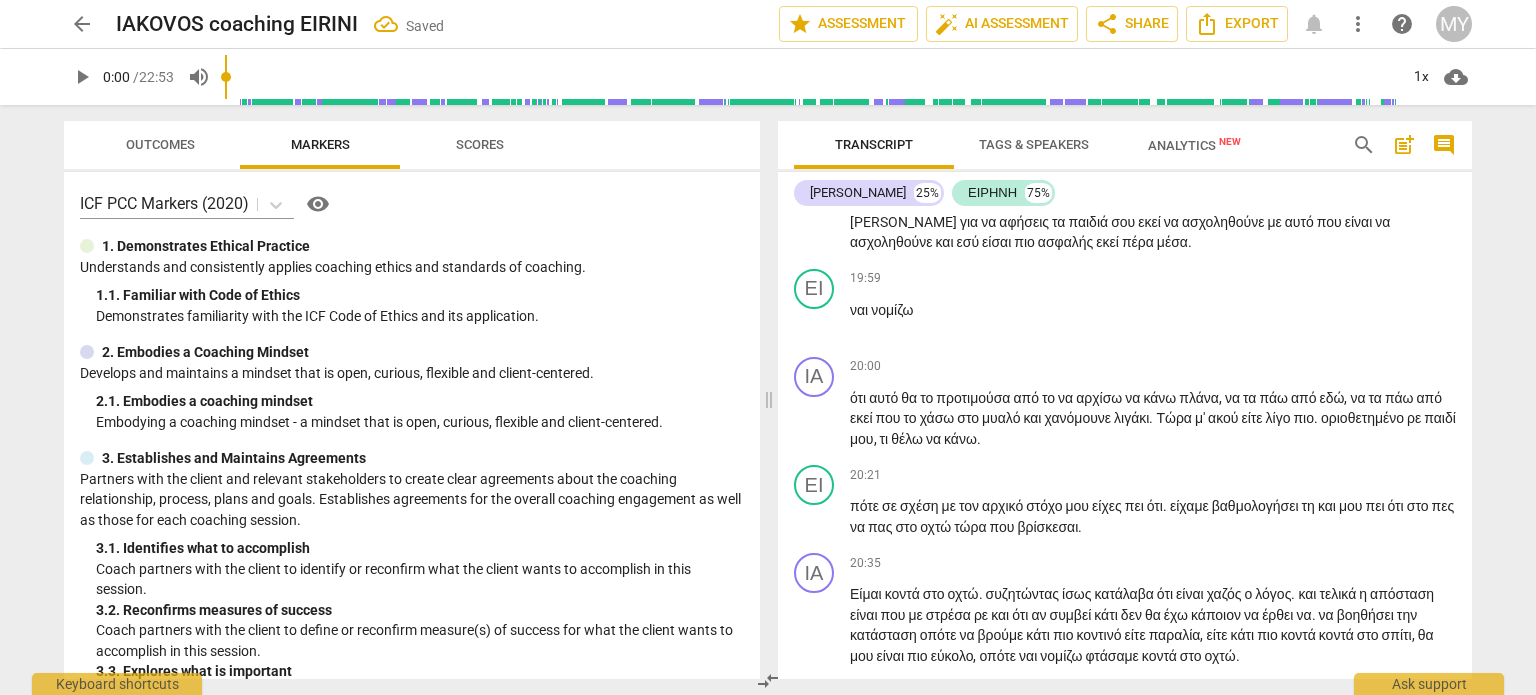 click on "ΕΙ" at bounding box center (814, 51) 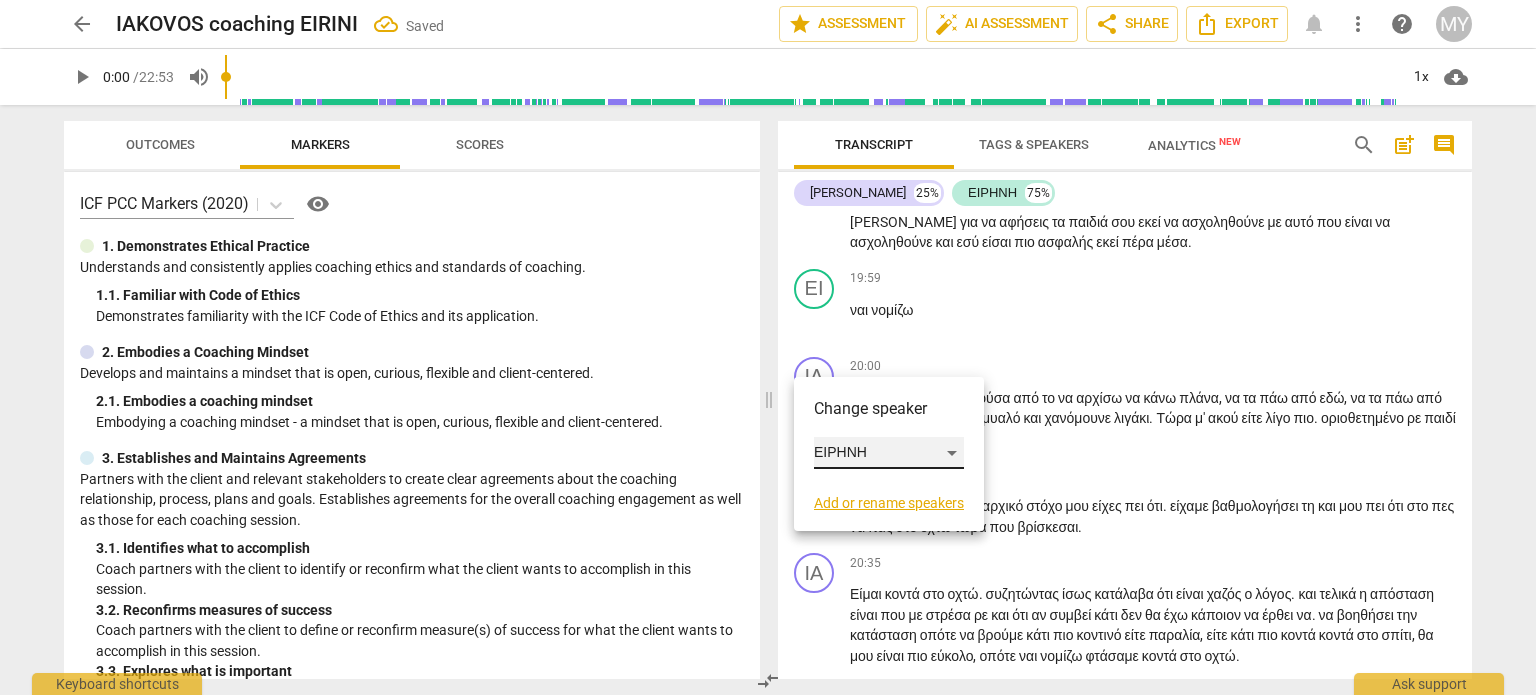 click on "ΕΙΡΗΝΗ" at bounding box center [889, 453] 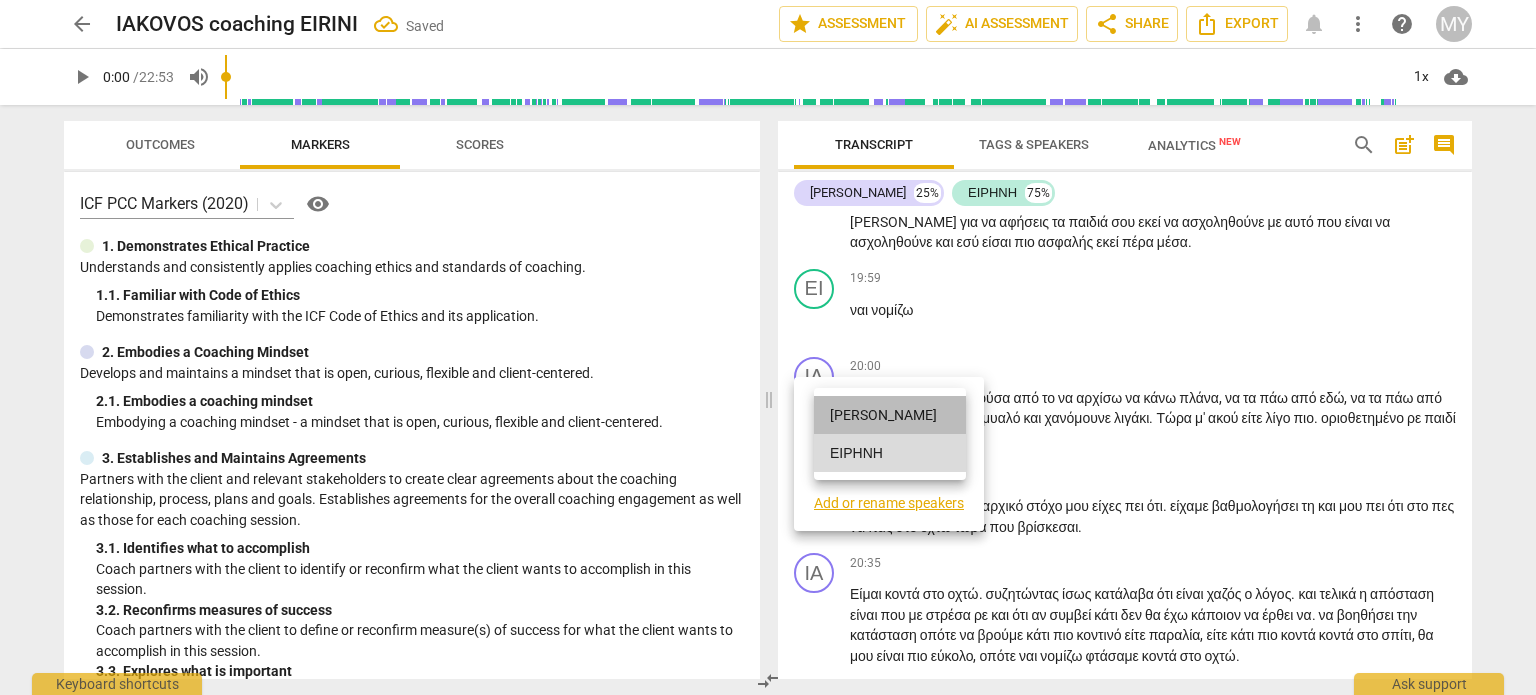 click on "[PERSON_NAME]" at bounding box center (890, 415) 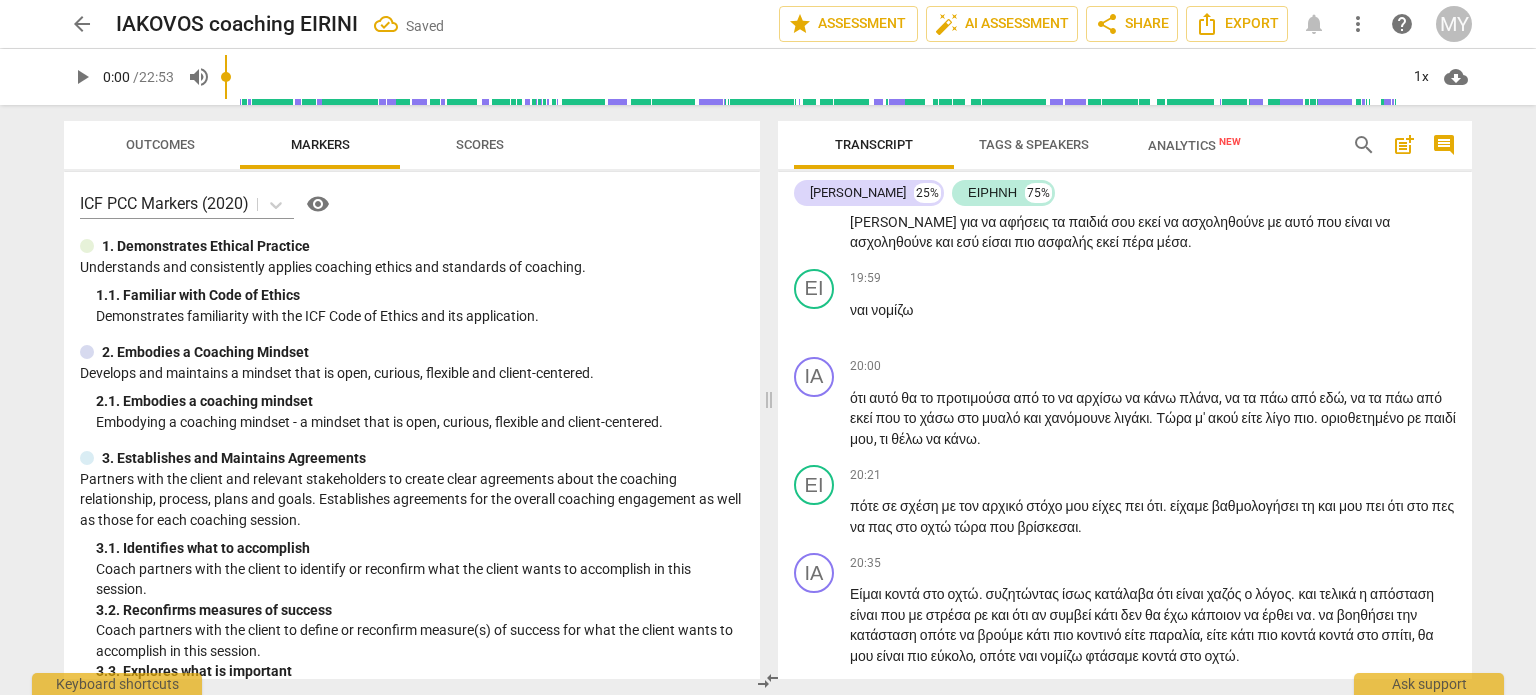 click on "play_arrow pause" at bounding box center [824, 203] 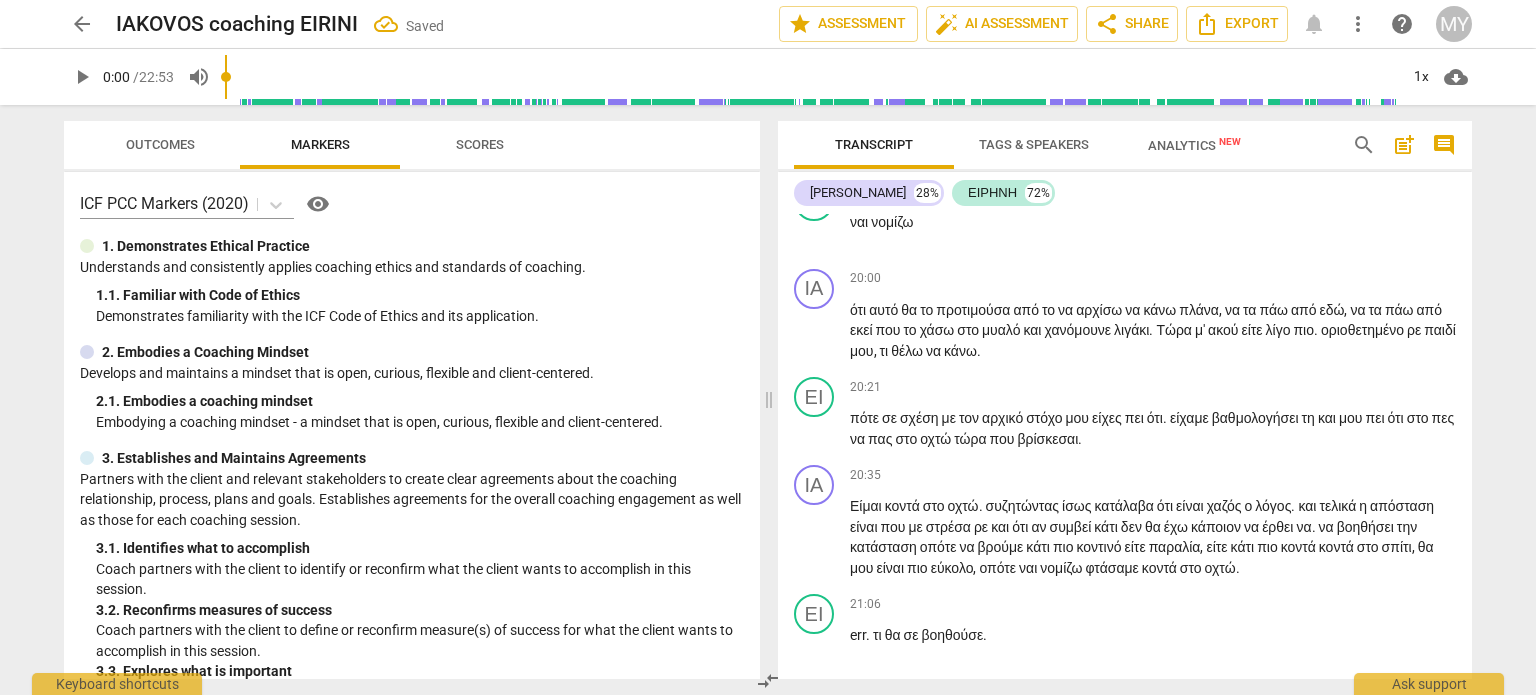 drag, startPoint x: 1256, startPoint y: 378, endPoint x: 1213, endPoint y: 381, distance: 43.104523 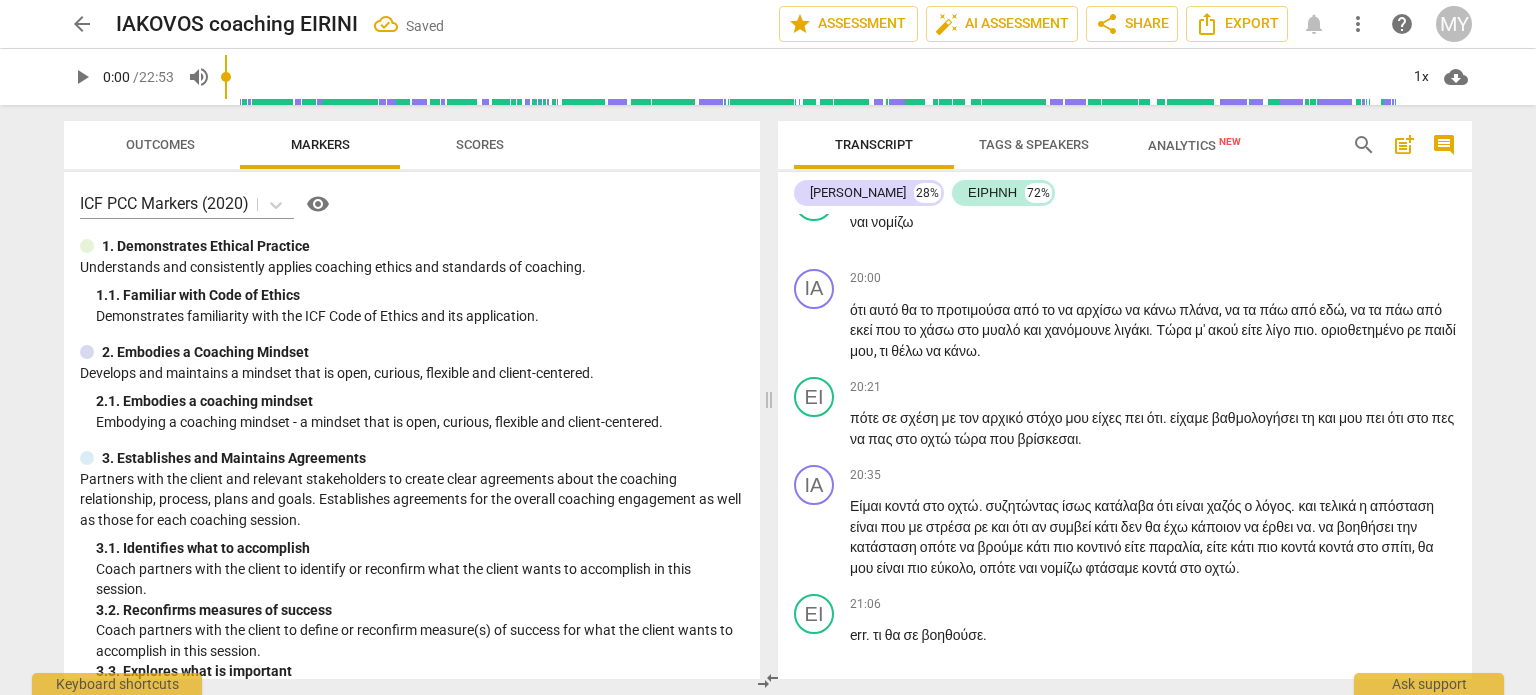 click on "άρχουν" at bounding box center (1217, 72) 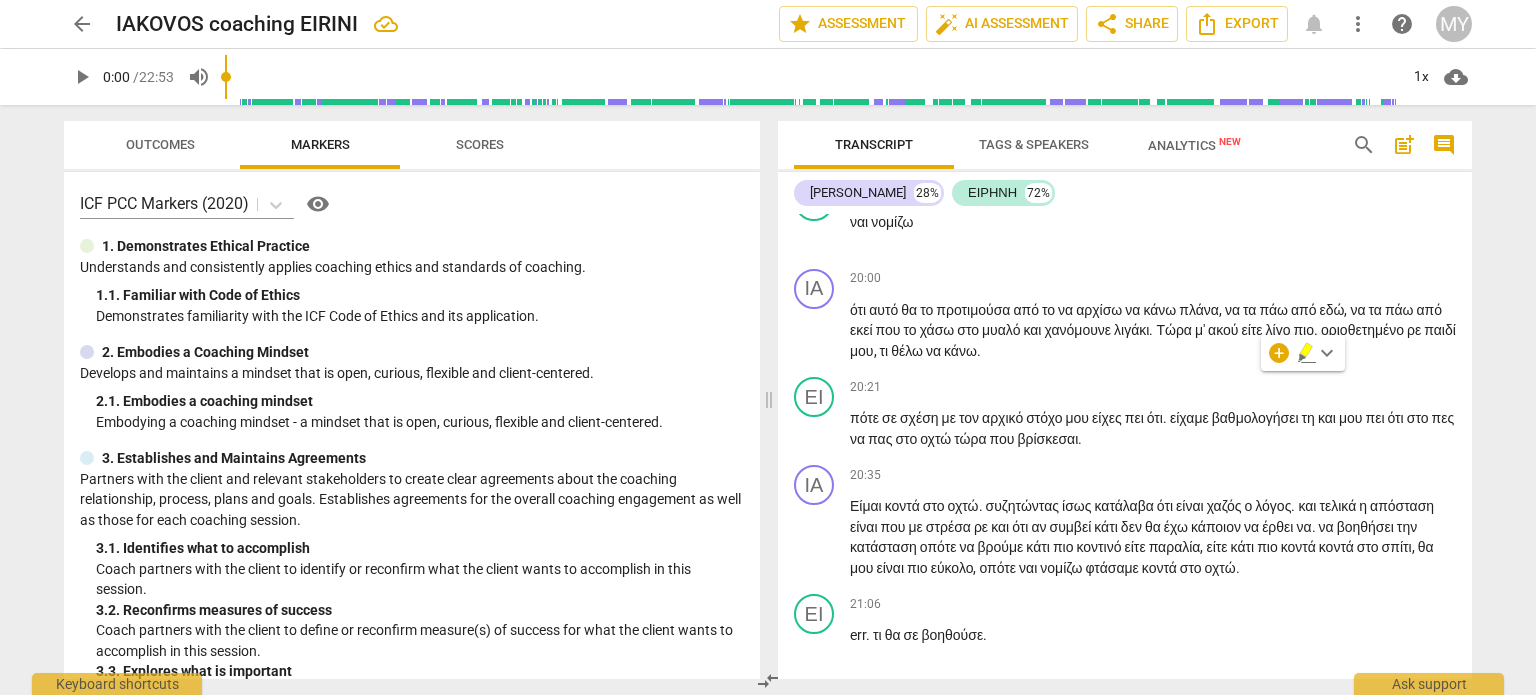 type 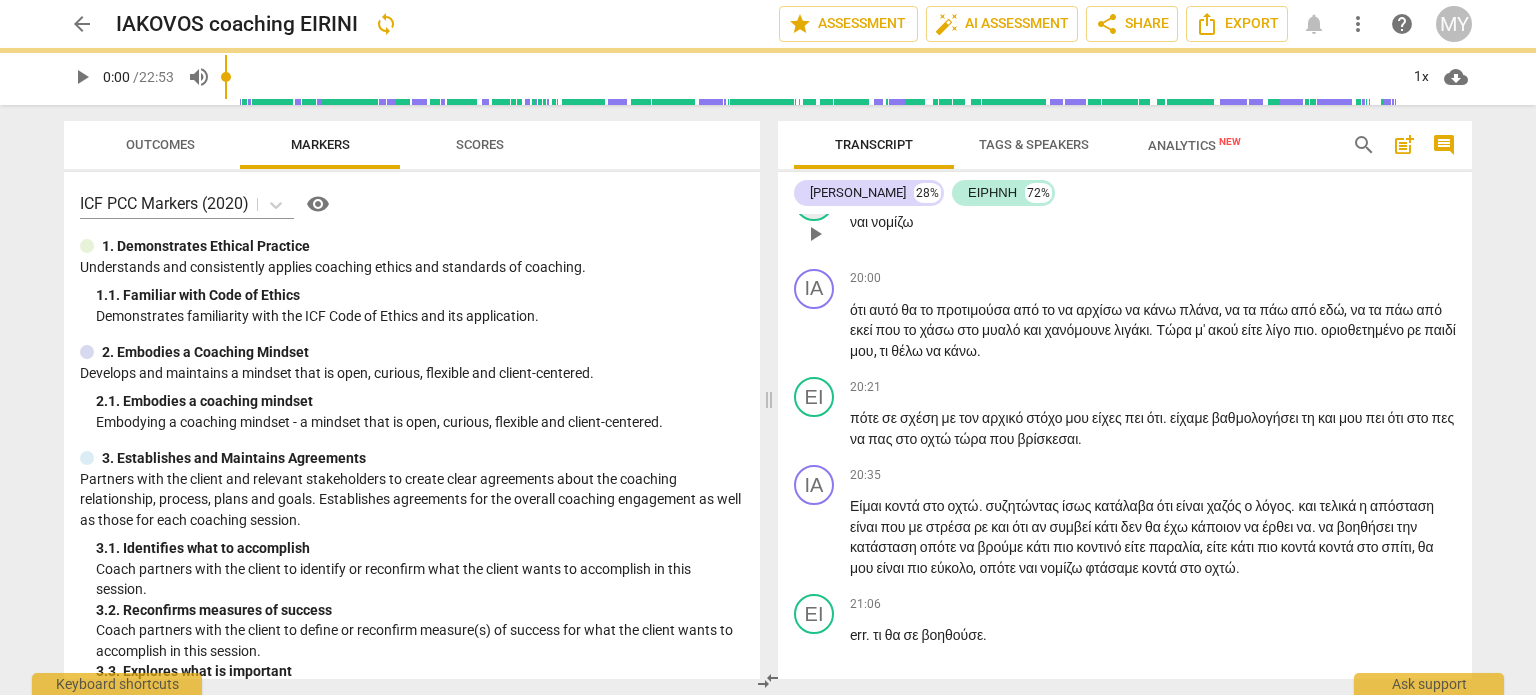 click on "ΕΙ" at bounding box center [814, 201] 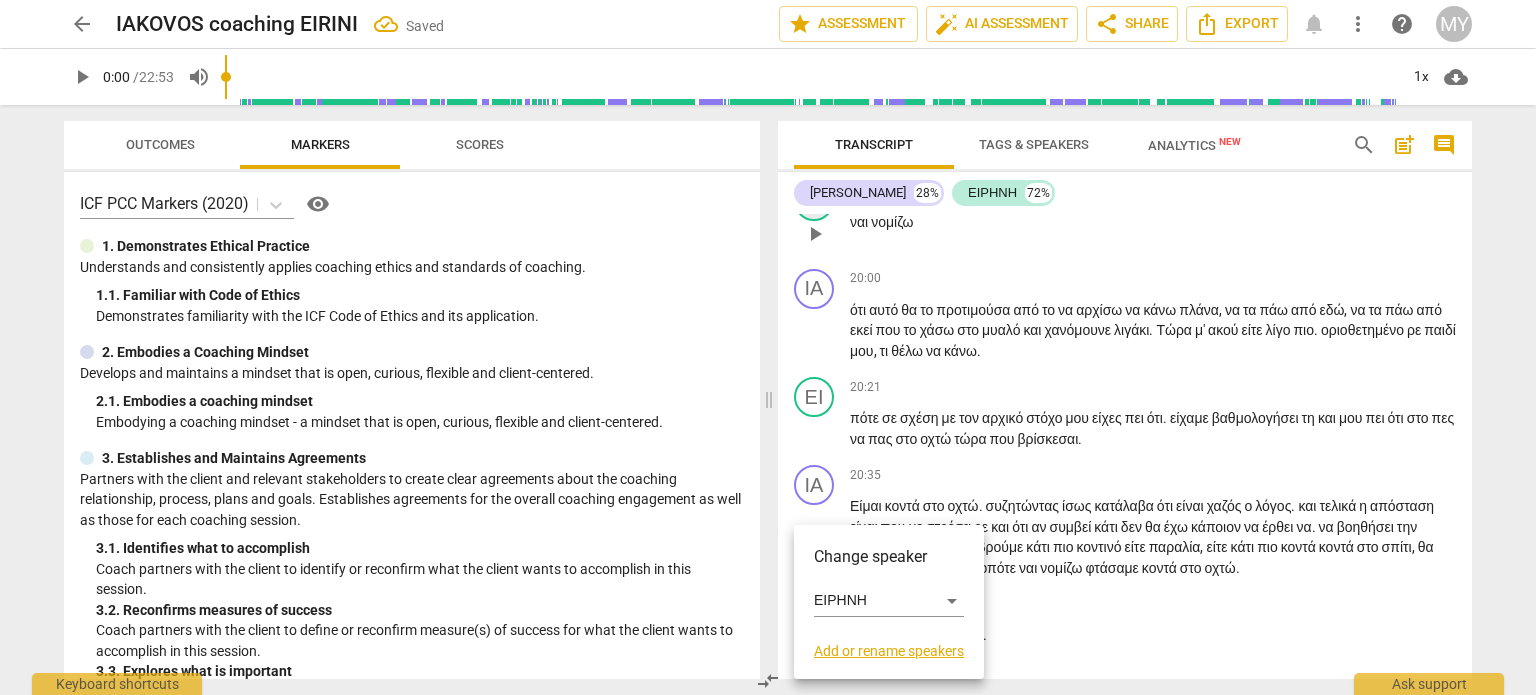 click at bounding box center [768, 347] 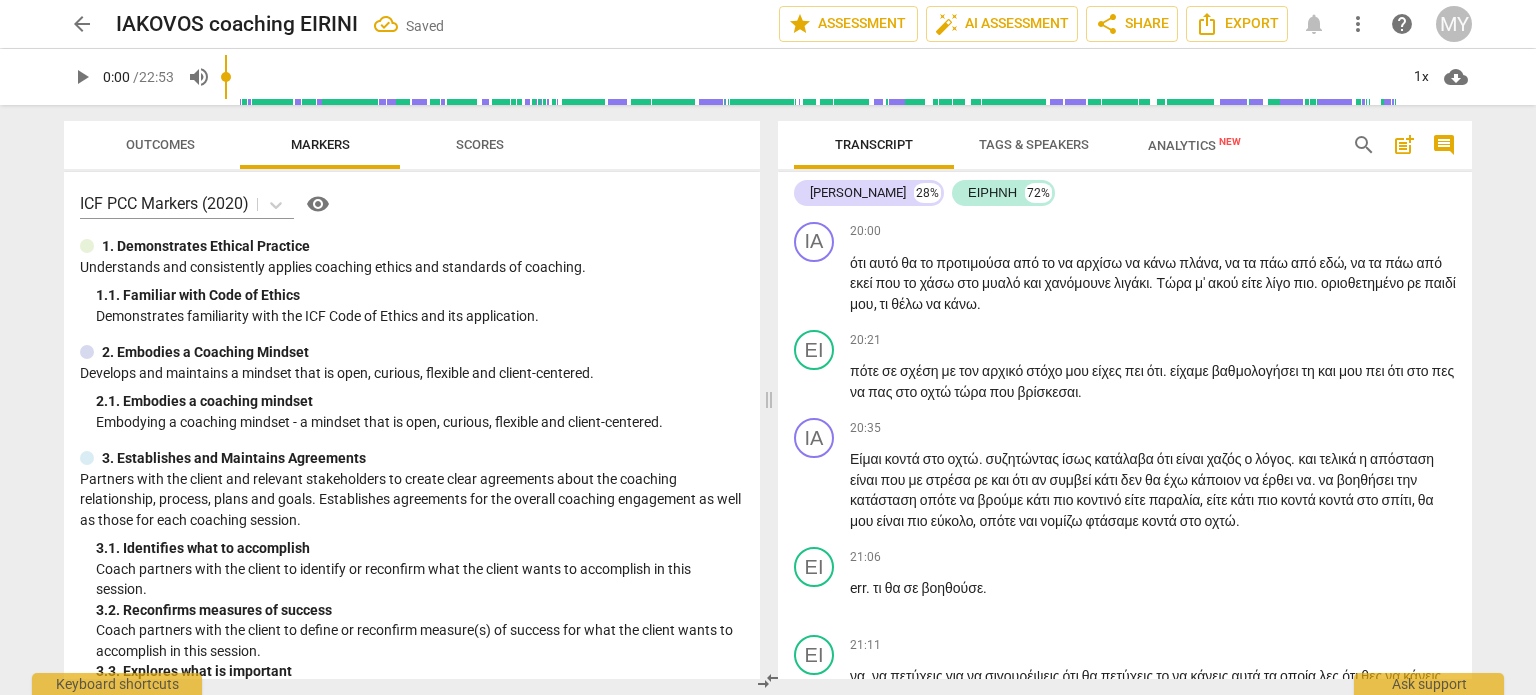 scroll, scrollTop: 6984, scrollLeft: 0, axis: vertical 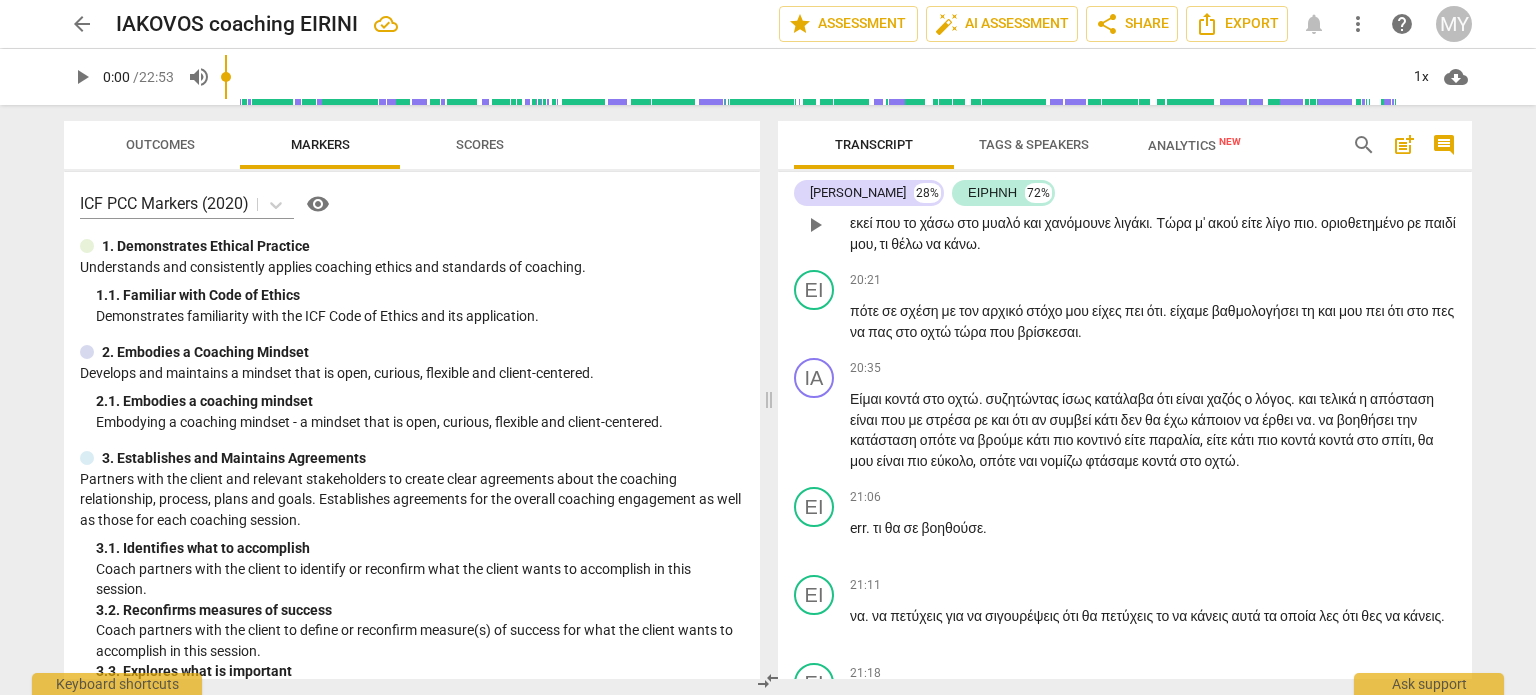 click on "ΙΑ" at bounding box center [814, 182] 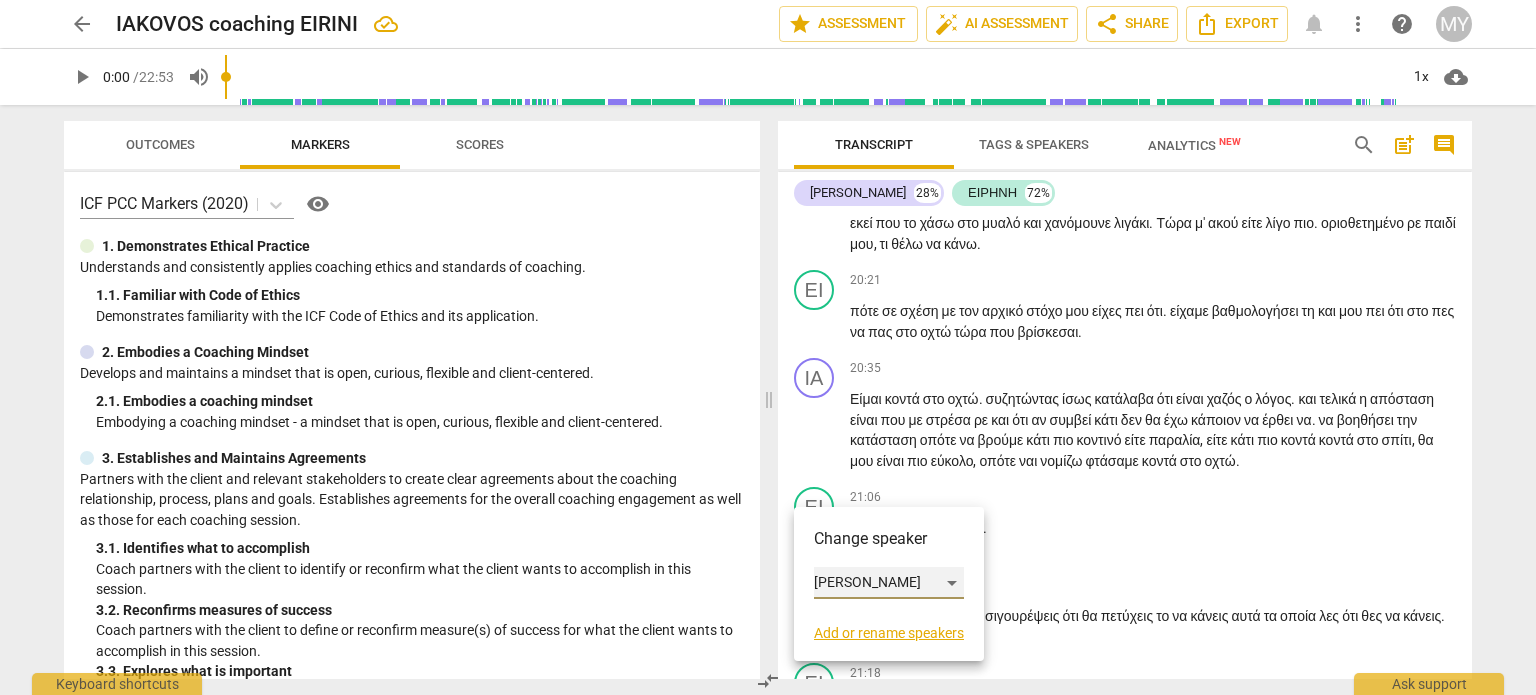 click on "[PERSON_NAME]" at bounding box center (889, 583) 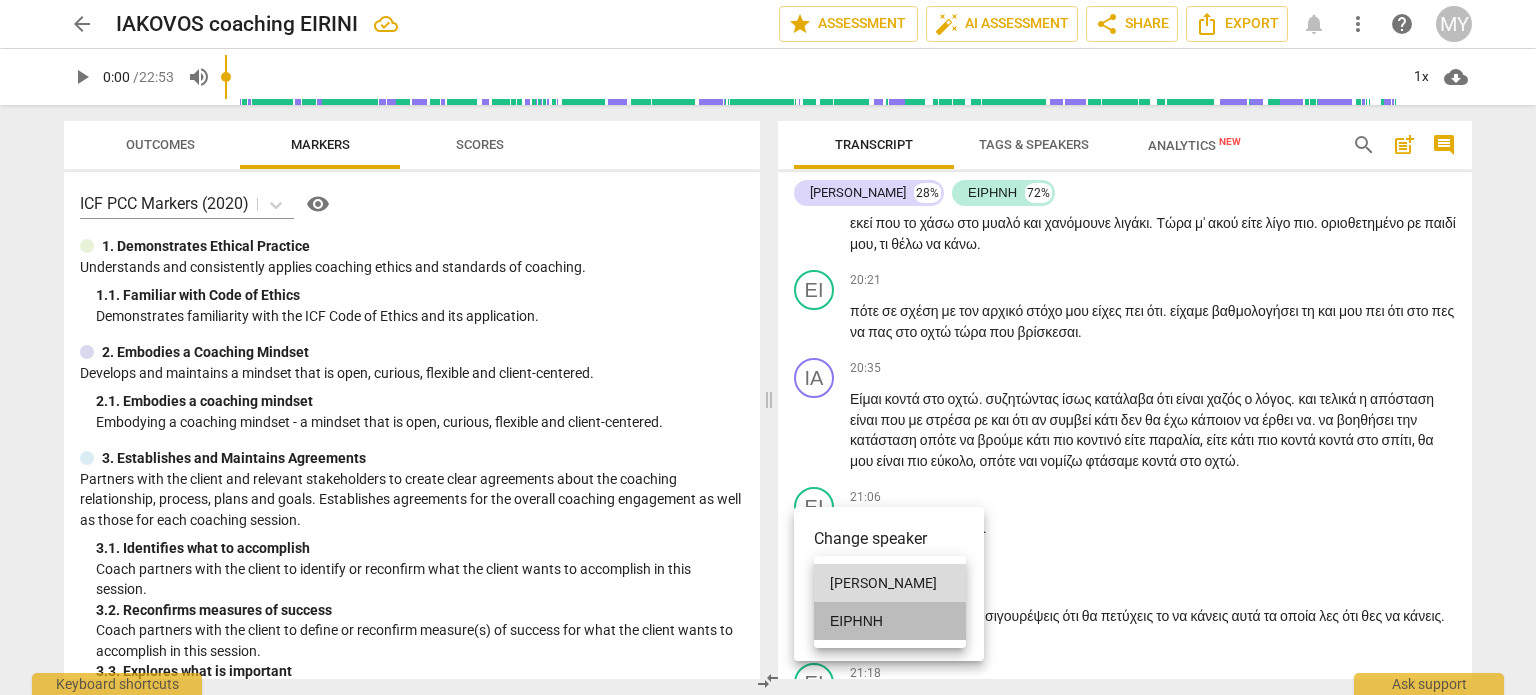 click on "ΕΙΡΗΝΗ" at bounding box center (890, 621) 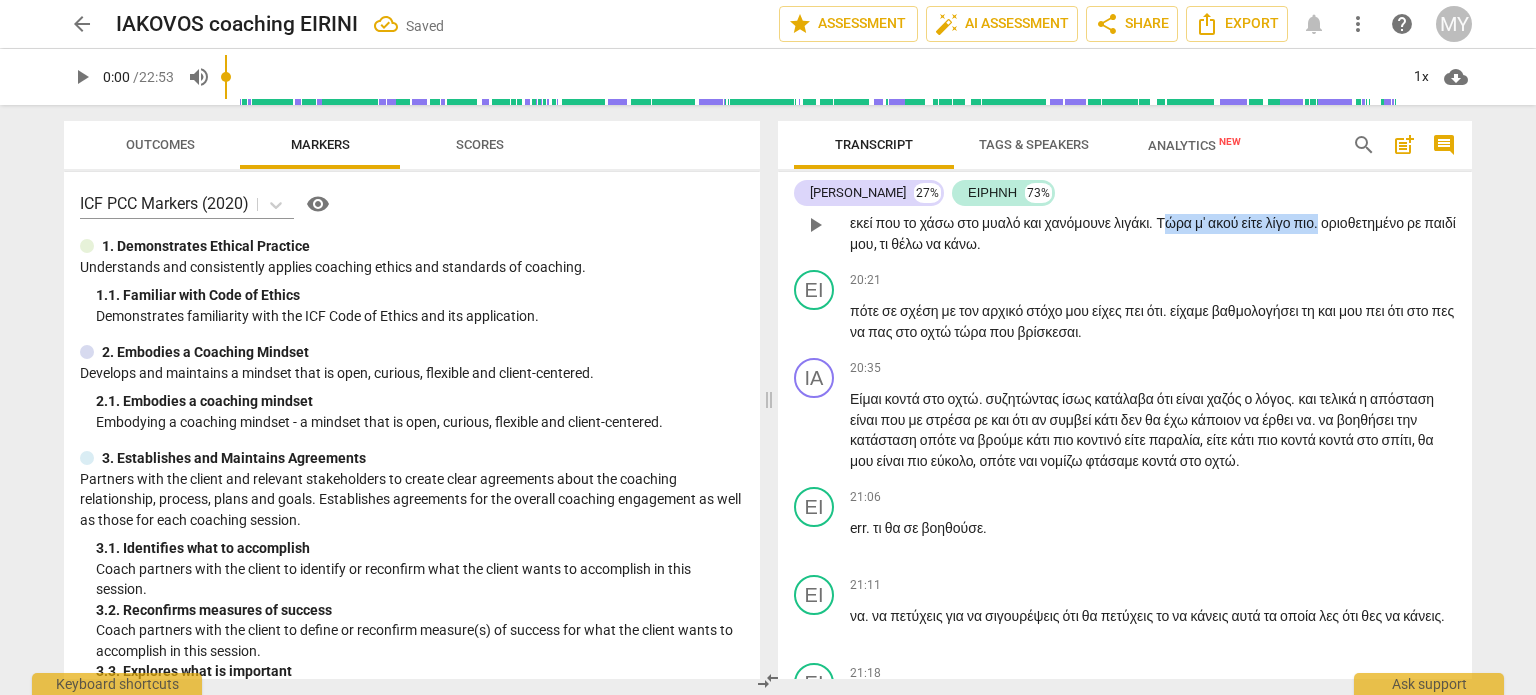 drag, startPoint x: 1208, startPoint y: 527, endPoint x: 1403, endPoint y: 534, distance: 195.1256 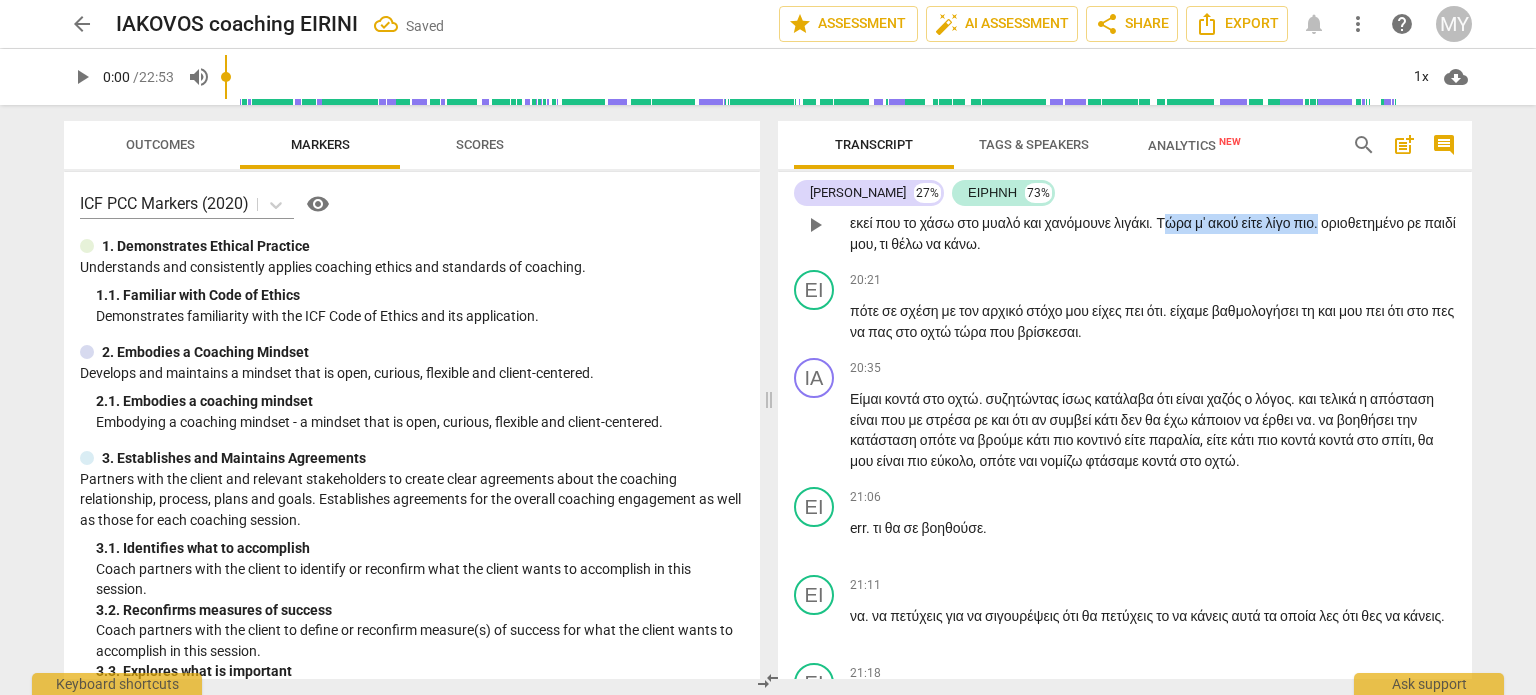 click on "ότι   αυτό   θα   το   προτιμούσα   από   το   να   αρχίσω   να   κάνω   πλάνα ,   να   τα   πάω   από   εδώ ,   να   τα   πάω   από   εκεί   που   το   χάσω   στο   [GEOGRAPHIC_DATA]   και   χανόμουνε   λιγάκι .   Τώρα   μ'   ακού   είτε   λίγο   πιο .   οριοθετημένο   ρε   παιδί   μου ,   τι   θέλω   να   κάνω ." at bounding box center [1153, 224] 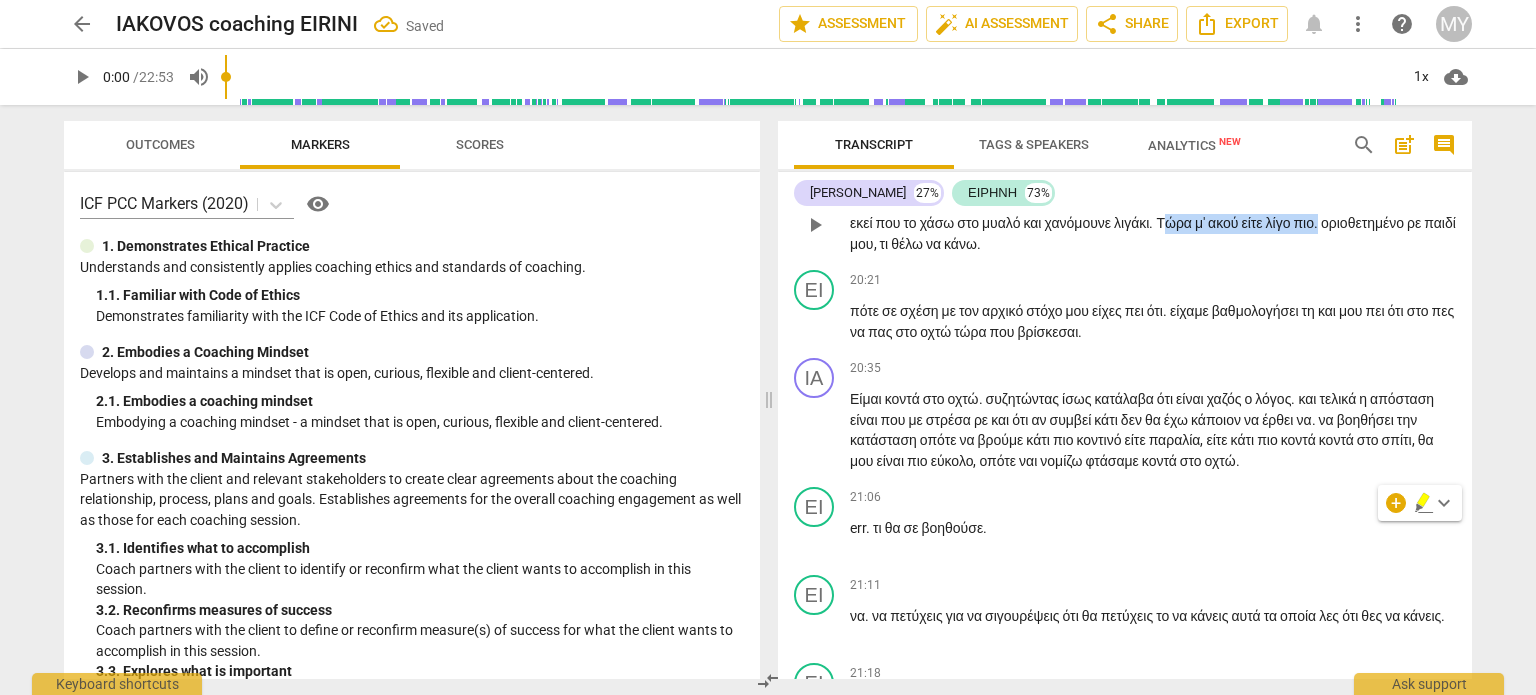 type 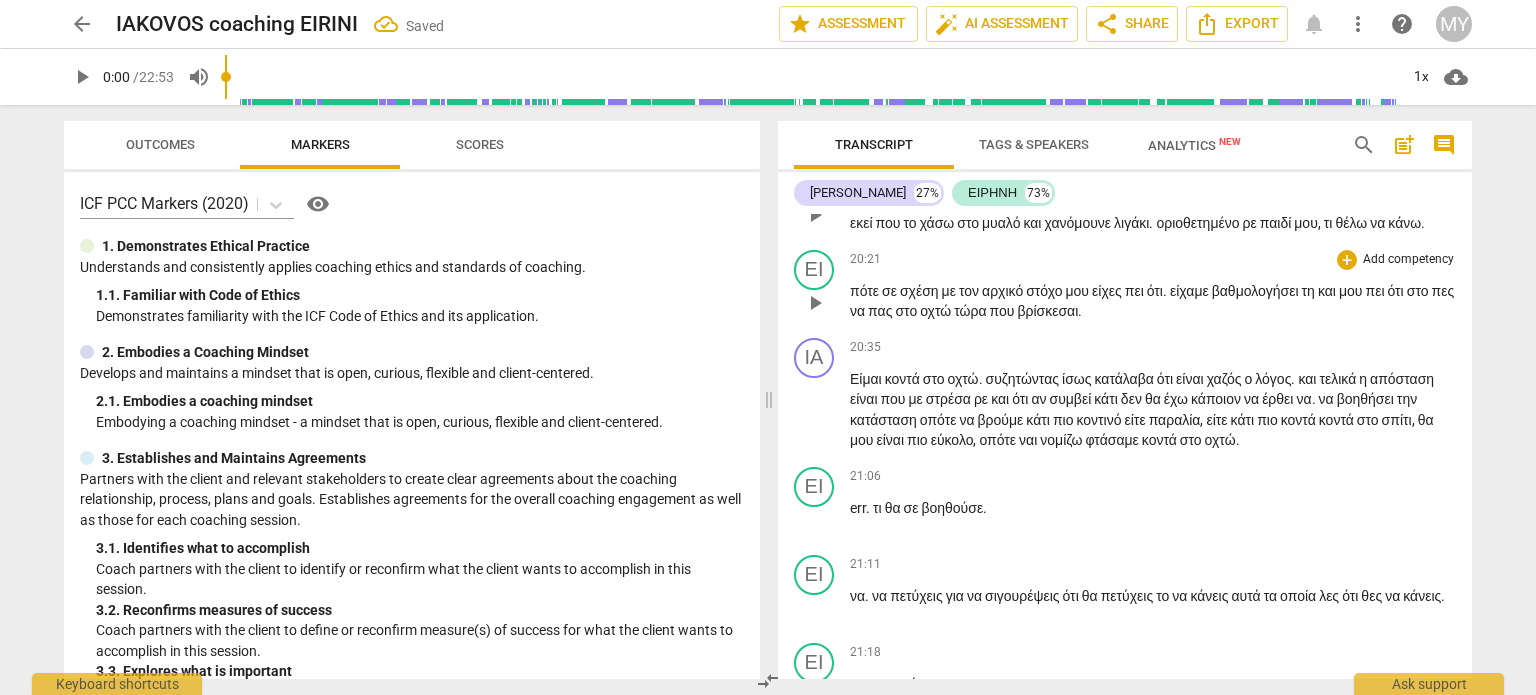 click on "πότε" at bounding box center (866, 291) 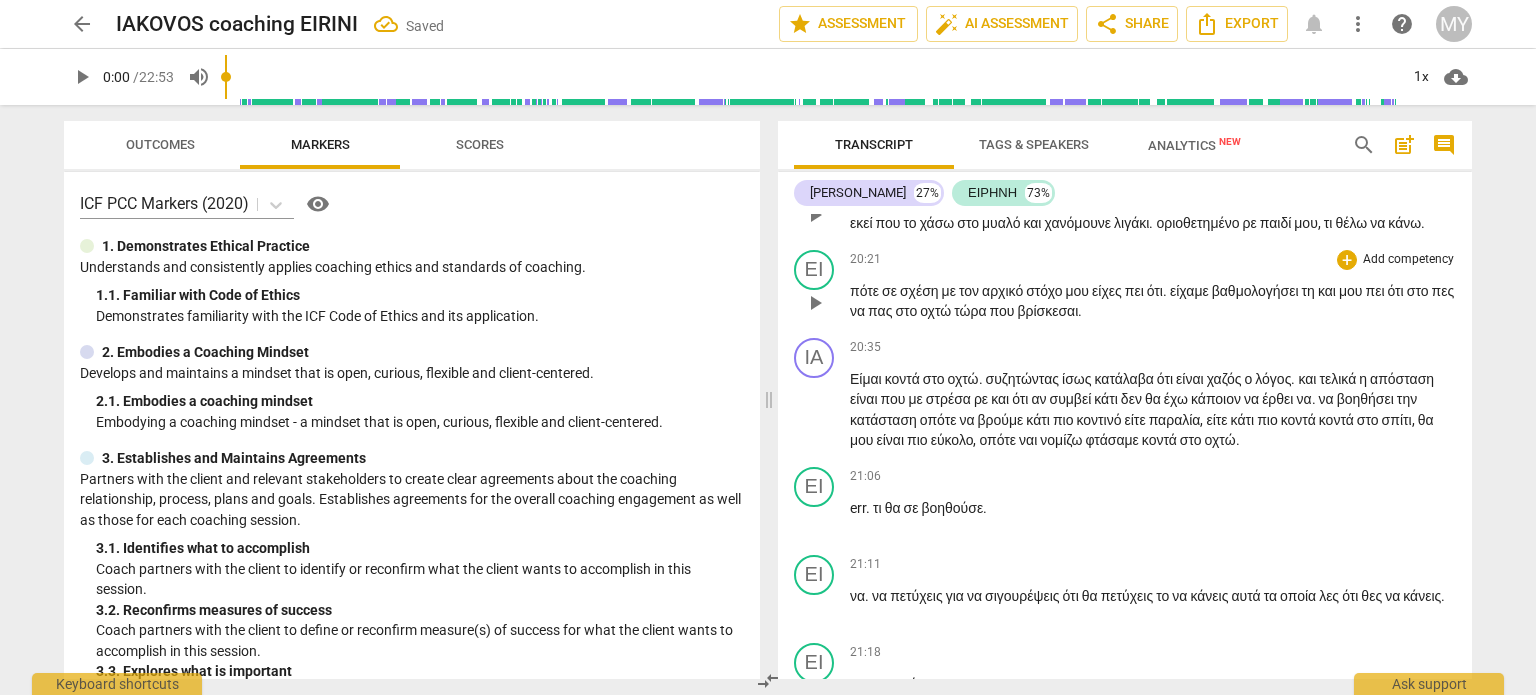 type 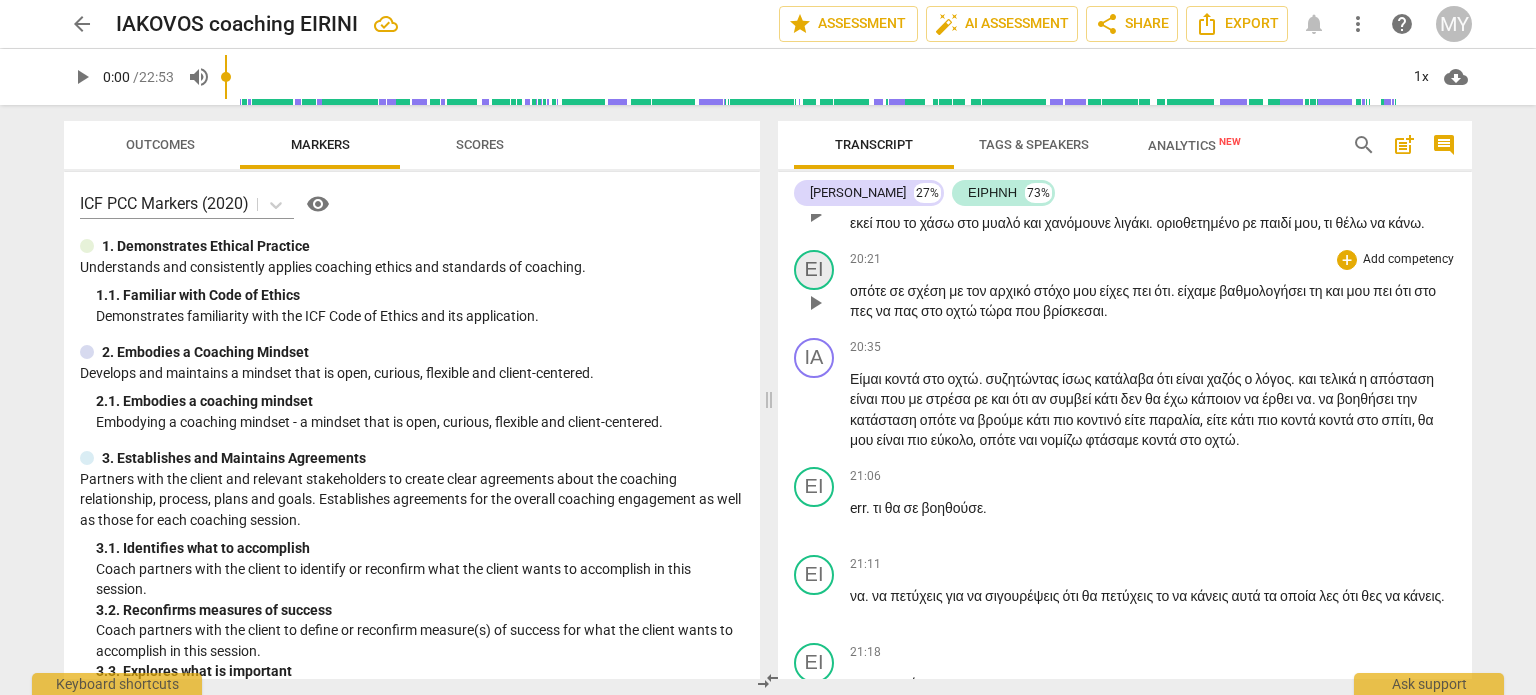 click on "ΕΙ" at bounding box center (814, 270) 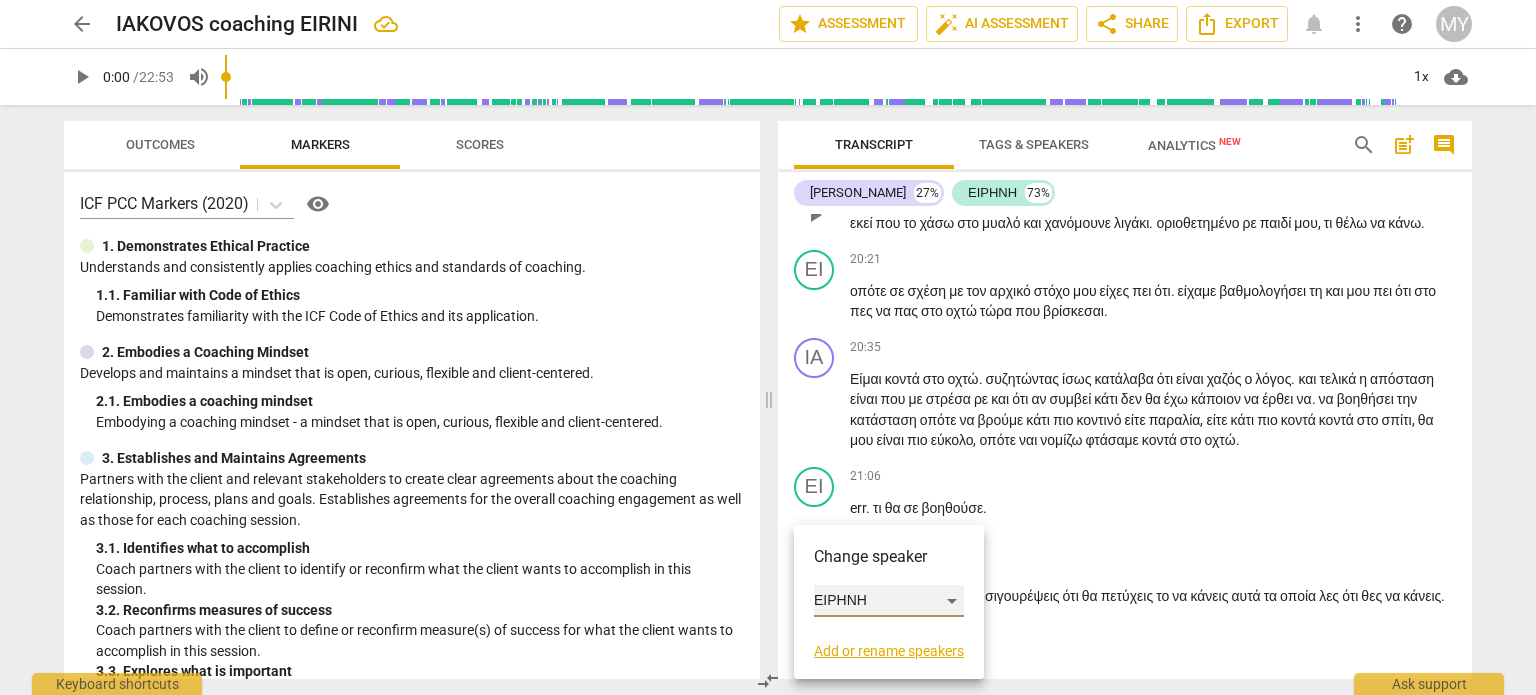 click on "ΕΙΡΗΝΗ" at bounding box center (889, 601) 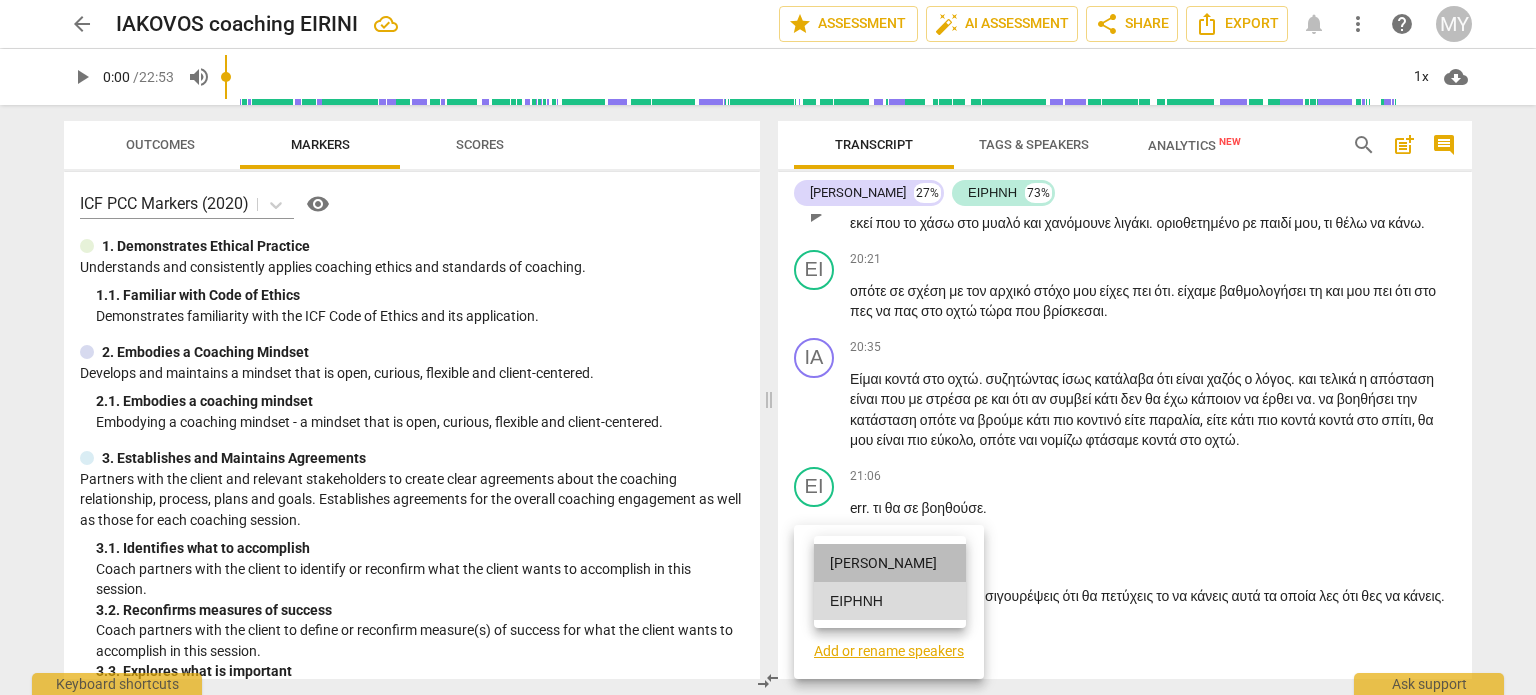 click on "[PERSON_NAME]" at bounding box center (890, 563) 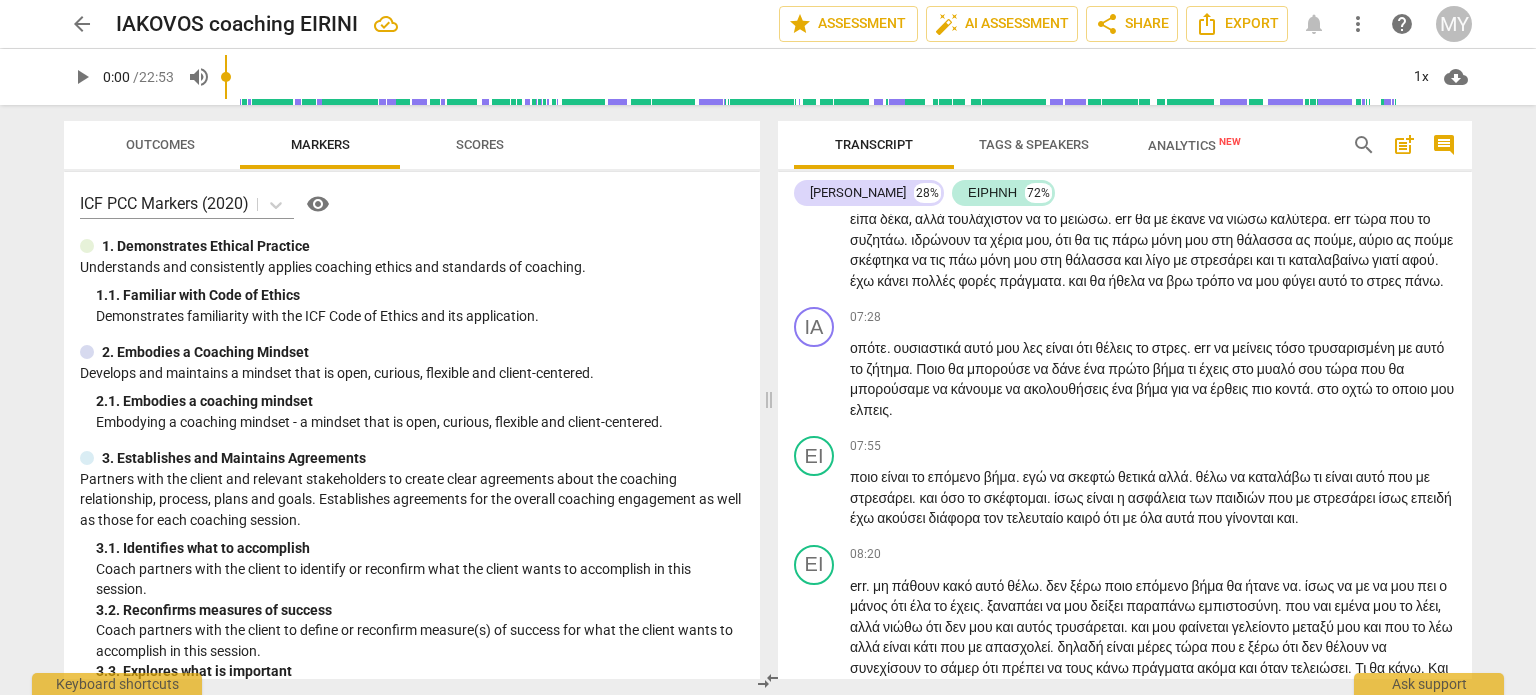 scroll, scrollTop: 2978, scrollLeft: 0, axis: vertical 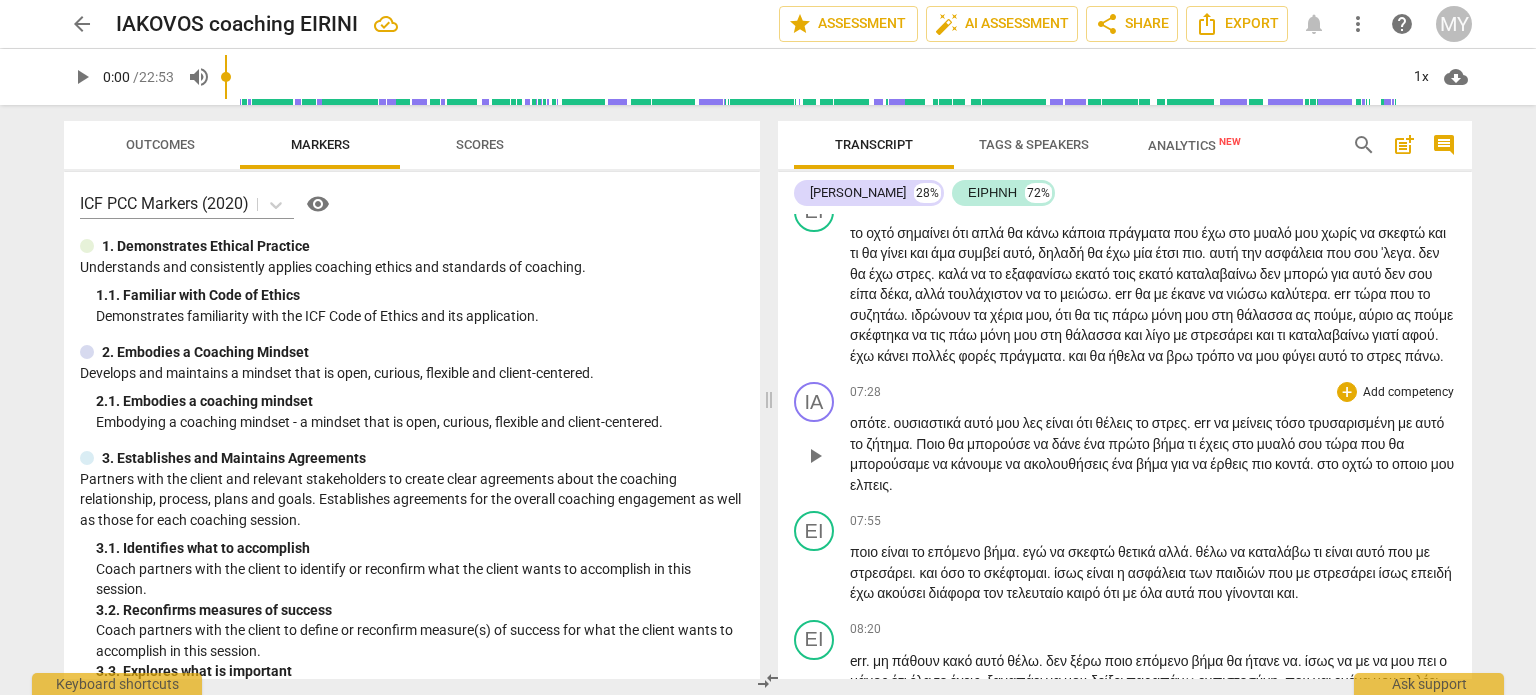 click on "τρυσαρισμένη" at bounding box center (1353, 423) 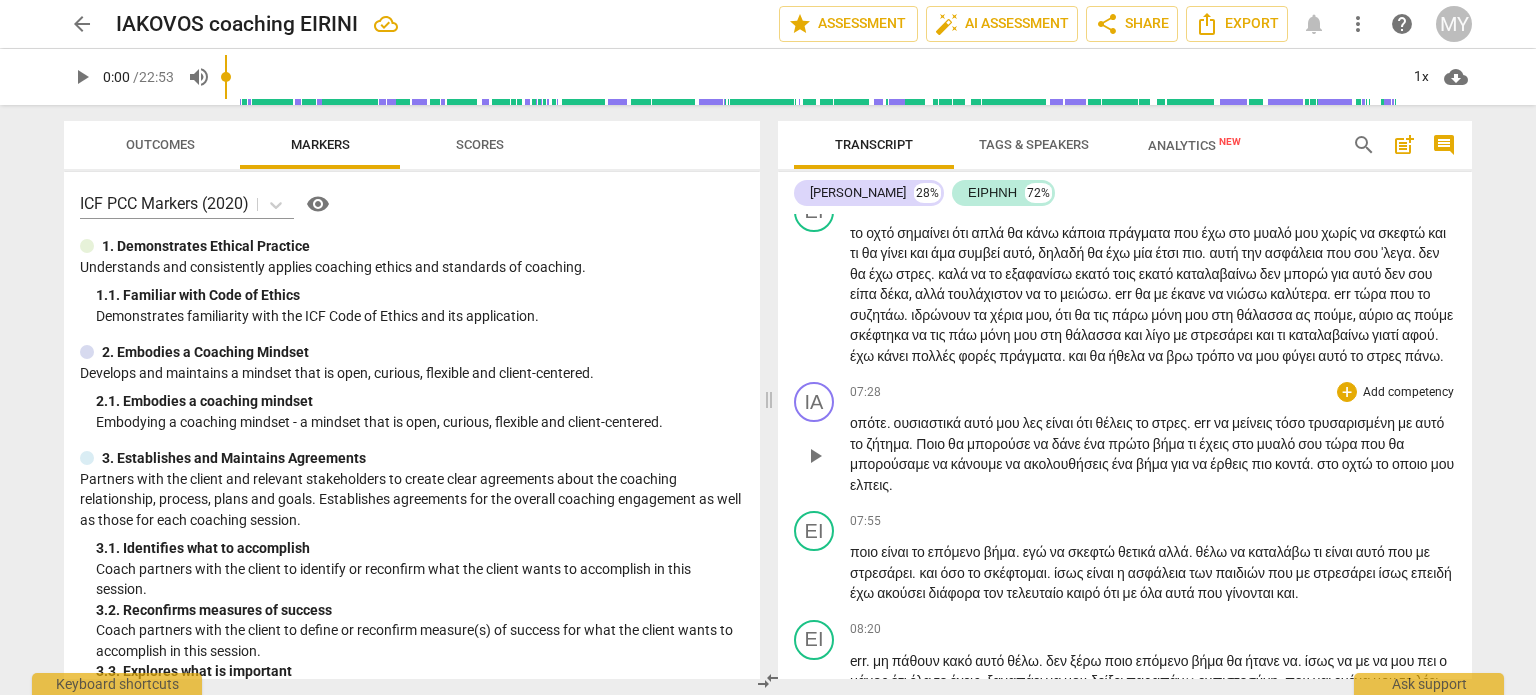 type 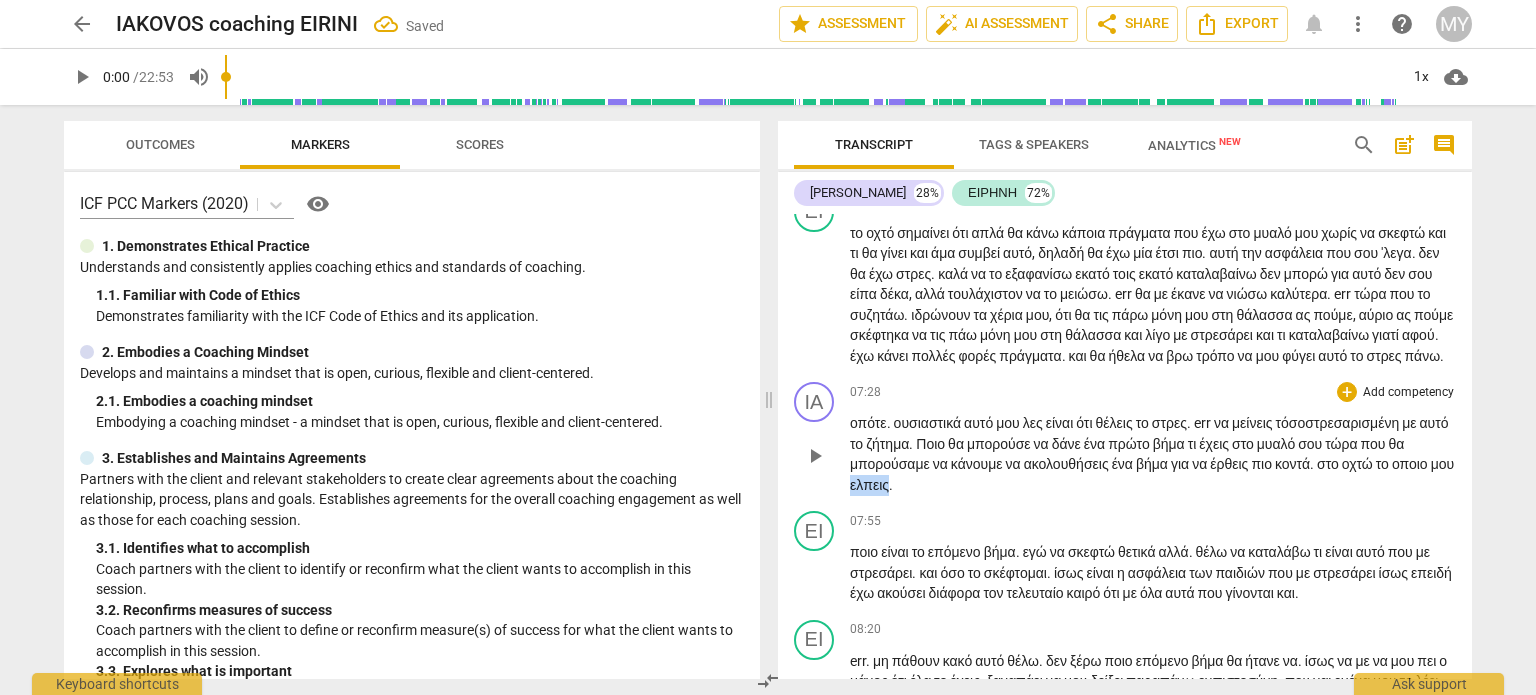 drag, startPoint x: 976, startPoint y: 614, endPoint x: 936, endPoint y: 614, distance: 40 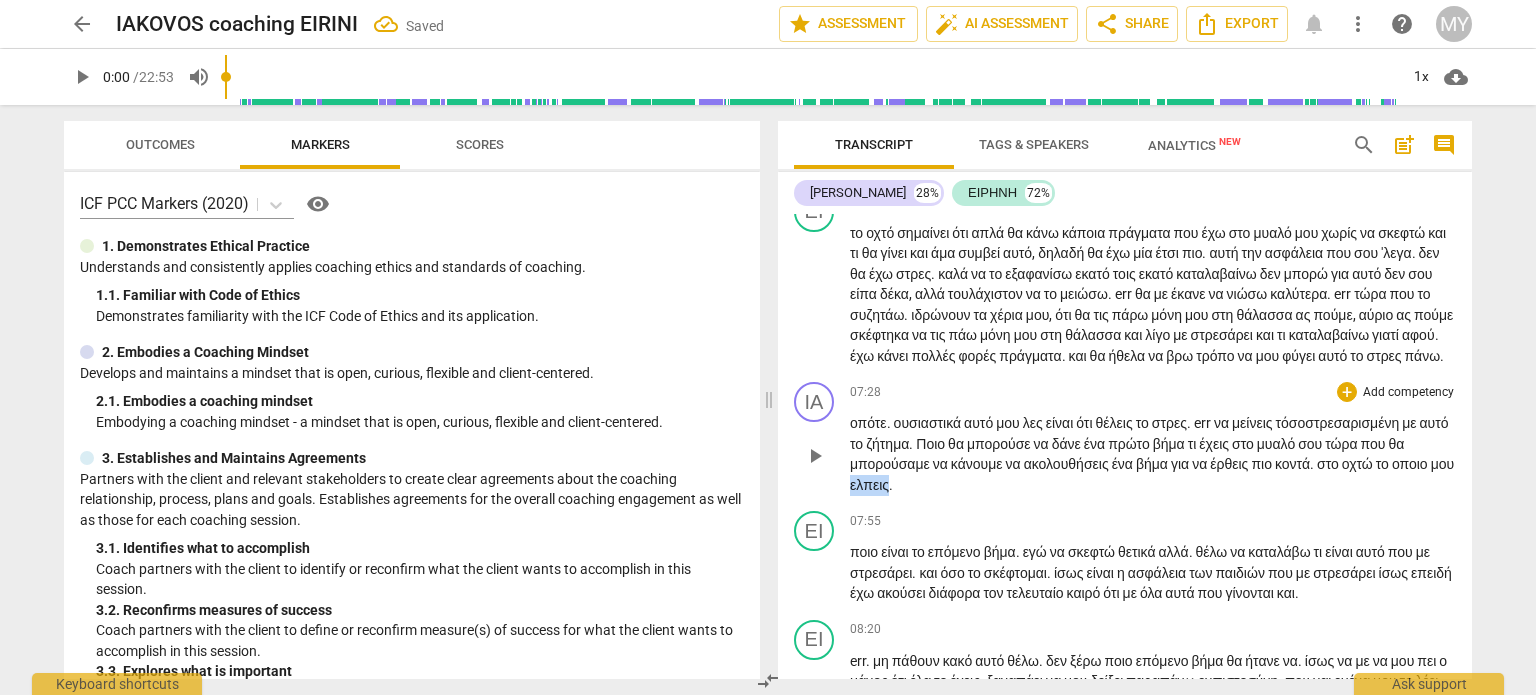 click on "ελπεις" at bounding box center [869, 485] 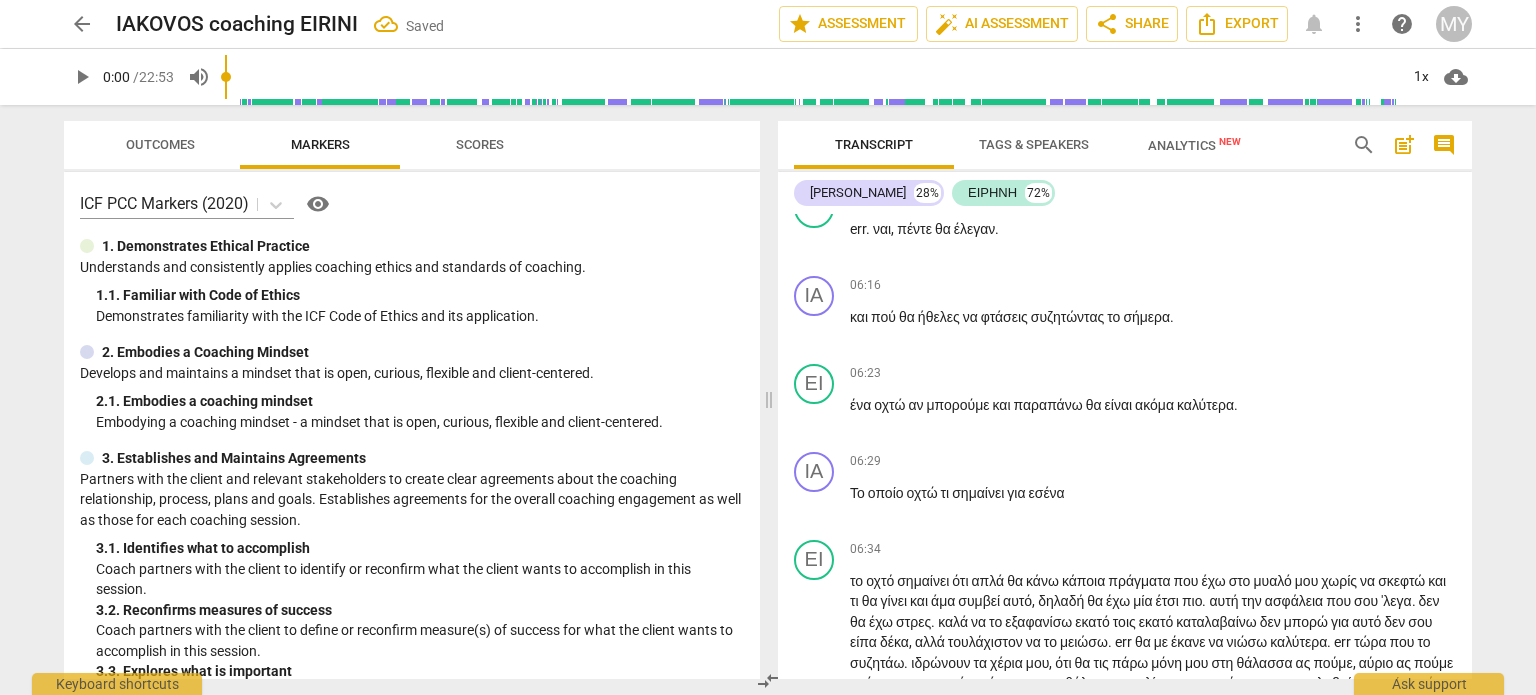 scroll, scrollTop: 2540, scrollLeft: 0, axis: vertical 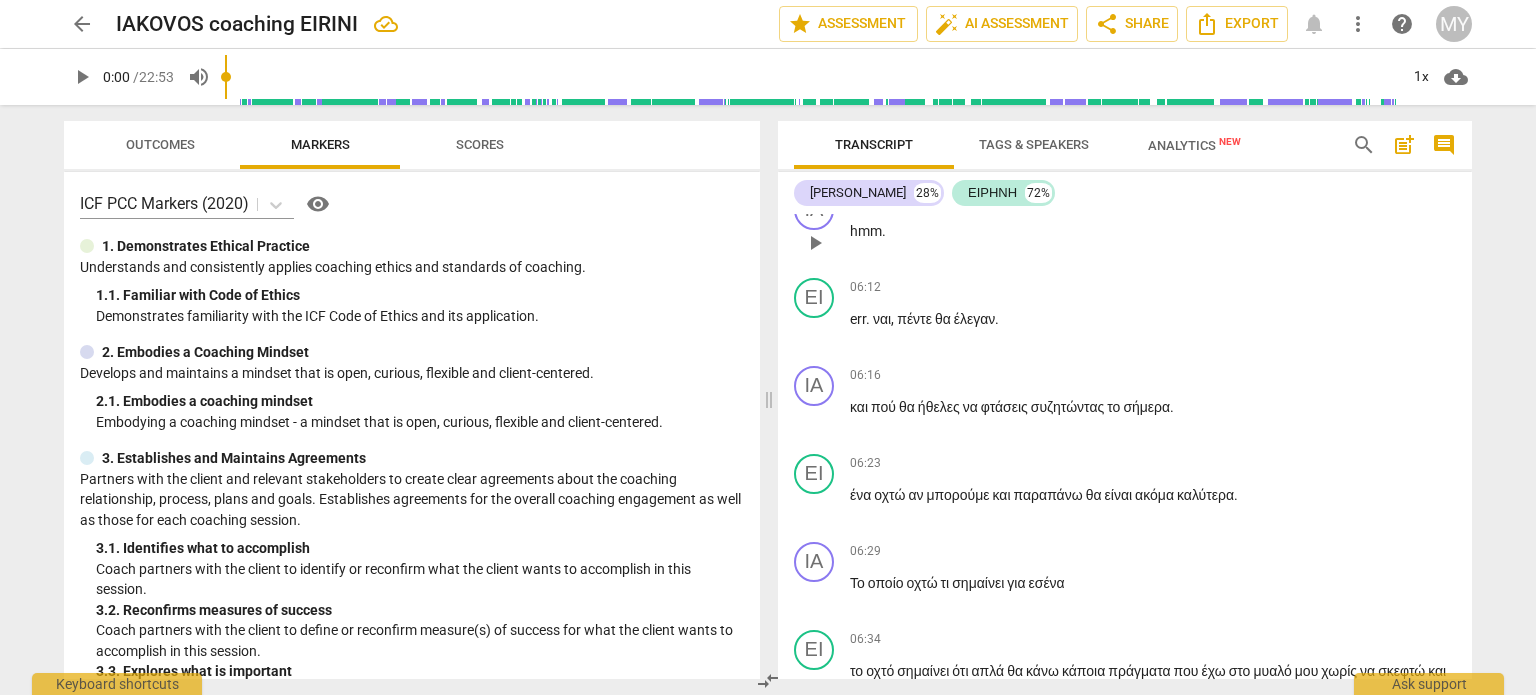 click on "hmm ." at bounding box center (1153, 231) 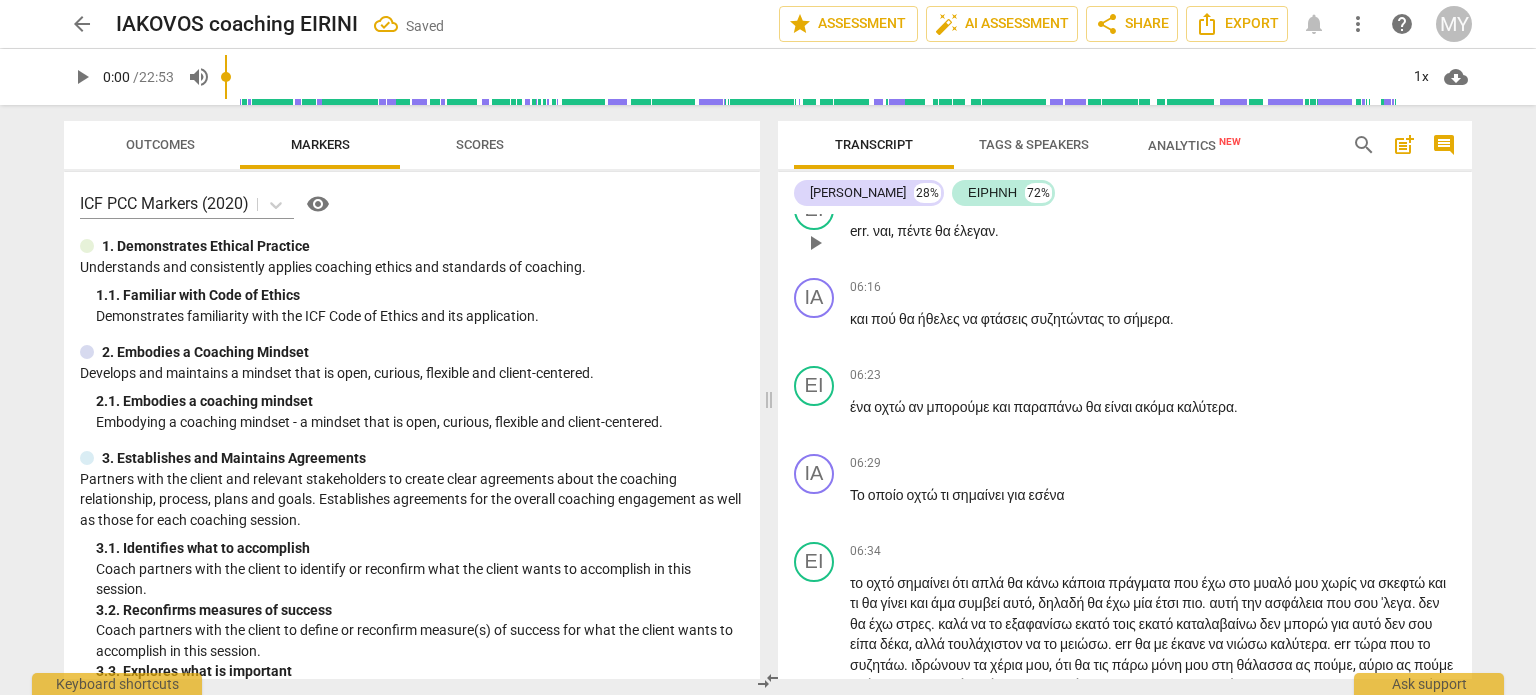 click on "." at bounding box center [997, 231] 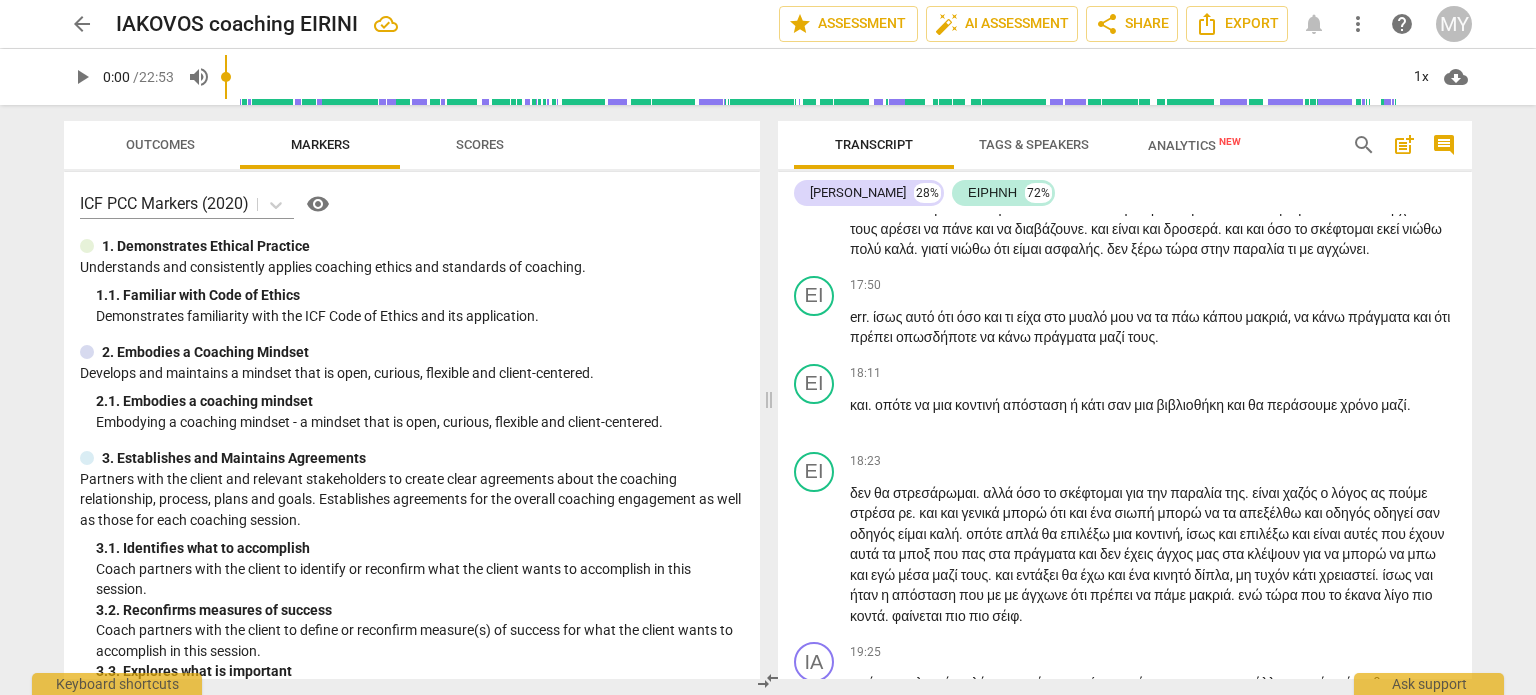 scroll, scrollTop: 6193, scrollLeft: 0, axis: vertical 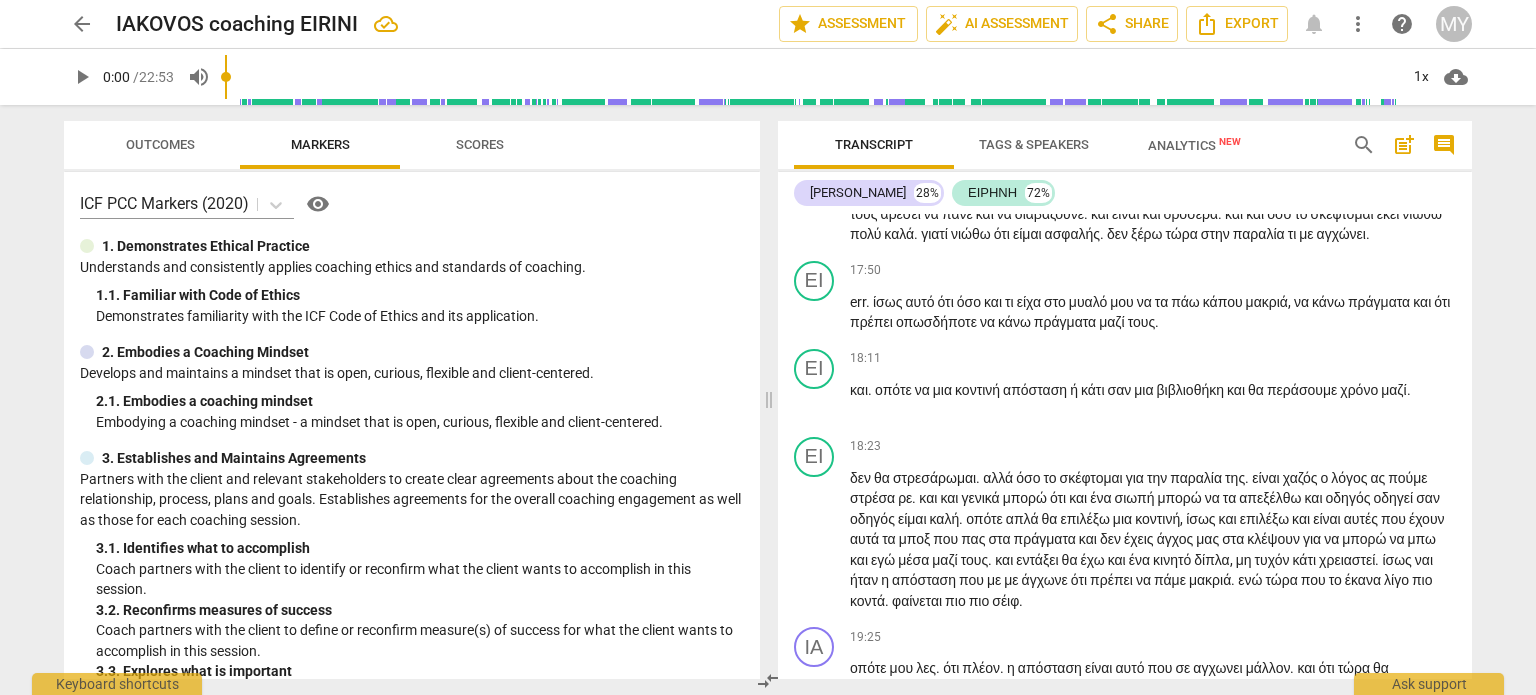 click on "play_arrow pause" at bounding box center [824, 195] 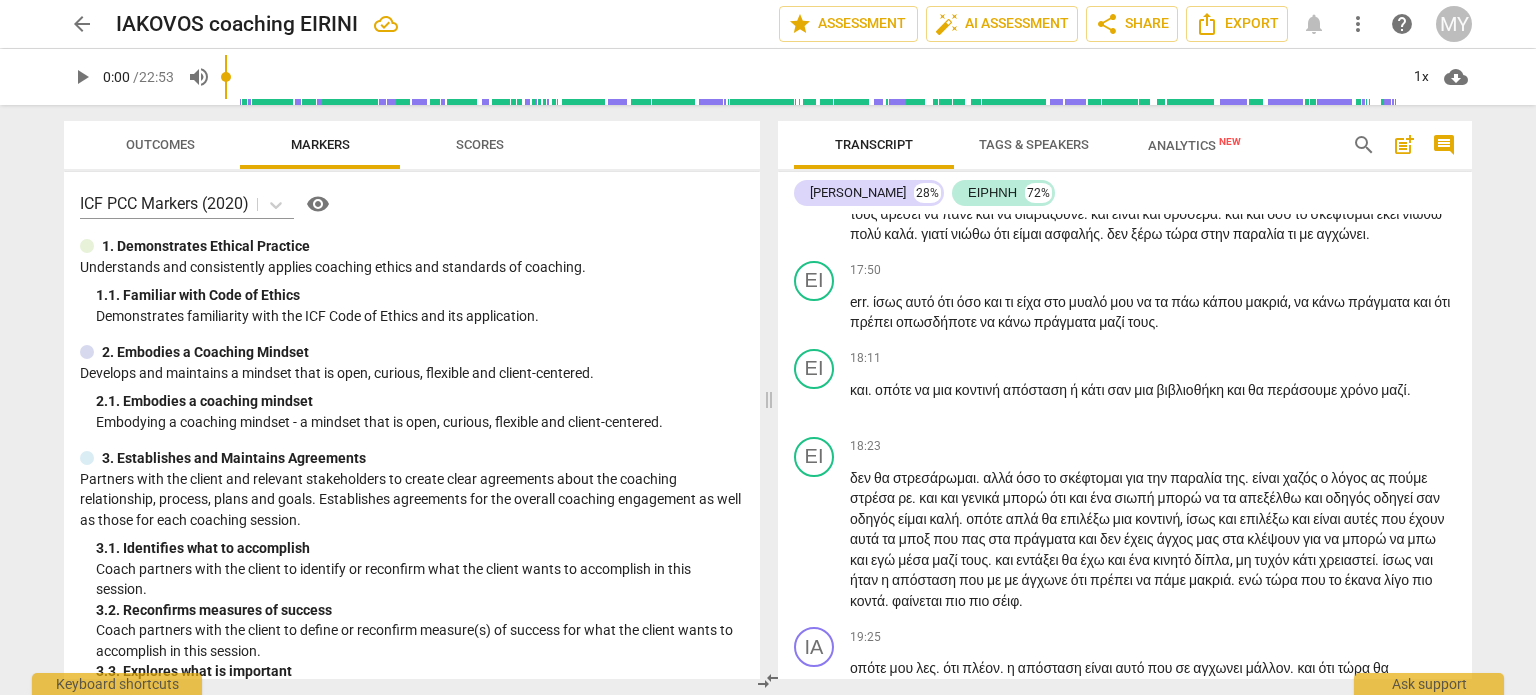 click on "err" at bounding box center [858, 152] 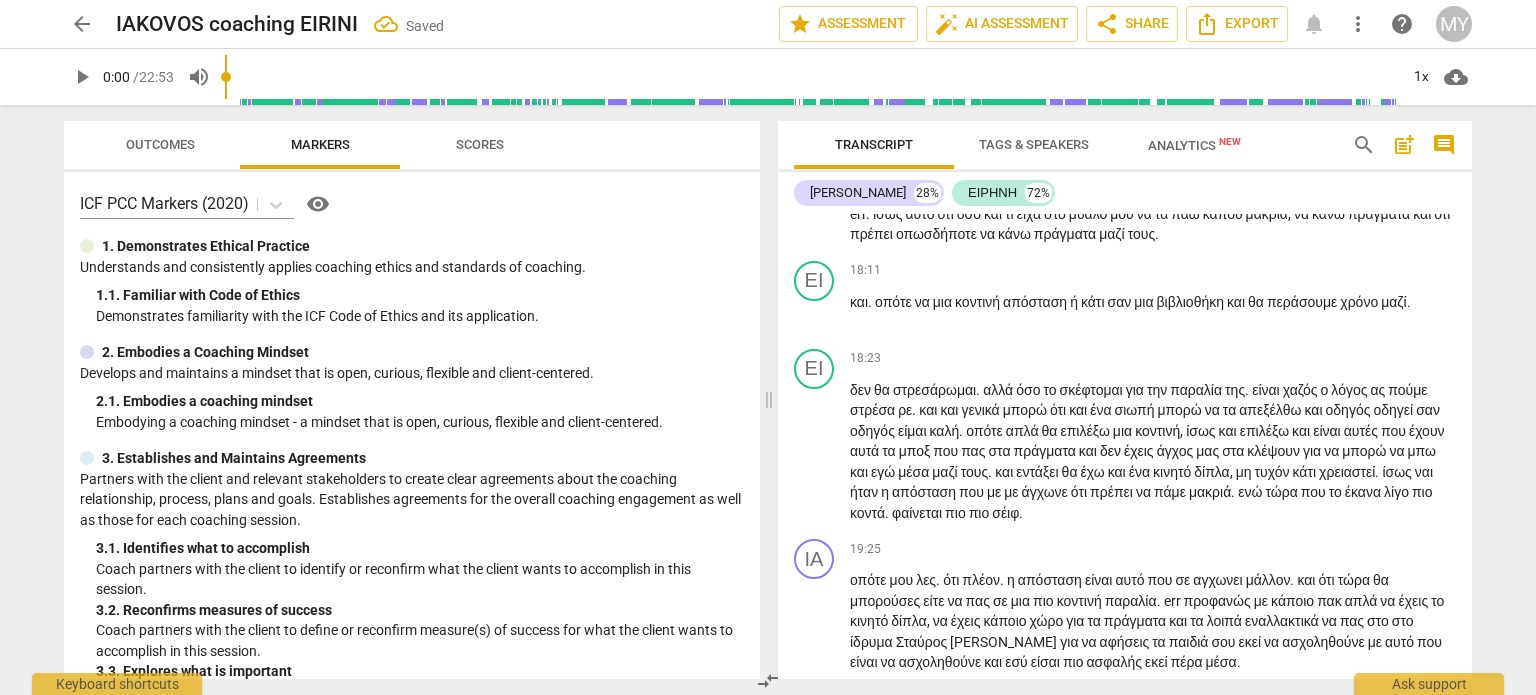 click on "ΙΑ play_arrow pause 00:17 + Add competency keyboard_arrow_right καλήσπέρα   ειρήνη . ΕΙ play_arrow pause 00:20 + Add competency keyboard_arrow_right γεια   σου   Ιάκοβε   ή   είμαι   καλά   ζεσταίνομαι   αρκετά ,   αλλά   εντάξει   την   παλεύω . ΙΑ play_arrow pause 00:27 + Add competency keyboard_arrow_right ωραία .   Τι   θα   ήθελες   να   συζητήσουμε   σήμερα . ΕΙ play_arrow pause 00:31 + Add competency keyboard_arrow_right Λοιπόν   άκου   τώρα   τι   είχε   γίνει .   ενώ   είχα   άλλη   μια   εβδομάδα   τα   παιδιά   στο   [GEOGRAPHIC_DATA]   κάμπ   και   όλα   καλά   επειδή   φύγαμε   για   περίπου   πέντε   μέρες   φύγαν   από   το   πρόγραμμα   και   τώρα   ξαφνικά   δεν   θέλουν   να   γυρίσουνε .   Πήγαν   σήμερα   και" at bounding box center (1125, 446) 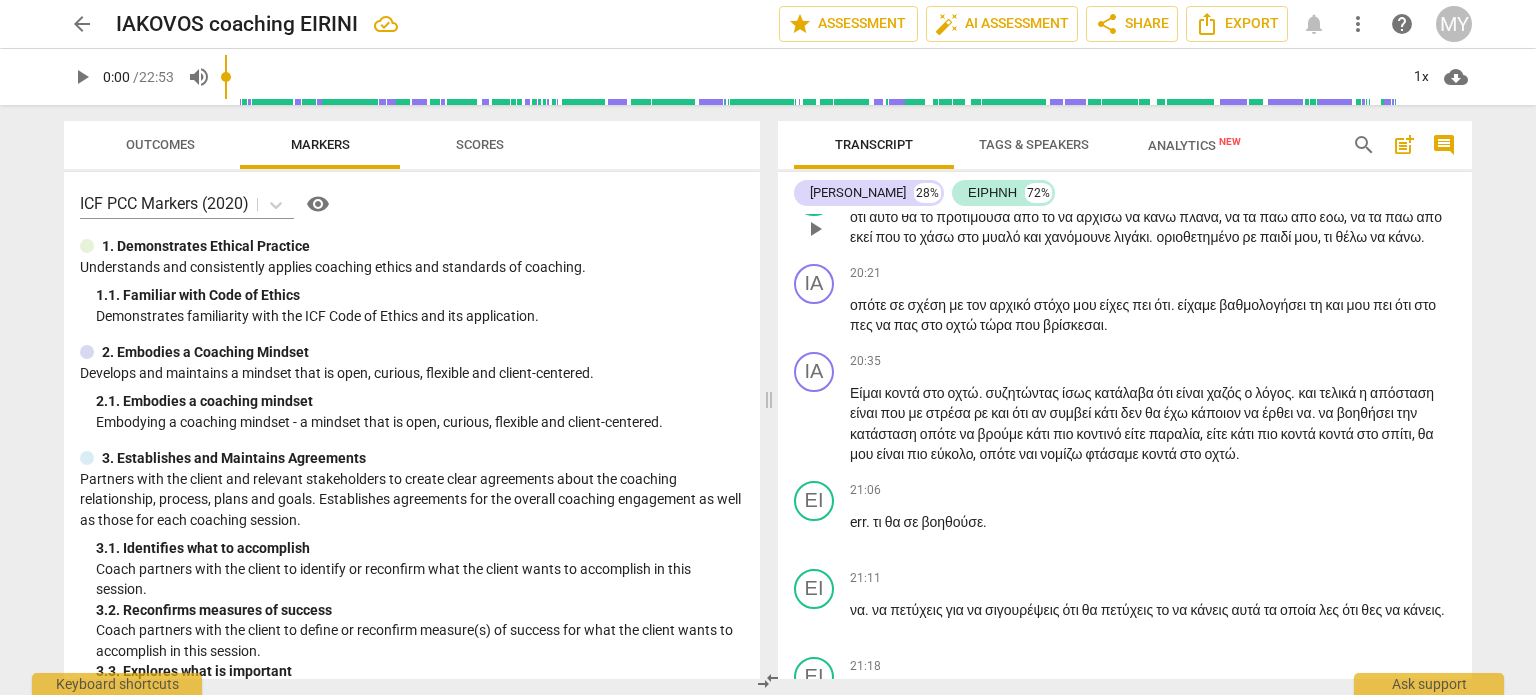 scroll, scrollTop: 6912, scrollLeft: 0, axis: vertical 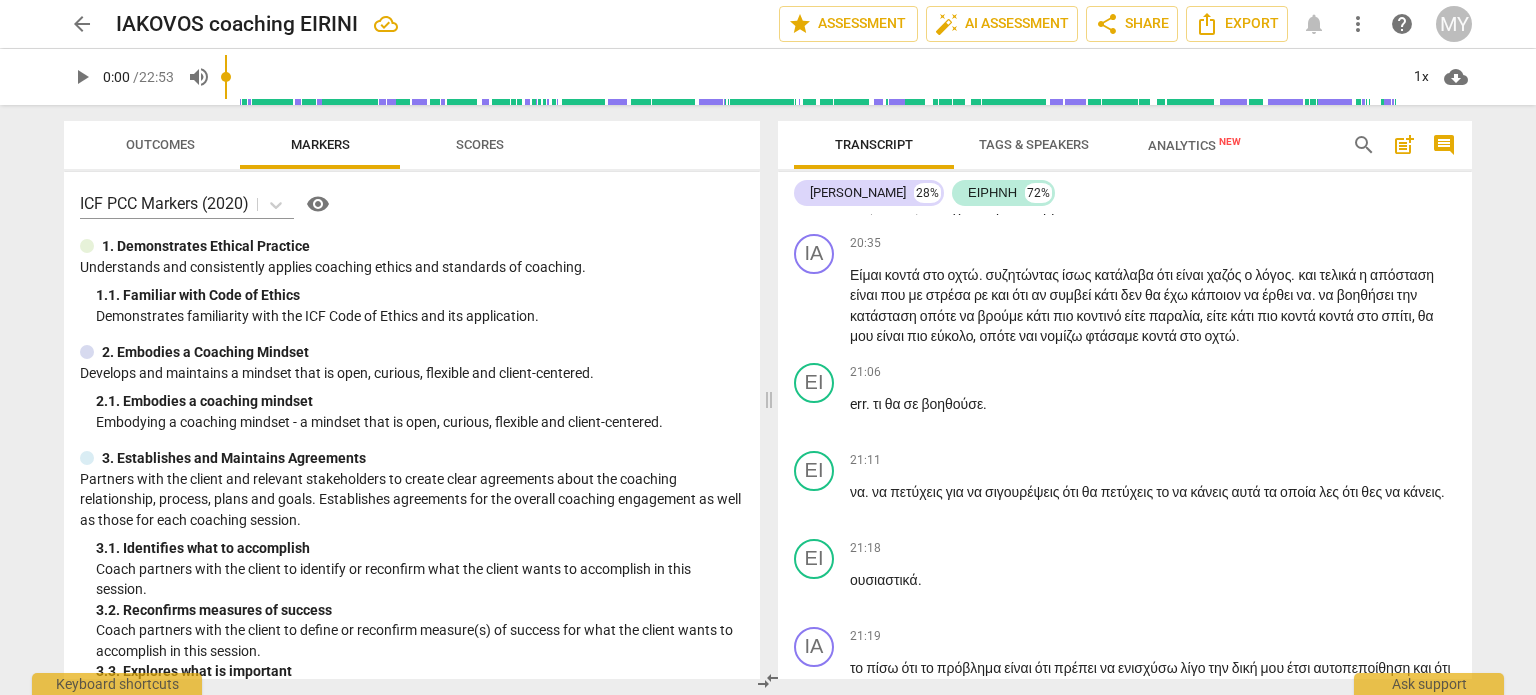 click on "τη" at bounding box center (1317, 187) 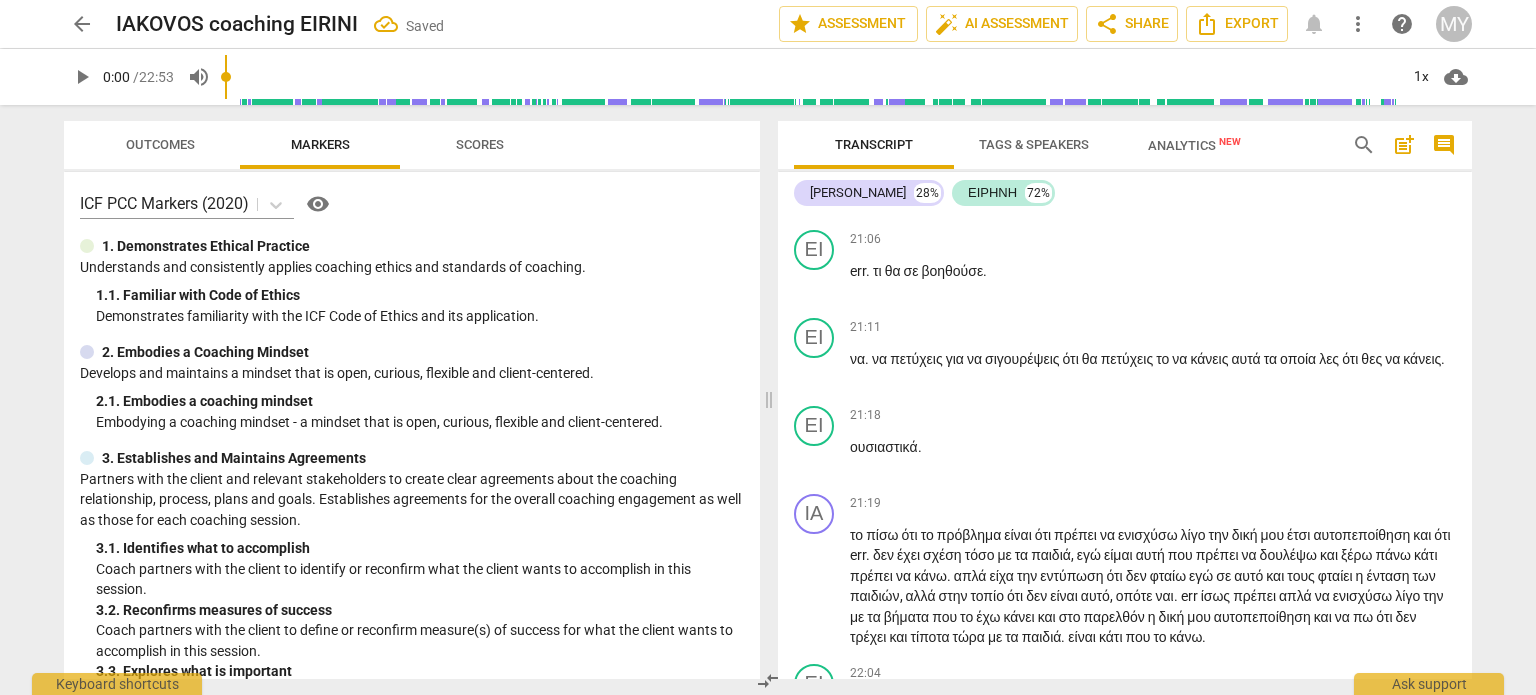 scroll, scrollTop: 7060, scrollLeft: 0, axis: vertical 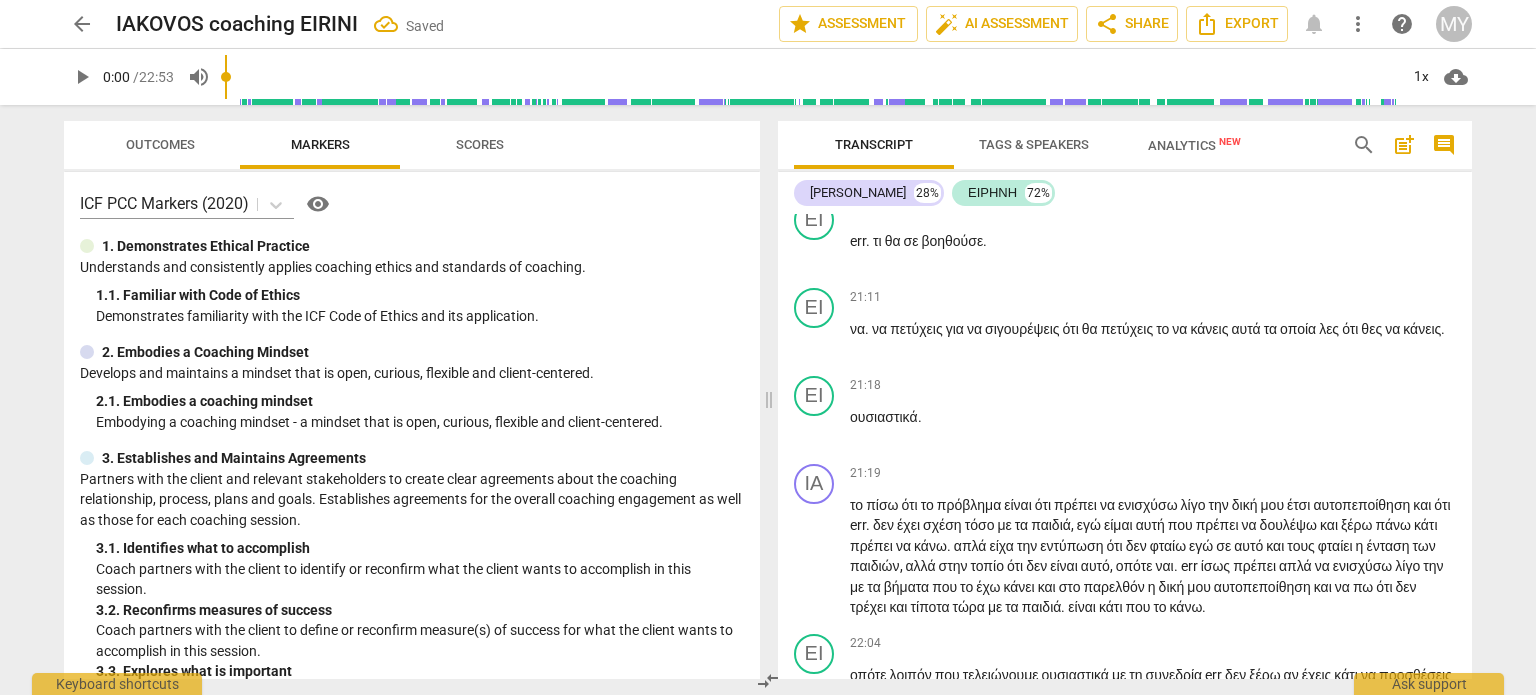 click on "ΙΑ" at bounding box center (814, 91) 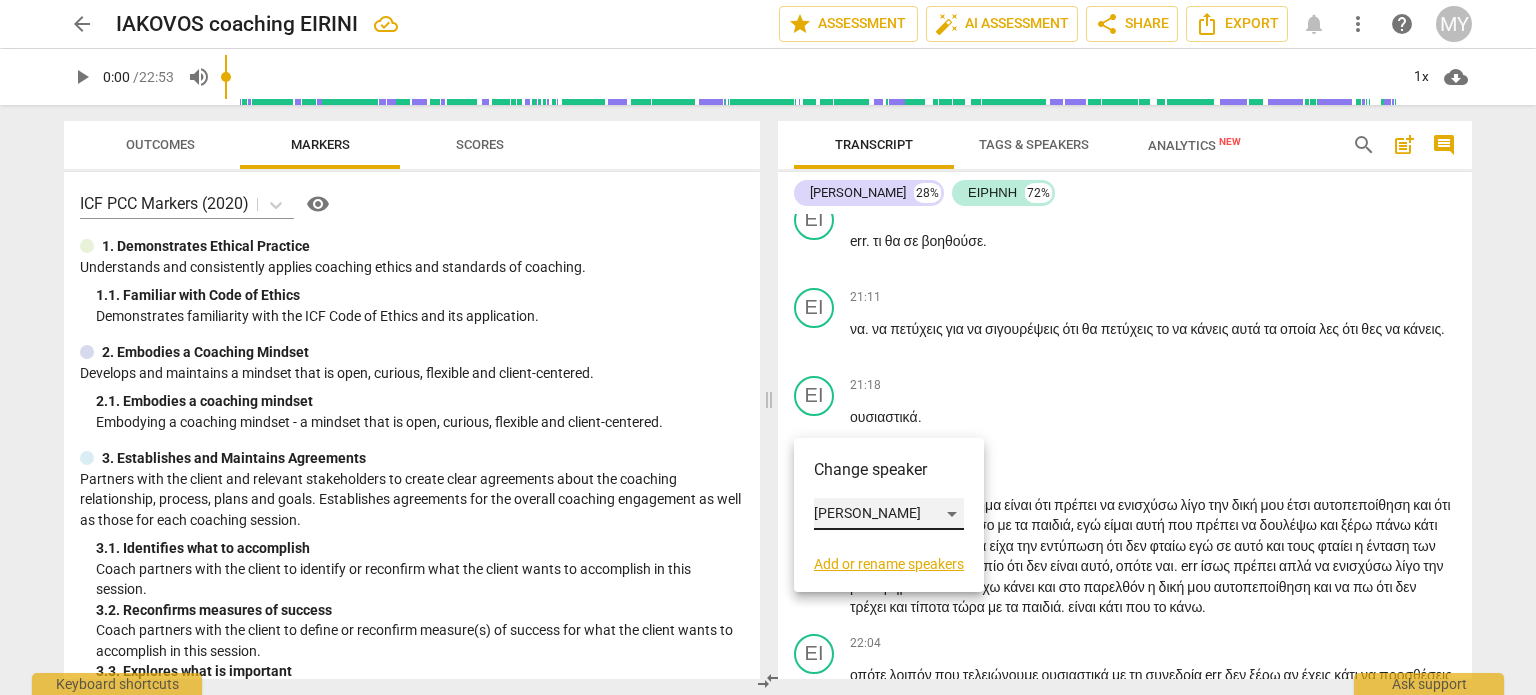 click on "[PERSON_NAME]" at bounding box center [889, 514] 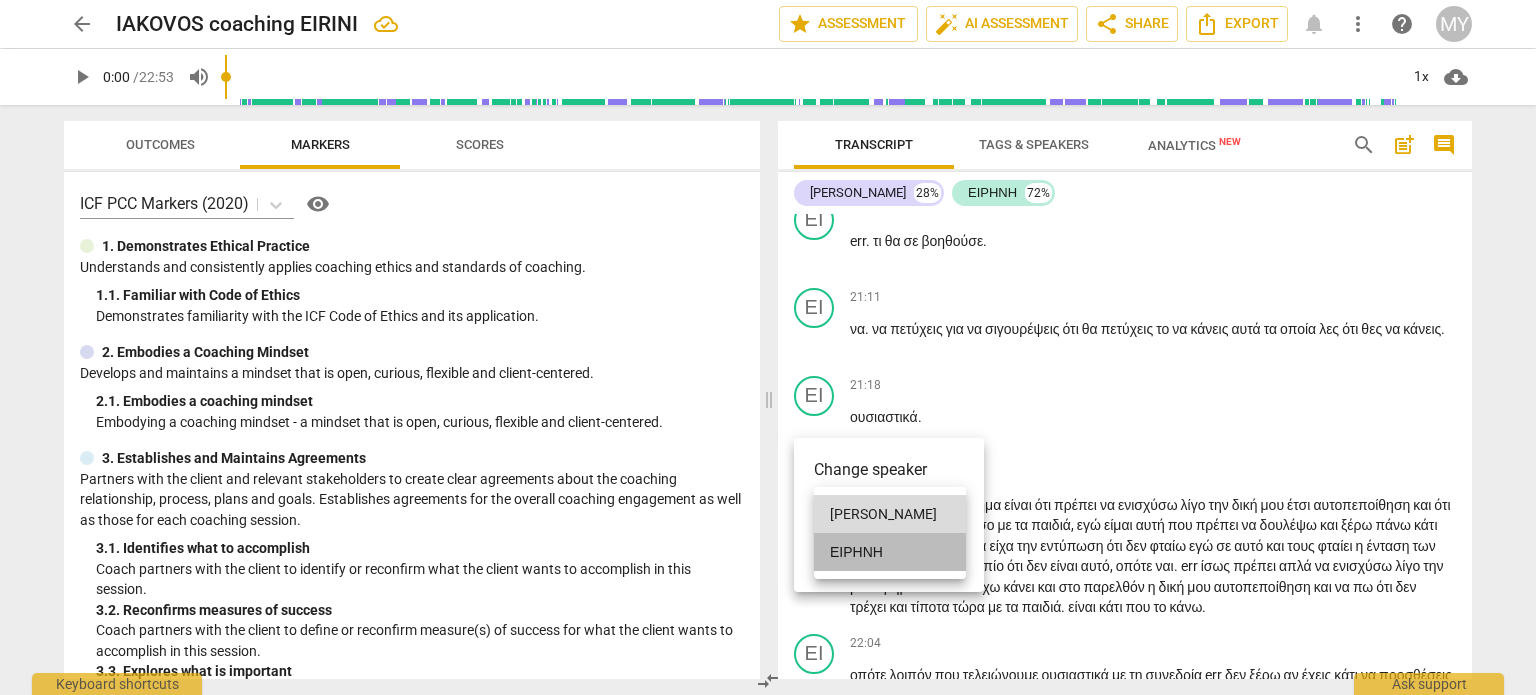click on "ΕΙΡΗΝΗ" at bounding box center (890, 552) 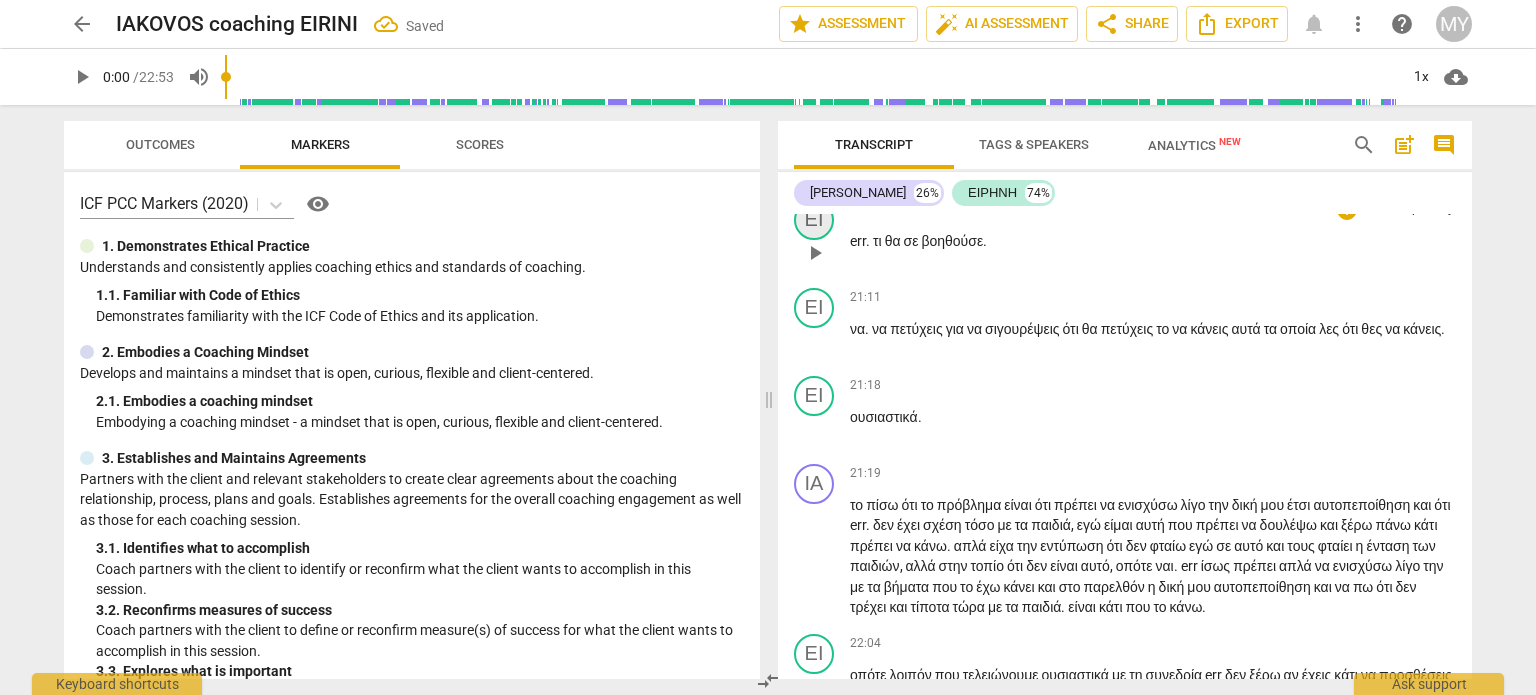 click on "ΕΙ" at bounding box center (814, 220) 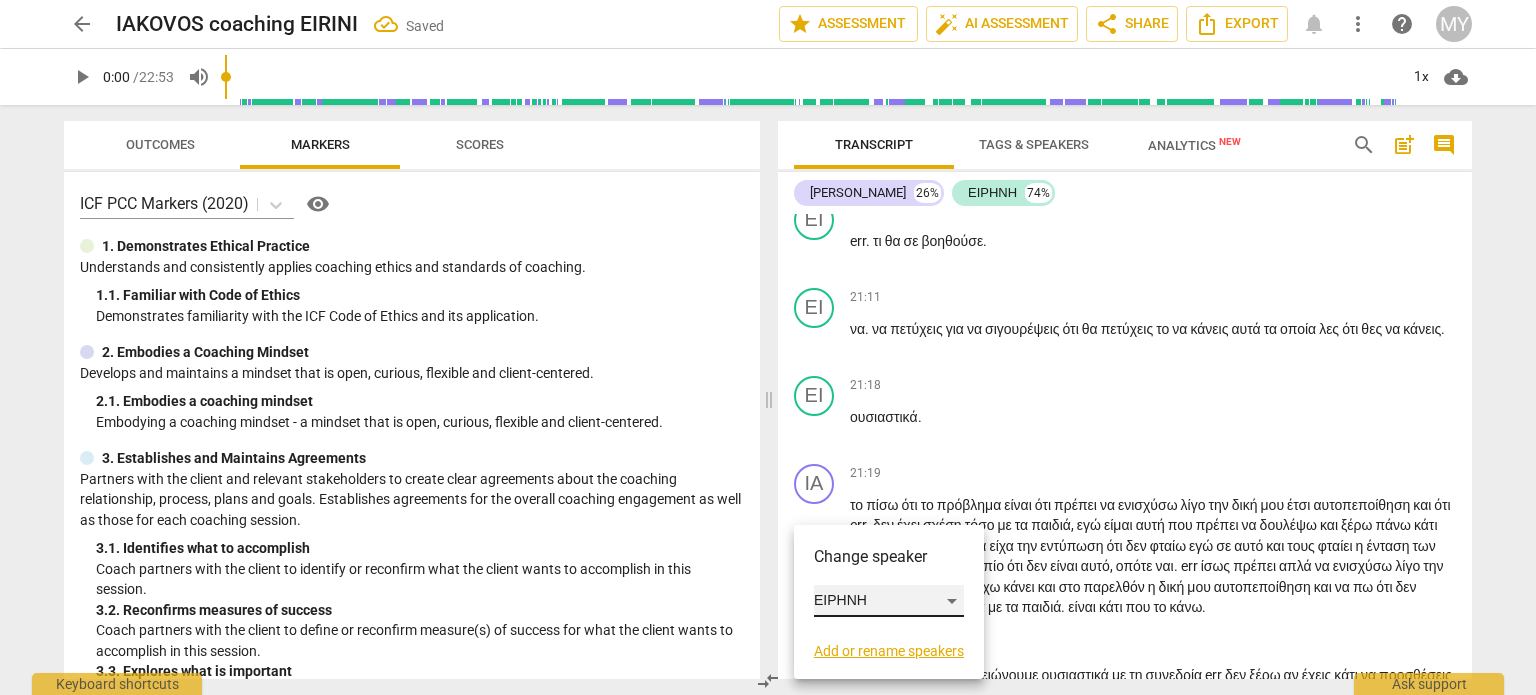 click on "ΕΙΡΗΝΗ" at bounding box center (889, 601) 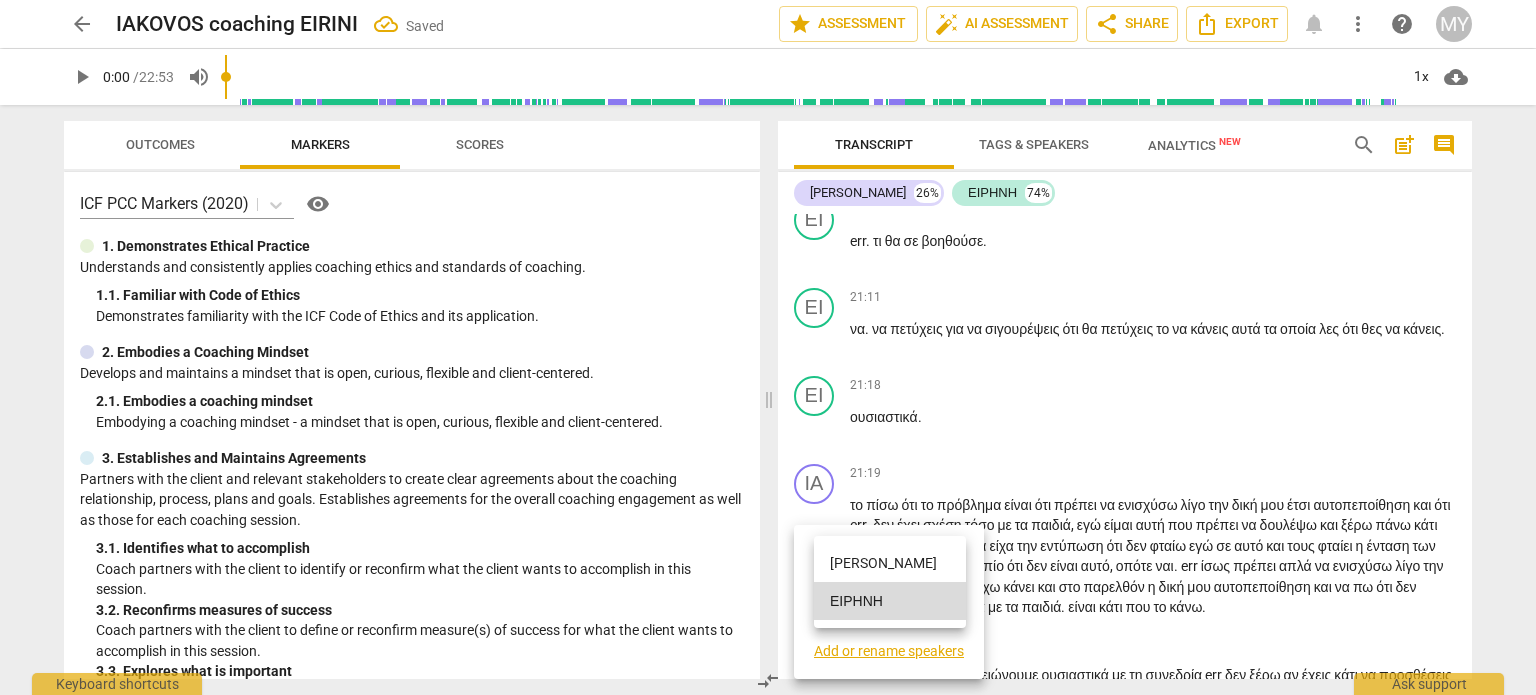 click on "[PERSON_NAME]" at bounding box center [890, 563] 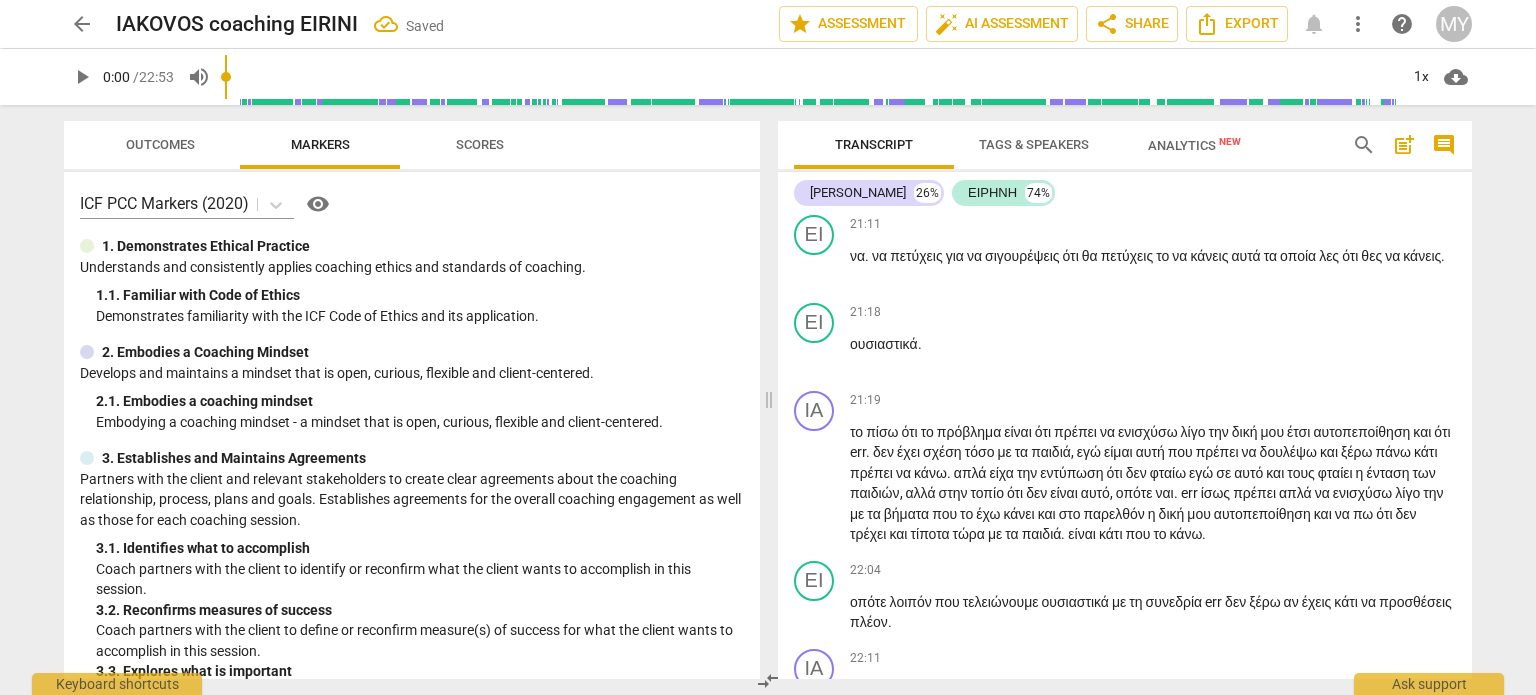 scroll, scrollTop: 7223, scrollLeft: 0, axis: vertical 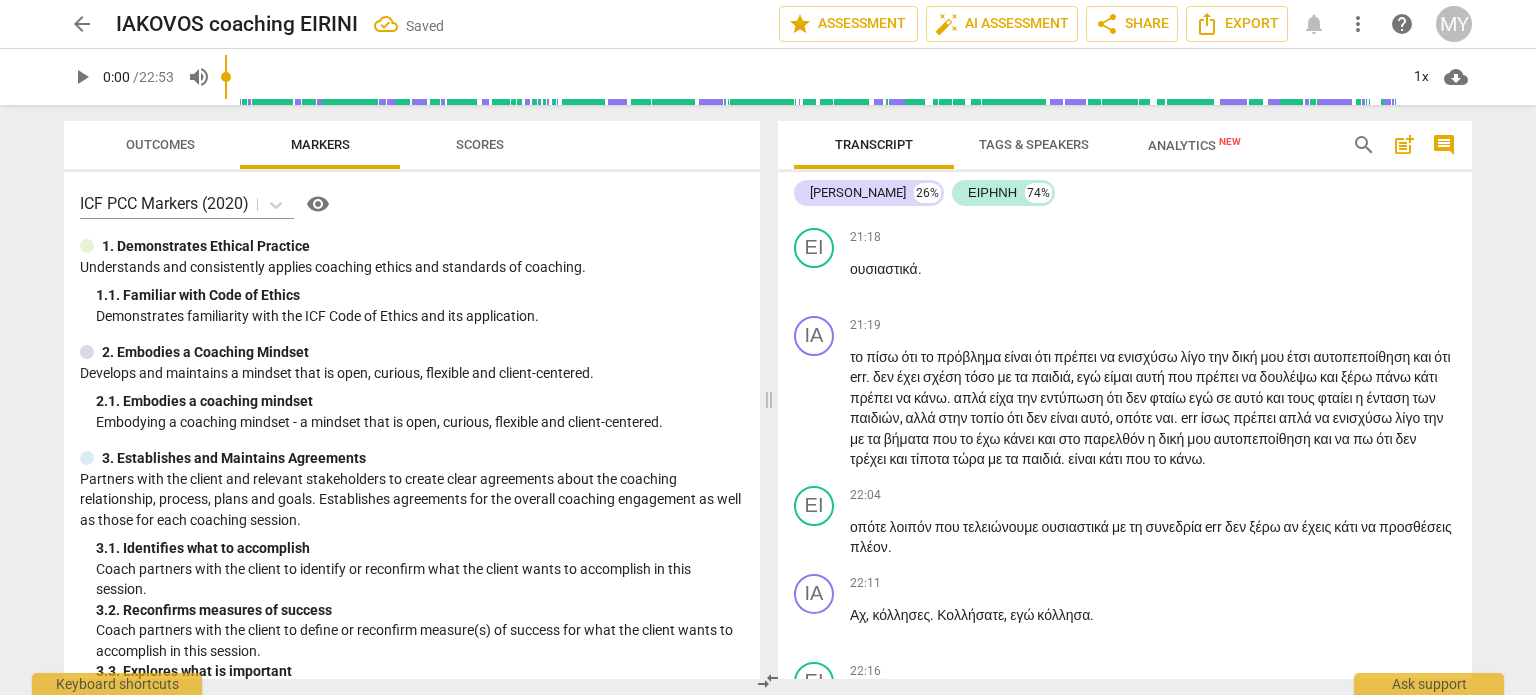 click on "ΕΙ" at bounding box center (814, 160) 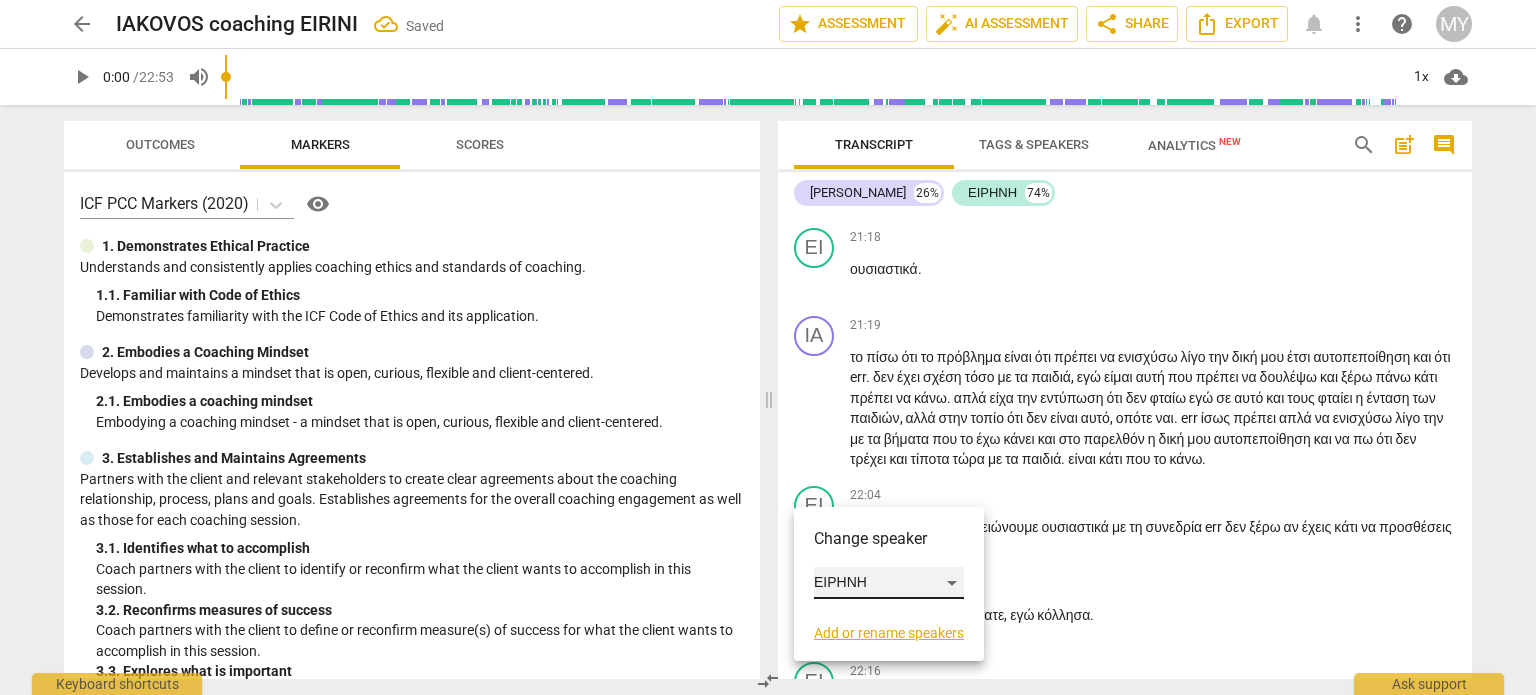 click on "ΕΙΡΗΝΗ" at bounding box center [889, 583] 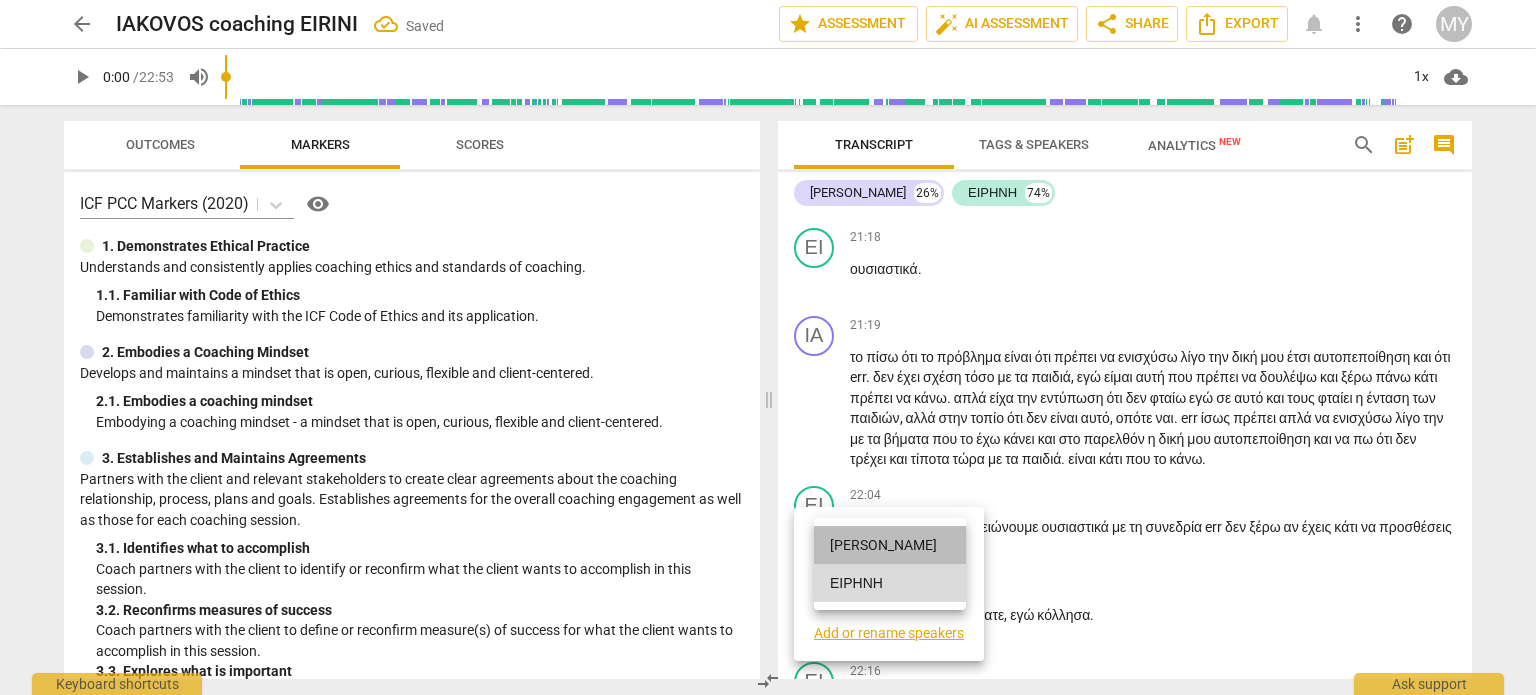 click on "[PERSON_NAME]" at bounding box center (890, 545) 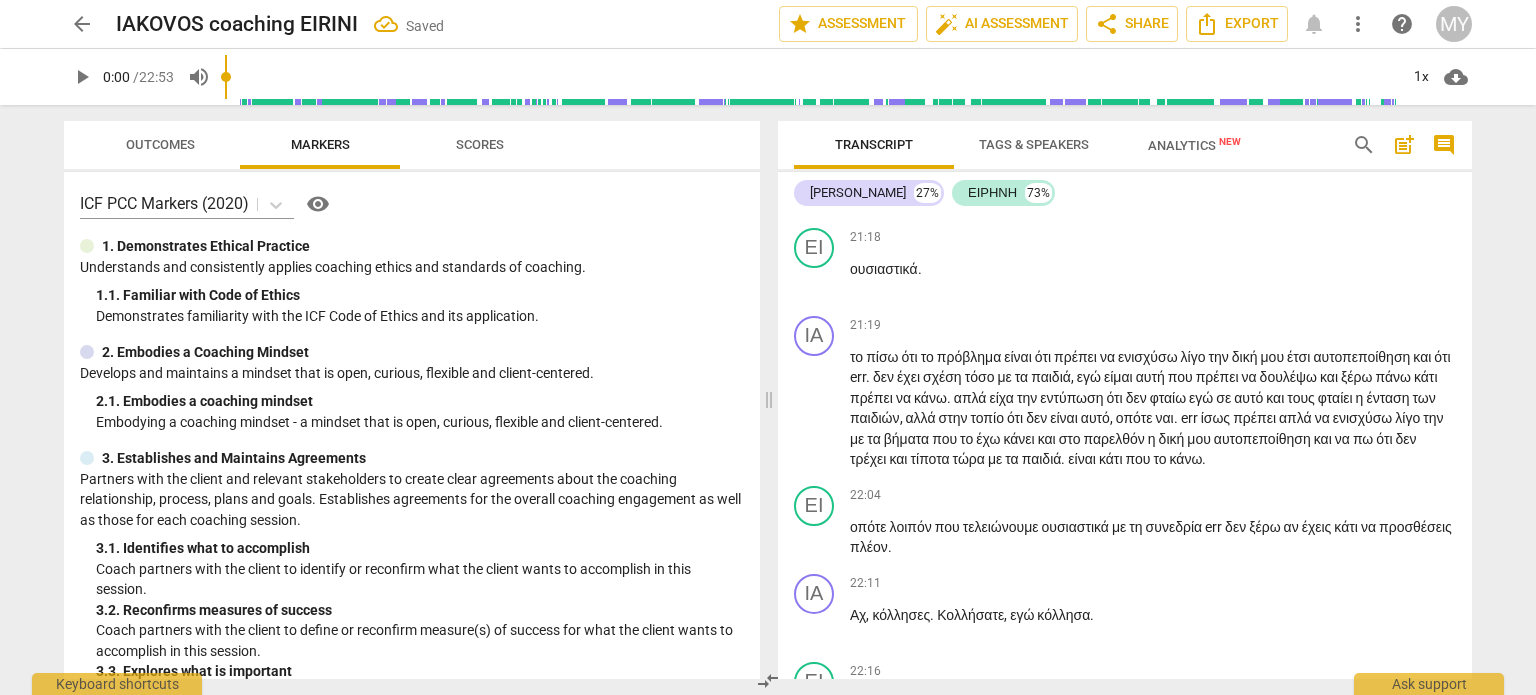 click on "να" at bounding box center [857, 181] 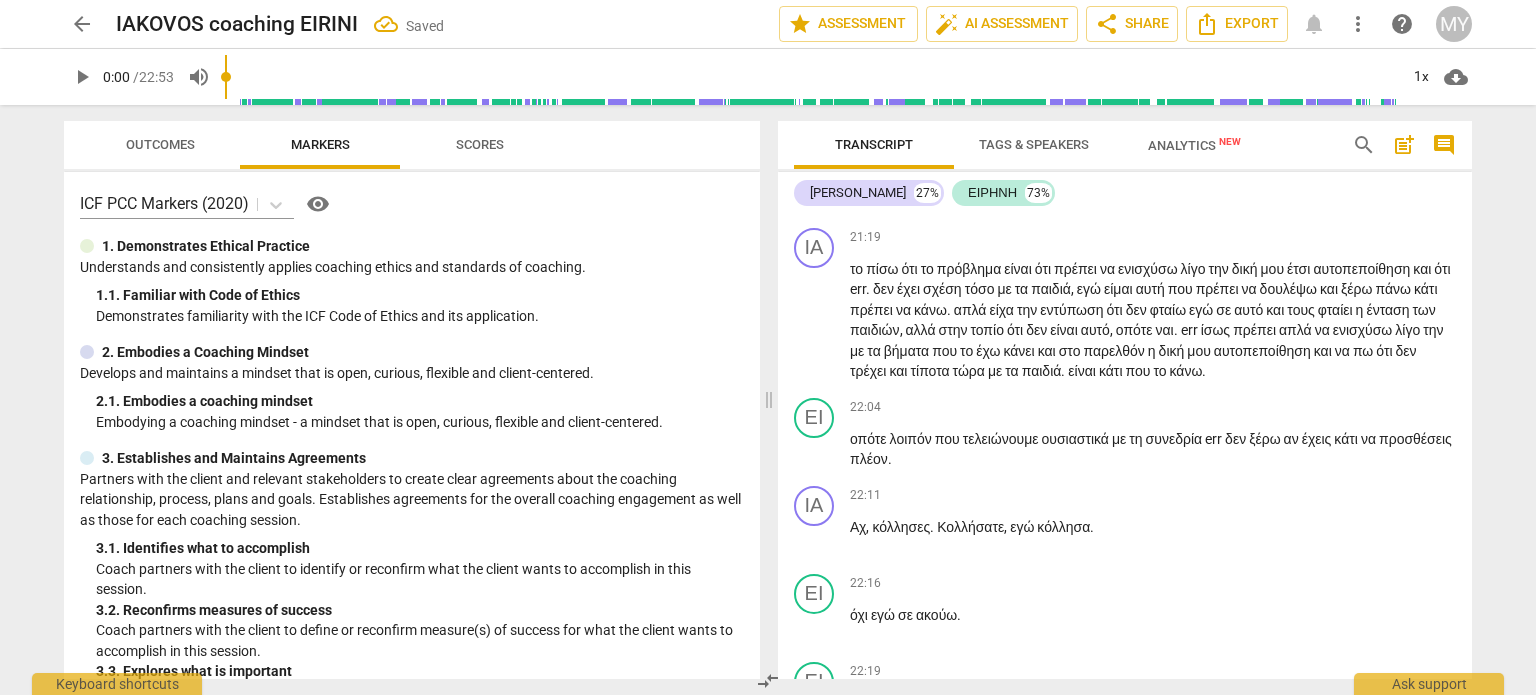 click on "να" at bounding box center (1021, 93) 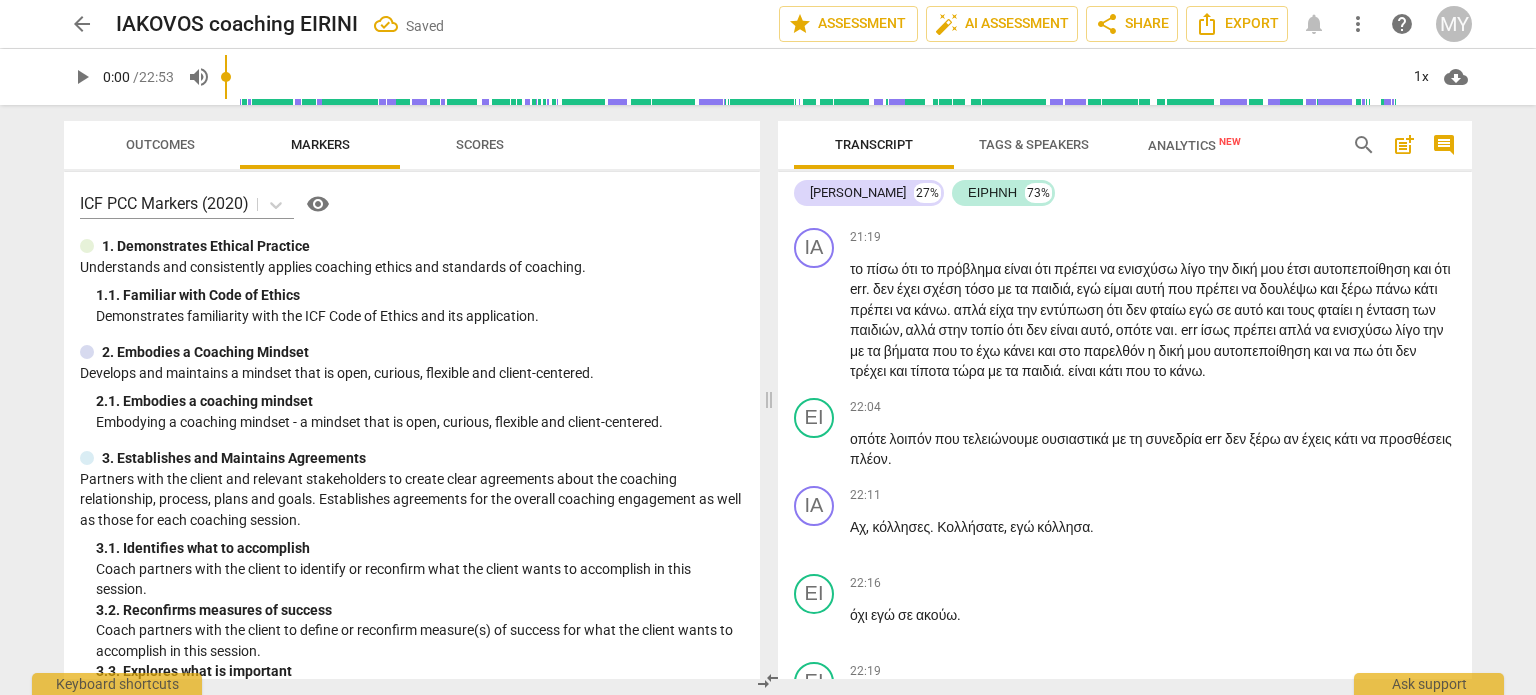 type 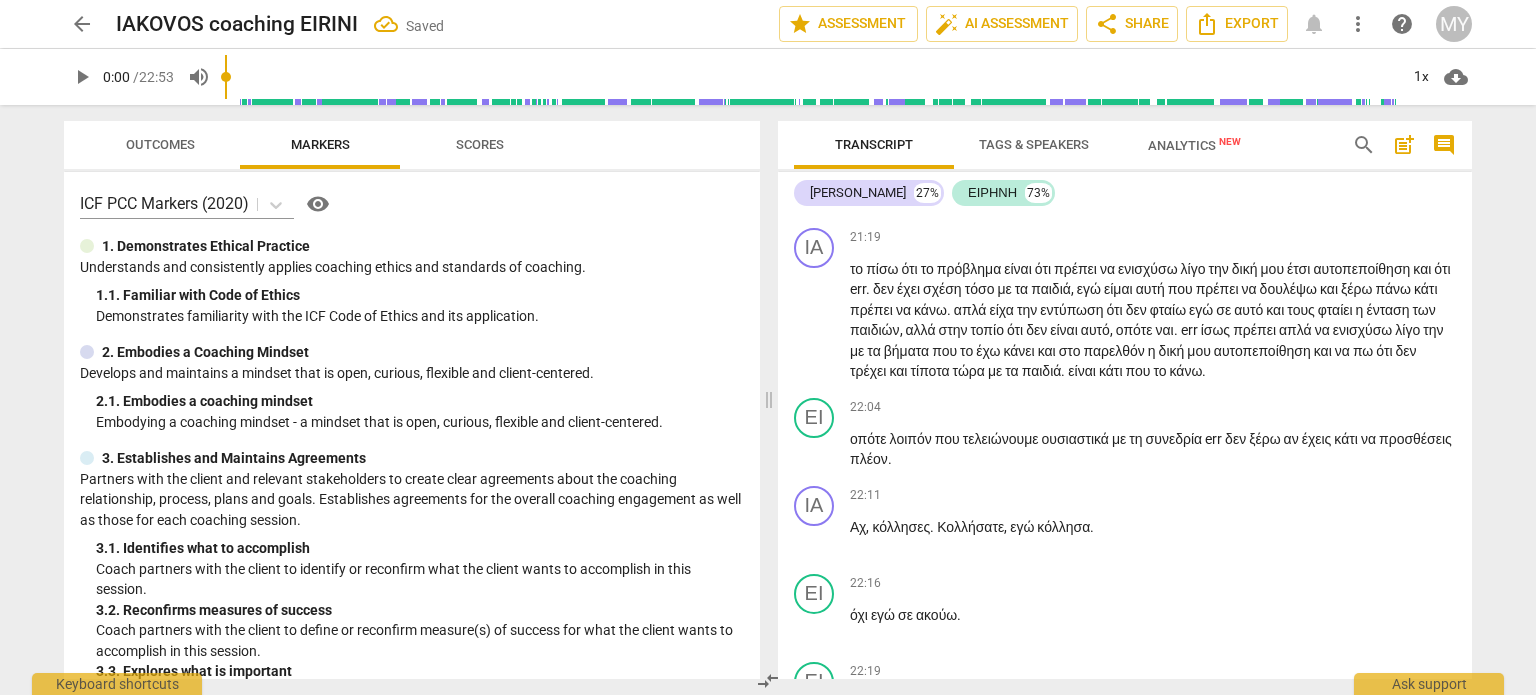 click on "ουσιαστικά" at bounding box center [884, 181] 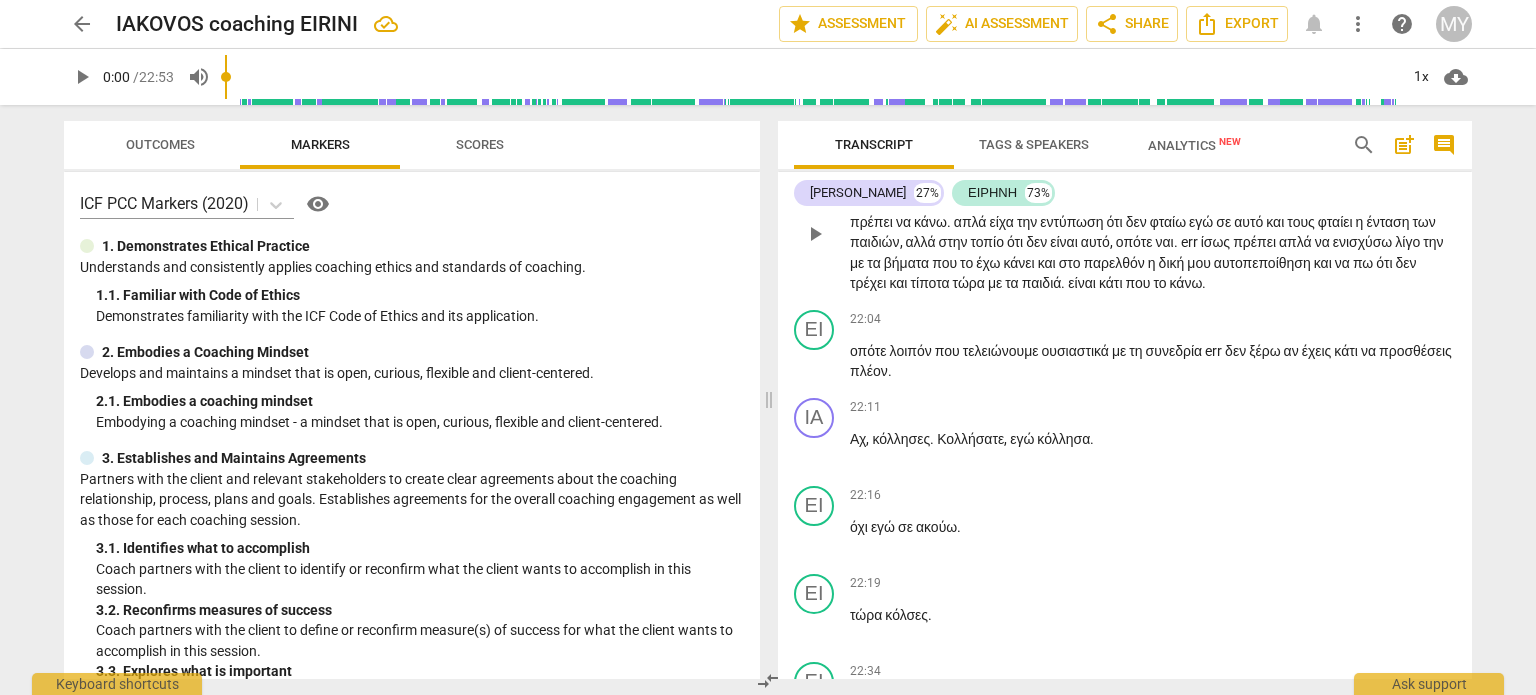 drag, startPoint x: 900, startPoint y: 511, endPoint x: 850, endPoint y: 511, distance: 50 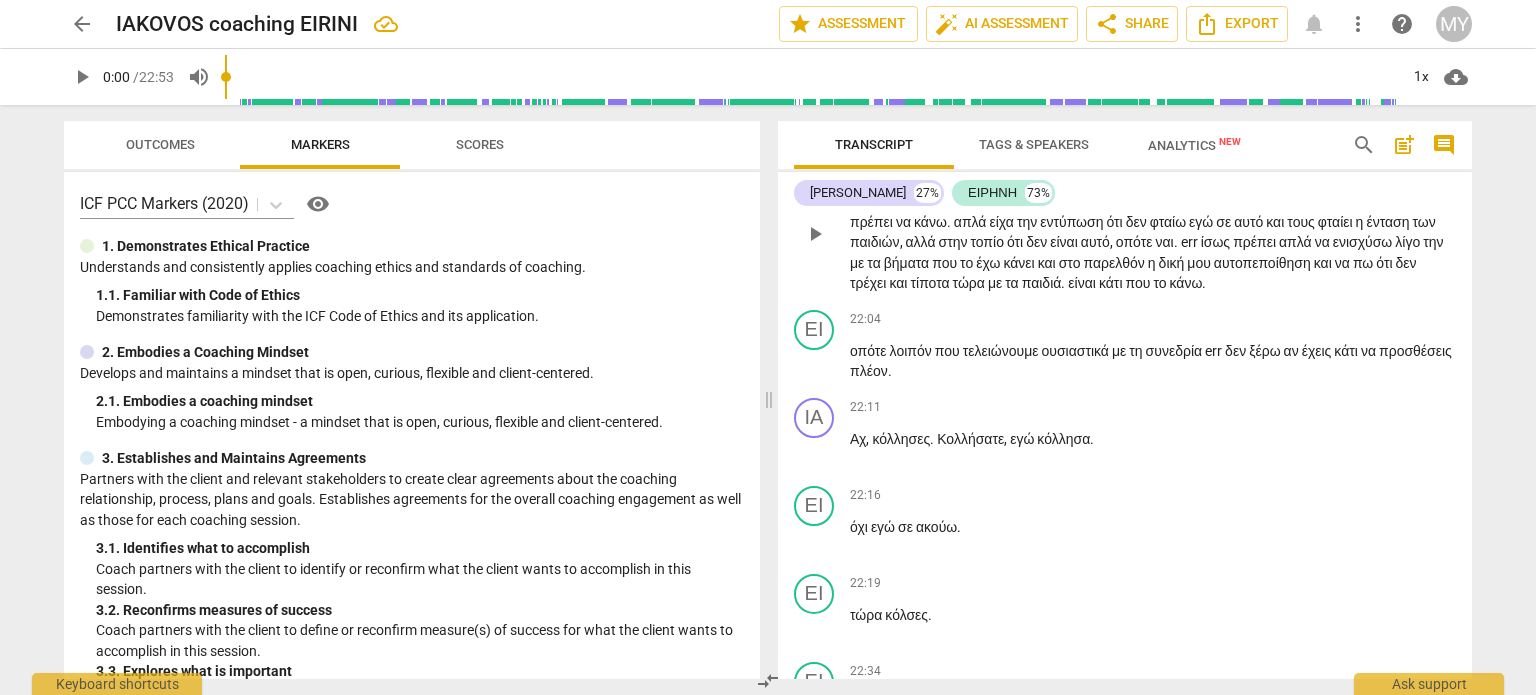 click on "το   πίσω   ότι   το   πρόβλημα   είναι   ότι   πρέπει   να   ενισχύσω   λίγο   την   δική   μου   έτσι   αυτοπεποίθηση   και   ότι   err .   δεν   έχει   σχέση   τόσο   με   τα   παιδιά ,   εγώ   είμαι   αυτή   που   πρέπει   να   δουλέψω   και   ξέρω   πάνω   κάτι   πρέπει   να   κάνω .   απλά   είχα   την   εντύπωση   ότι   δεν   φταίω   εγώ   σε   αυτό   και   τους   φταίει   η   ένταση   των   παιδιών ,   αλλά   στην   τοπίο   ότι   δεν   είναι   αυτό ,   οπότε   ναι .   err   ίσως   πρέπει   απλά   να   ενισχύσω   λίγο   την   με   τα   βήματα   που   το   έχω   κάνει   και   στο   παρελθόν   η   δική   μου   αυτοπεποίθηση   και   να   πω" at bounding box center [1153, 232] 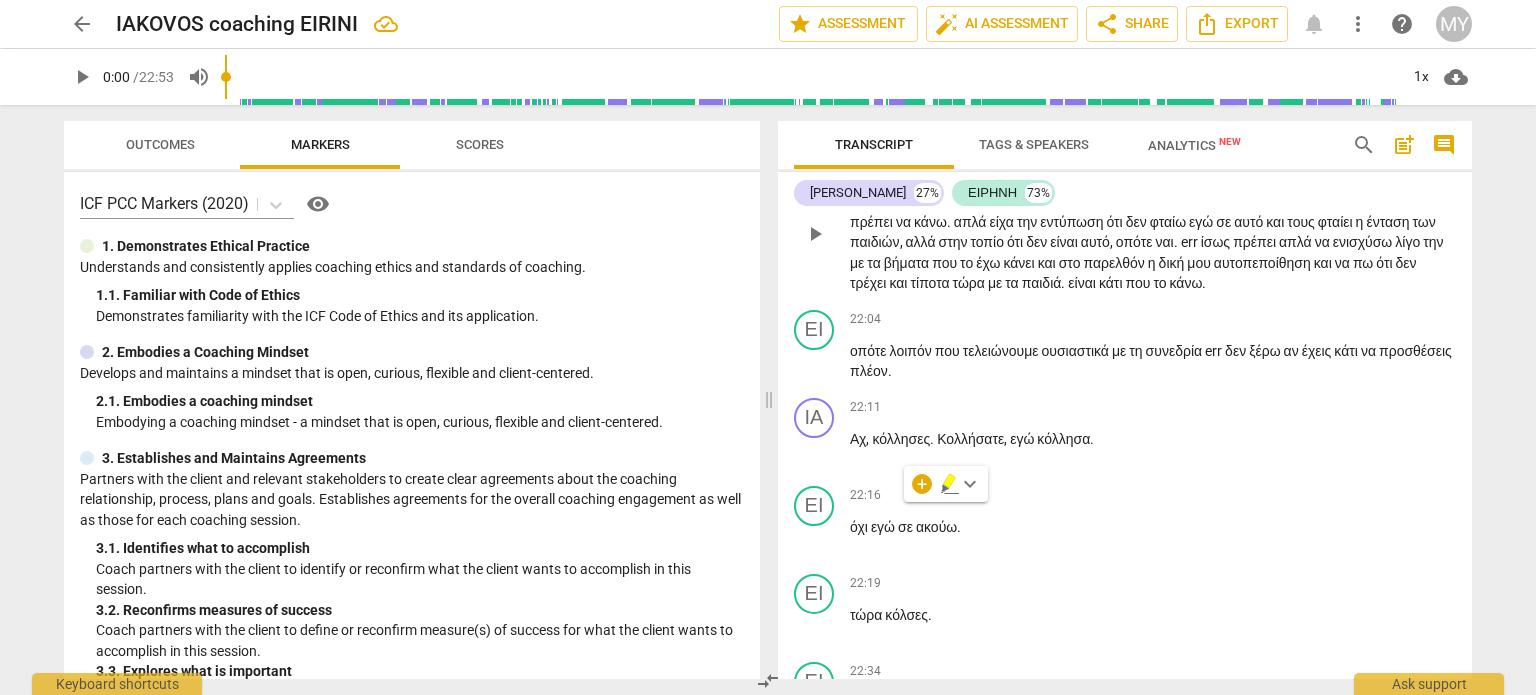 type 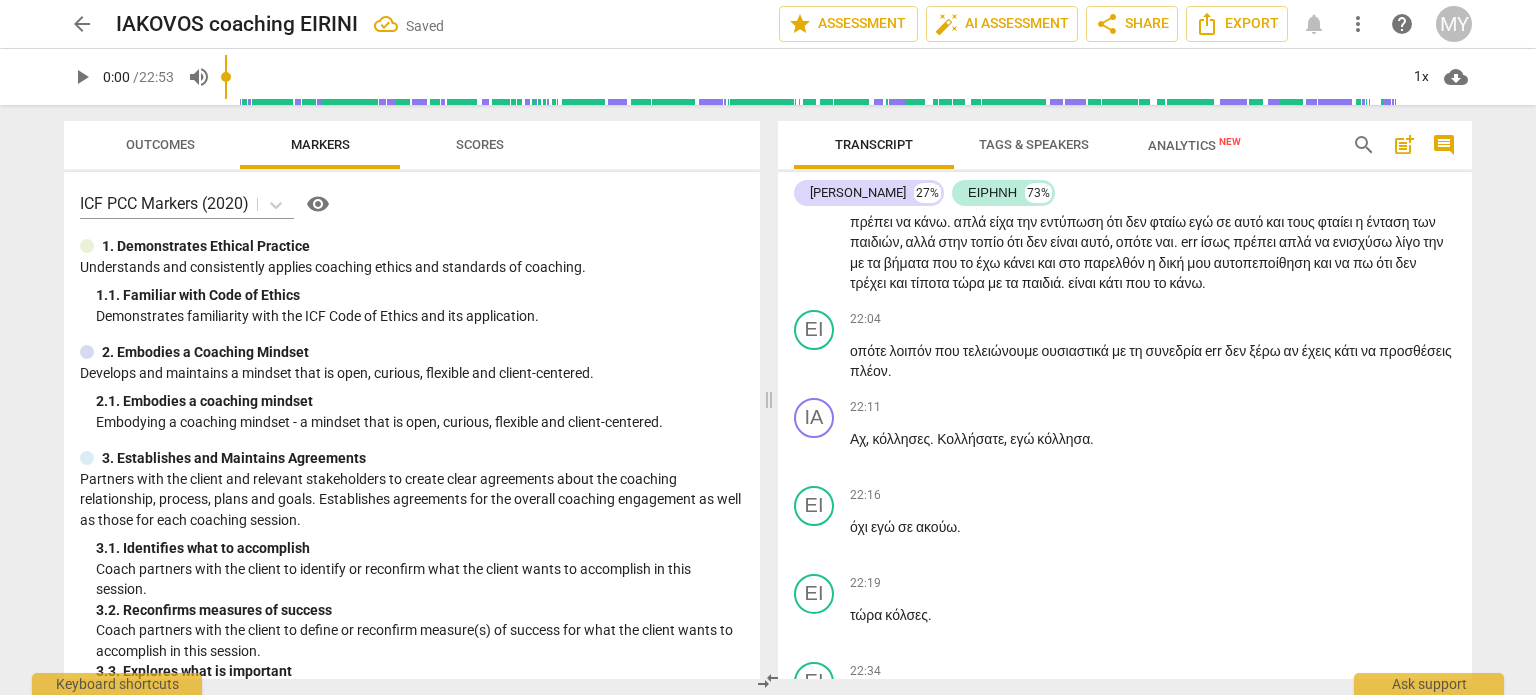 click on "τι" at bounding box center [879, 93] 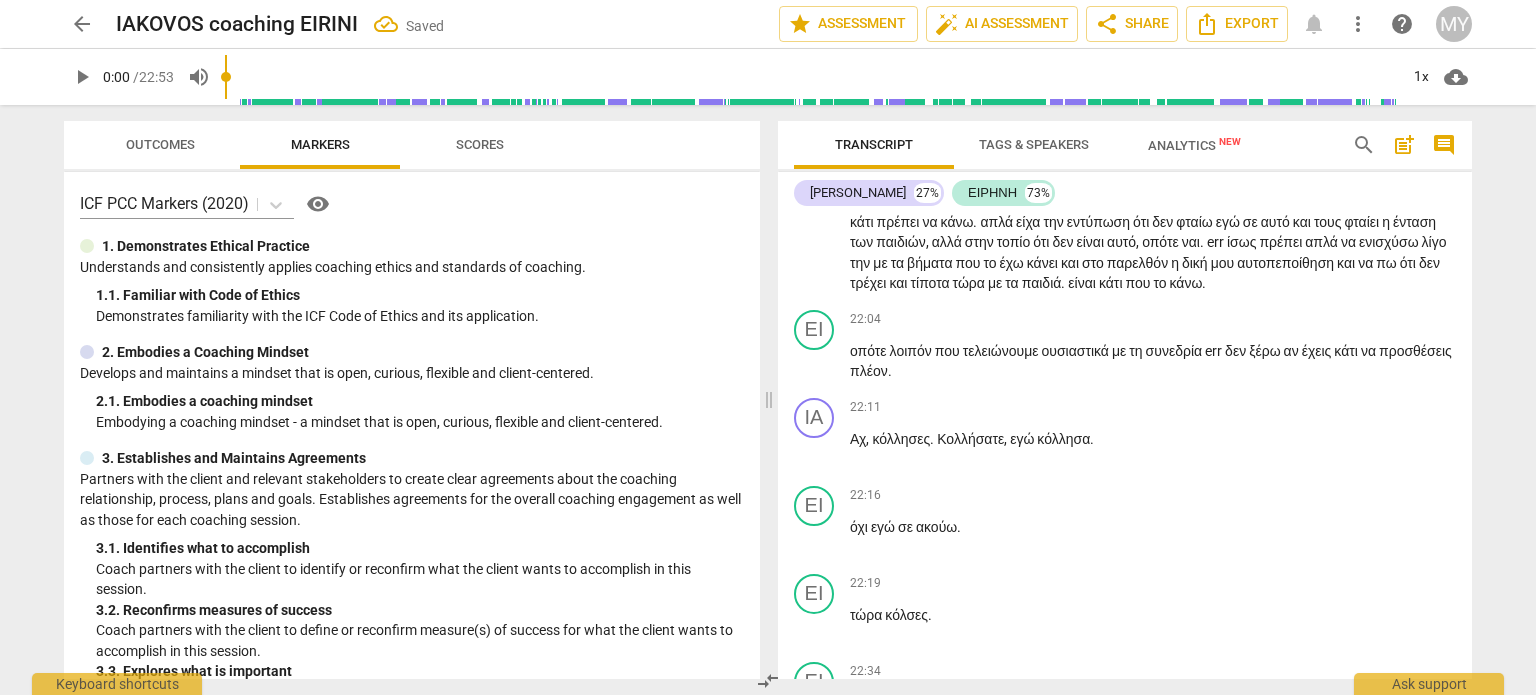 type 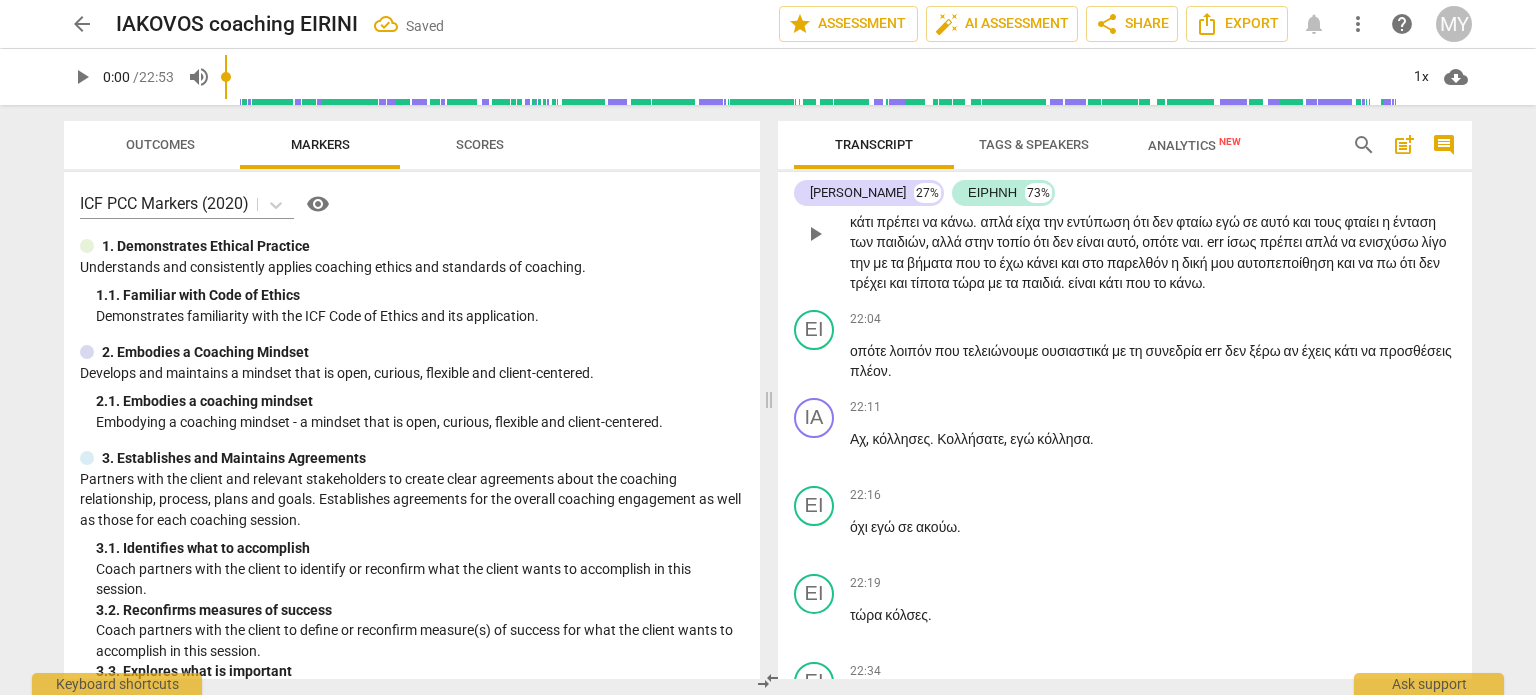 click on "ΙΑ" at bounding box center (814, 160) 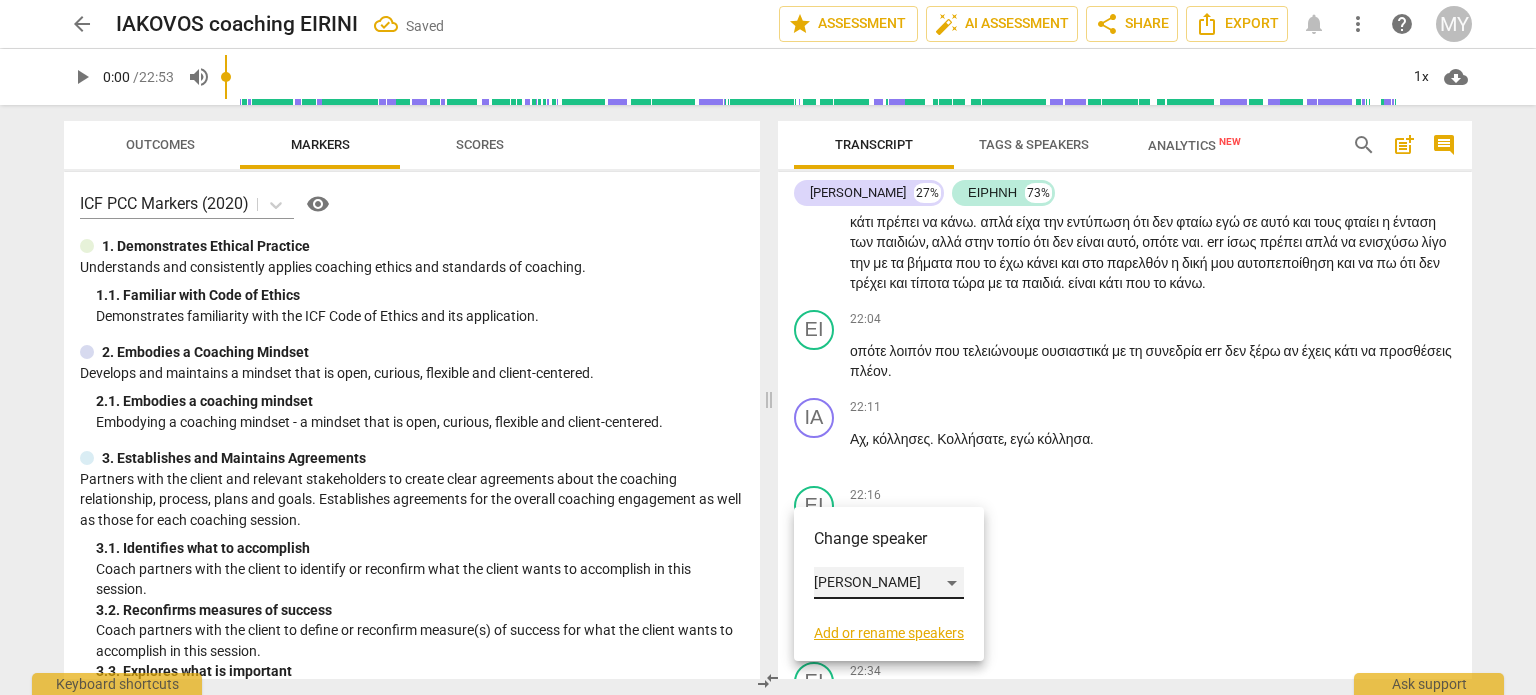 click on "[PERSON_NAME]" at bounding box center (889, 583) 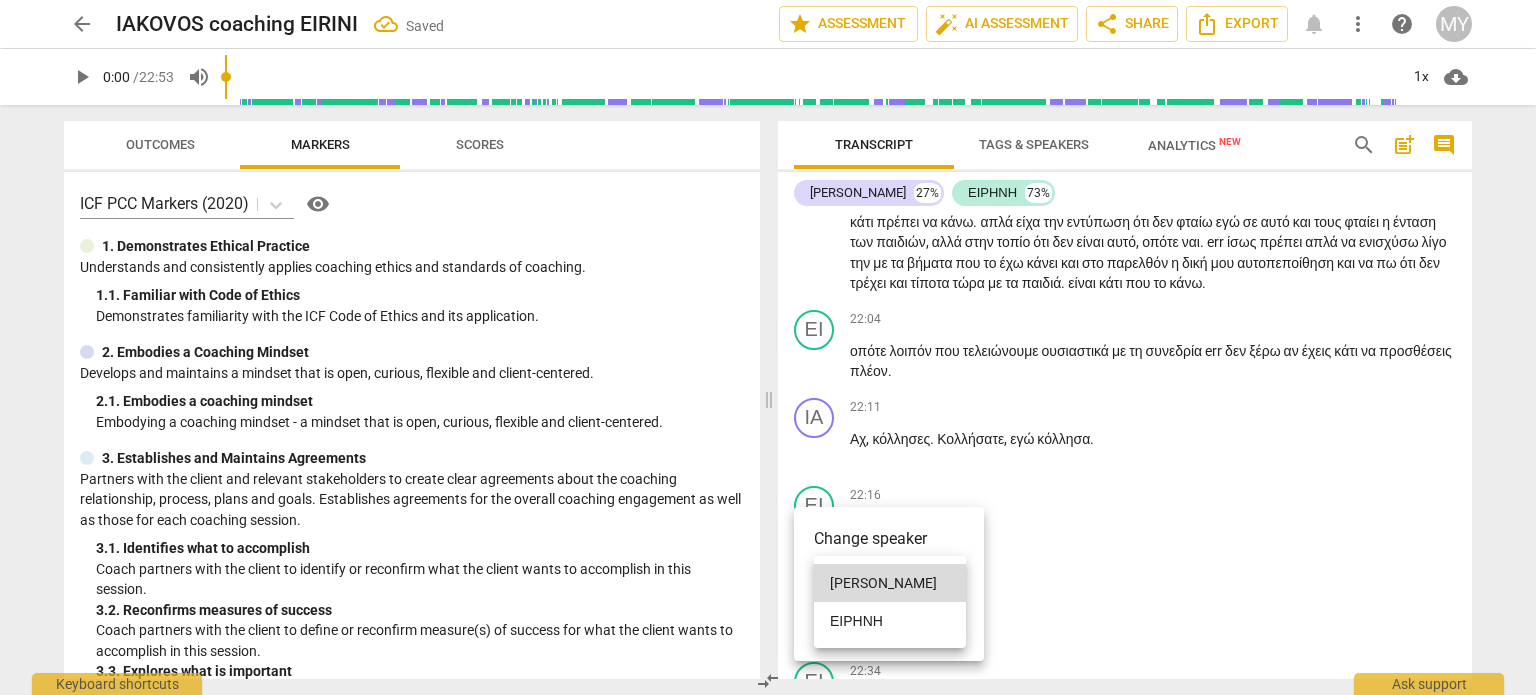 click on "ΕΙΡΗΝΗ" at bounding box center (890, 621) 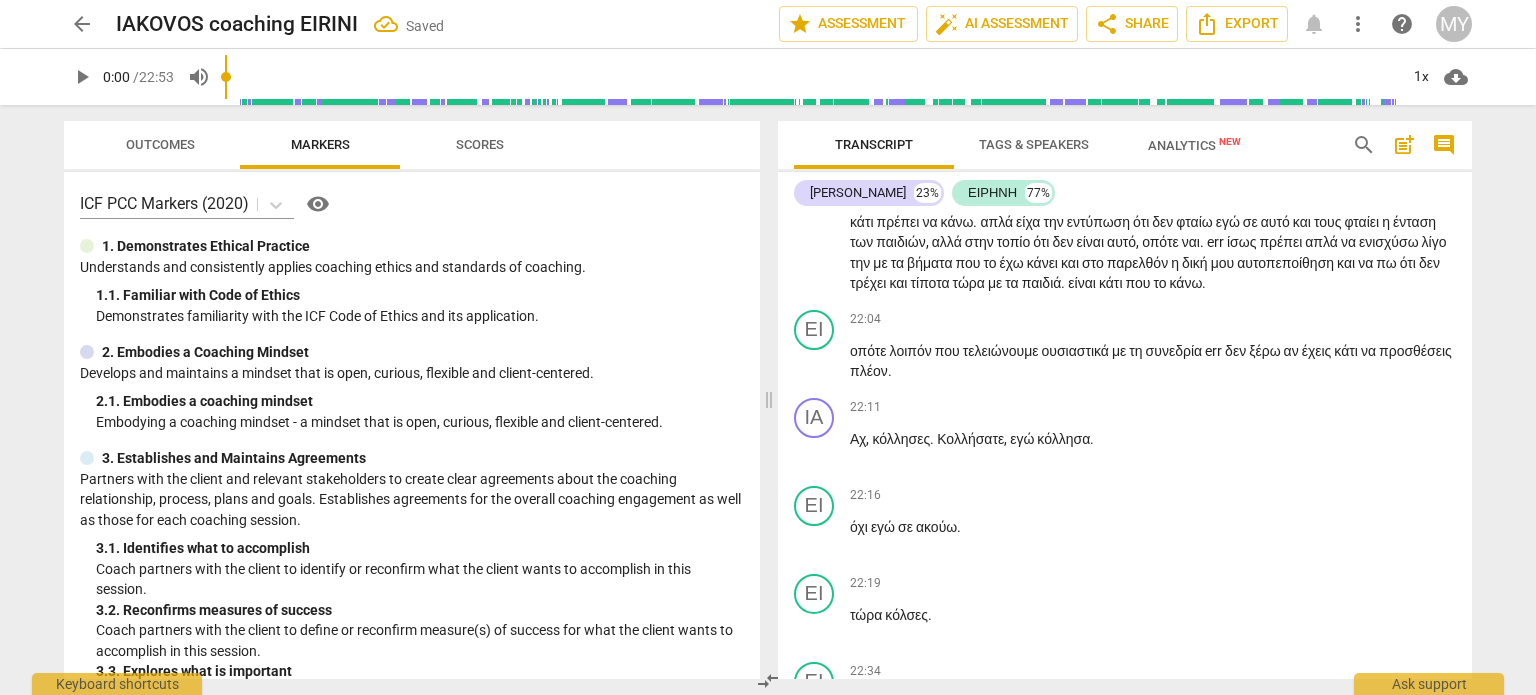 click on "λίγο" at bounding box center [1201, 181] 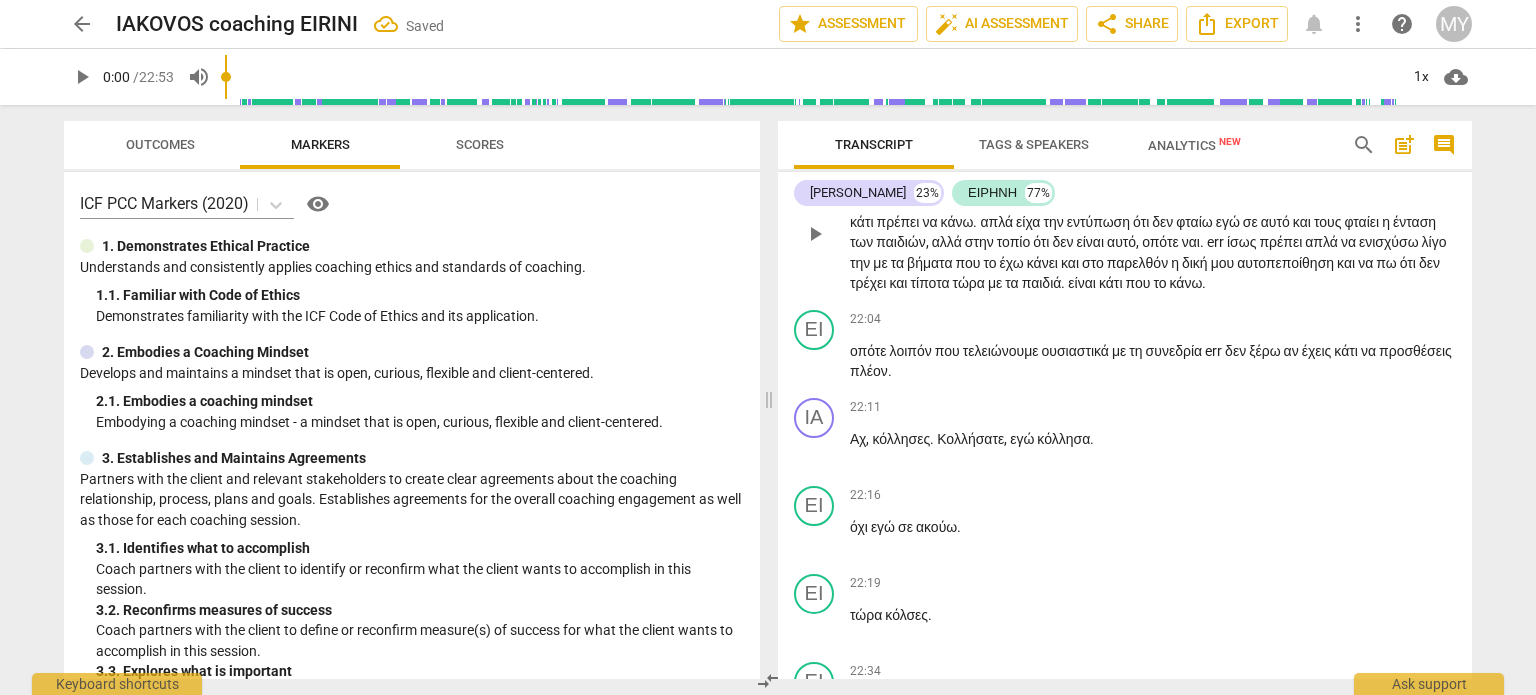 click on "δεν" at bounding box center [904, 201] 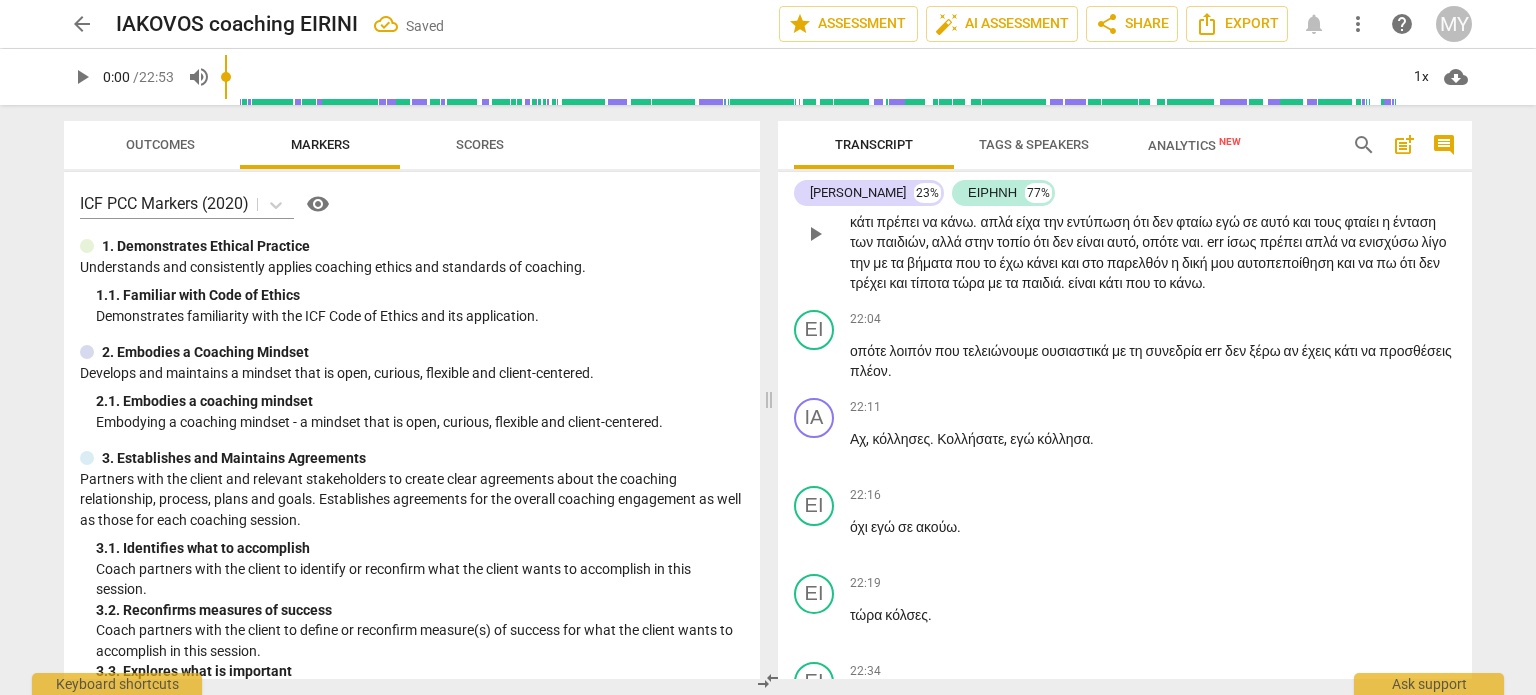 type 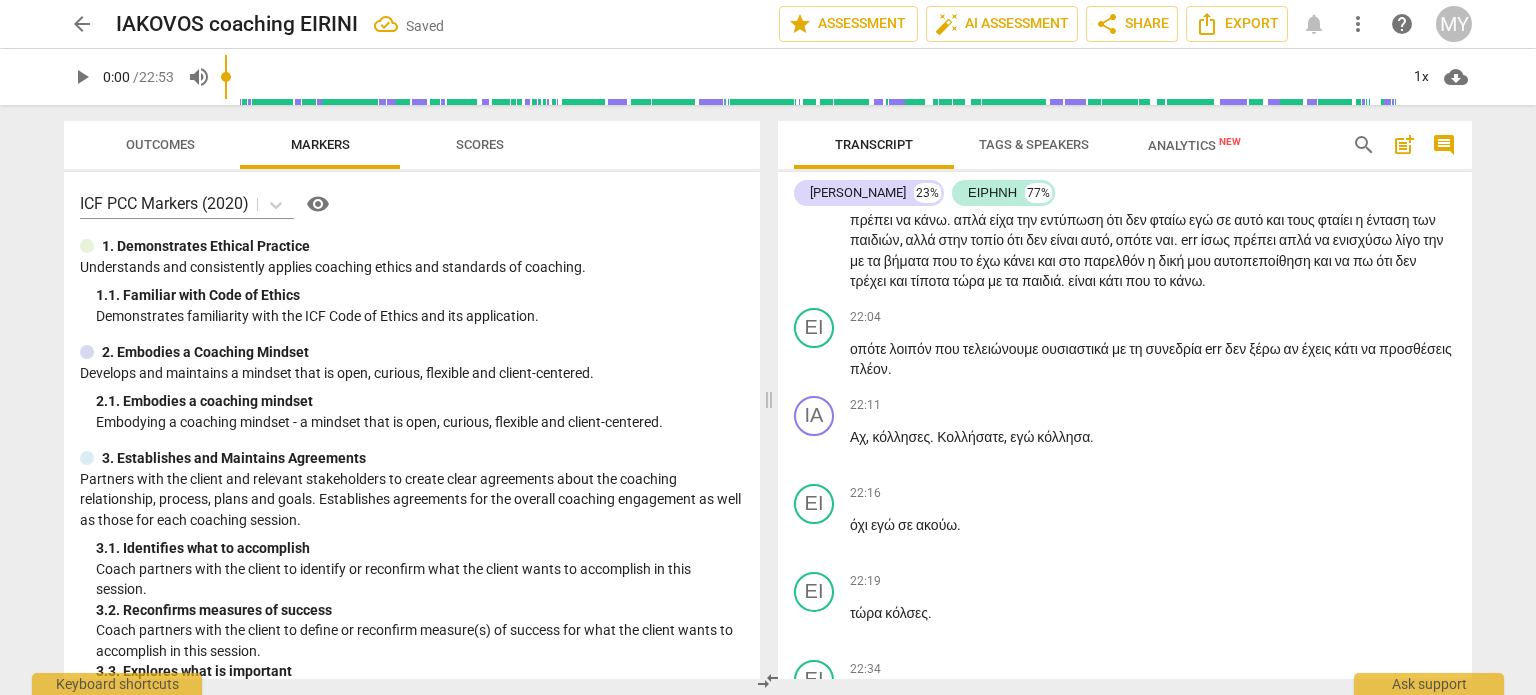 scroll, scrollTop: 7328, scrollLeft: 0, axis: vertical 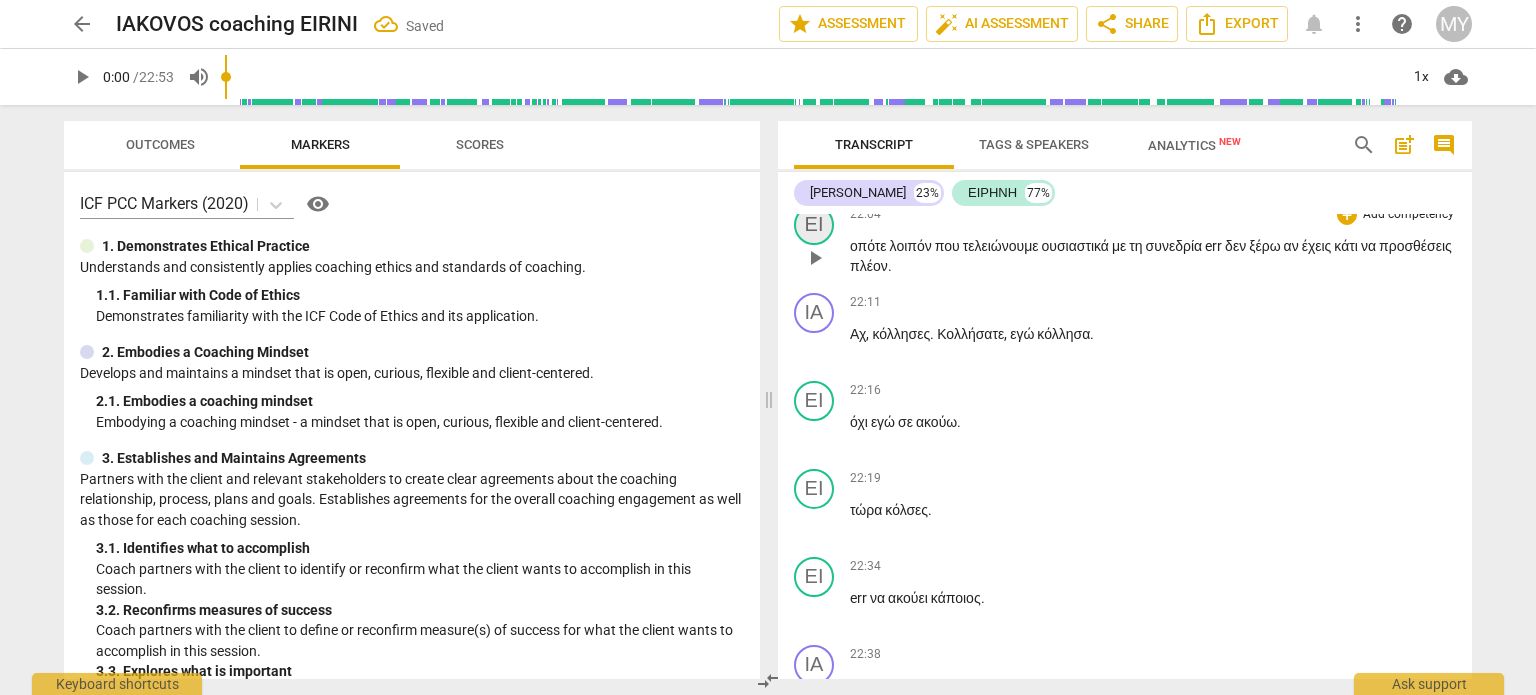 click on "ΕΙ" at bounding box center (814, 225) 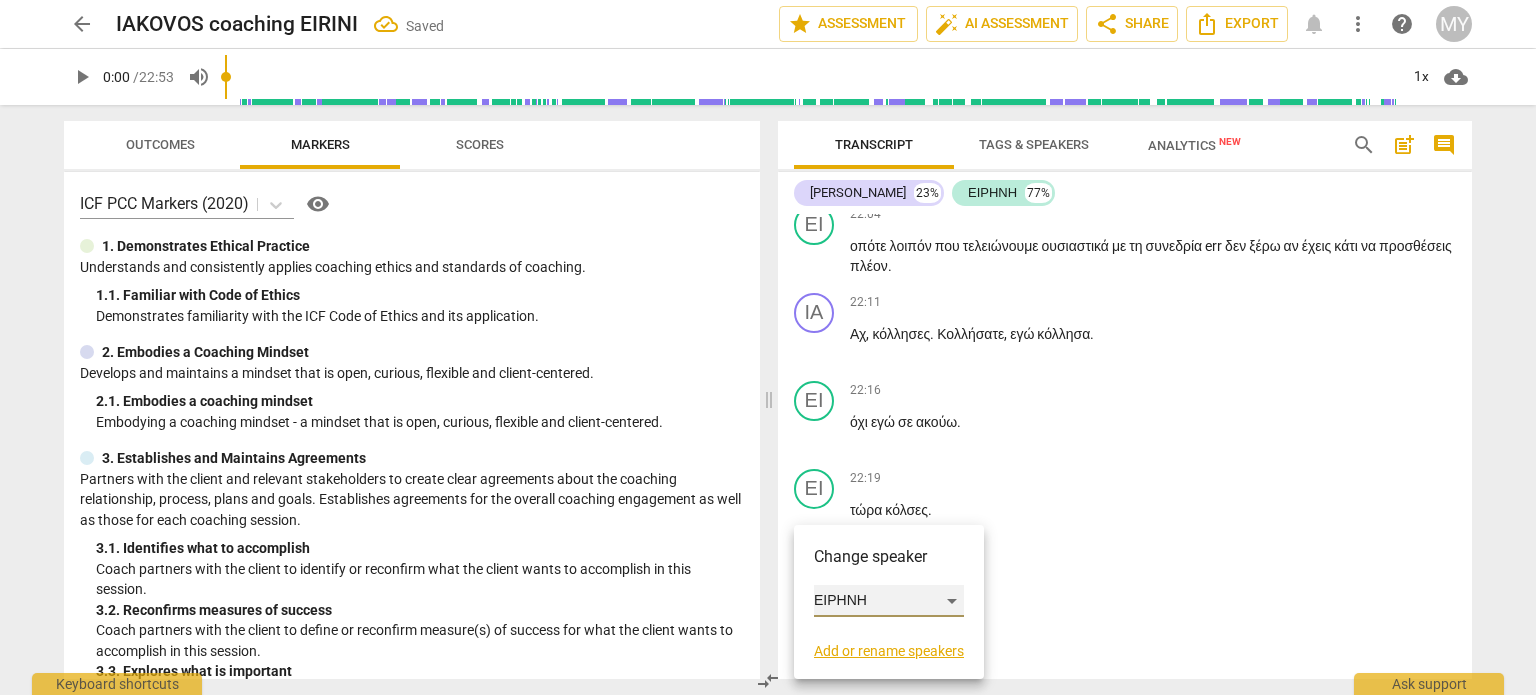 click on "ΕΙΡΗΝΗ" at bounding box center [889, 601] 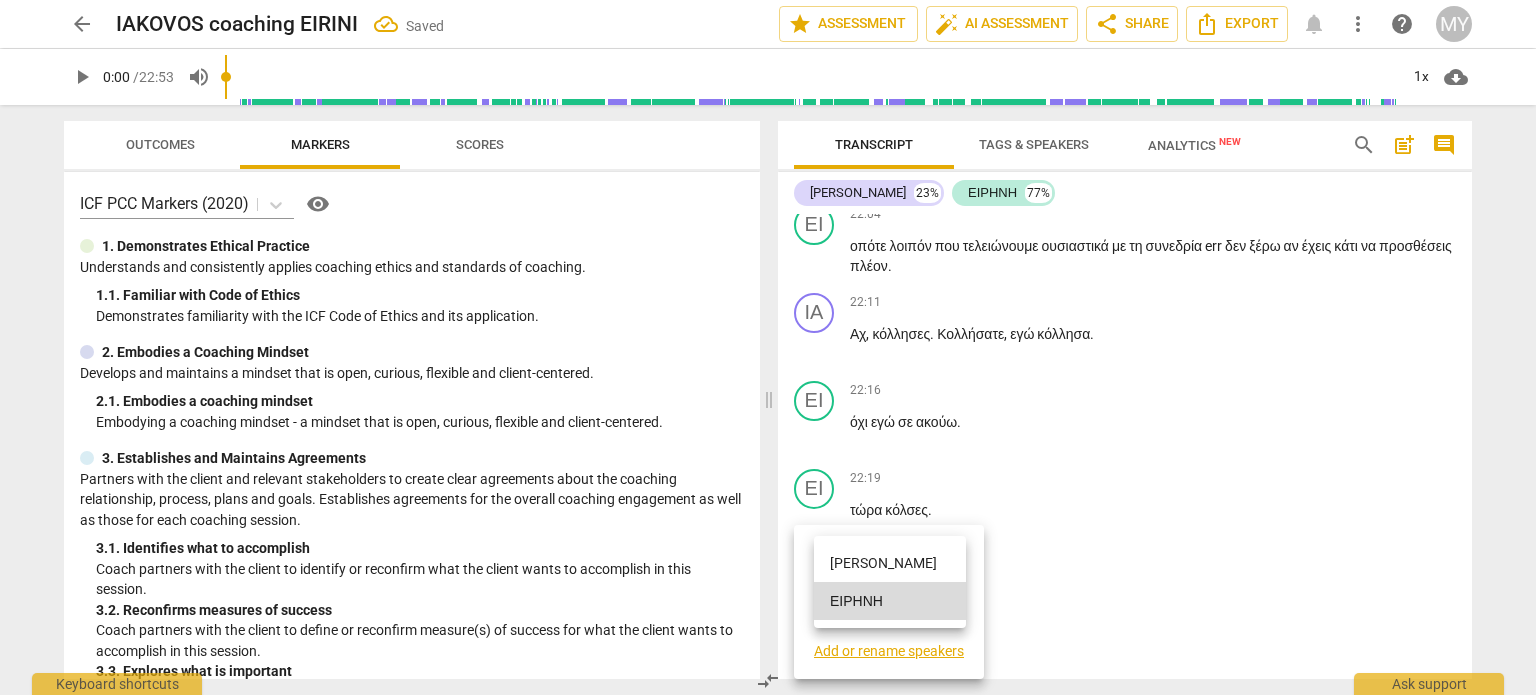 click on "[PERSON_NAME]" at bounding box center (890, 563) 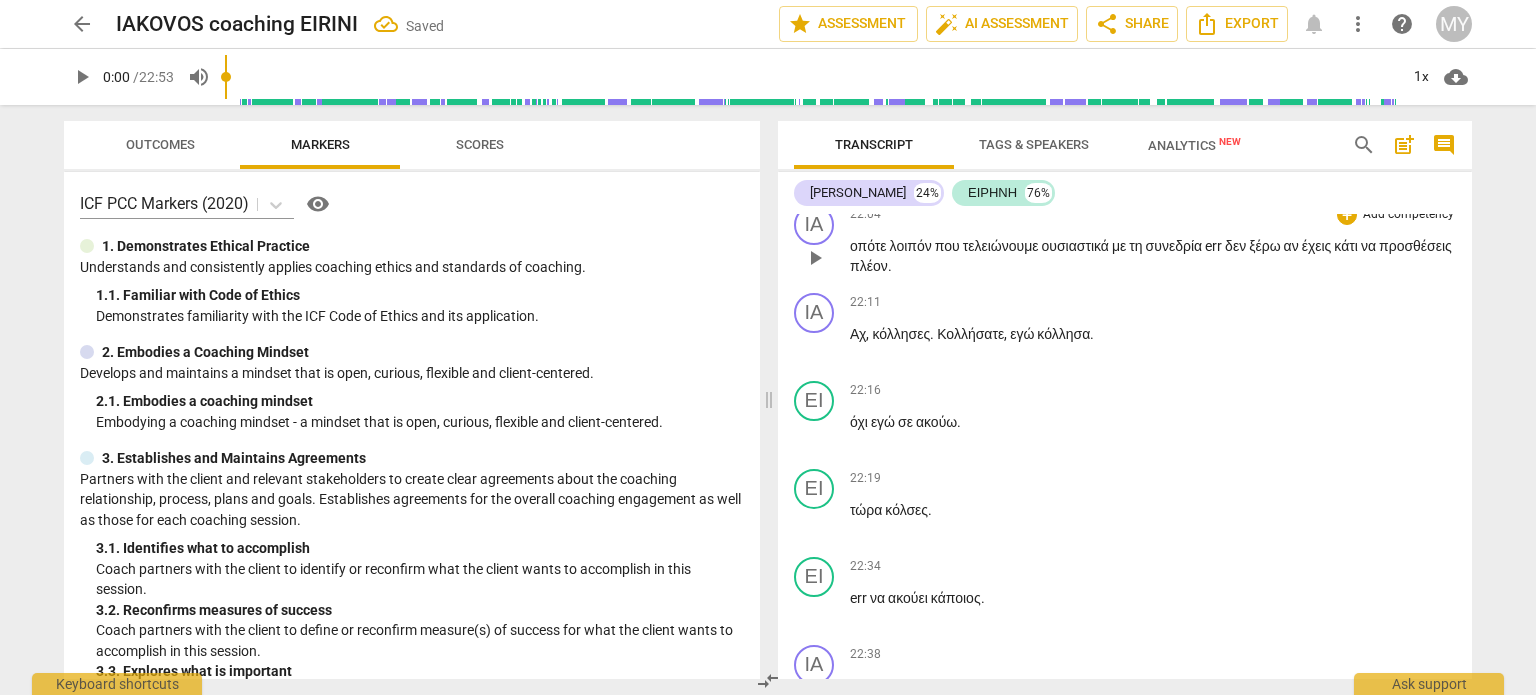 drag, startPoint x: 1244, startPoint y: 589, endPoint x: 1368, endPoint y: 644, distance: 135.65028 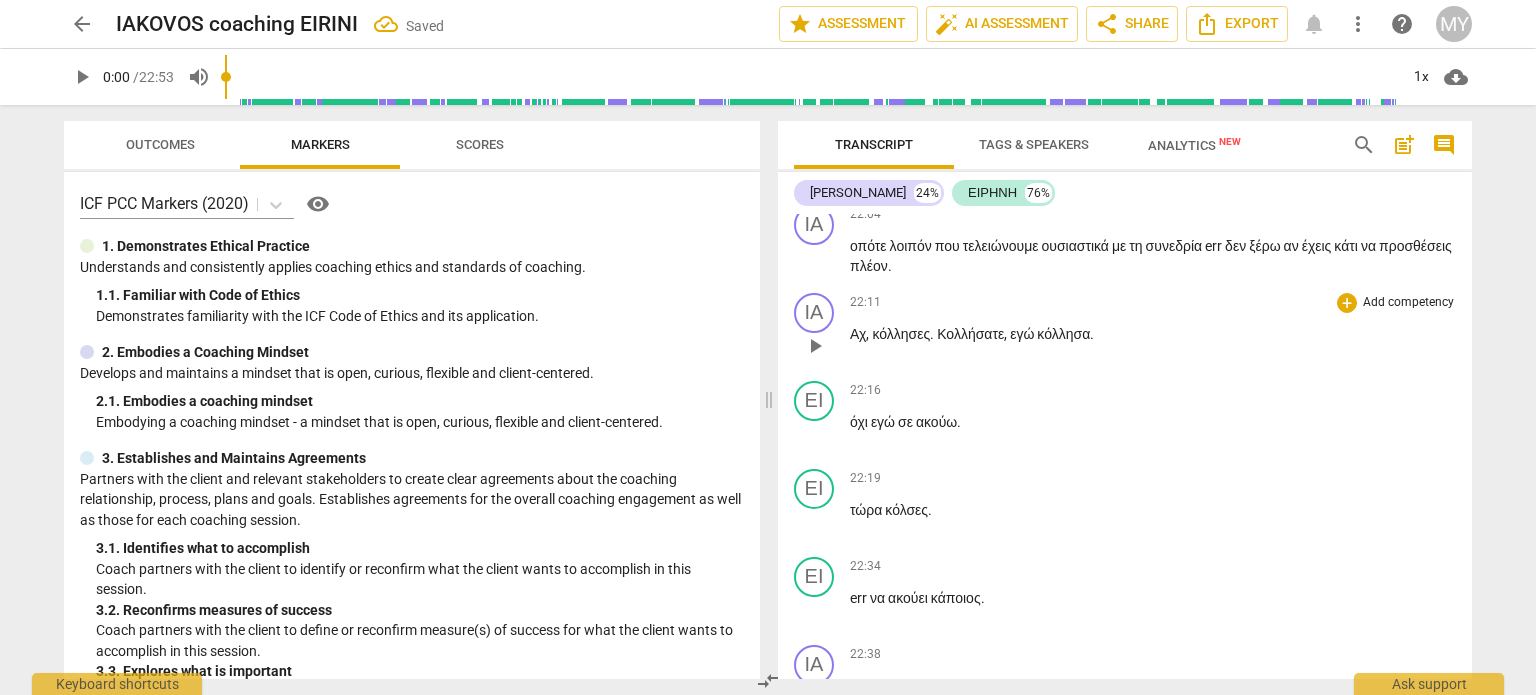 click on "err" at bounding box center [1215, 246] 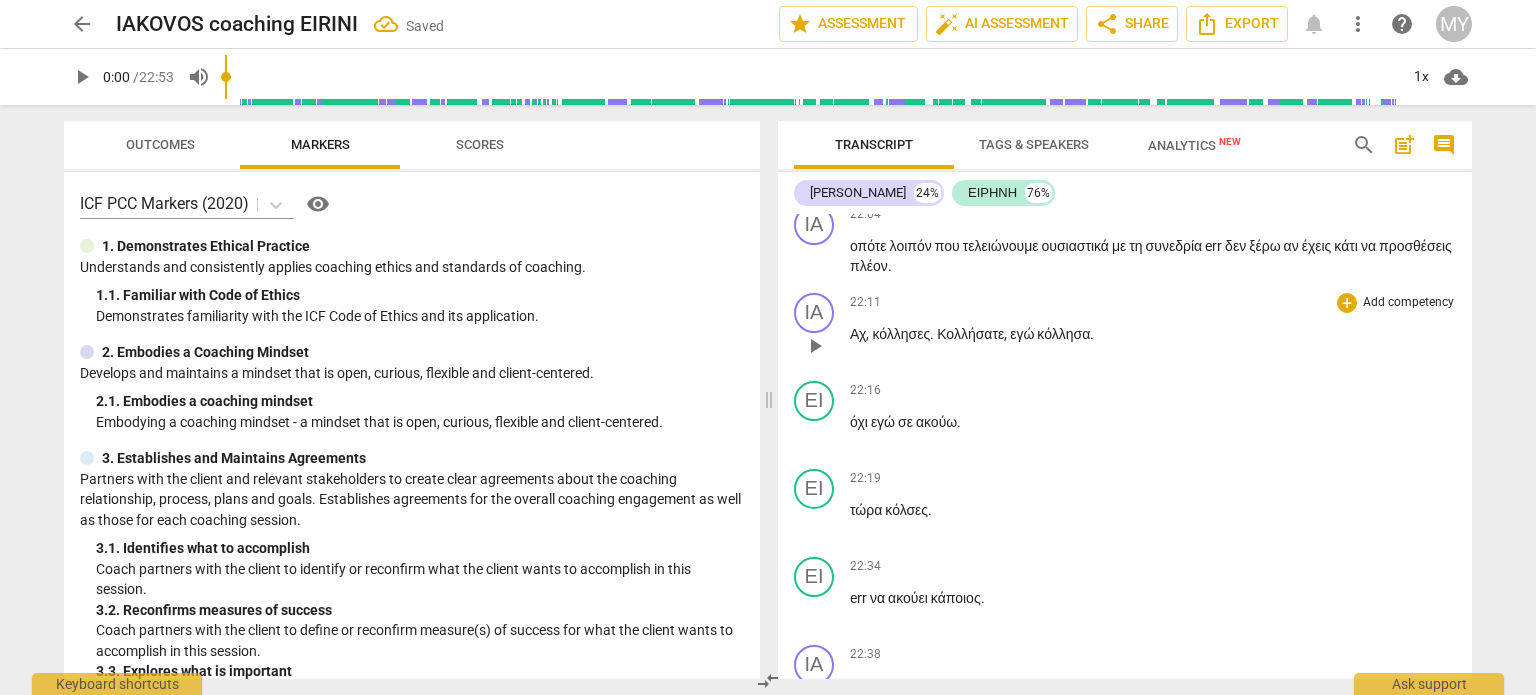 type 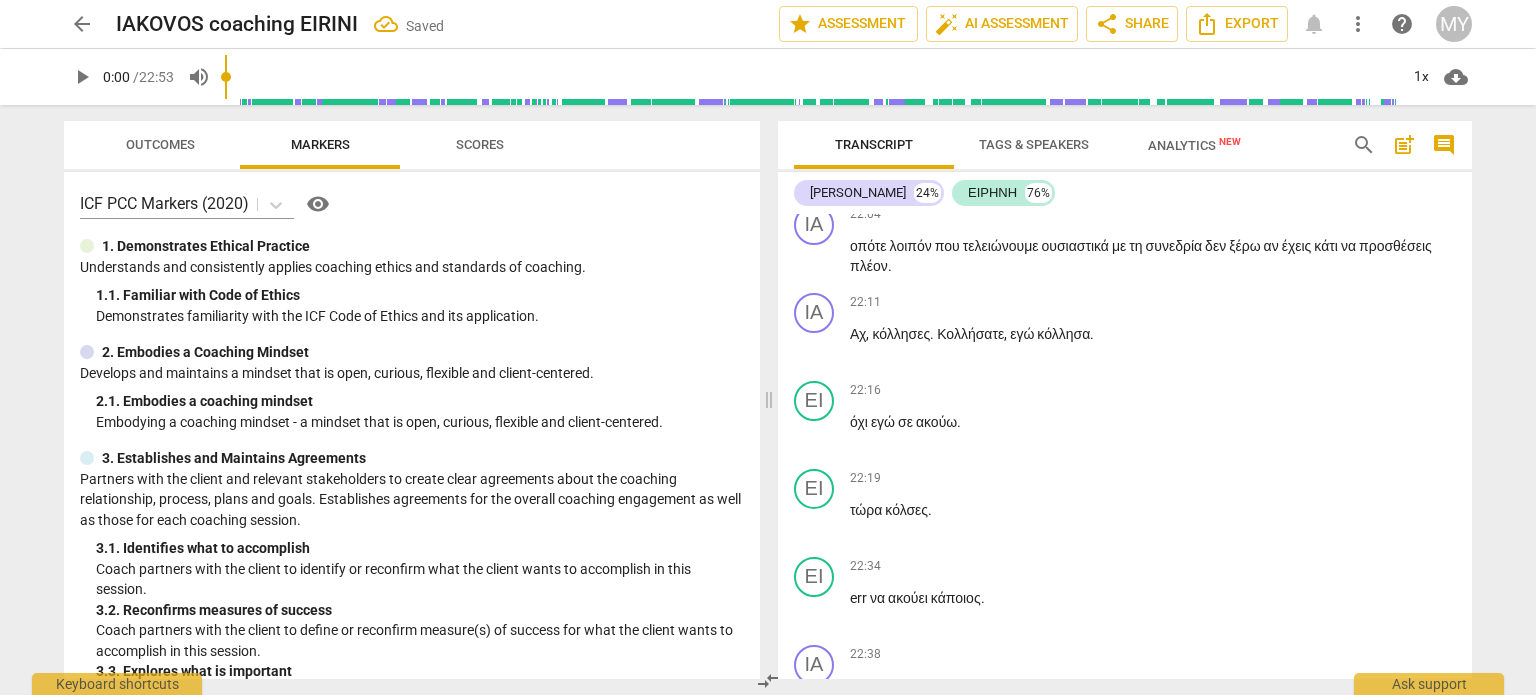 click on "Transcript Tags & Speakers Analytics   New search post_add comment [PERSON_NAME] 24% ΕΙΡΗΝΗ 76% ΙΑ play_arrow pause 00:17 + Add competency keyboard_arrow_right καλήσπέρα   ειρήνη . ΕΙ play_arrow pause 00:20 + Add competency keyboard_arrow_right γεια   σου   Ιάκοβε   ή   είμαι   καλά   ζεσταίνομαι   αρκετά ,   αλλά   εντάξει   την   παλεύω . ΙΑ play_arrow pause 00:27 + Add competency keyboard_arrow_right ωραία .   Τι   θα   ήθελες   να   συζητήσουμε   σήμερα . ΕΙ play_arrow pause 00:31 + Add competency keyboard_arrow_right Λοιπόν   άκου   τώρα   τι   είχε   γίνει .   ενώ   είχα   άλλη   μια   εβδομάδα   τα   παιδιά   στο   [GEOGRAPHIC_DATA]   κάμπ   και   όλα   καλά   επειδή   φύγαμε   για   περίπου   πέντε   μέρες   φύγαν   από   το   πρόγραμμα   και   τώρα" at bounding box center [1129, 400] 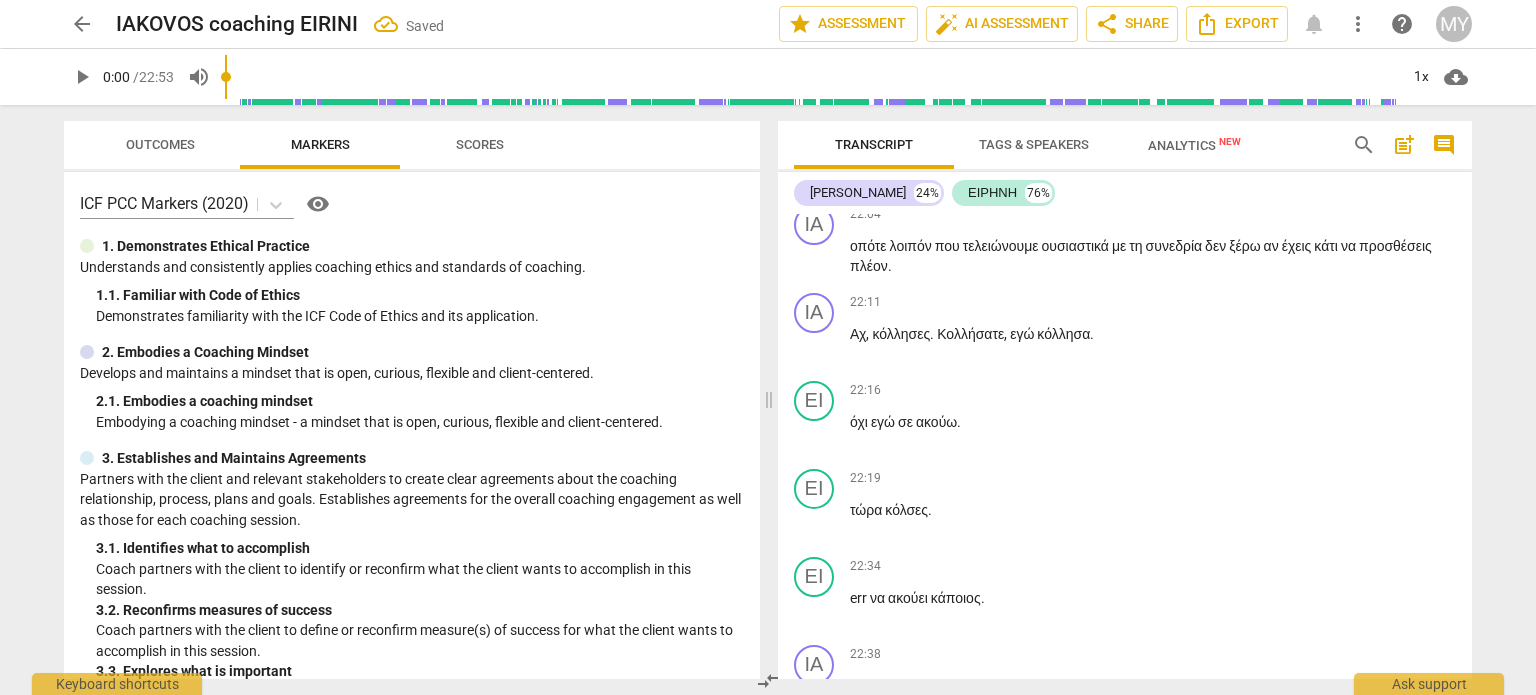 scroll, scrollTop: 7444, scrollLeft: 0, axis: vertical 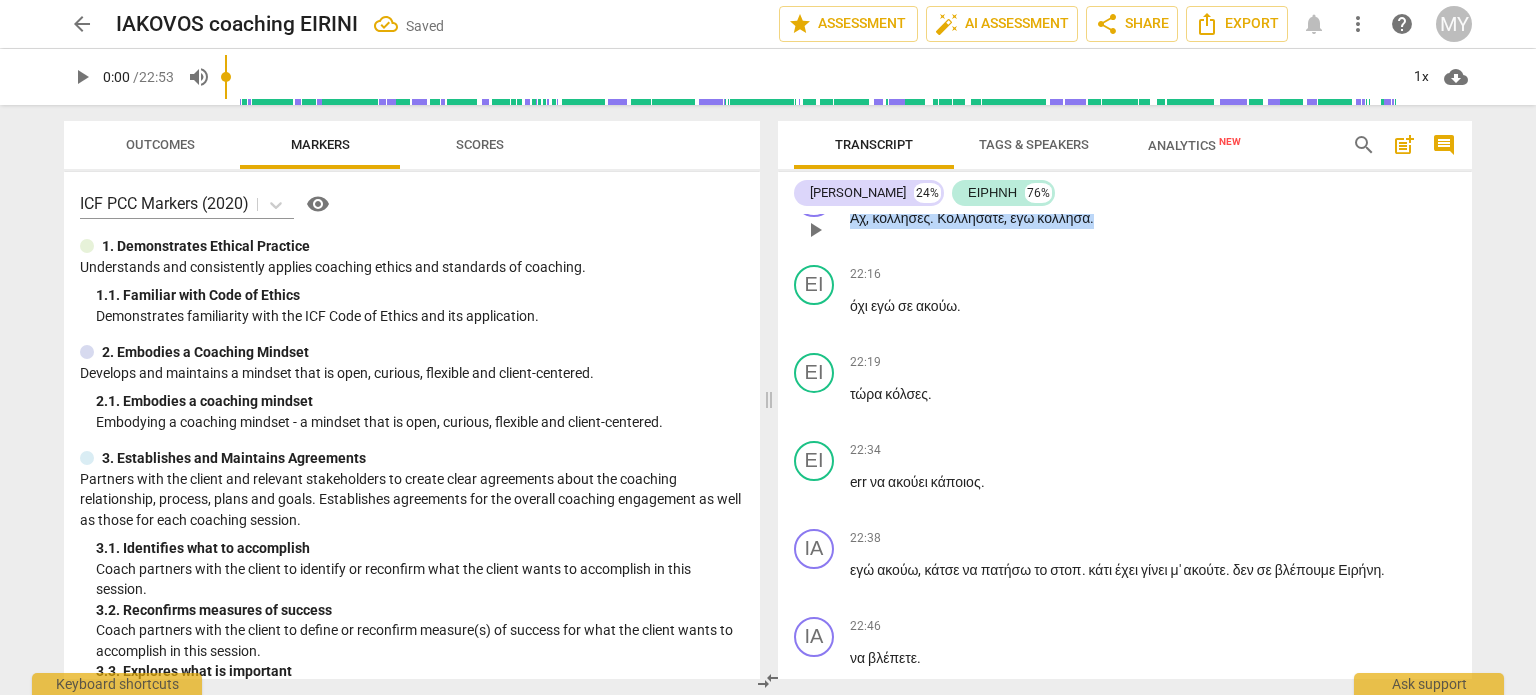 drag, startPoint x: 1120, startPoint y: 572, endPoint x: 838, endPoint y: 567, distance: 282.0443 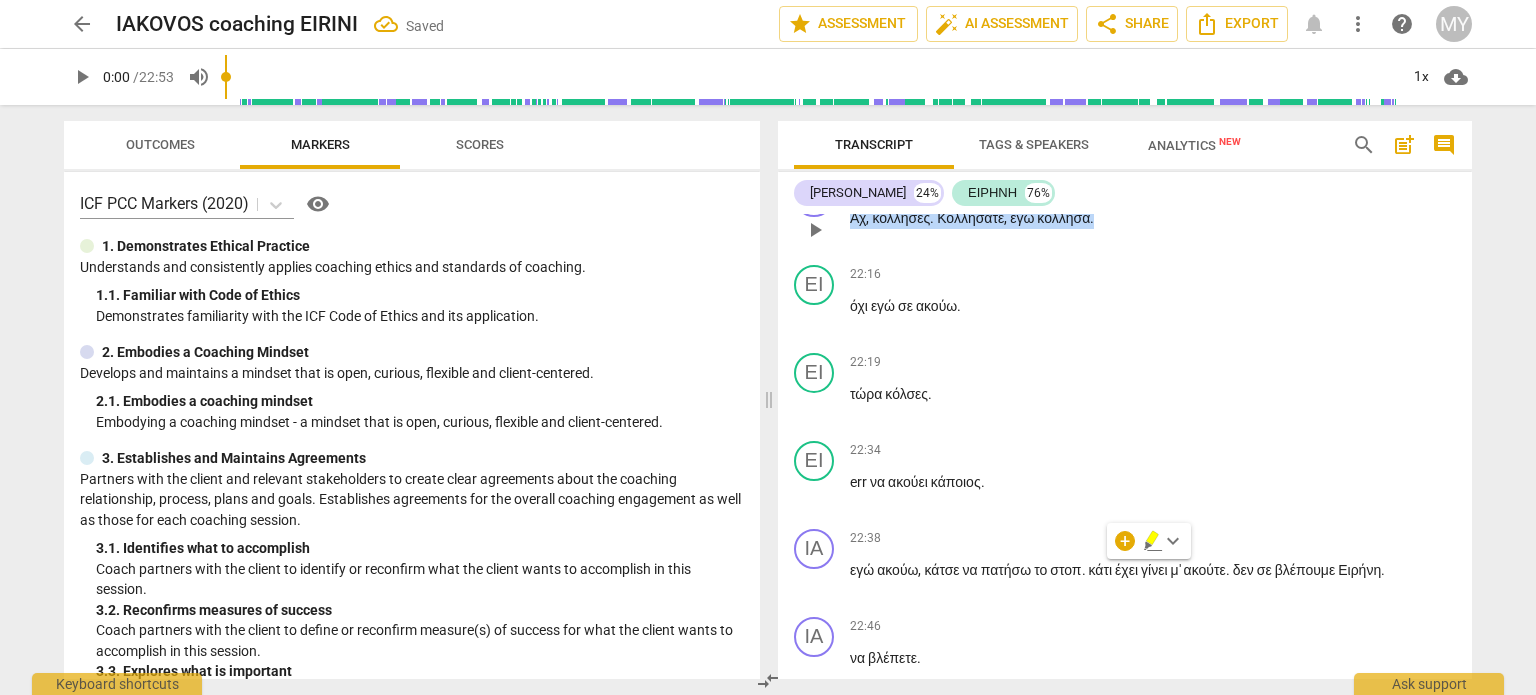 type 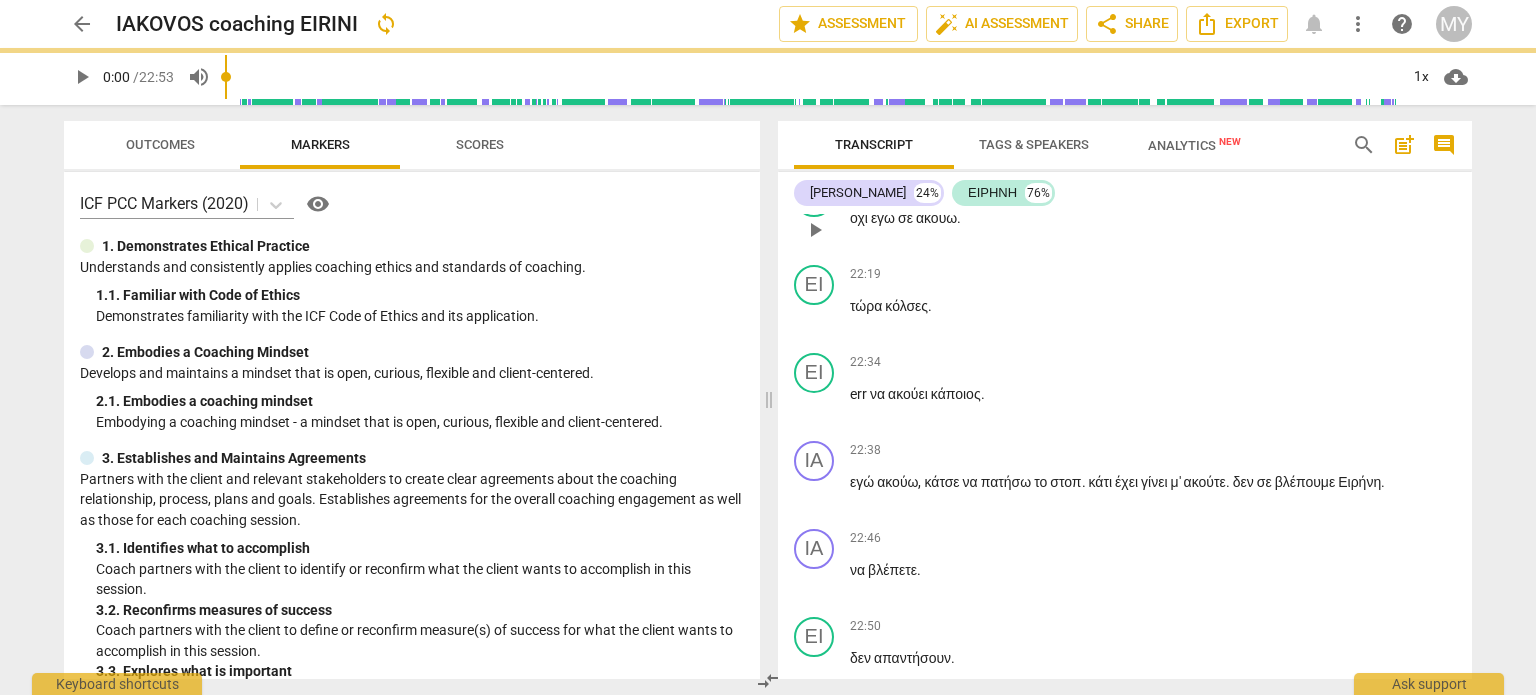 scroll, scrollTop: 7356, scrollLeft: 0, axis: vertical 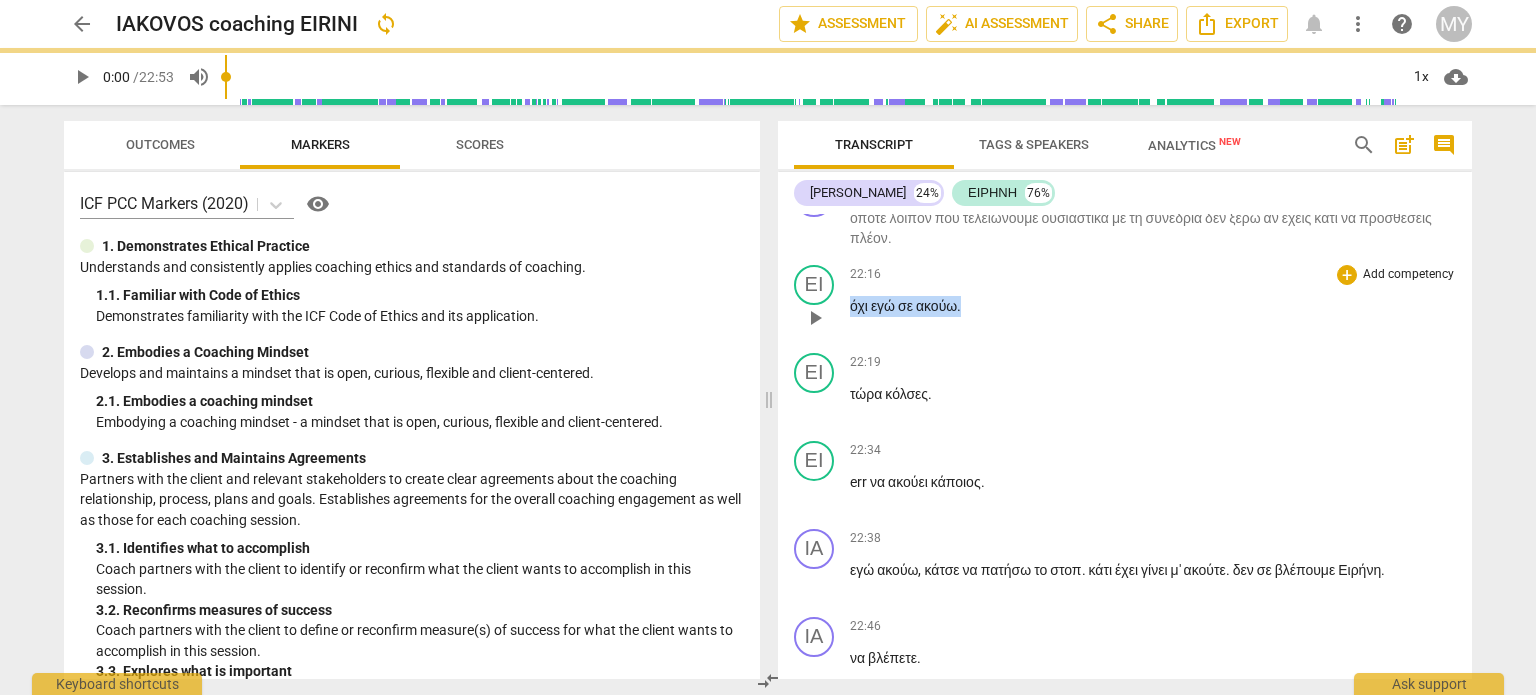 drag, startPoint x: 976, startPoint y: 654, endPoint x: 832, endPoint y: 655, distance: 144.00348 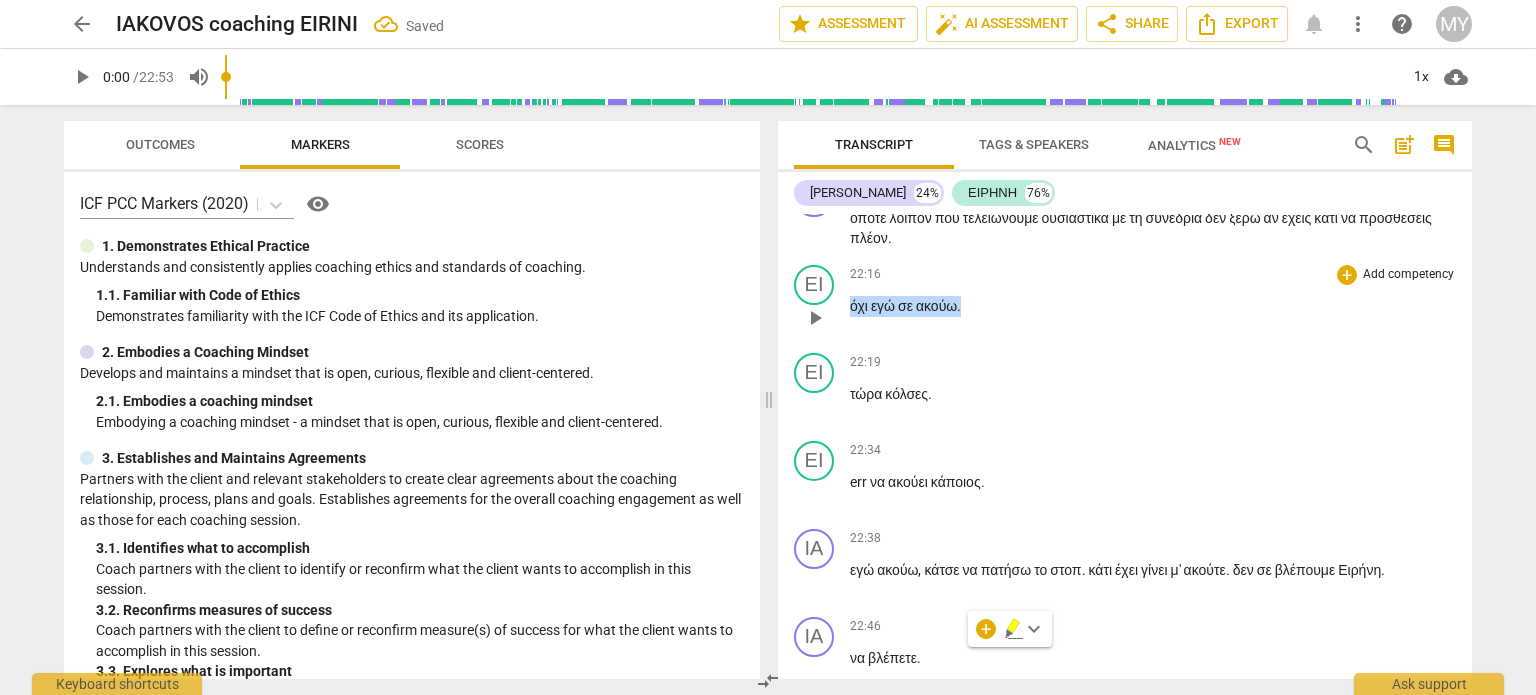 type 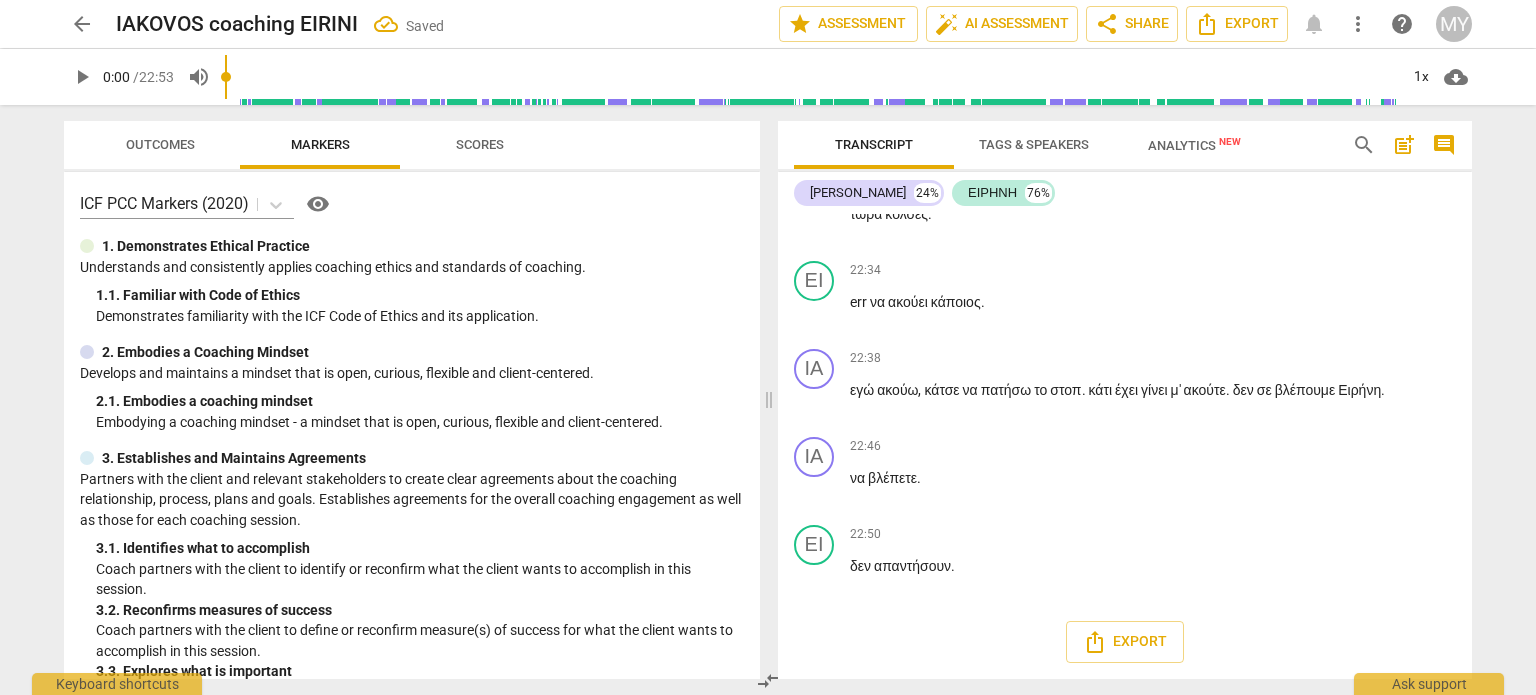 scroll, scrollTop: 7650, scrollLeft: 0, axis: vertical 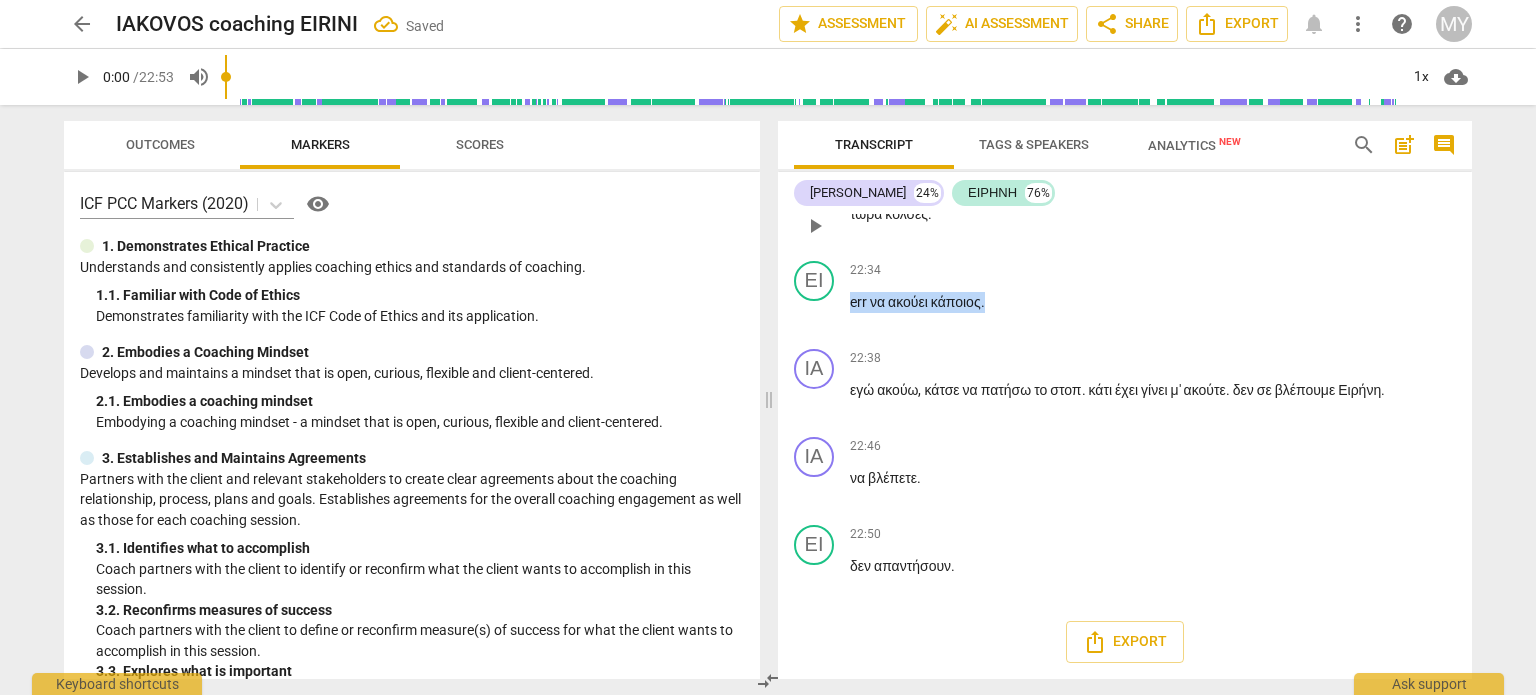drag, startPoint x: 1005, startPoint y: 538, endPoint x: 798, endPoint y: 453, distance: 223.7722 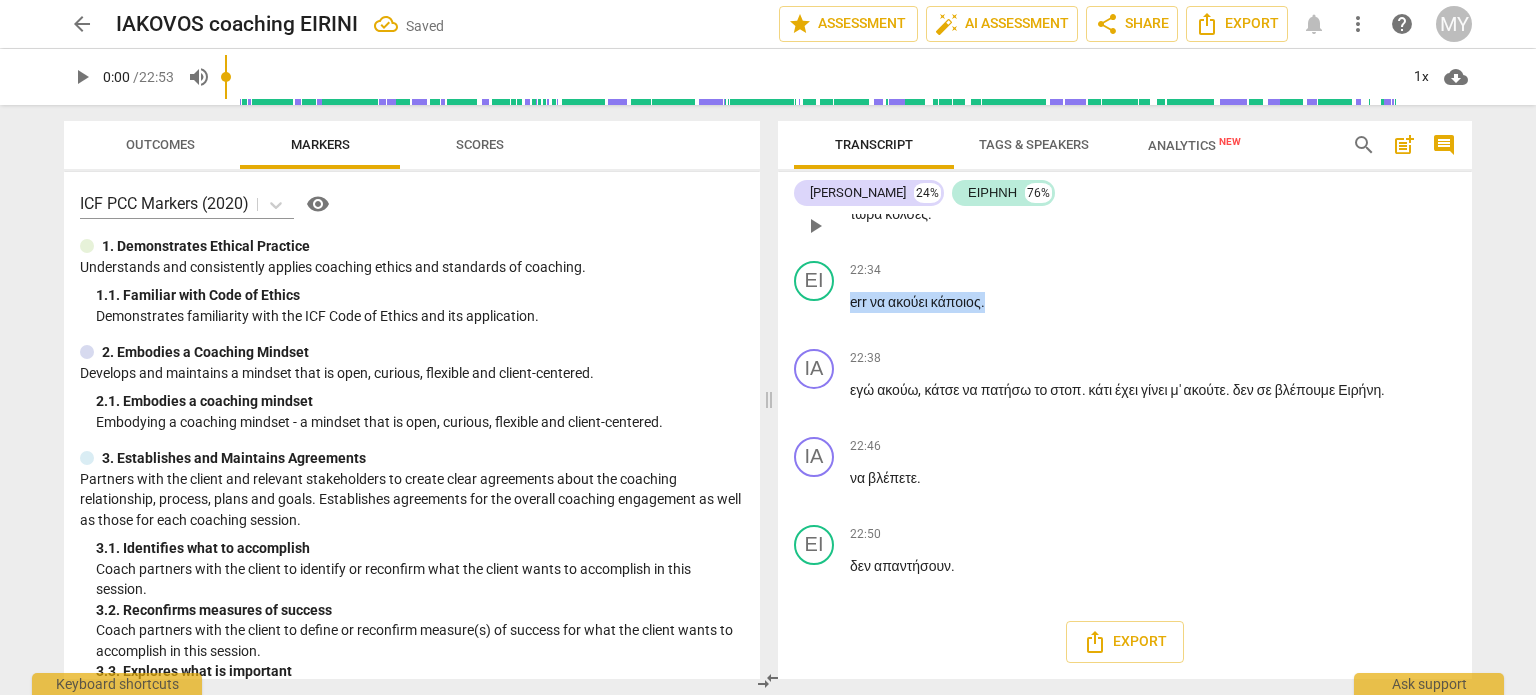 click on "ΙΑ play_arrow pause 00:17 + Add competency keyboard_arrow_right καλήσπέρα   ειρήνη . ΕΙ play_arrow pause 00:20 + Add competency keyboard_arrow_right γεια   σου   Ιάκοβε   ή   είμαι   καλά   ζεσταίνομαι   αρκετά ,   αλλά   εντάξει   την   παλεύω . ΙΑ play_arrow pause 00:27 + Add competency keyboard_arrow_right ωραία .   Τι   θα   ήθελες   να   συζητήσουμε   σήμερα . ΕΙ play_arrow pause 00:31 + Add competency keyboard_arrow_right Λοιπόν   άκου   τώρα   τι   είχε   γίνει .   ενώ   είχα   άλλη   μια   εβδομάδα   τα   παιδιά   στο   [GEOGRAPHIC_DATA]   κάμπ   και   όλα   καλά   επειδή   φύγαμε   για   περίπου   πέντε   μέρες   φύγαν   από   το   πρόγραμμα   και   τώρα   ξαφνικά   δεν   θέλουν   να   γυρίσουνε .   Πήγαν   σήμερα   και" at bounding box center [1125, 446] 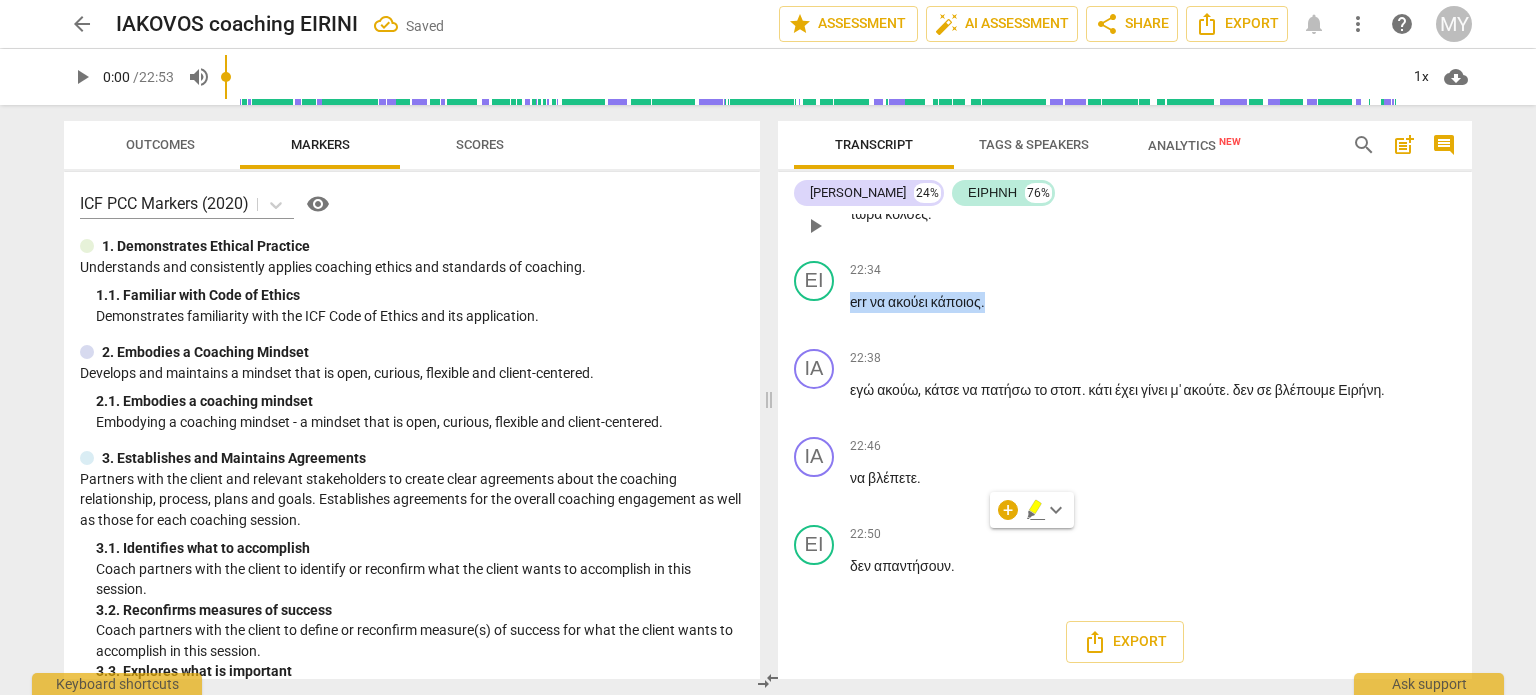 type 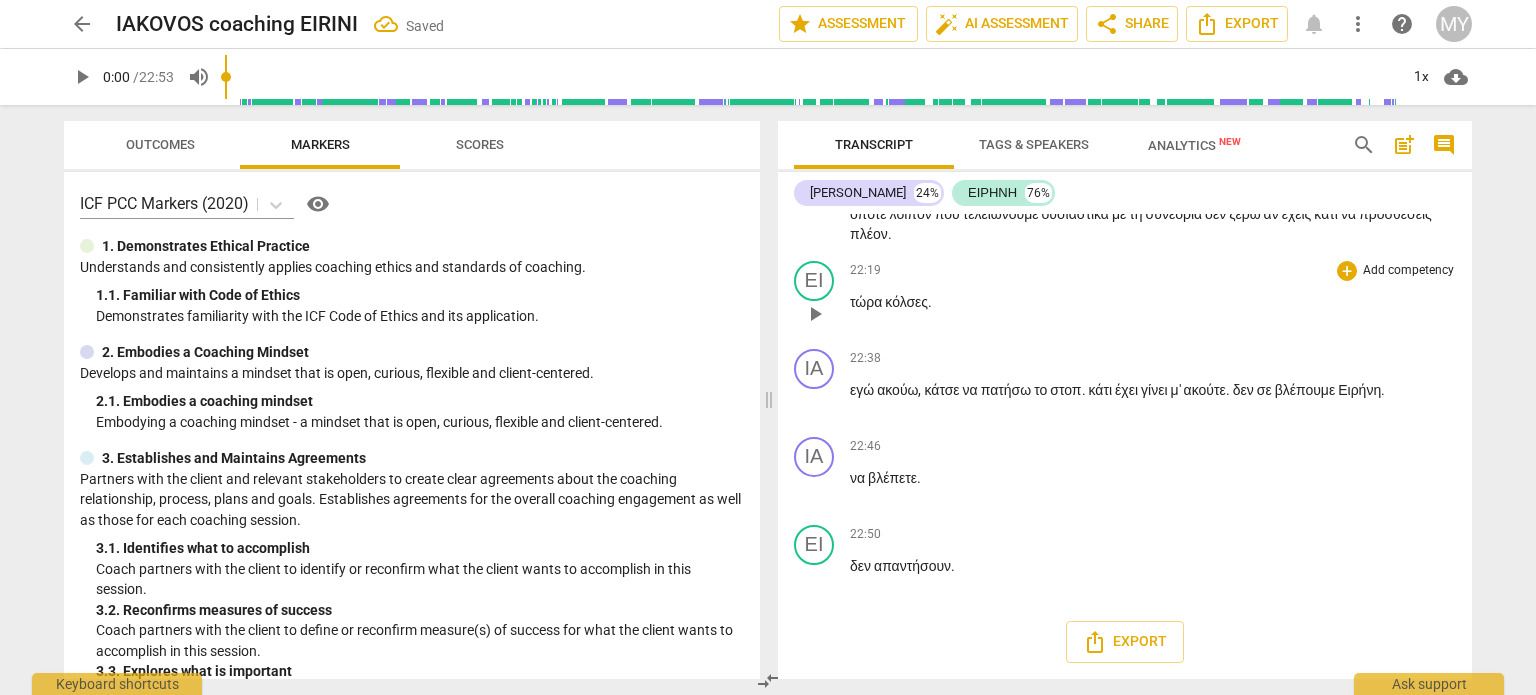 drag, startPoint x: 984, startPoint y: 455, endPoint x: 834, endPoint y: 453, distance: 150.01334 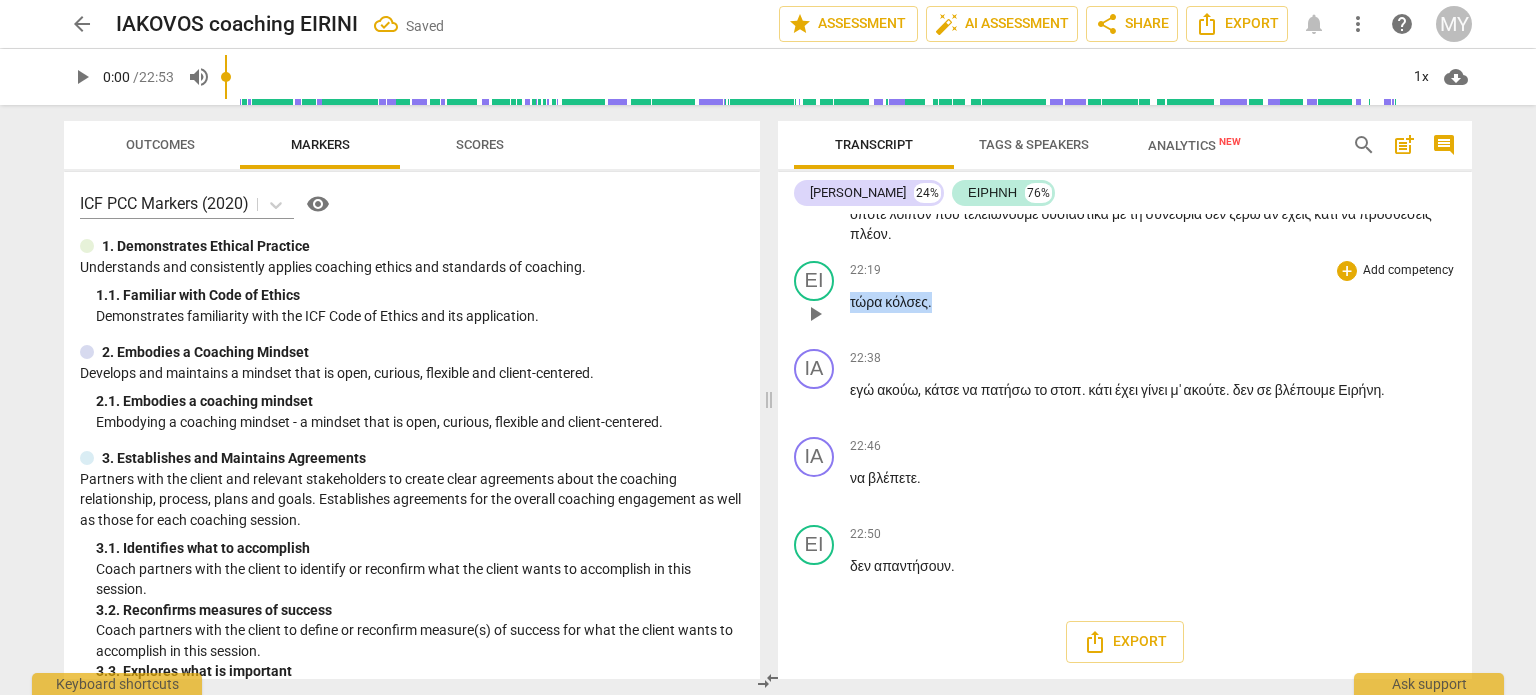 drag, startPoint x: 956, startPoint y: 449, endPoint x: 842, endPoint y: 446, distance: 114.03947 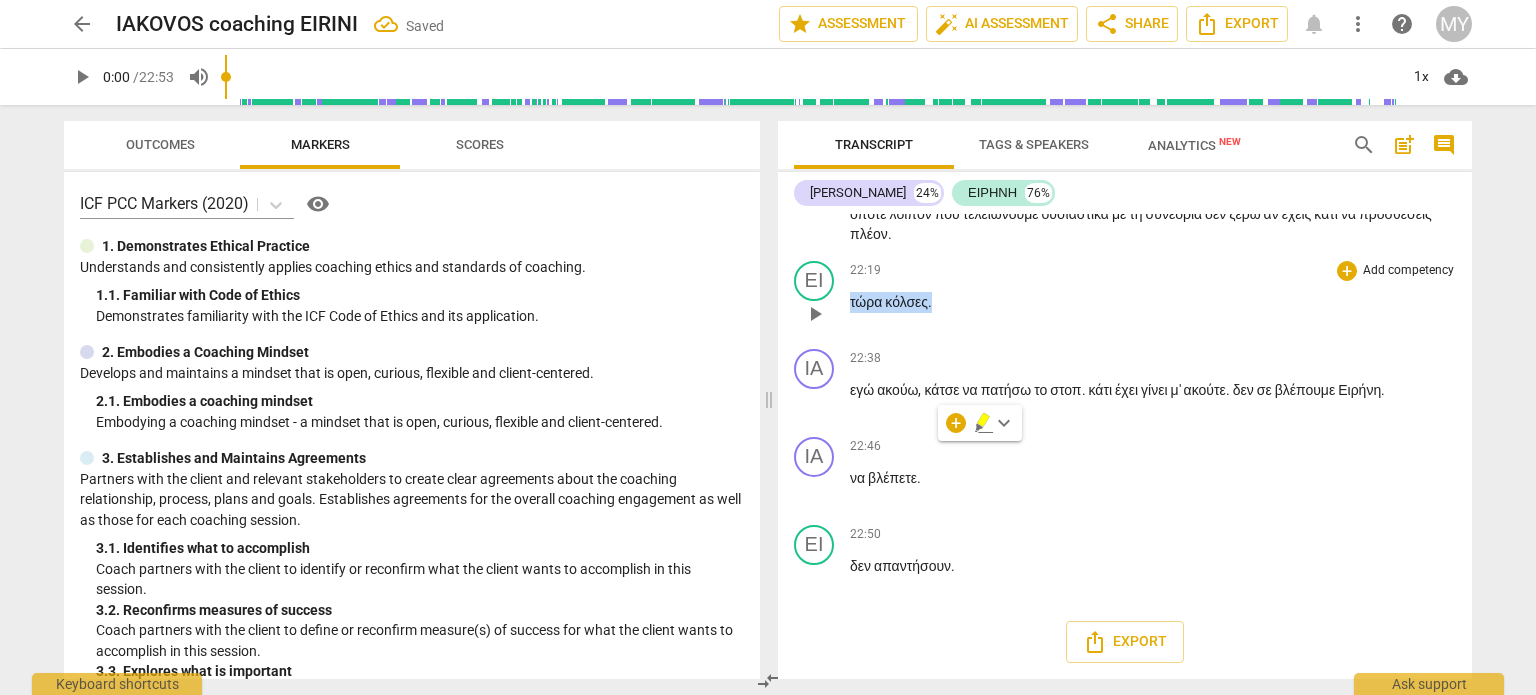 type 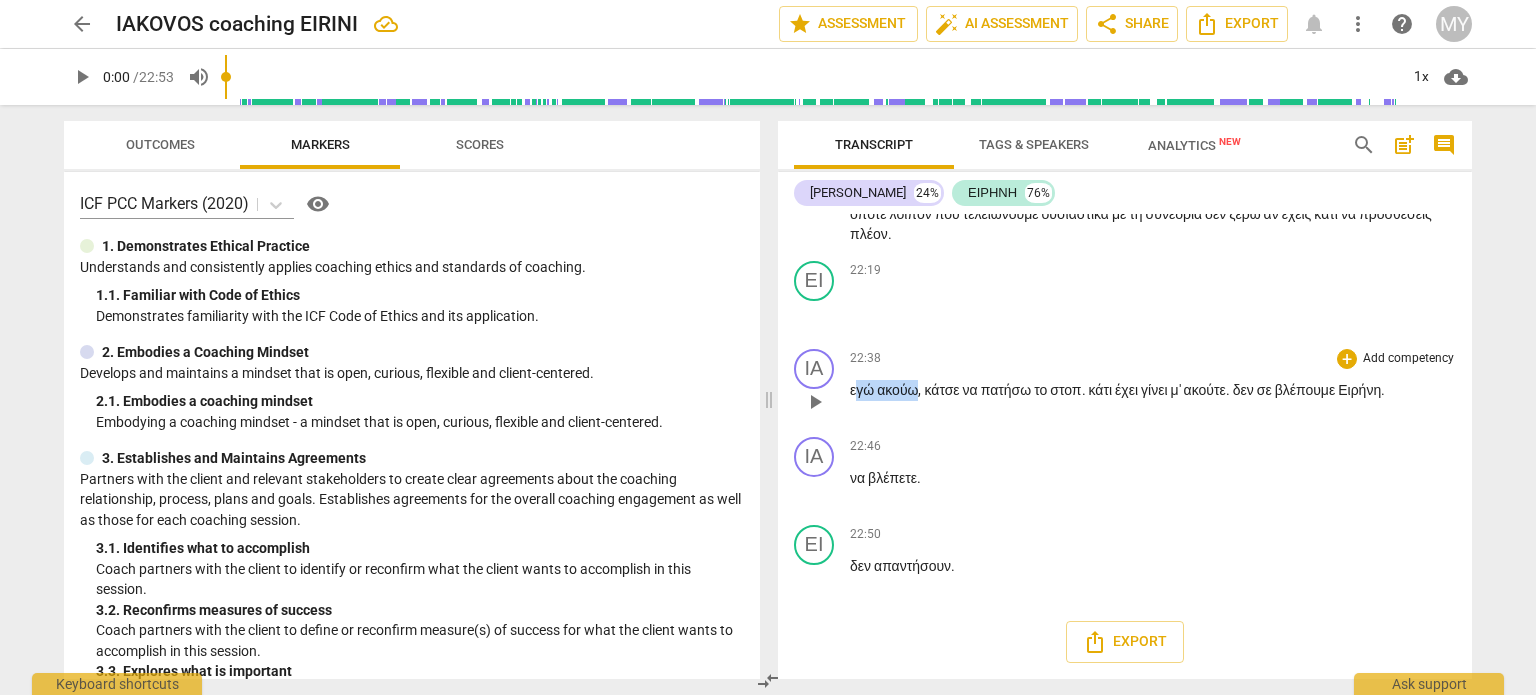 scroll, scrollTop: 7474, scrollLeft: 0, axis: vertical 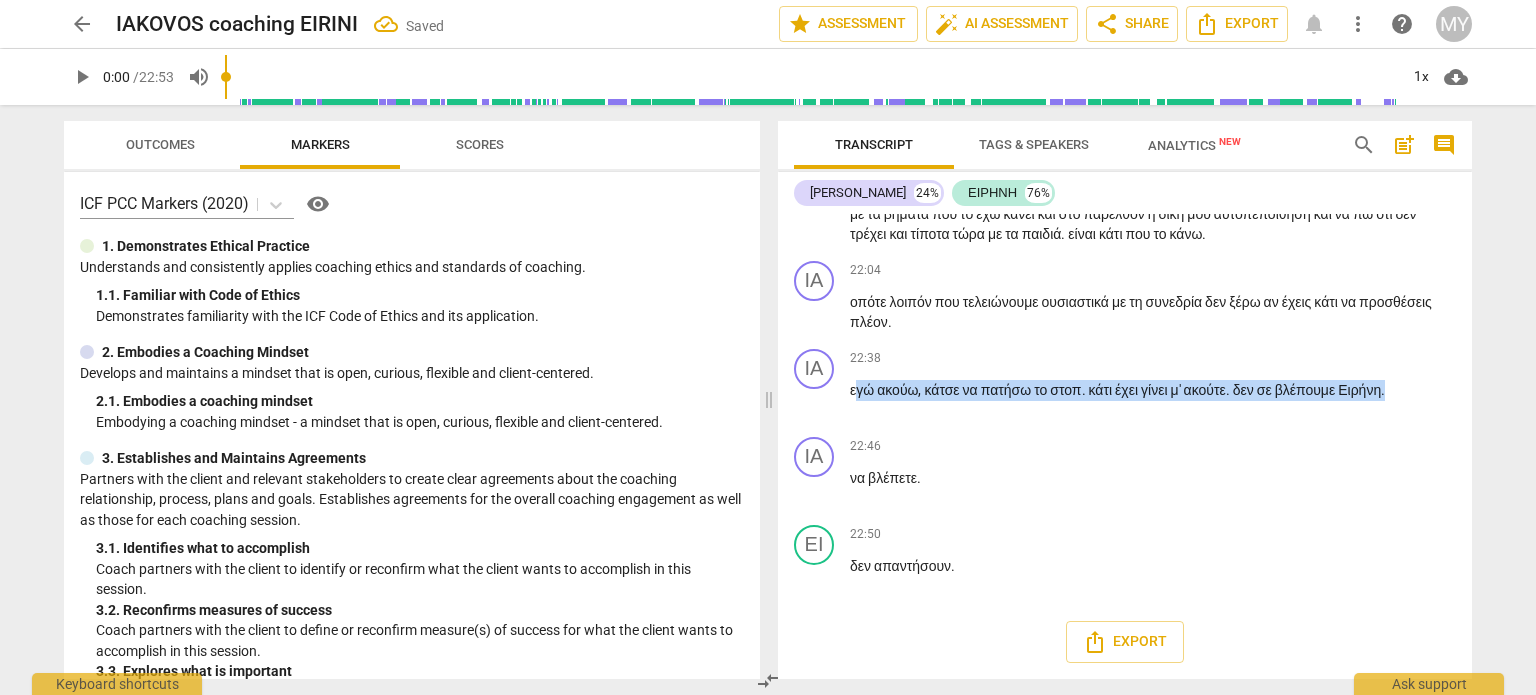 drag, startPoint x: 856, startPoint y: 536, endPoint x: 1504, endPoint y: 536, distance: 648 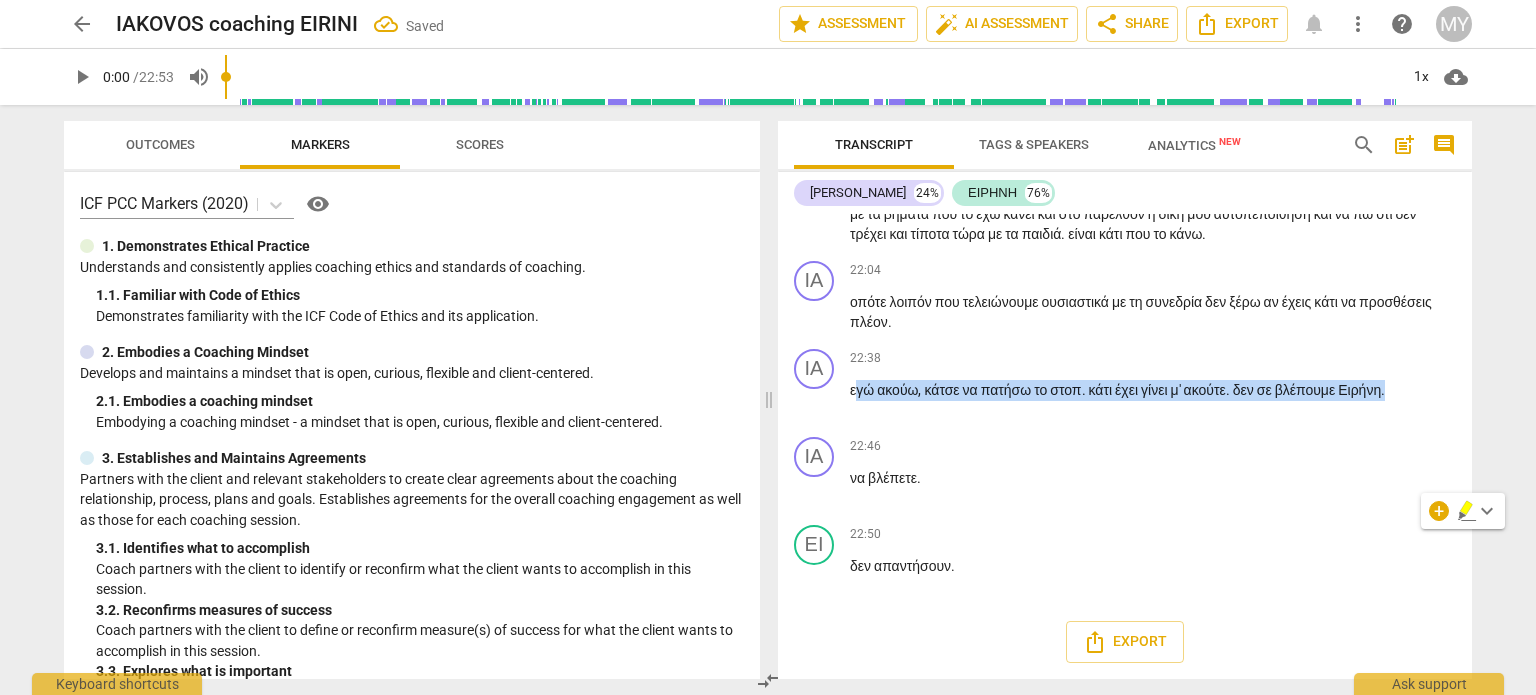 type 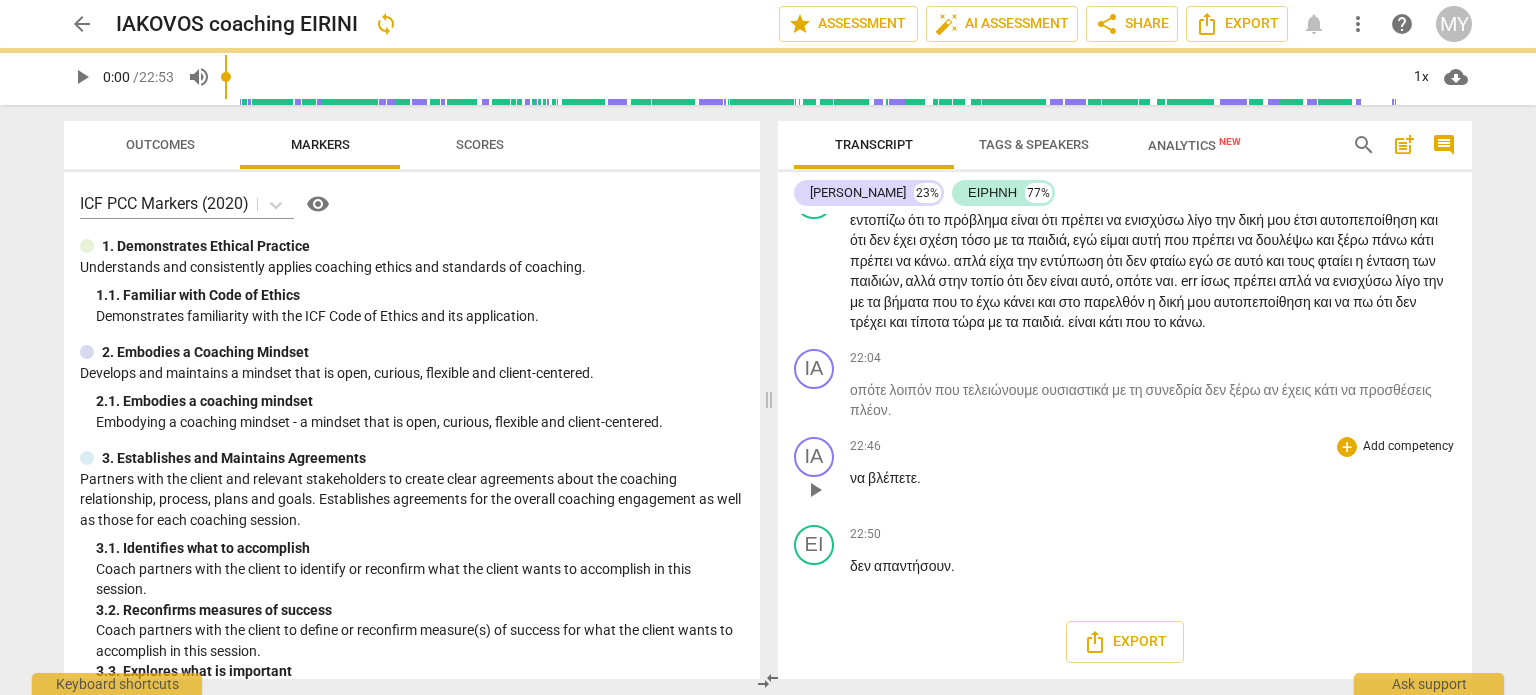 scroll, scrollTop: 7386, scrollLeft: 0, axis: vertical 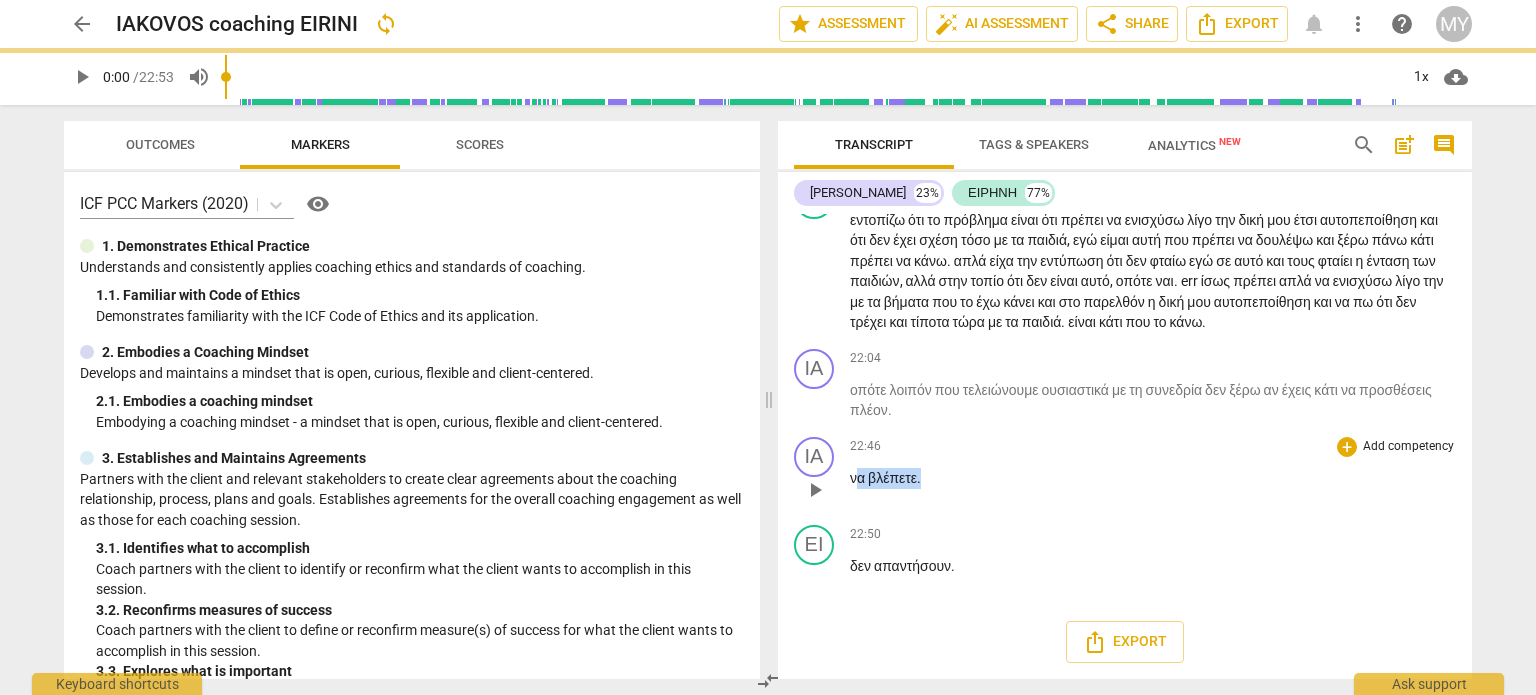 drag, startPoint x: 852, startPoint y: 627, endPoint x: 976, endPoint y: 619, distance: 124.2578 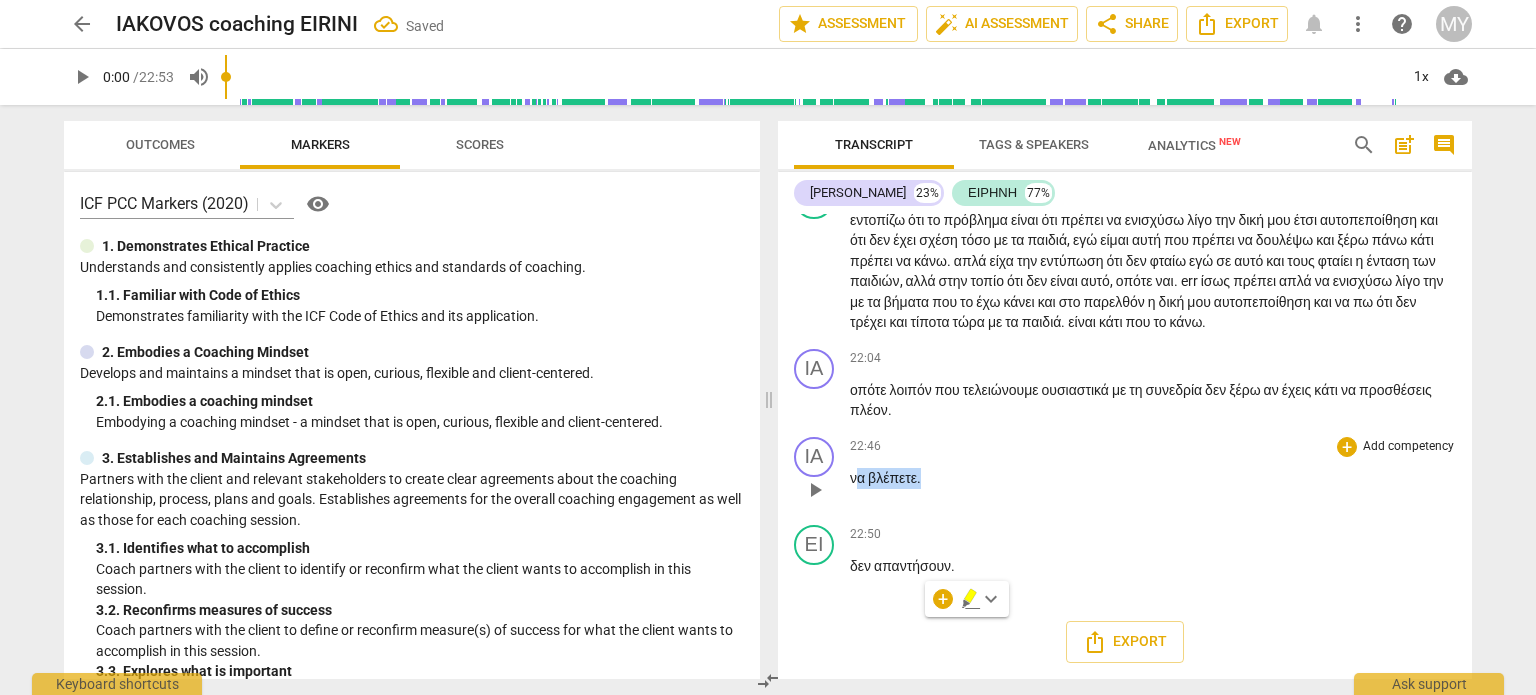 type 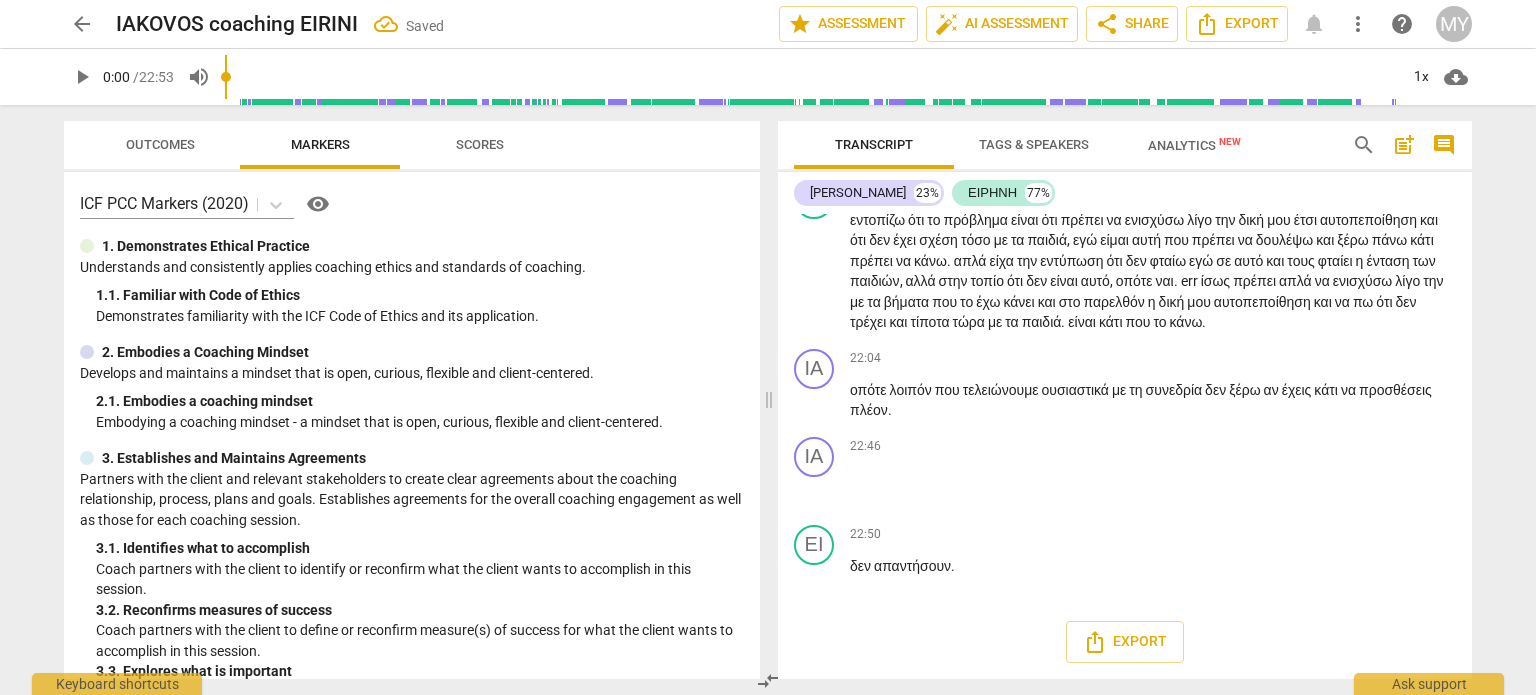 scroll, scrollTop: 7531, scrollLeft: 0, axis: vertical 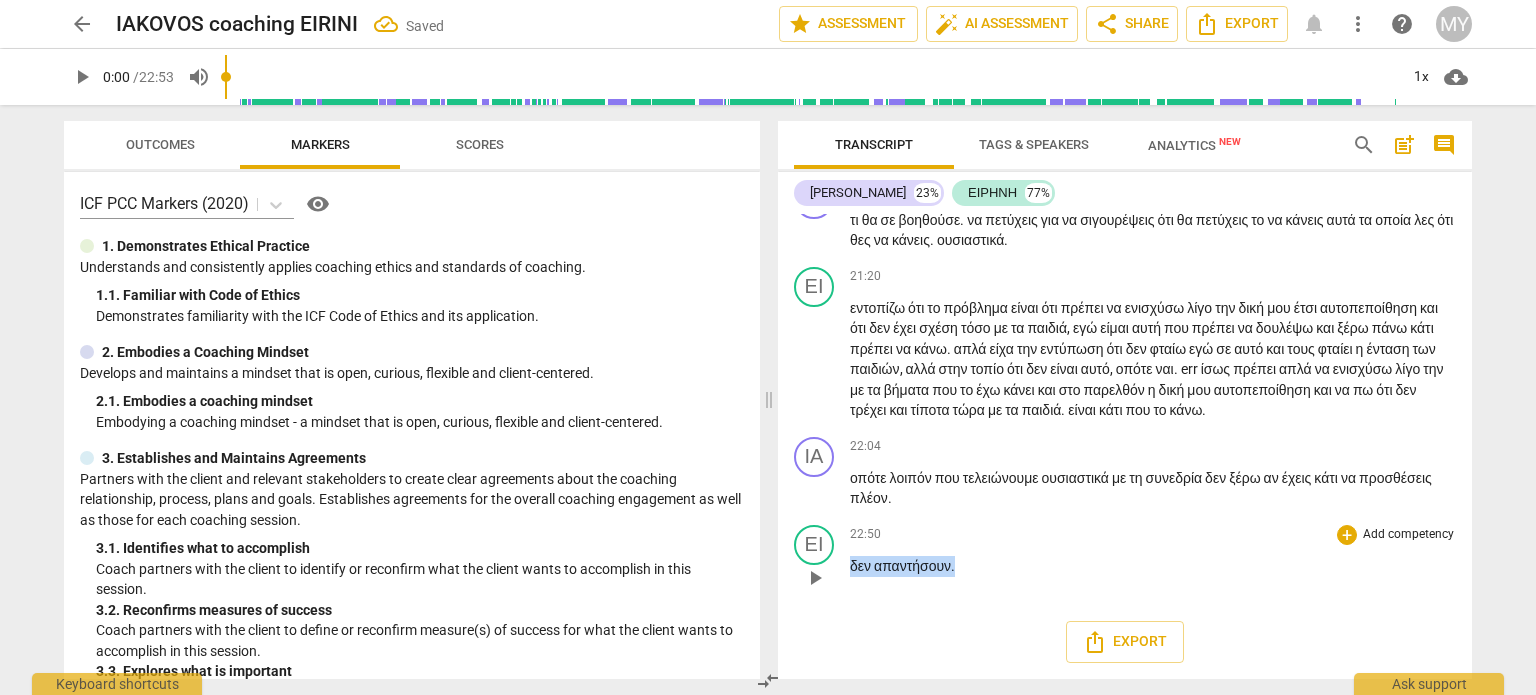 drag, startPoint x: 979, startPoint y: 563, endPoint x: 828, endPoint y: 562, distance: 151.00331 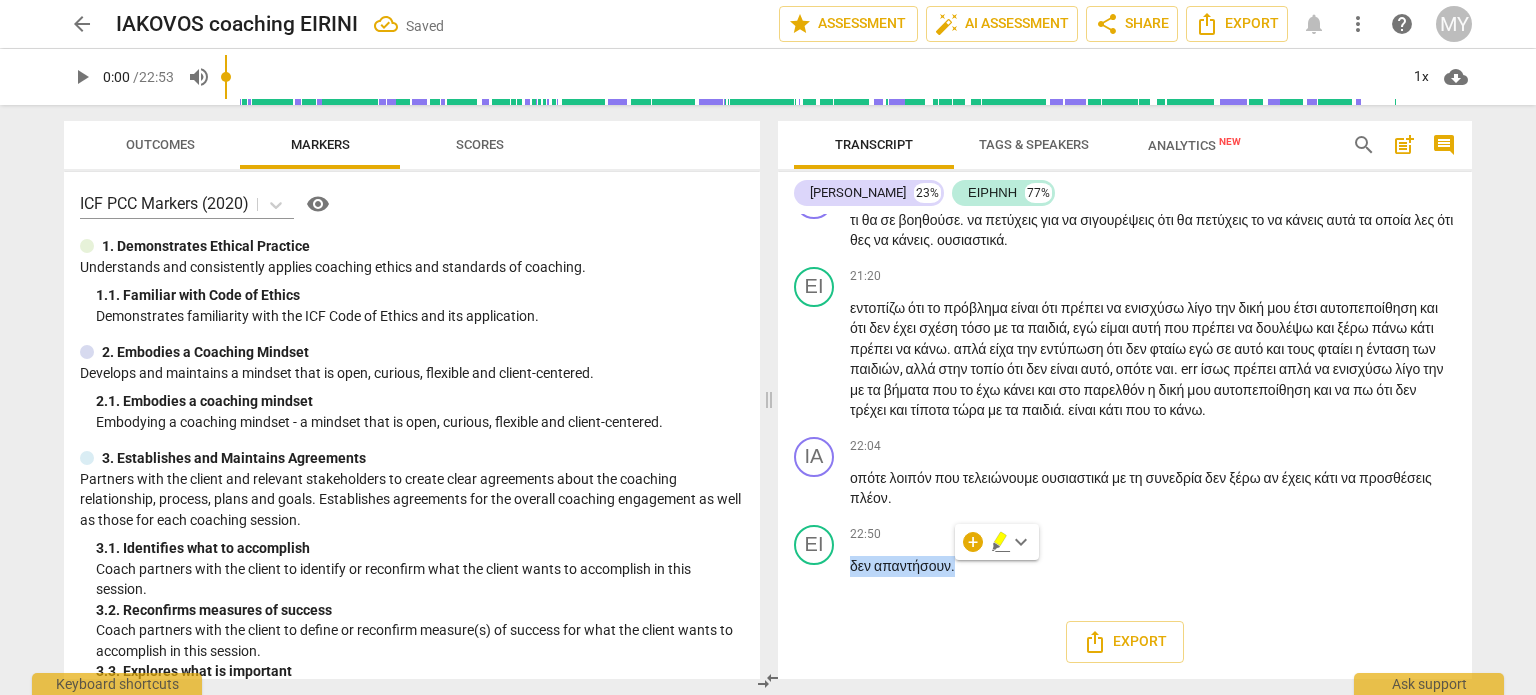 type 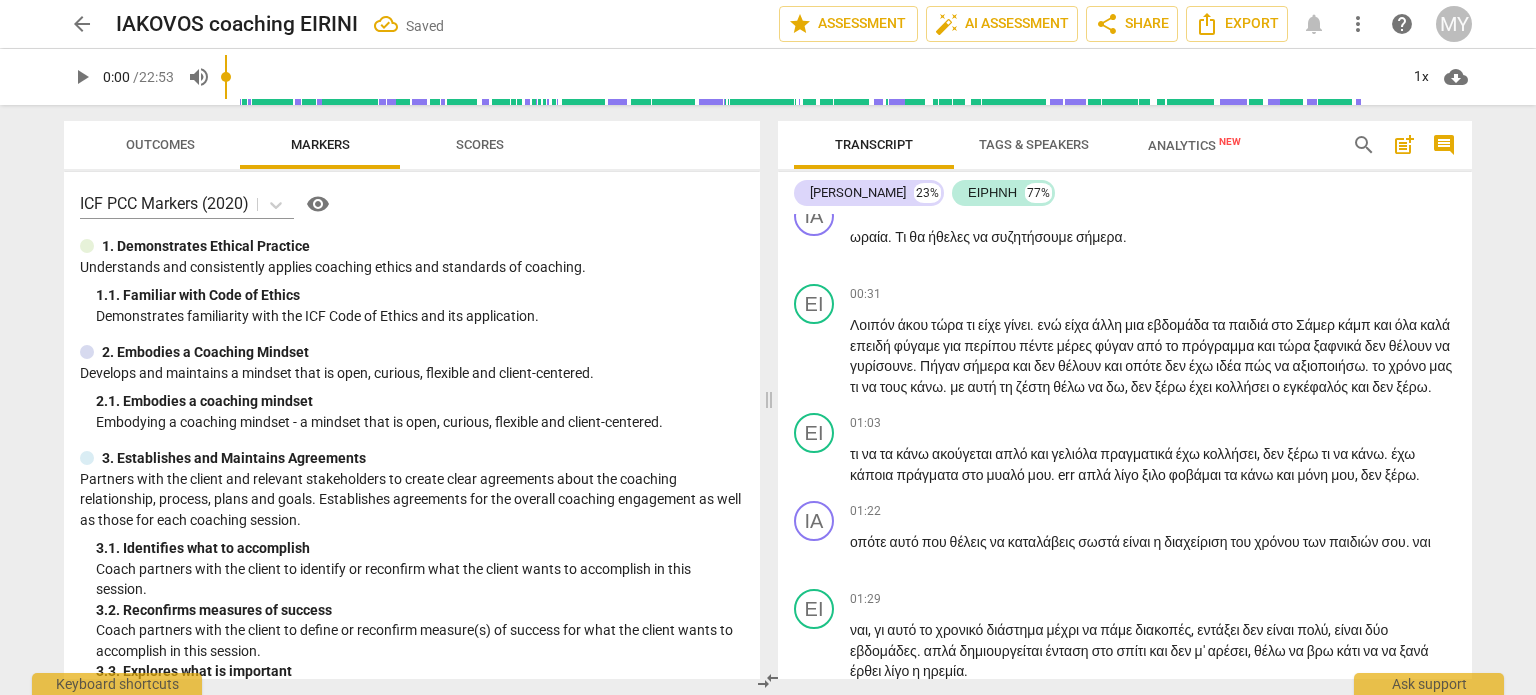 scroll, scrollTop: 0, scrollLeft: 0, axis: both 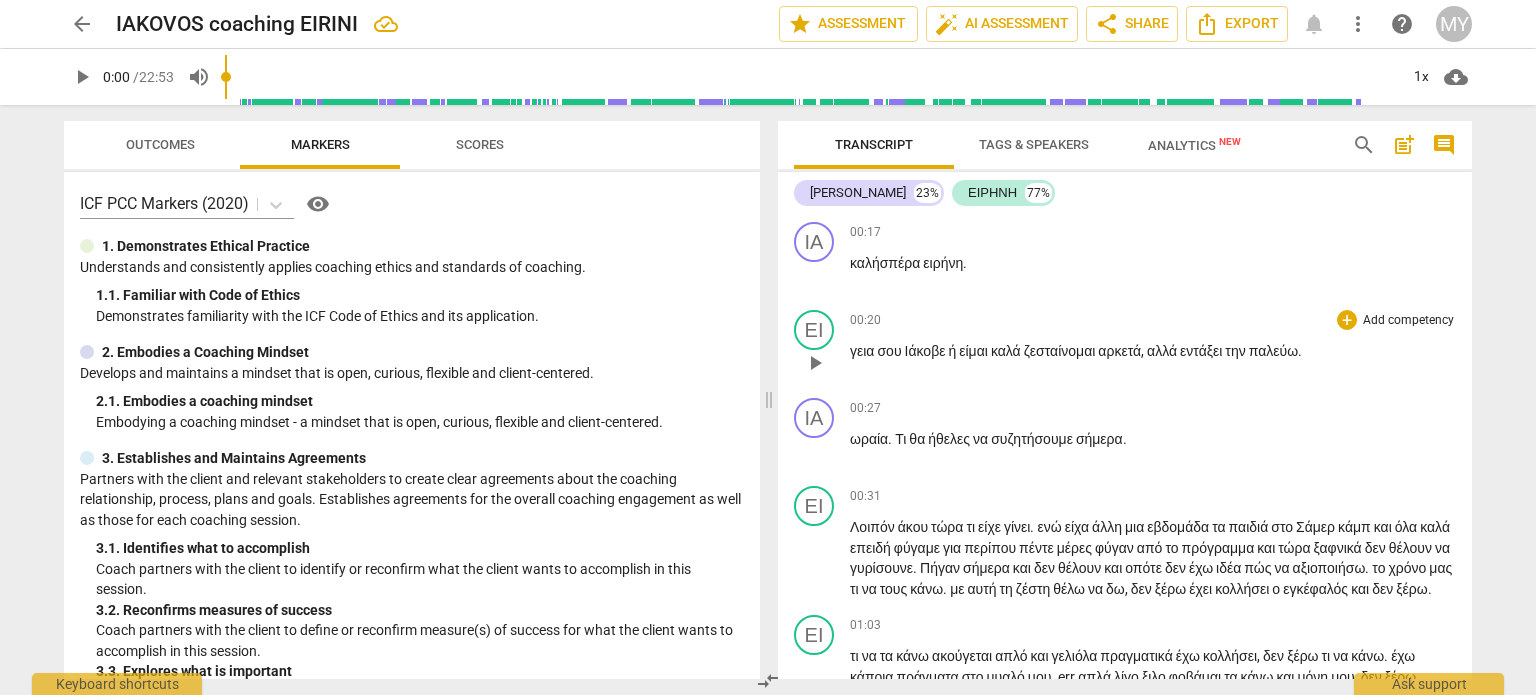 click on "ή" at bounding box center [953, 351] 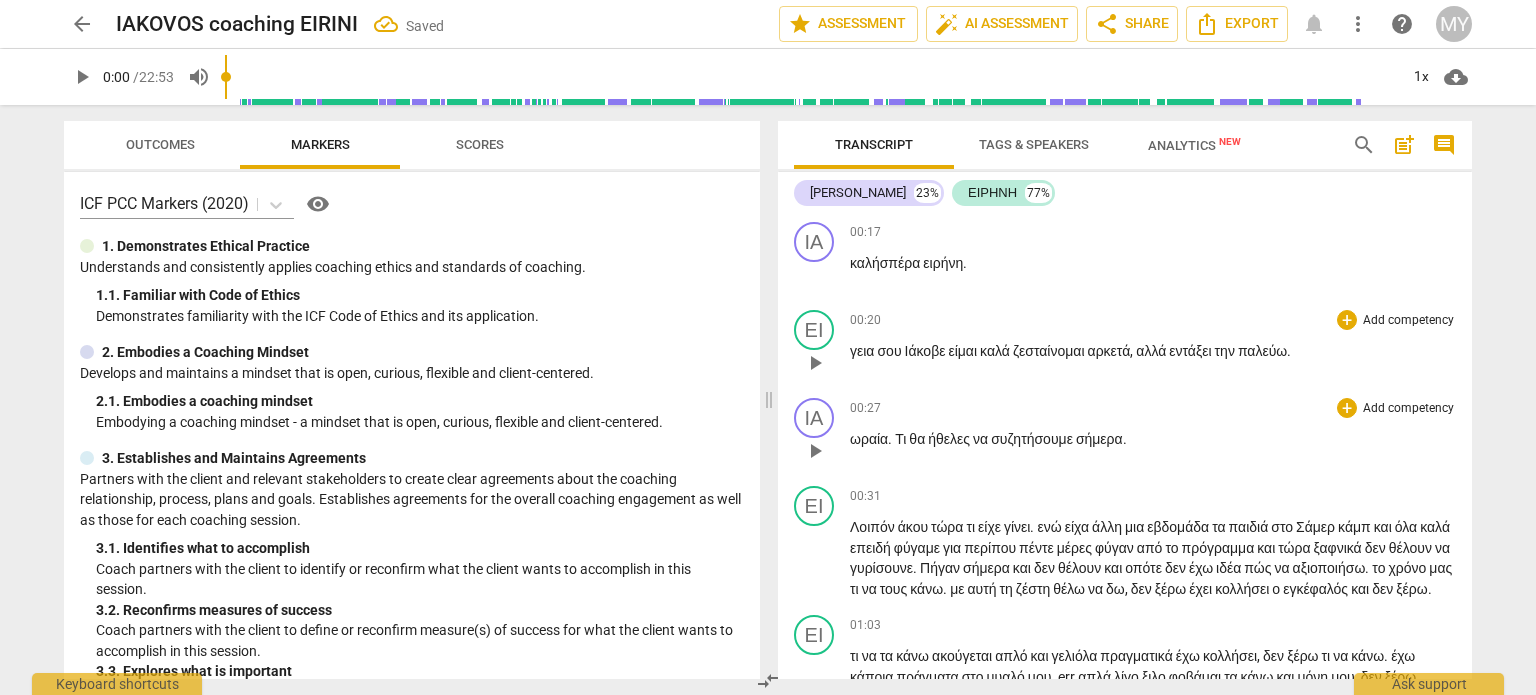 click on "ωραία .   Τι   θα   ήθελες   να   συζητήσουμε   σήμερα ." at bounding box center (1153, 439) 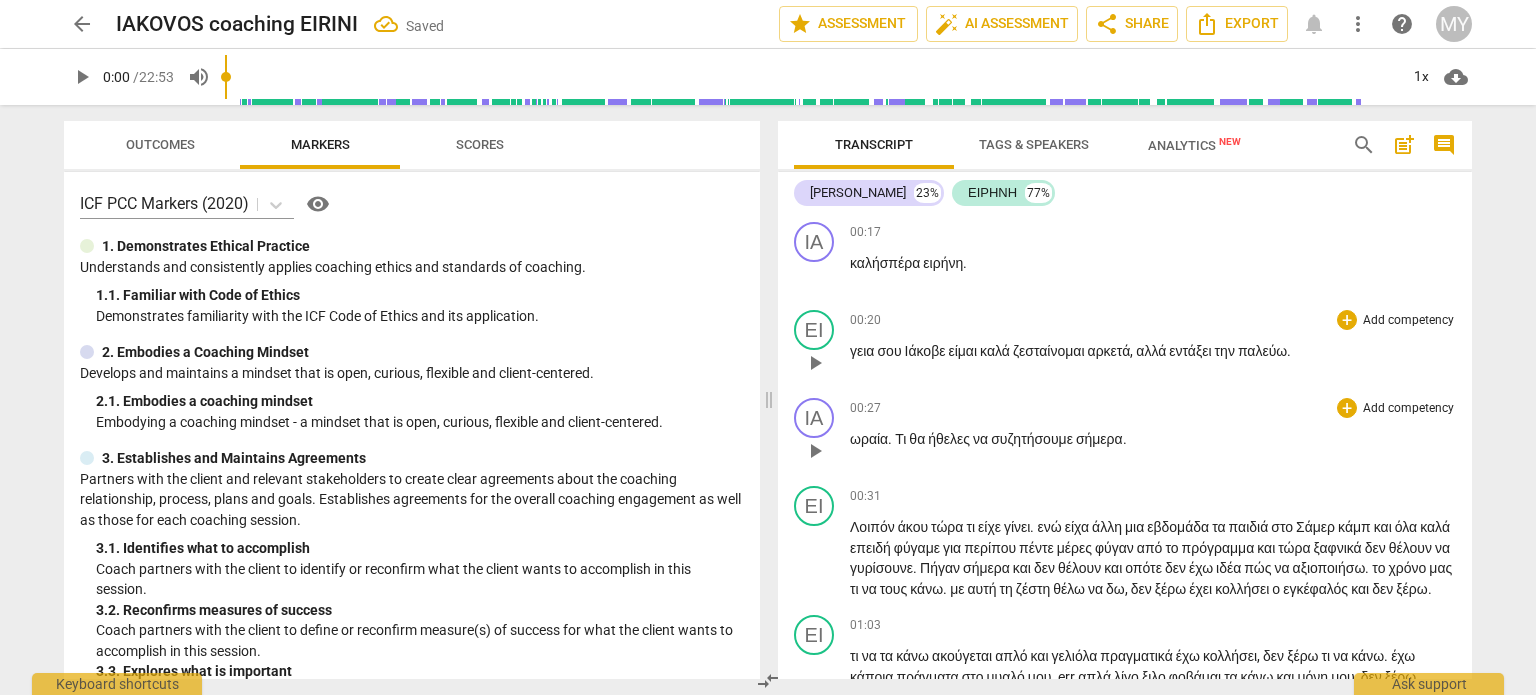 type 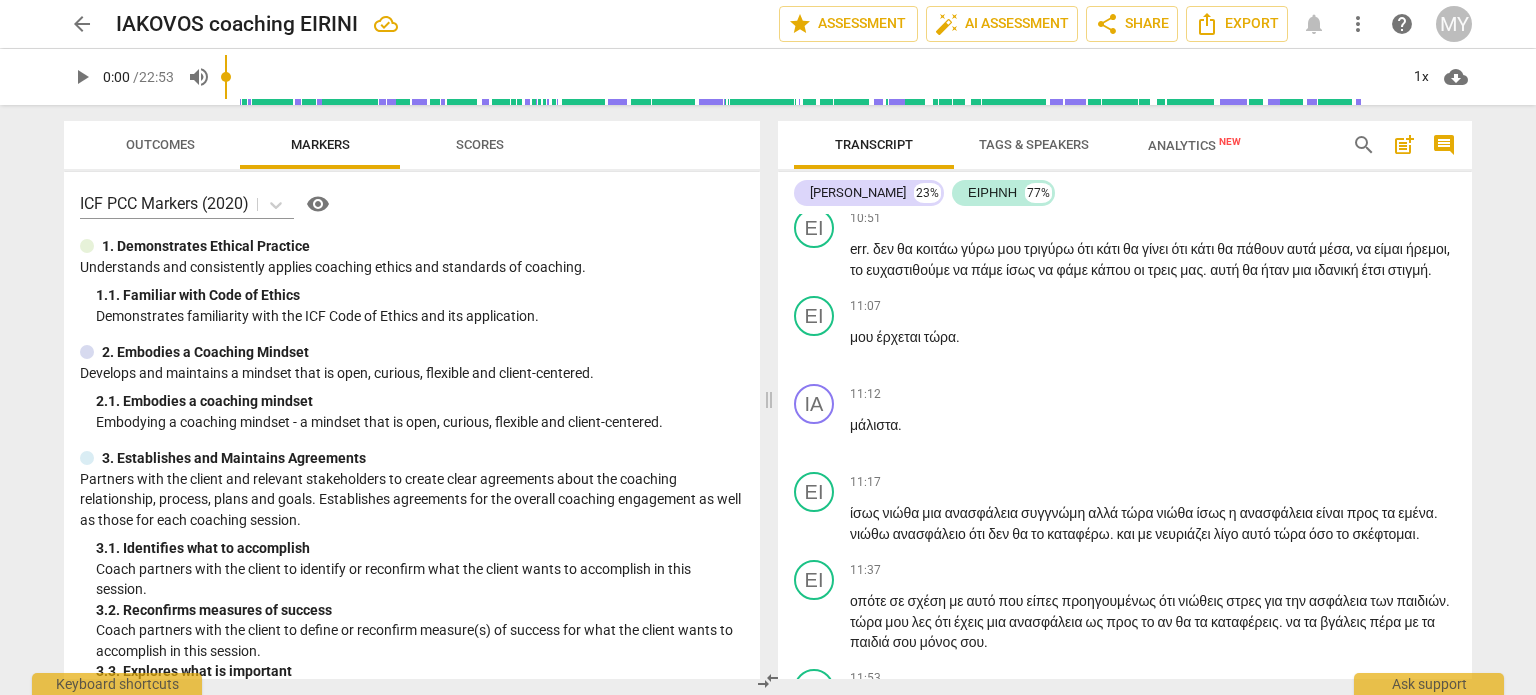 scroll, scrollTop: 4782, scrollLeft: 0, axis: vertical 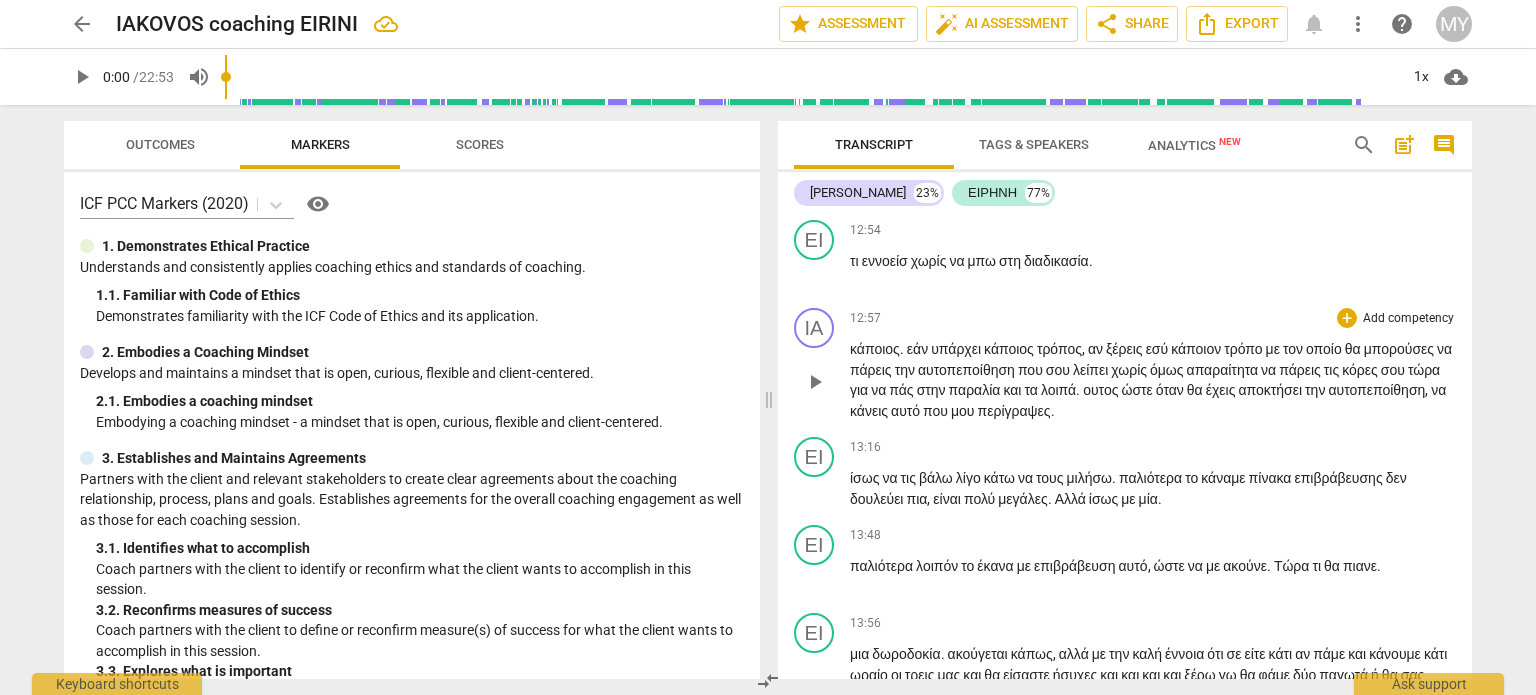 drag, startPoint x: 1471, startPoint y: 512, endPoint x: 1464, endPoint y: 293, distance: 219.11185 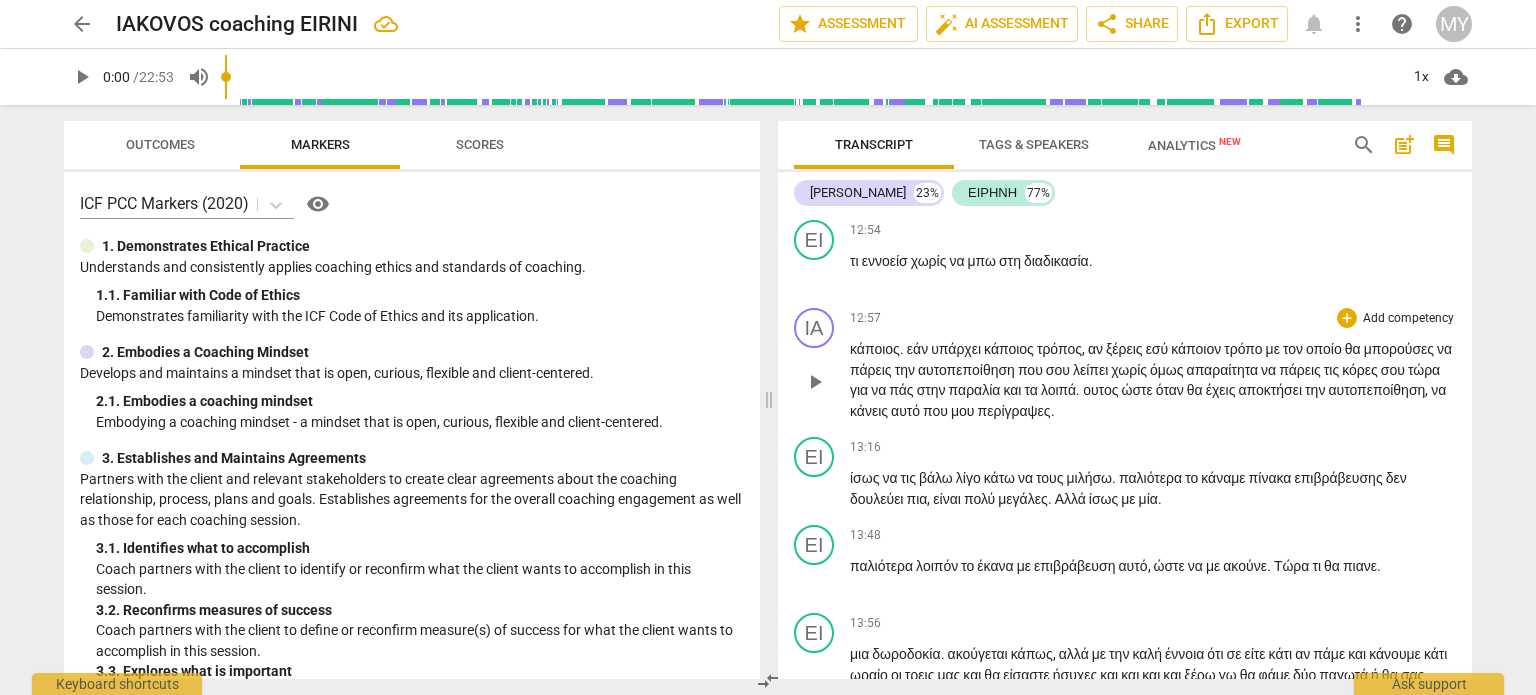 click on "ΙΑ play_arrow pause 00:17 + Add competency keyboard_arrow_right καλήσπέρα   ειρήνη . ΕΙ play_arrow pause 00:20 + Add competency keyboard_arrow_right γεια   σου   Ιάκοβε   είμαι   καλά   ζεσταίνομαι   αρκετά ,   αλλά   εντάξει   την   παλεύω . ΙΑ play_arrow pause 00:27 + Add competency keyboard_arrow_right ωραία .   Τι   θα   ήθελες   να   συζητήσουμε   σήμερα ? ΕΙ play_arrow pause 00:31 + Add competency keyboard_arrow_right Λοιπόν   άκου   τώρα   τι   είχε   γίνει .   ενώ   είχα   άλλη   μια   εβδομάδα   τα   παιδιά   στο   [GEOGRAPHIC_DATA]   κάμπ   και   όλα   καλά   επειδή   φύγαμε   για   περίπου   πέντε   μέρες   φύγαν   από   το   πρόγραμμα   και   τώρα   ξαφνικά   δεν   θέλουν   να   γυρίσουνε .   Πήγαν   σήμερα   και   δεν" at bounding box center [1125, 446] 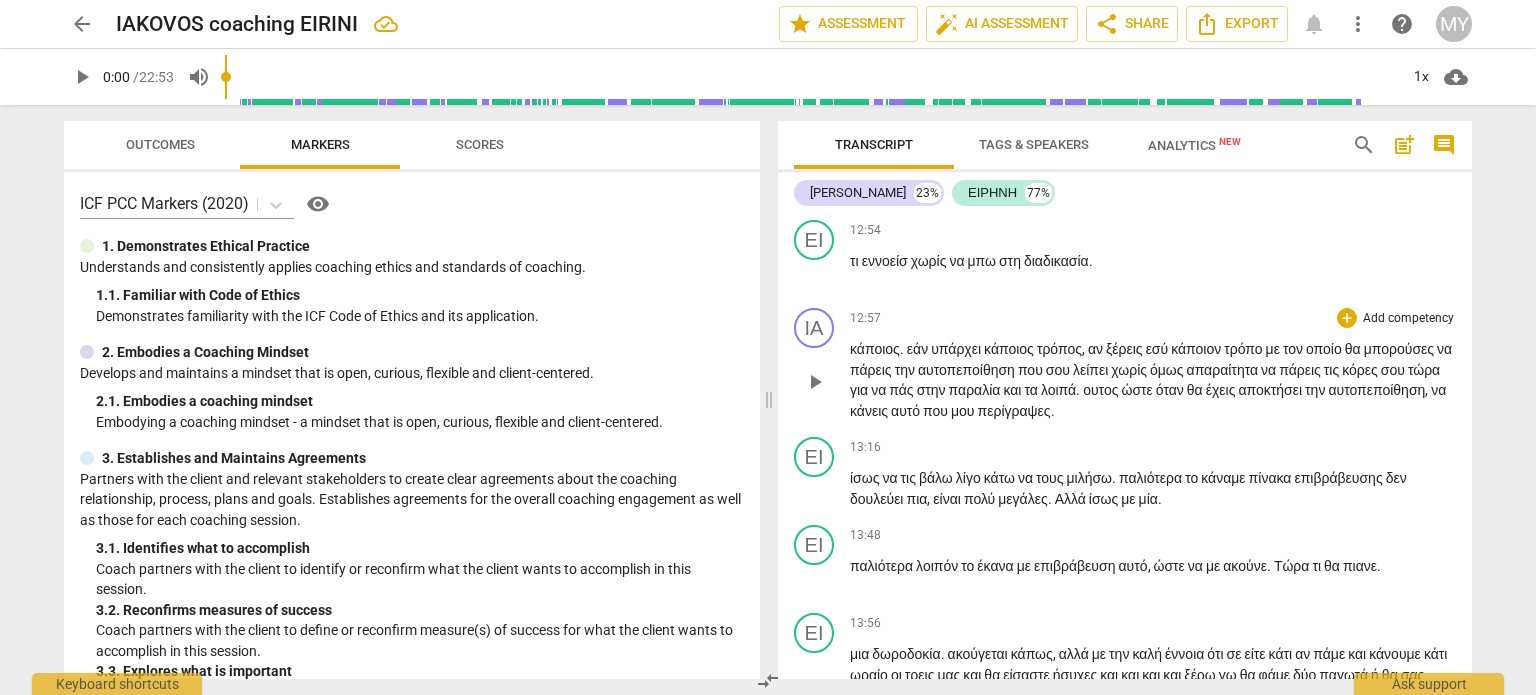 type 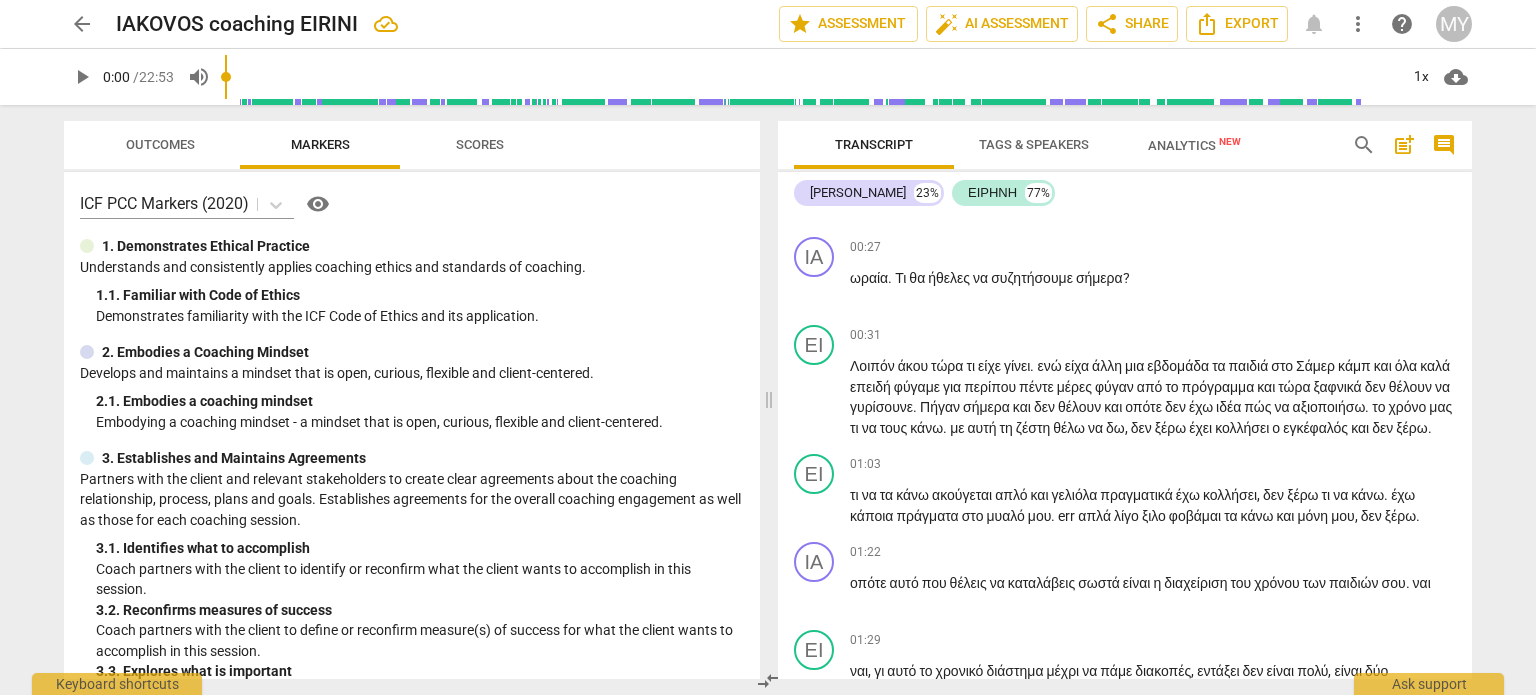 scroll, scrollTop: 0, scrollLeft: 0, axis: both 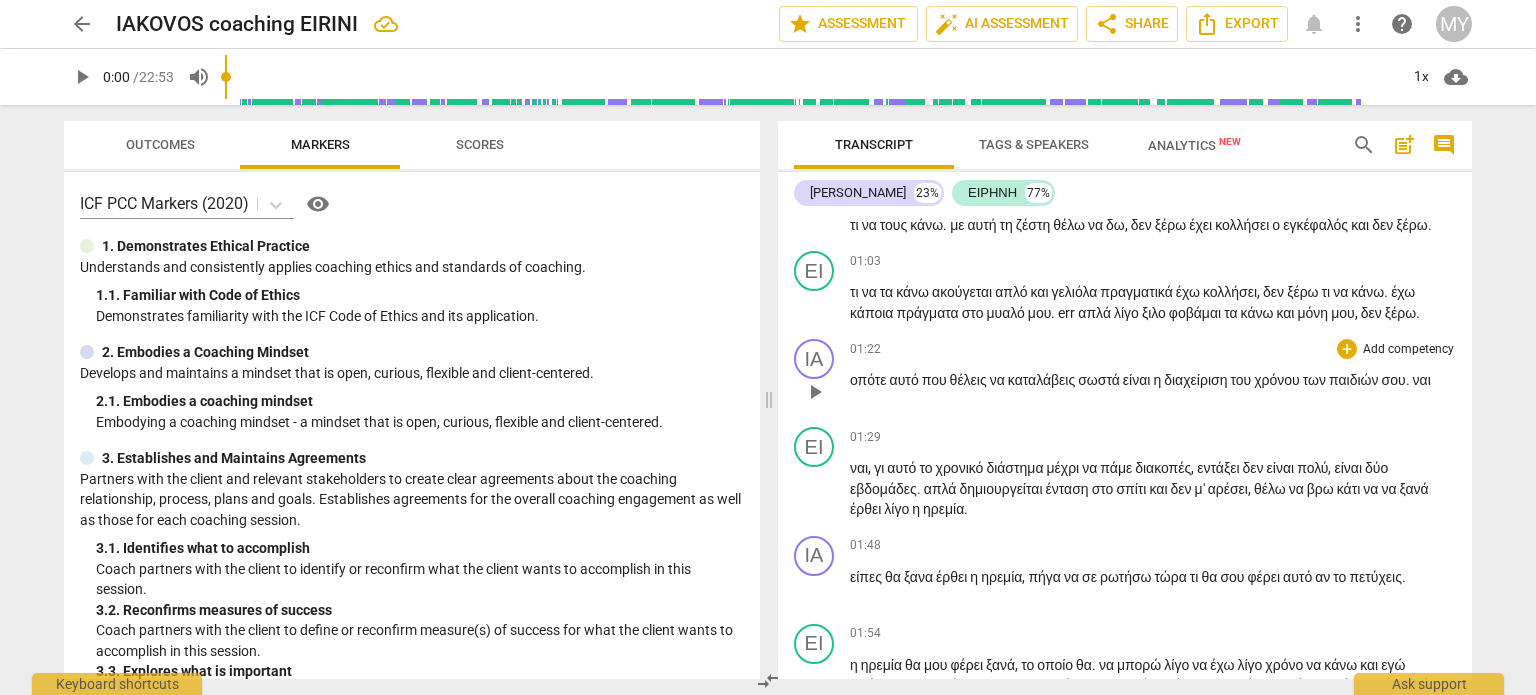 click on "Add competency" at bounding box center [1408, 350] 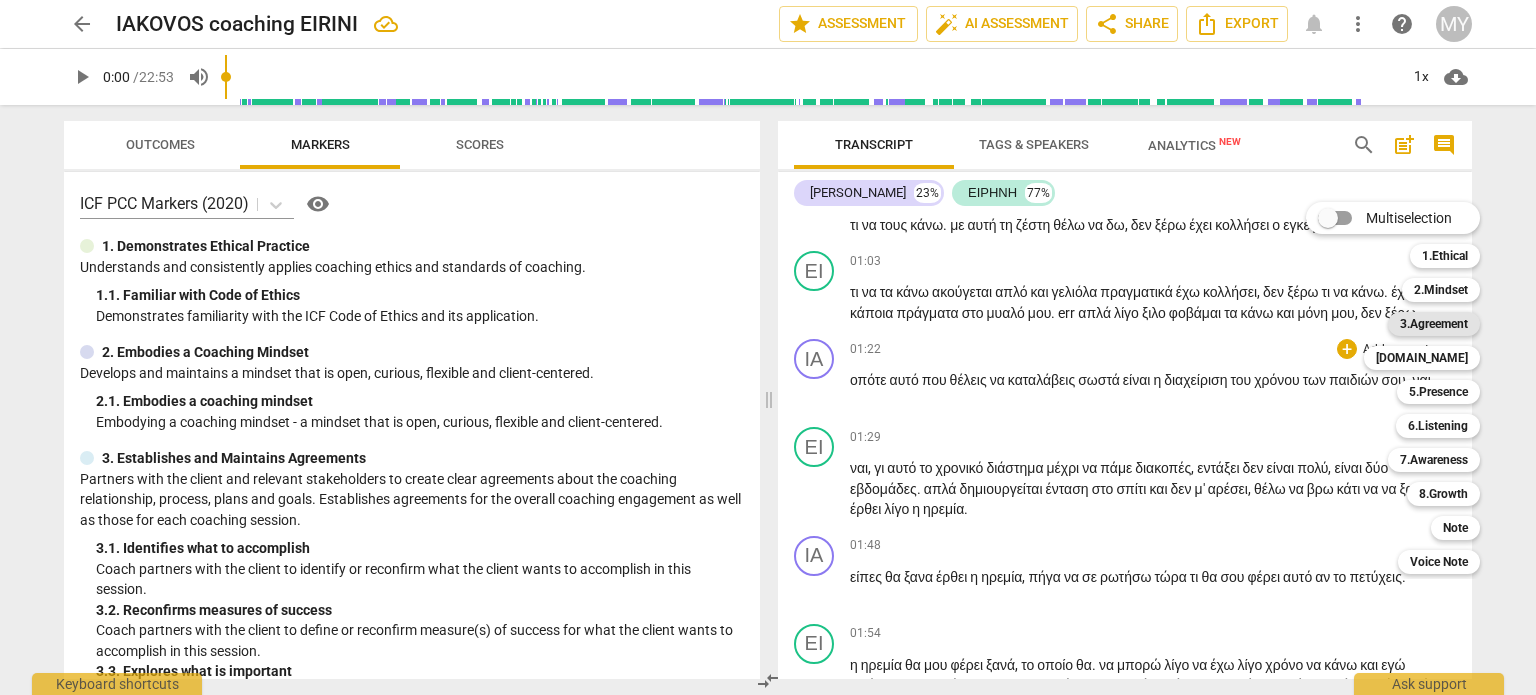 click on "3.Agreement" at bounding box center [1434, 324] 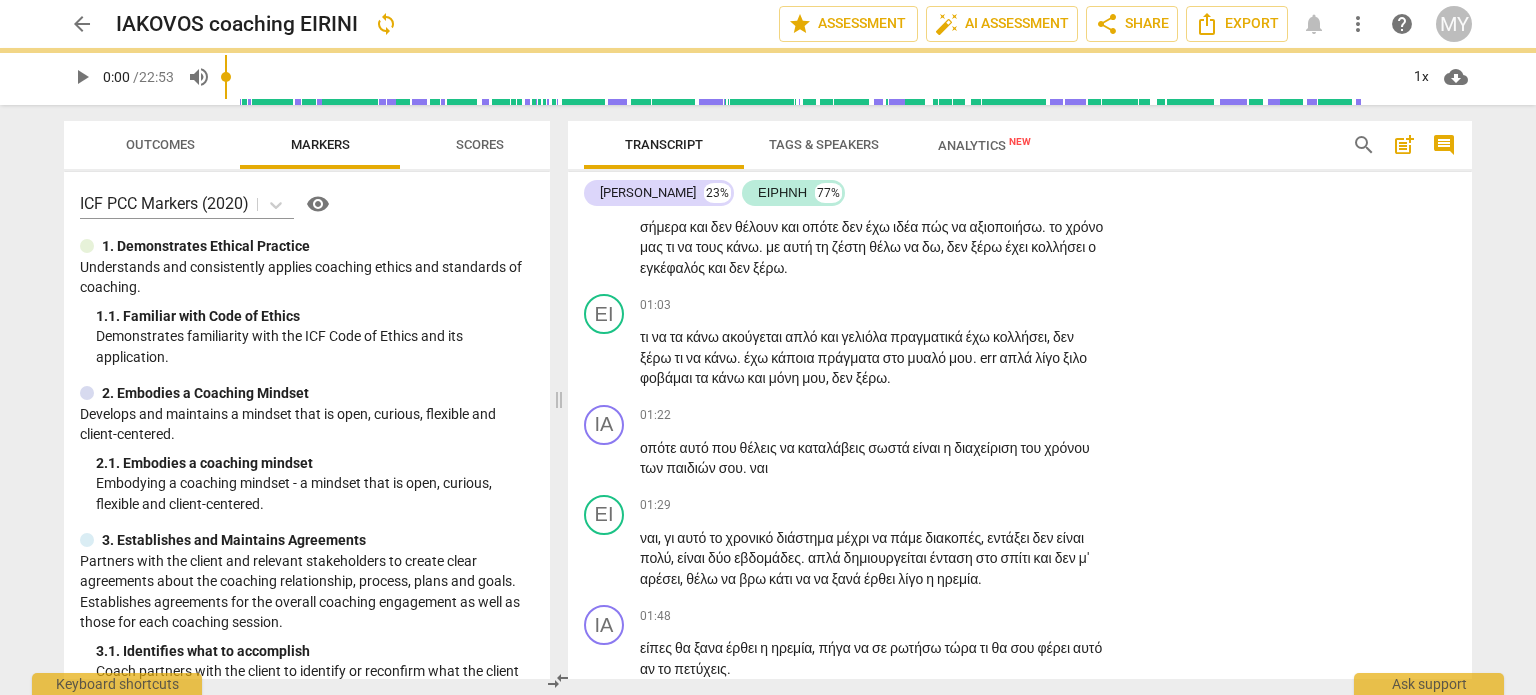 scroll, scrollTop: 377, scrollLeft: 0, axis: vertical 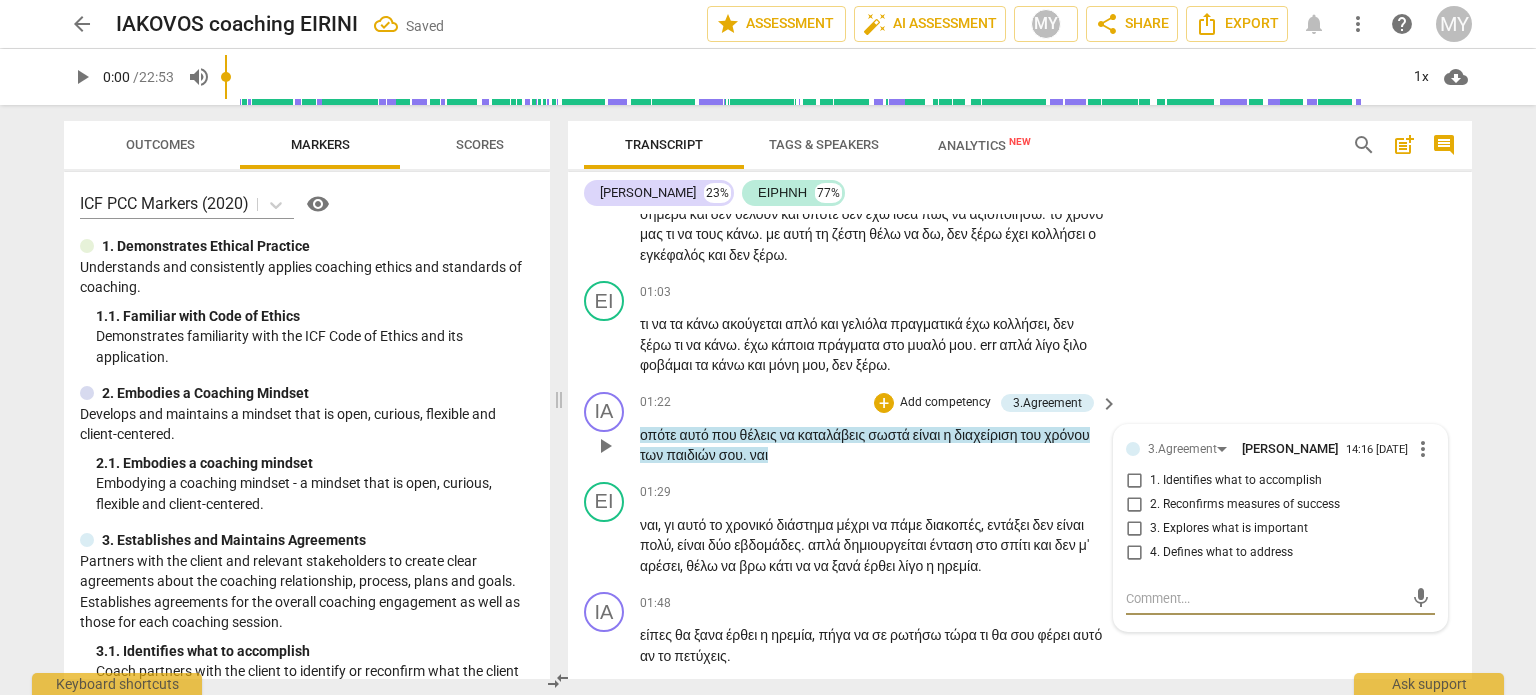 click on "1. Identifies what to accomplish" at bounding box center [1134, 481] 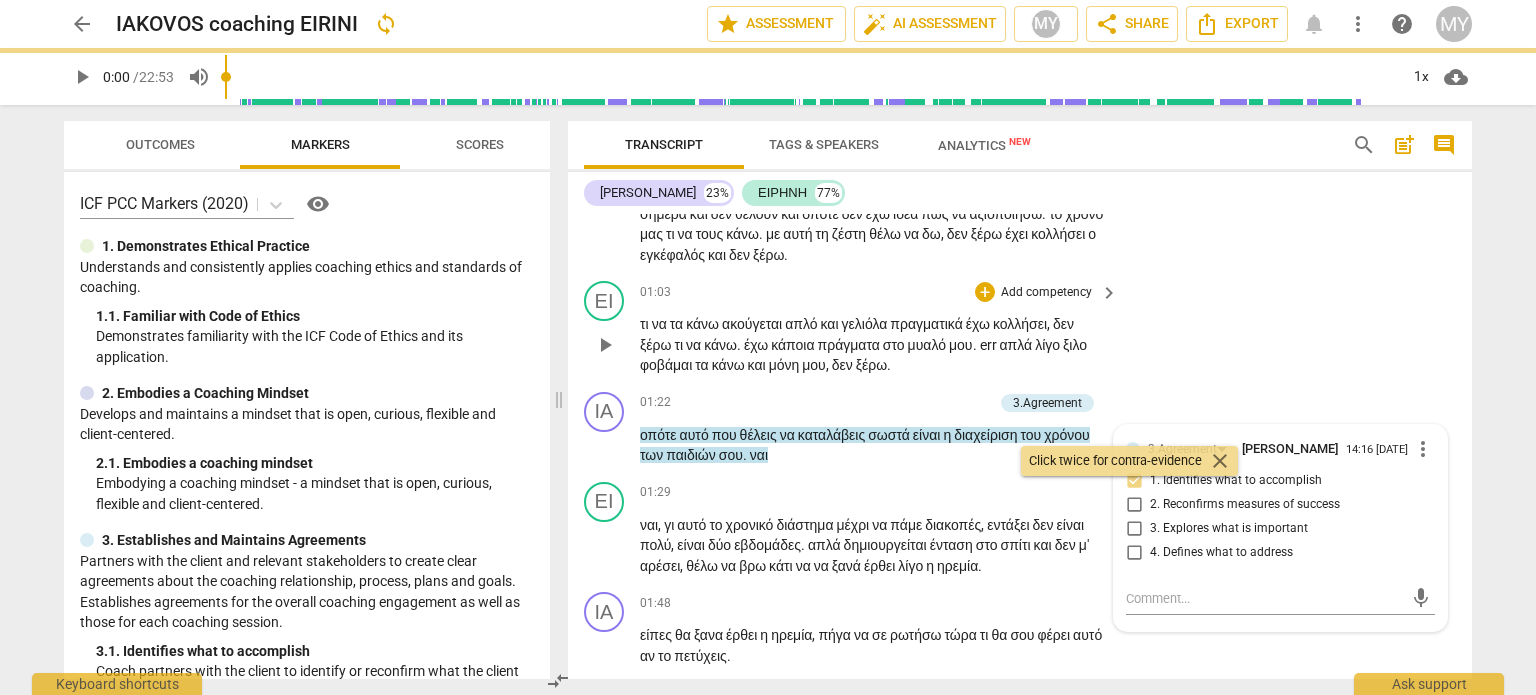 click on "ΕΙ play_arrow pause 01:03 + Add competency keyboard_arrow_right τι   να   τα   κάνω   ακούγεται   απλό   και   γελιόλα   πραγματικά   έχω   κολλήσει ,   δεν   ξέρω   τι   να   κάνω .   έχω   κάποια   πράγματα   στο   μυαλό   μου .   err   απλά   λίγο   ξιλο   φοβάμαι   τα   κάνω   και   μόνη   μου ,   δεν   ξέρω ." at bounding box center [1020, 328] 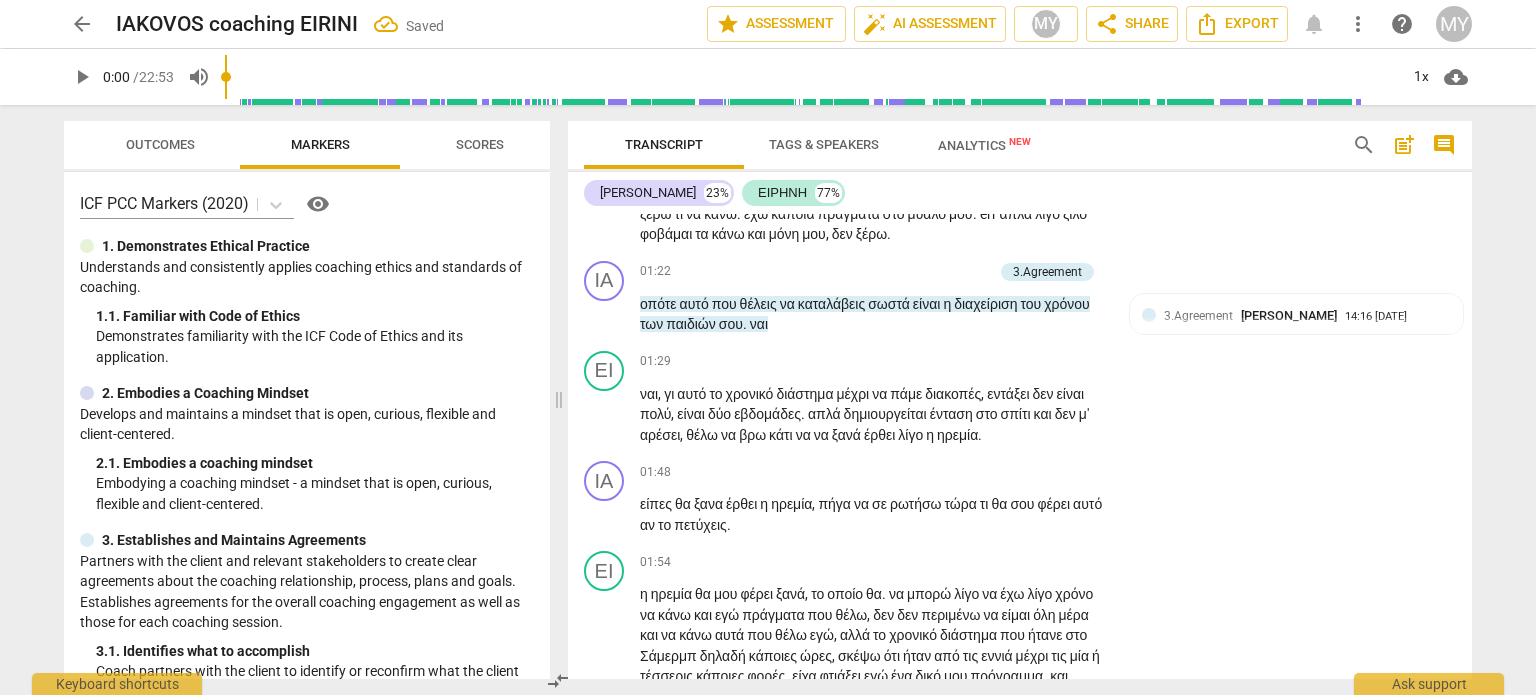 scroll, scrollTop: 524, scrollLeft: 0, axis: vertical 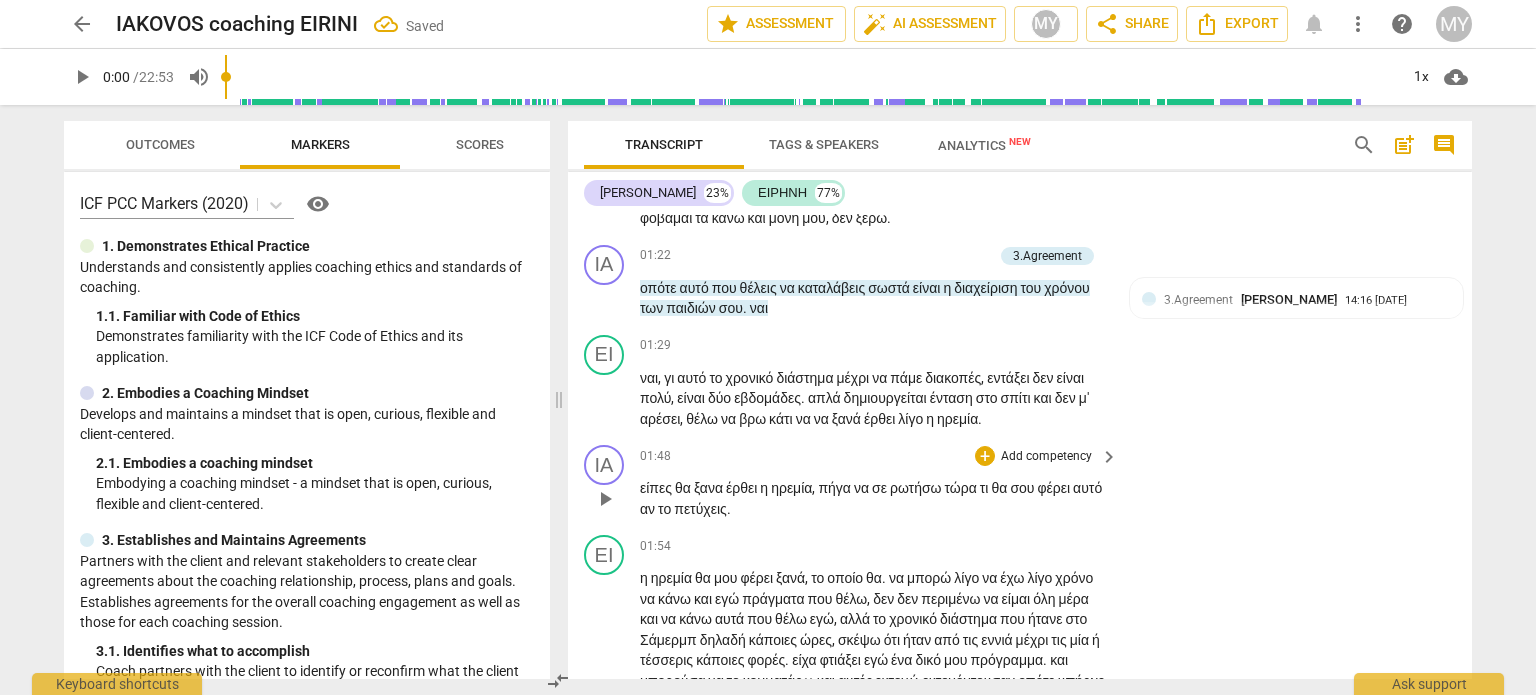 click on "Add competency" at bounding box center [1046, 457] 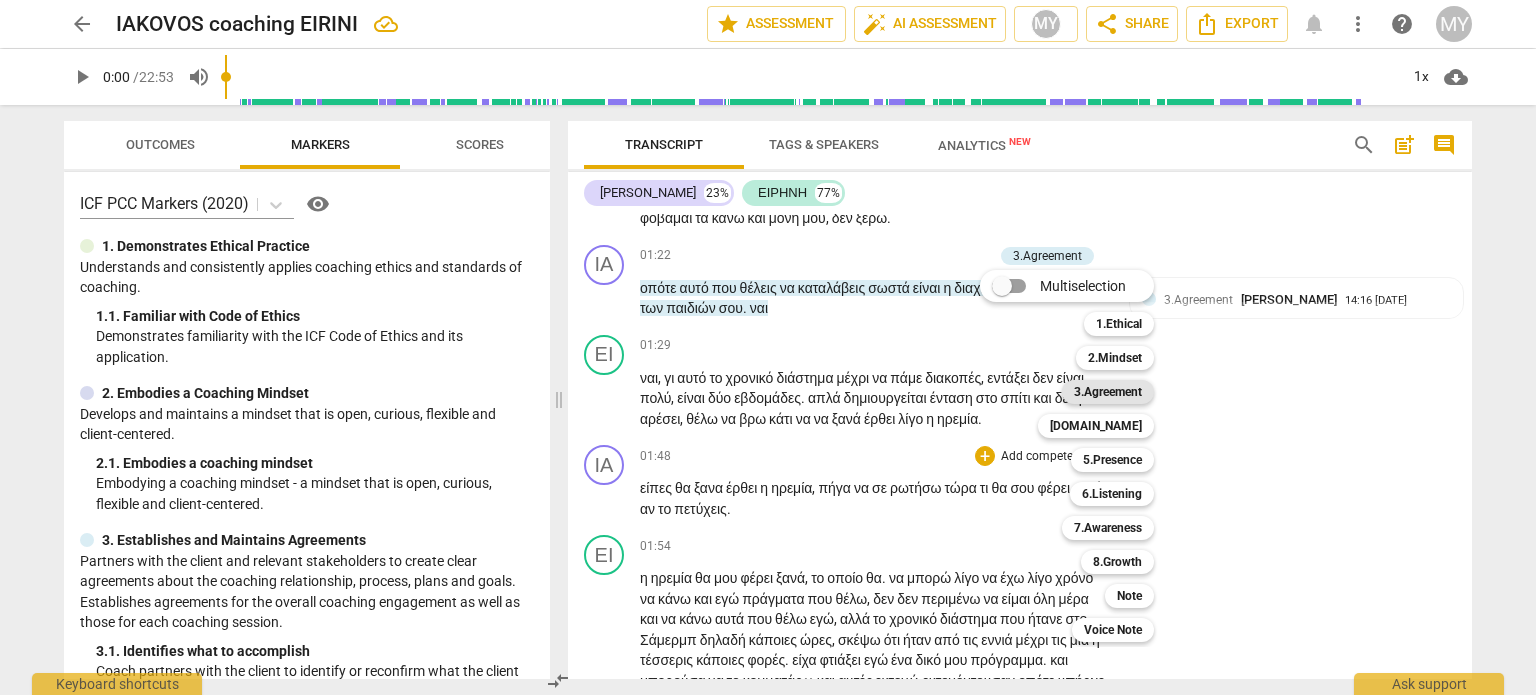 click on "3.Agreement" at bounding box center (1108, 392) 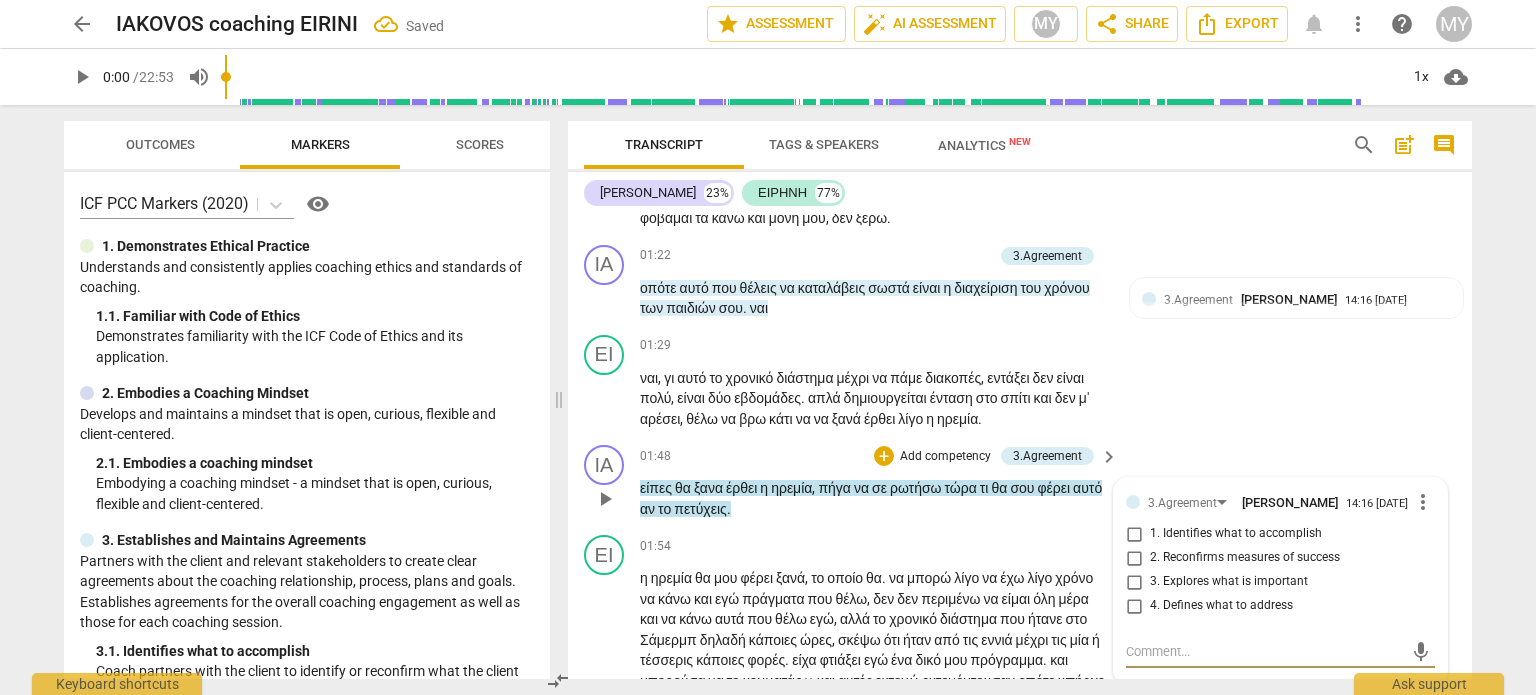 click on "3. Explores what is important" at bounding box center (1134, 582) 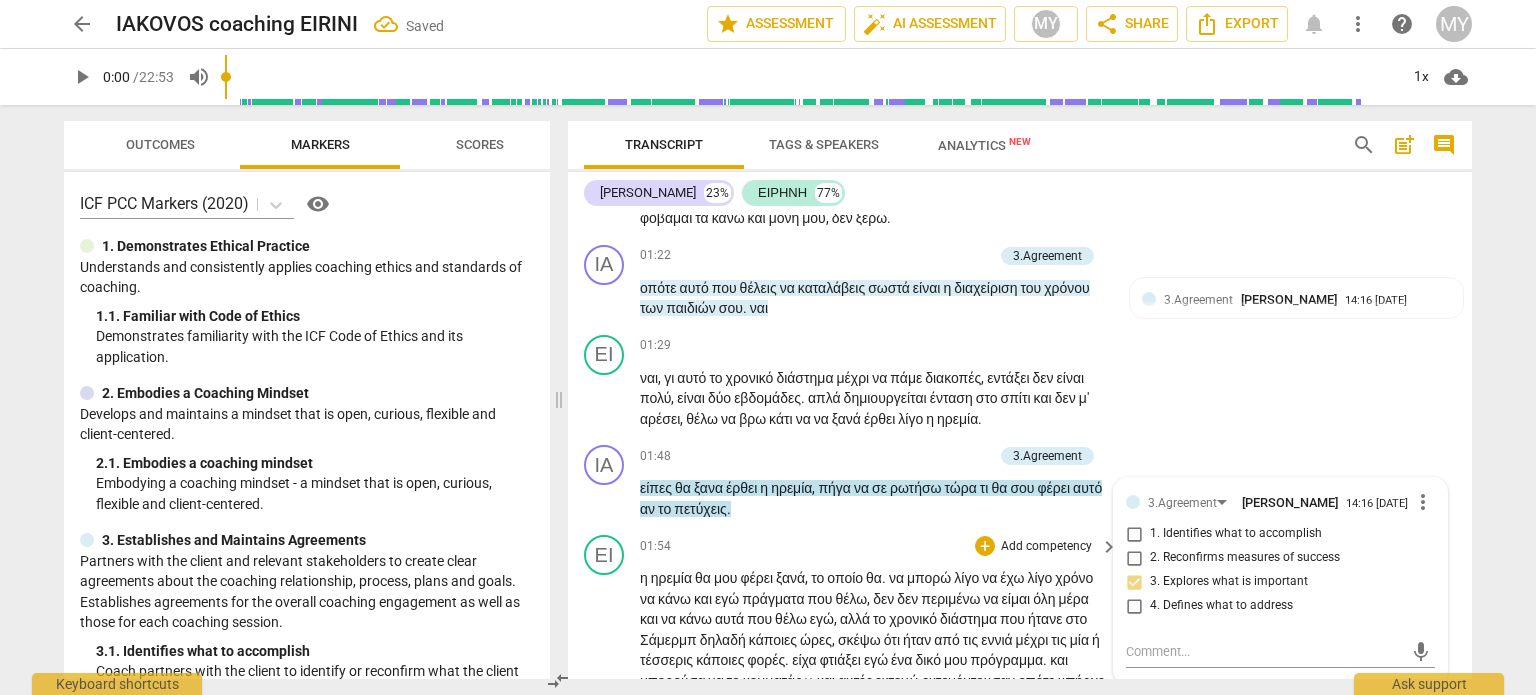 click on "δεν" at bounding box center [885, 599] 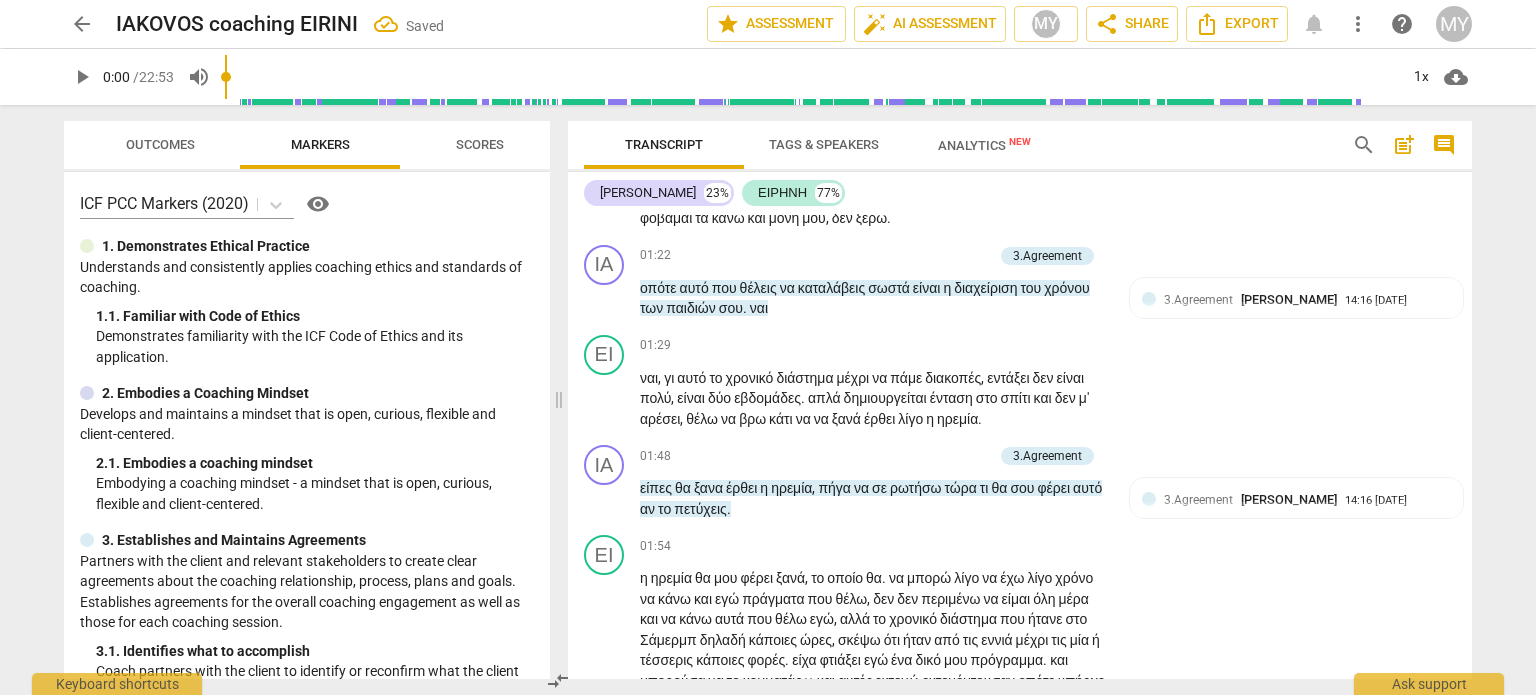 scroll, scrollTop: 913, scrollLeft: 0, axis: vertical 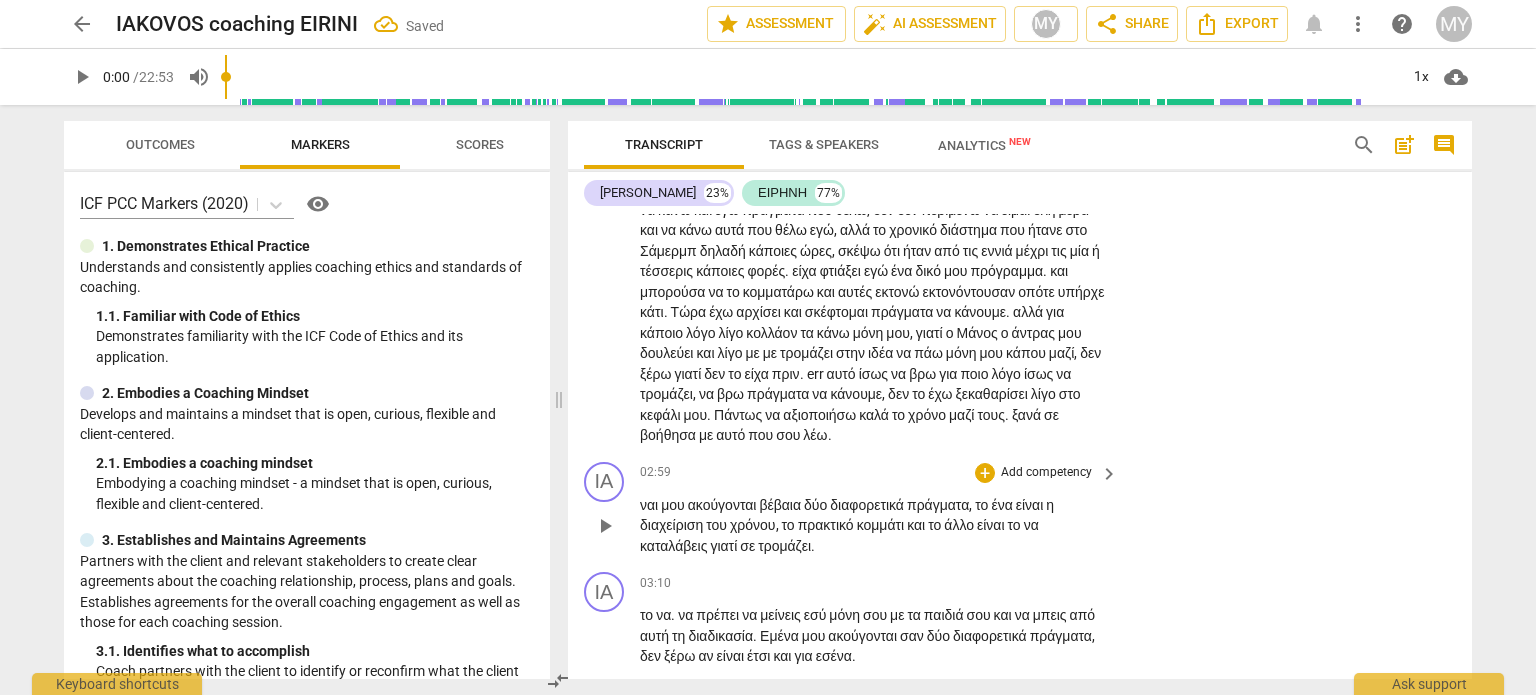 click on "Add competency" at bounding box center [1046, 473] 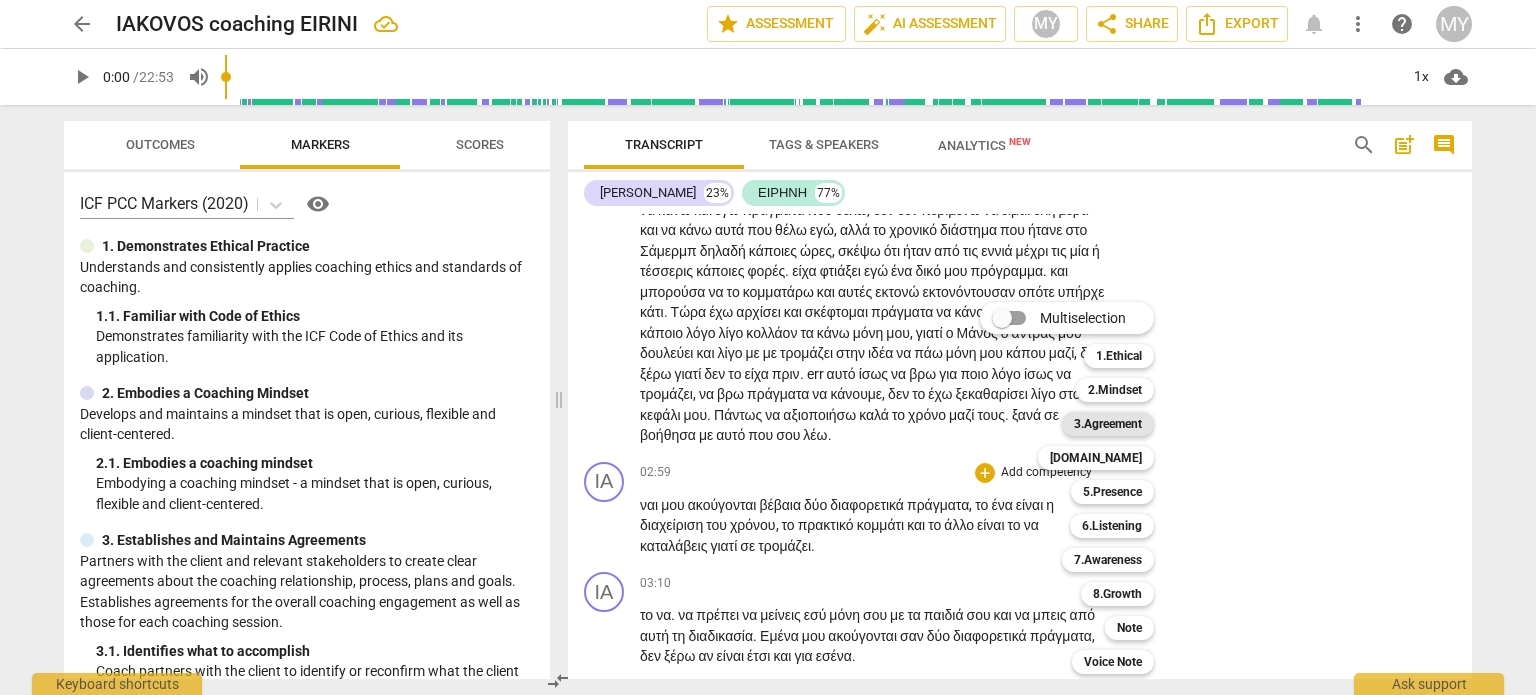 click on "3.Agreement" at bounding box center [1108, 424] 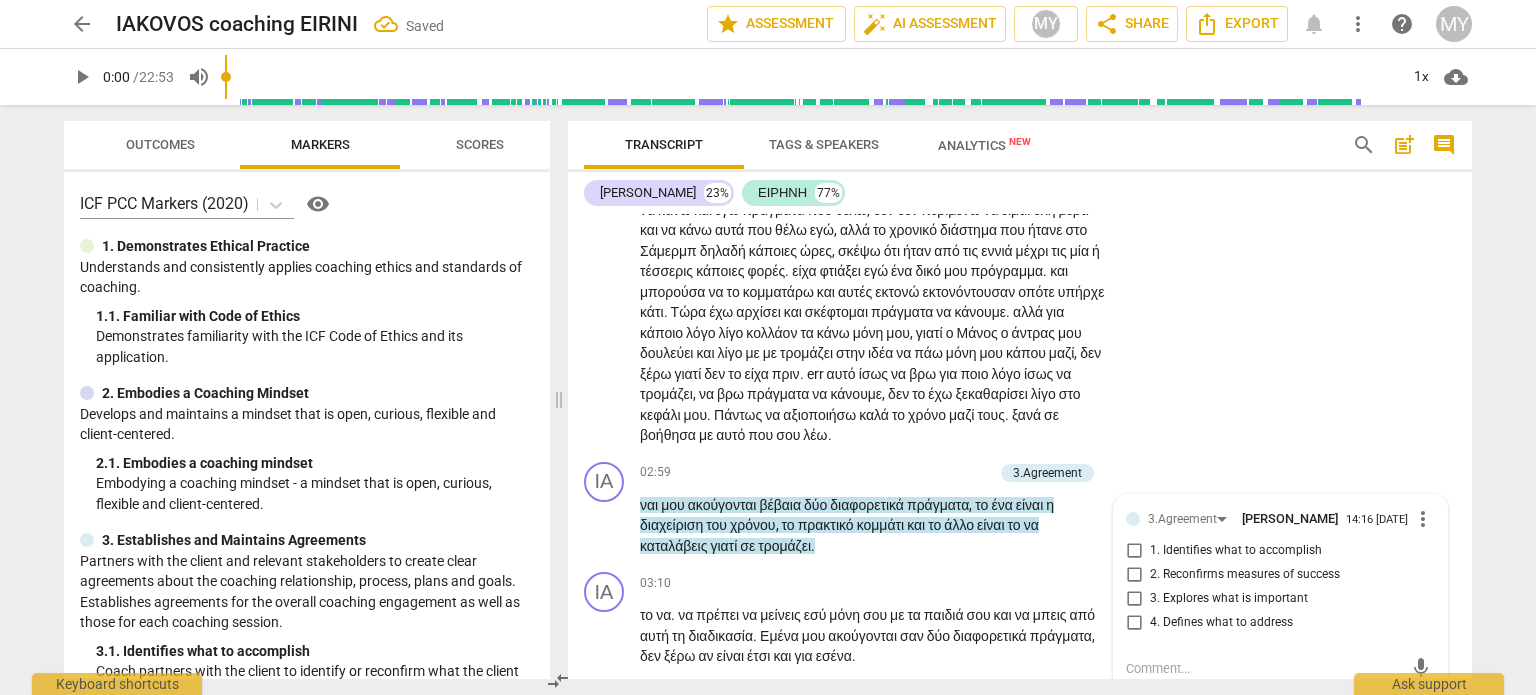 scroll, scrollTop: 1163, scrollLeft: 0, axis: vertical 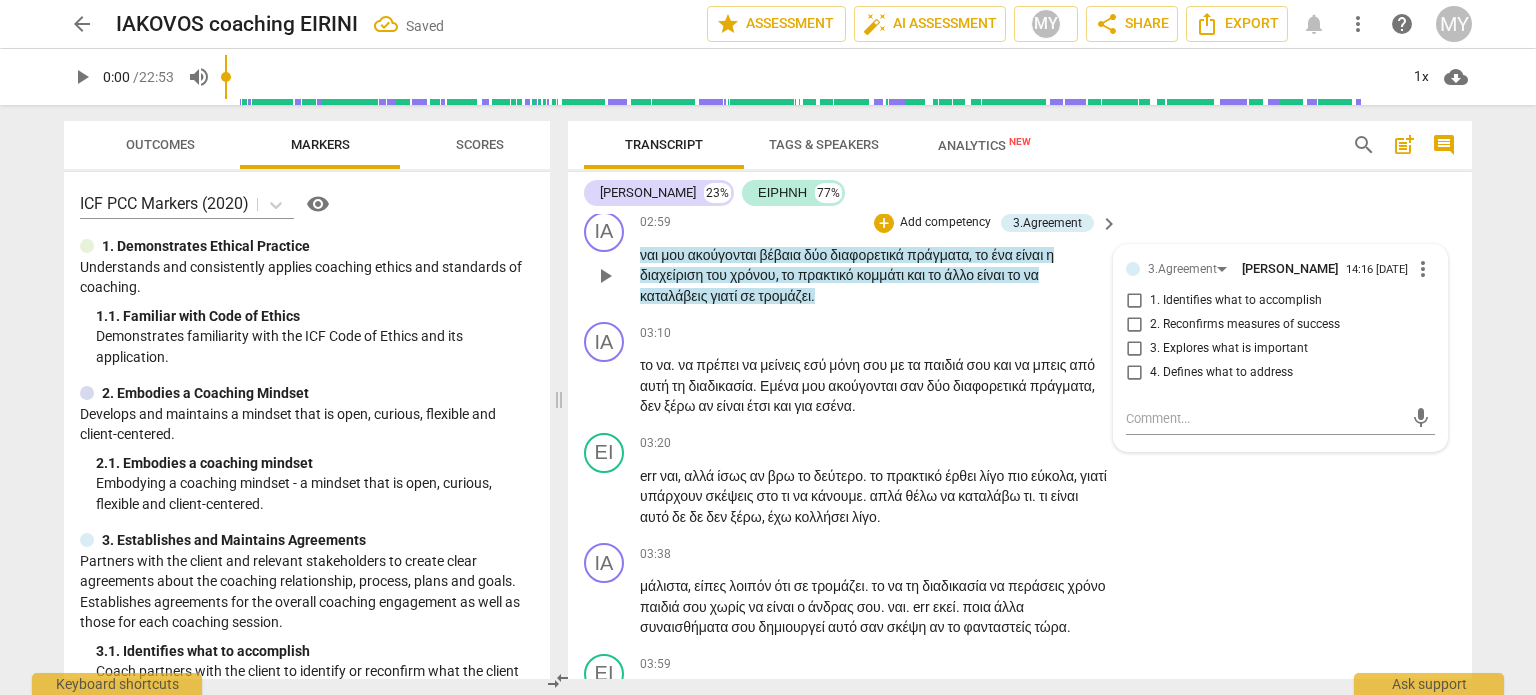 click on "4. Defines what to address" at bounding box center (1221, 373) 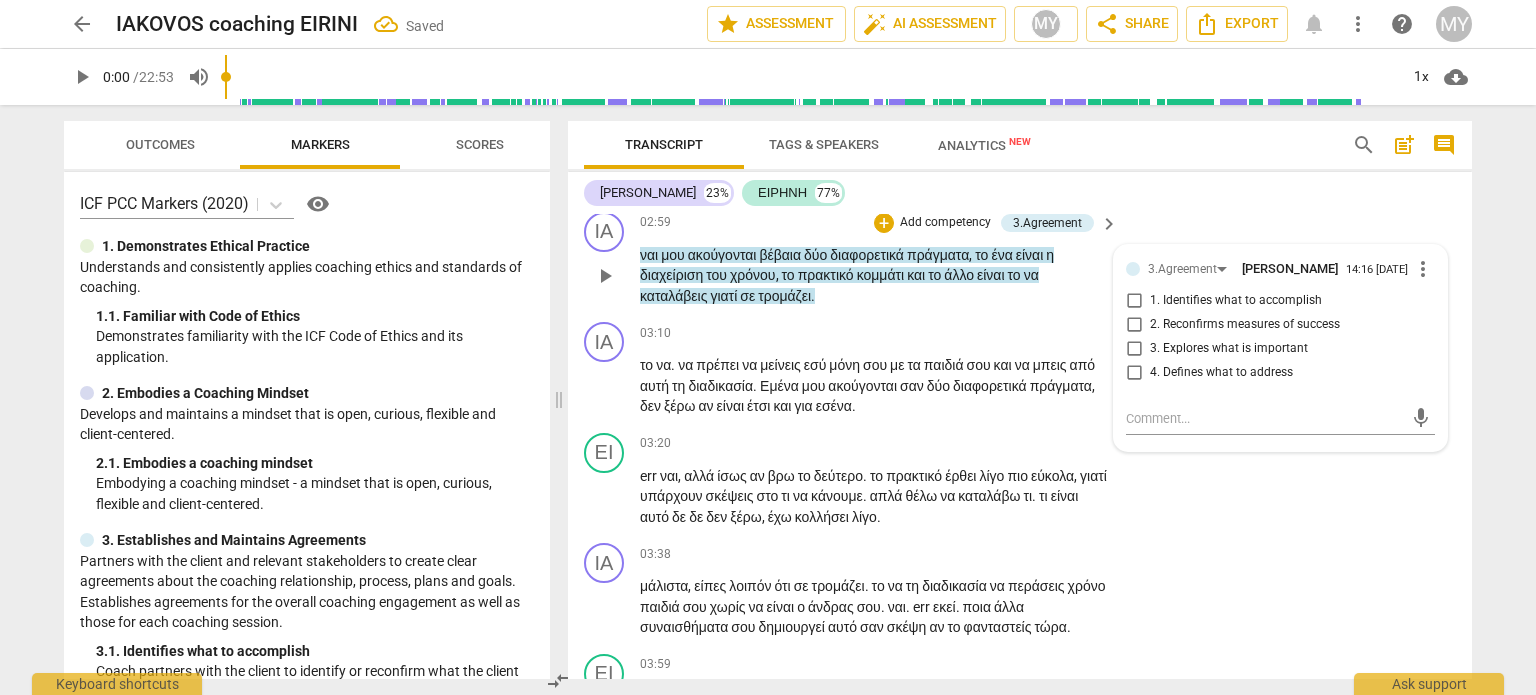 click on "4. Defines what to address" at bounding box center [1134, 373] 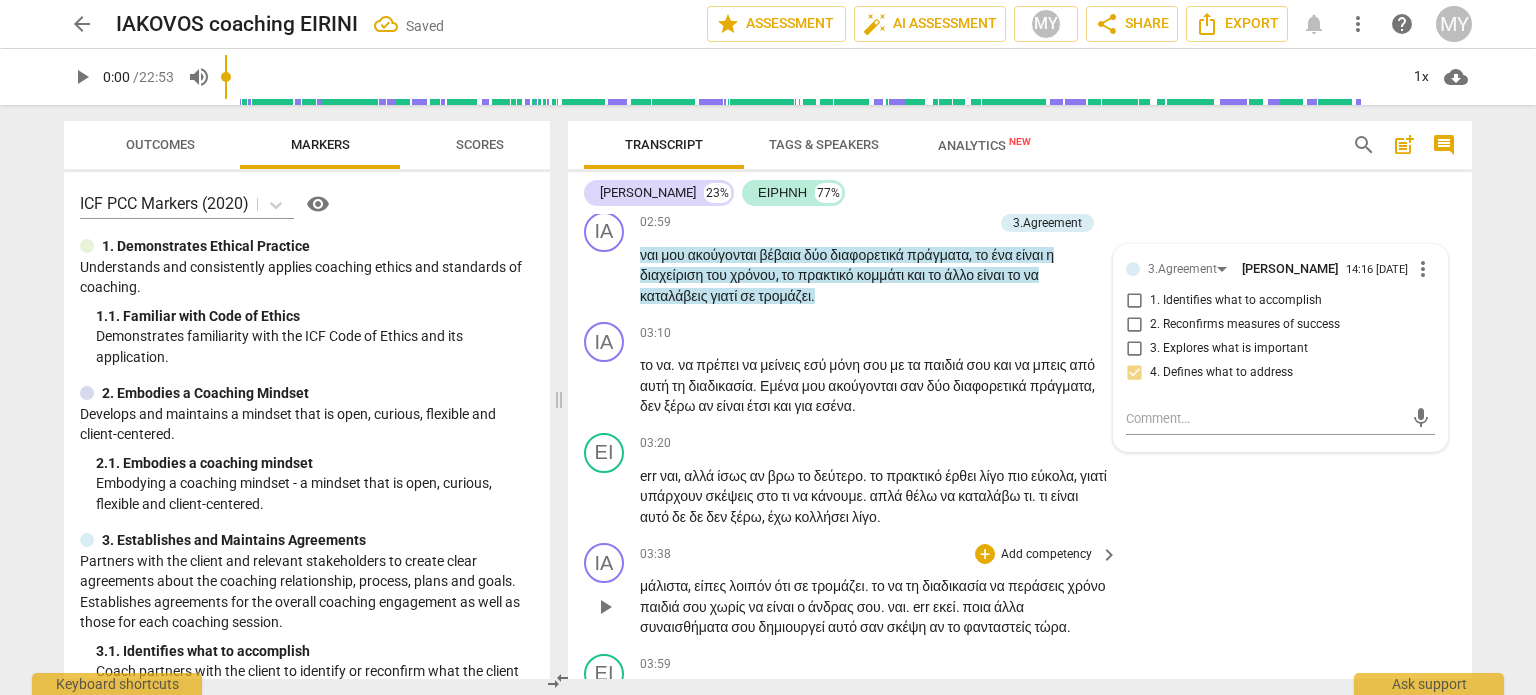 click on "σου" at bounding box center [869, 607] 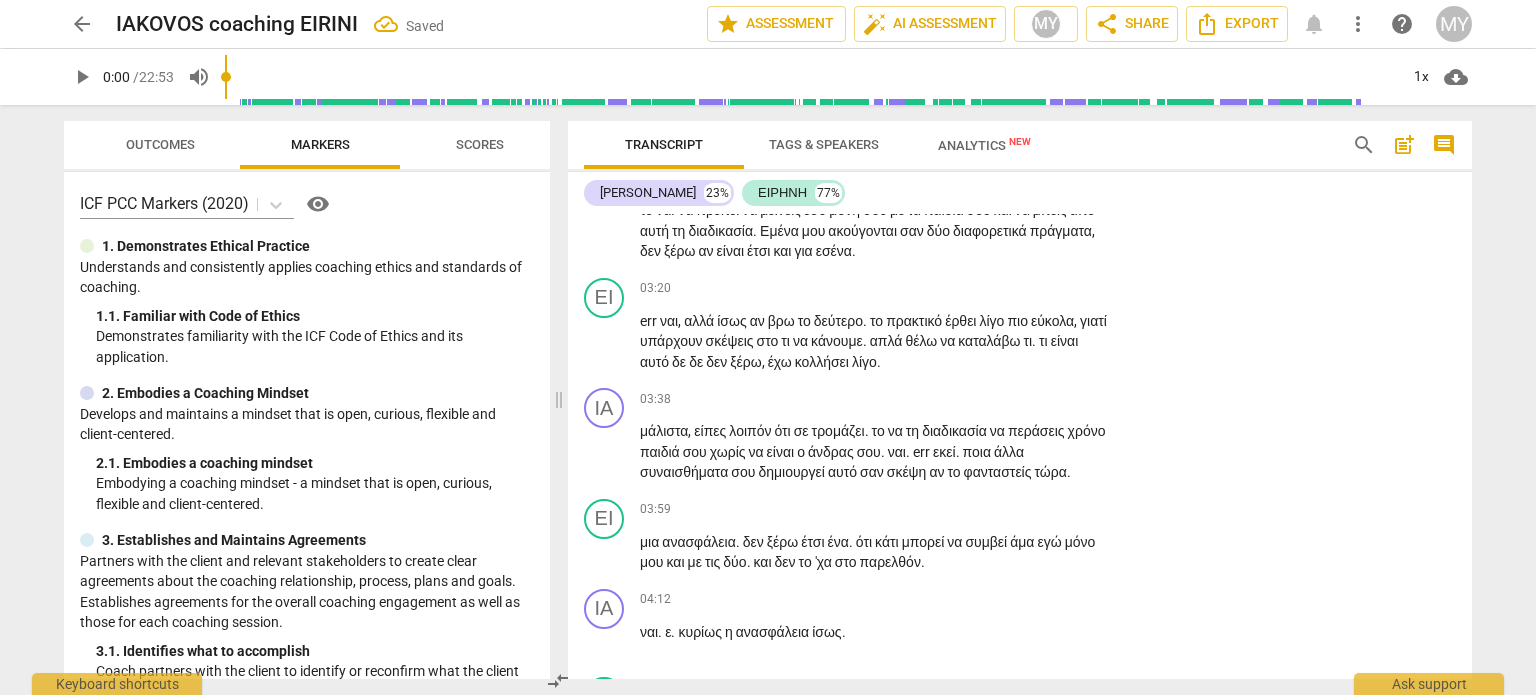 scroll, scrollTop: 1332, scrollLeft: 0, axis: vertical 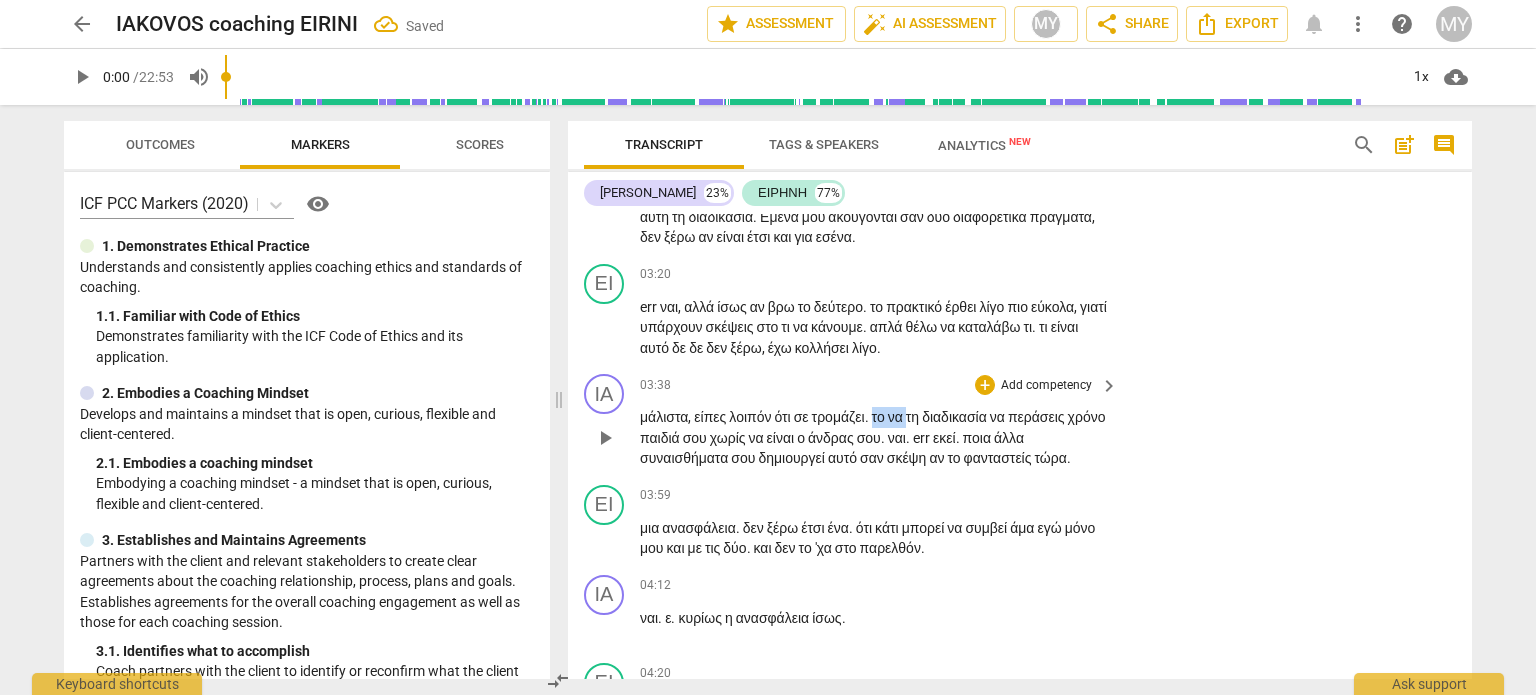 drag, startPoint x: 925, startPoint y: 439, endPoint x: 890, endPoint y: 443, distance: 35.22783 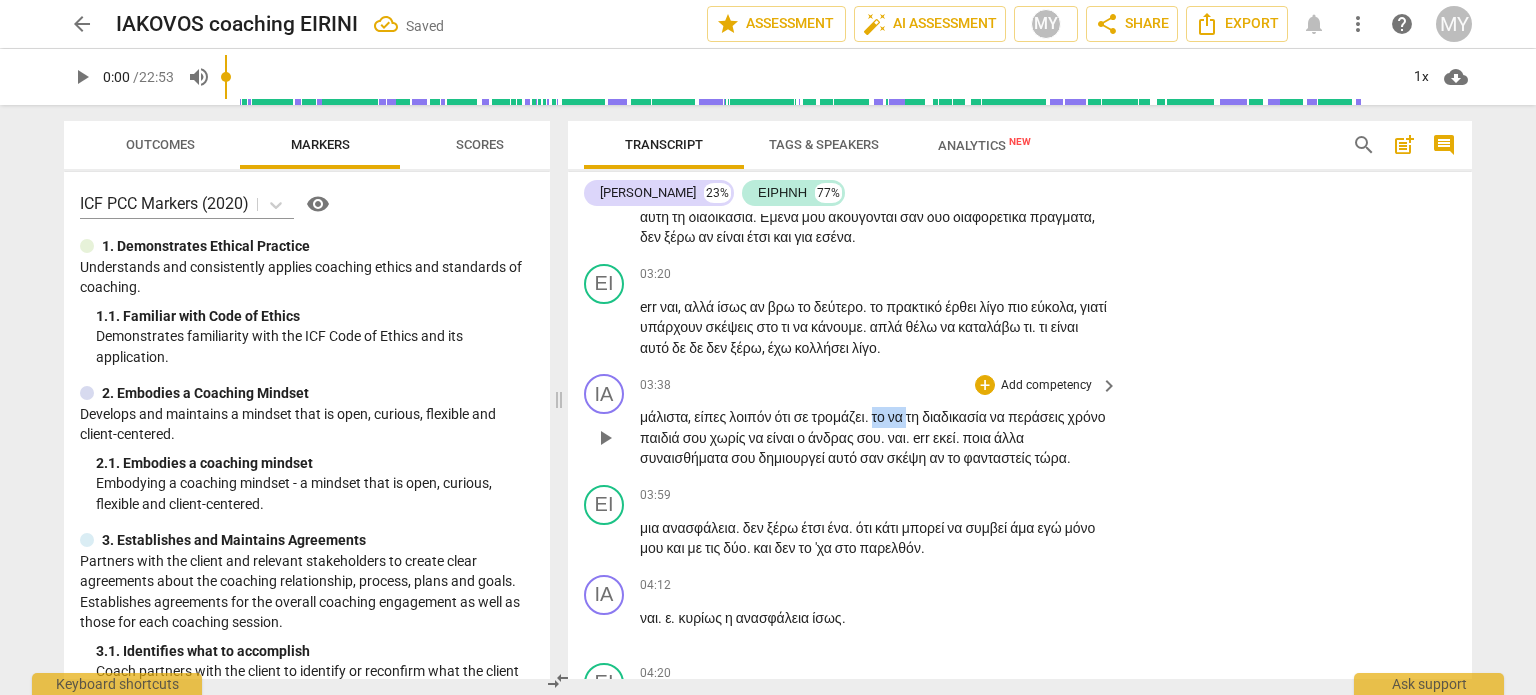 click on "μάλιστα ,   είπες   λοιπόν   ότι   σε   τρομάζει .   το   να   τη   διαδικασία   να   περάσεις   χρόνο   παιδιά   σου   χωρίς   να   είναι   ο   άνδρας   σου .   ναι .   err   εκεί .   ποια   άλλα   συναισθήματα   σου   δημιουργεί   αυτό   σαν   σκέψη   αν   το   φανταστείς   τώρα ." at bounding box center (874, 438) 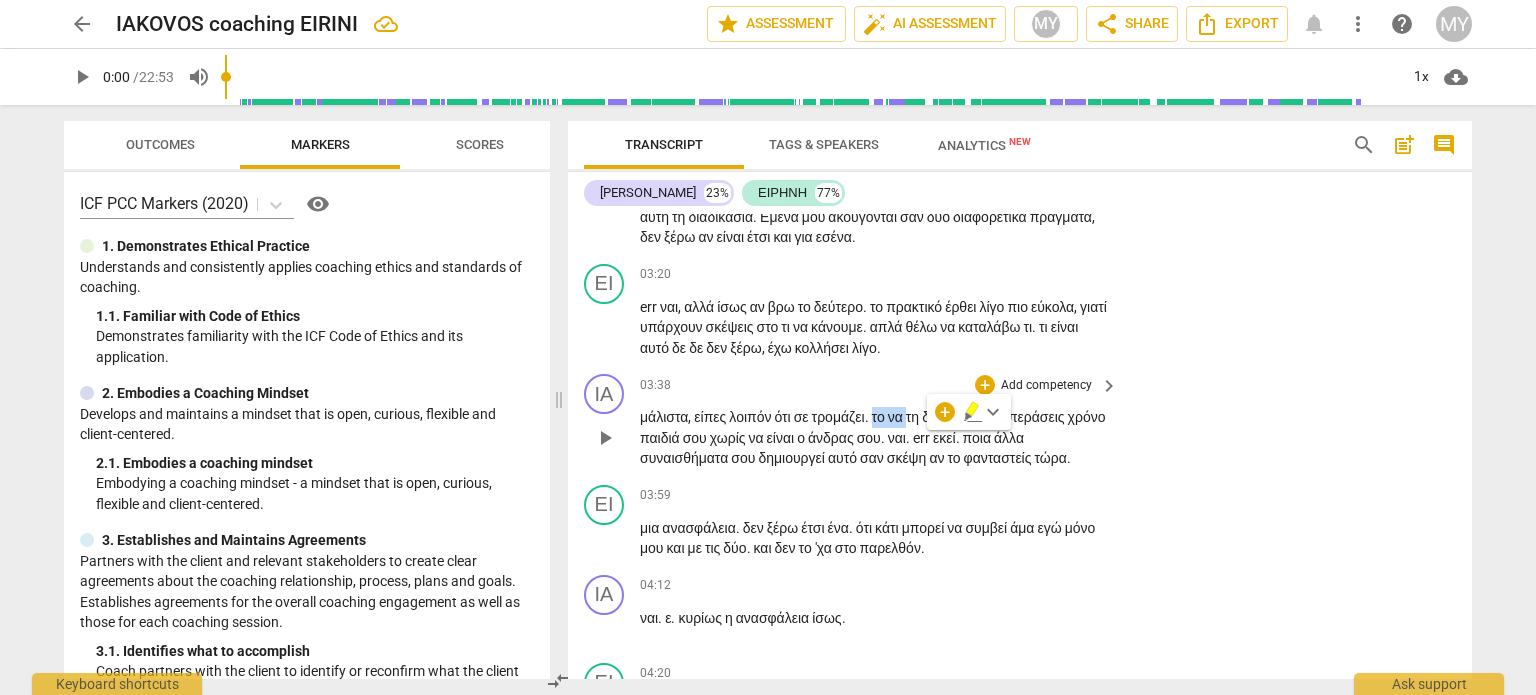 type 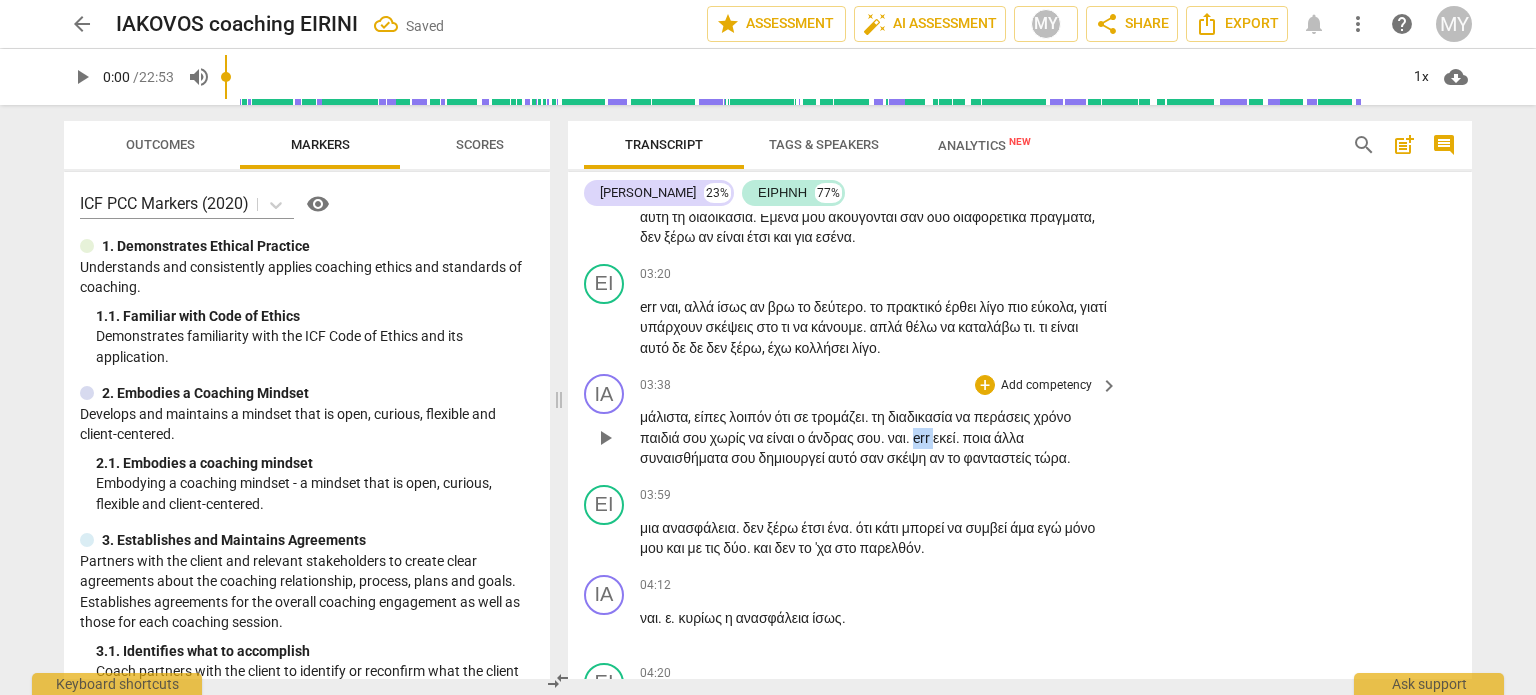 drag, startPoint x: 944, startPoint y: 458, endPoint x: 925, endPoint y: 459, distance: 19.026299 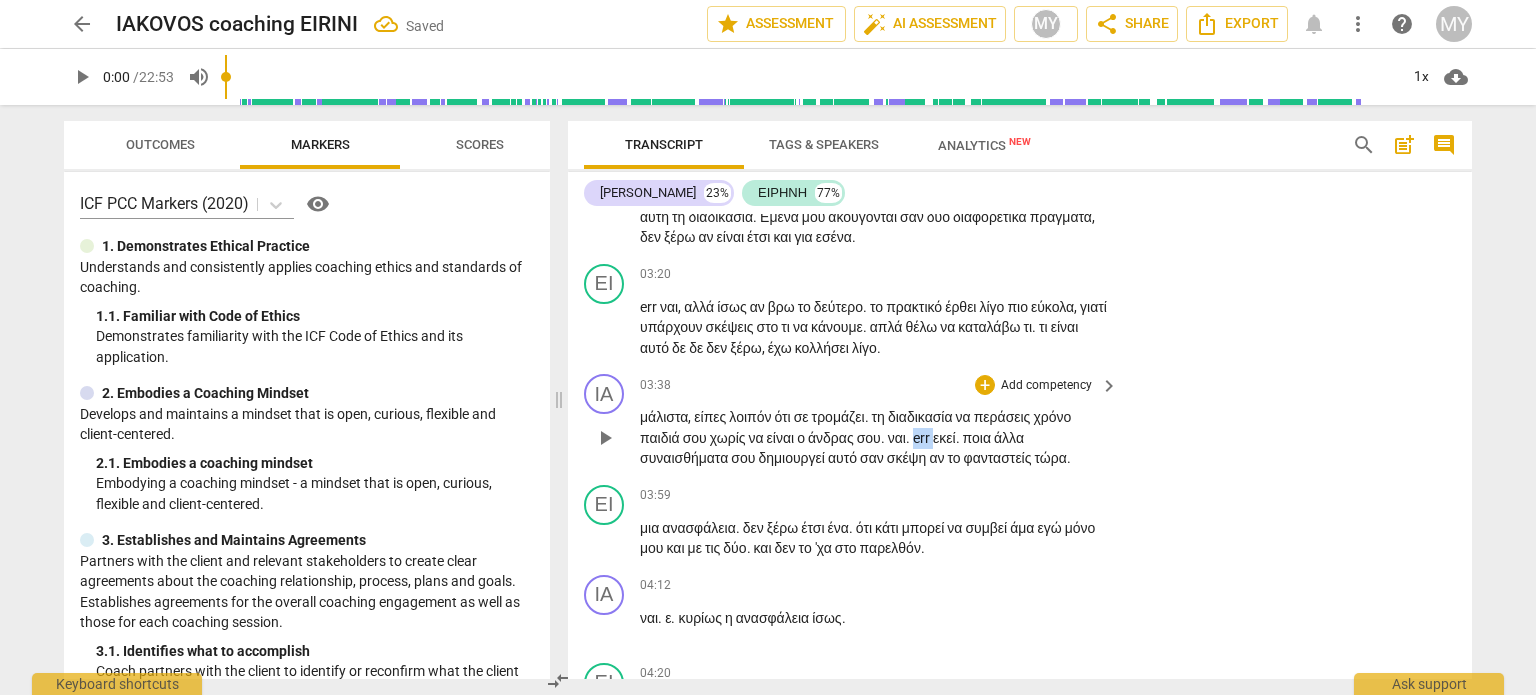 click on "μάλιστα ,   είπες   λοιπόν   ότι   σε   τρομάζει .   τη   διαδικασία   να   περάσεις   χρόνο   παιδιά   σου   χωρίς   να   είναι   ο   άνδρας   σου .   ναι .   err   εκεί .   ποια   άλλα   συναισθήματα   σου   δημιουργεί   αυτό   σαν   σκέψη   αν   το   φανταστείς   τώρα ." at bounding box center (874, 438) 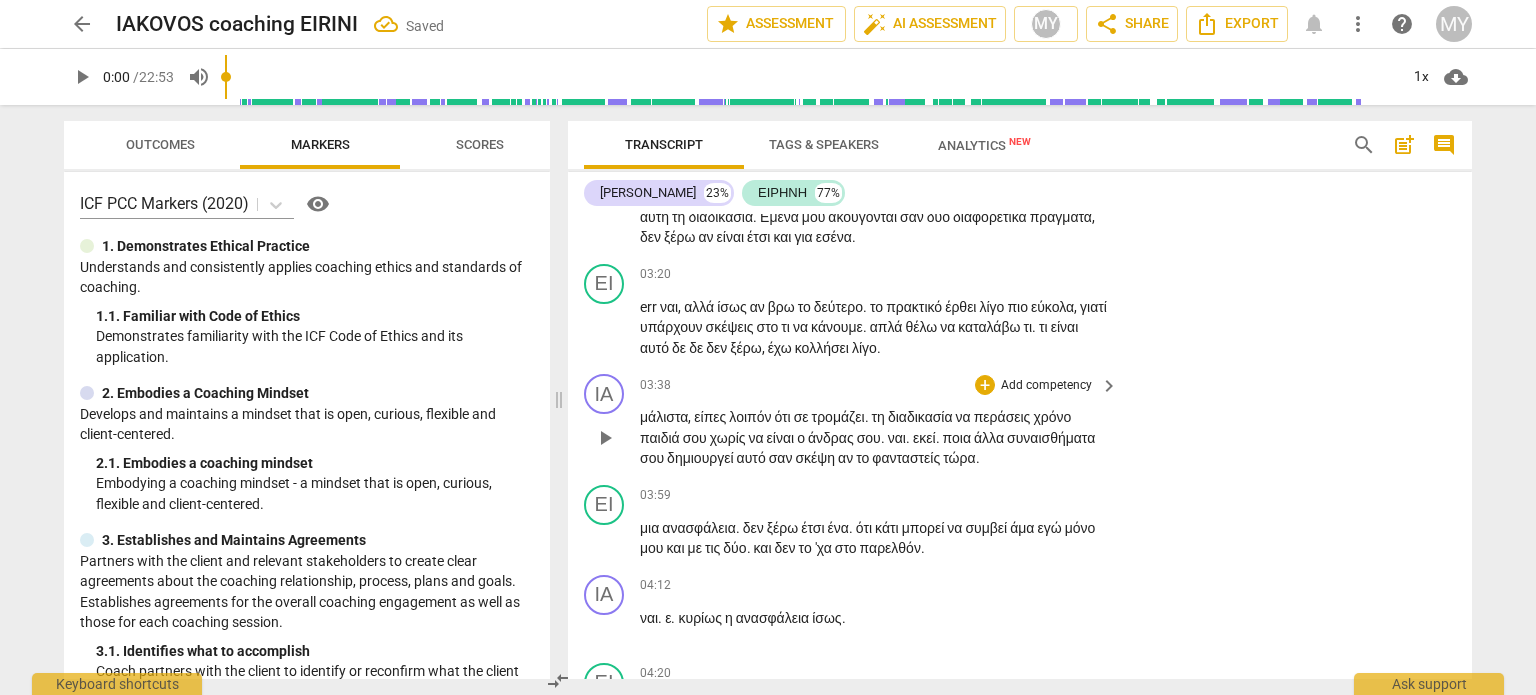 click on "Add competency" at bounding box center (1046, 386) 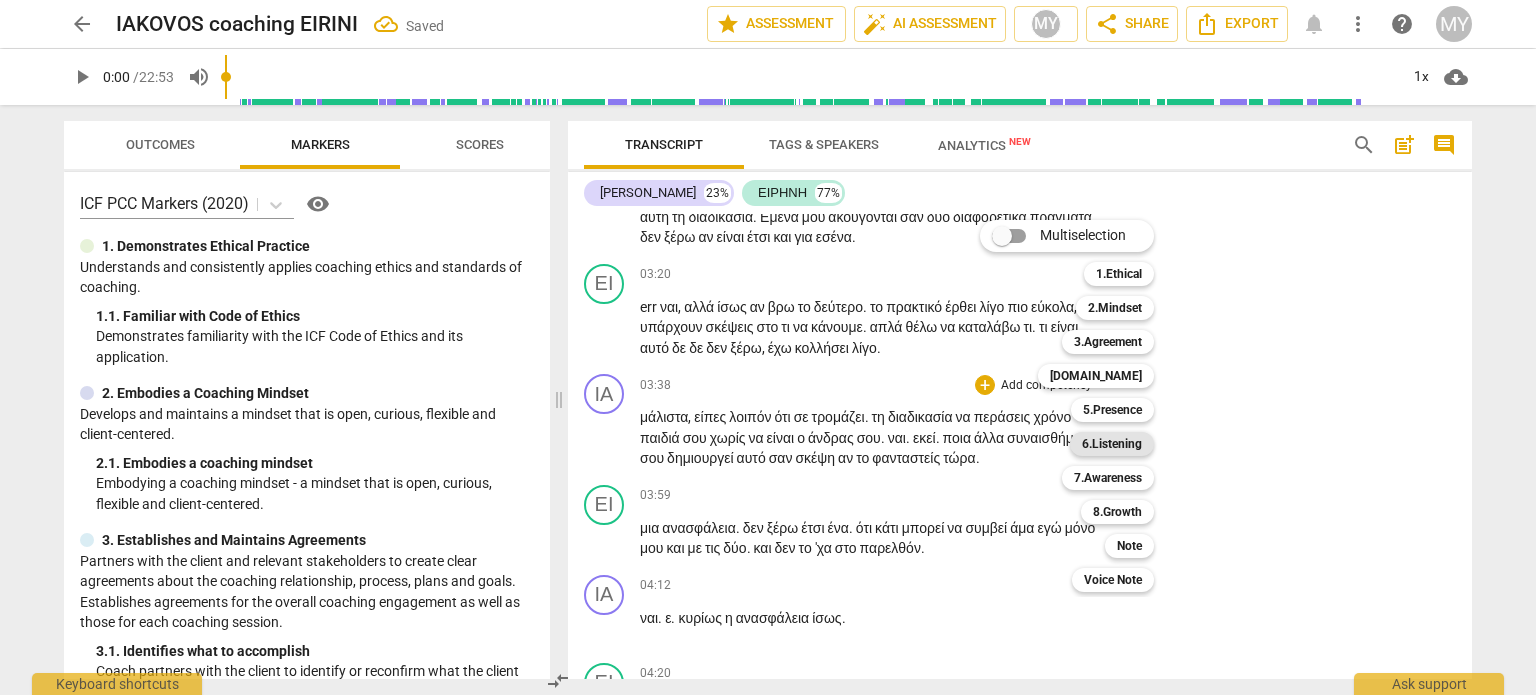 click on "6.Listening" at bounding box center [1112, 444] 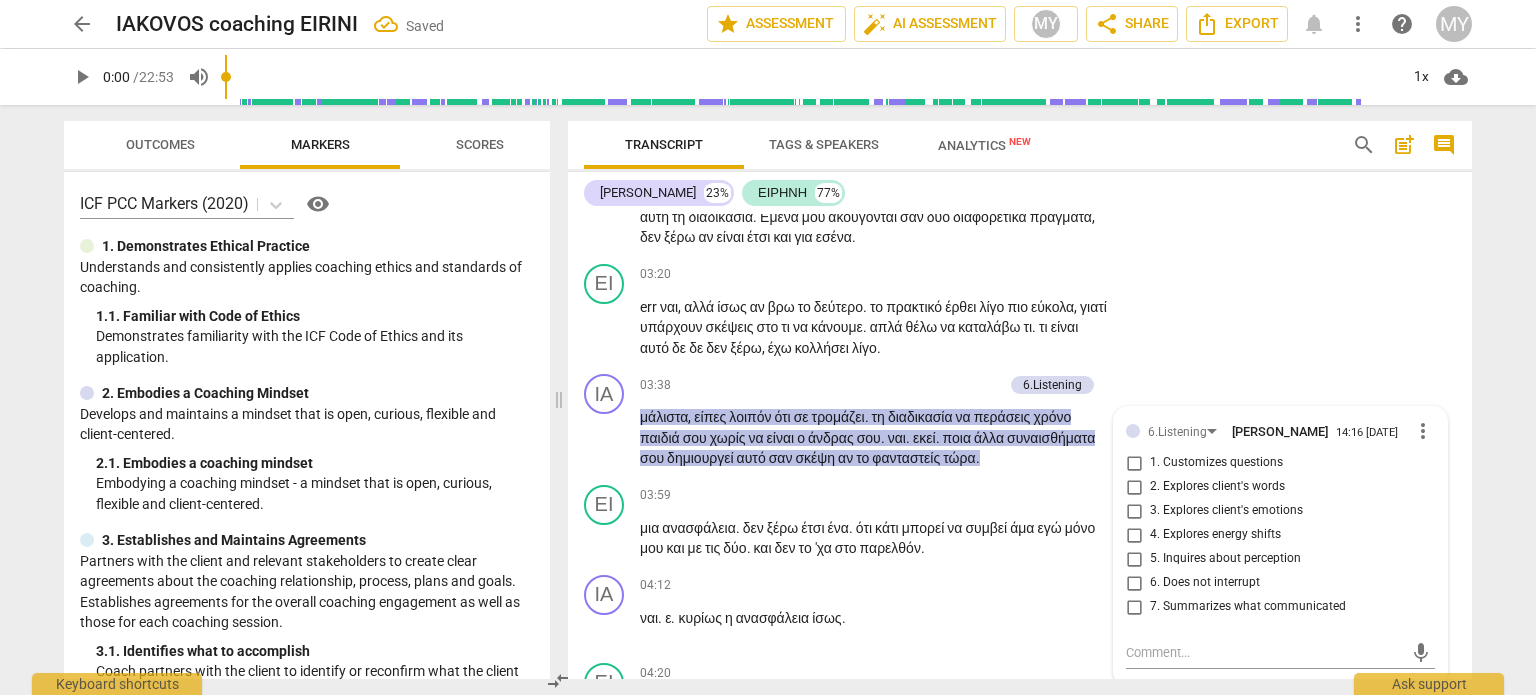 scroll, scrollTop: 1341, scrollLeft: 0, axis: vertical 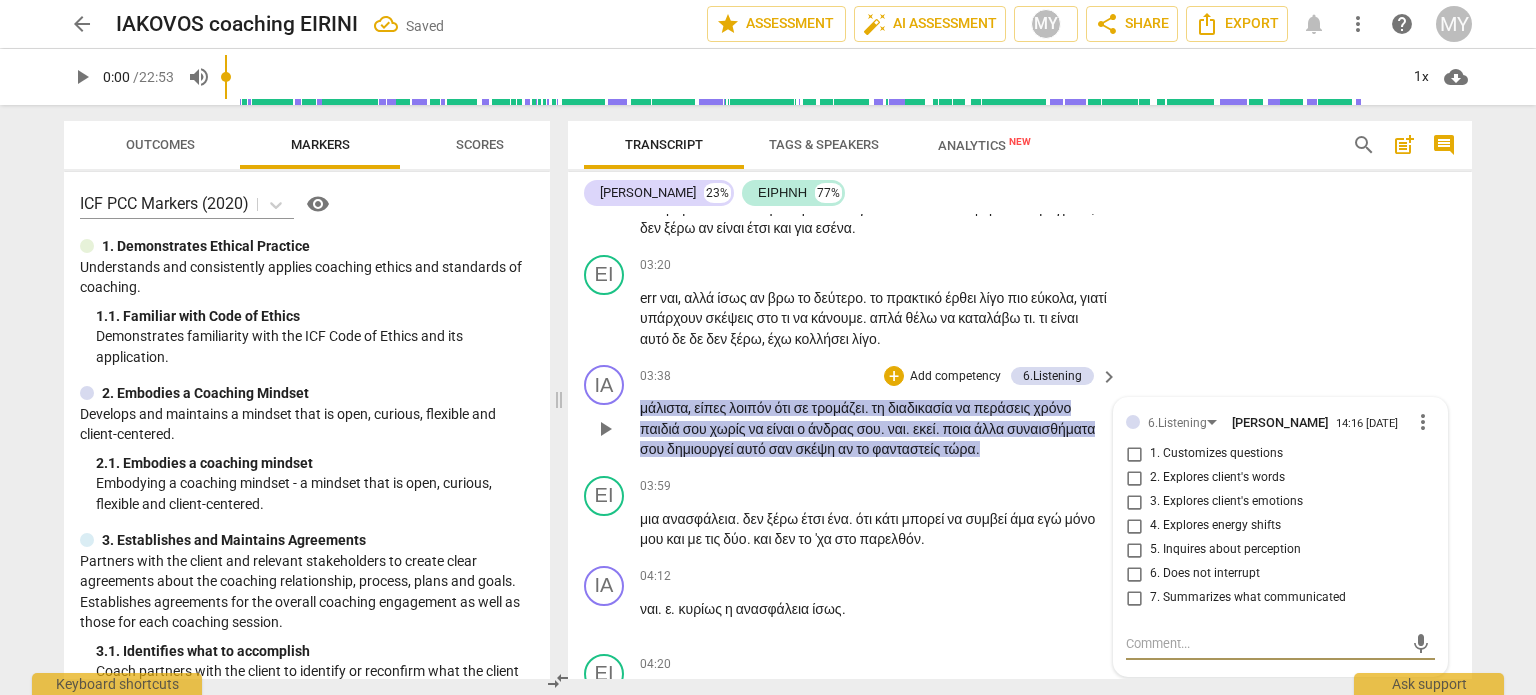 click on "3. Explores client's emotions" at bounding box center [1134, 502] 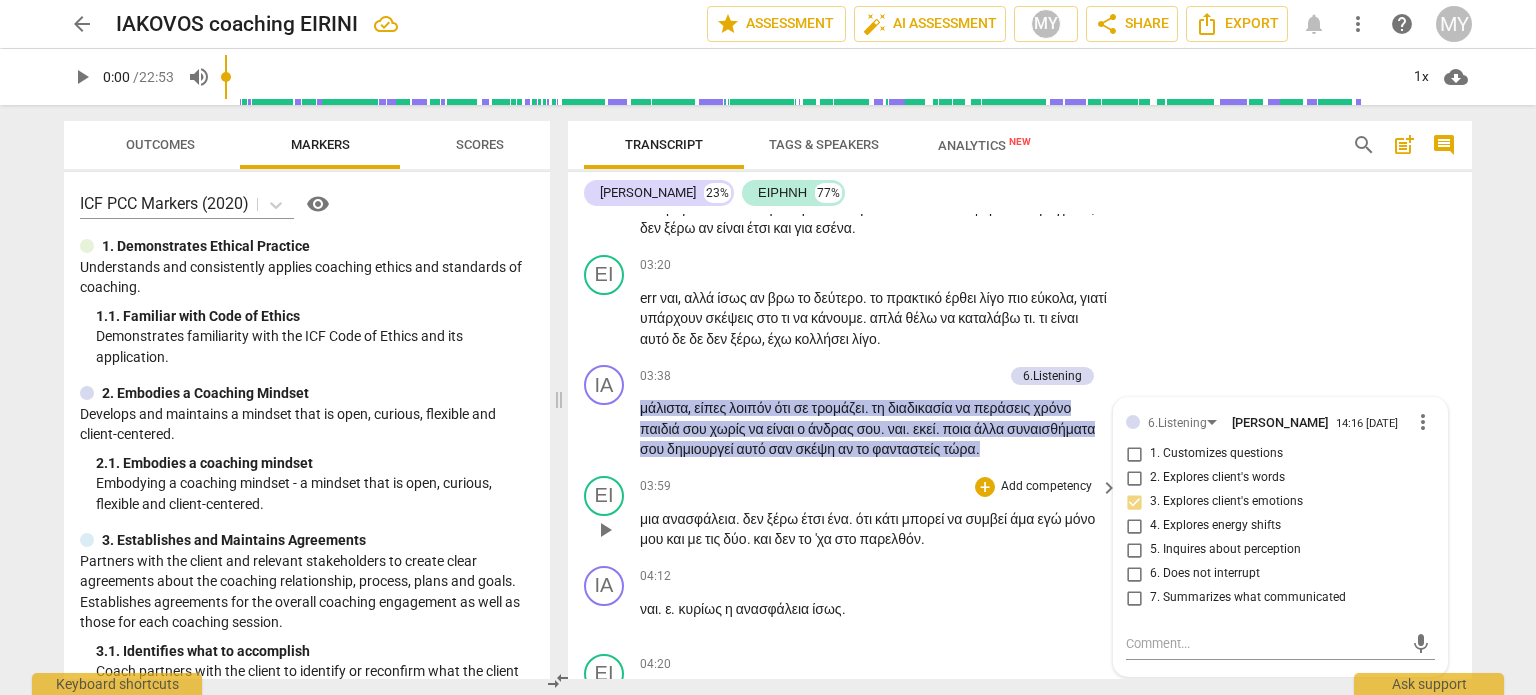 click on "μια   ανασφάλεια .   δεν   ξέρω   έτσι   ένα .   ότι   κάτι   μπορεί   να   συμβεί   άμα   εγώ   μόνο   μου   και   με   τις   δύο .   και   δεν   το   'χα   στο   παρελθόν ." at bounding box center (874, 529) 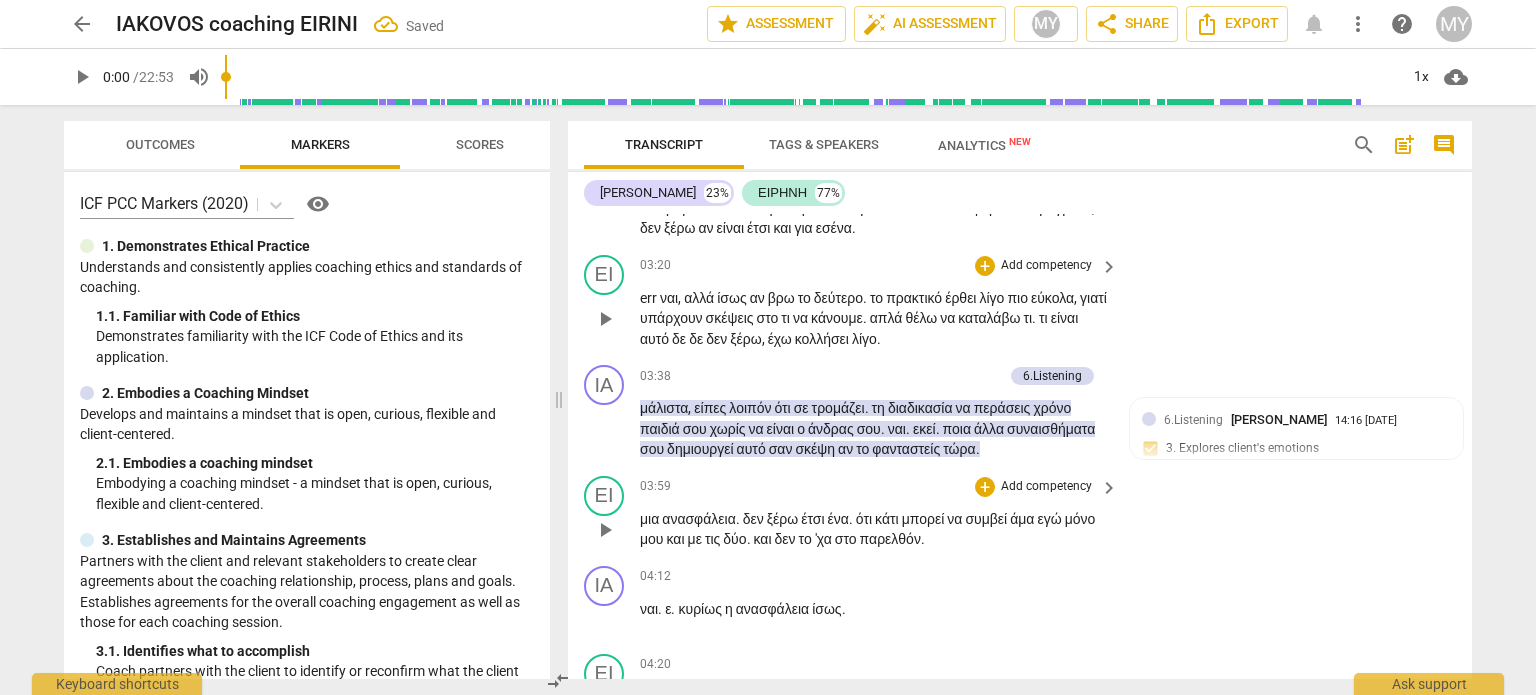 drag, startPoint x: 1462, startPoint y: 295, endPoint x: 1464, endPoint y: 305, distance: 10.198039 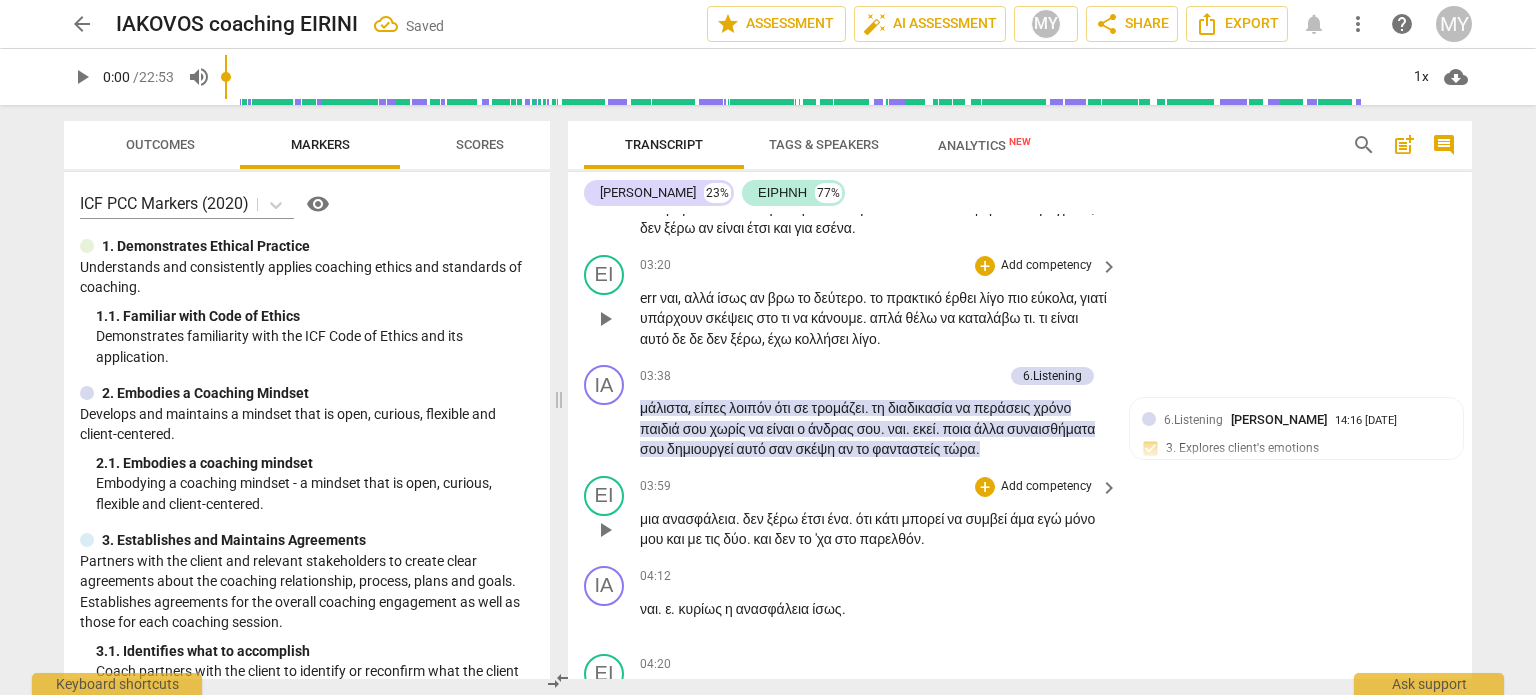 click on "ΕΙ play_arrow pause 03:20 + Add competency keyboard_arrow_right err   ναι ,   αλλά   ίσως   αν   βρω   το   δεύτερο .   το   πρακτικό   έρθει   λίγο   πιο   εύκολα ,   γιατί   υπάρχουν   σκέψεις   στο   τι   να   κάνουμε .   απλά   θέλω   να   καταλάβω   τι .   τι   είναι   αυτό   δε   δε   δεν   ξέρω ,   έχω   κολλήσει   λίγο ." at bounding box center [1020, 302] 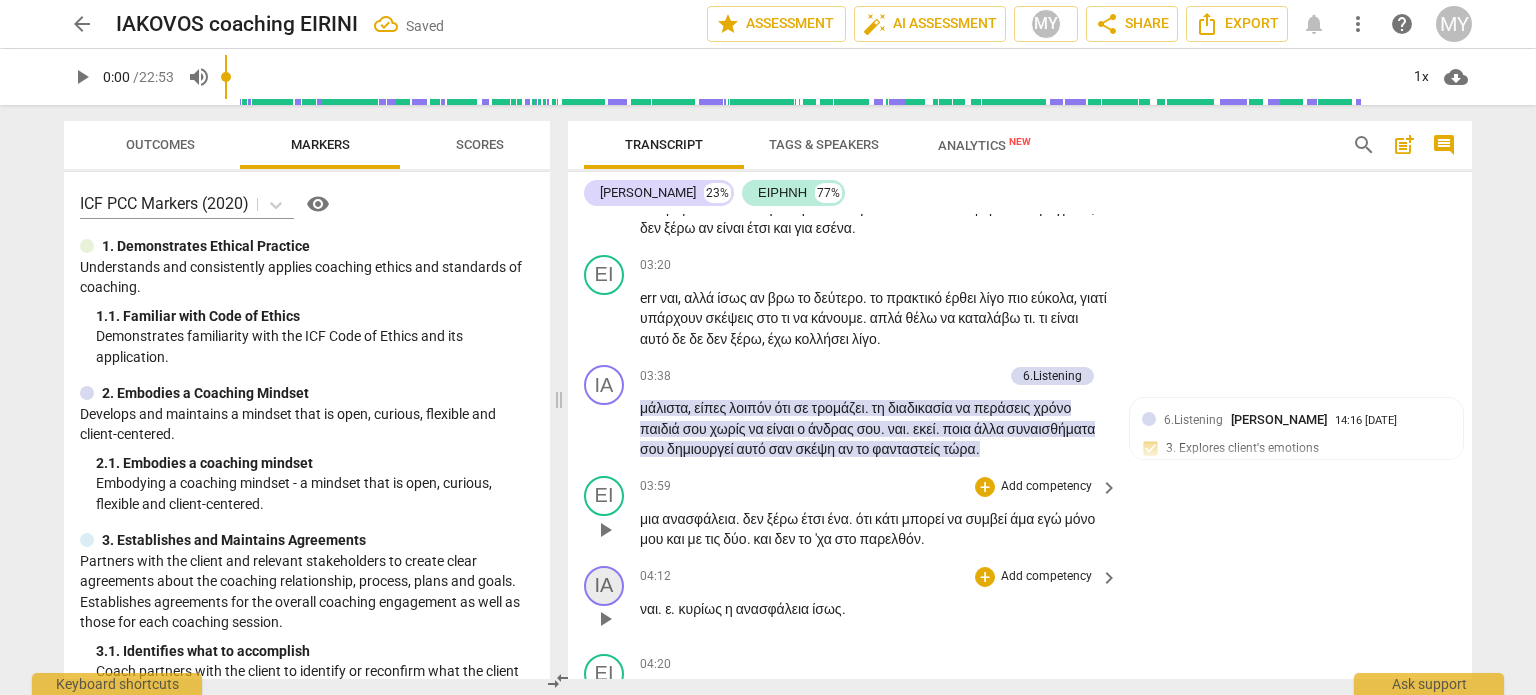 click on "ΙΑ" at bounding box center [604, 586] 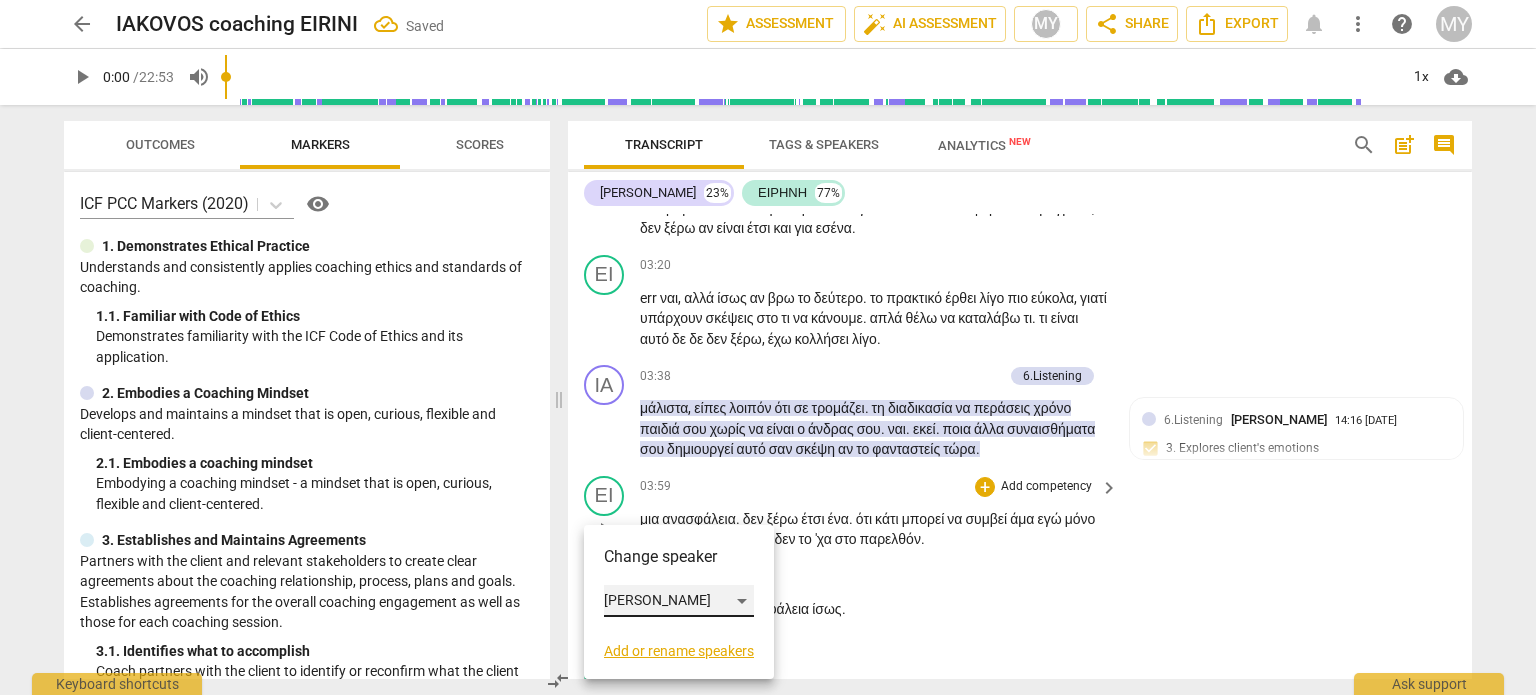click on "[PERSON_NAME]" at bounding box center [679, 601] 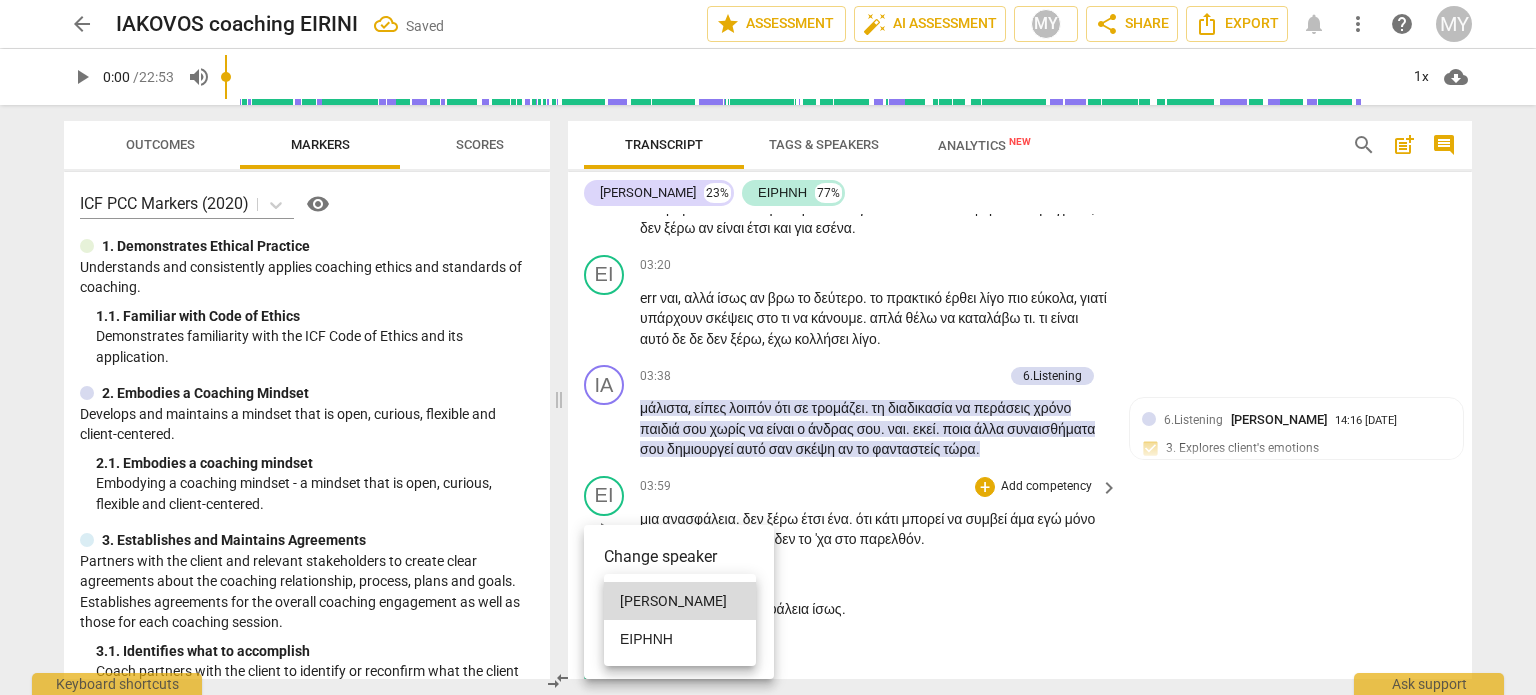 click on "ΕΙΡΗΝΗ" at bounding box center [680, 639] 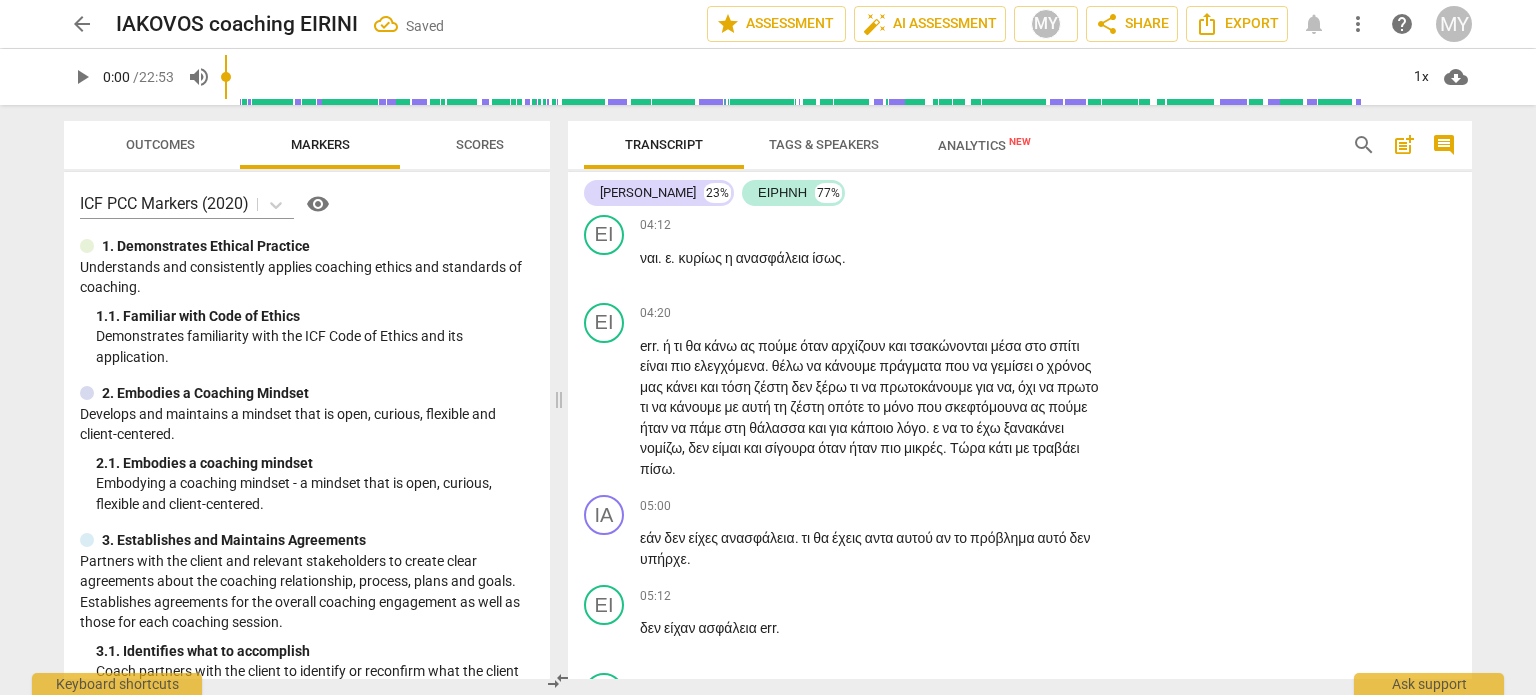 scroll, scrollTop: 1767, scrollLeft: 0, axis: vertical 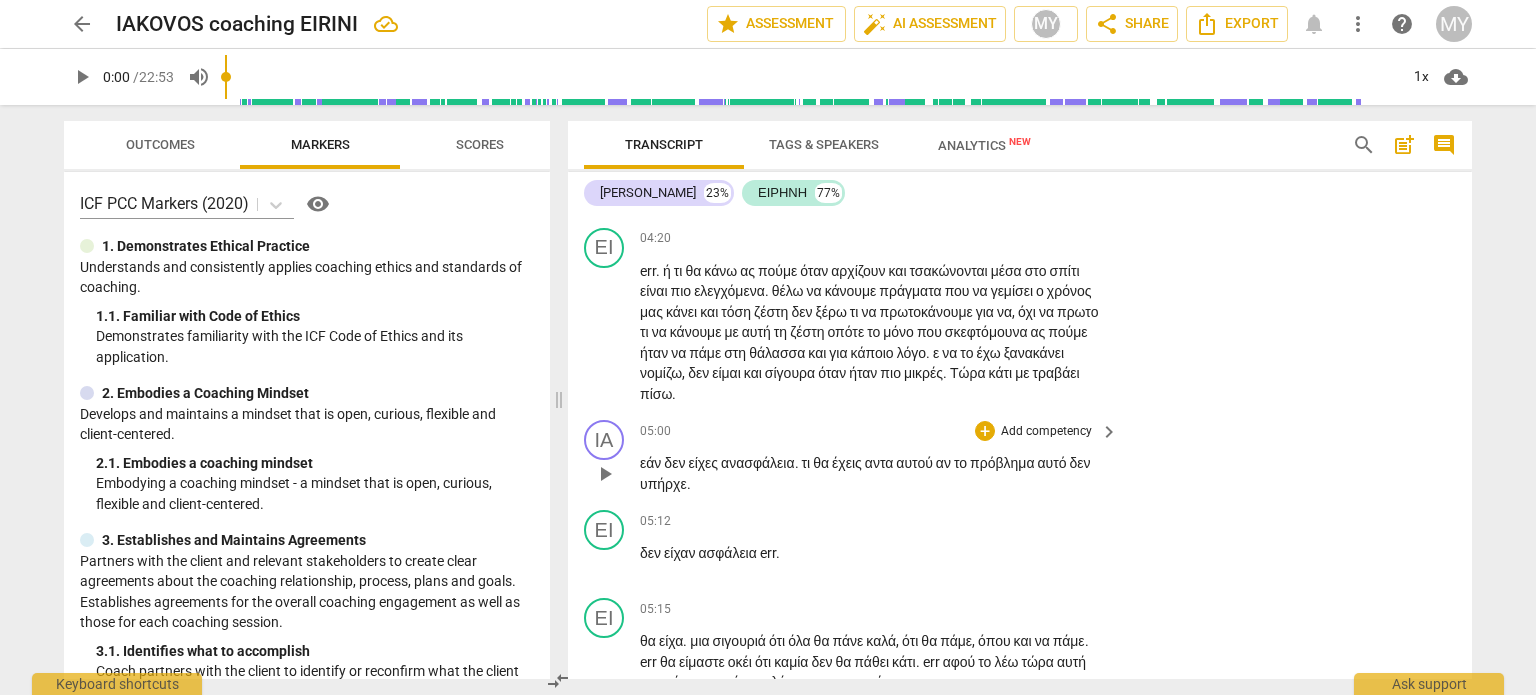 click on "Add competency" at bounding box center [1046, 432] 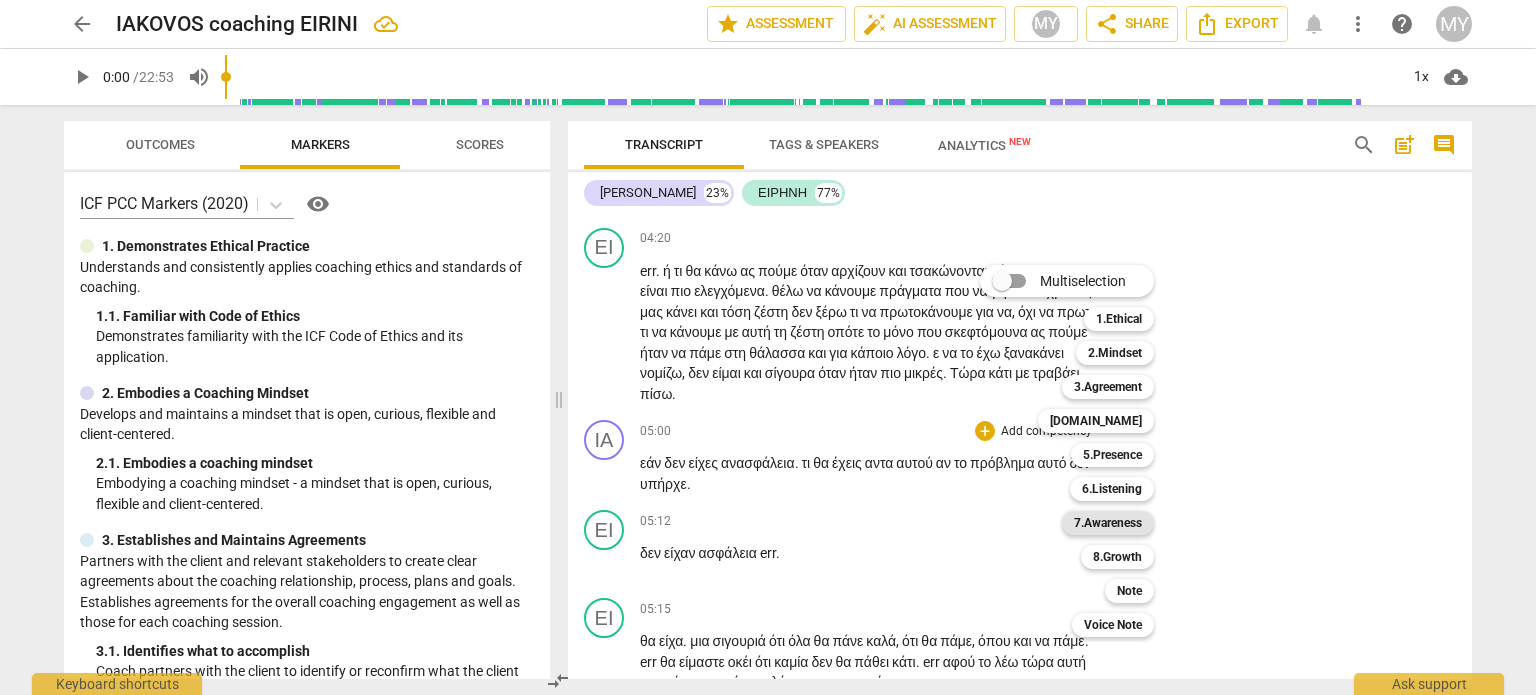 click on "7.Awareness" at bounding box center (1108, 523) 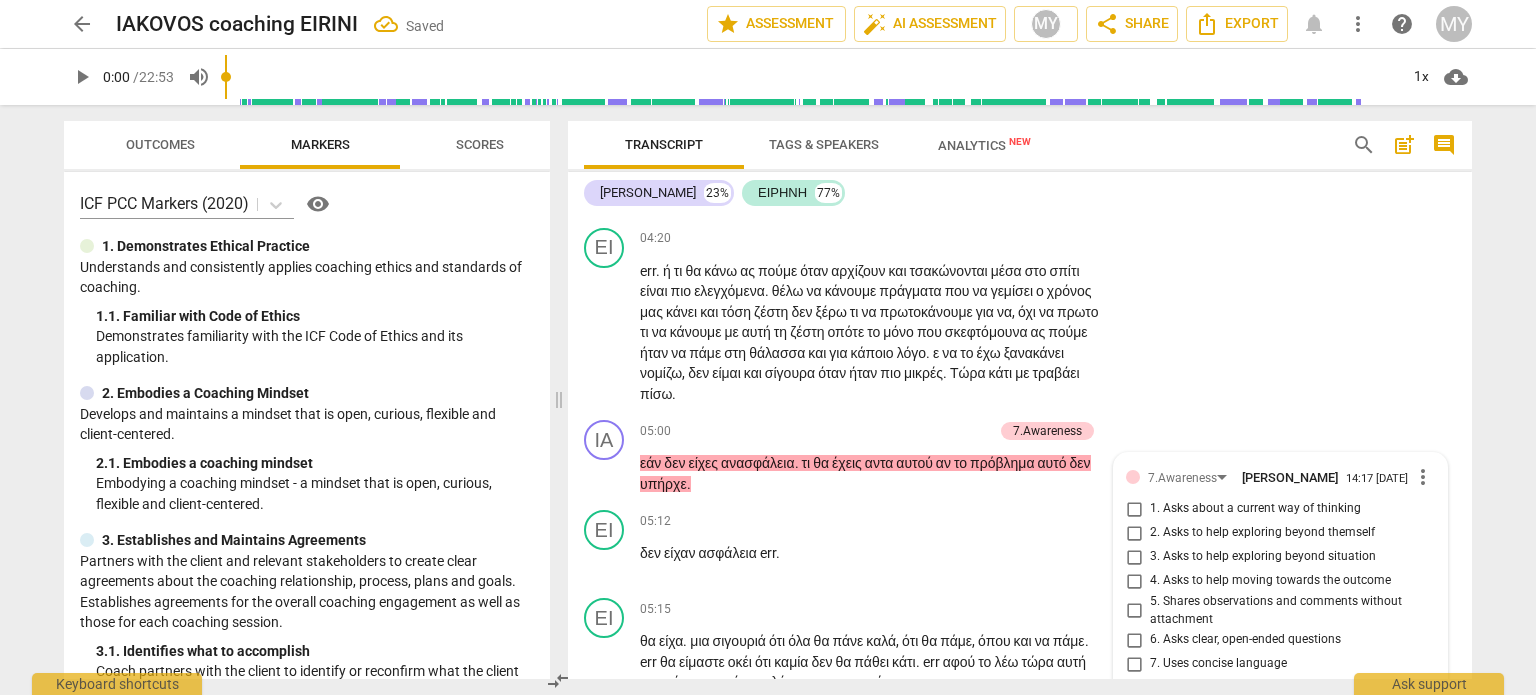 scroll, scrollTop: 2082, scrollLeft: 0, axis: vertical 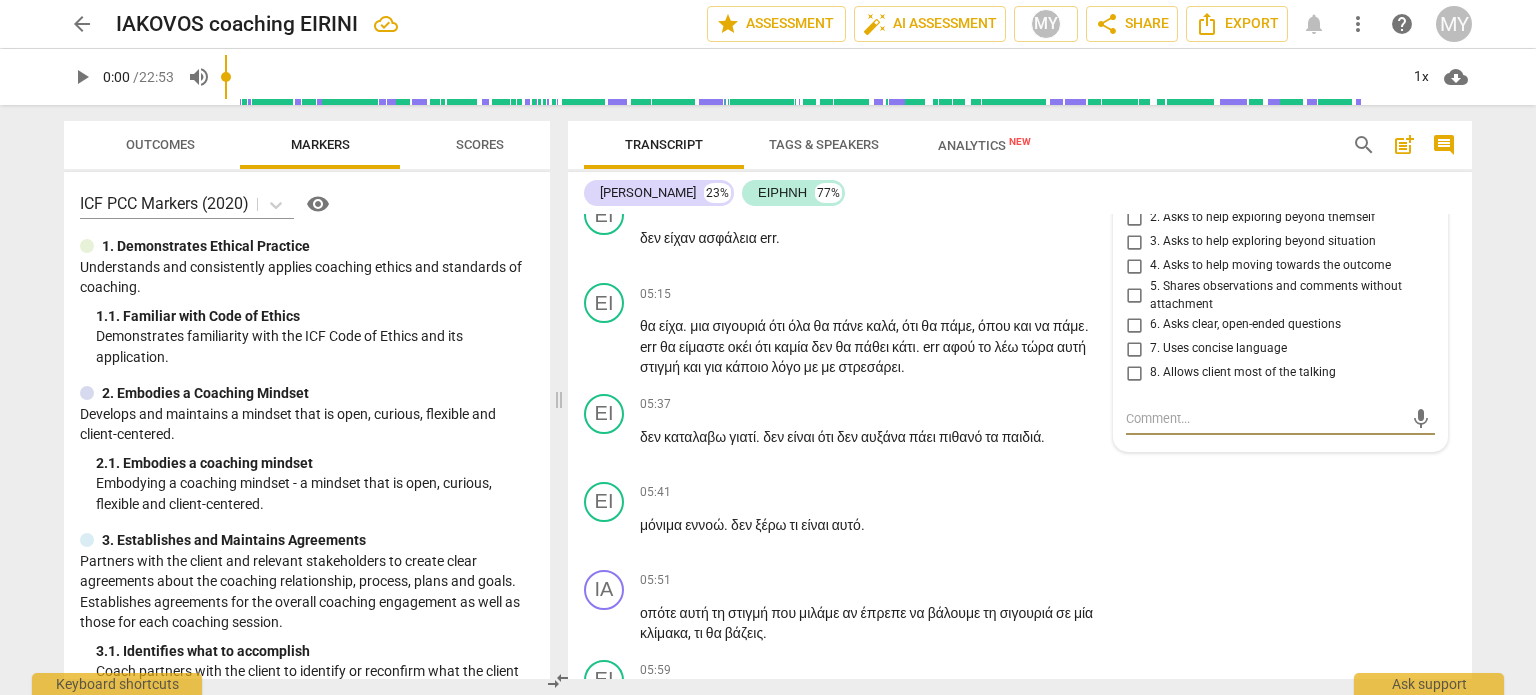 click on "2. Asks to help exploring beyond themself" at bounding box center [1134, 218] 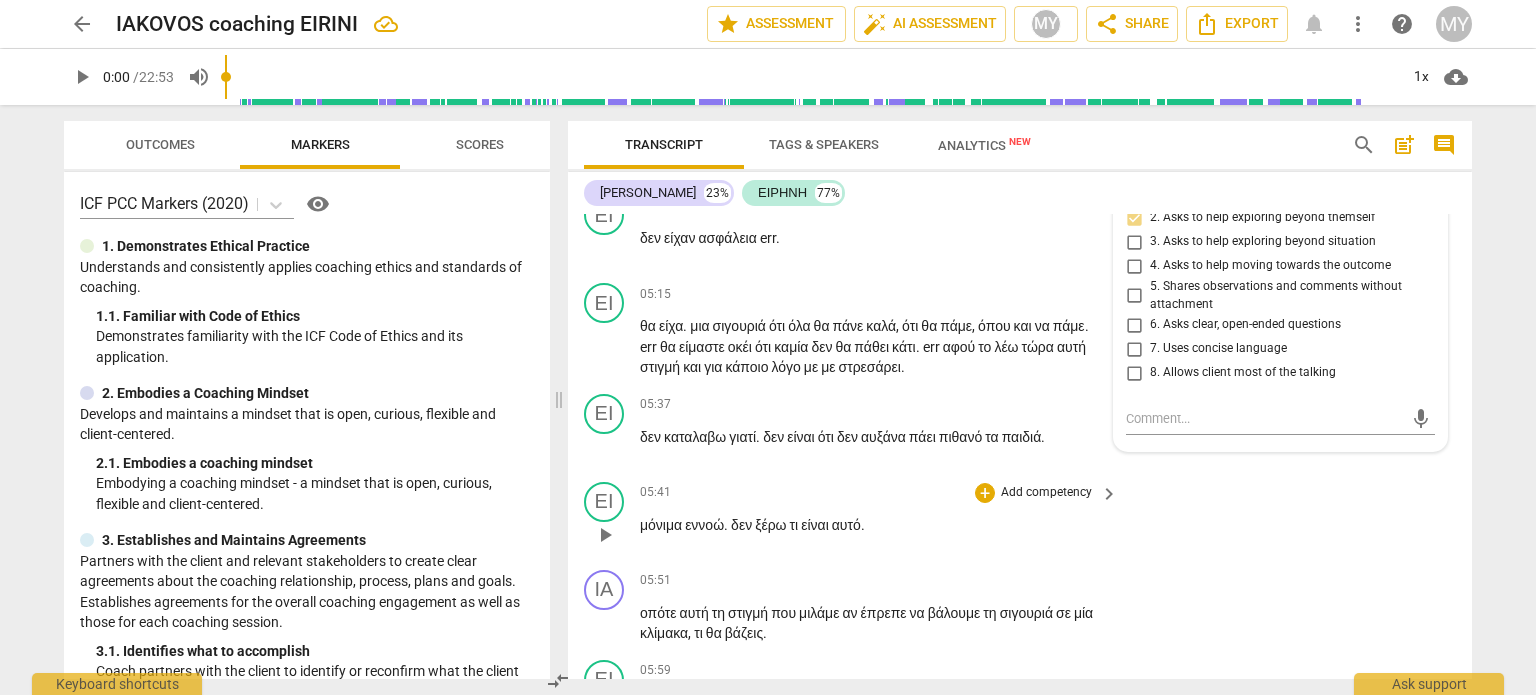 click on "τι" at bounding box center (796, 525) 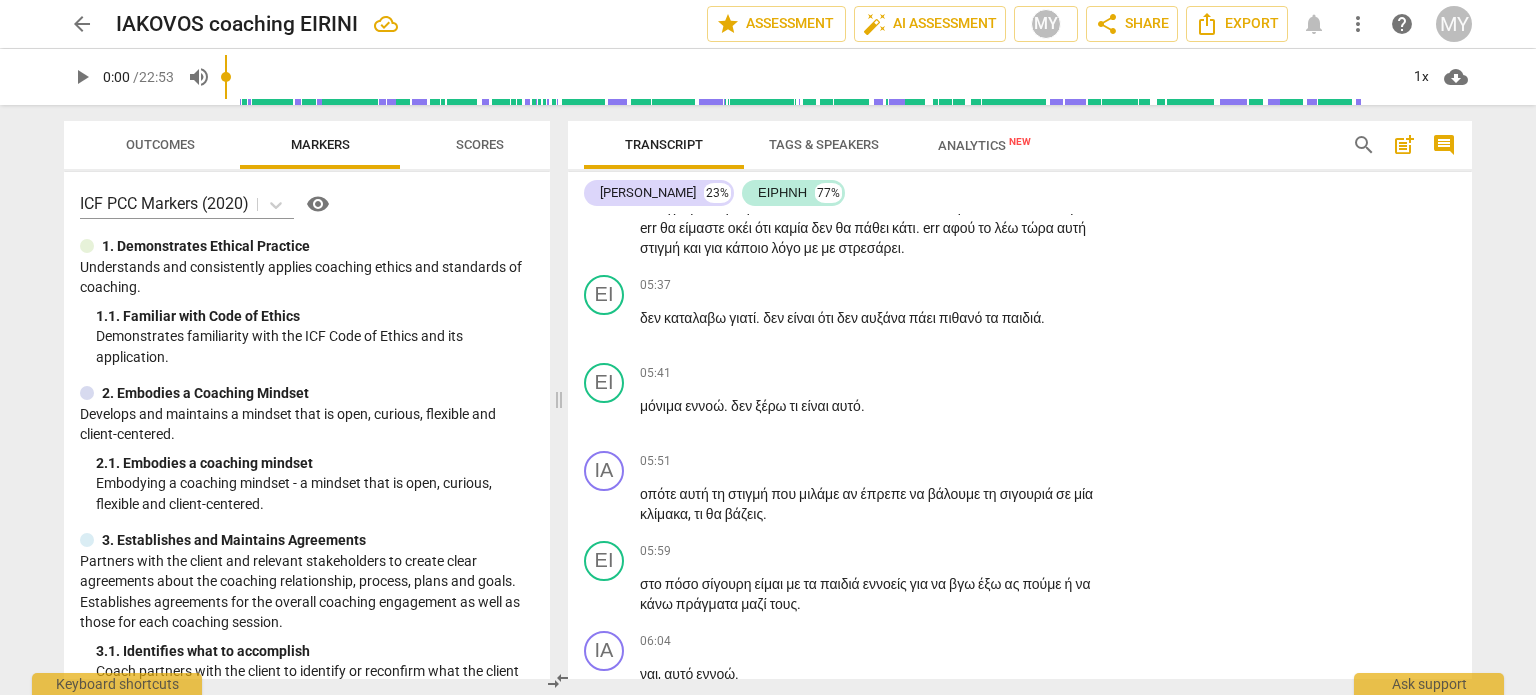 scroll, scrollTop: 2306, scrollLeft: 0, axis: vertical 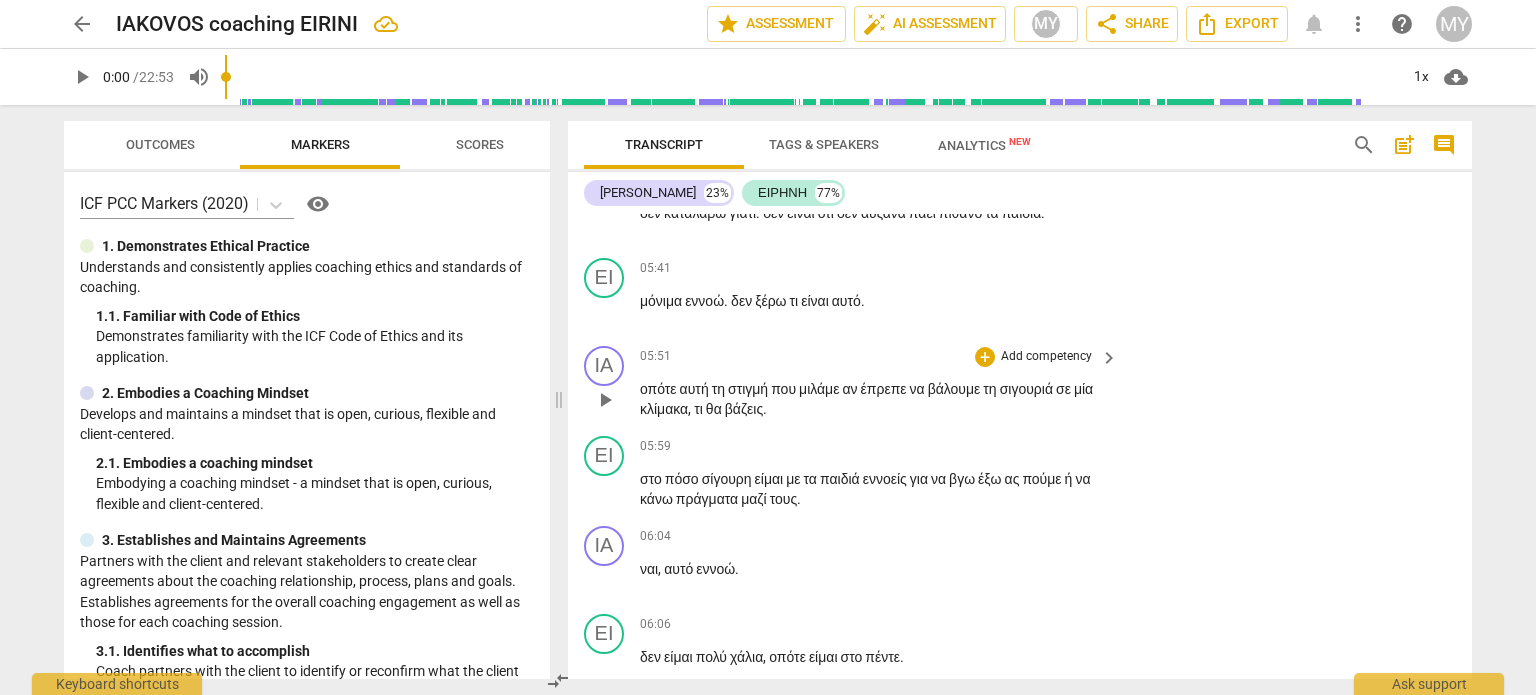 click on "Add competency" at bounding box center [1046, 357] 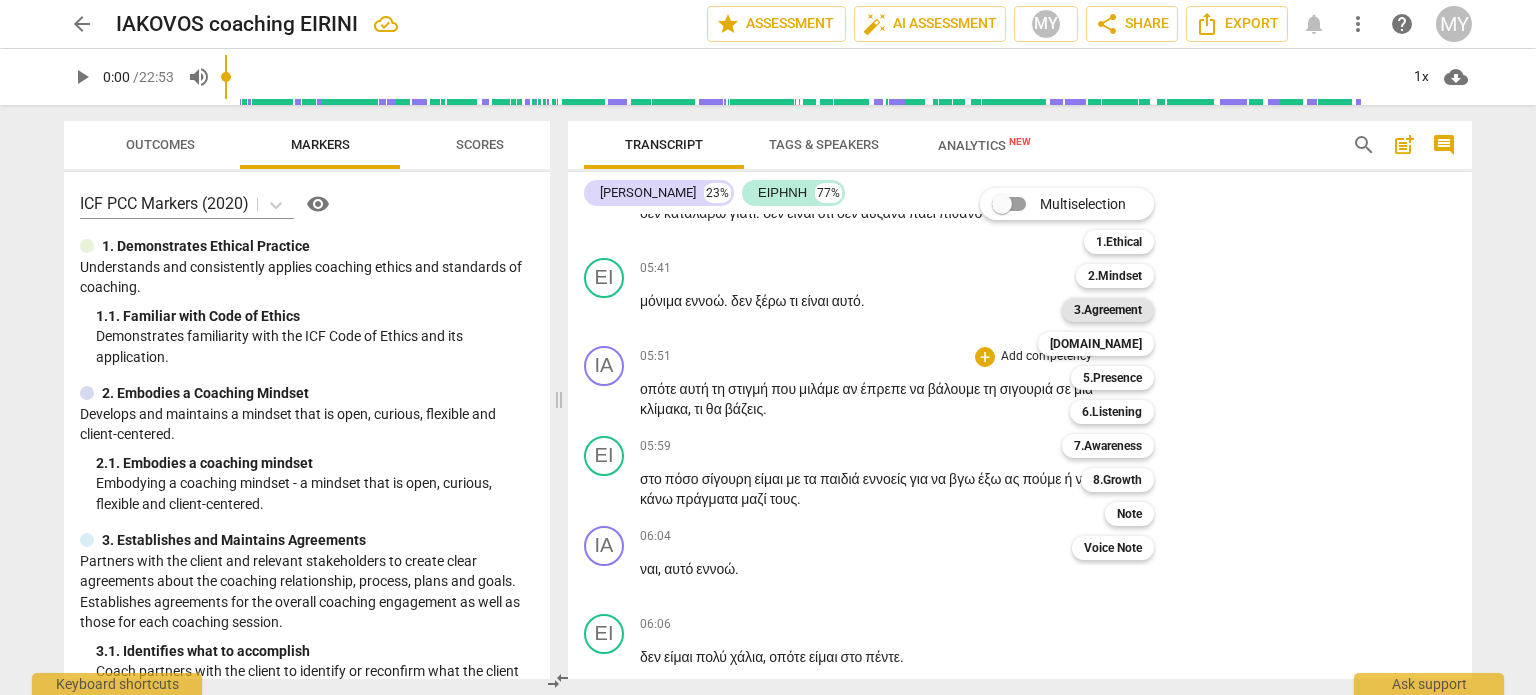 click on "3.Agreement" at bounding box center [1108, 310] 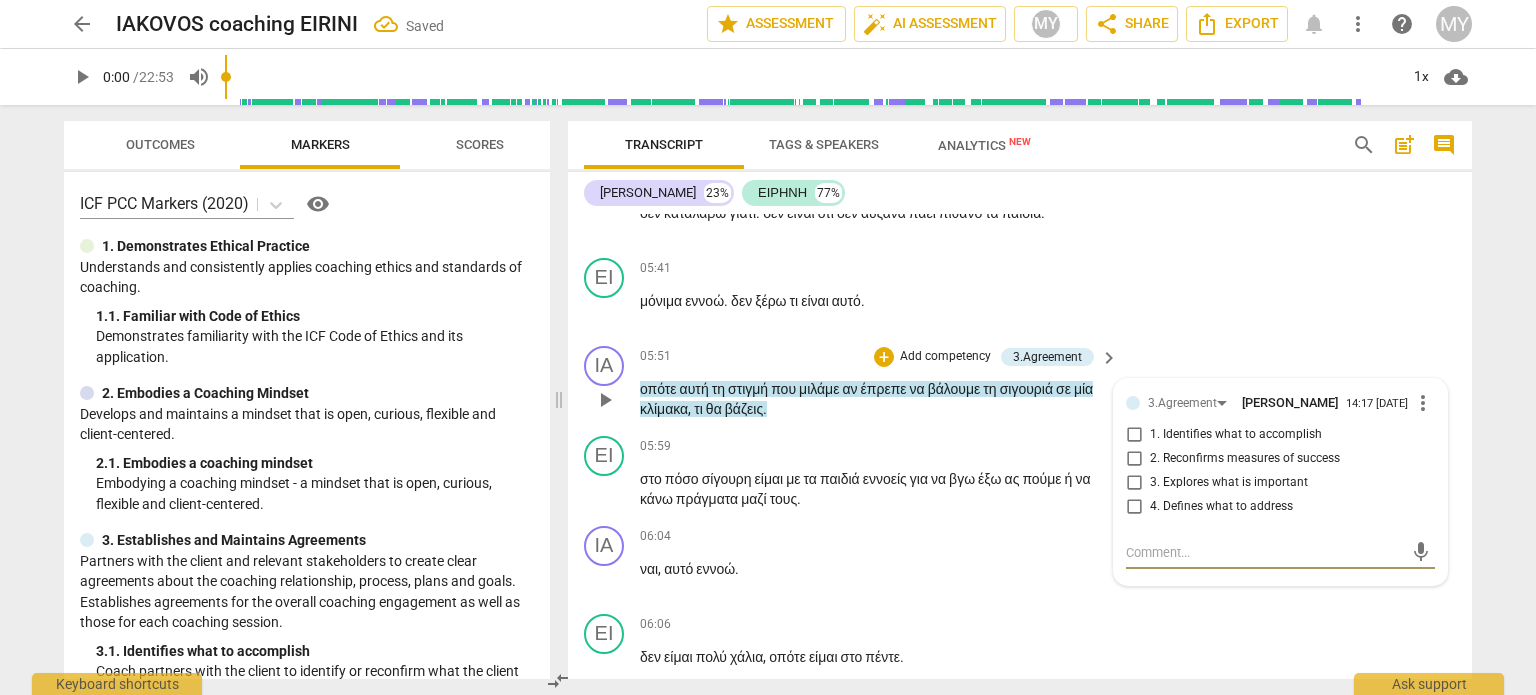 click on "2. Reconfirms measures of success" at bounding box center (1245, 459) 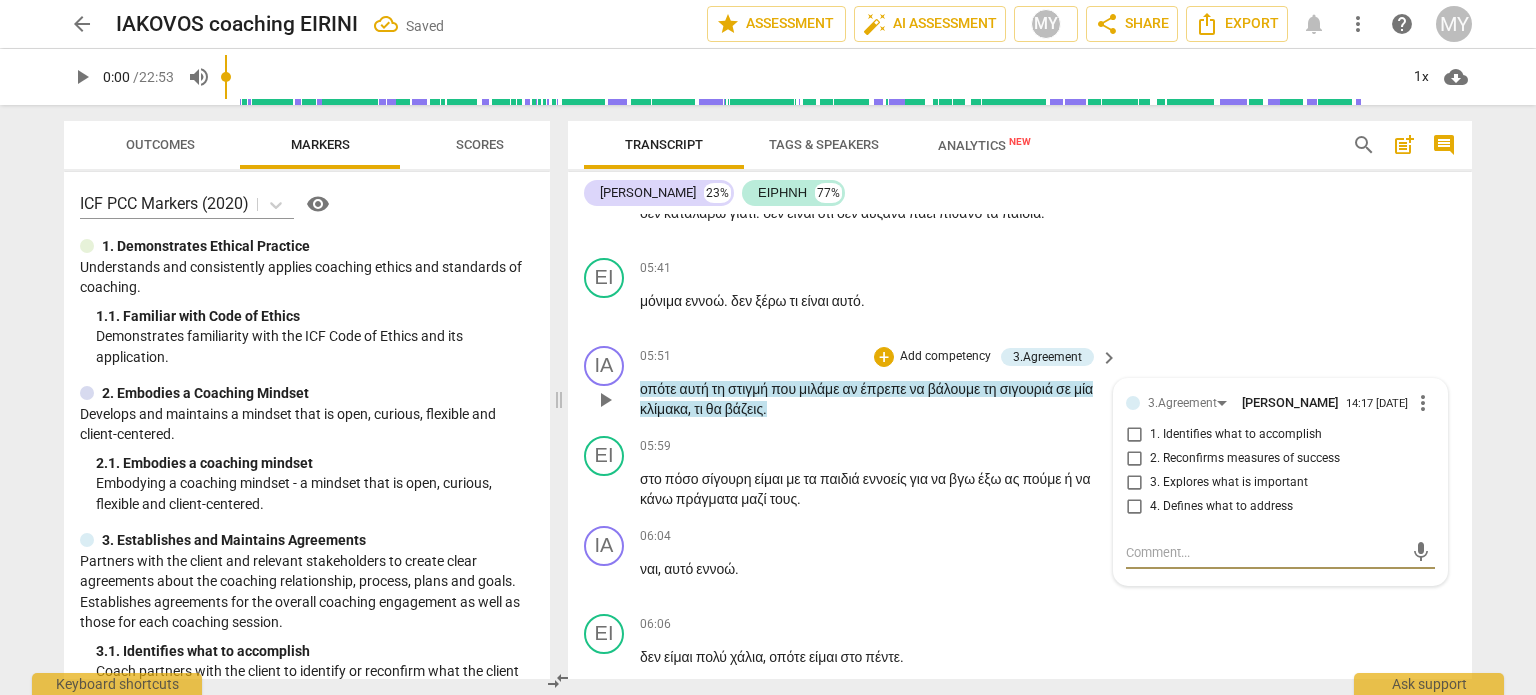 click on "2. Reconfirms measures of success" at bounding box center (1134, 459) 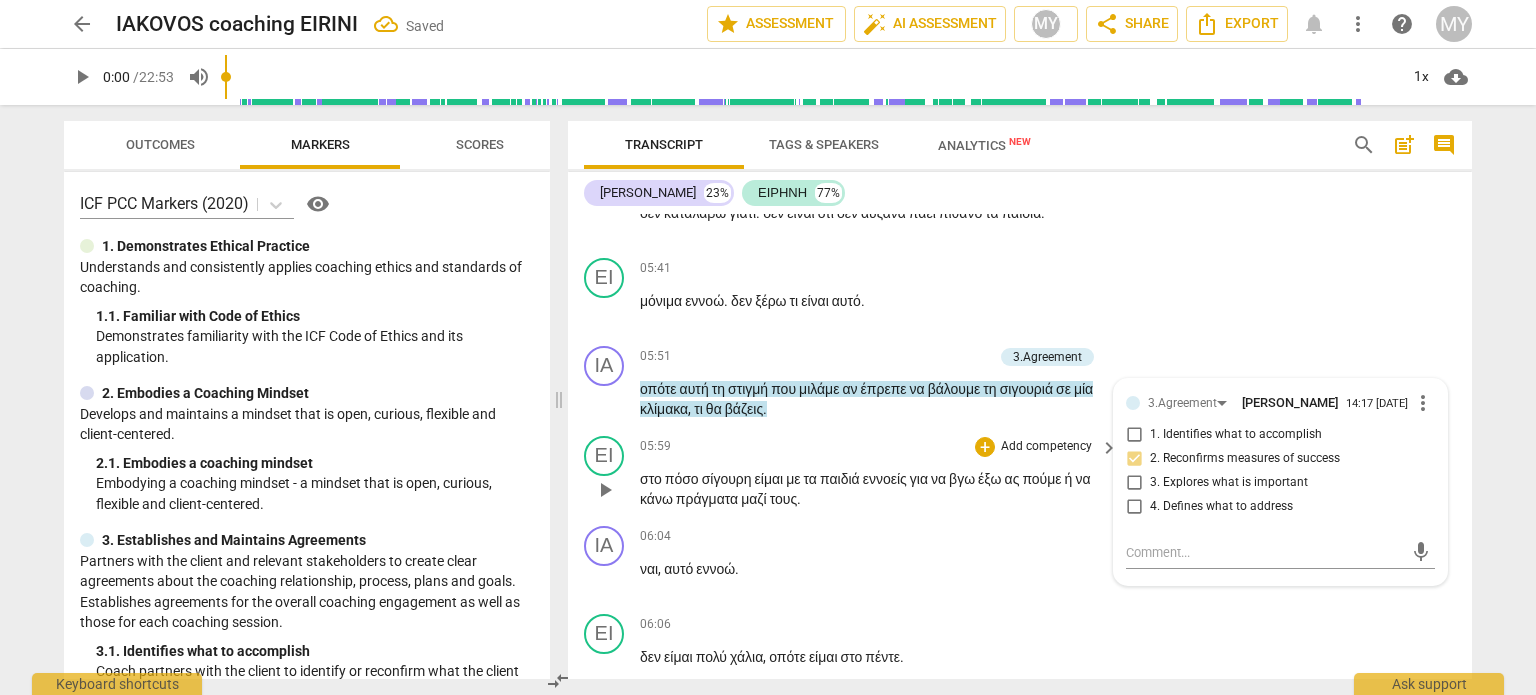 click on "στο   πόσο   σίγουρη   είμαι   με   τα   παιδιά   εννοείς   για   να   βγω   έξω   ας   πούμε   ή   να   κάνω   πράγματα   μαζί   τους ." at bounding box center [874, 489] 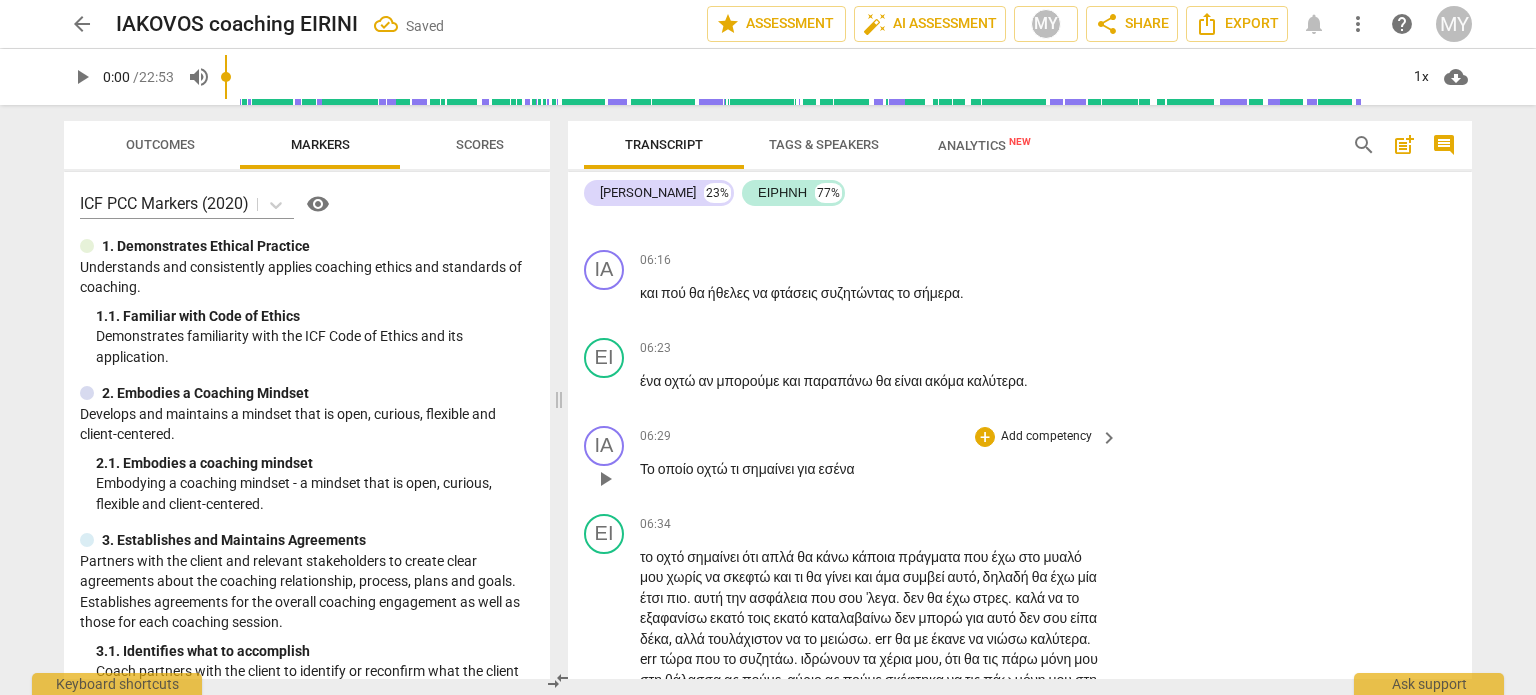 scroll, scrollTop: 2891, scrollLeft: 0, axis: vertical 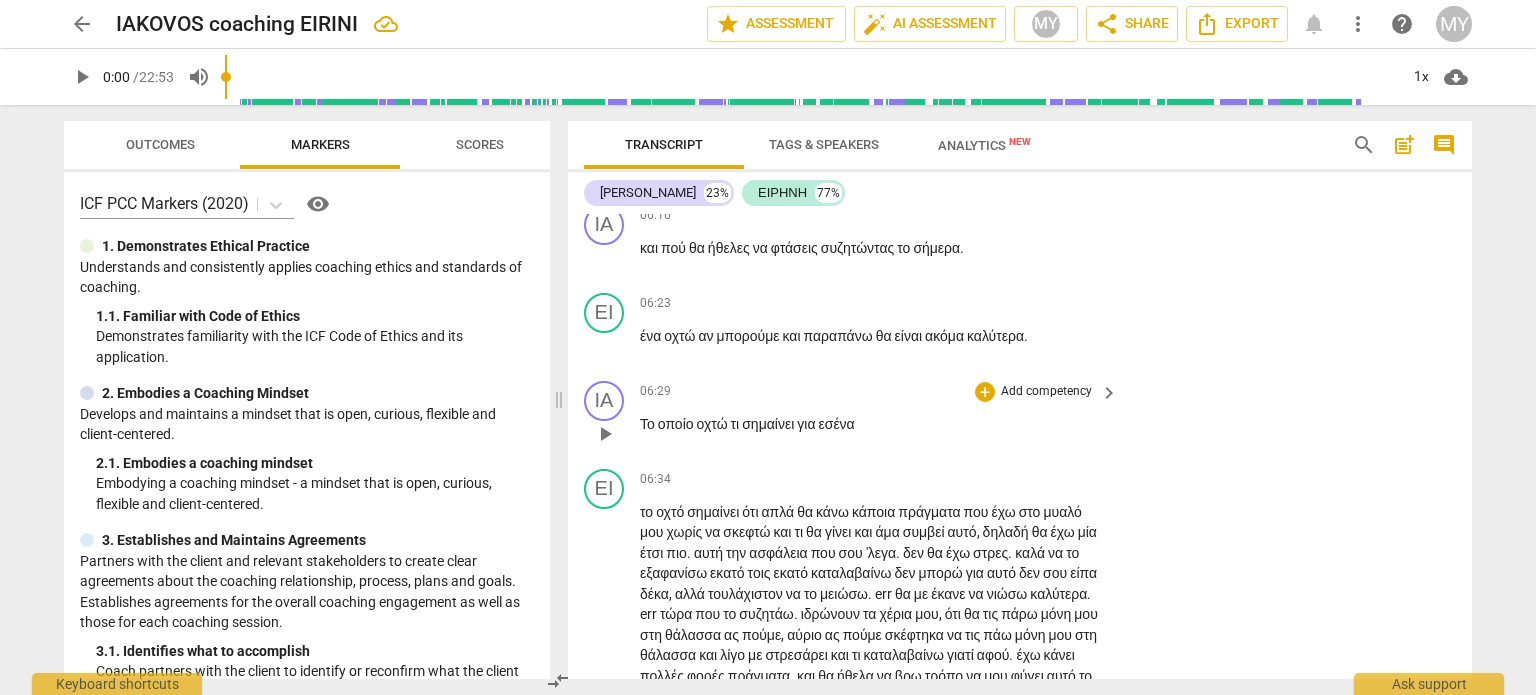 click on "Add competency" at bounding box center [1046, 392] 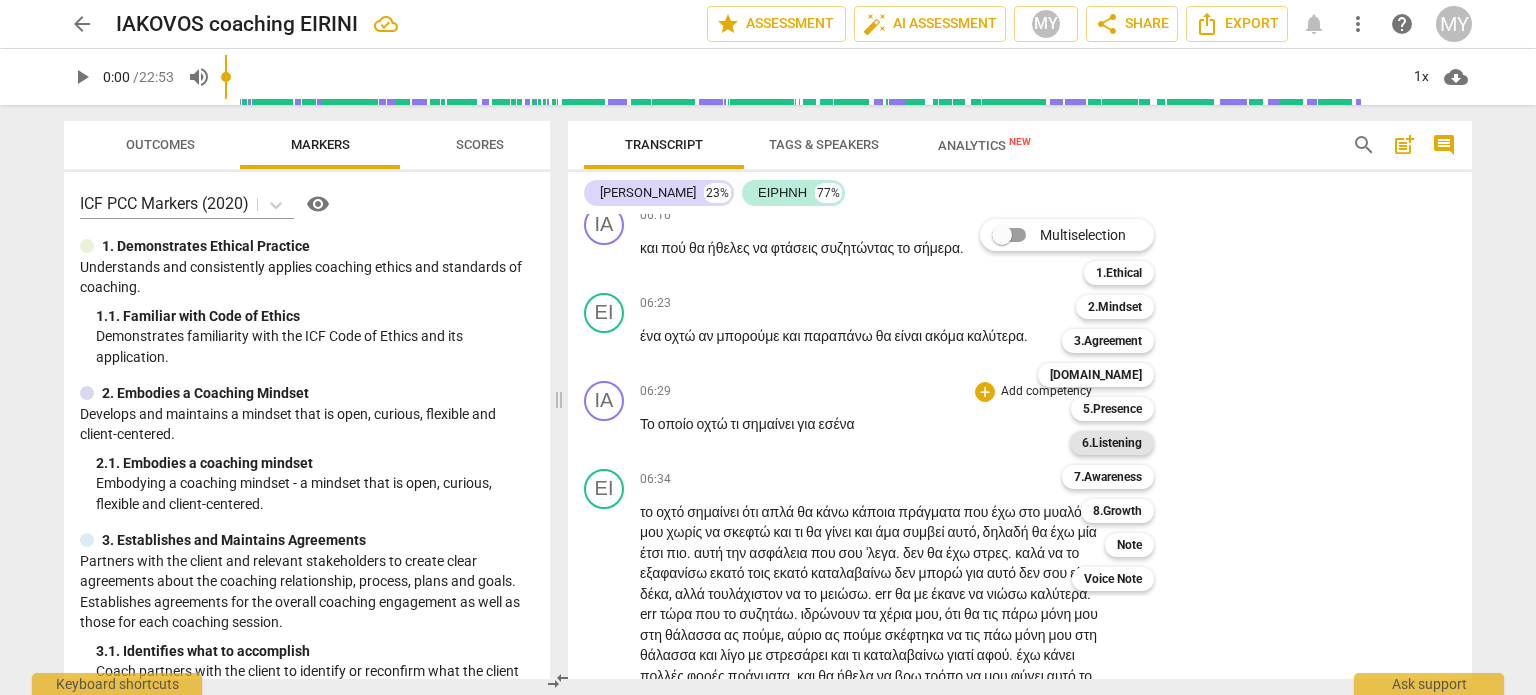 click on "6.Listening" at bounding box center [1112, 443] 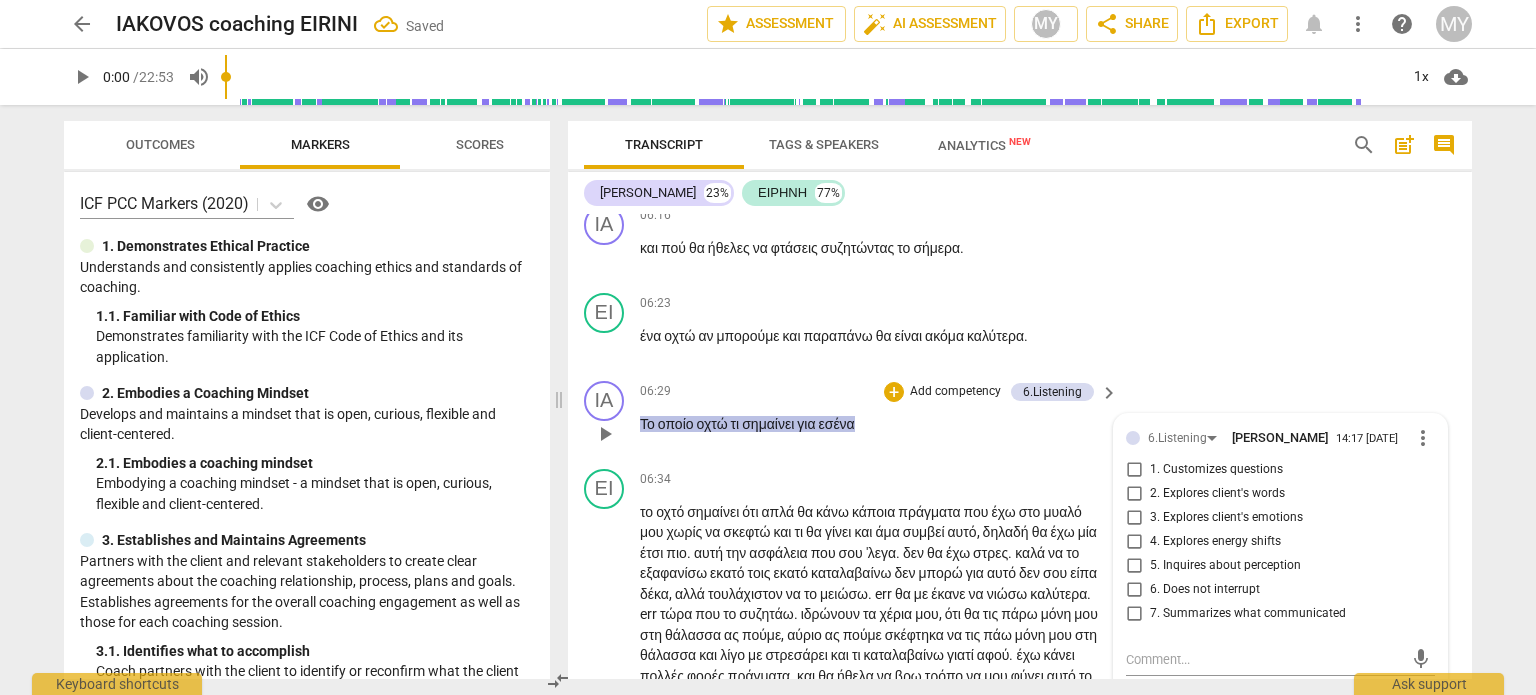 scroll, scrollTop: 2900, scrollLeft: 0, axis: vertical 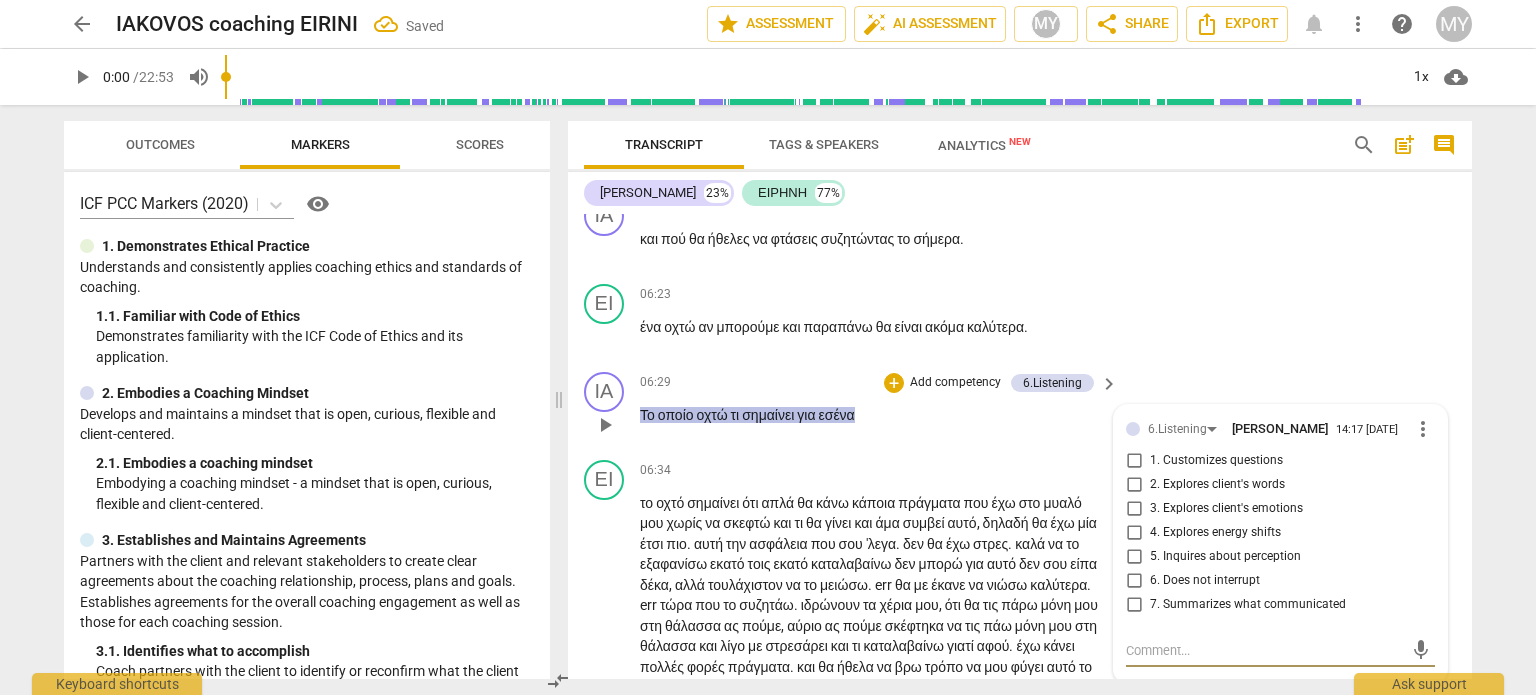 click on "2. Explores client's words" at bounding box center (1217, 485) 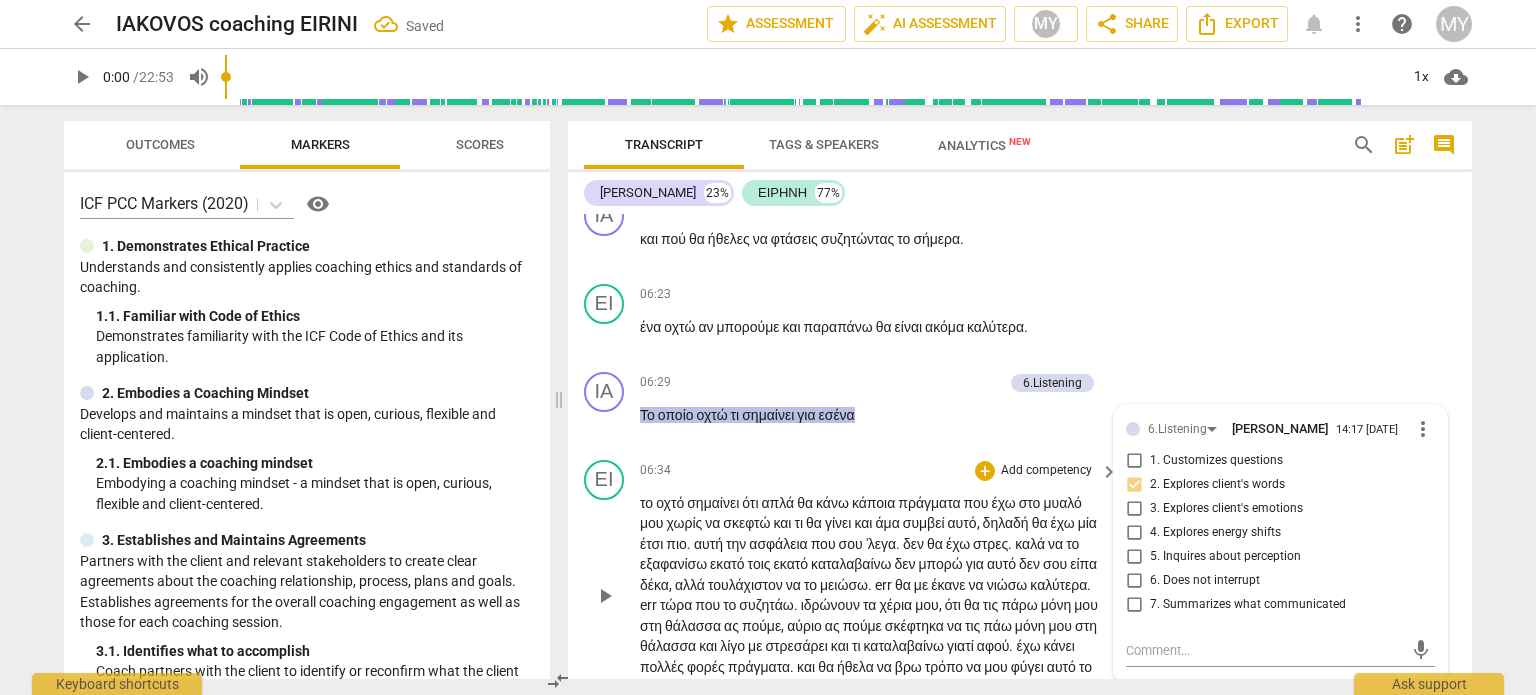 click on "εκατό" at bounding box center [792, 564] 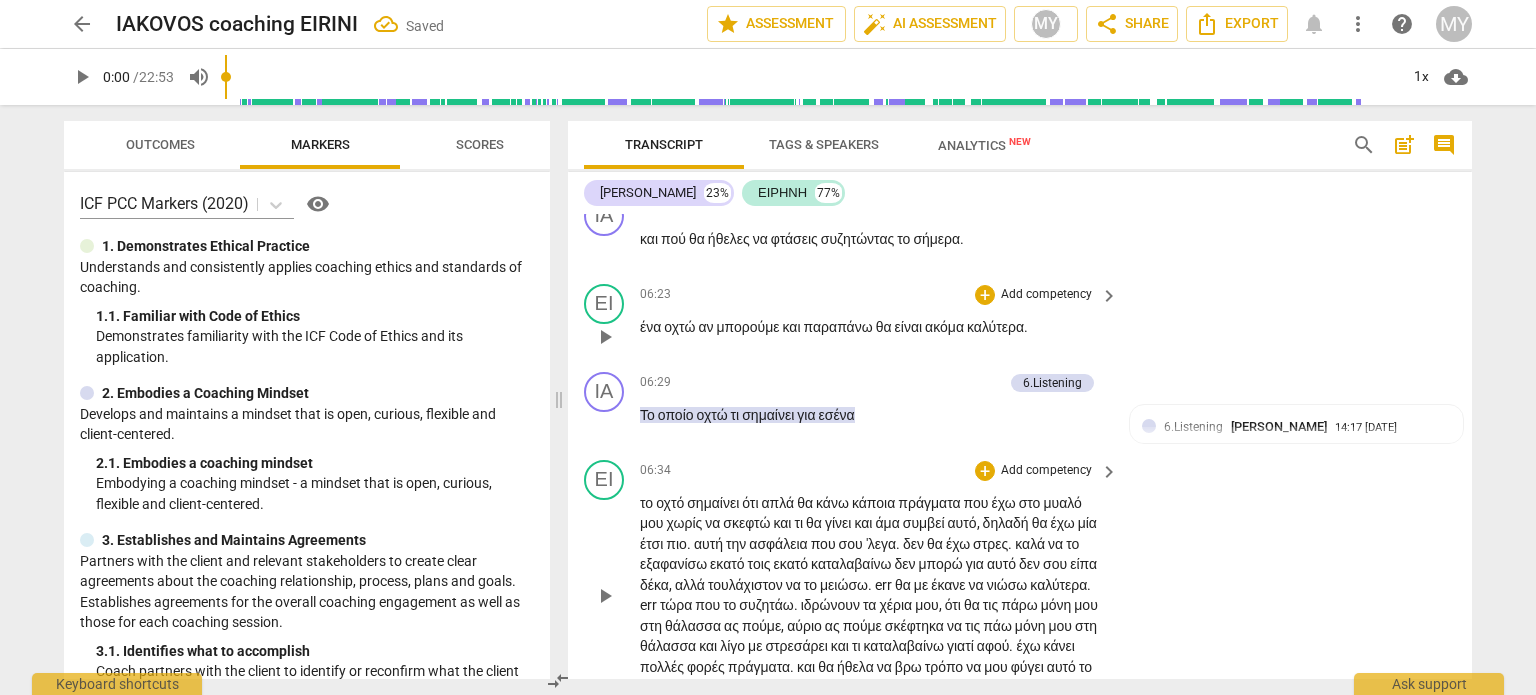 drag, startPoint x: 1463, startPoint y: 382, endPoint x: 1463, endPoint y: 366, distance: 16 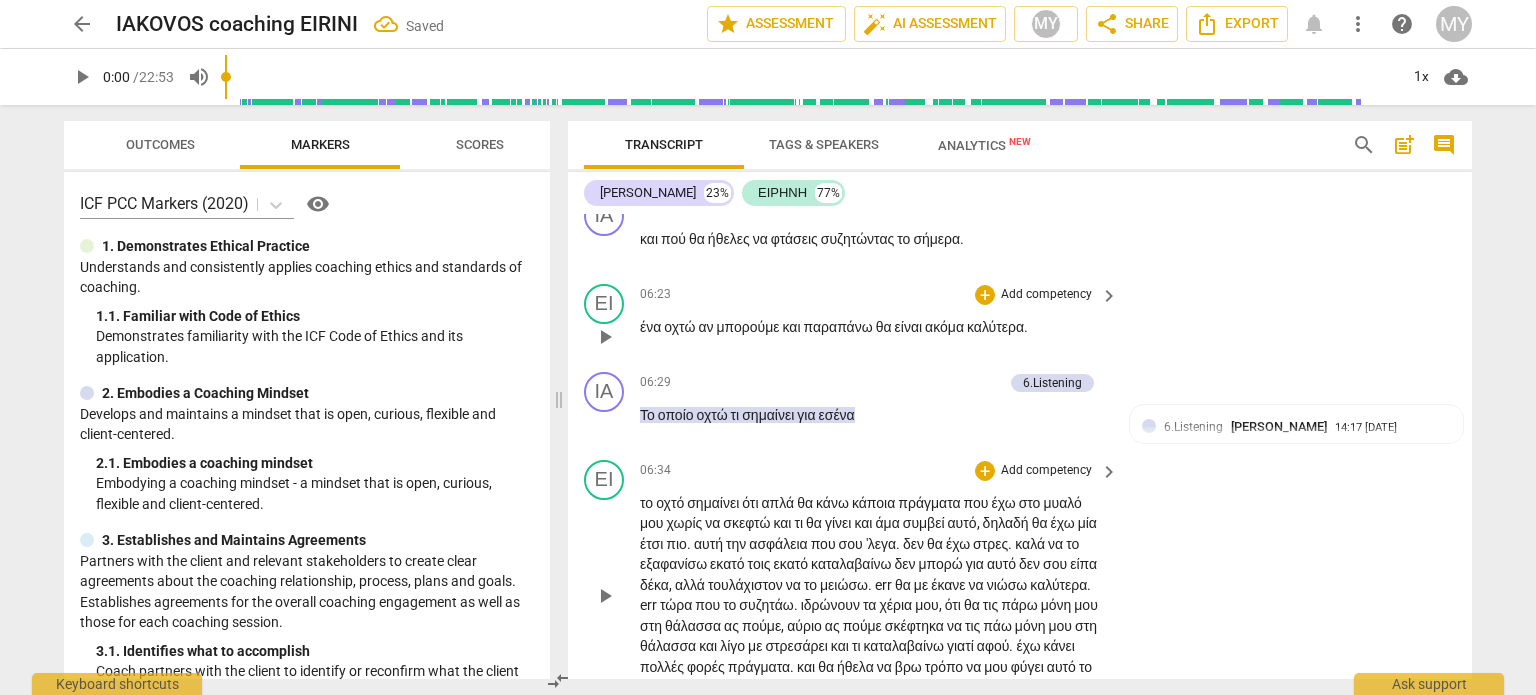click on "ΙΑ play_arrow pause 00:17 + Add competency keyboard_arrow_right καλήσπέρα   ειρήνη . ΕΙ play_arrow pause 00:20 + Add competency keyboard_arrow_right γεια   σου   Ιάκοβε   είμαι   καλά   ζεσταίνομαι   αρκετά ,   αλλά   εντάξει   την   παλεύω . ΙΑ play_arrow pause 00:27 + Add competency keyboard_arrow_right ωραία .   Τι   θα   ήθελες   να   συζητήσουμε   σήμερα ? ΕΙ play_arrow pause 00:31 + Add competency keyboard_arrow_right Λοιπόν   άκου   τώρα   τι   είχε   γίνει .   ενώ   είχα   άλλη   μια   εβδομάδα   τα   παιδιά   στο   [GEOGRAPHIC_DATA]   κάμπ   και   όλα   καλά   επειδή   φύγαμε   για   περίπου   πέντε   μέρες   φύγαν   από   το   πρόγραμμα   και   τώρα   ξαφνικά   δεν   θέλουν   να   γυρίσουνε .   Πήγαν   σήμερα   και   δεν" at bounding box center (1020, 446) 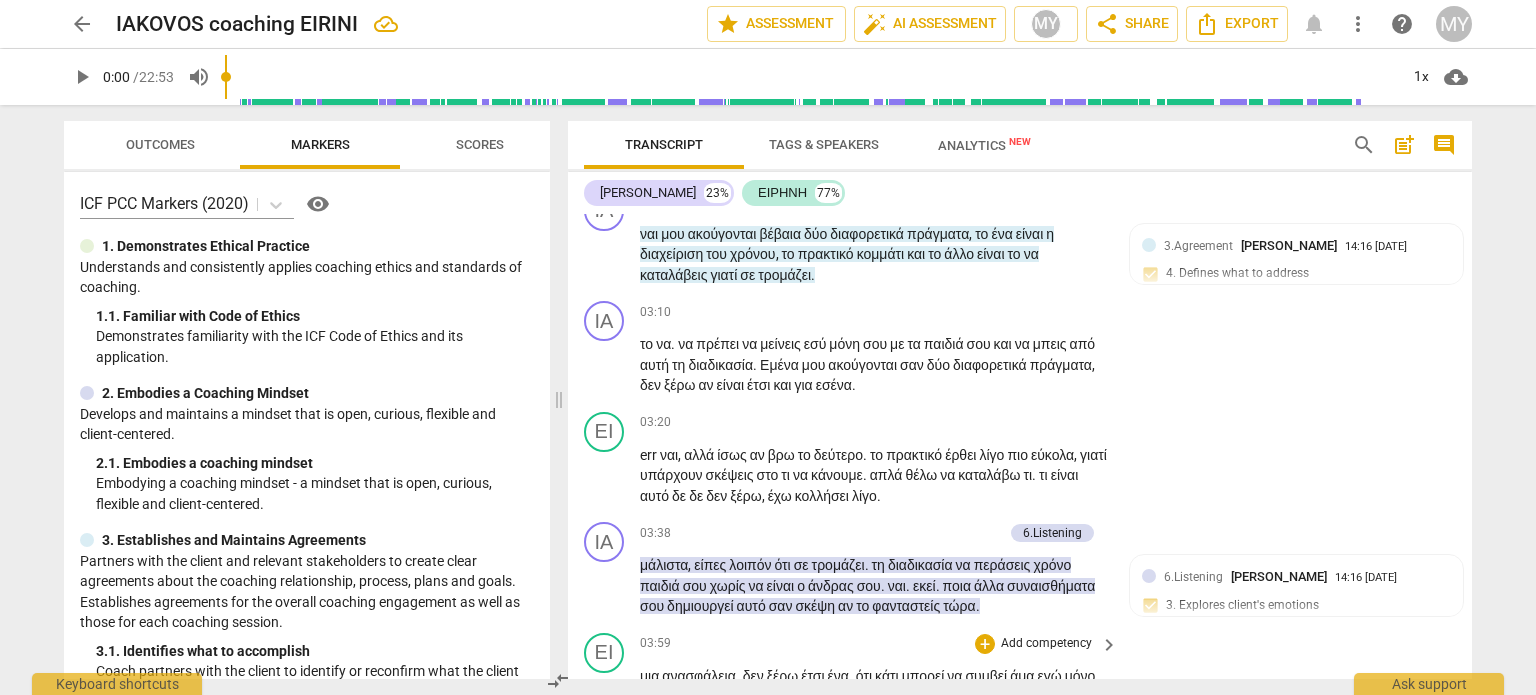 scroll, scrollTop: 1152, scrollLeft: 0, axis: vertical 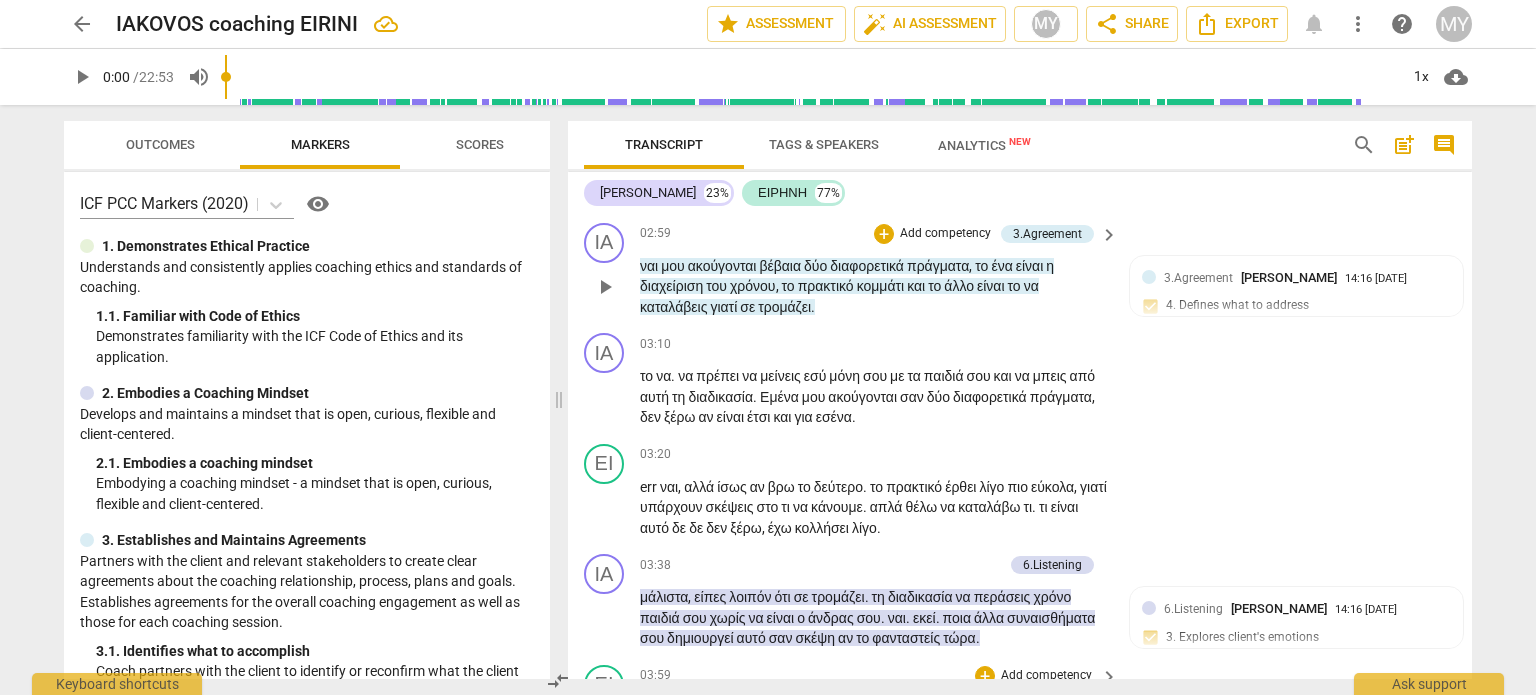 click on "Add competency" at bounding box center (945, 234) 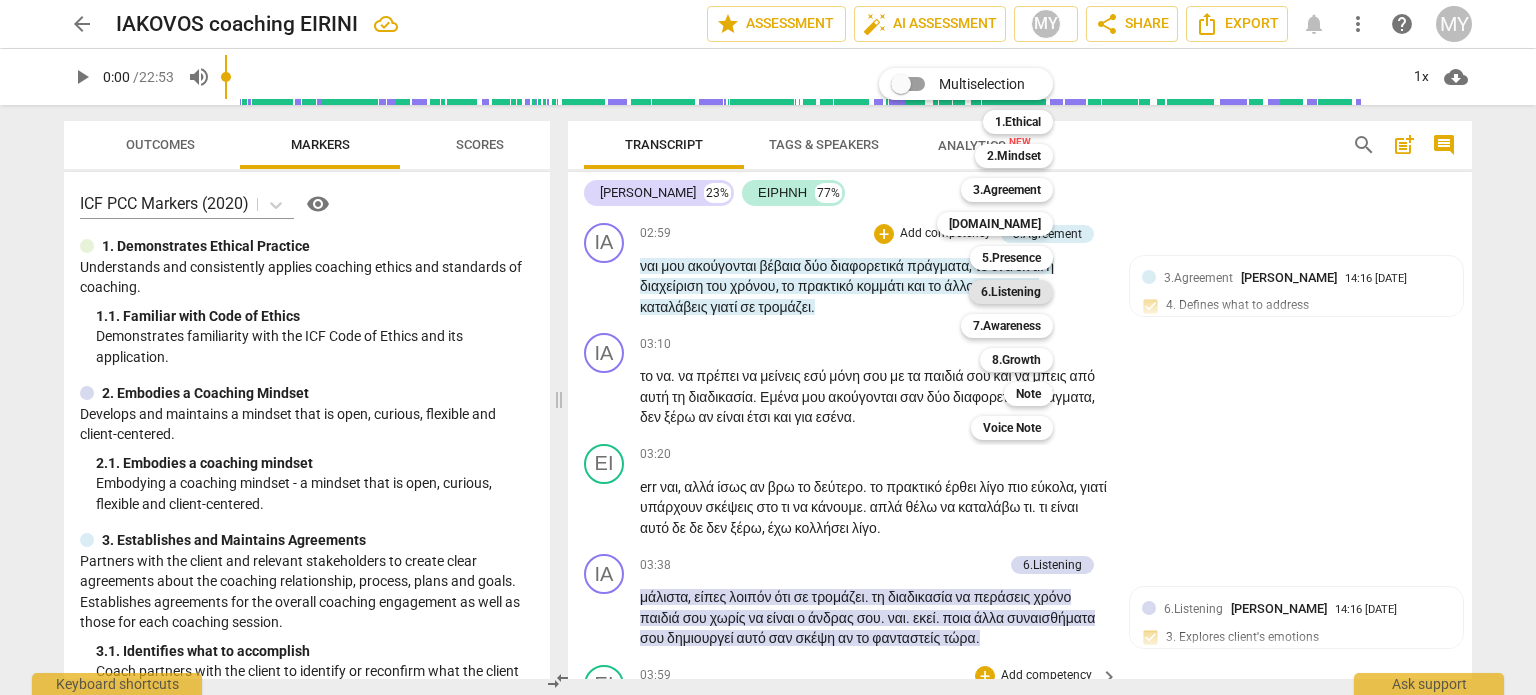click on "6.Listening" at bounding box center [1011, 292] 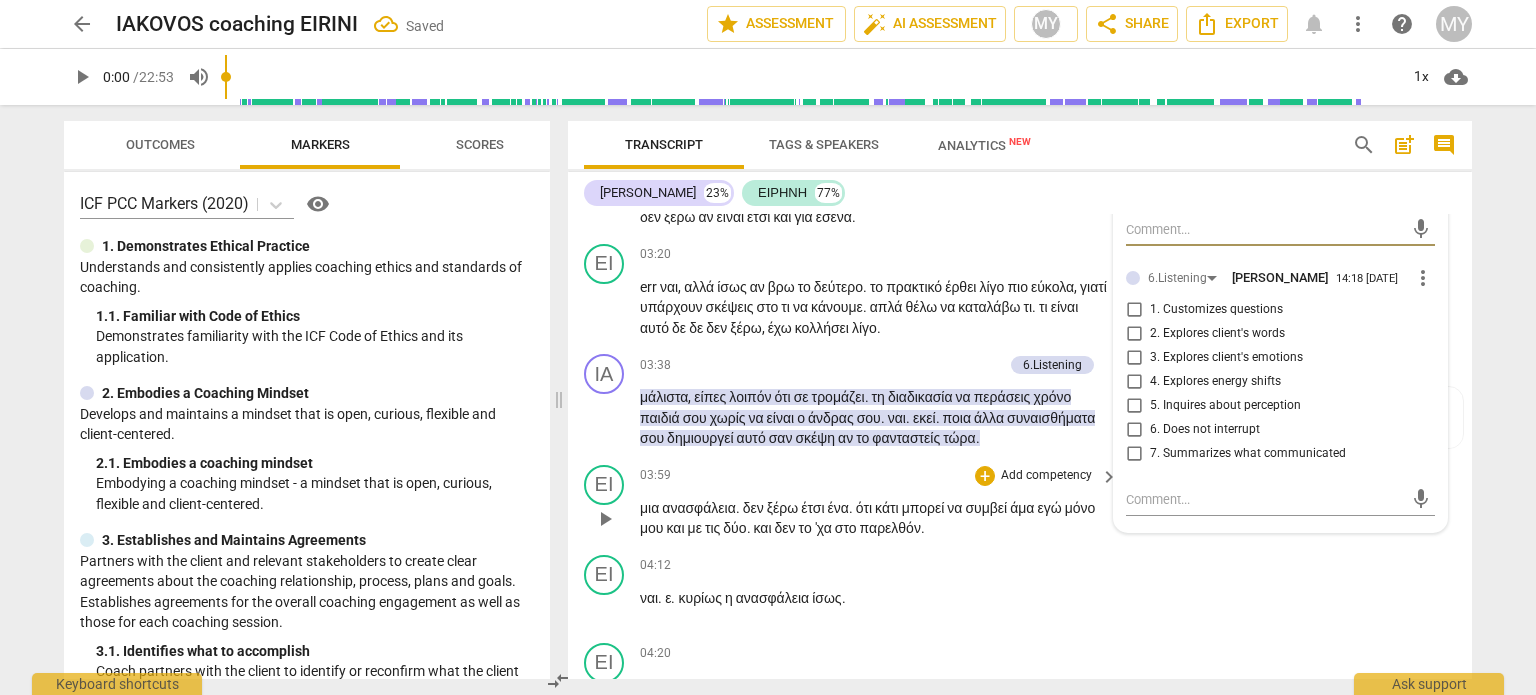 scroll, scrollTop: 1352, scrollLeft: 0, axis: vertical 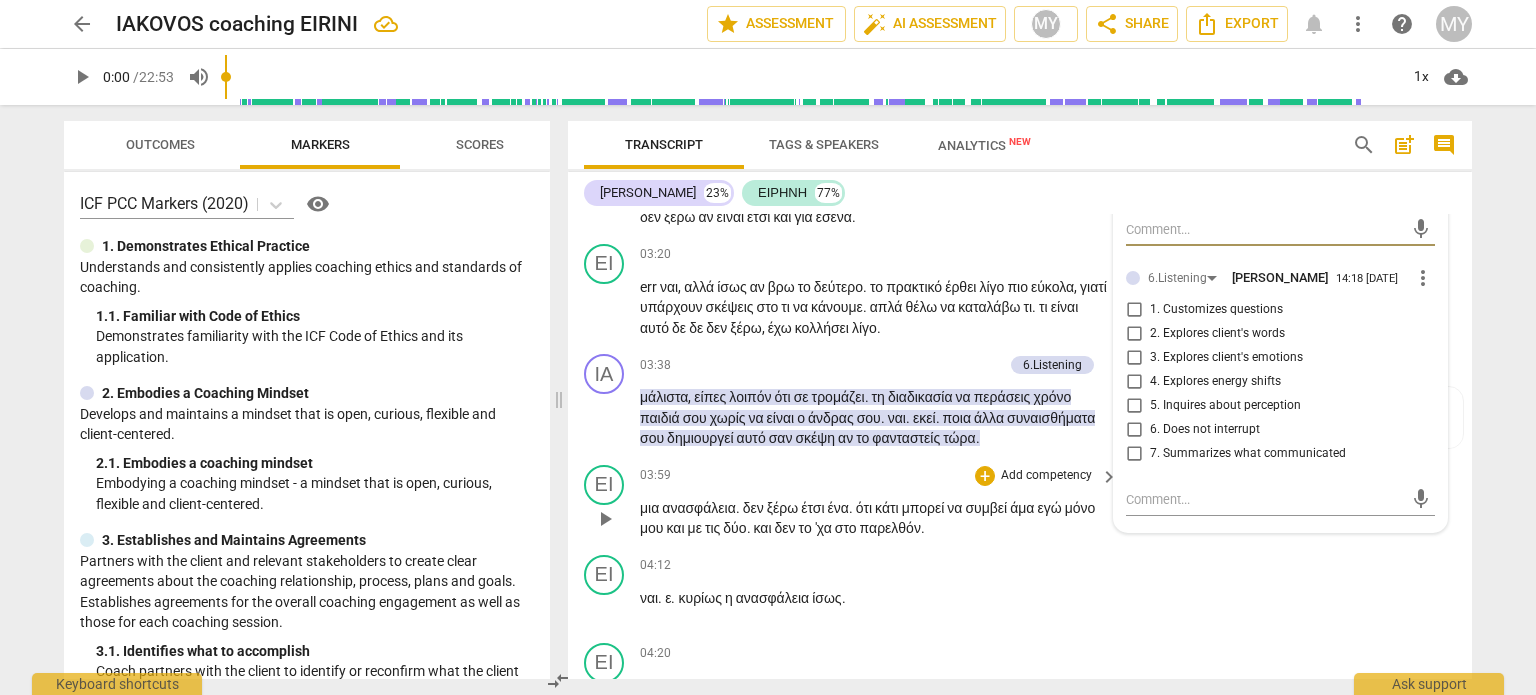 click on "7. Summarizes what communicated" at bounding box center (1134, 454) 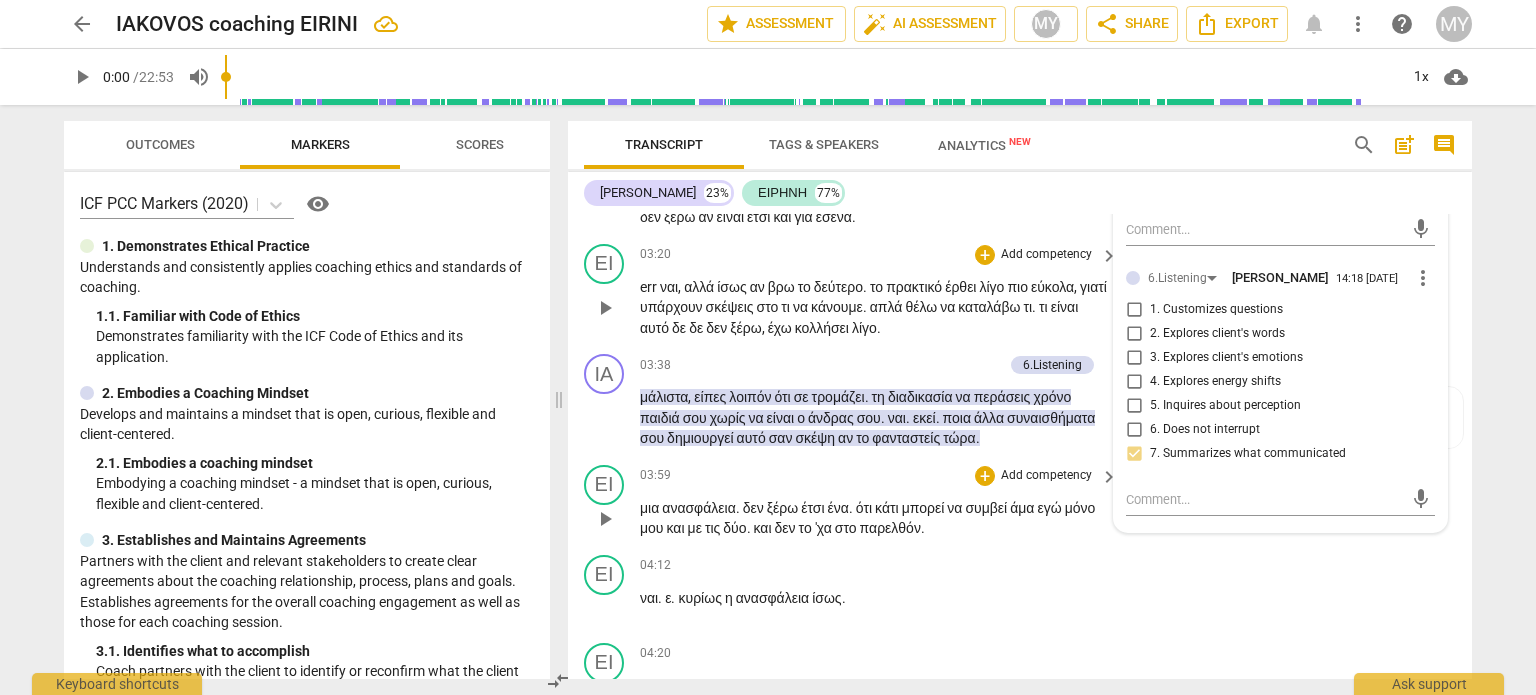 click on "υπάρχουν" at bounding box center [673, 307] 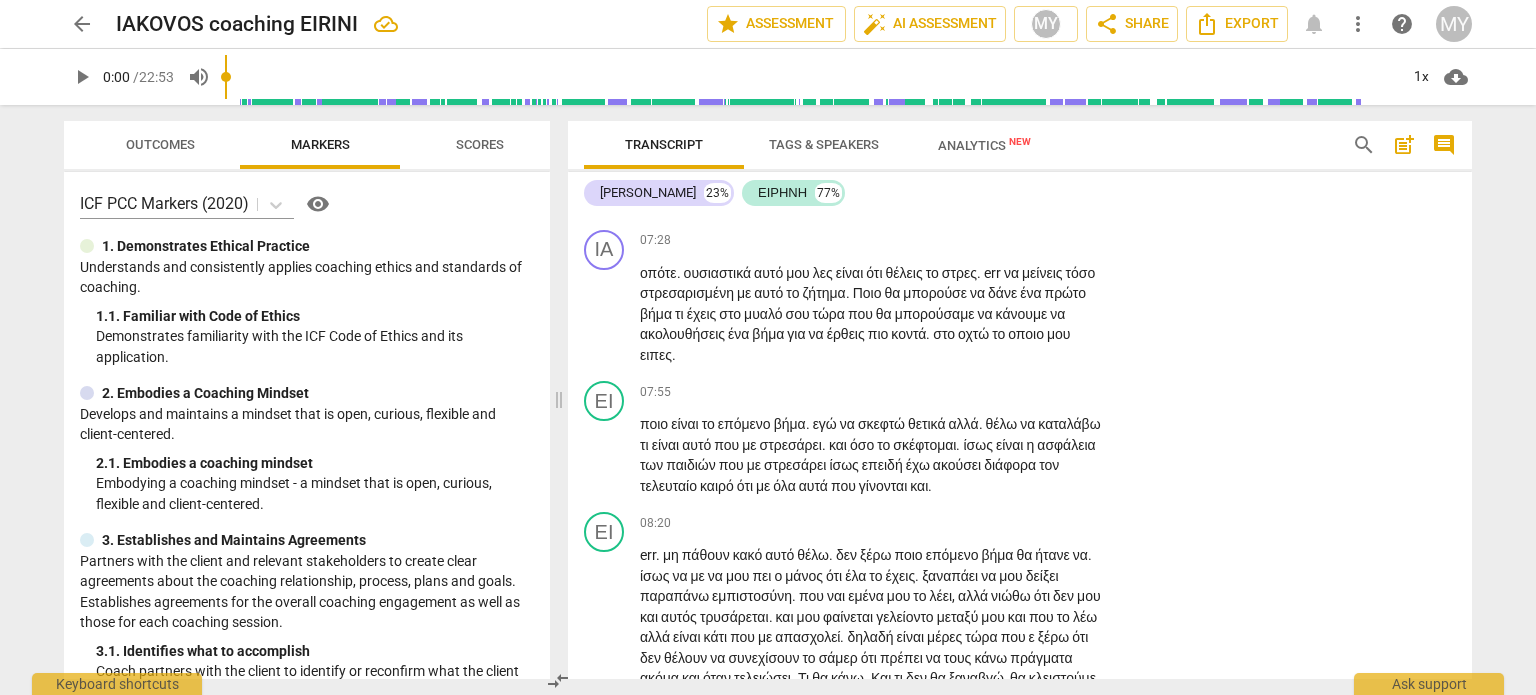 scroll, scrollTop: 3385, scrollLeft: 0, axis: vertical 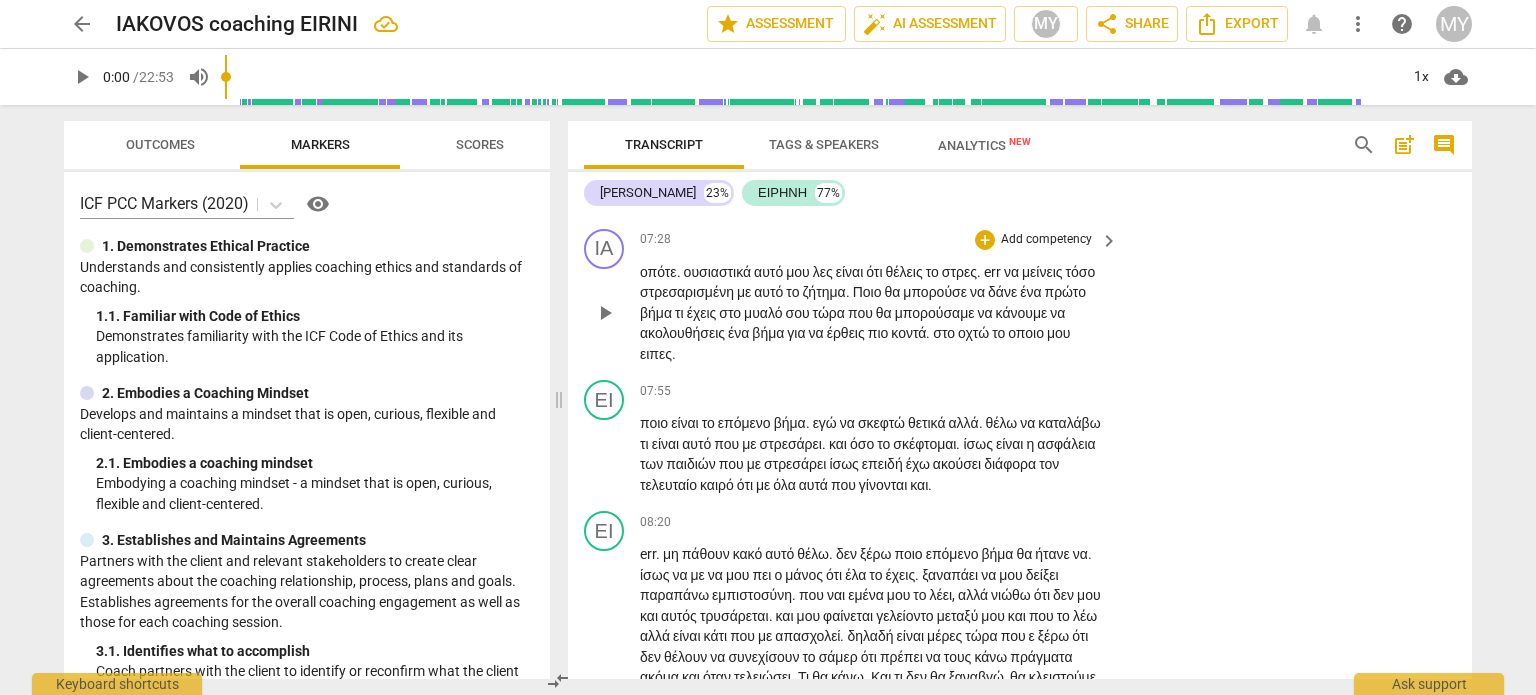 click on "οπότε .   ουσιαστικά   αυτό   μου   λες   είναι   ότι   θέλεις   το   στρες .   err   να   μείνεις   τόσο   στρεσαρισμένη   με   αυτό   το   ζήτημα .   Ποιο   θα   μπορούσε   να   δάνε   ένα   πρώτο   βήμα   τι   έχεις   στο   μυαλό   σου   τώρα   που   θα   μπορούσαμε   να   κάνουμε   να   ακολουθήσεις   ένα   βήμα   για   να   έρθεις   πιο   κοντά .   στο   οχτώ   το   οποιο   μου   ειπες ." at bounding box center (880, 313) 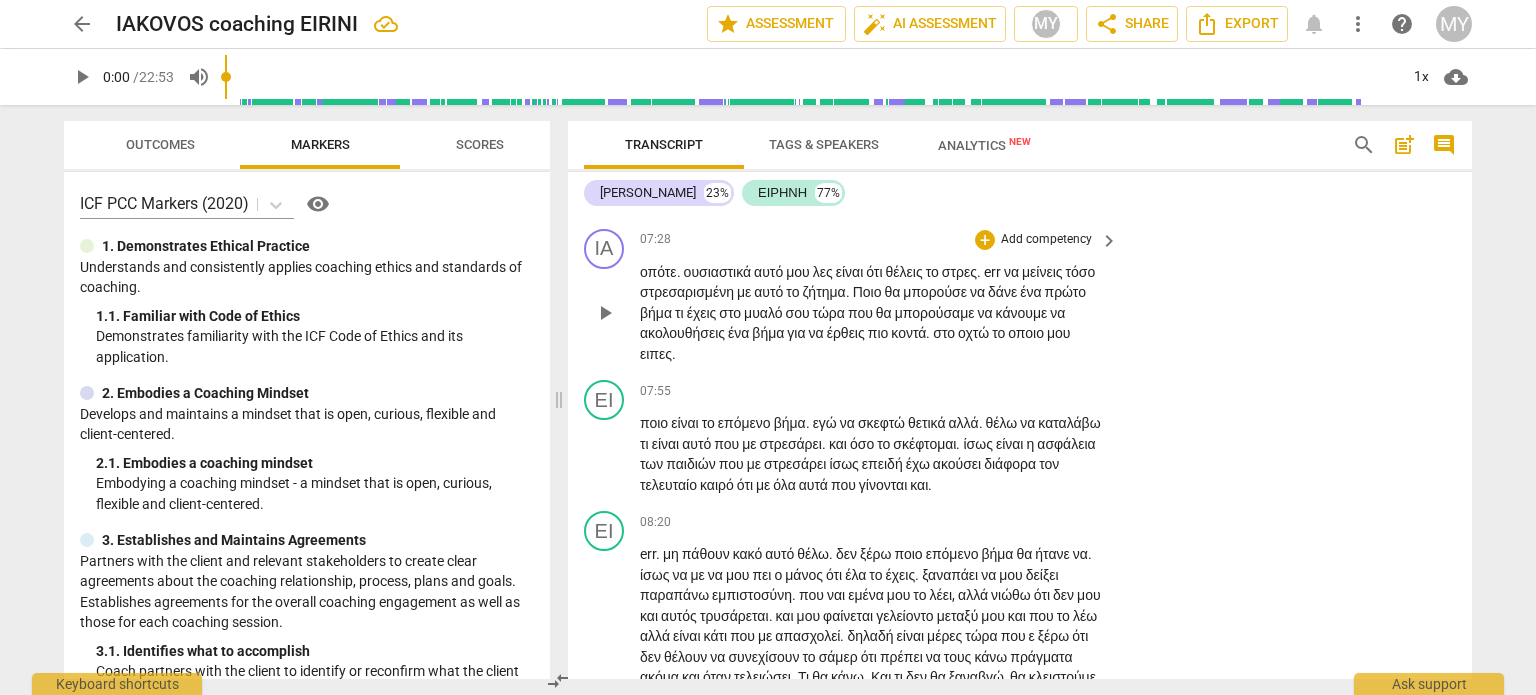 click on "μείνεις" at bounding box center [1044, 272] 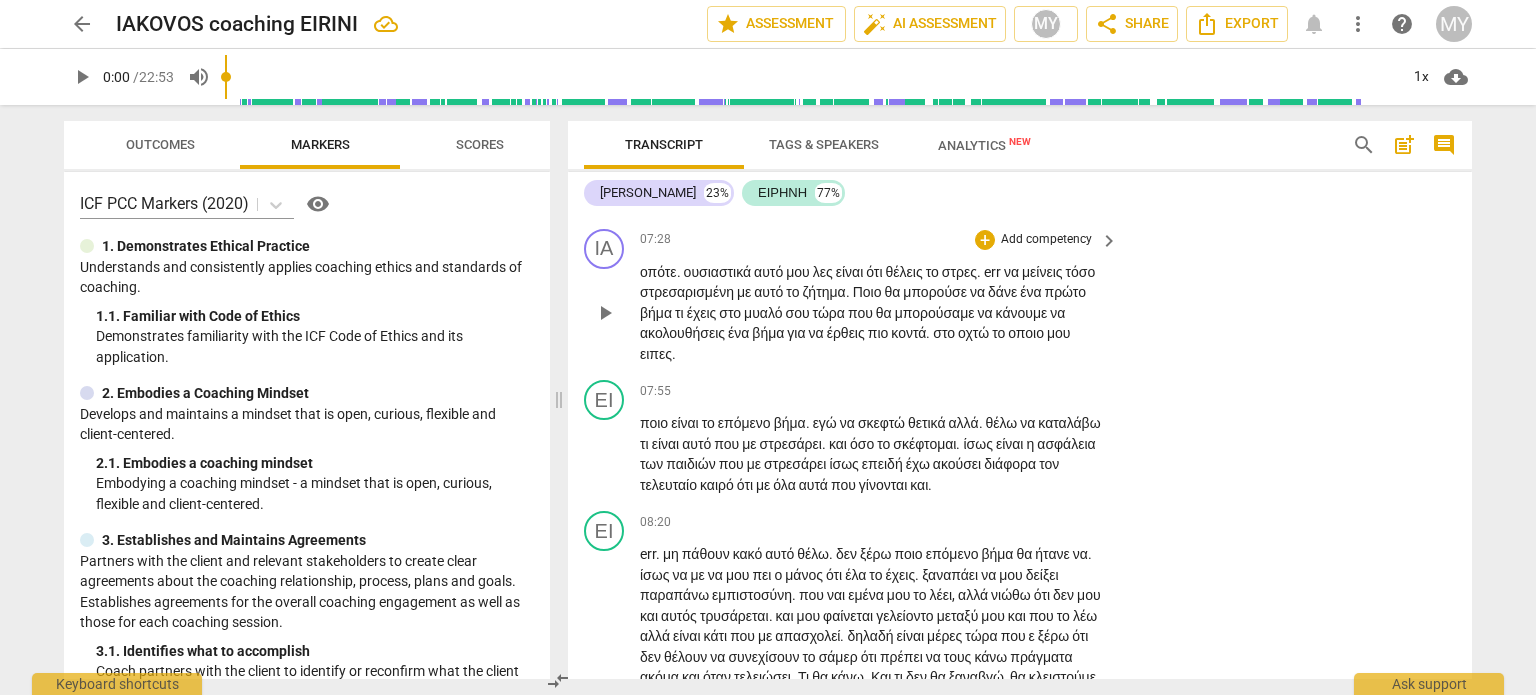 type 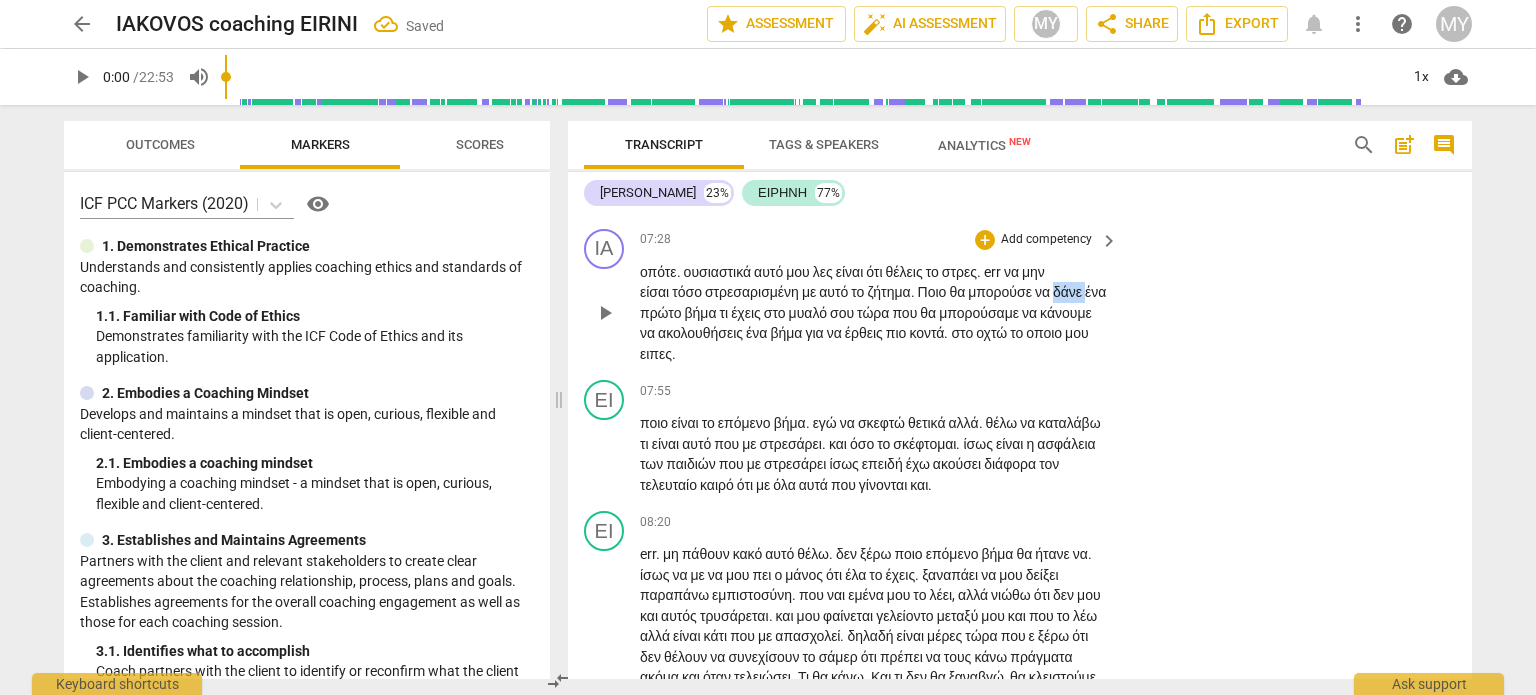 drag, startPoint x: 671, startPoint y: 344, endPoint x: 642, endPoint y: 346, distance: 29.068884 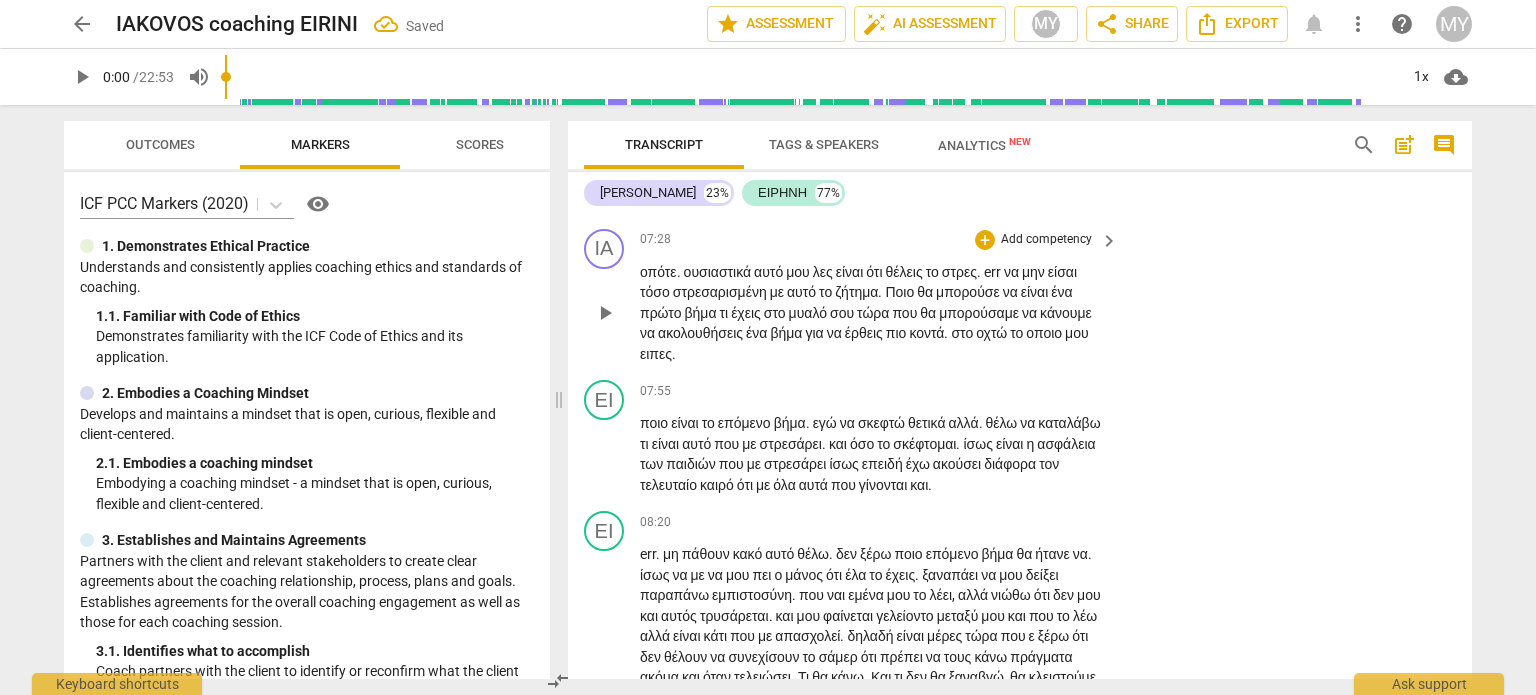 click on "Add competency" at bounding box center [1046, 240] 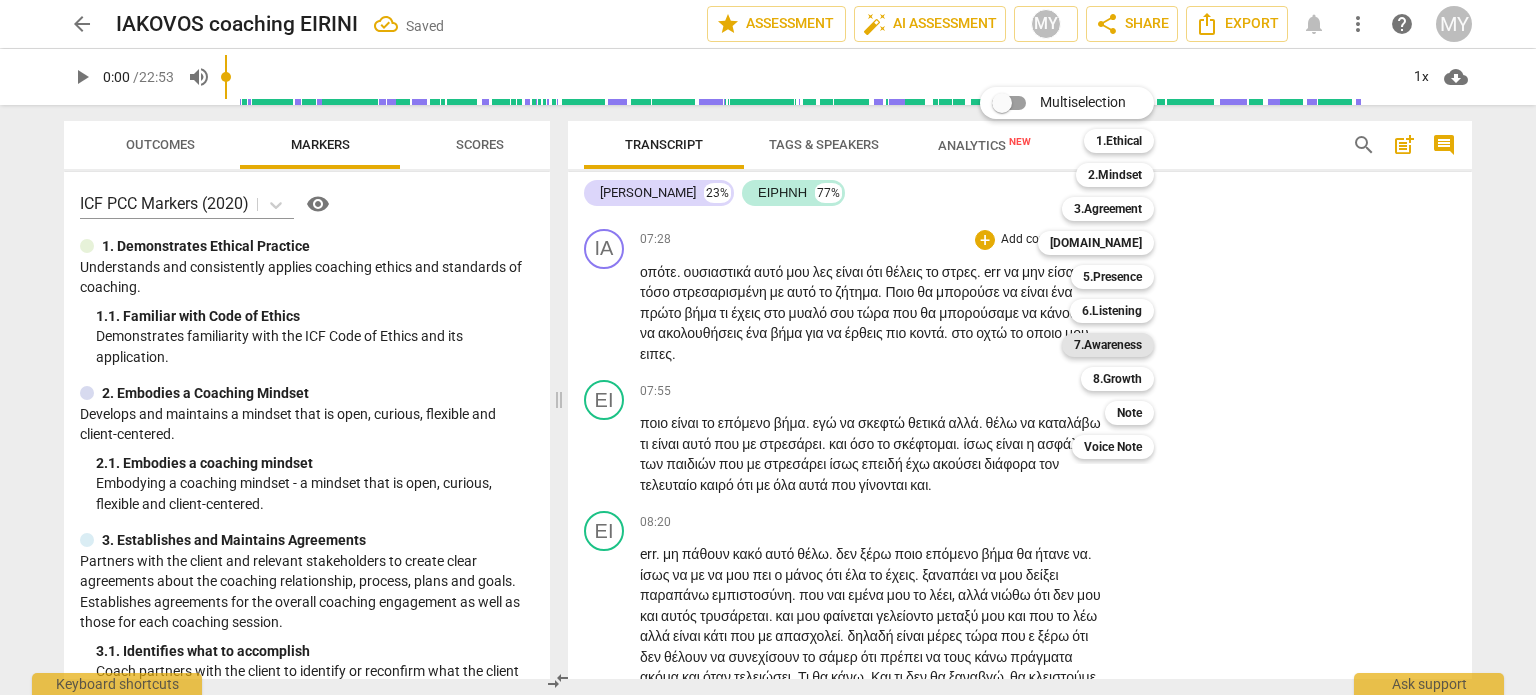 click on "7.Awareness" at bounding box center [1108, 345] 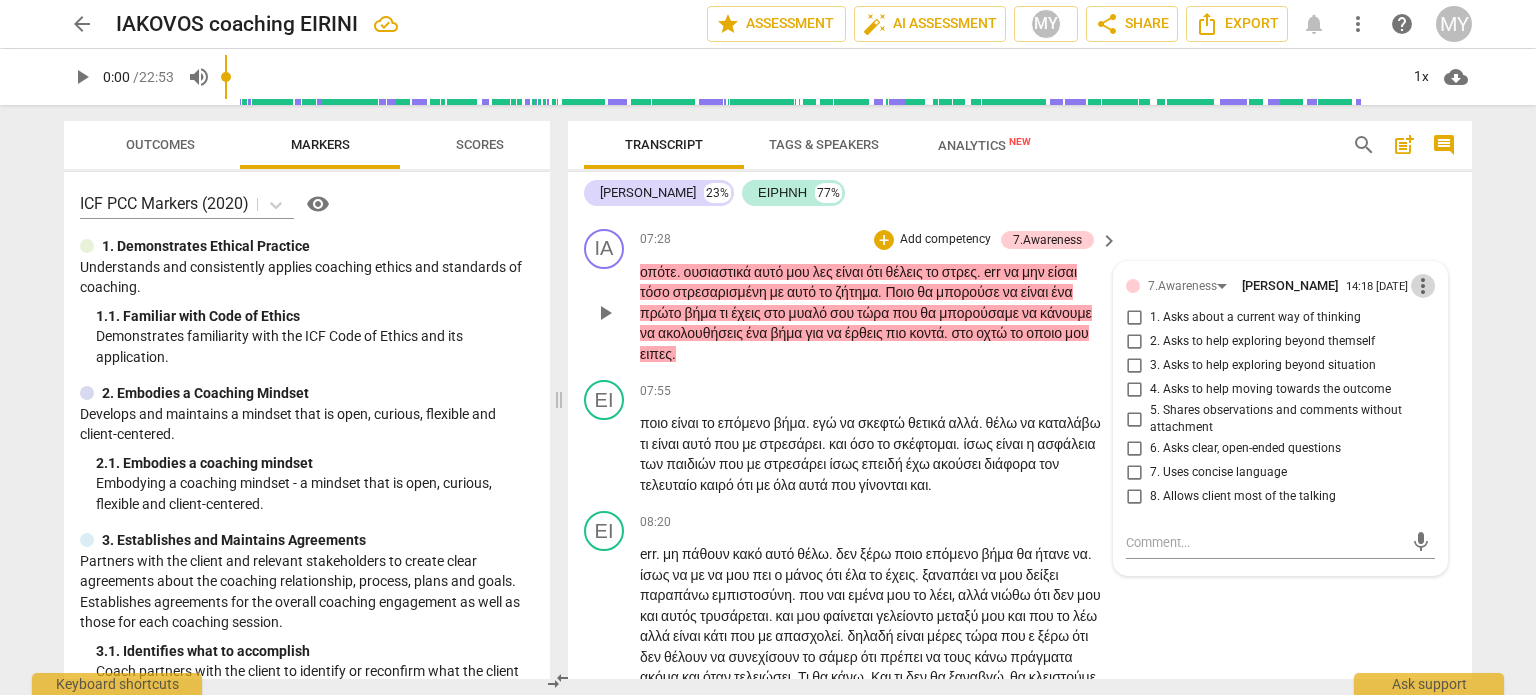 click on "more_vert" at bounding box center (1423, 286) 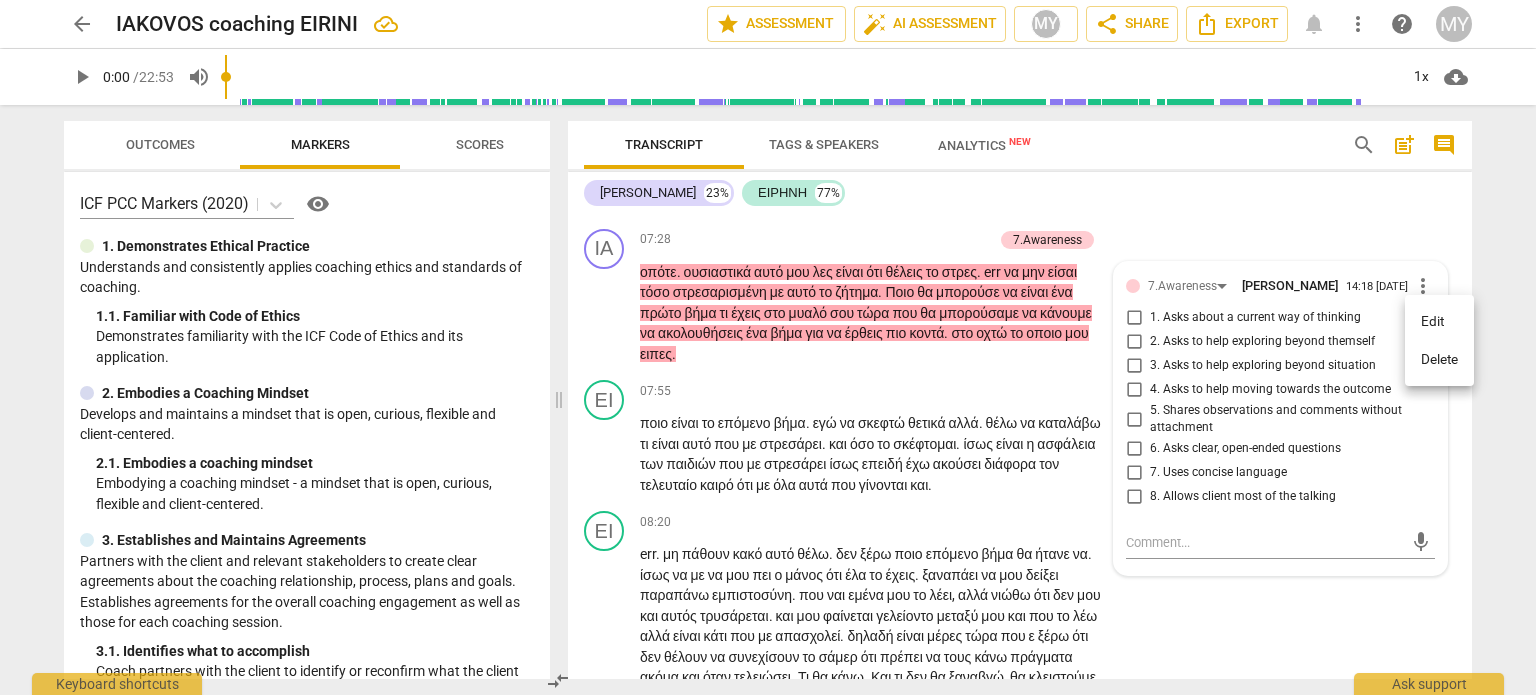 click on "Delete" at bounding box center (1439, 360) 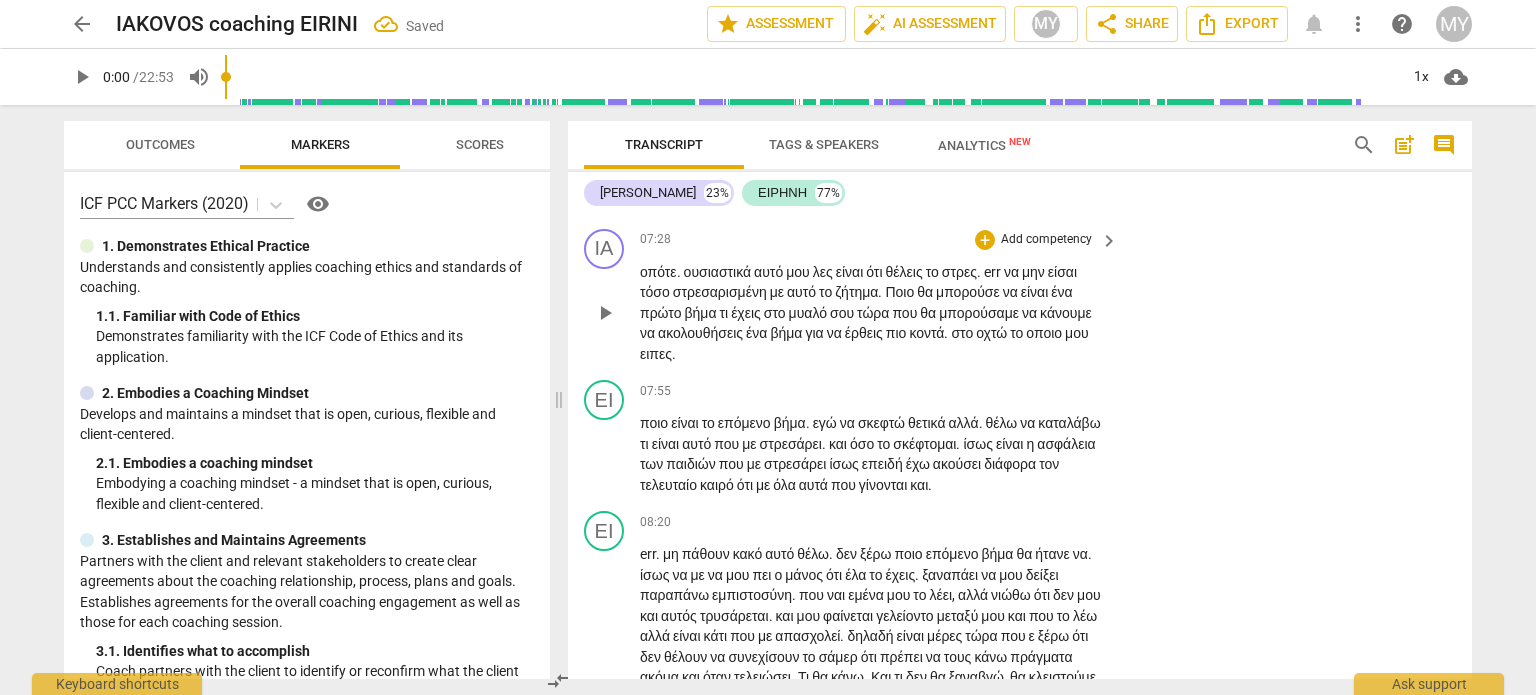 click on "Add competency" at bounding box center [1046, 240] 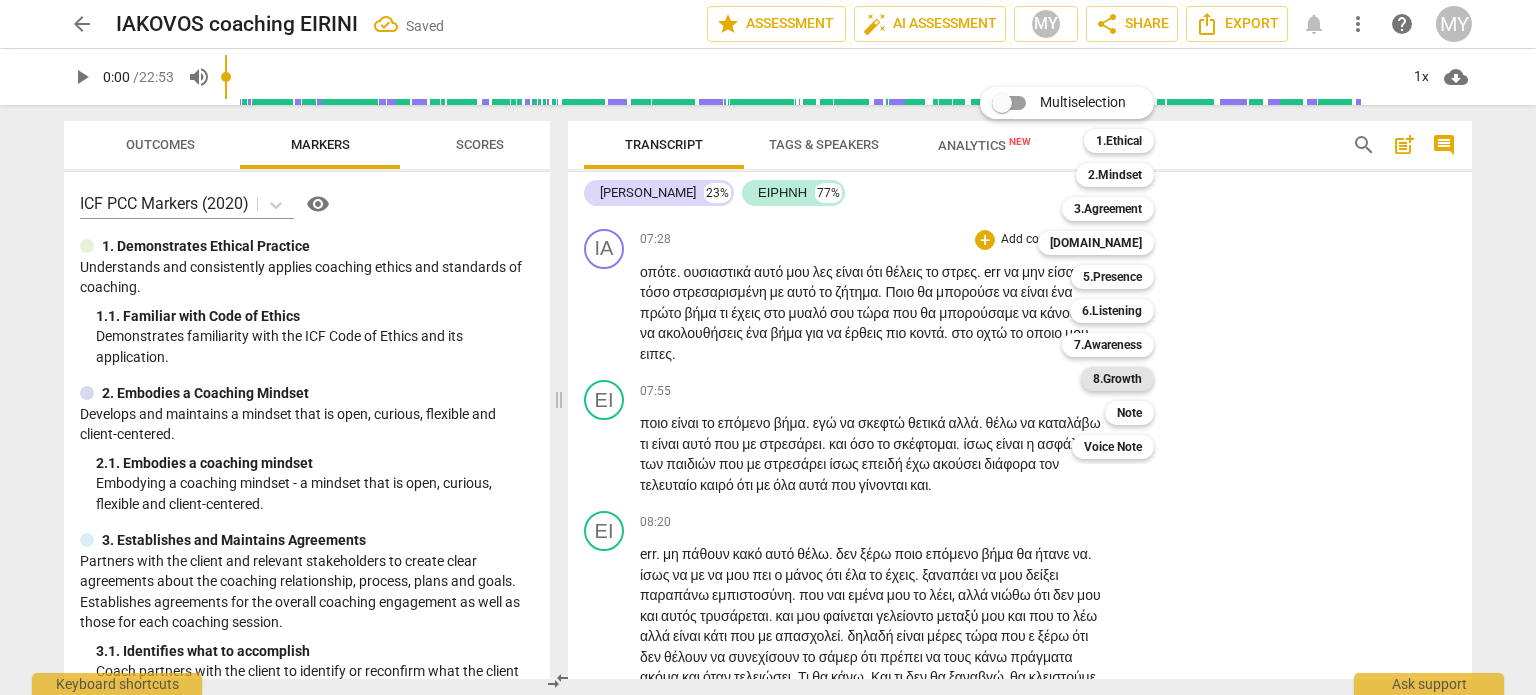 click on "8.Growth" at bounding box center [1117, 379] 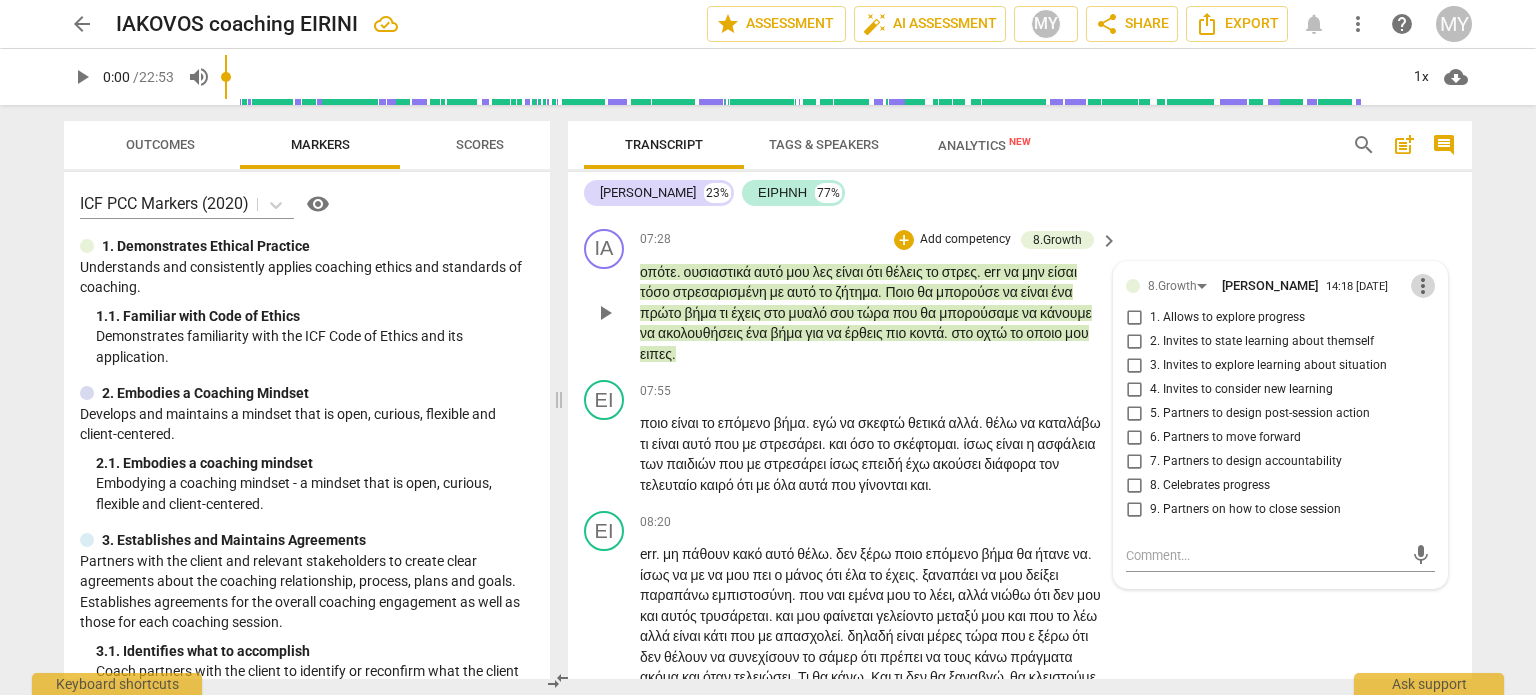 click on "more_vert" at bounding box center (1423, 286) 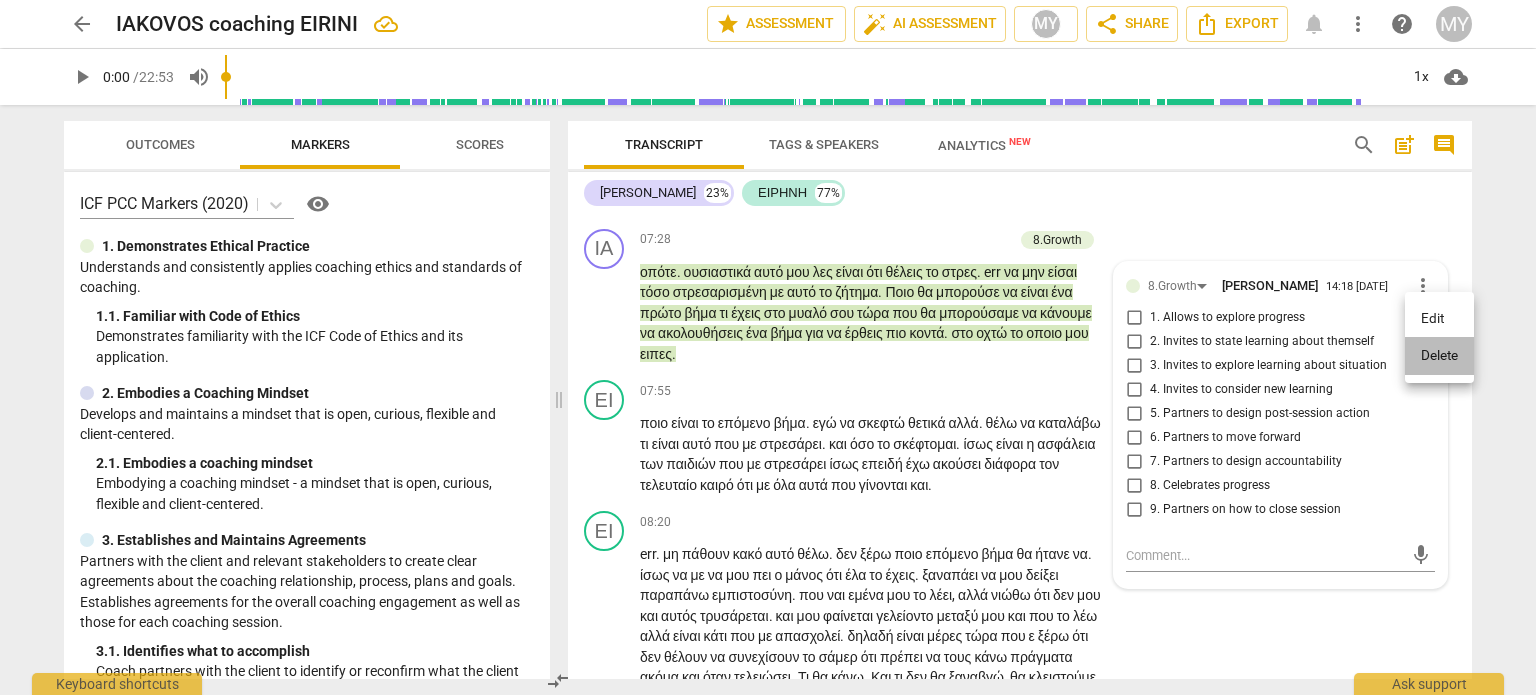 click on "Delete" at bounding box center [1439, 356] 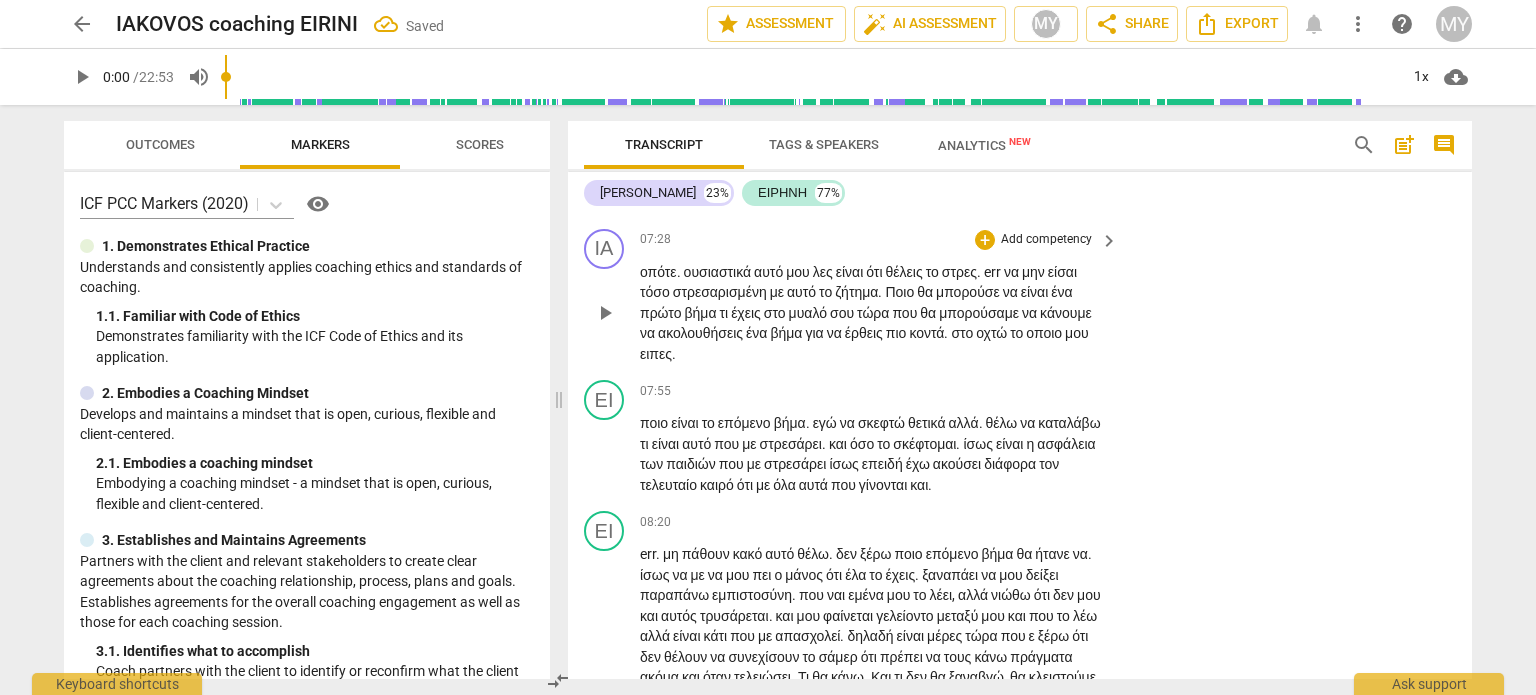click on "Add competency" at bounding box center [1046, 240] 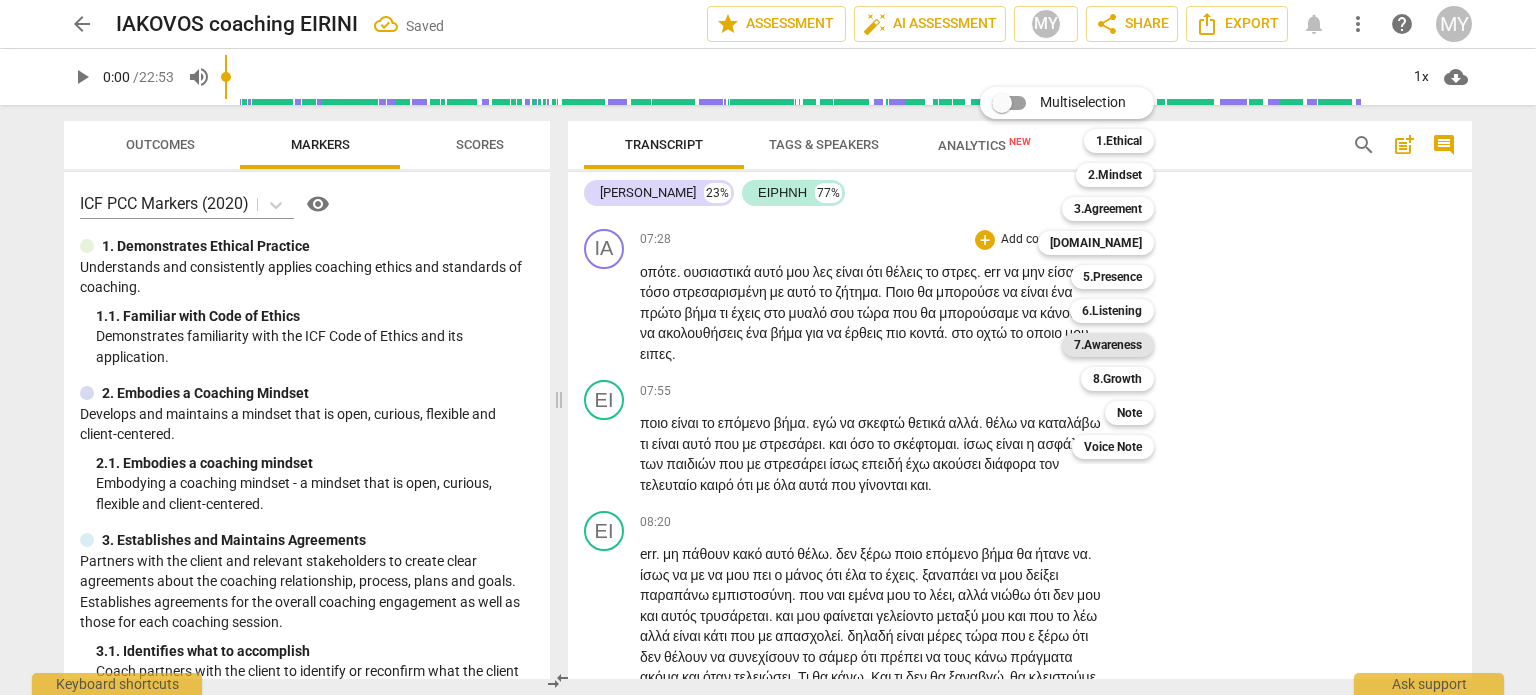 click on "7.Awareness" at bounding box center (1108, 345) 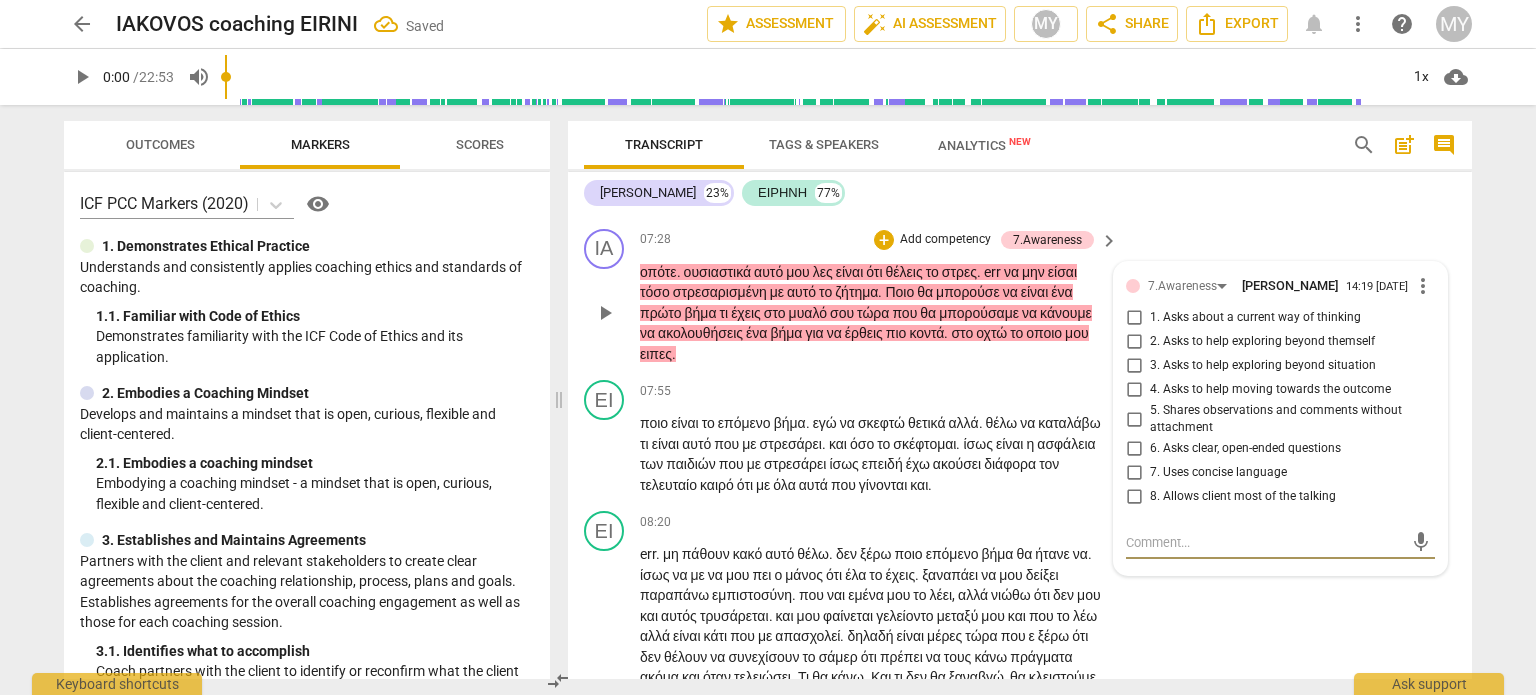 click on "4. Asks to help moving towards the outcome" at bounding box center (1270, 390) 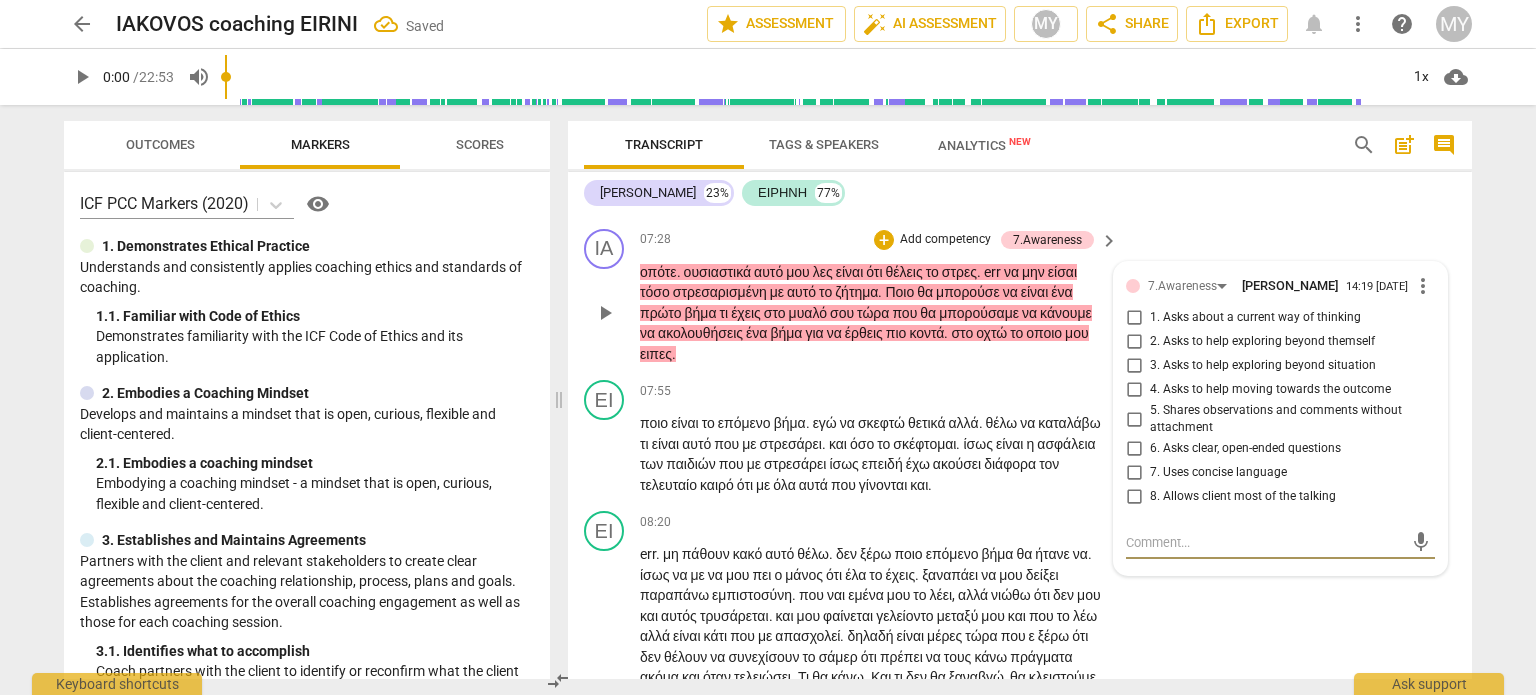 click on "4. Asks to help moving towards the outcome" at bounding box center (1134, 390) 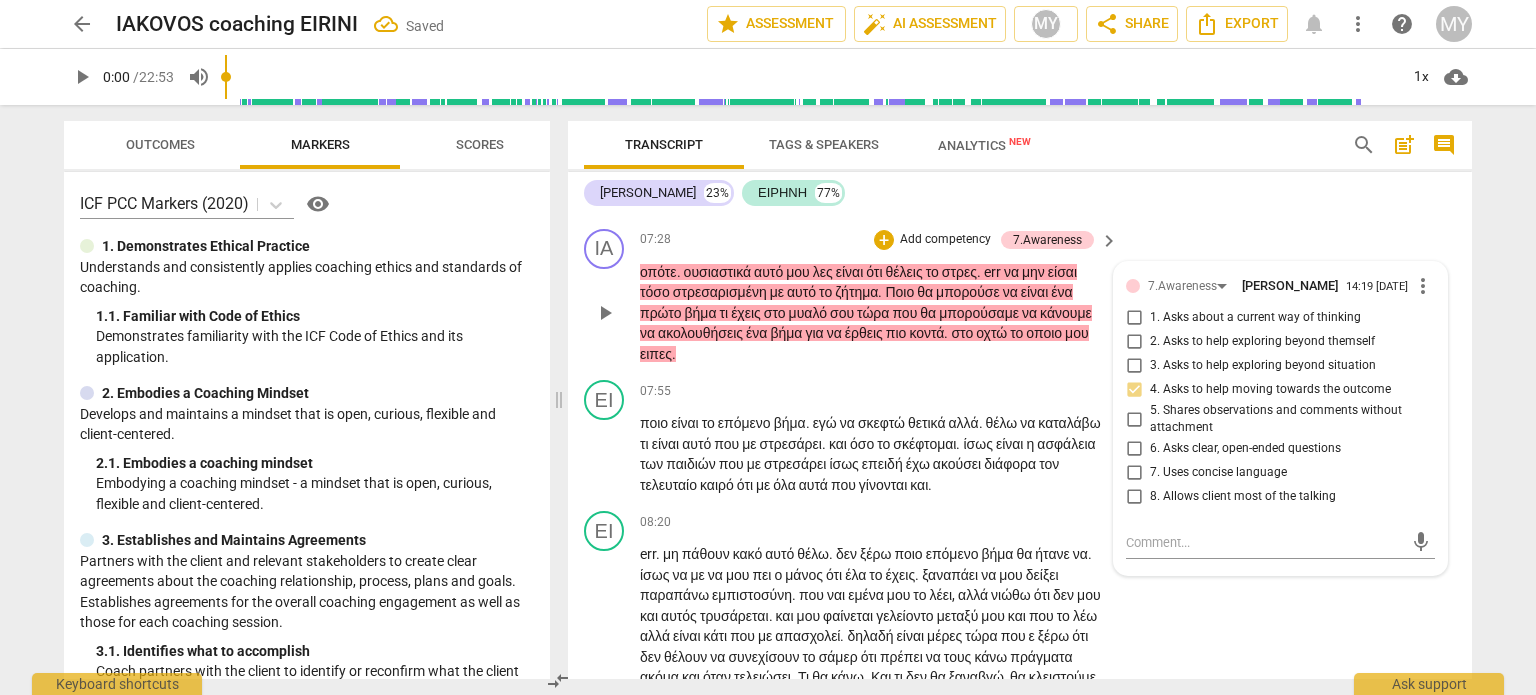 click on "6. Asks clear, open-ended questions" at bounding box center [1245, 449] 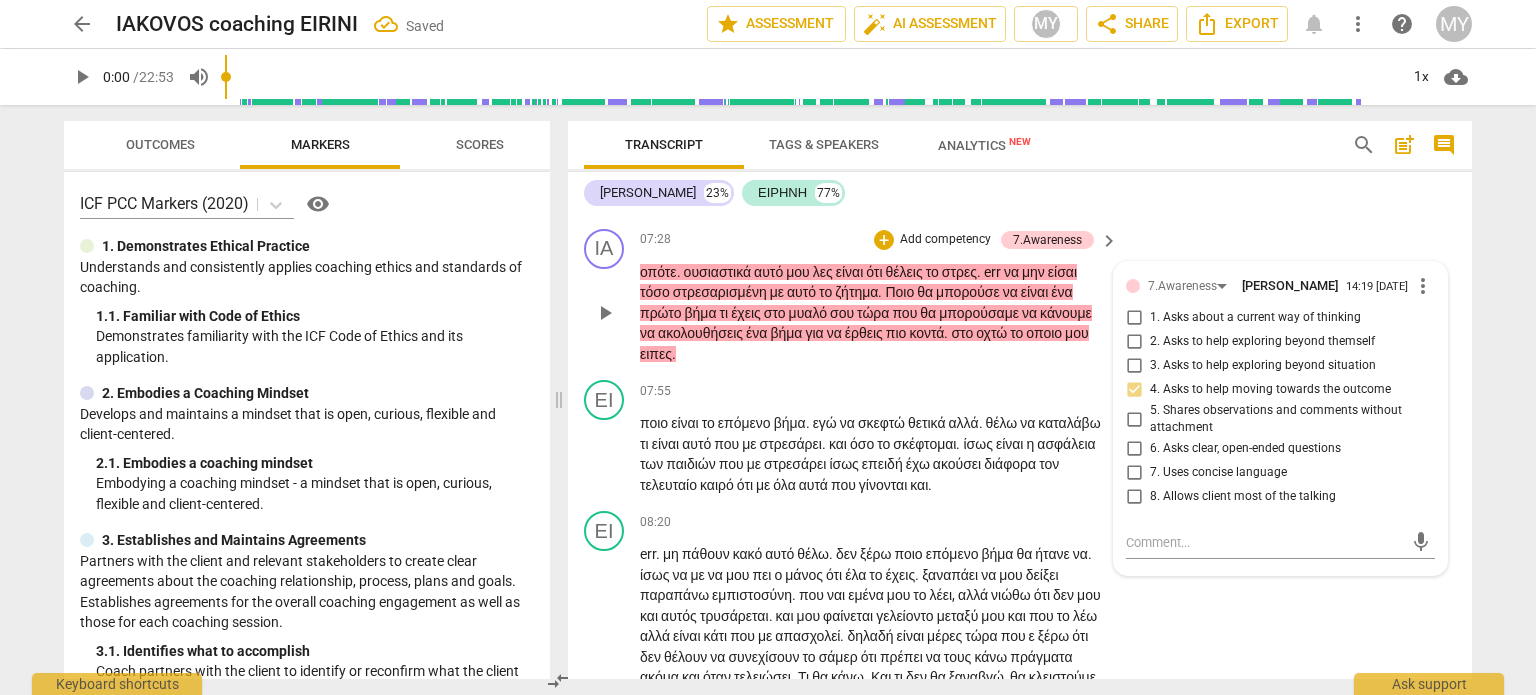 click on "6. Asks clear, open-ended questions" at bounding box center [1134, 449] 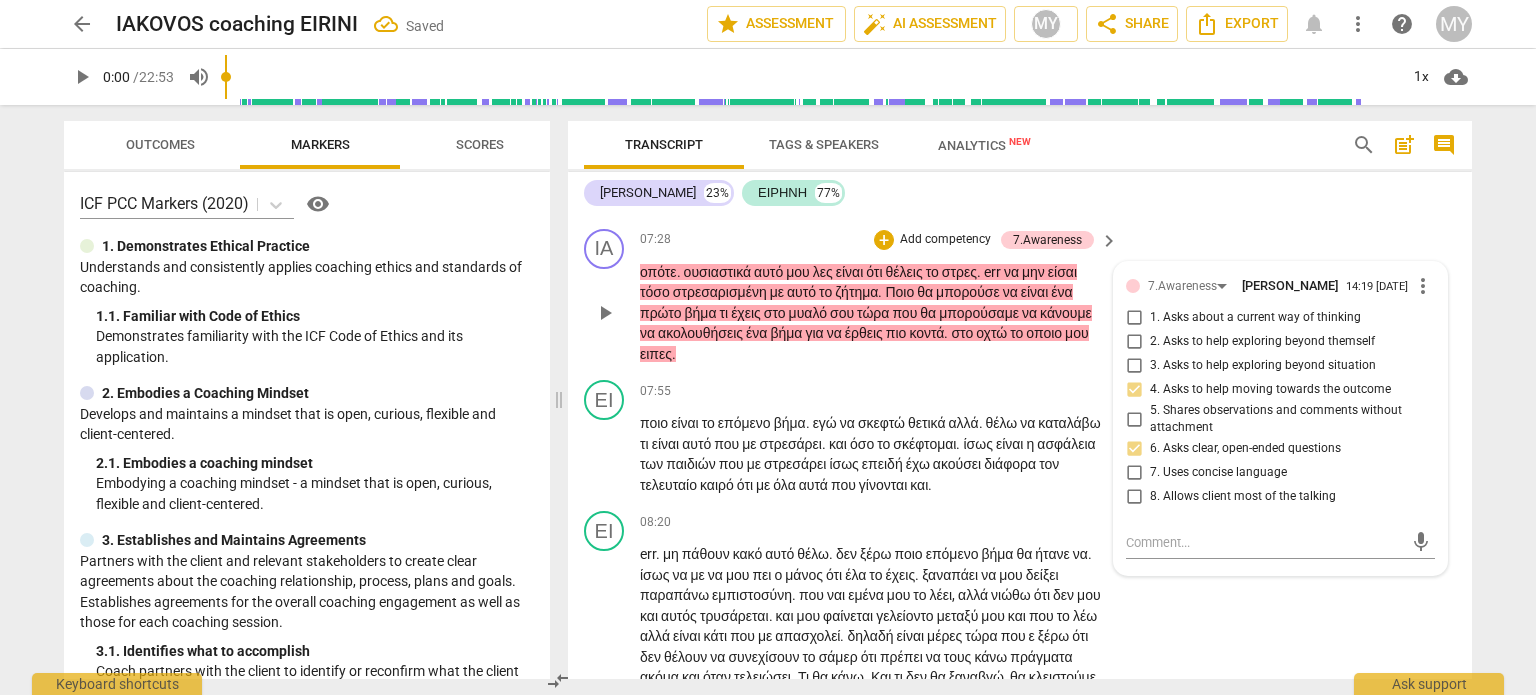 drag, startPoint x: 1221, startPoint y: 535, endPoint x: 1207, endPoint y: 532, distance: 14.3178215 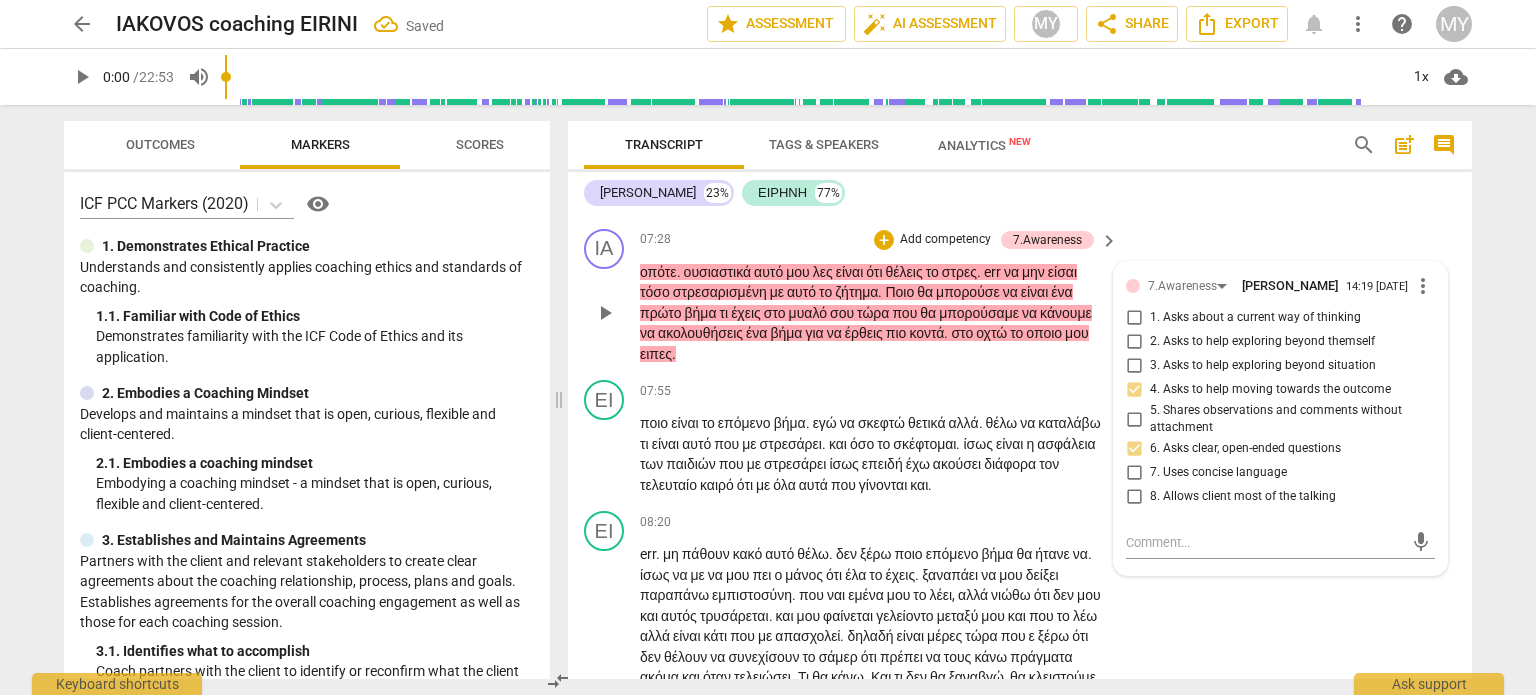 click on "8. Allows client most of the talking" at bounding box center [1243, 497] 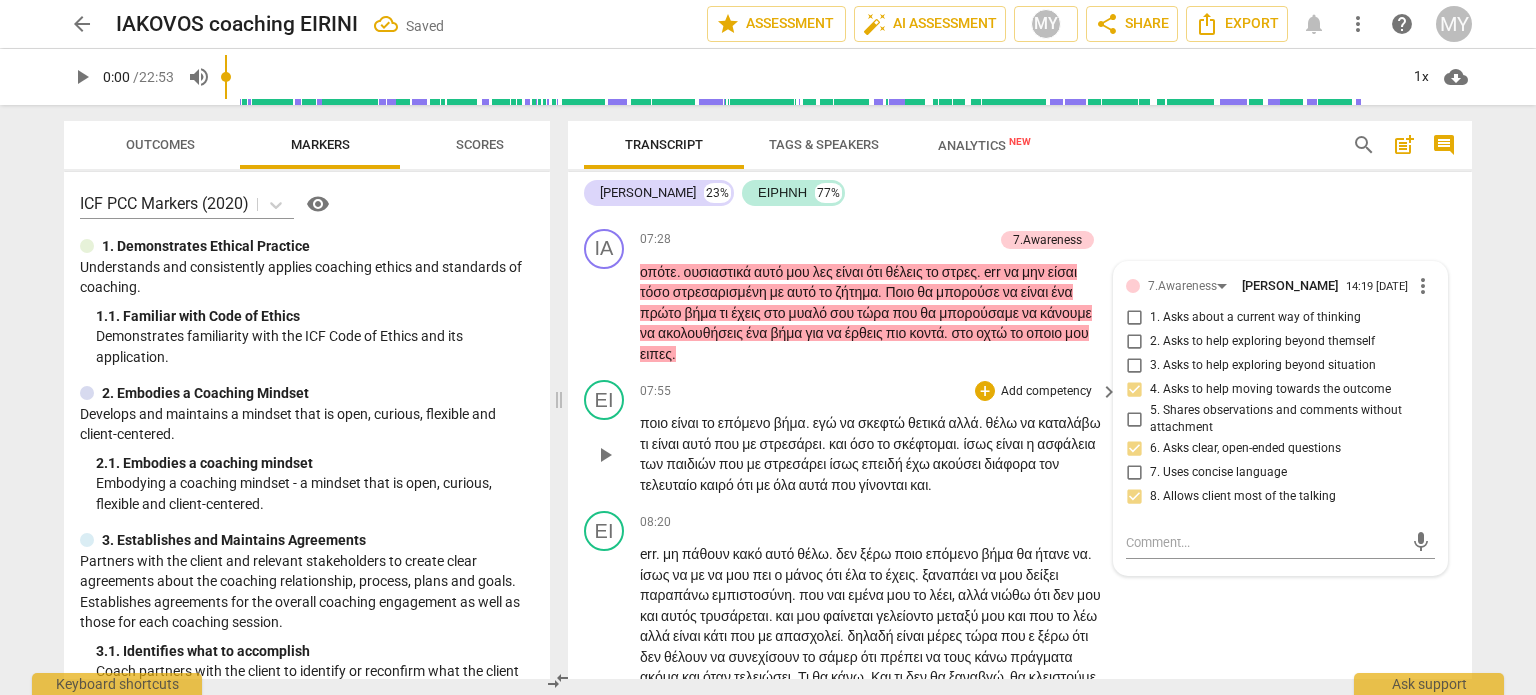 click on "σκεφτώ" at bounding box center (883, 423) 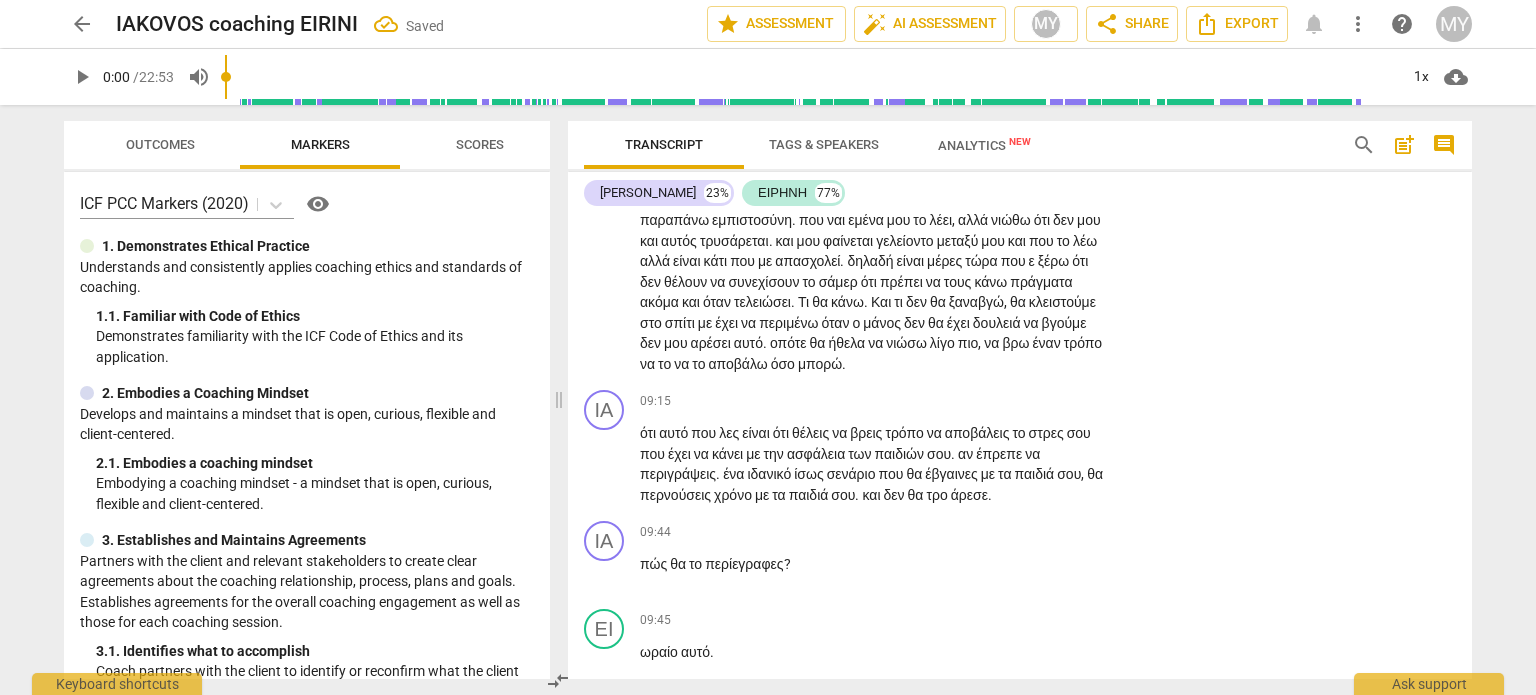 scroll, scrollTop: 3864, scrollLeft: 0, axis: vertical 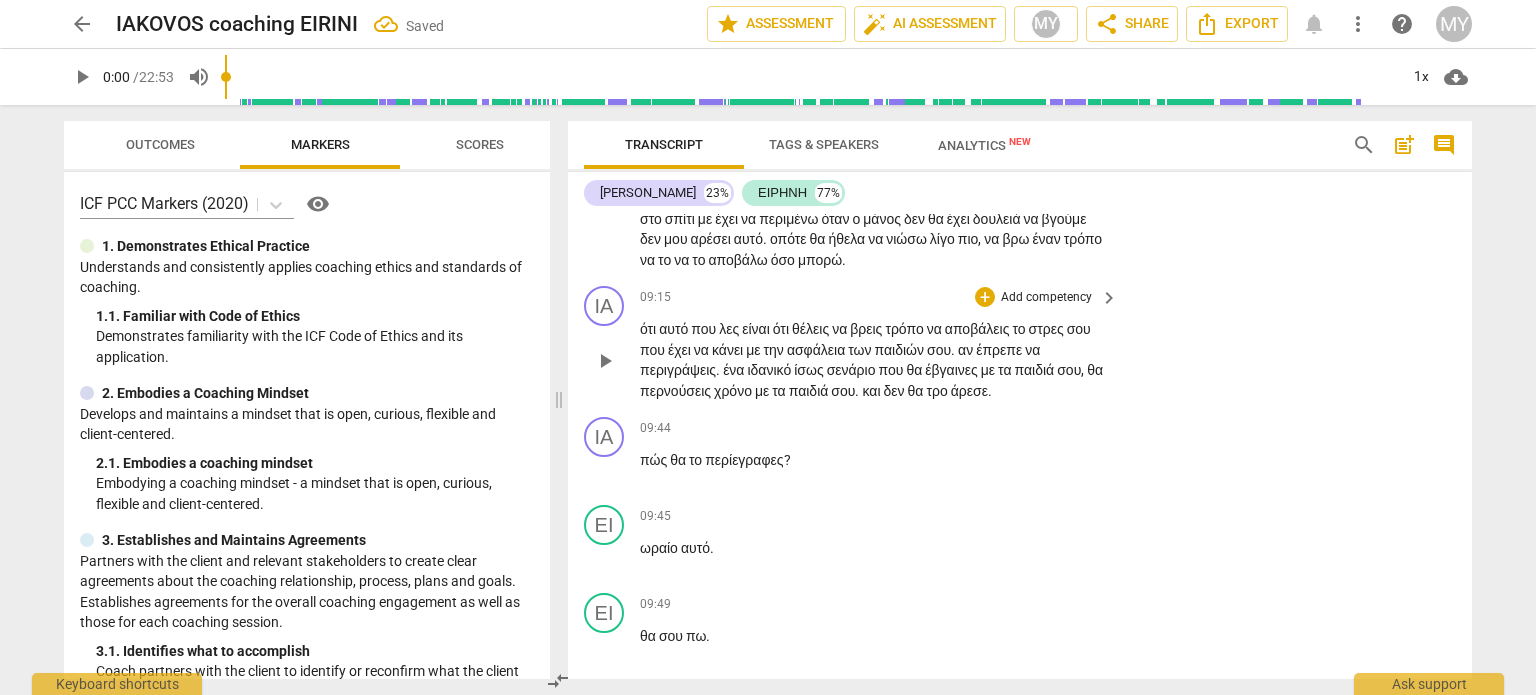 click on "Add competency" at bounding box center (1046, 298) 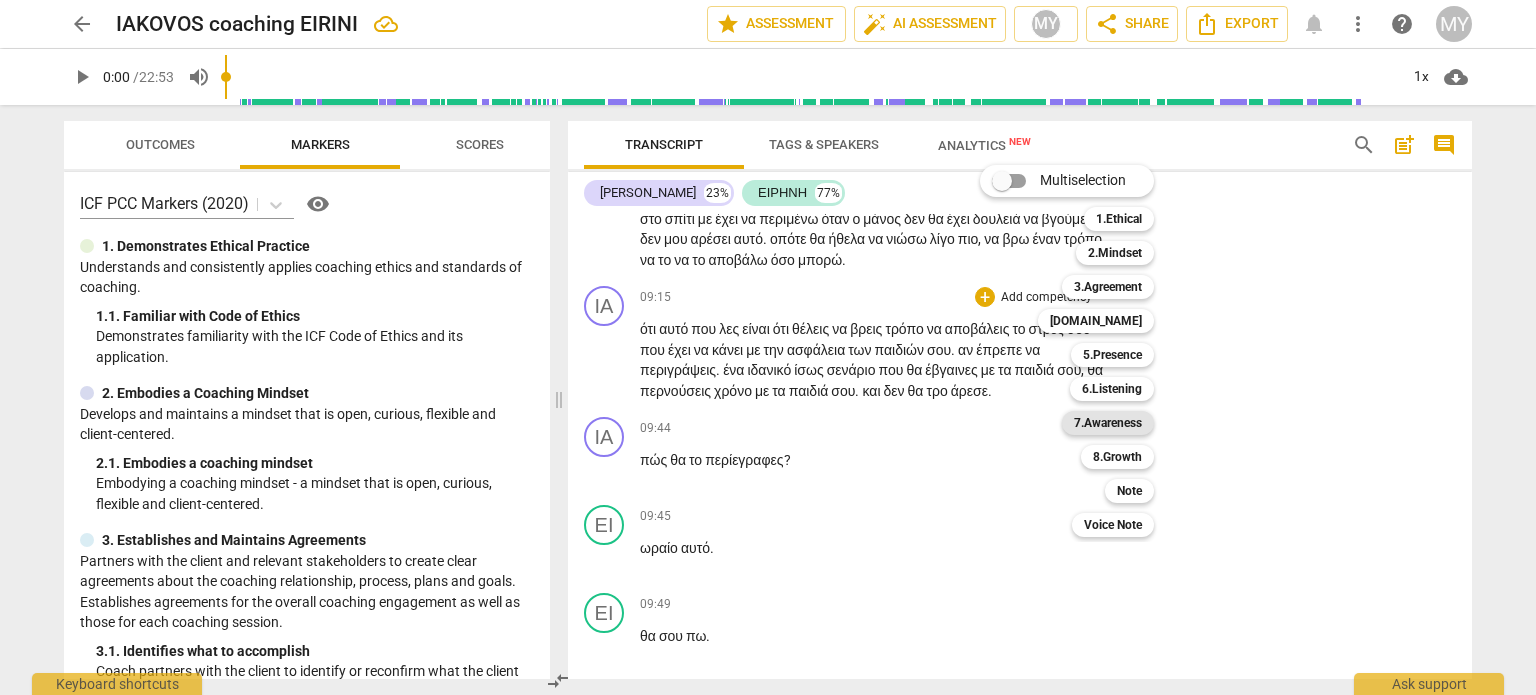 click on "7.Awareness" at bounding box center [1108, 423] 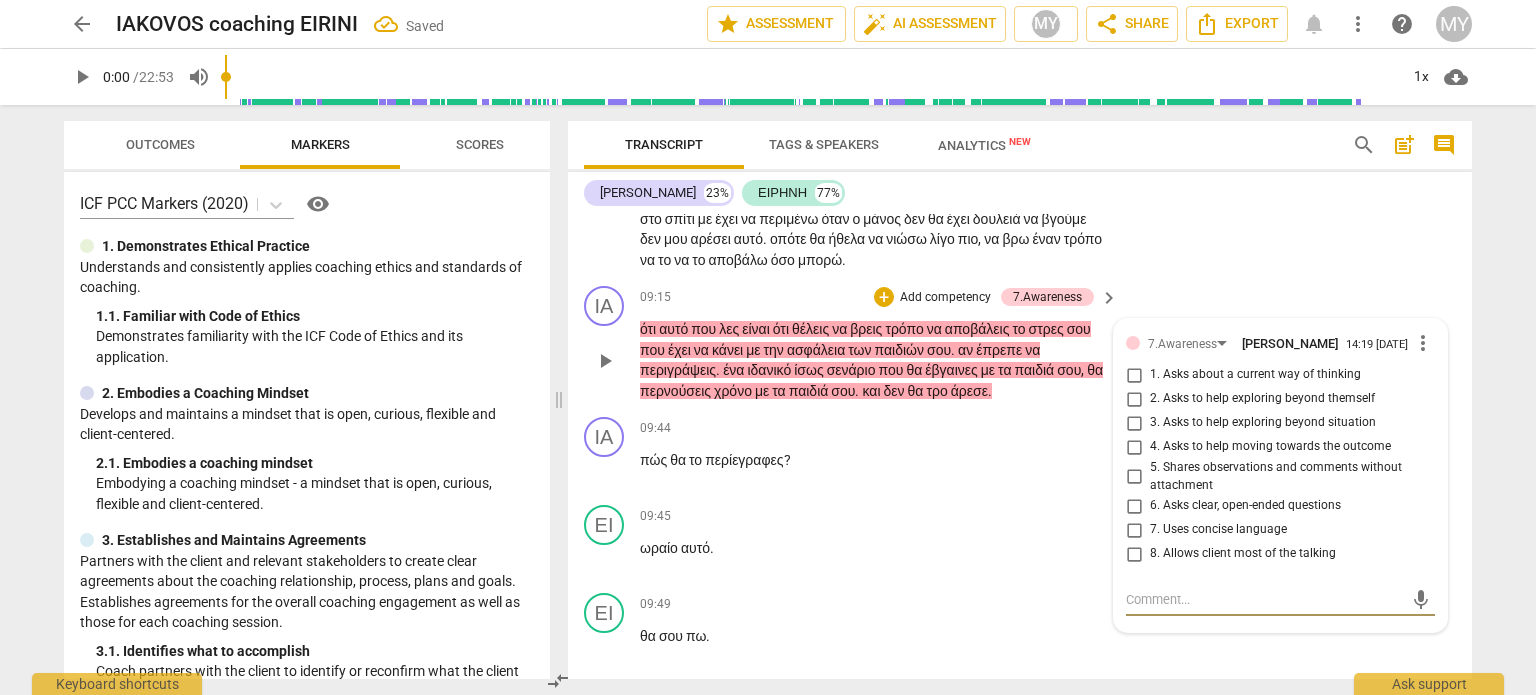 click on "3. Asks to help exploring beyond situation" at bounding box center (1263, 423) 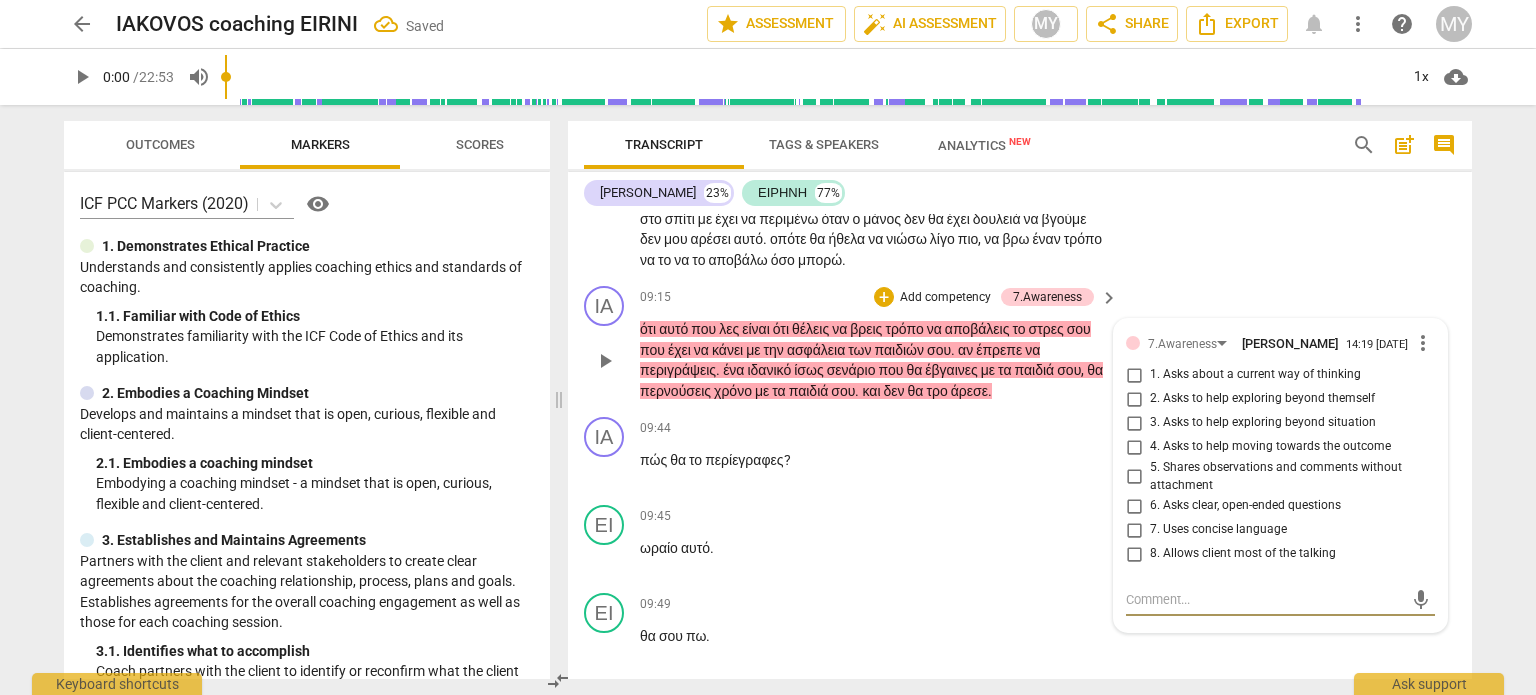 click on "3. Asks to help exploring beyond situation" at bounding box center [1134, 423] 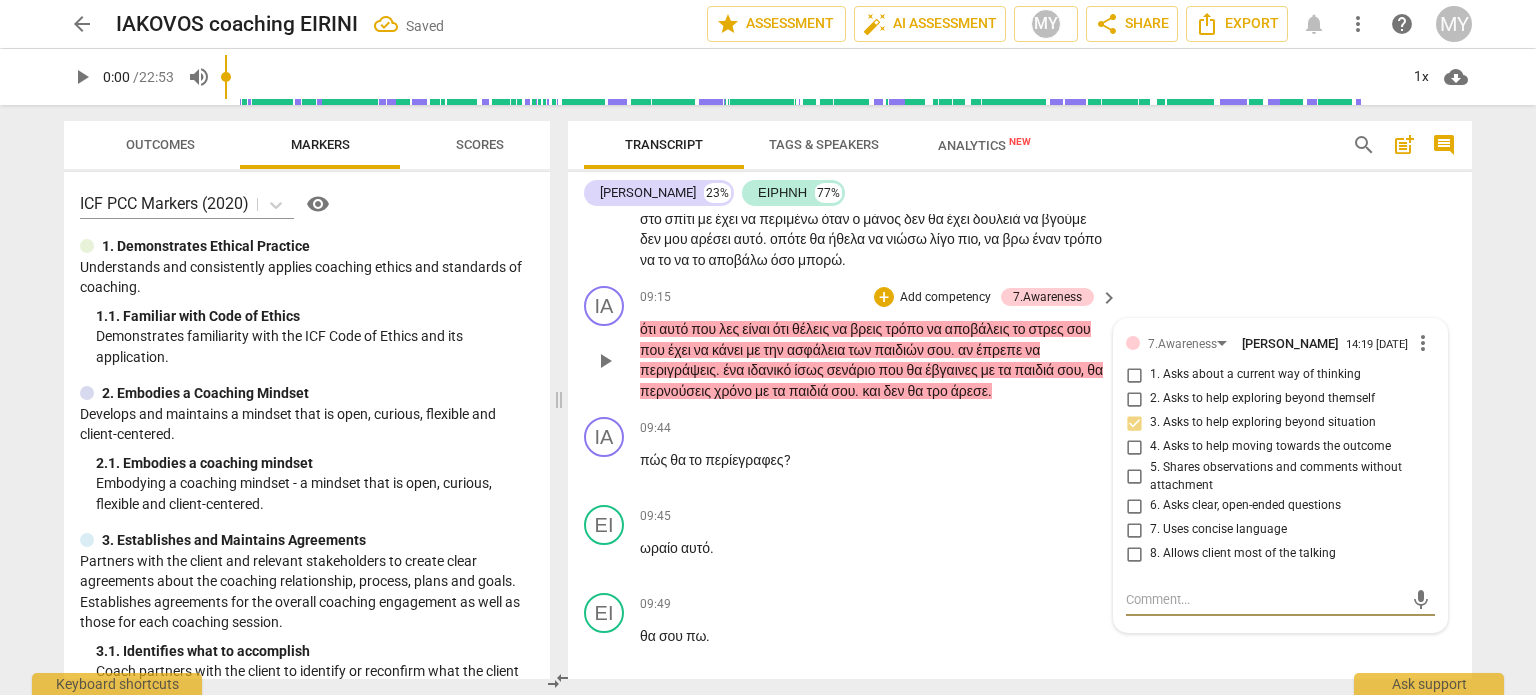 click at bounding box center (1264, 599) 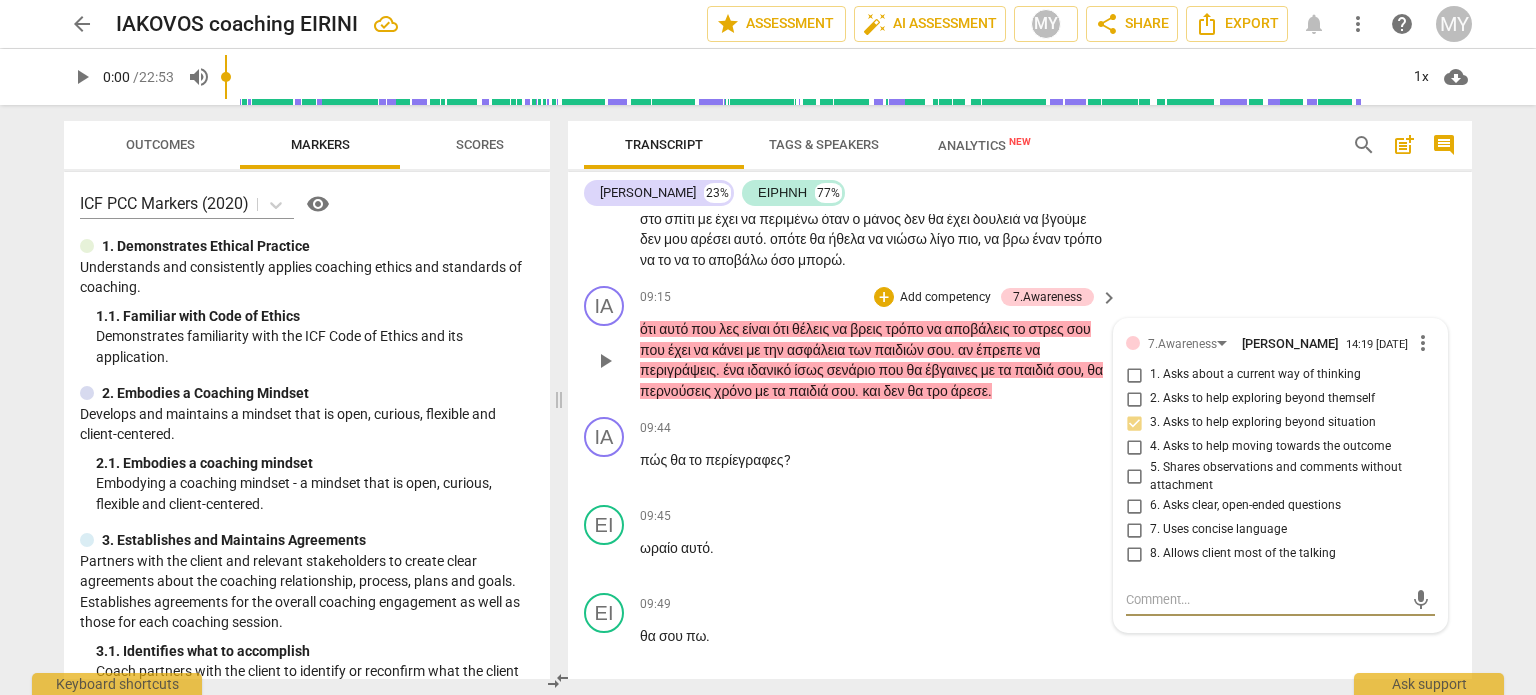 type on "t" 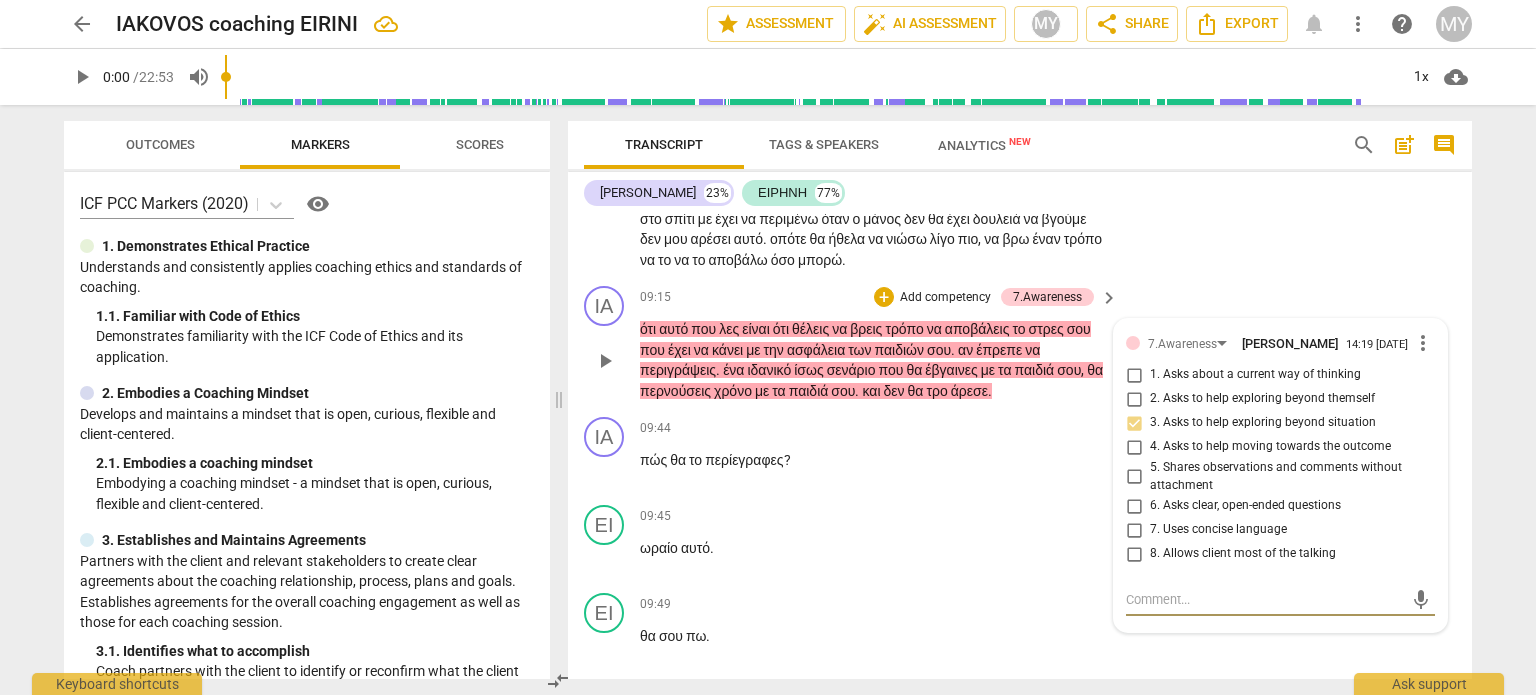 type on "t" 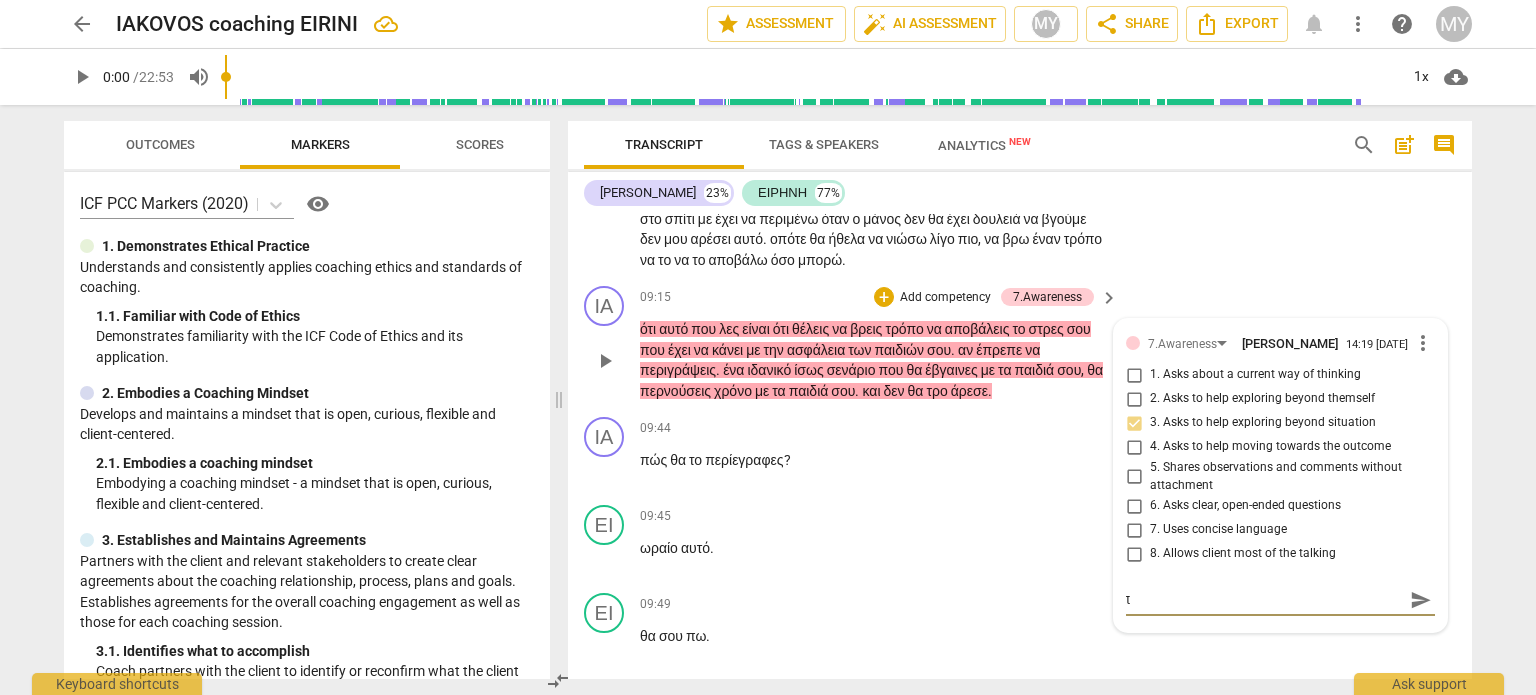 type on "ta" 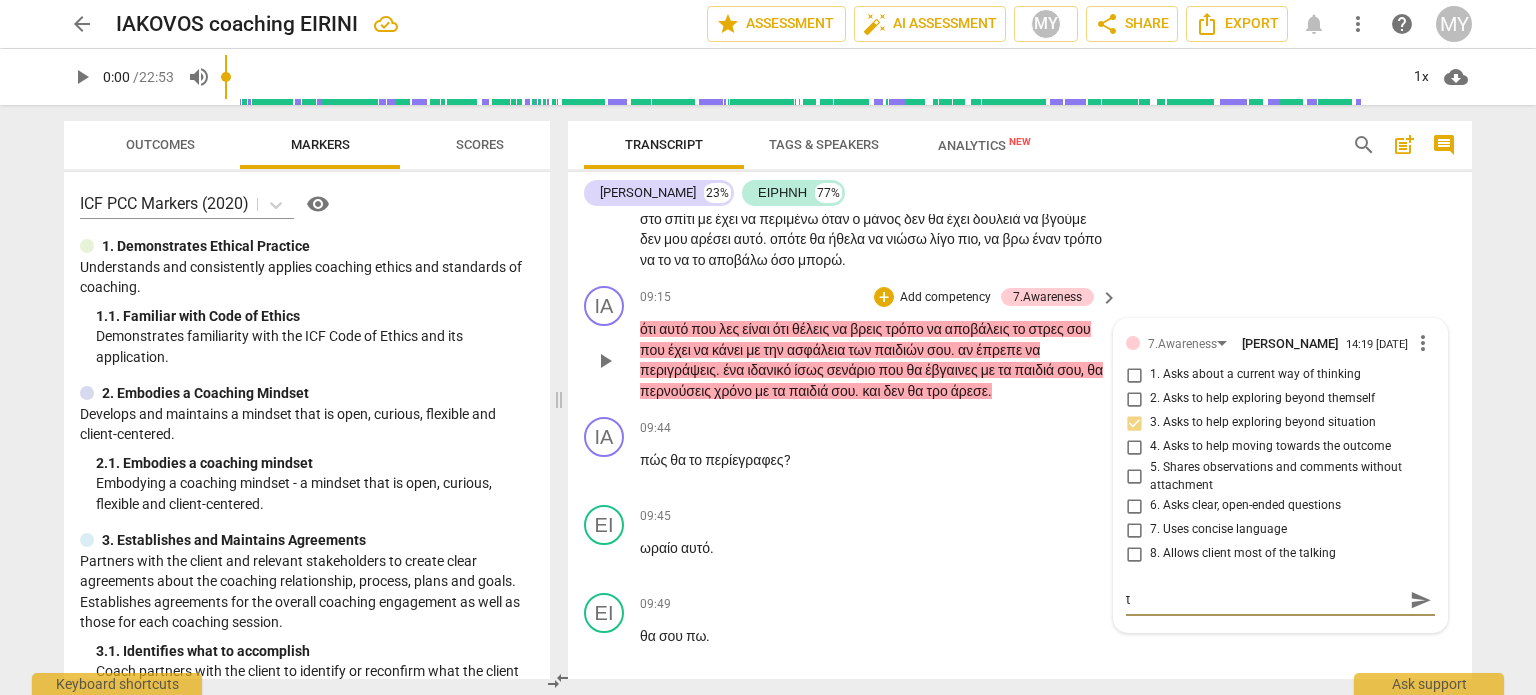 type on "ta" 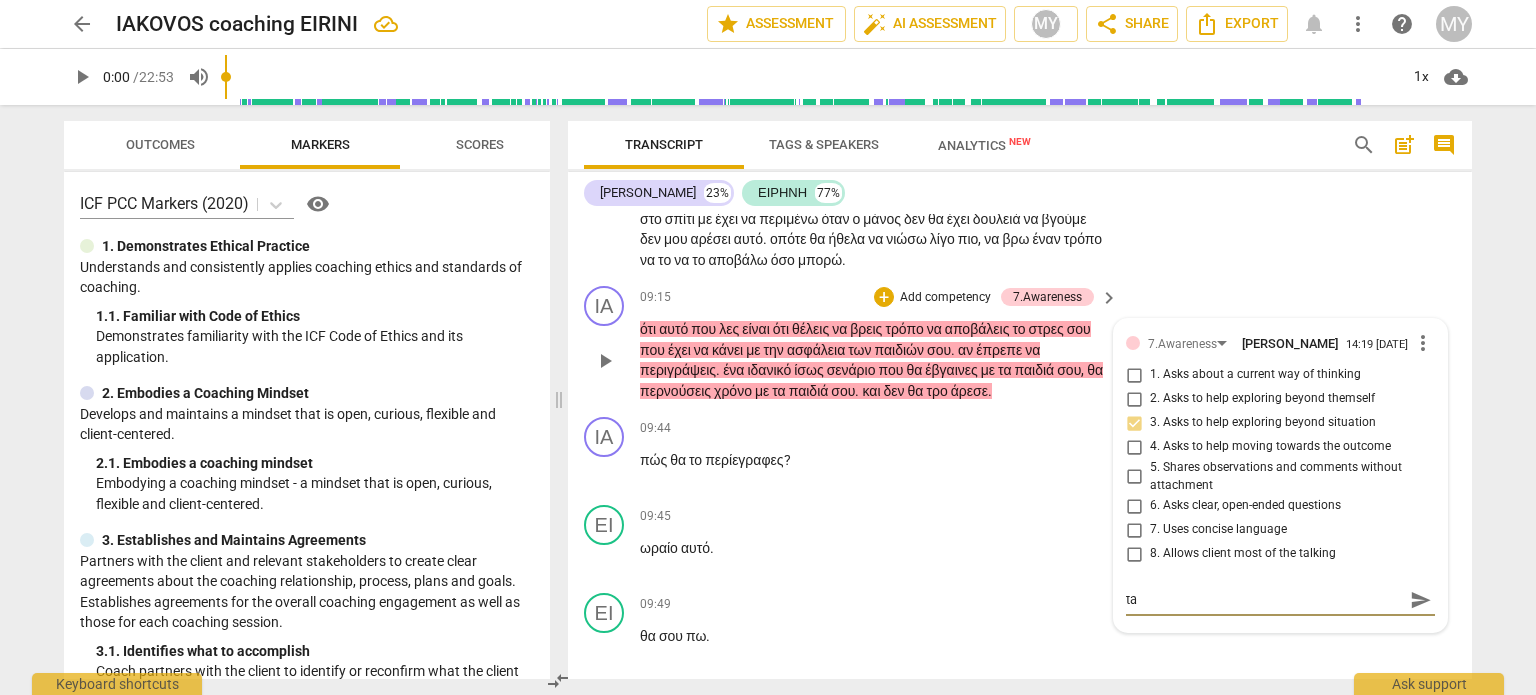 type on "tak" 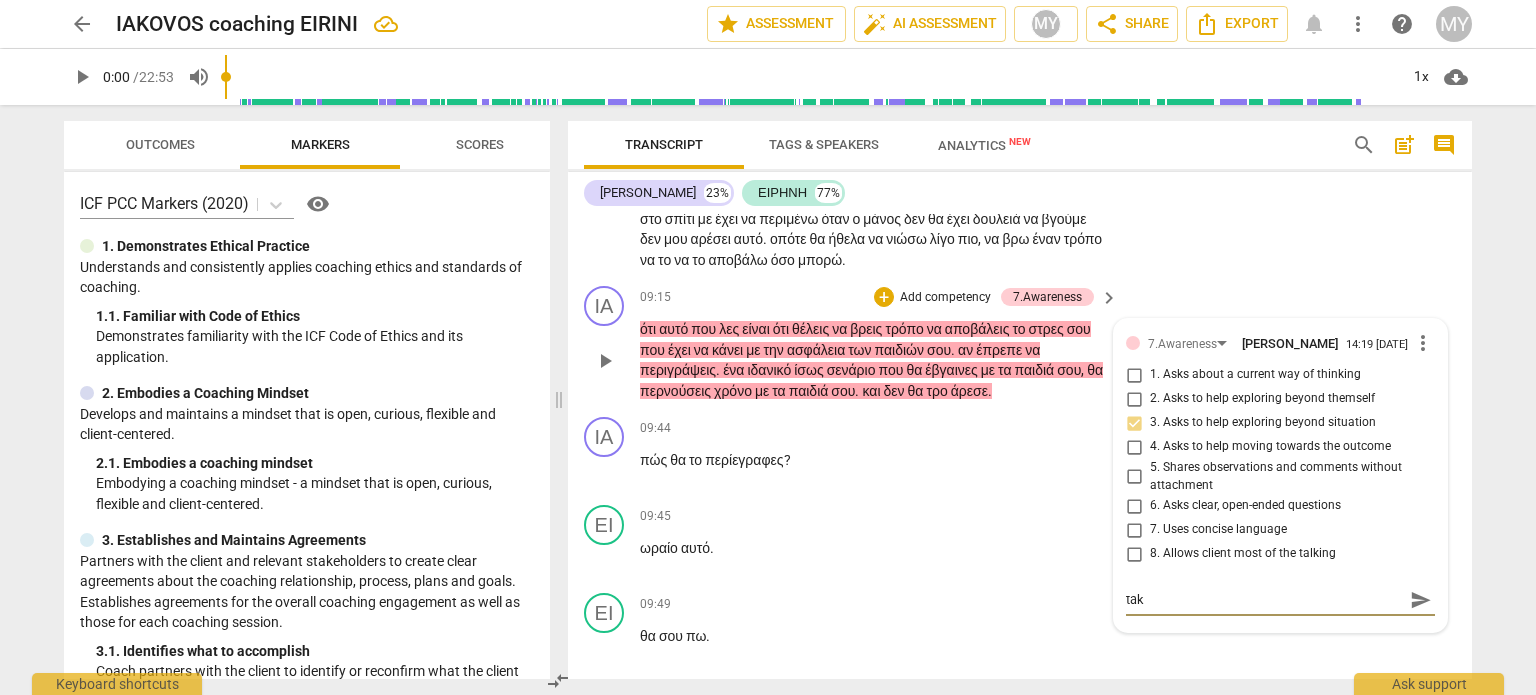 type on "take" 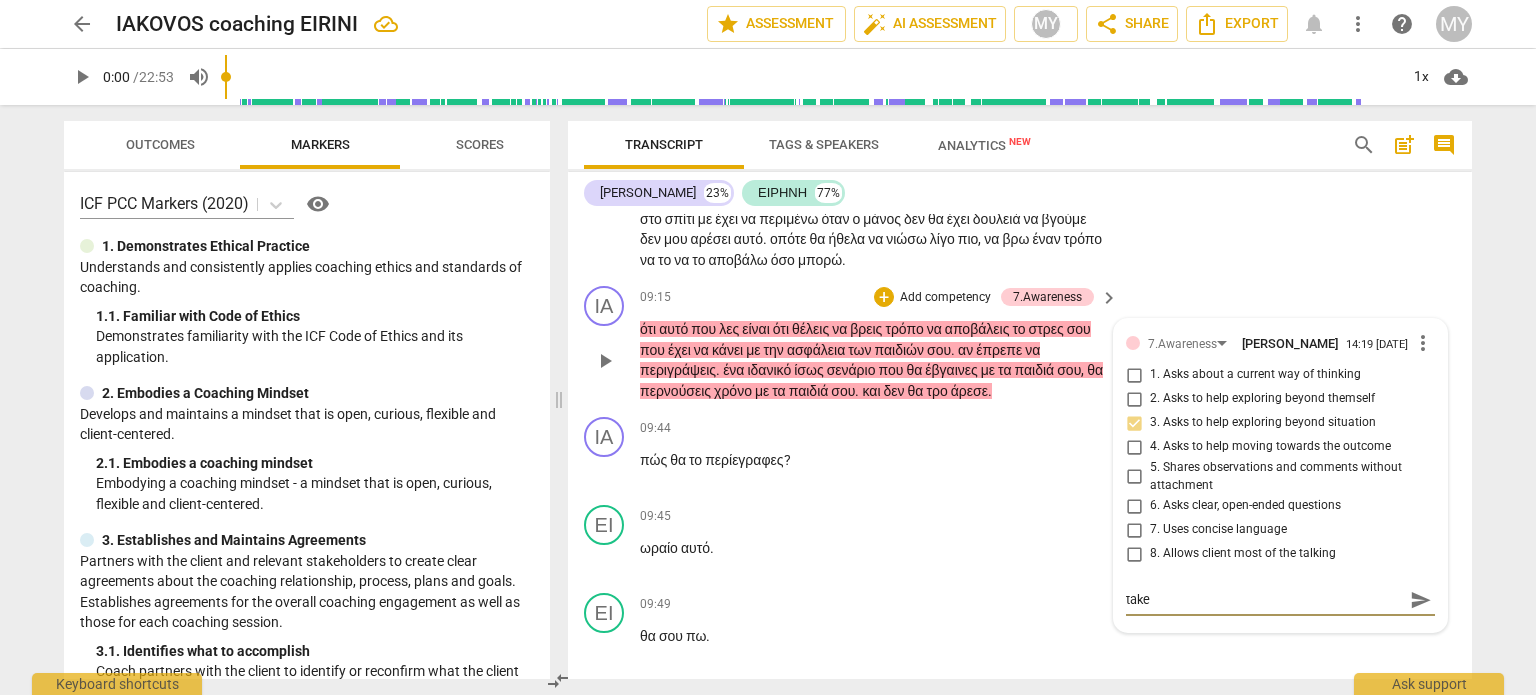 type on "takes" 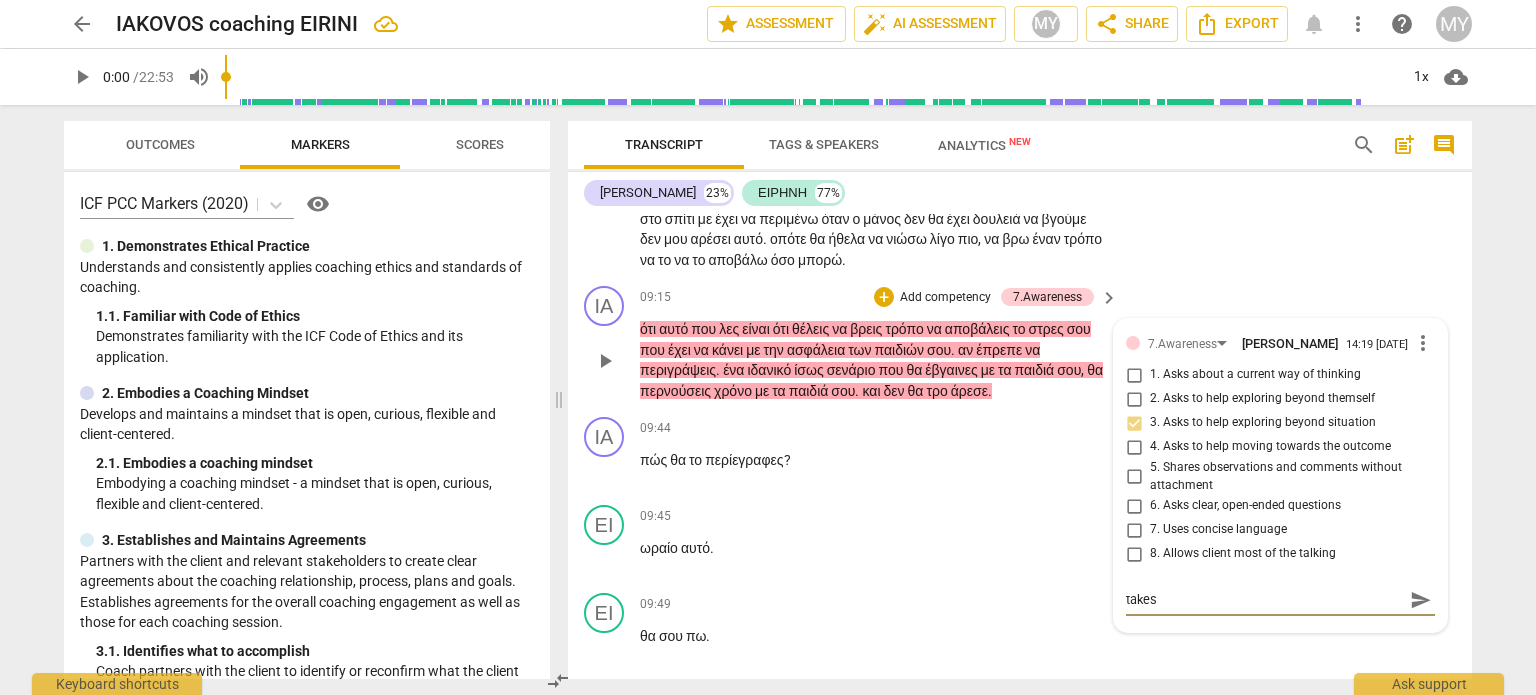 type on "takes" 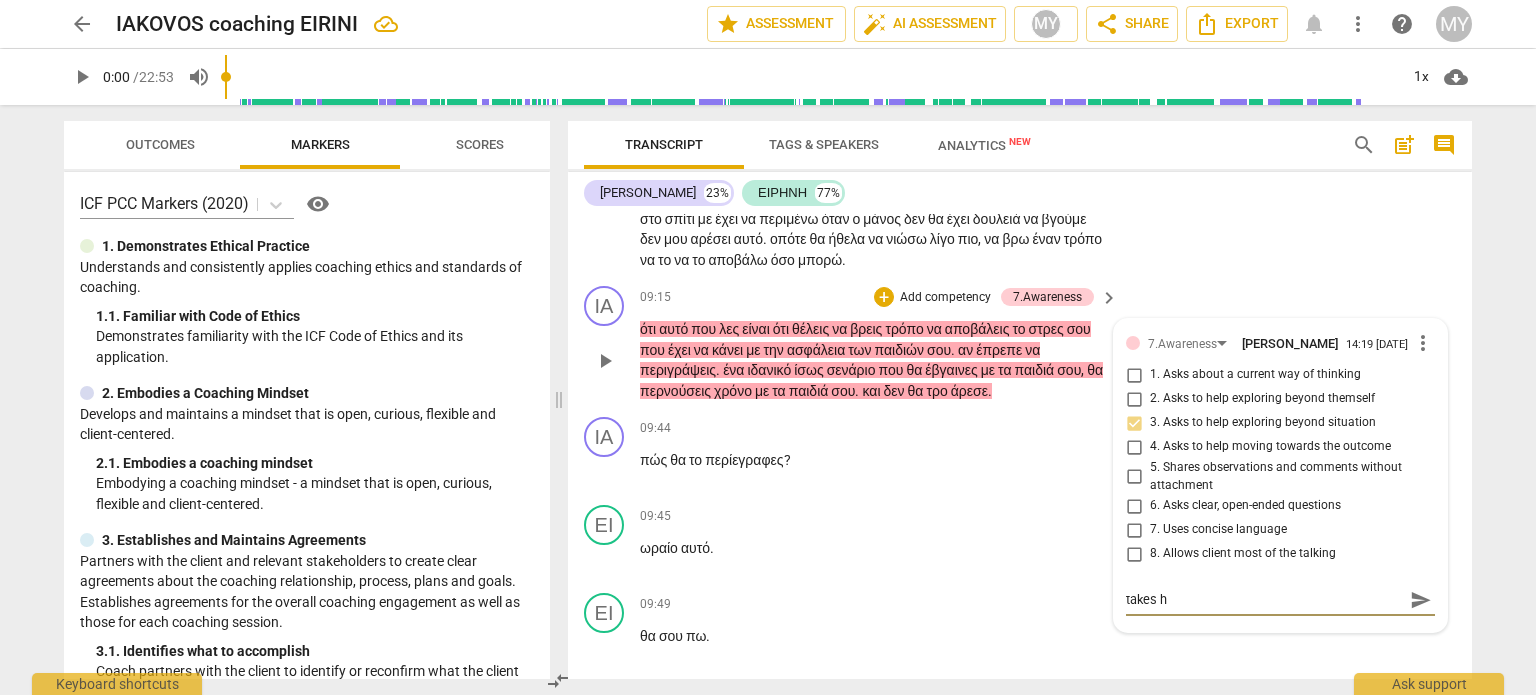 type on "takes he" 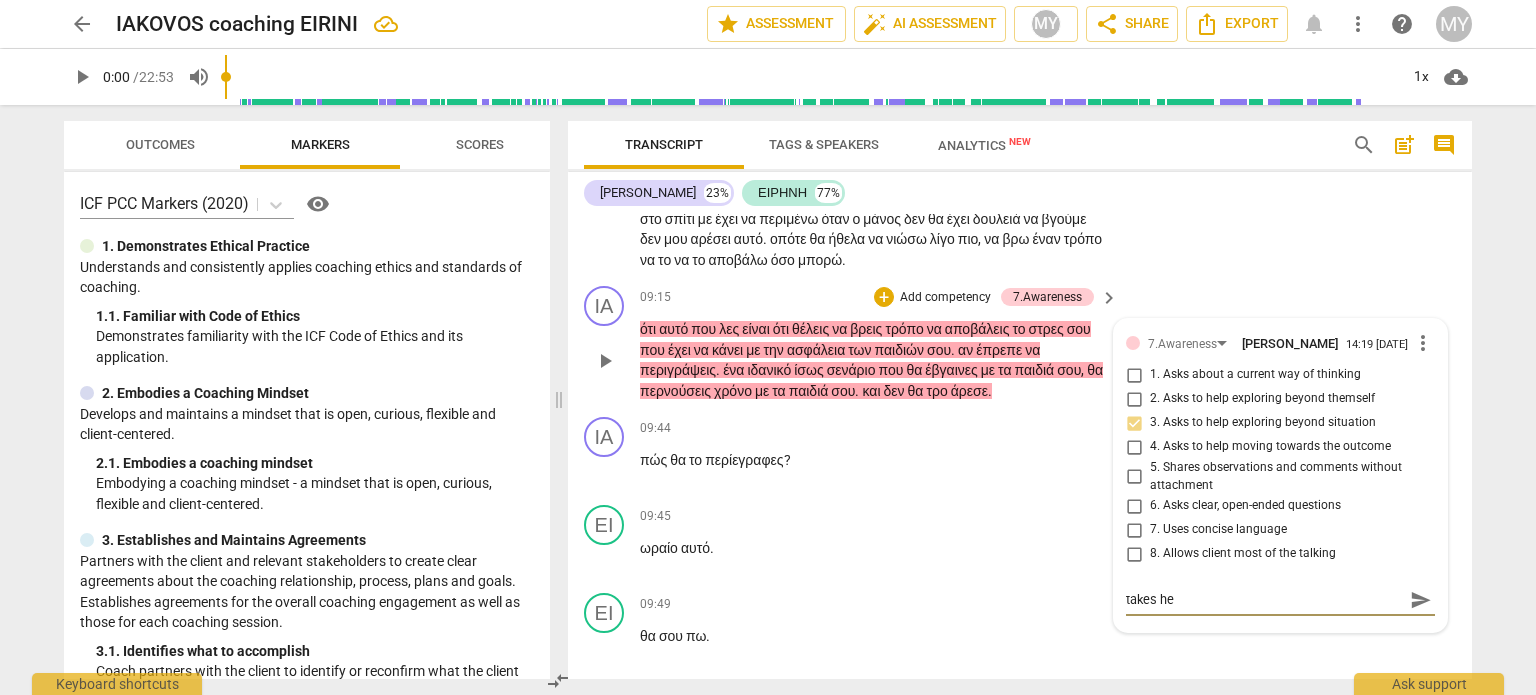 type on "takes her" 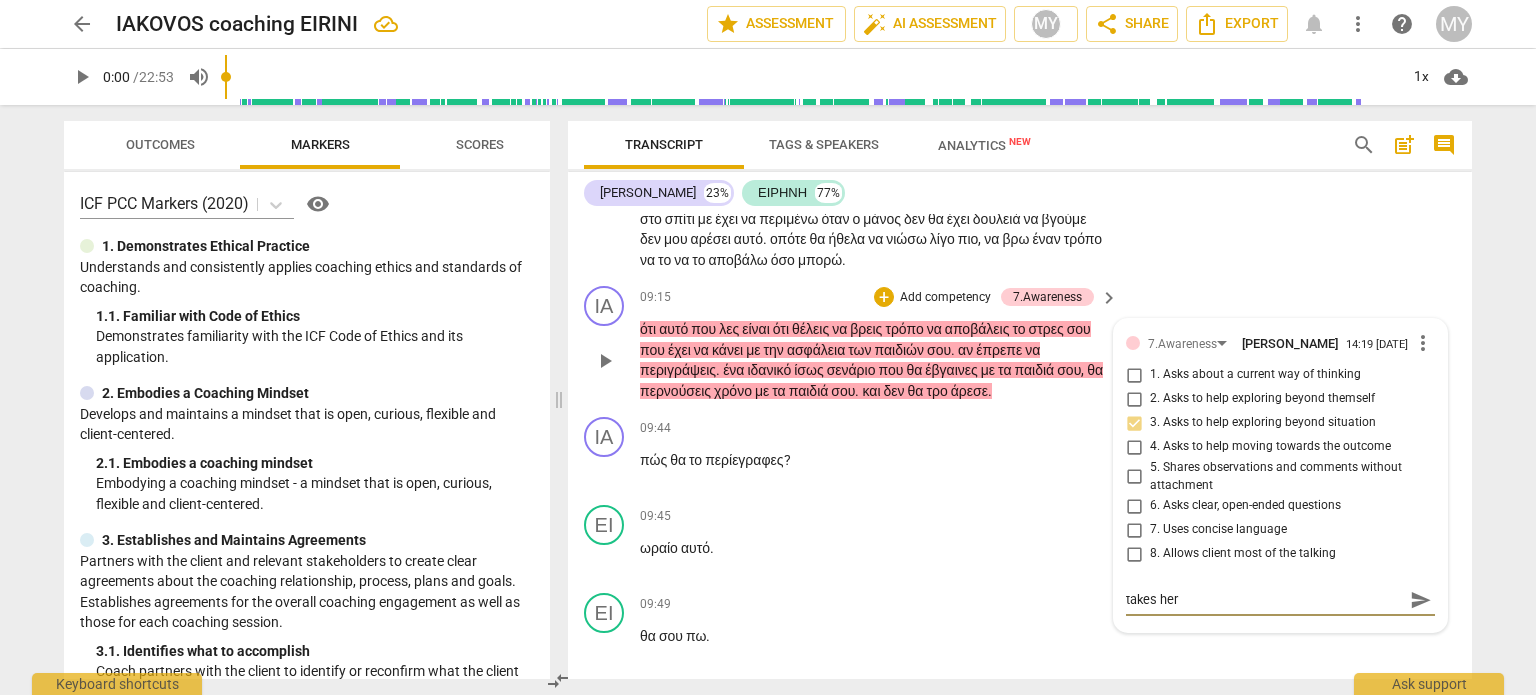 type on "takes her" 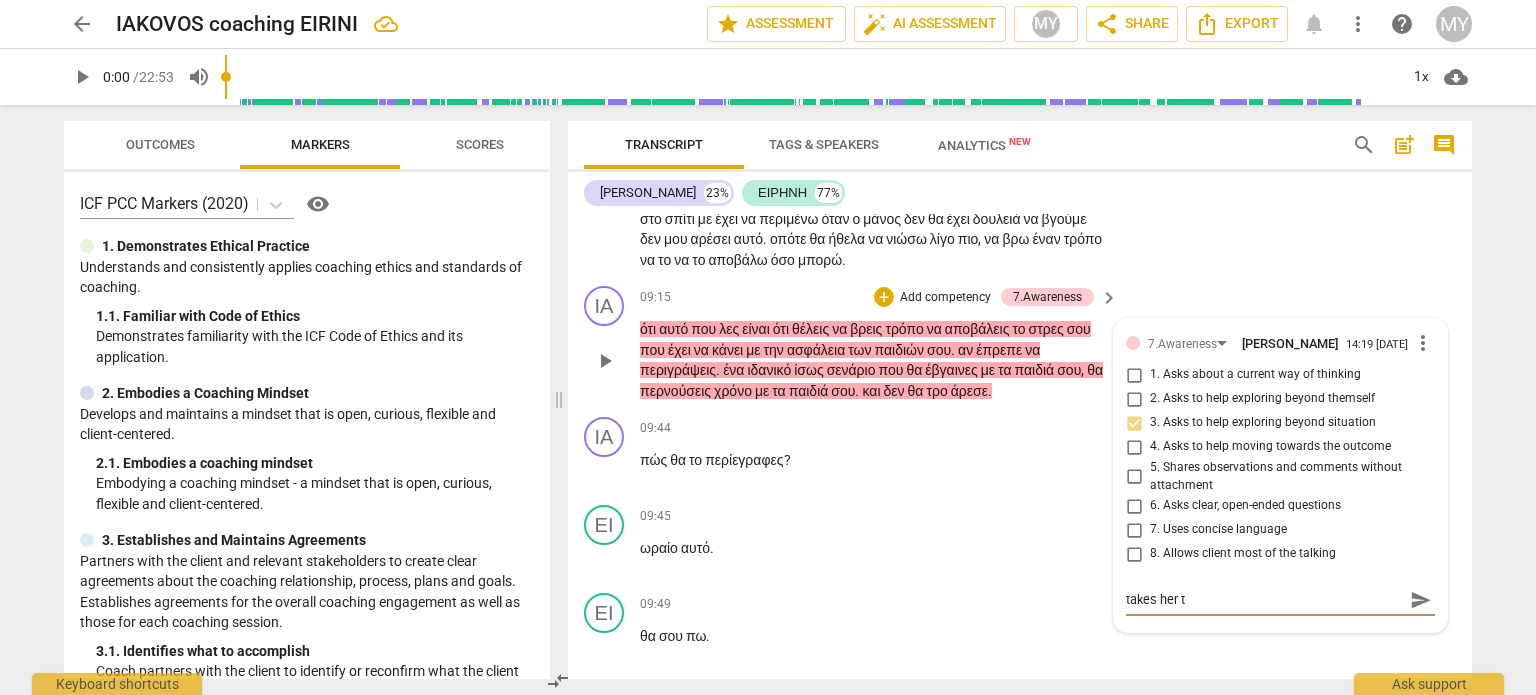 type on "takes her to" 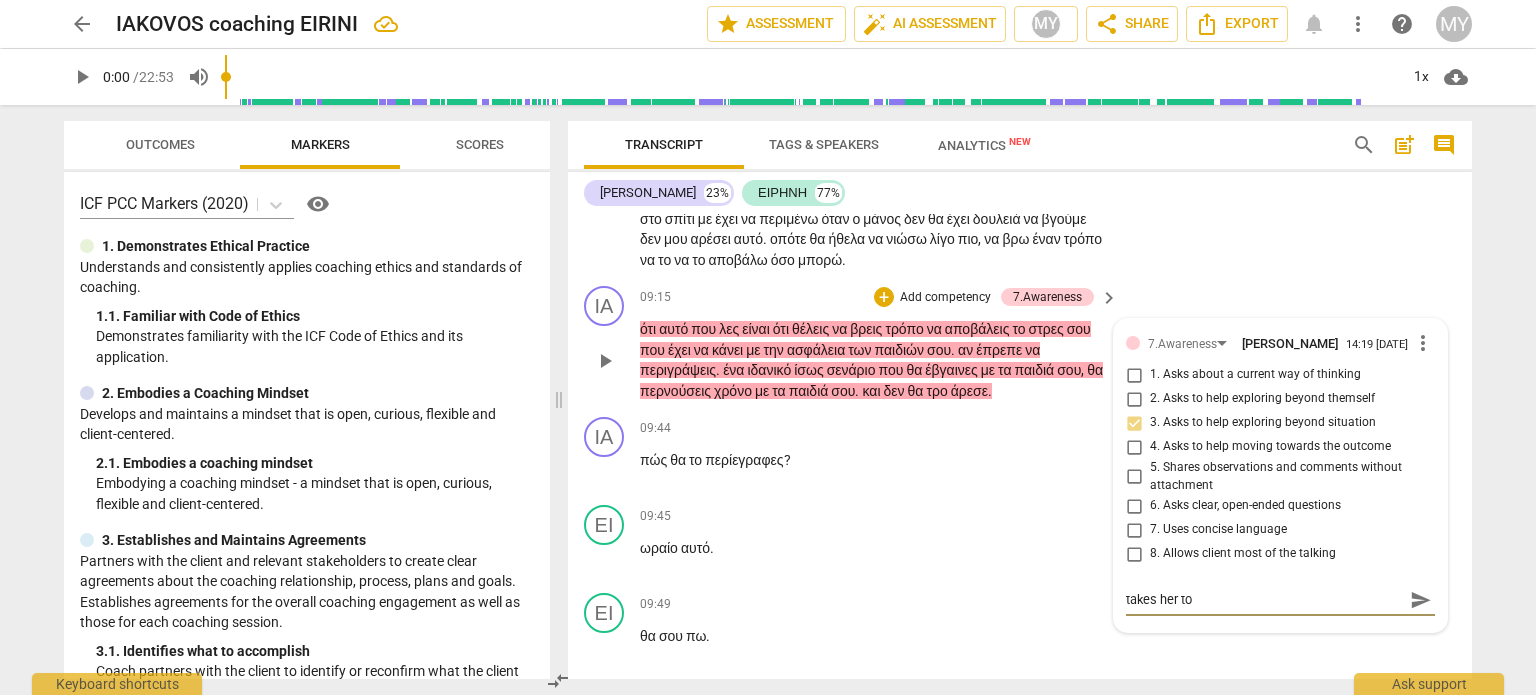 type on "takes her to" 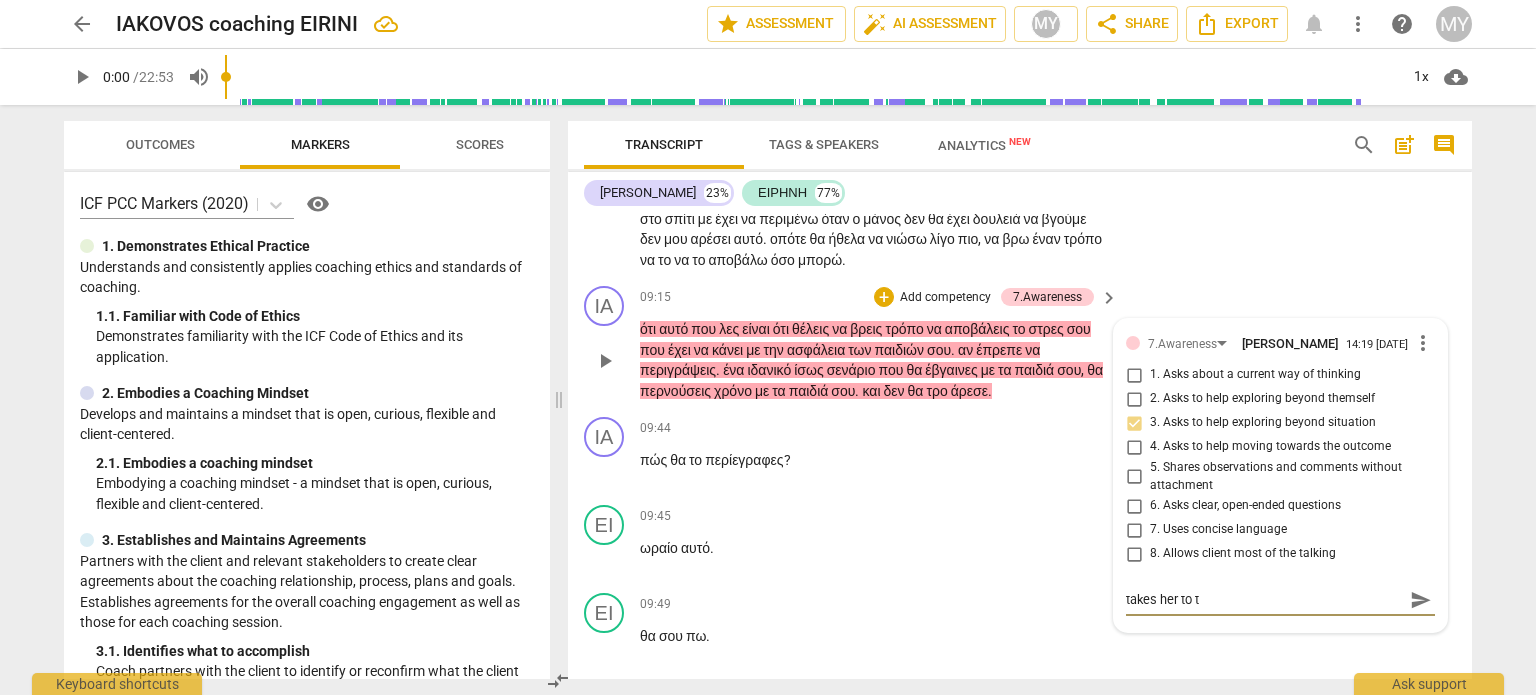 type on "takes her to th" 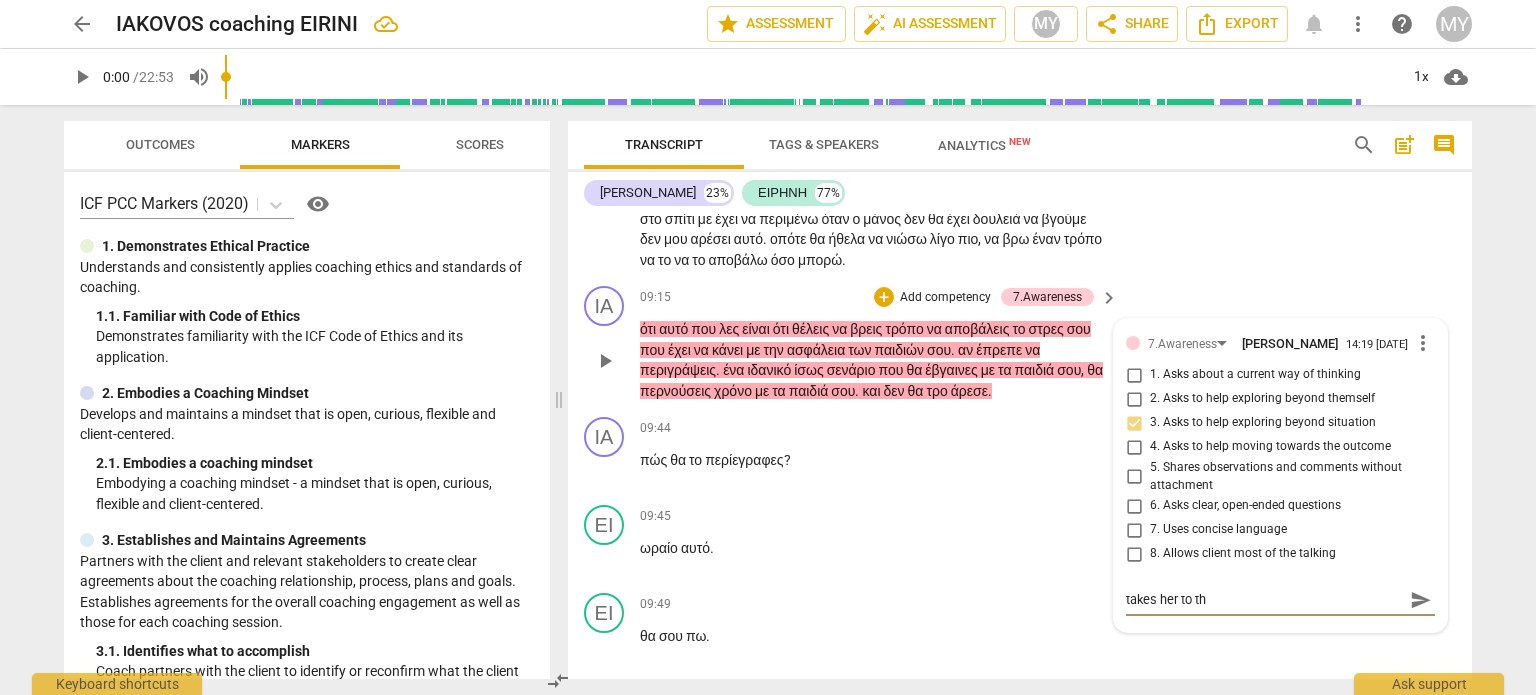 type on "takes her to the" 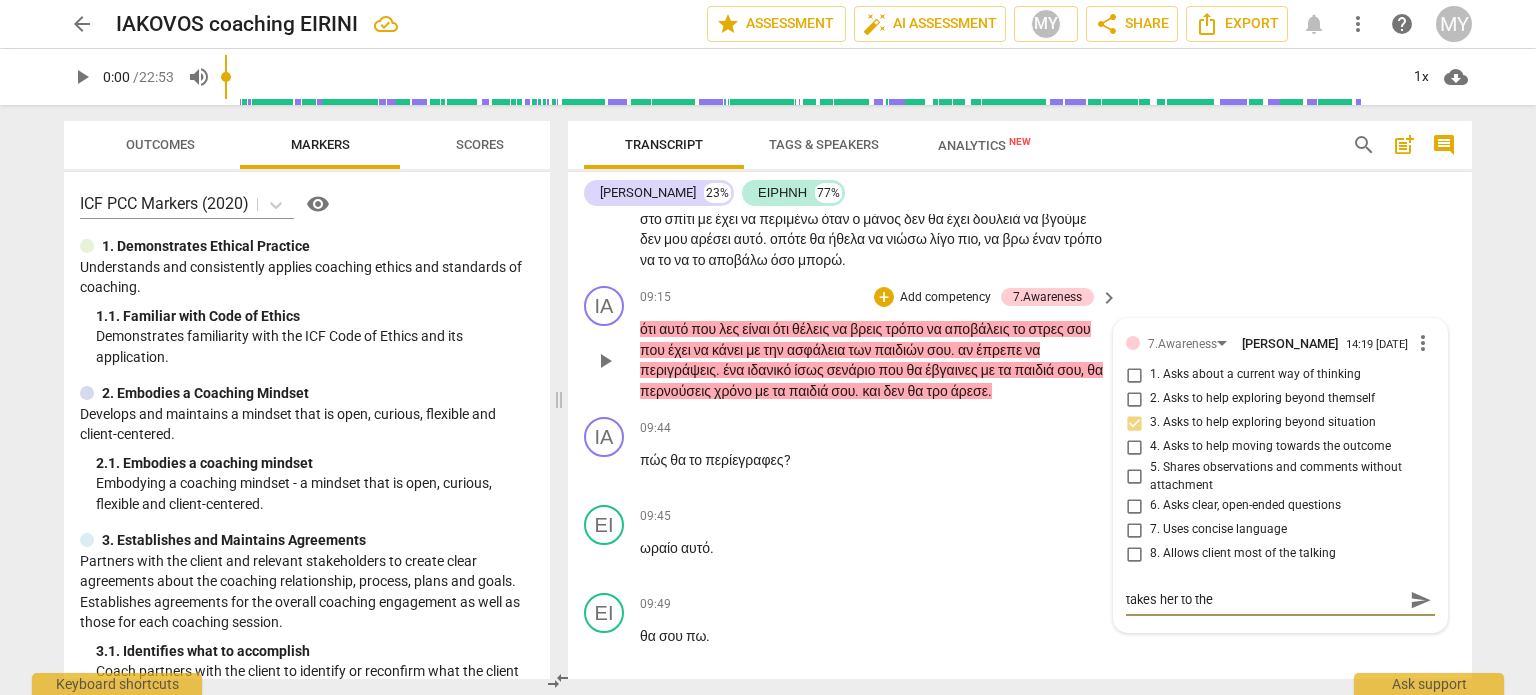 type on "takes her to the" 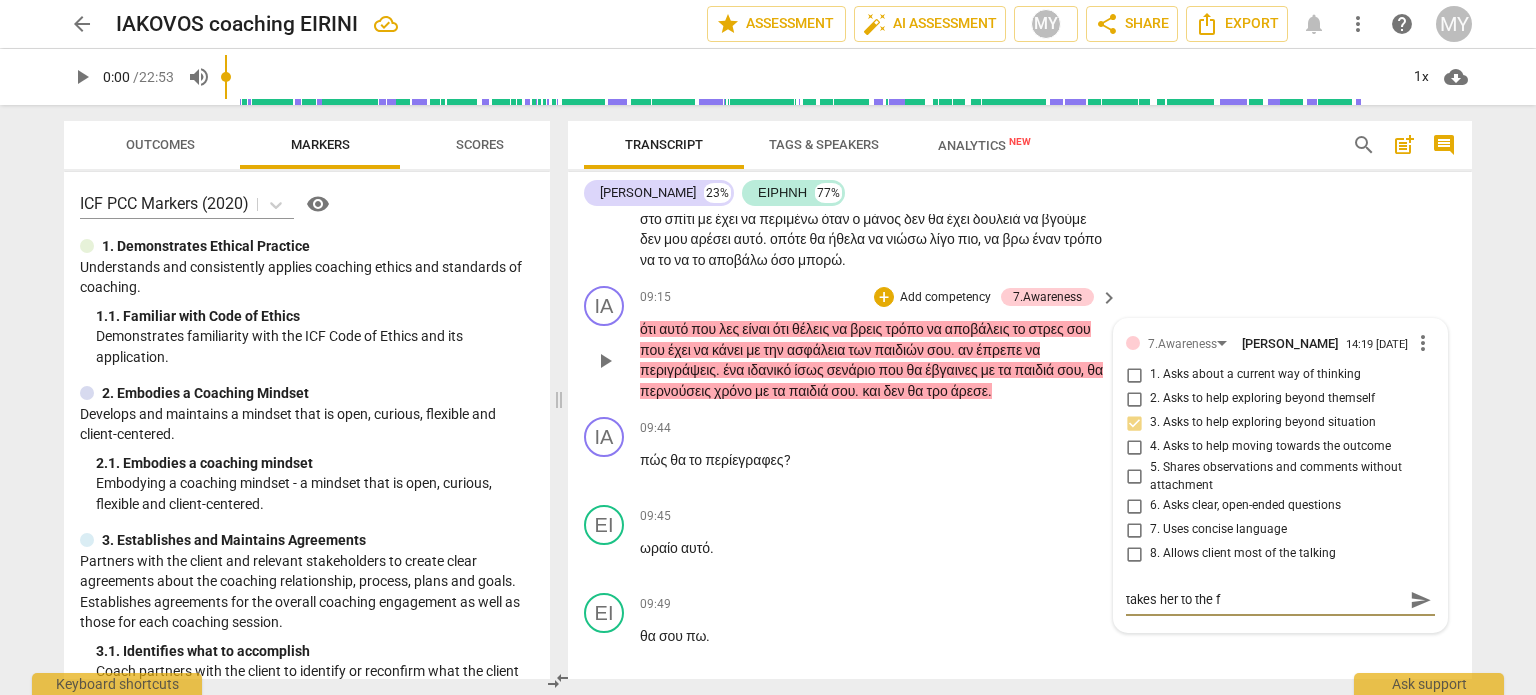 type on "takes her to the fu" 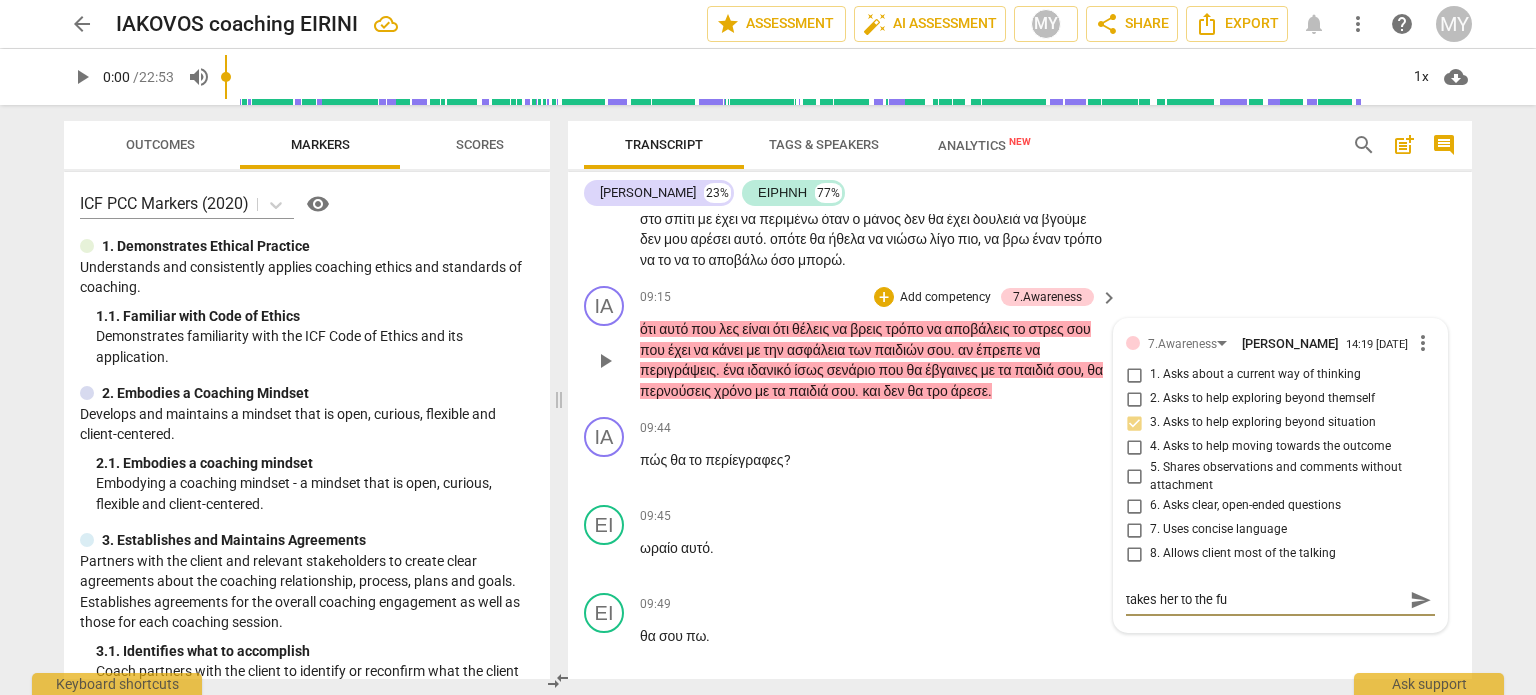 type on "takes her to the fut" 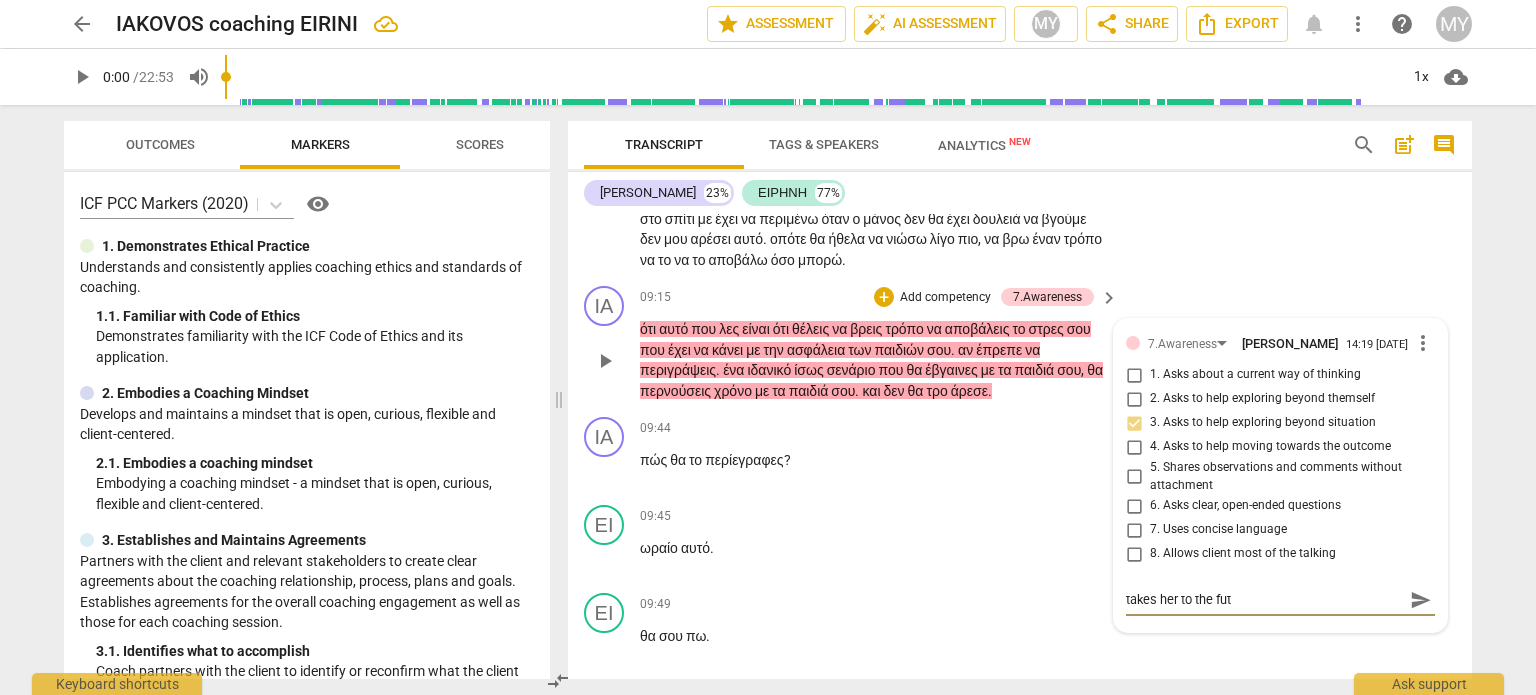 type on "takes her to the futu" 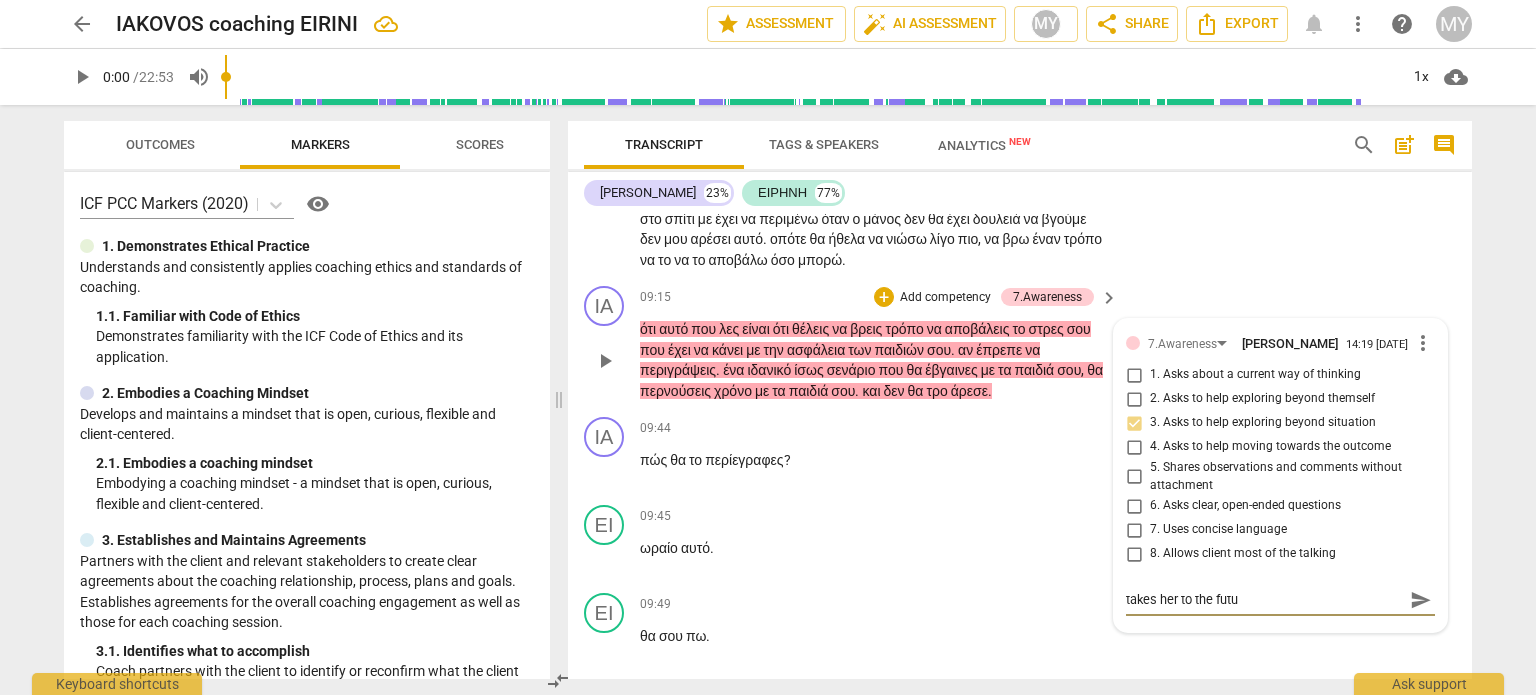 type on "takes her to the futur" 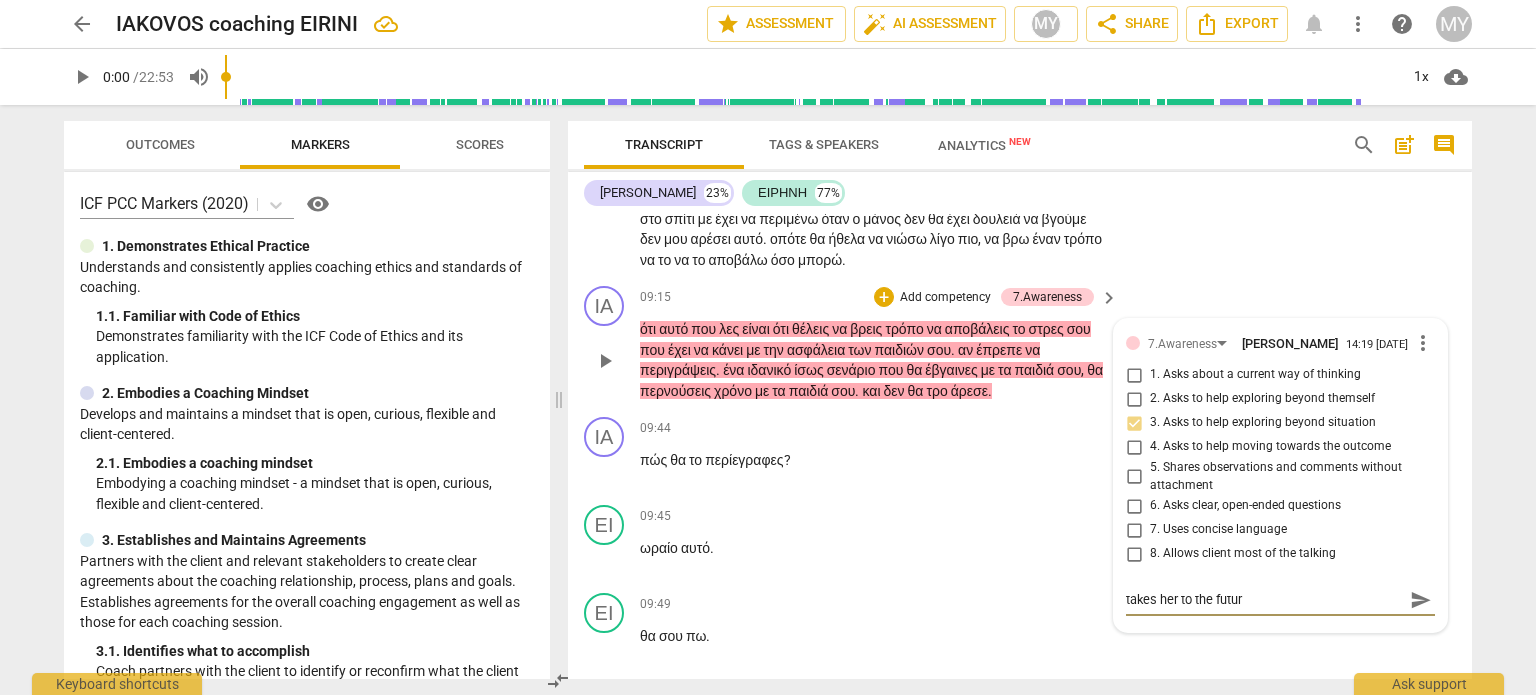 type on "takes her to the future" 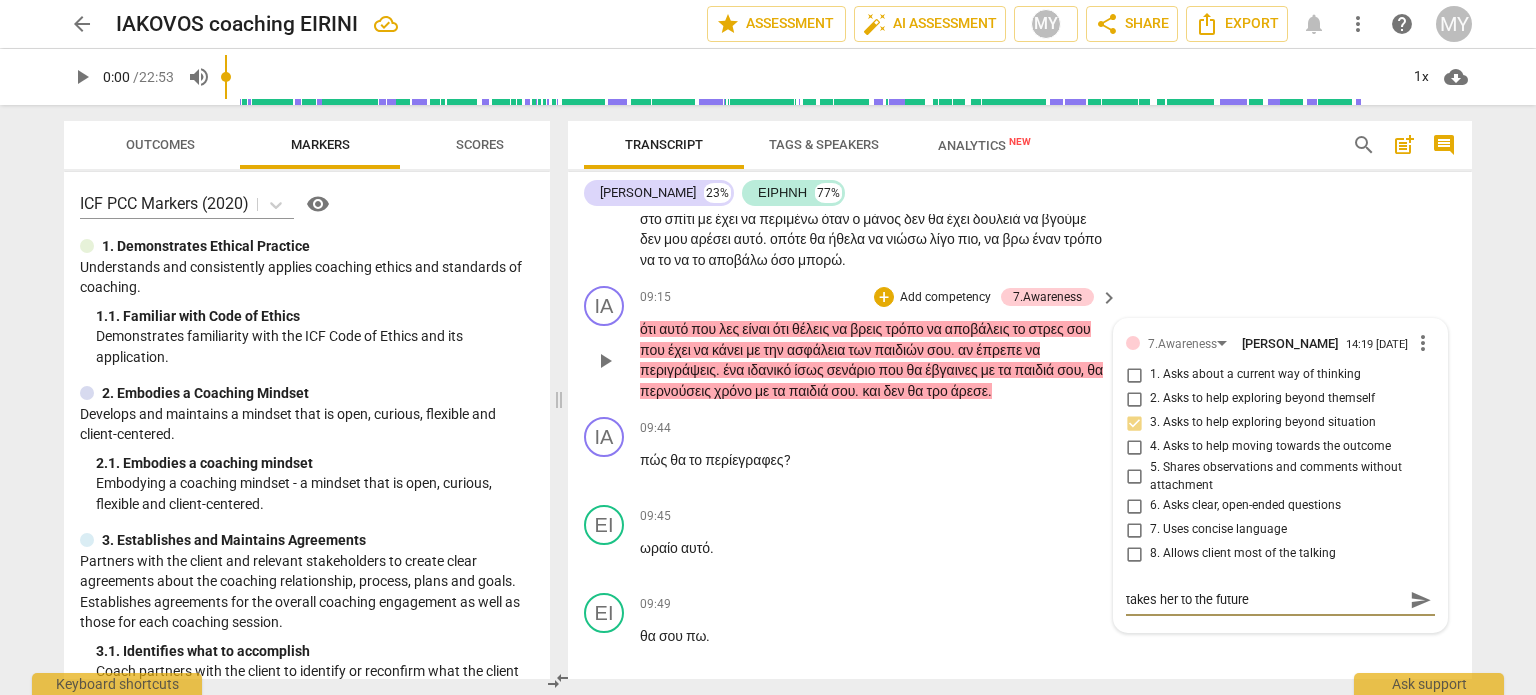 type on "takes her to the future" 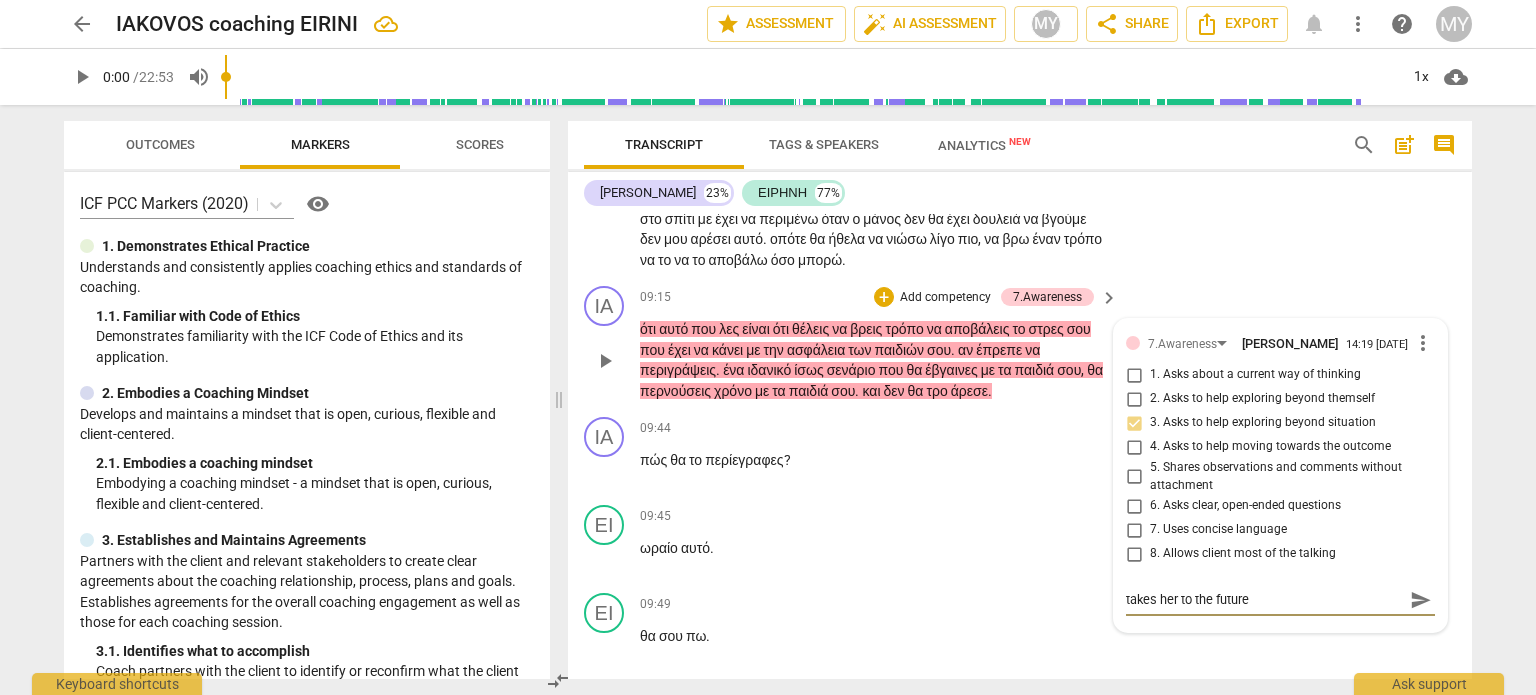 click on "send" at bounding box center [1421, 600] 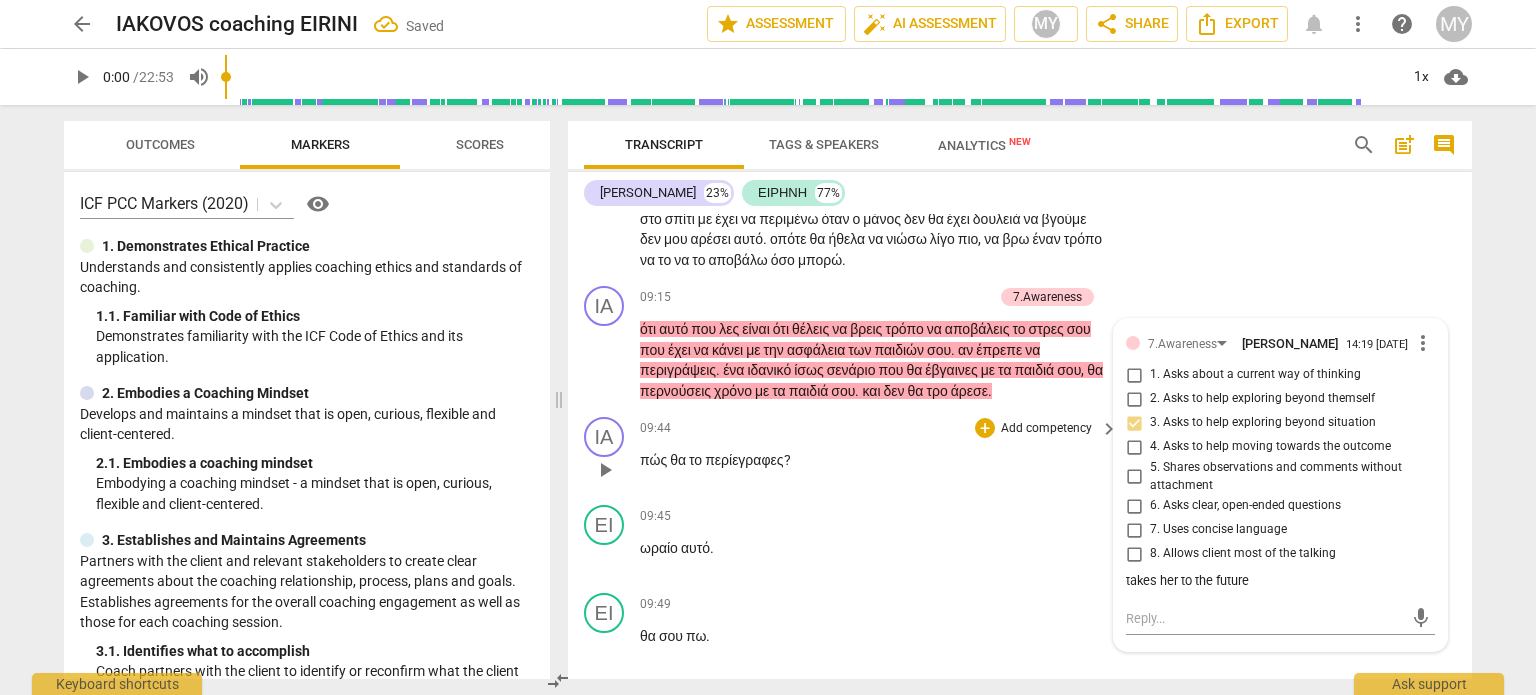 click on "play_arrow pause" at bounding box center (614, 470) 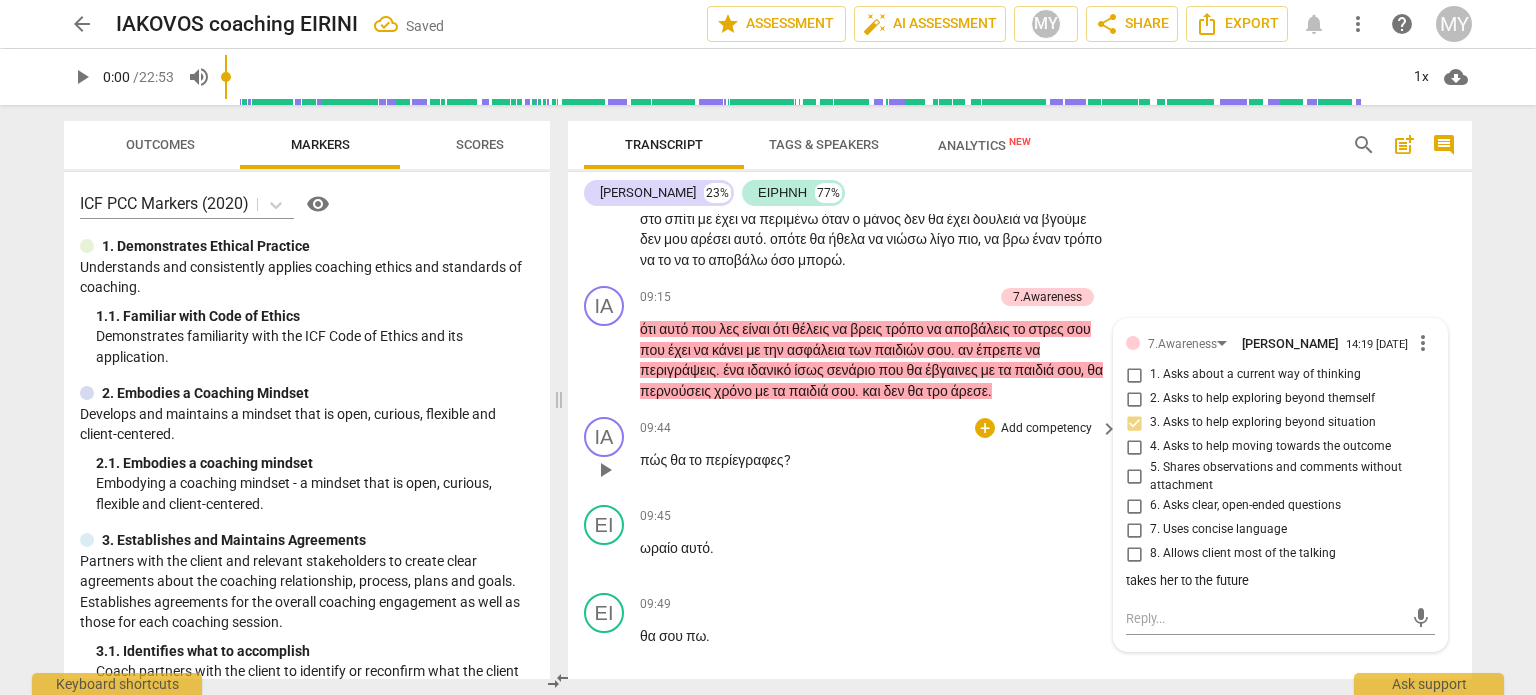 click on "πώς" at bounding box center [655, 460] 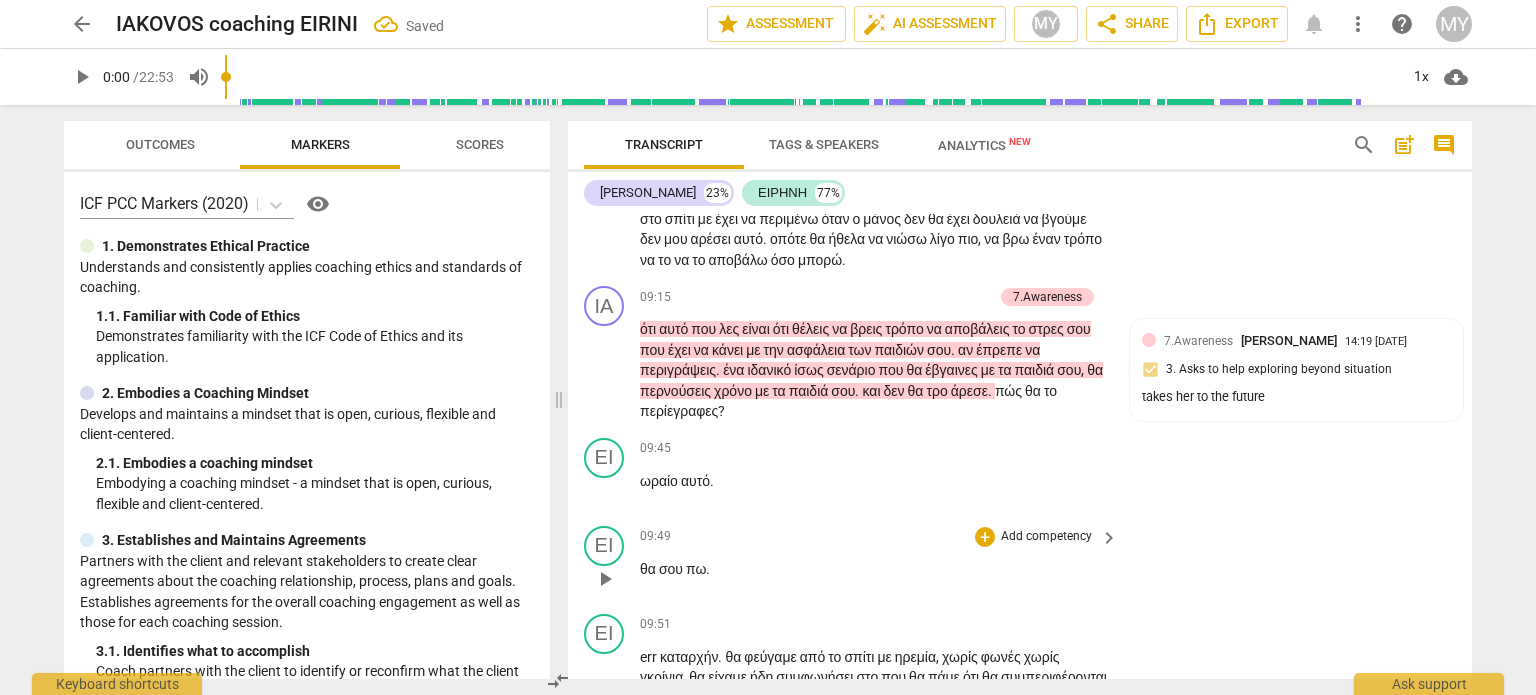 click on "θα" at bounding box center [649, 569] 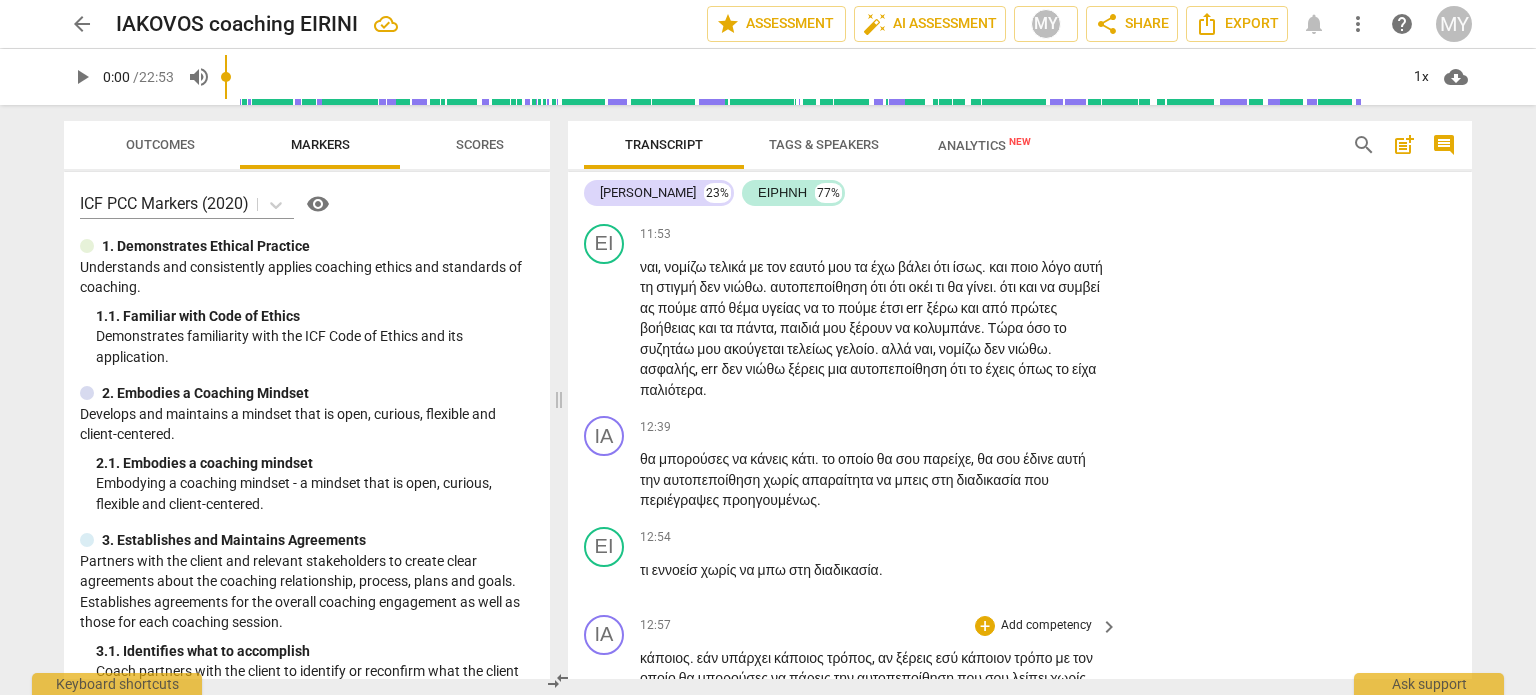 scroll, scrollTop: 4992, scrollLeft: 0, axis: vertical 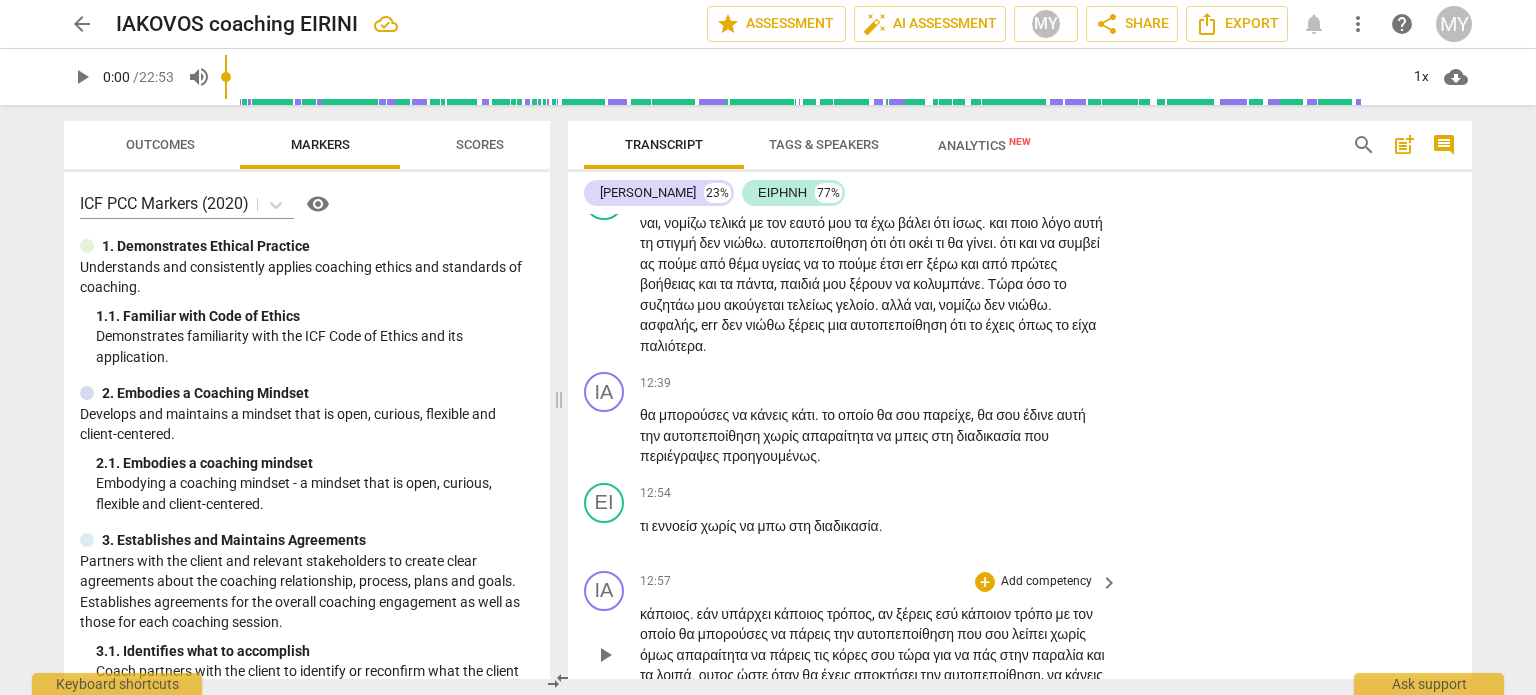 click on "Add competency" at bounding box center (1046, 384) 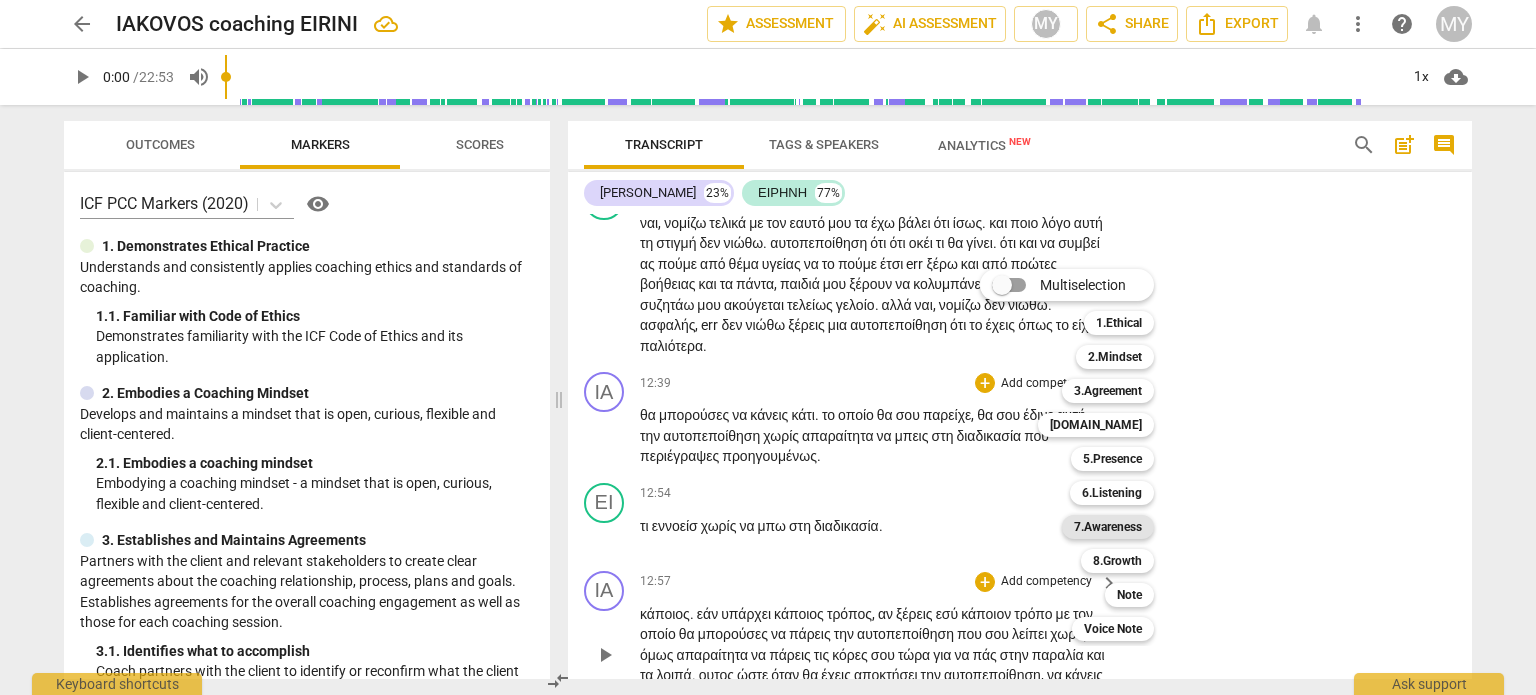 click on "7.Awareness" at bounding box center (1108, 527) 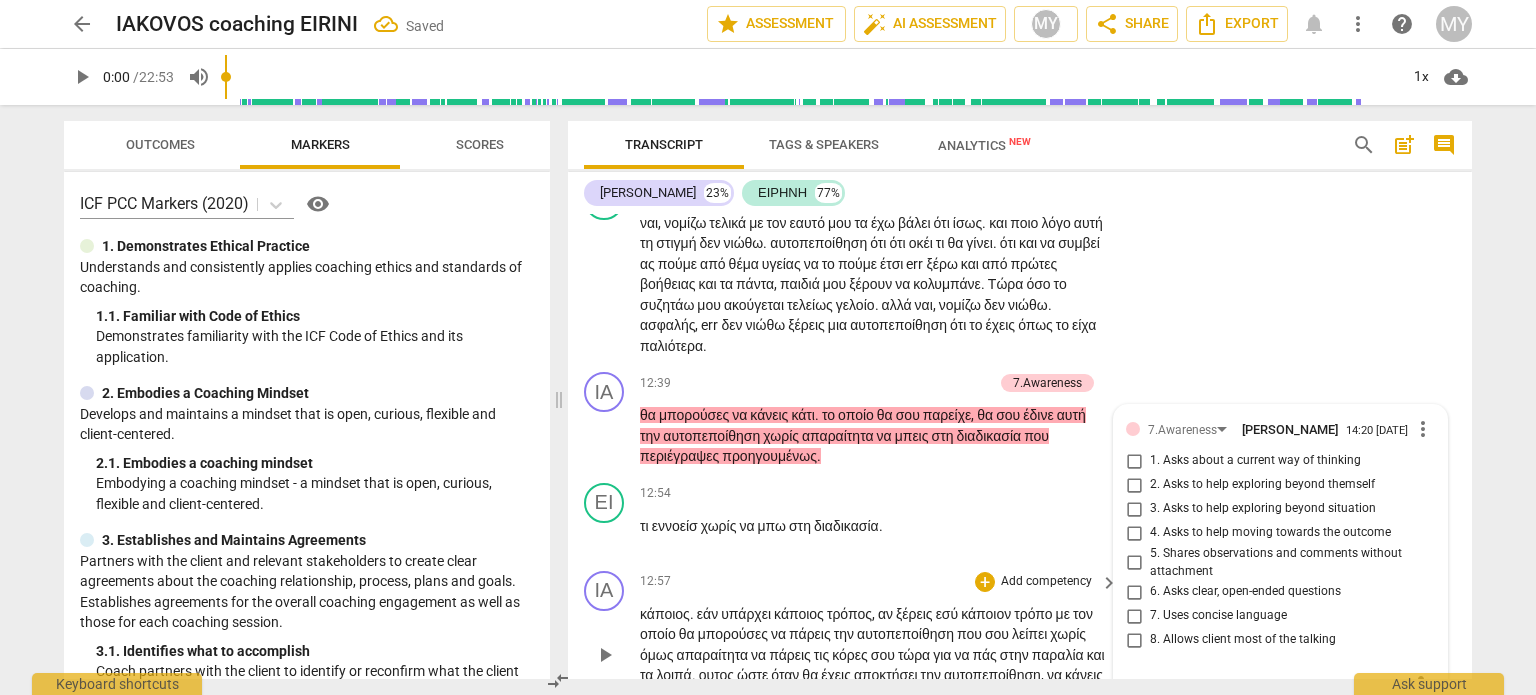 scroll, scrollTop: 5311, scrollLeft: 0, axis: vertical 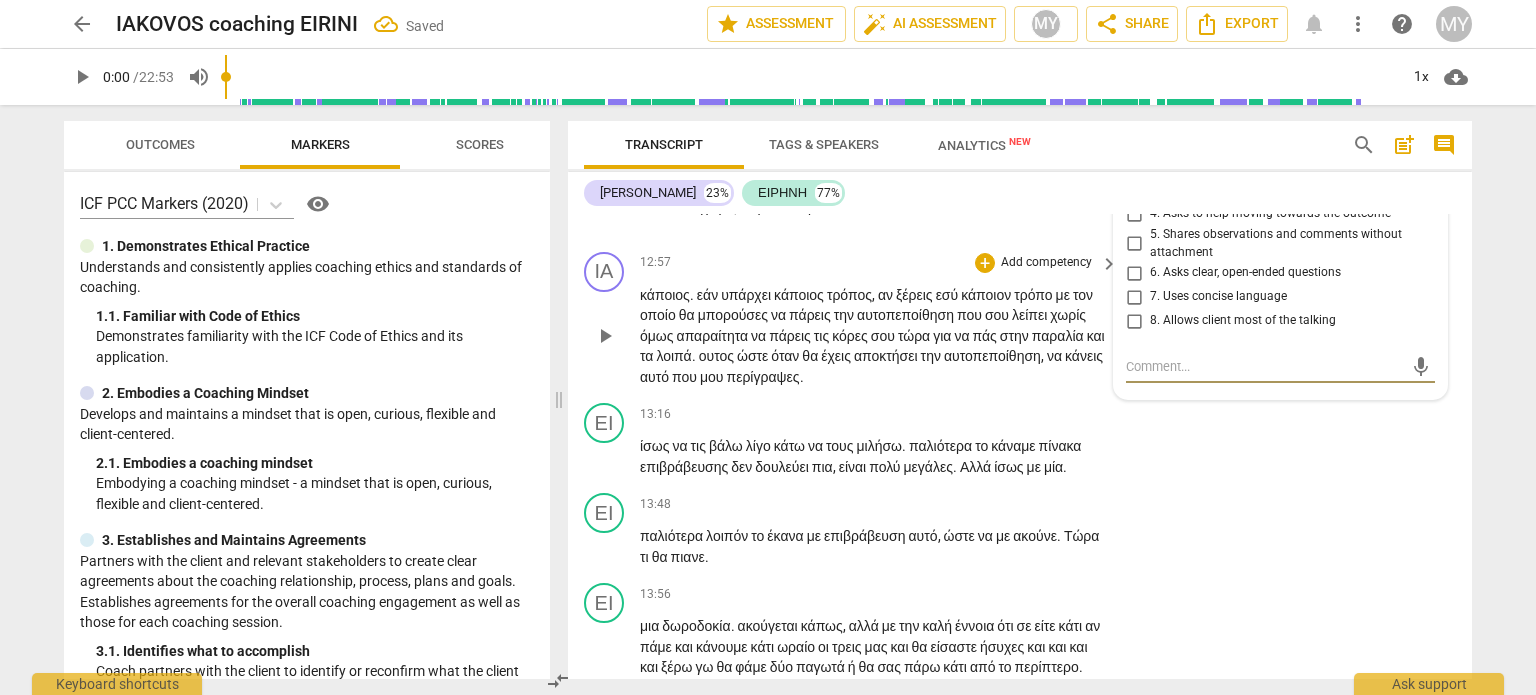 click on "4. Asks to help moving towards the outcome" at bounding box center [1270, 214] 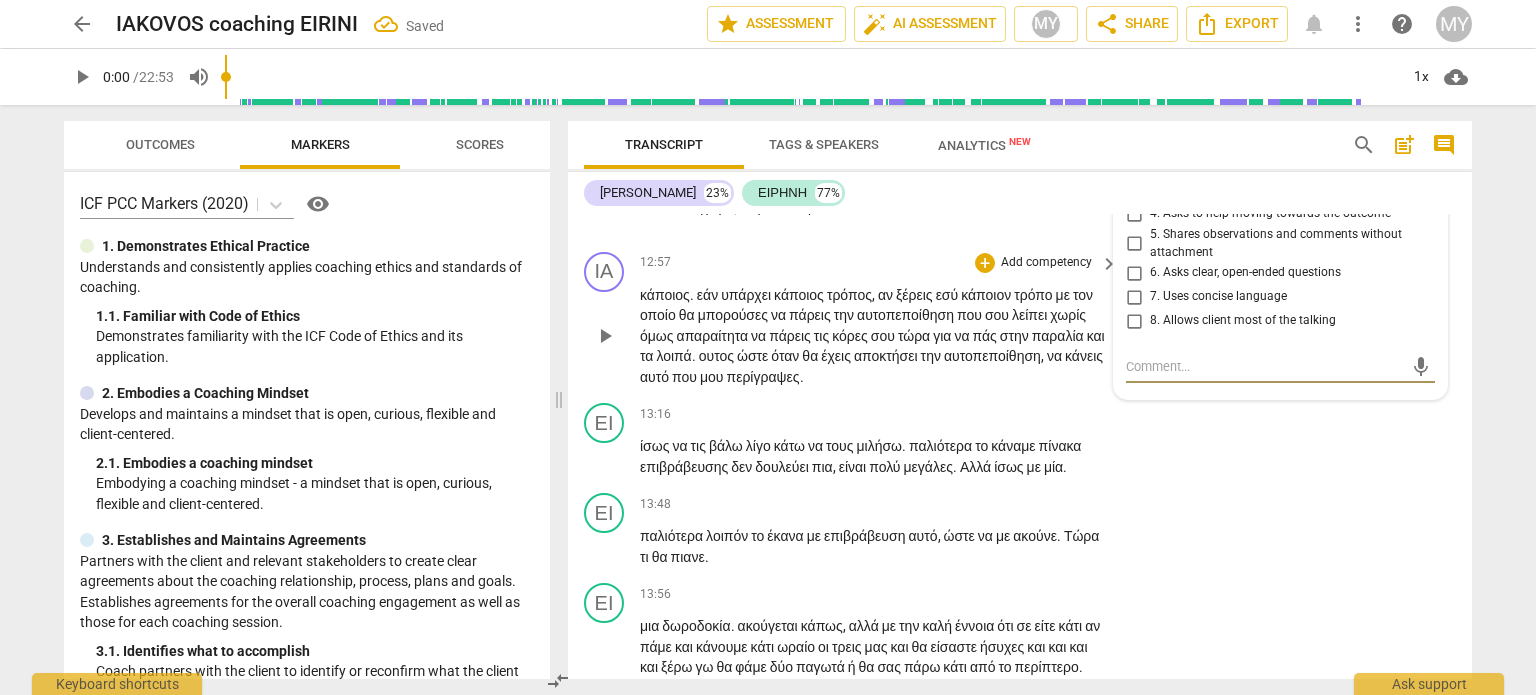 click on "4. Asks to help moving towards the outcome" at bounding box center (1134, 214) 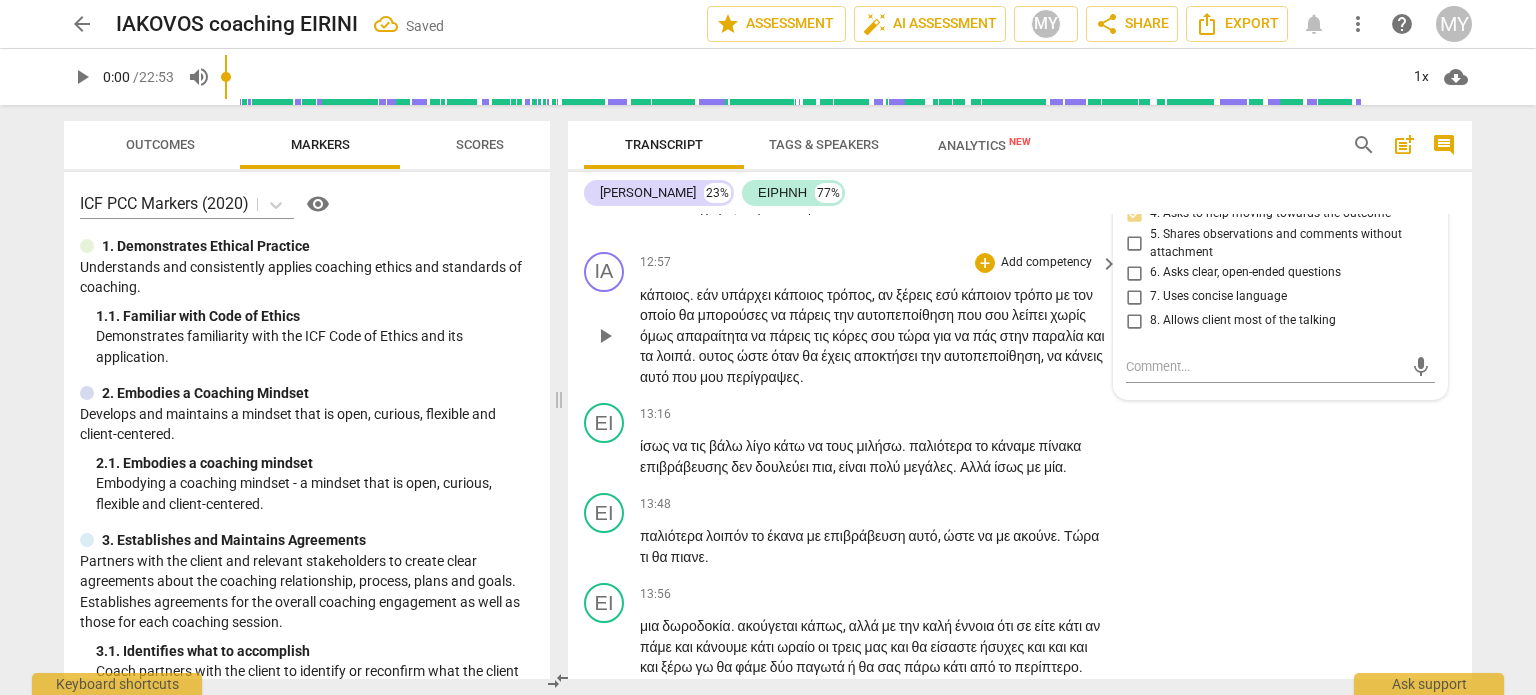 click on "3. Asks to help exploring beyond situation" at bounding box center [1263, 190] 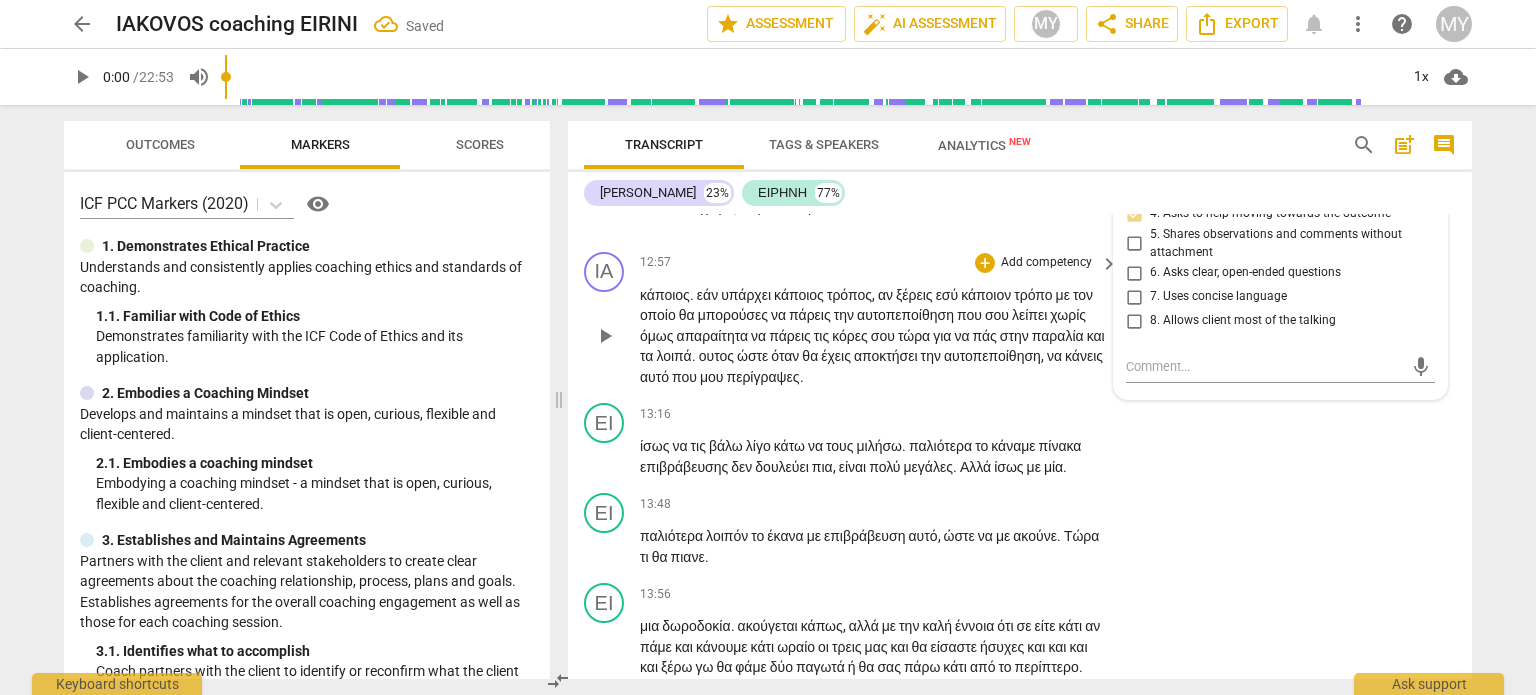 click on "3. Asks to help exploring beyond situation" at bounding box center (1134, 190) 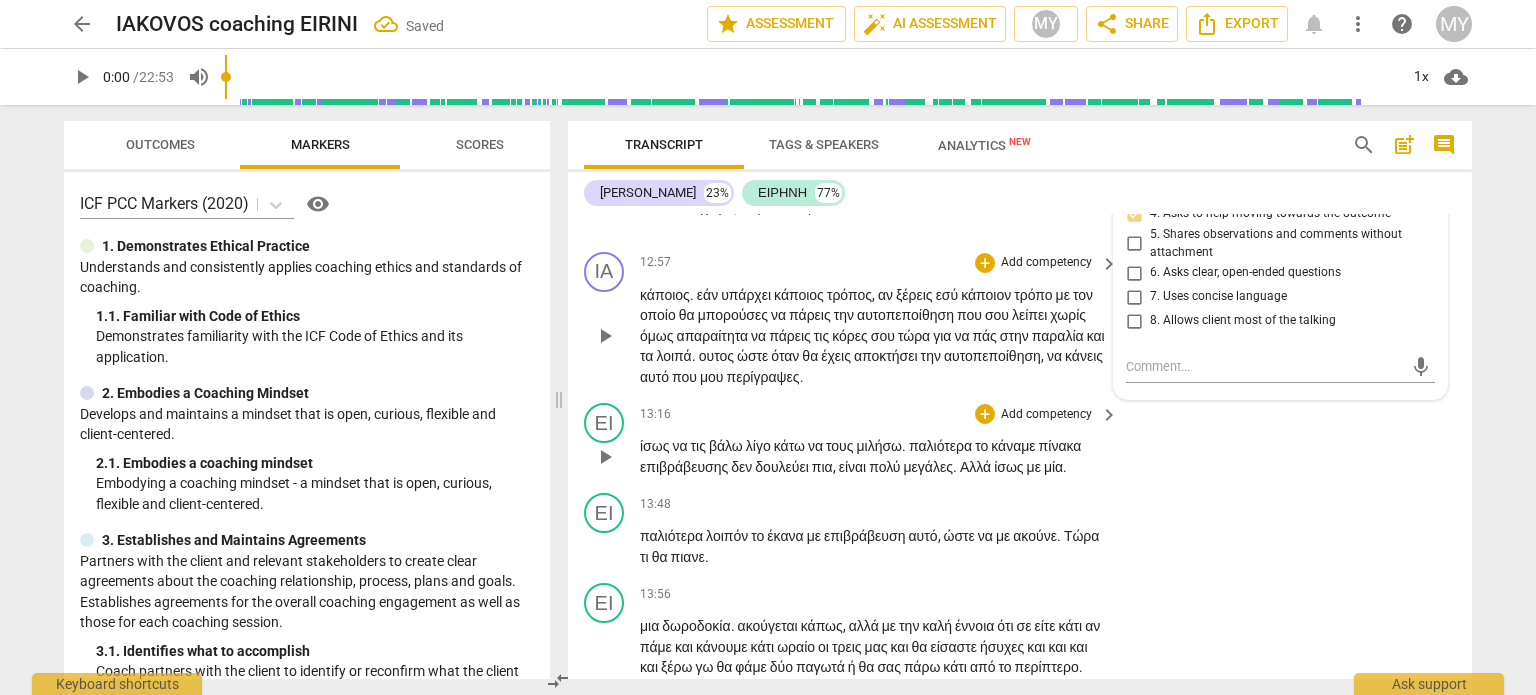 click on "δουλεύει" at bounding box center [783, 467] 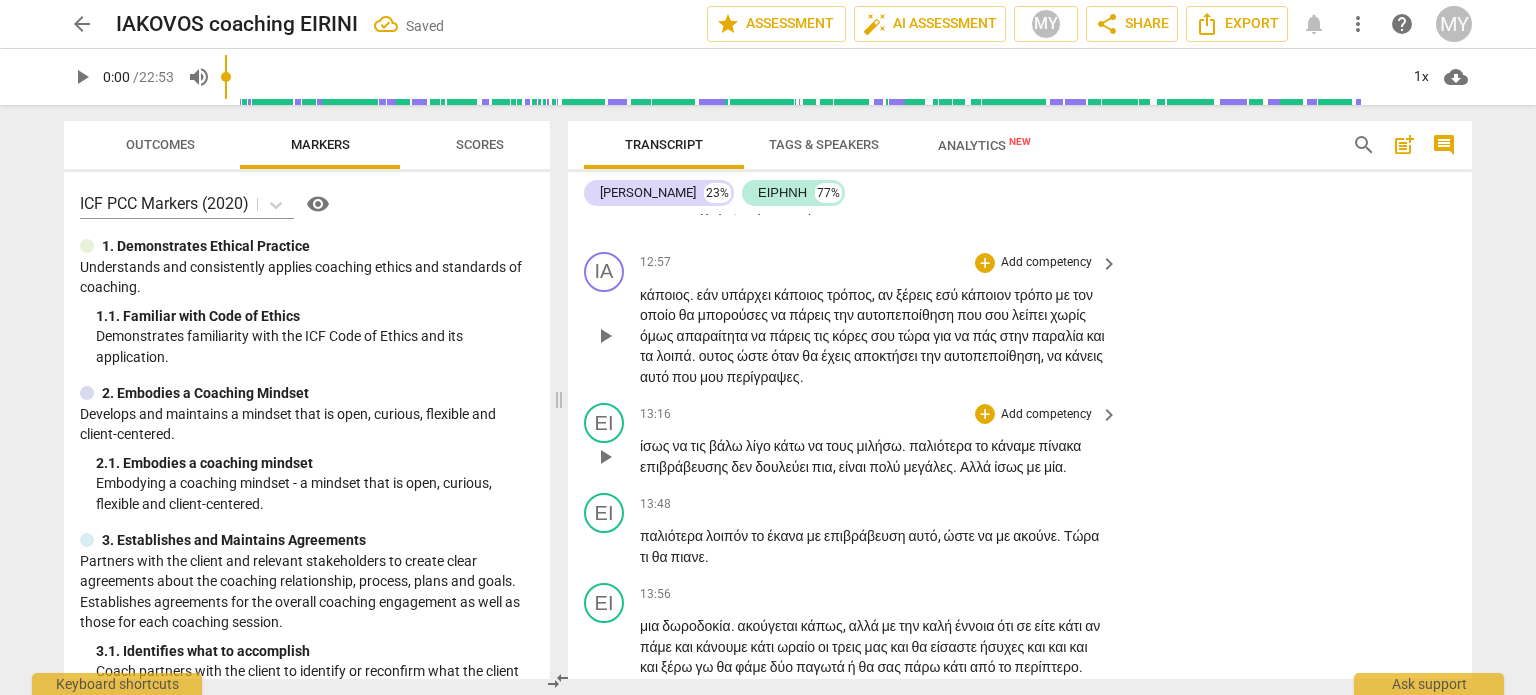 drag, startPoint x: 1472, startPoint y: 509, endPoint x: 1466, endPoint y: 523, distance: 15.231546 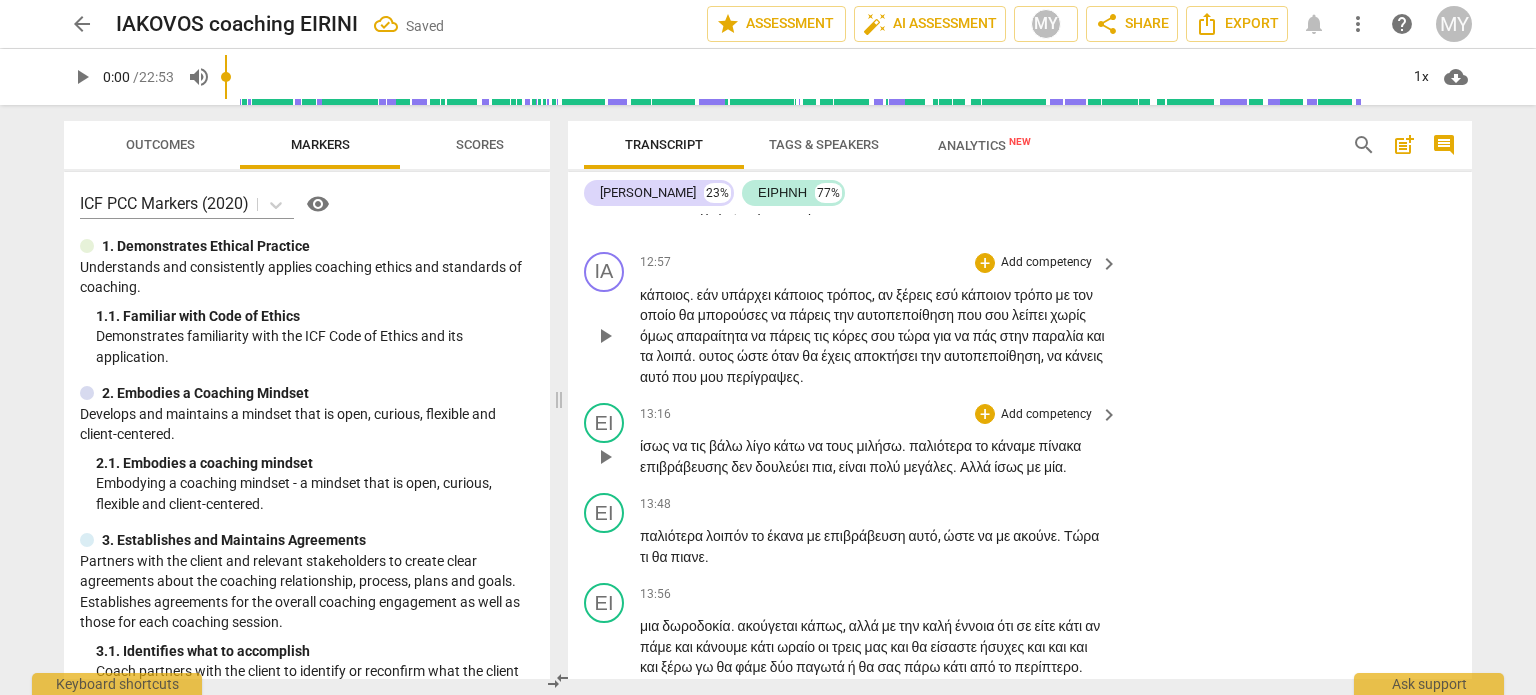 click on "Transcript Tags & Speakers Analytics   New search post_add comment [PERSON_NAME] 23% ΕΙΡΗΝΗ 77% ΙΑ play_arrow pause 00:17 + Add competency keyboard_arrow_right καλήσπέρα   ειρήνη . ΕΙ play_arrow pause 00:20 + Add competency keyboard_arrow_right γεια   σου   Ιάκοβε   είμαι   καλά   ζεσταίνομαι   αρκετά ,   αλλά   εντάξει   την   παλεύω . ΙΑ play_arrow pause 00:27 + Add competency keyboard_arrow_right ωραία .   Τι   θα   ήθελες   να   συζητήσουμε   σήμερα ? ΕΙ play_arrow pause 00:31 + Add competency keyboard_arrow_right Λοιπόν   άκου   τώρα   τι   είχε   γίνει .   ενώ   είχα   άλλη   μια   εβδομάδα   τα   παιδιά   στο   [GEOGRAPHIC_DATA]   κάμπ   και   όλα   καλά   επειδή   φύγαμε   για   περίπου   πέντε   μέρες   φύγαν   από   το   πρόγραμμα   και   τώρα     δεν" at bounding box center (1024, 400) 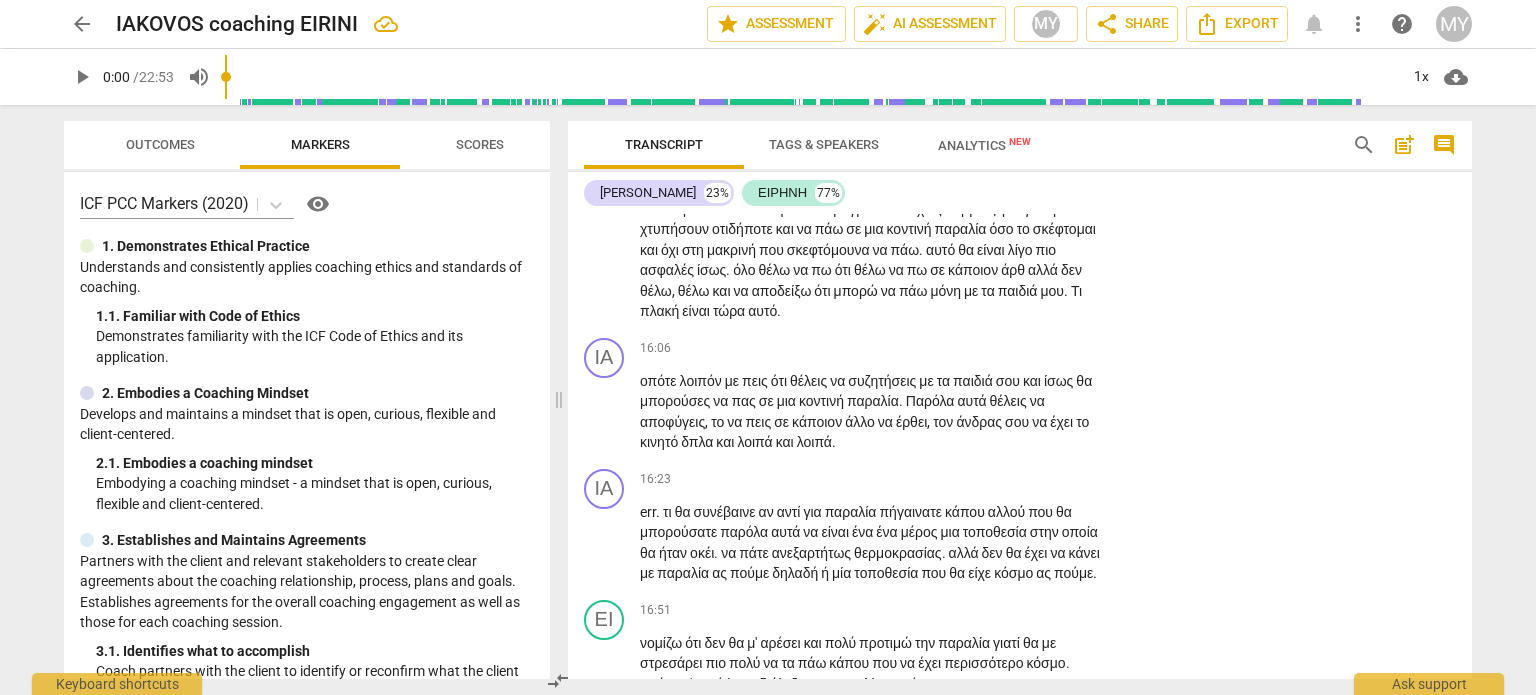 scroll, scrollTop: 6155, scrollLeft: 0, axis: vertical 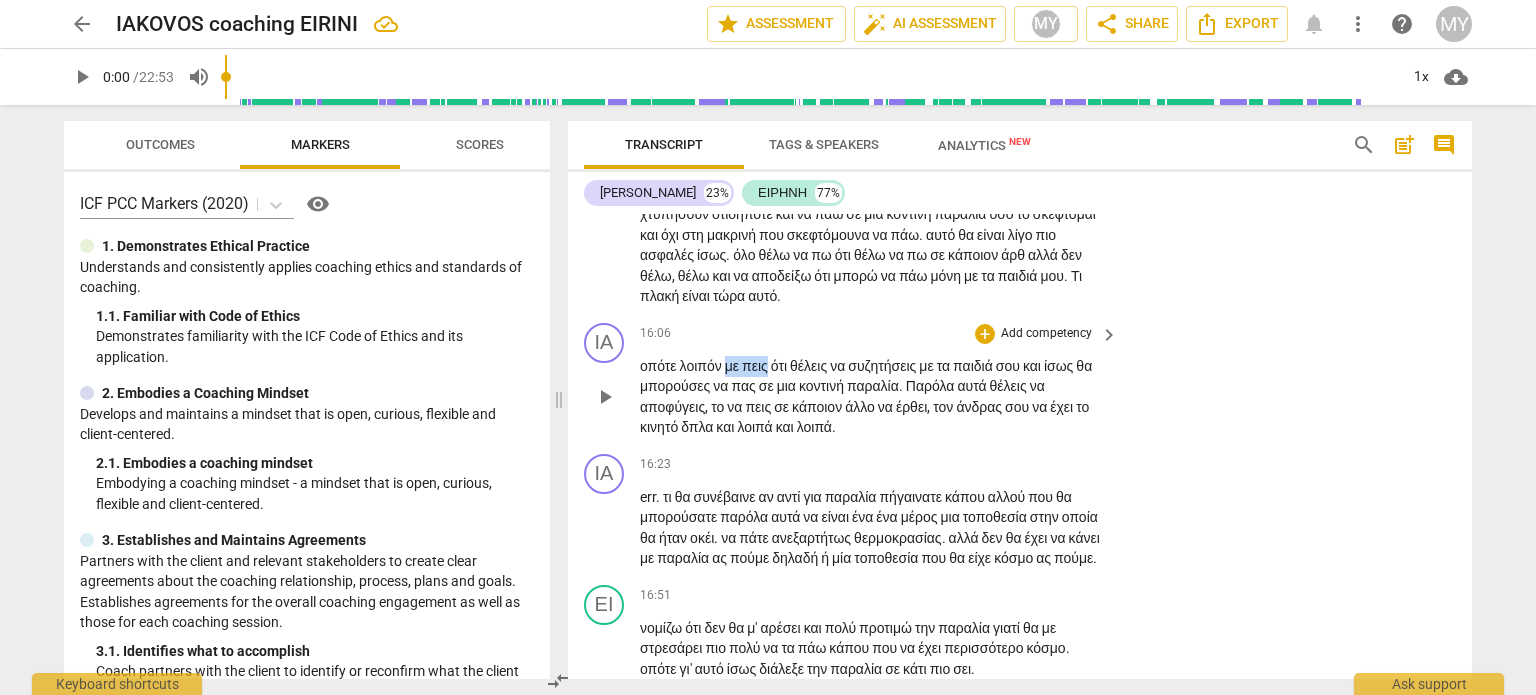 drag, startPoint x: 776, startPoint y: 498, endPoint x: 730, endPoint y: 502, distance: 46.173584 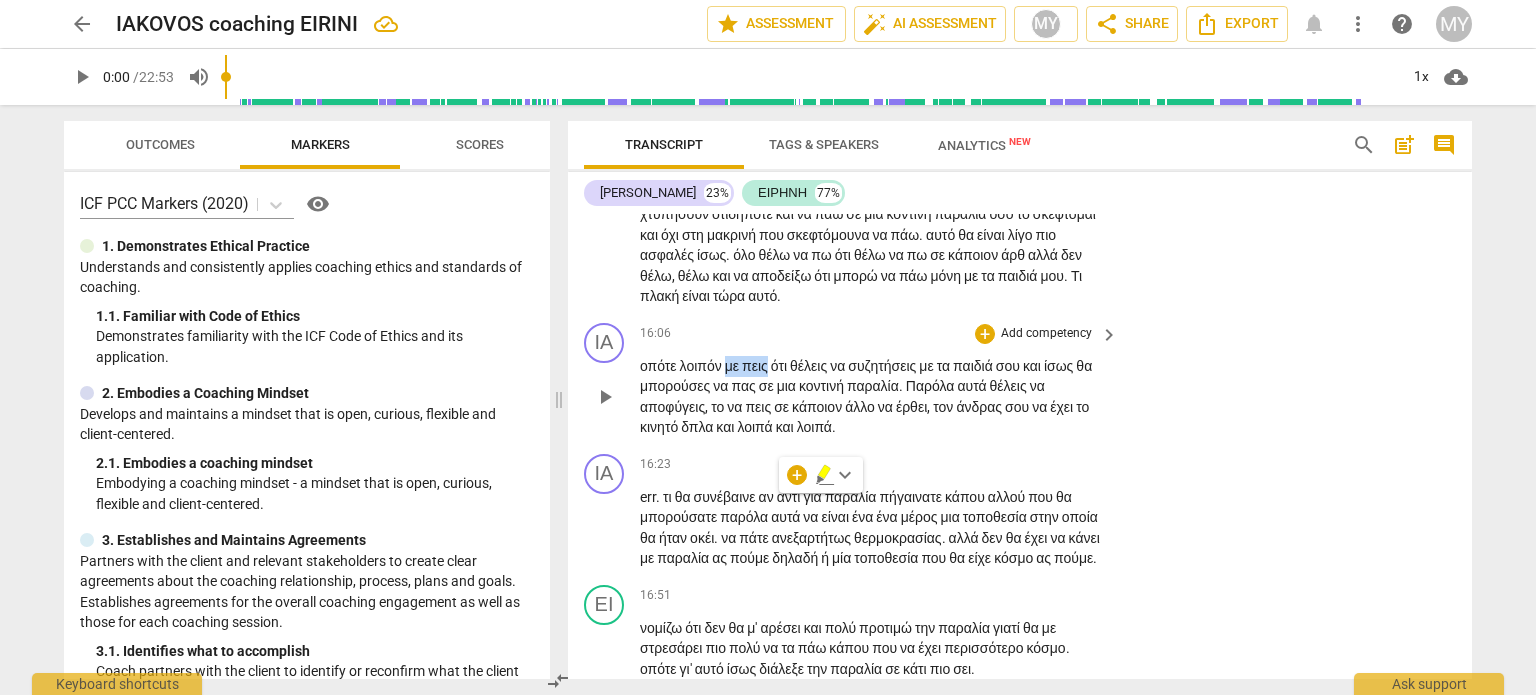 type 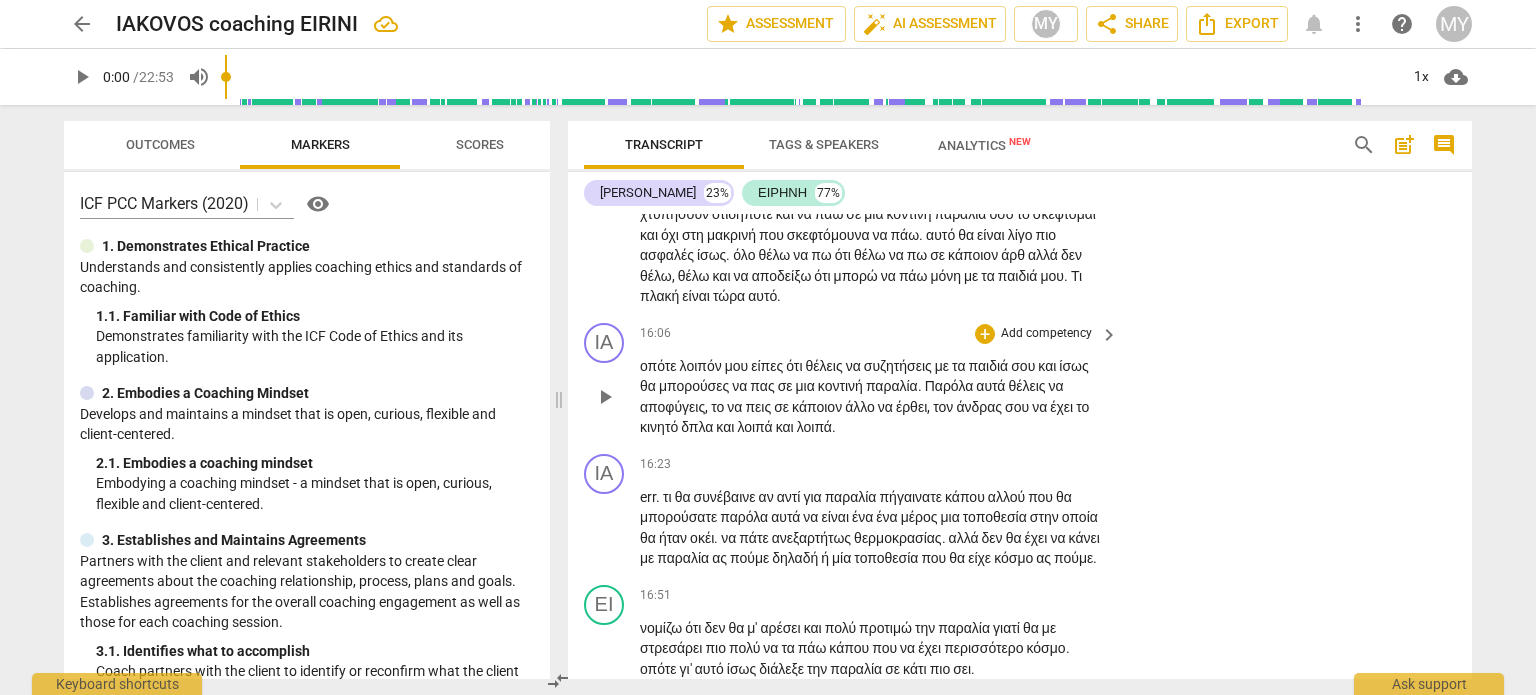 drag, startPoint x: 1472, startPoint y: 557, endPoint x: 1470, endPoint y: 567, distance: 10.198039 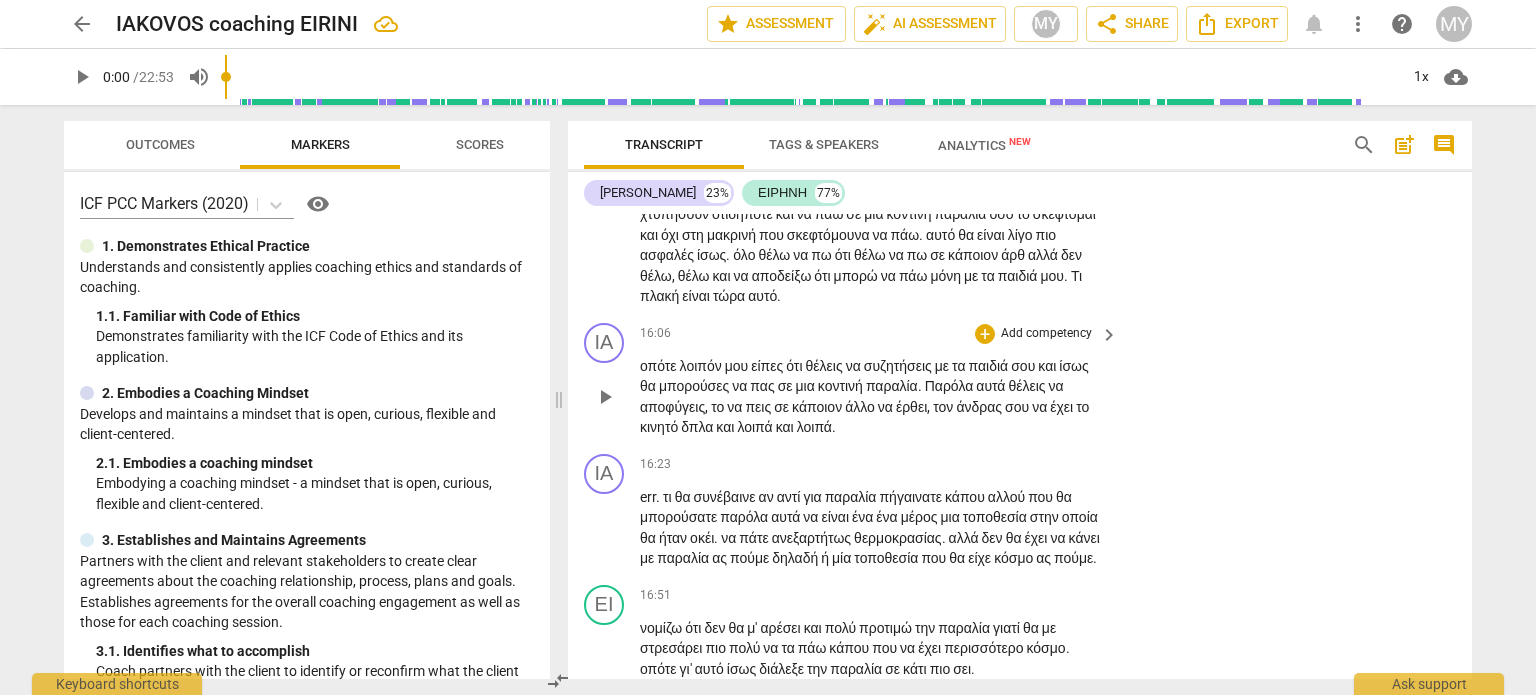 click on "ΙΑ play_arrow pause 00:17 + Add competency keyboard_arrow_right καλήσπέρα   ειρήνη . ΕΙ play_arrow pause 00:20 + Add competency keyboard_arrow_right γεια   σου   Ιάκοβε   είμαι   καλά   ζεσταίνομαι   αρκετά ,   αλλά   εντάξει   την   παλεύω . ΙΑ play_arrow pause 00:27 + Add competency keyboard_arrow_right ωραία .   Τι   θα   ήθελες   να   συζητήσουμε   σήμερα ? ΕΙ play_arrow pause 00:31 + Add competency keyboard_arrow_right Λοιπόν   άκου   τώρα   τι   είχε   γίνει .   ενώ   είχα   άλλη   μια   εβδομάδα   τα   παιδιά   στο   [GEOGRAPHIC_DATA]   κάμπ   και   όλα   καλά   επειδή   φύγαμε   για   περίπου   πέντε   μέρες   φύγαν   από   το   πρόγραμμα   και   τώρα   ξαφνικά   δεν   θέλουν   να   γυρίσουνε .   Πήγαν   σήμερα   και   δεν" at bounding box center (1020, 446) 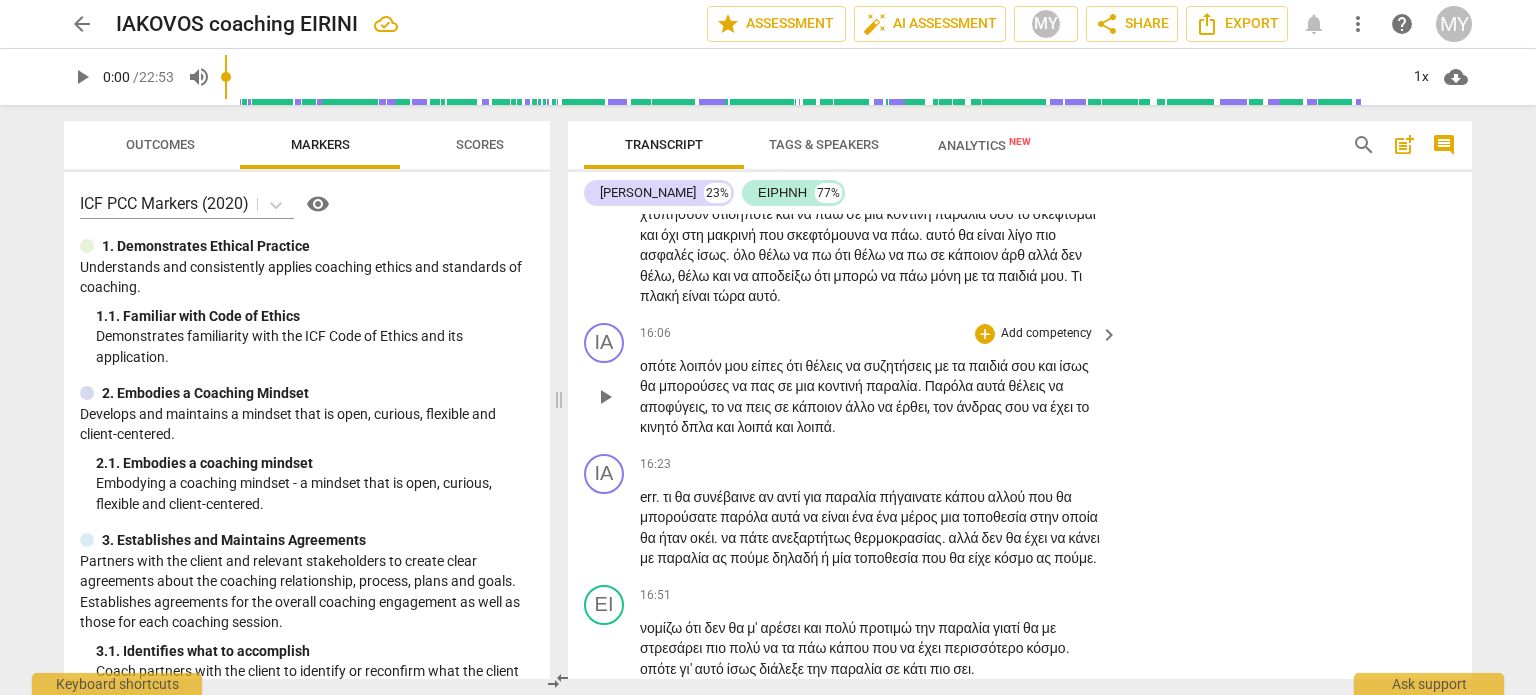 click on "Add competency" at bounding box center [1046, 334] 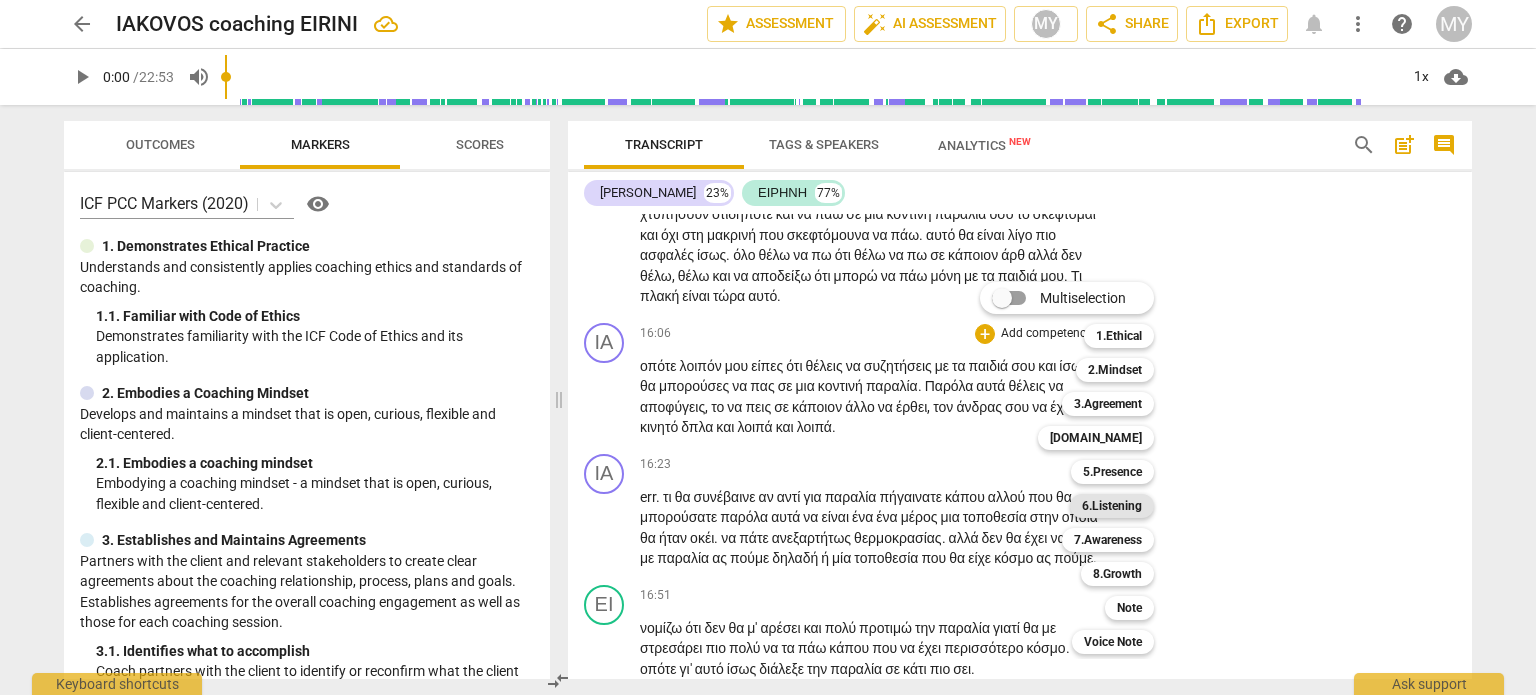 click on "6.Listening" at bounding box center (1112, 506) 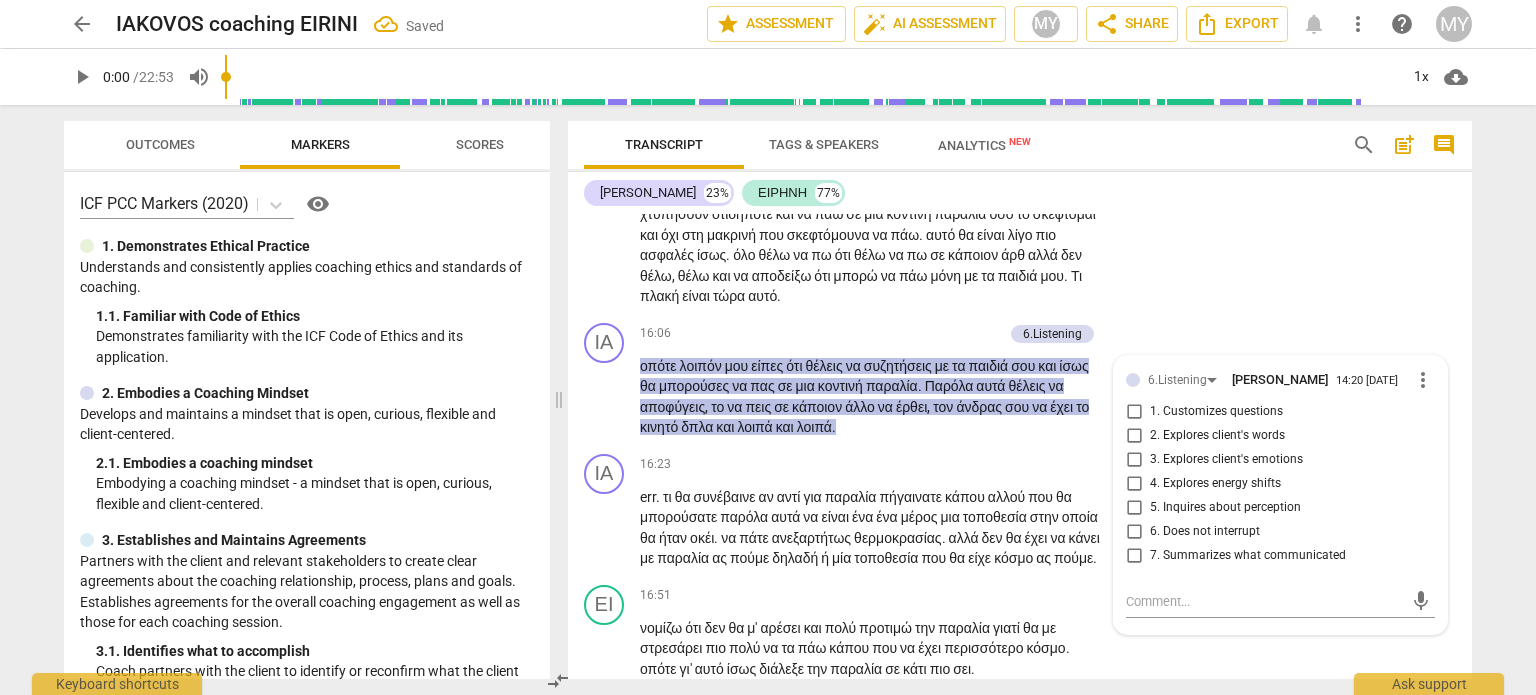 scroll, scrollTop: 6452, scrollLeft: 0, axis: vertical 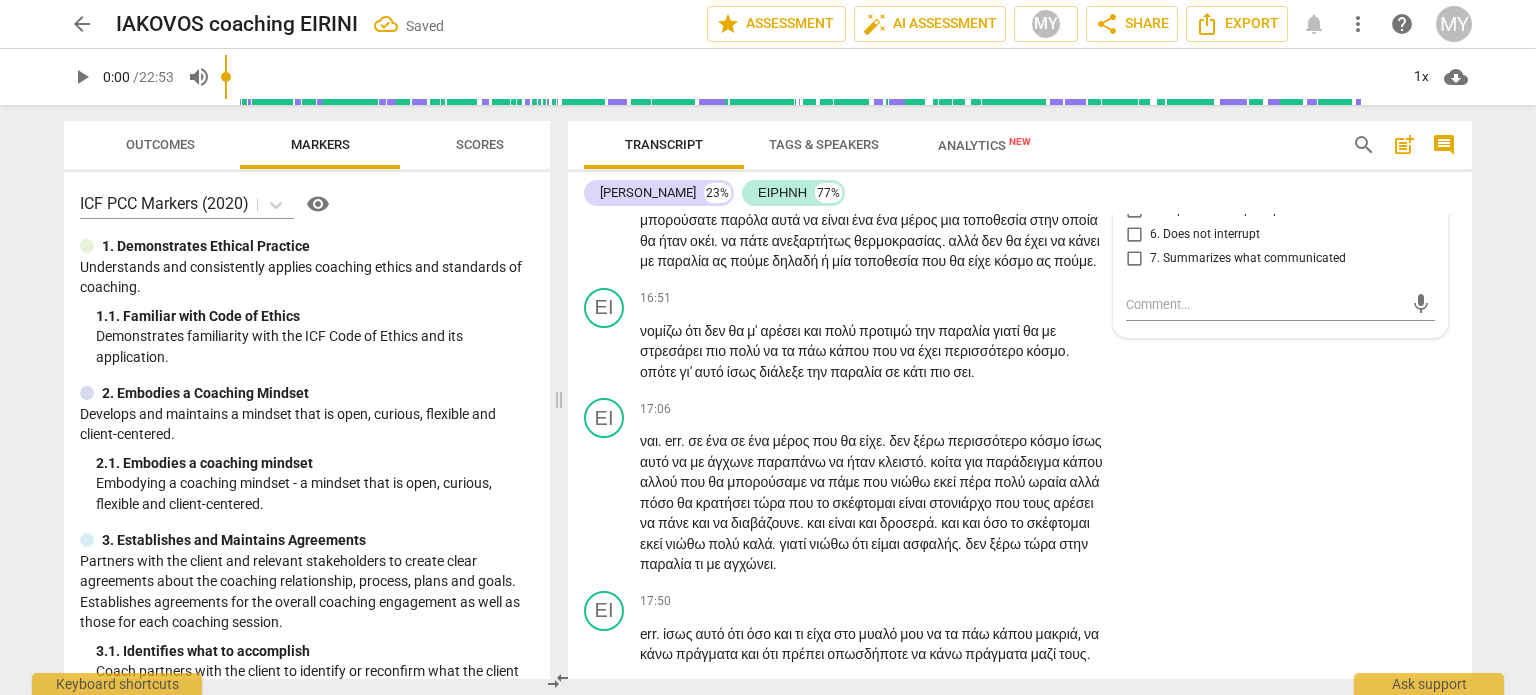 click on "7. Summarizes what communicated" at bounding box center [1248, 259] 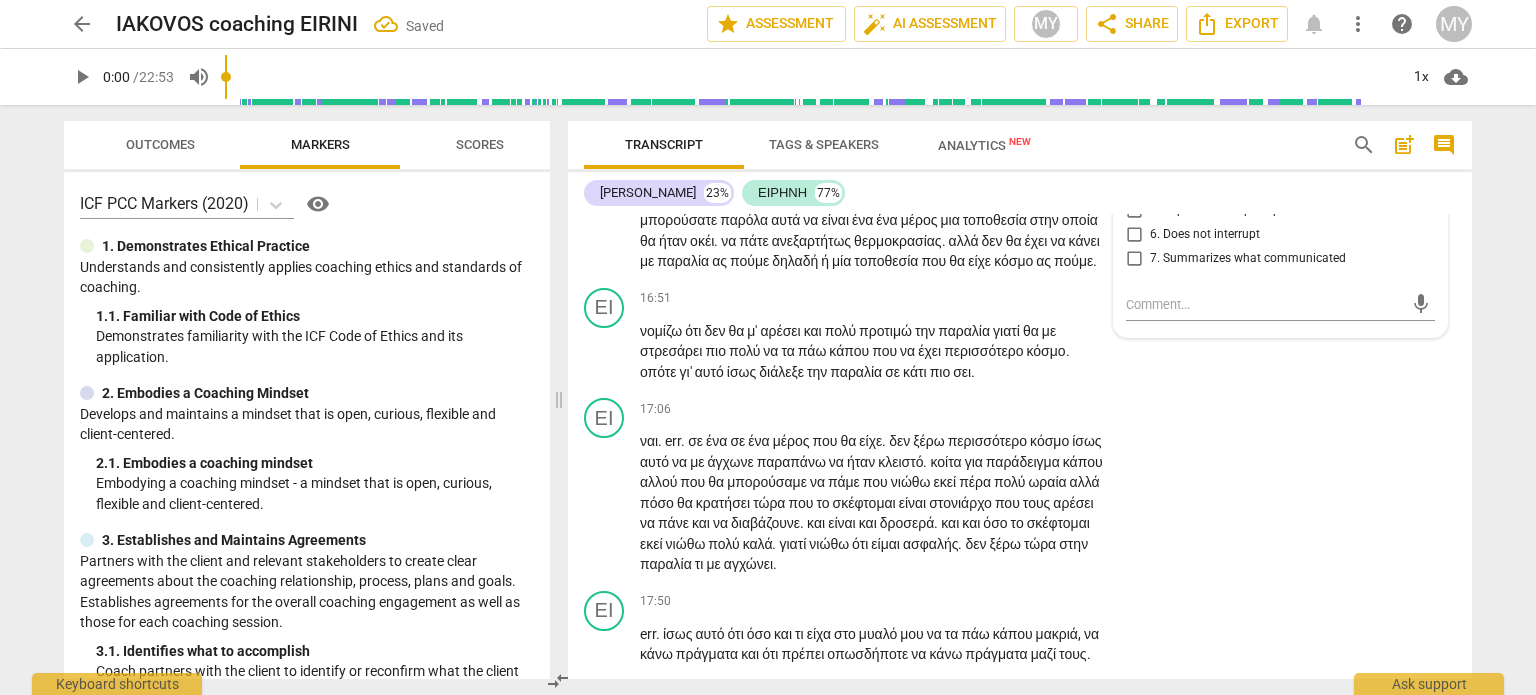 click on "7. Summarizes what communicated" at bounding box center [1134, 259] 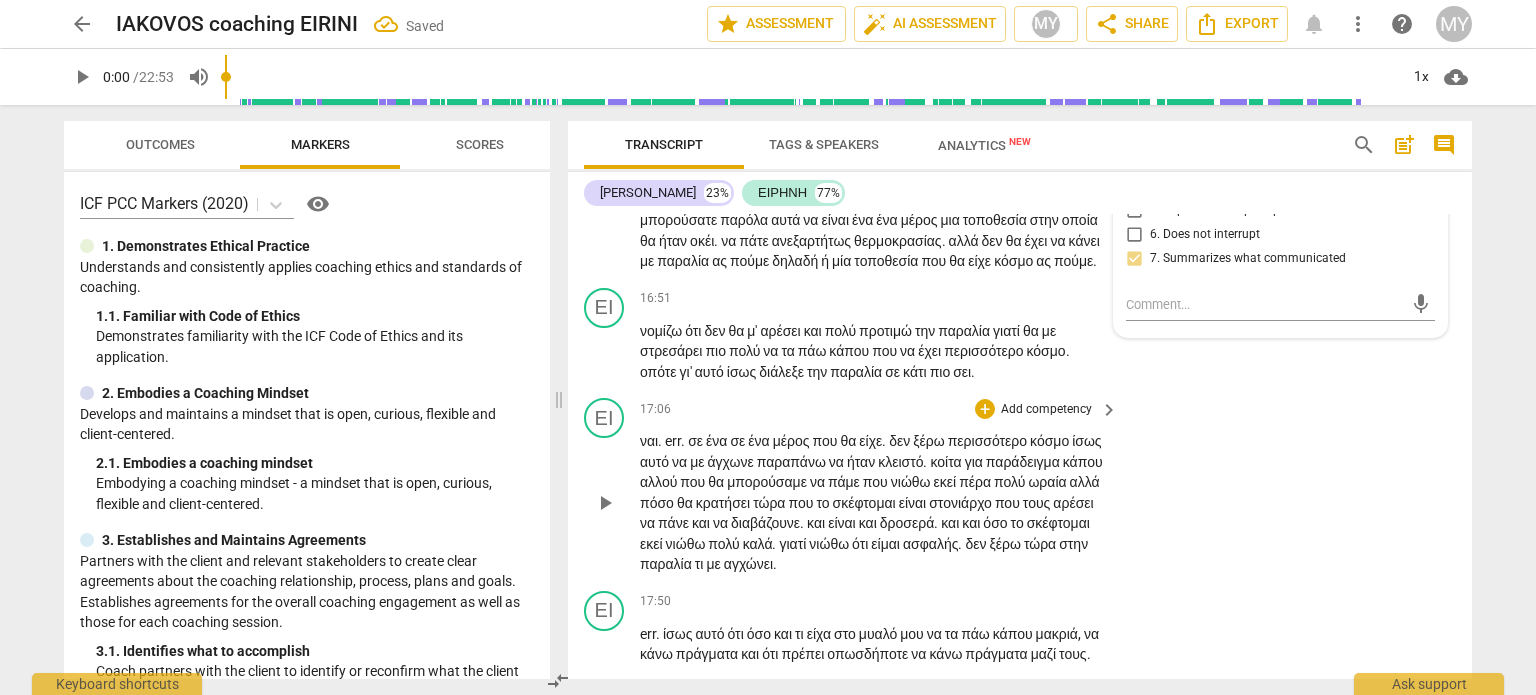 click on "παραπάνω" at bounding box center [793, 462] 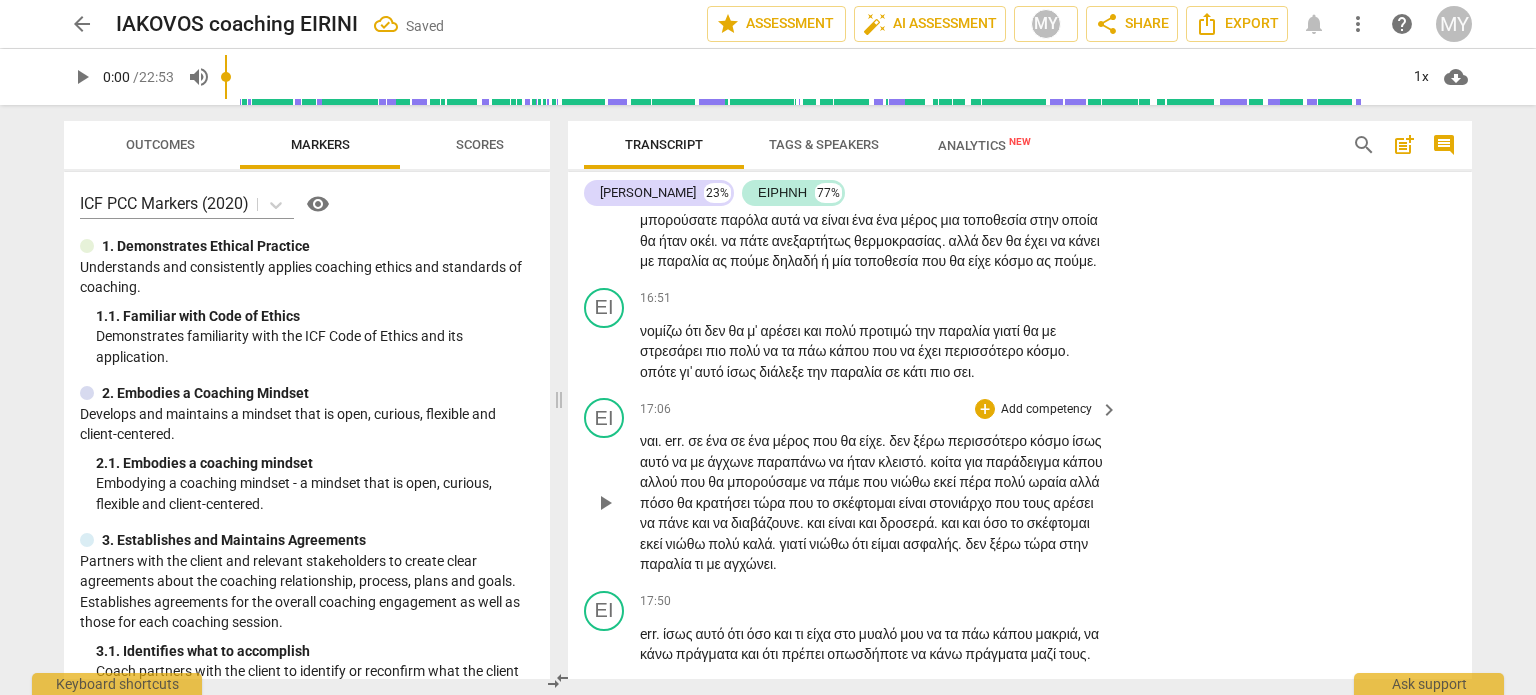 click on "ΕΙ play_arrow pause 17:06 + Add competency keyboard_arrow_right ναι .   err .   σε   ένα   σε   ένα   μέρος   που   θα   είχε .   δεν   ξέρω   περισσότερο   κόσμο   ίσως   αυτό   να   με   άγχωνε   παραπάνω   να   ήταν   κλειστό .   κοίτα   για   παράδειγμα   κάπου   αλλού   που   θα   μπορούσαμε   να   πάμε   που   νιώθω   εκεί   πέρα   πολύ   ωραία   αλλά   πόσο   θα   κρατήσει   τώρα   που   το   σκέφτομαι   είναι   στονιάρχο   που   τους   αρέσει   να   πάνε   και   να   διαβάζουνε .   και   είναι   και   δροσερά .   και   και   όσο   το   σκέφτομαι   εκεί   νιώθω   πολύ   καλά .   γιατί   νιώθω   ότι   είμαι   ασφαλής .   δεν   ξέρω   τώρα   στην   παραλία" at bounding box center [1020, 486] 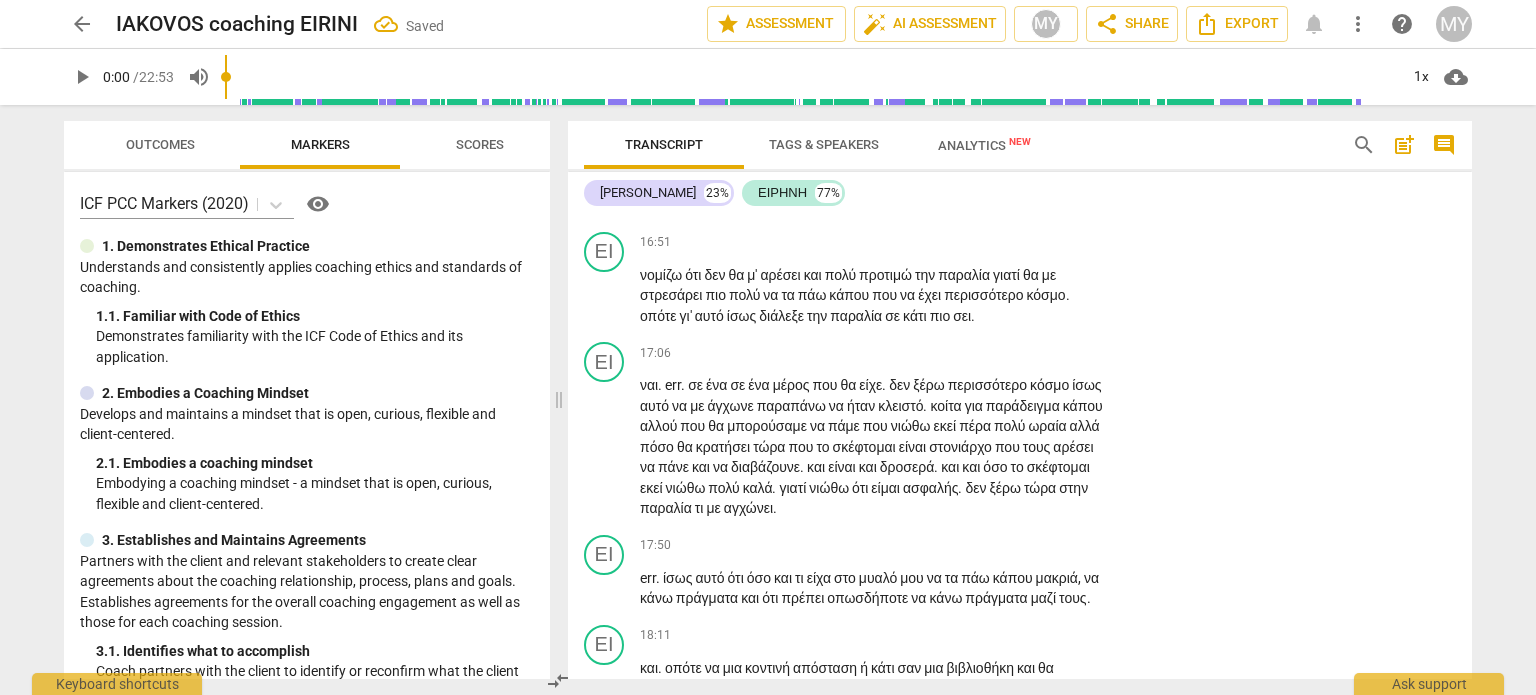 scroll, scrollTop: 6449, scrollLeft: 0, axis: vertical 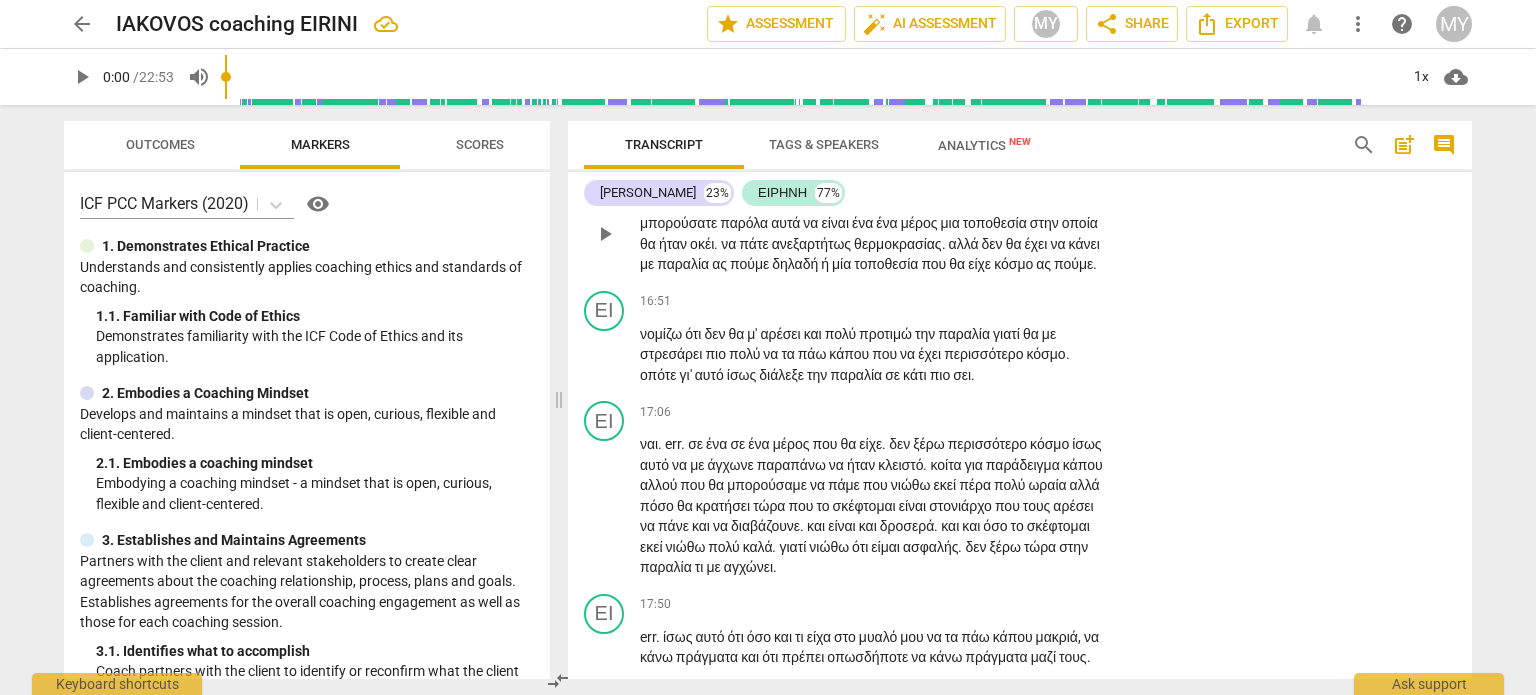 click on "Add competency" at bounding box center (1046, 171) 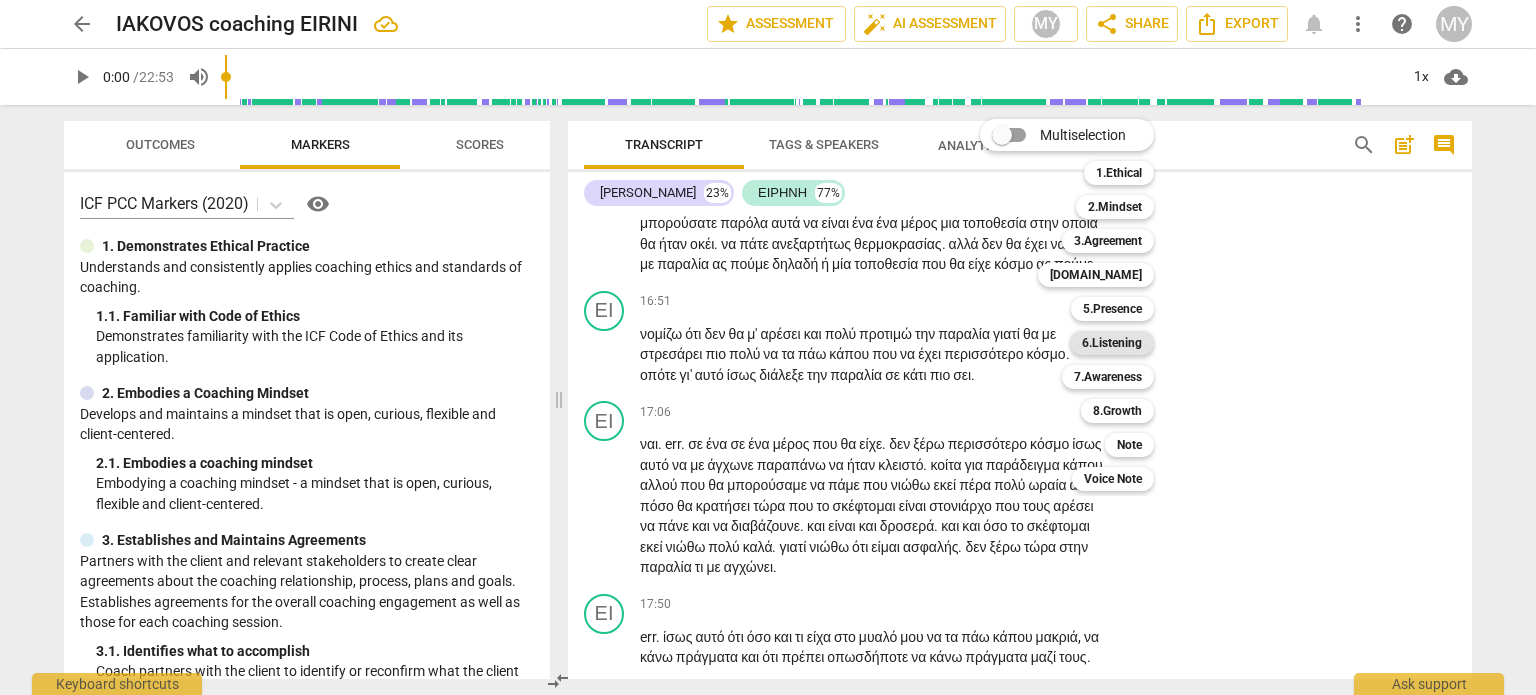 click on "6.Listening" at bounding box center (1112, 343) 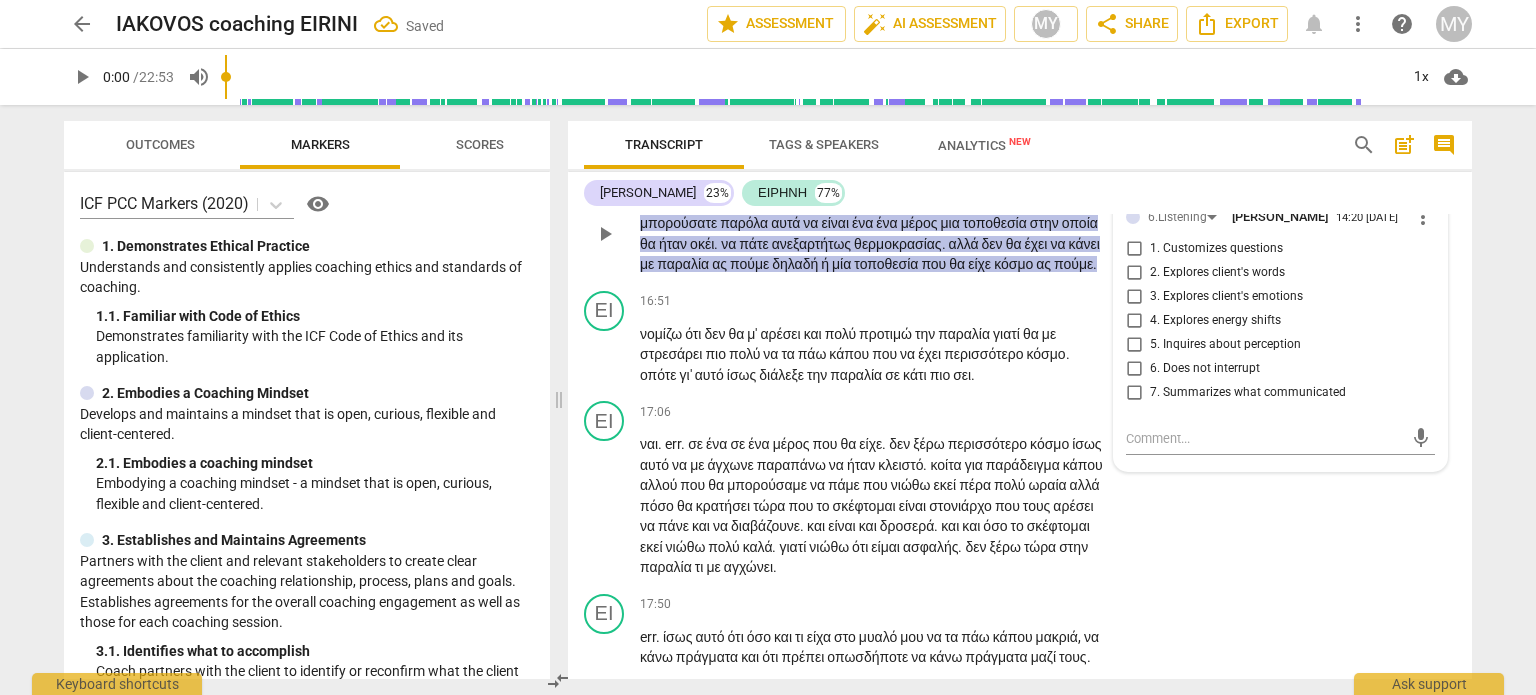click on "5. Inquires about perception" at bounding box center [1225, 345] 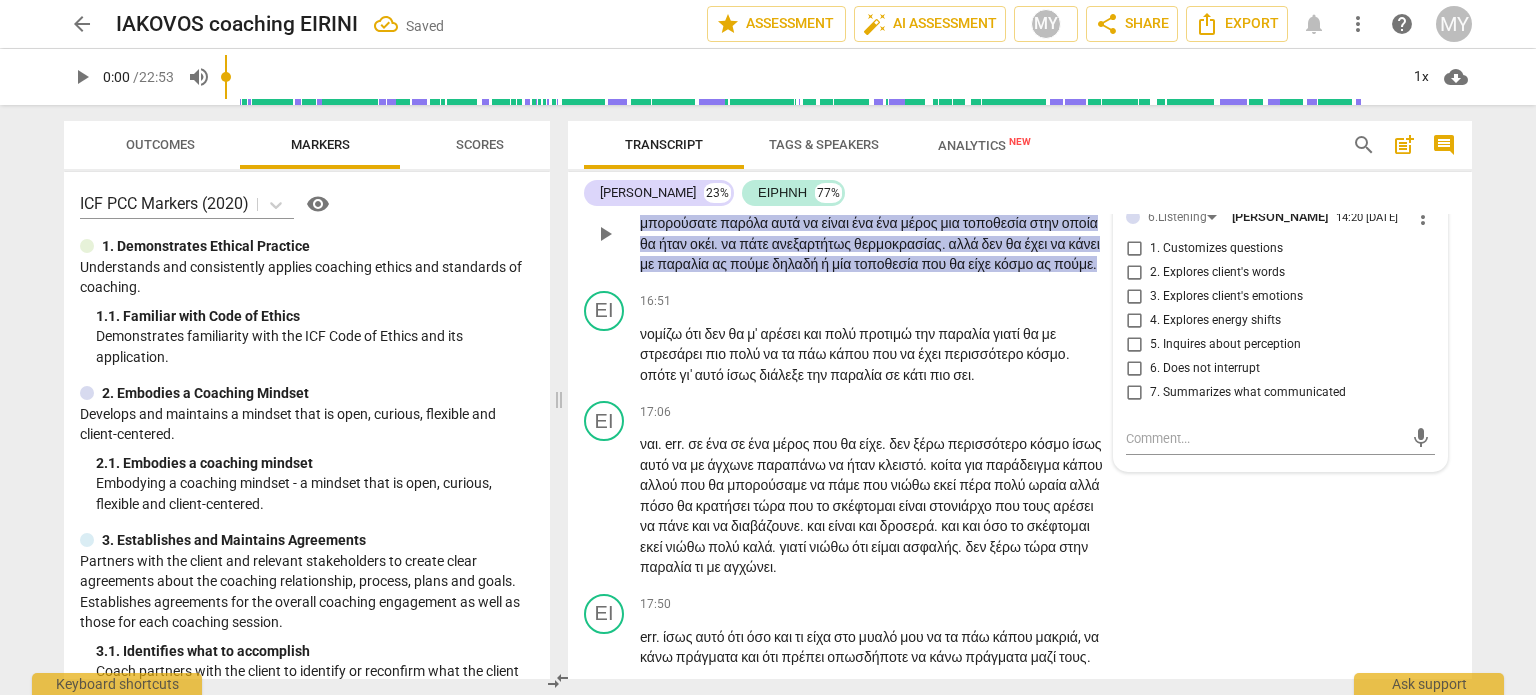 click on "5. Inquires about perception" at bounding box center [1134, 345] 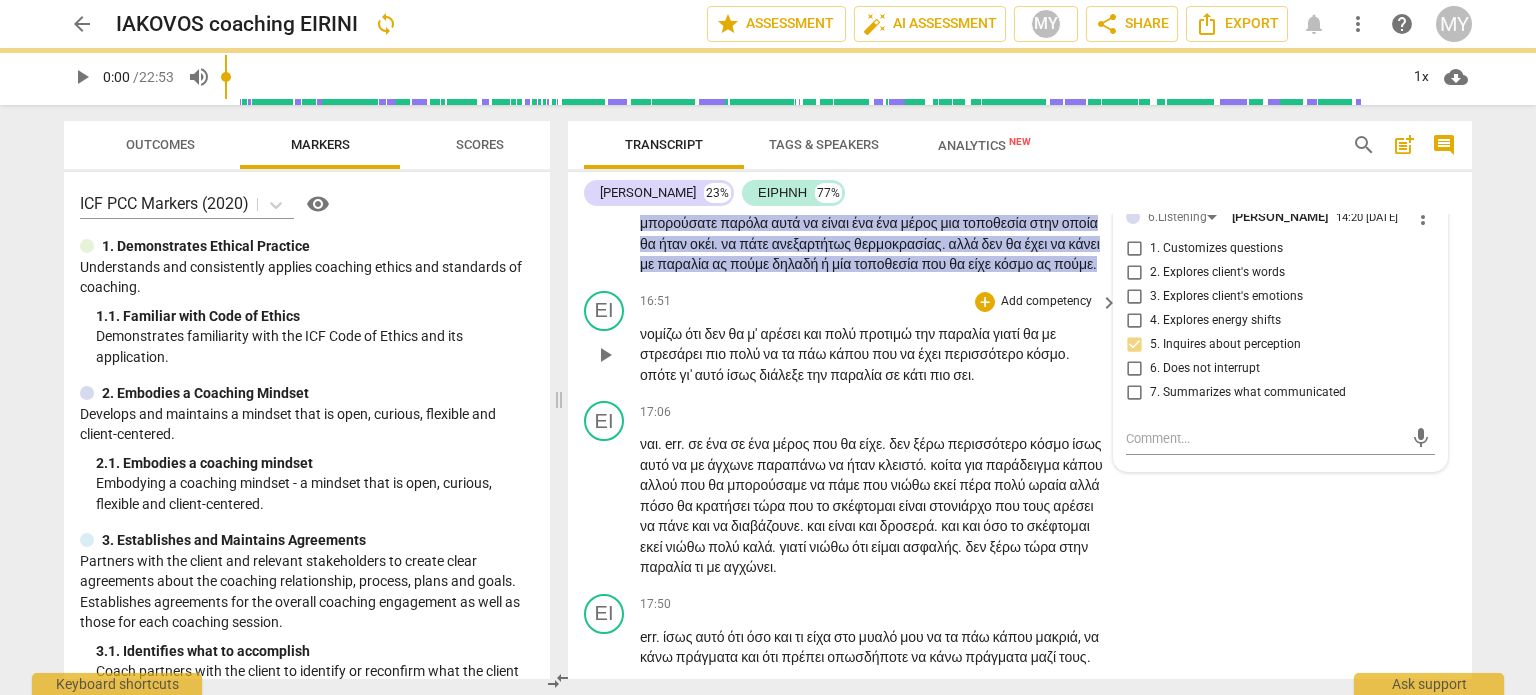 click on "νομίζω   ότι   δεν   θα   μ'   αρέσει   και   πολύ   προτιμώ   την   παραλία   γιατί   θα   με   στρεσάρει   πιο   πολύ   να   τα   πάω   κάπου   που   να   έχει   περισσότερο   κόσμο .   οπότε   γι'   αυτό   ίσως   διάλεξε   την   παραλία   σε   κάτι   πιο   σει ." at bounding box center (874, 355) 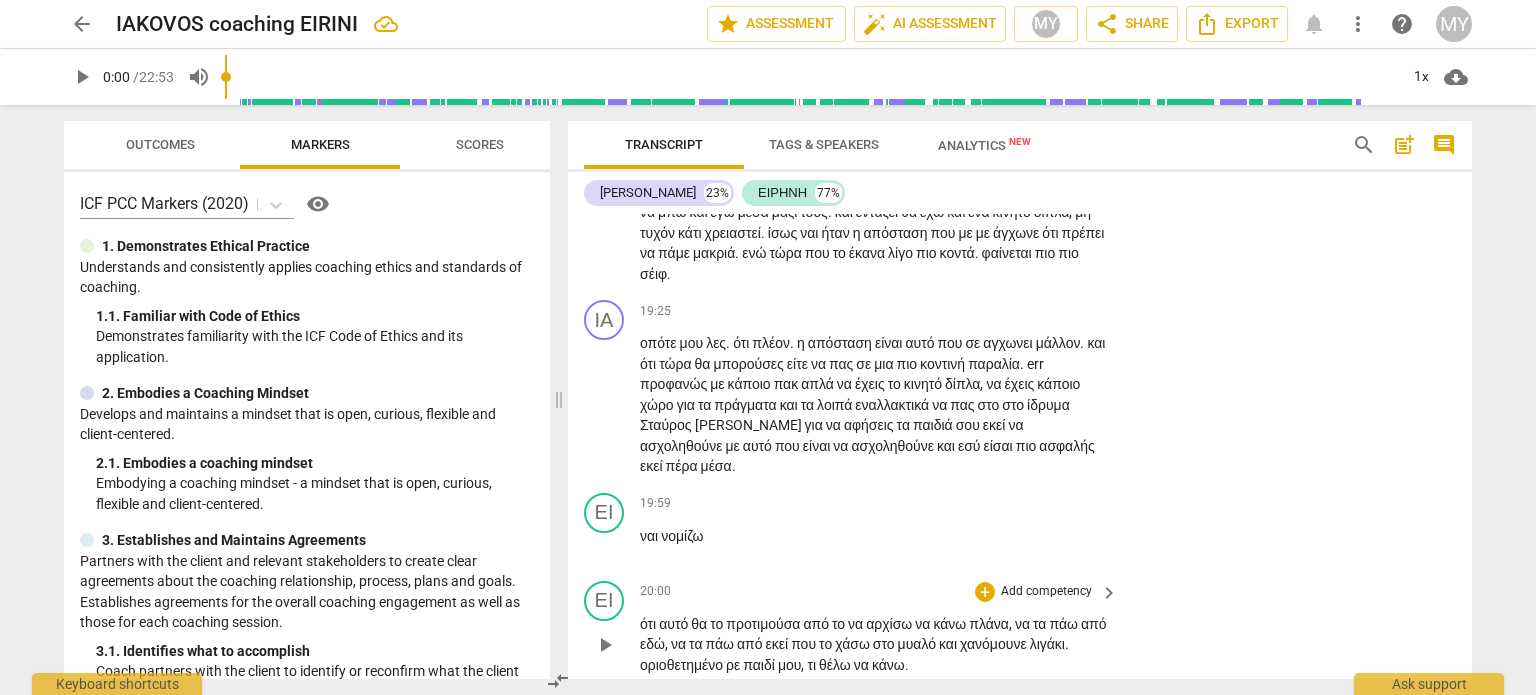 scroll, scrollTop: 7200, scrollLeft: 0, axis: vertical 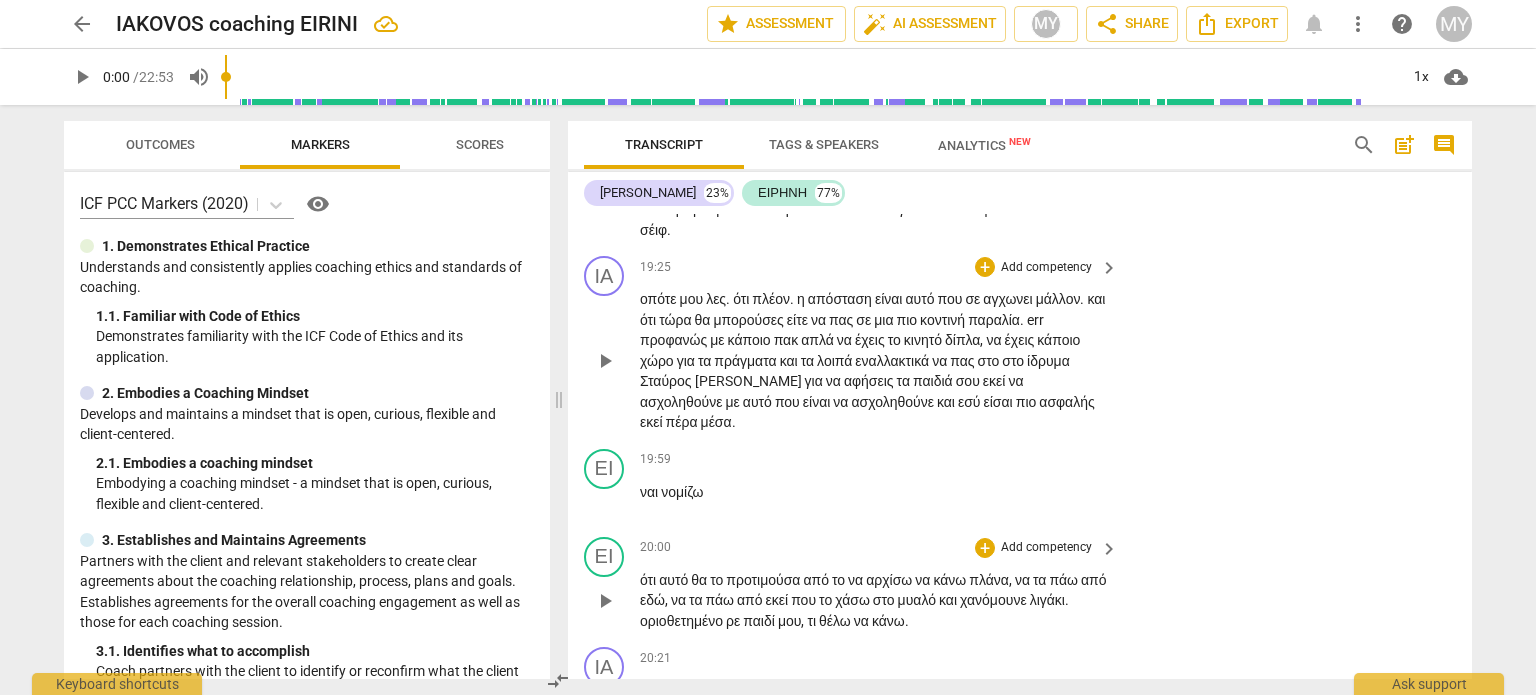 click on "Add competency" at bounding box center (1046, 268) 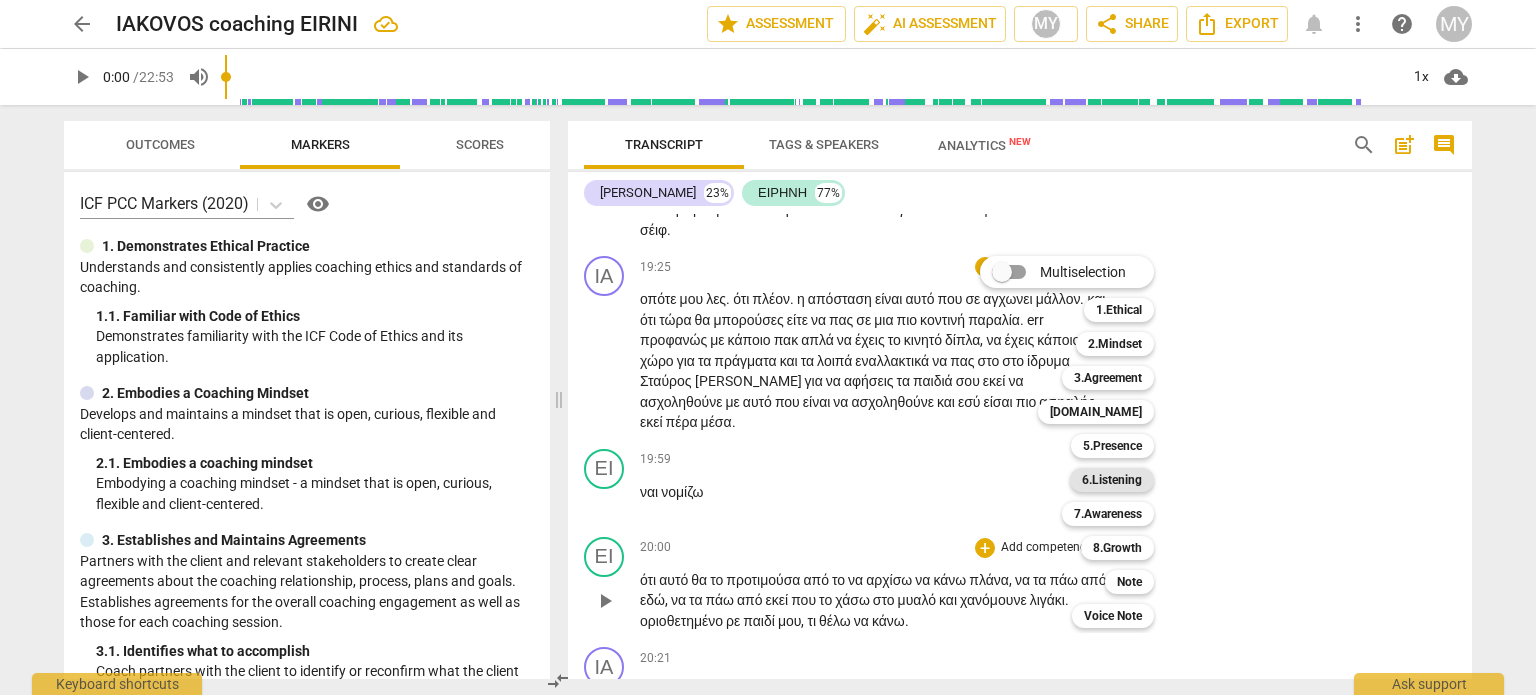 click on "6.Listening" at bounding box center (1112, 480) 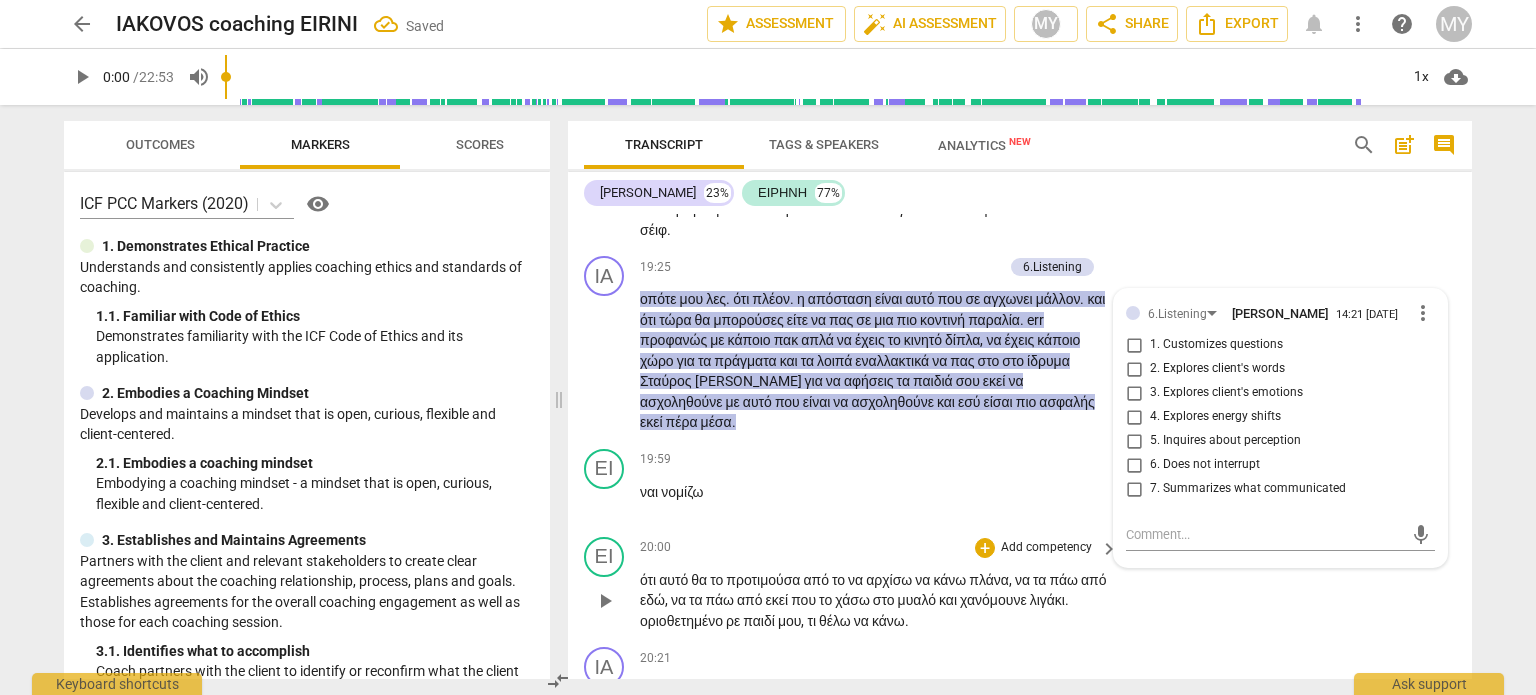 scroll, scrollTop: 7471, scrollLeft: 0, axis: vertical 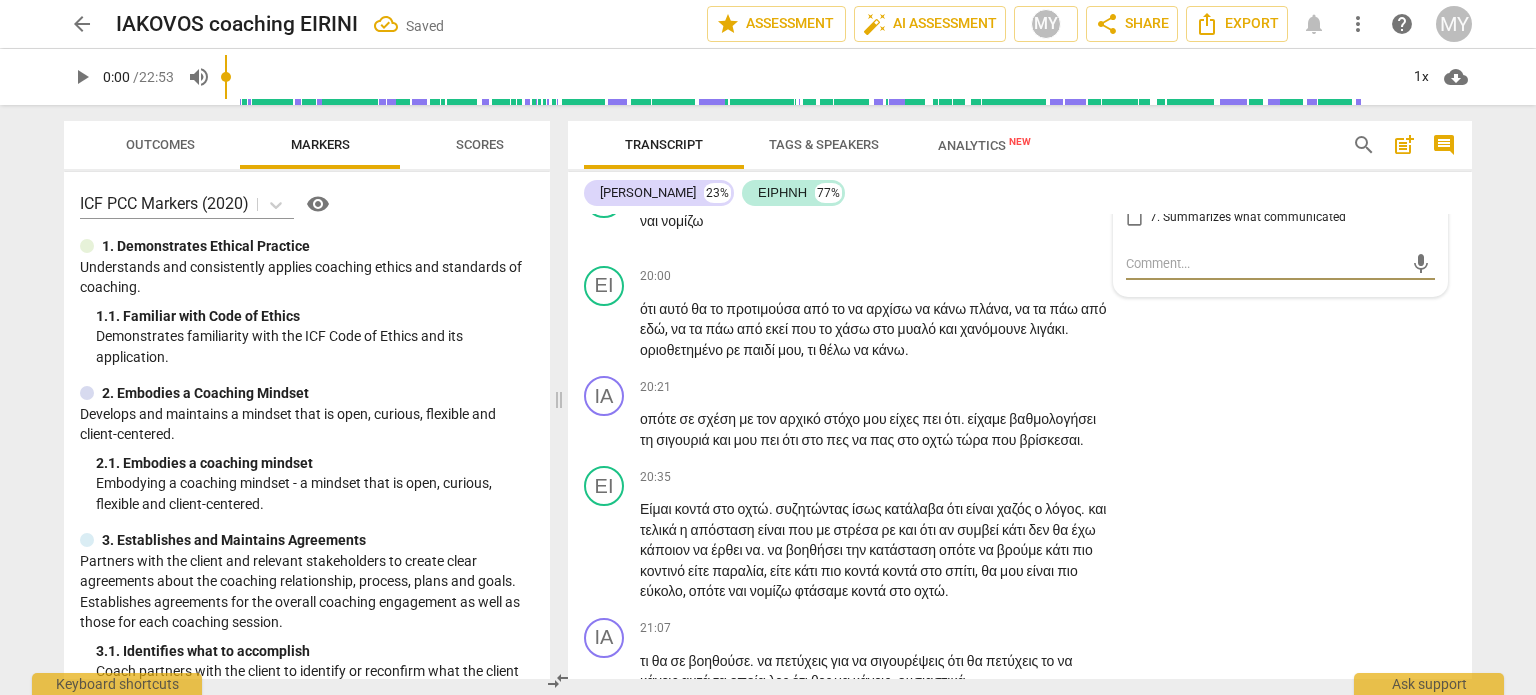 click on "6. Does not interrupt" at bounding box center (1205, 194) 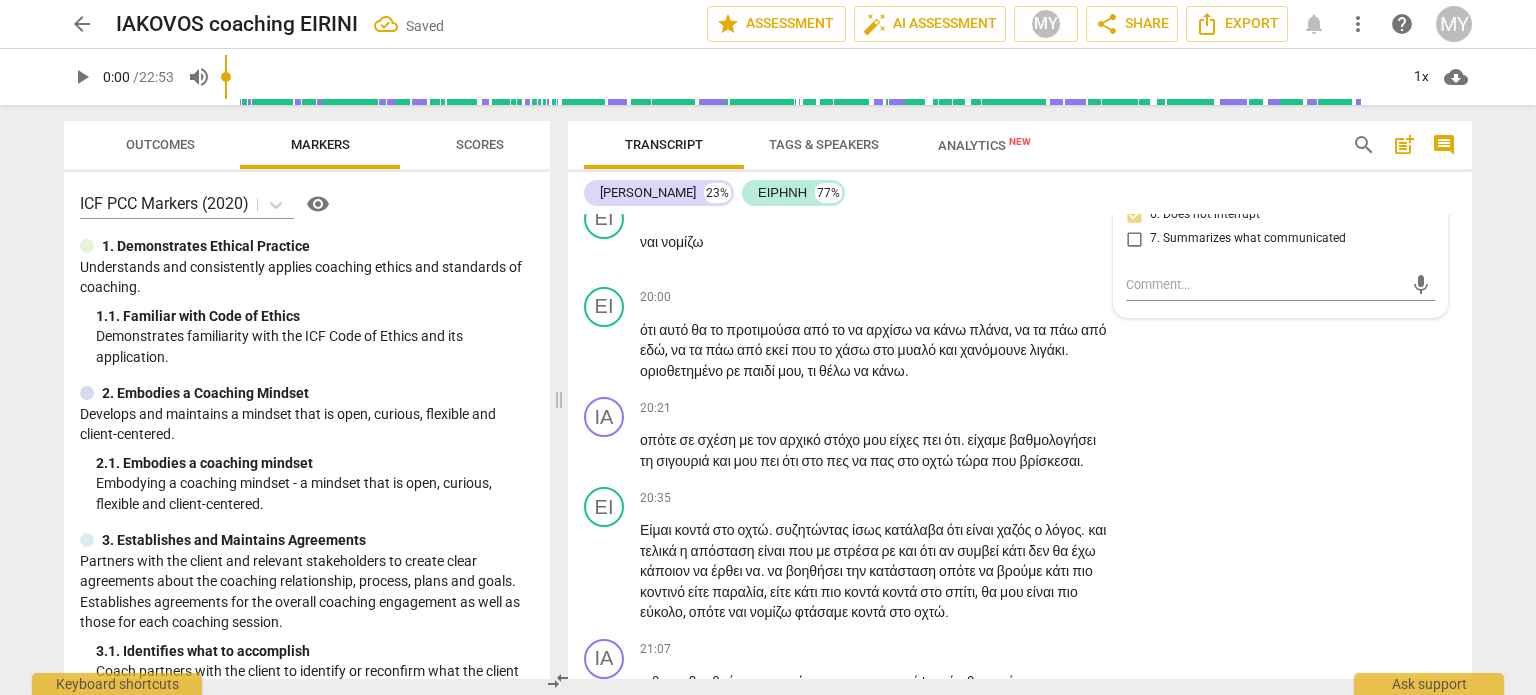 scroll, scrollTop: 7421, scrollLeft: 0, axis: vertical 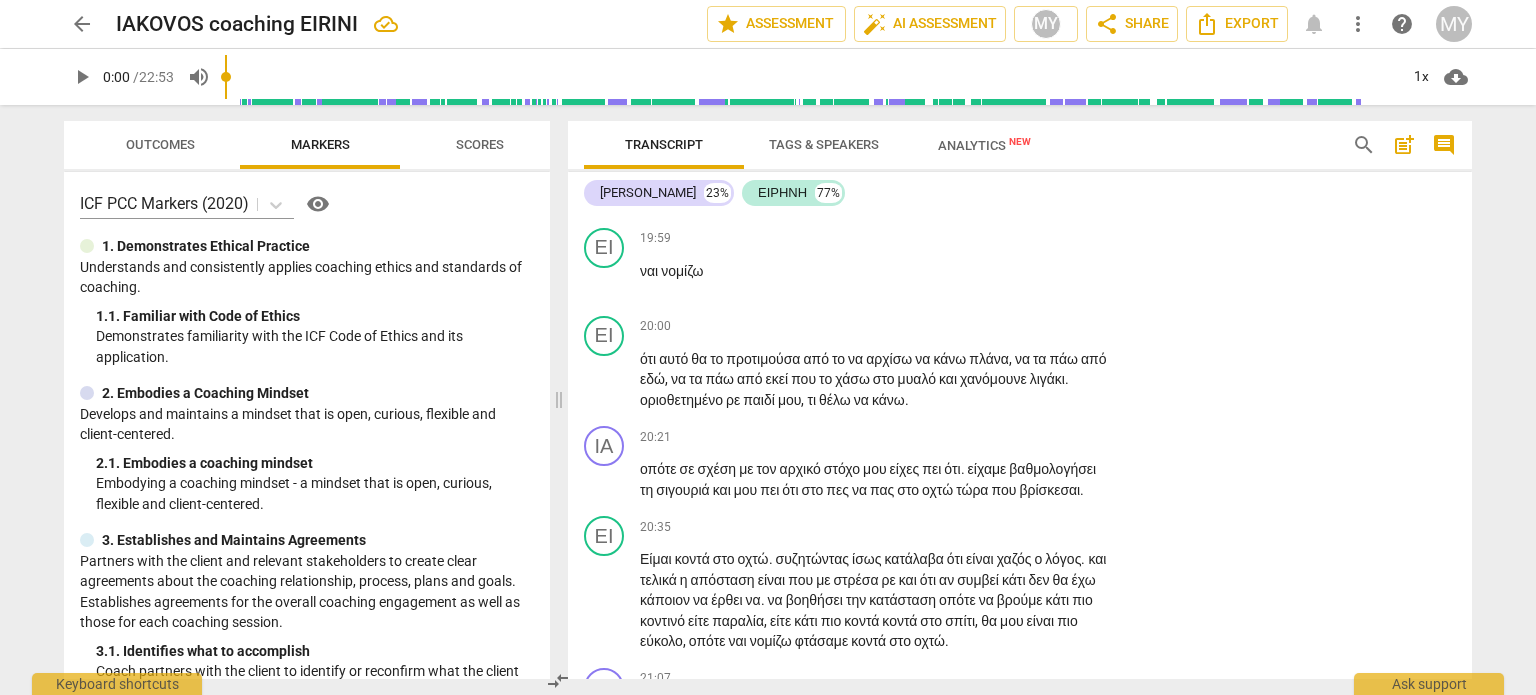 click on "6.Listening" at bounding box center (1052, 46) 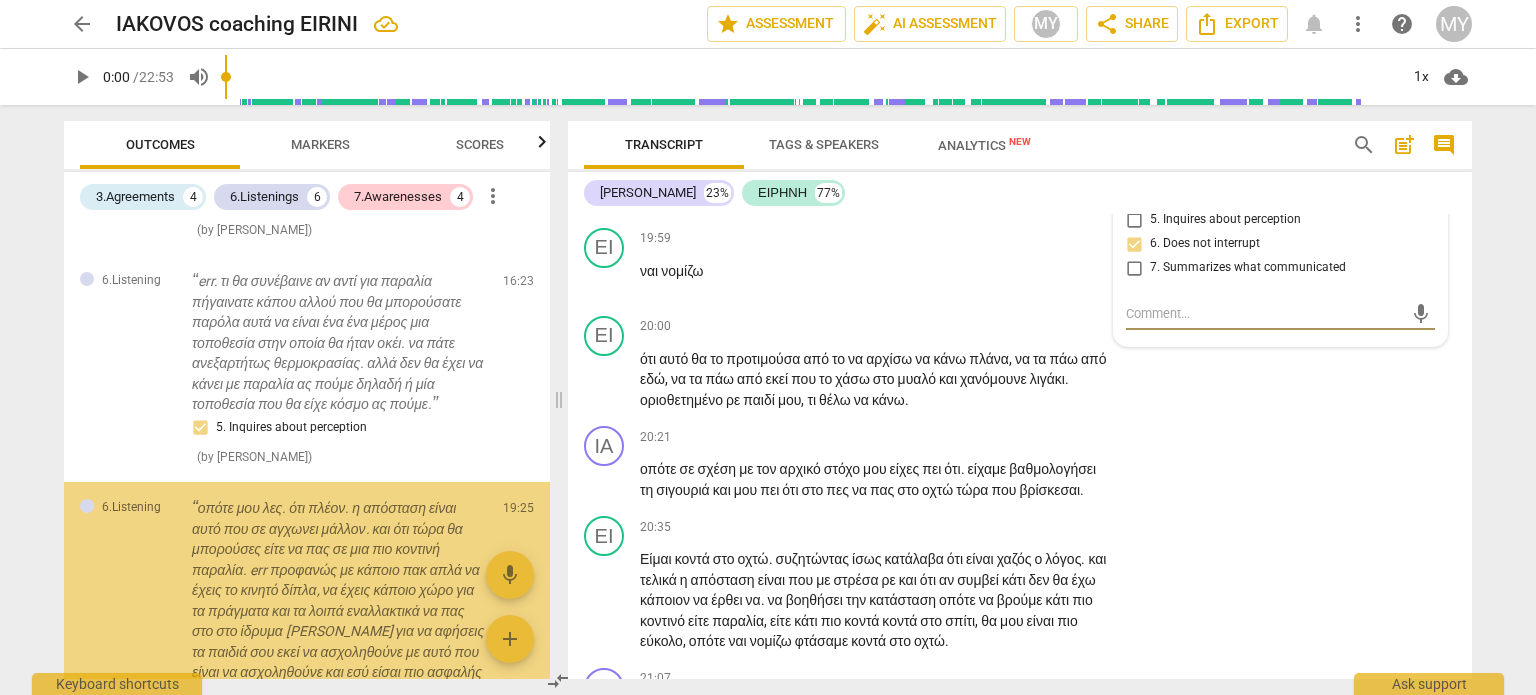 scroll, scrollTop: 2292, scrollLeft: 0, axis: vertical 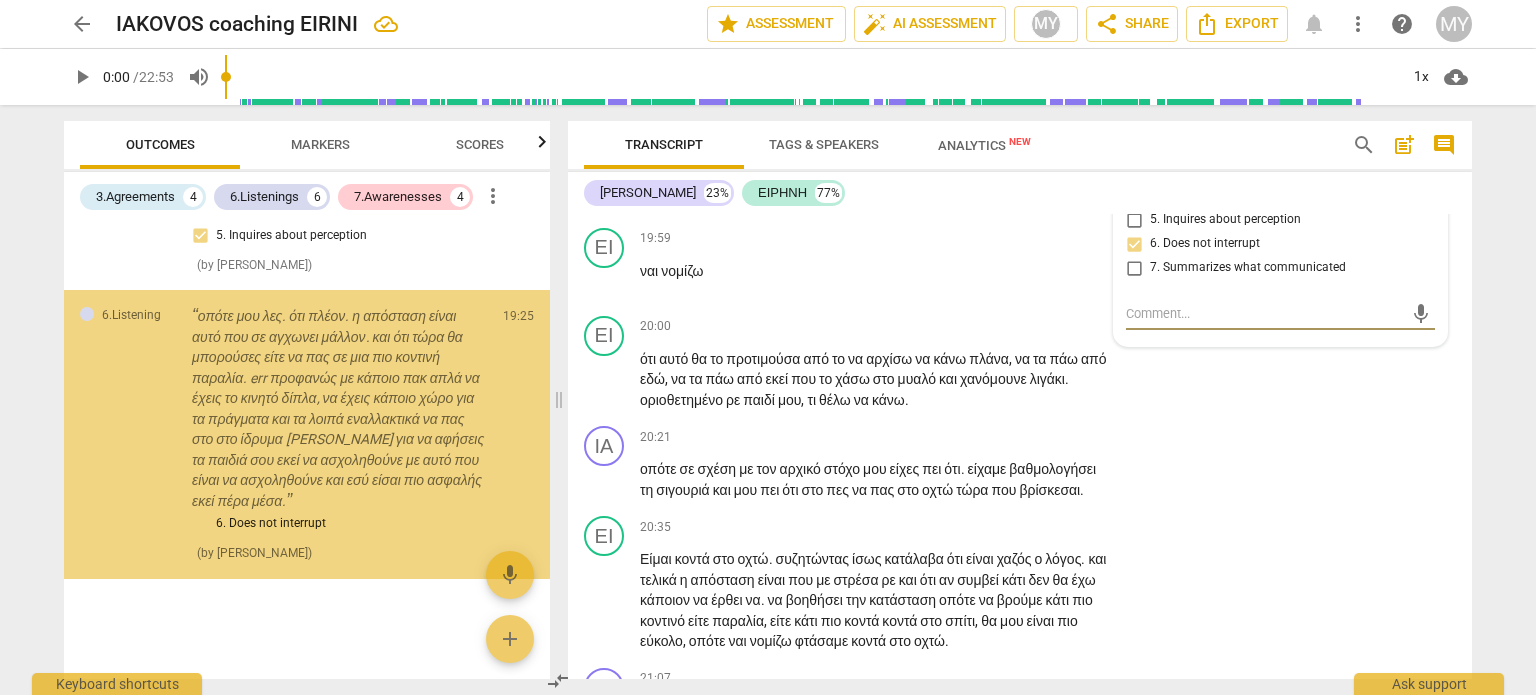 click on "7. Summarizes what communicated" at bounding box center (1248, 268) 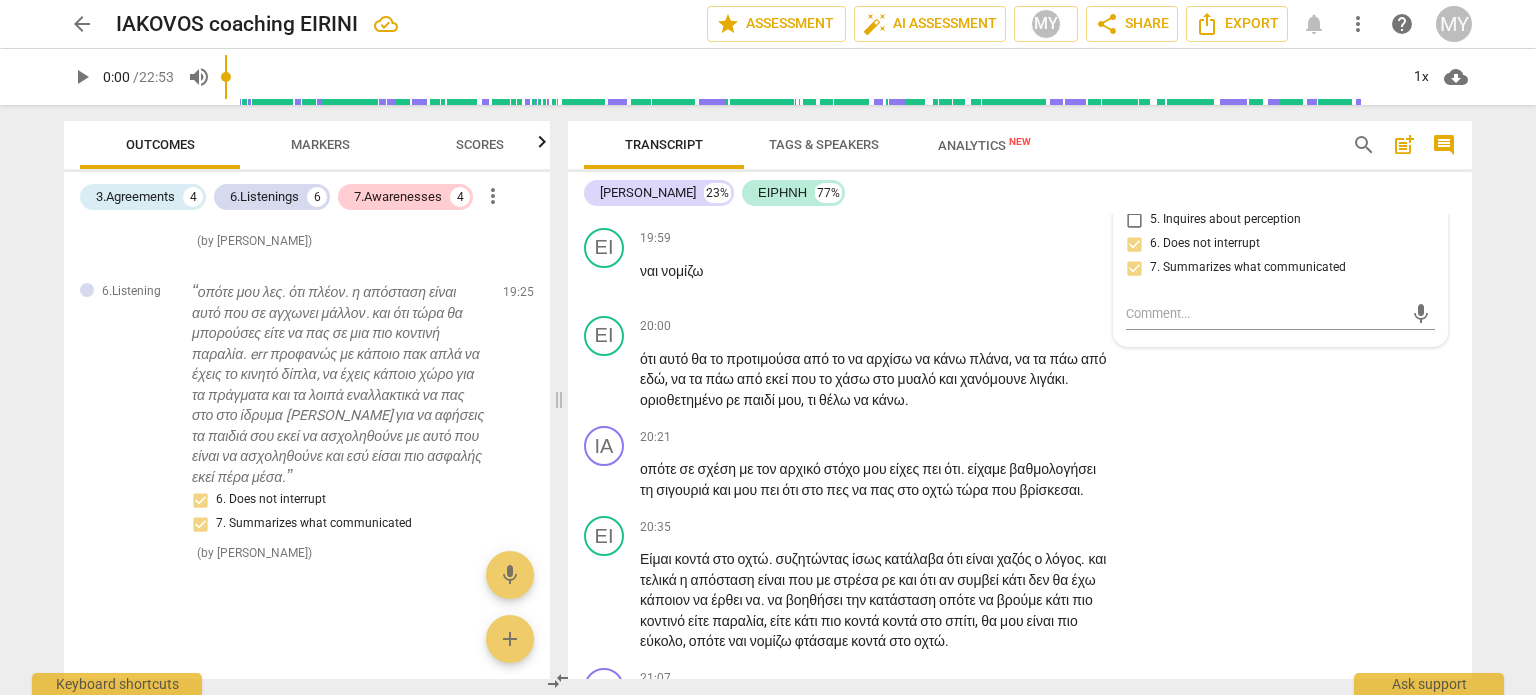 click on "οπότε   μου   λες .   ότι   πλέον .   η   απόσταση   είναι   αυτό   που   σε   αγχωνει   μάλλον .   και   ότι   τώρα   θα   μπορούσες   είτε   να   πας   σε   μια   πιο   κοντινή   παραλία .   err   προφανώς   με   κάποιο   πακ   απλά   να   έχεις   το   κινητό   δίπλα ,   να   έχεις   κάποιο   χώρο   για   τα   πράγματα   και   τα   λοιπά   εναλλακτικά   να   πας   στο   στο   ίδρυμα   [PERSON_NAME]   για   να   αφήσεις   τα   παιδιά   σου   εκεί   να   ασχοληθούνε   με   αυτό   που   είναι   να   ασχοληθούνε   και   εσύ   είσαι   πιο   ασφαλής   εκεί   πέρα   μέσα ." at bounding box center (874, 140) 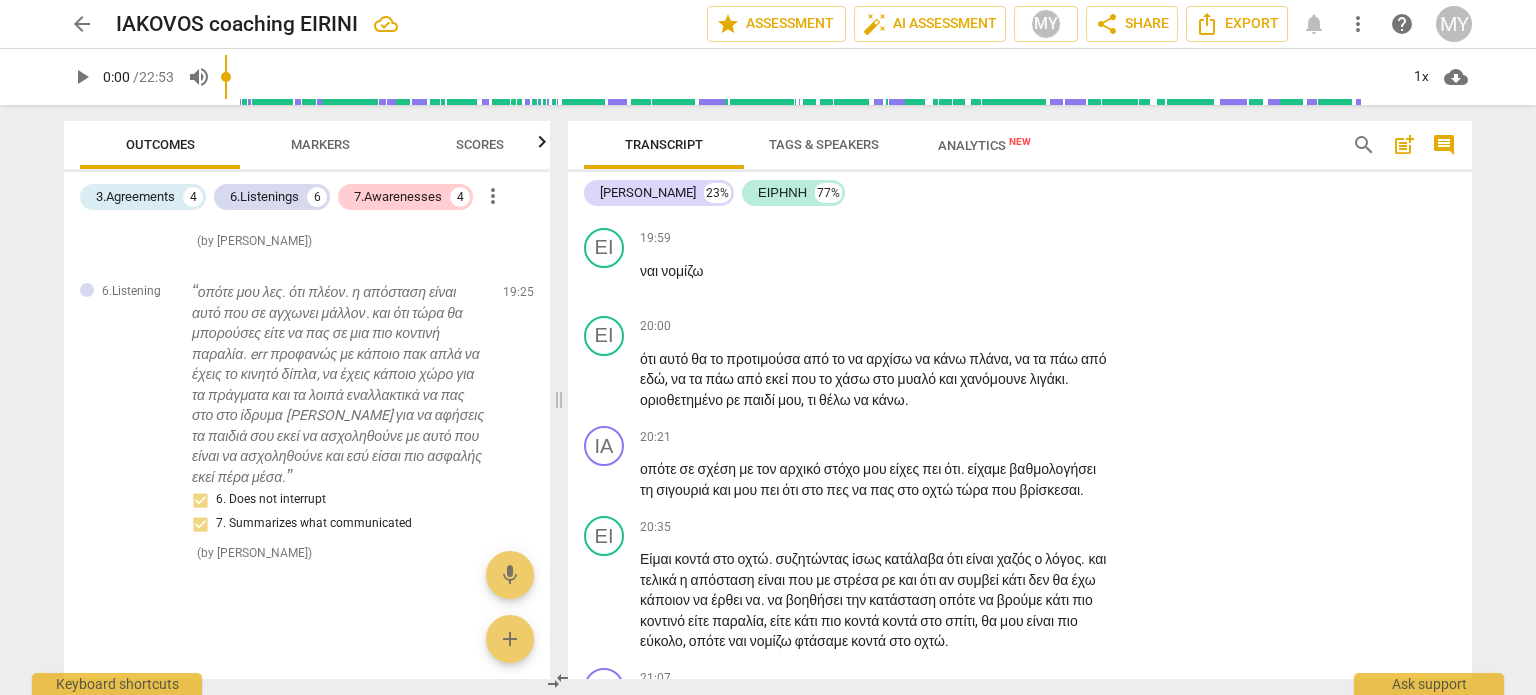 click on "πακ" at bounding box center (788, 119) 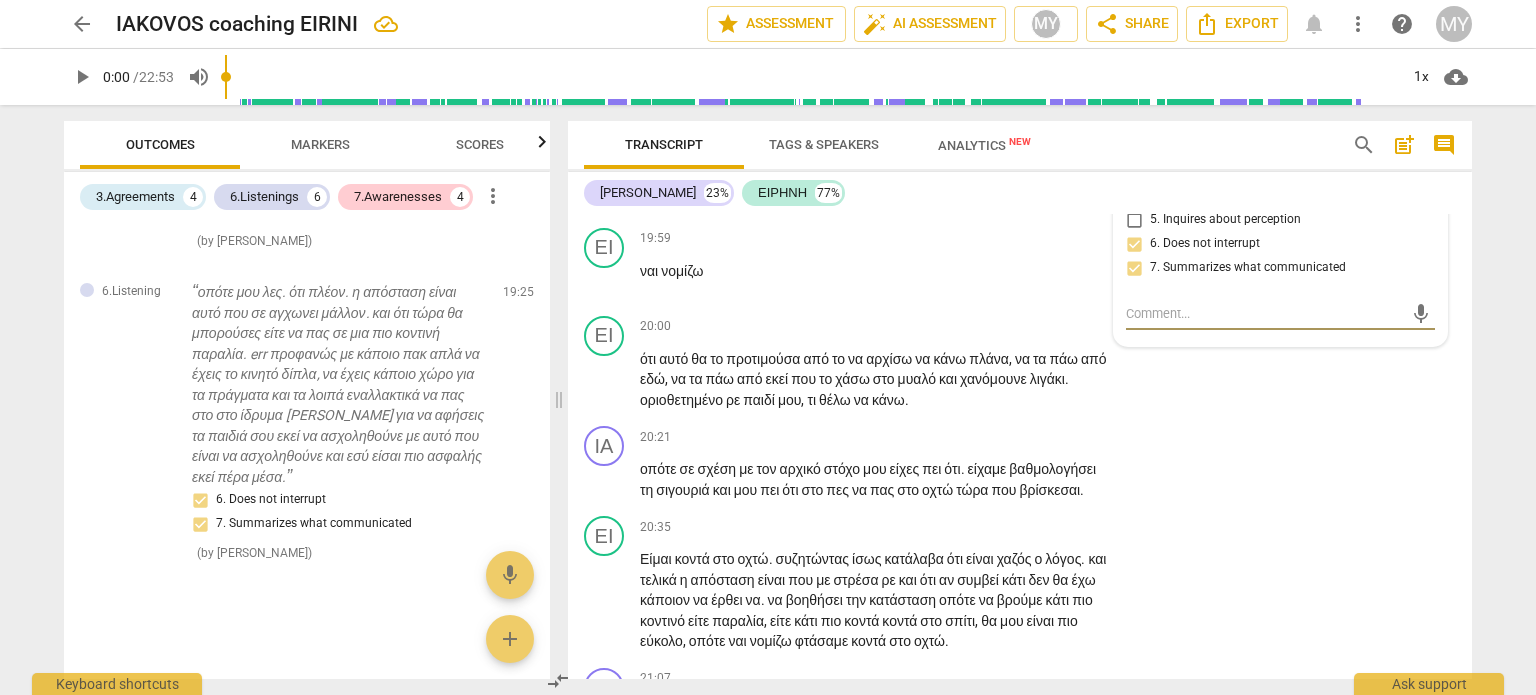click on "να" at bounding box center [857, 359] 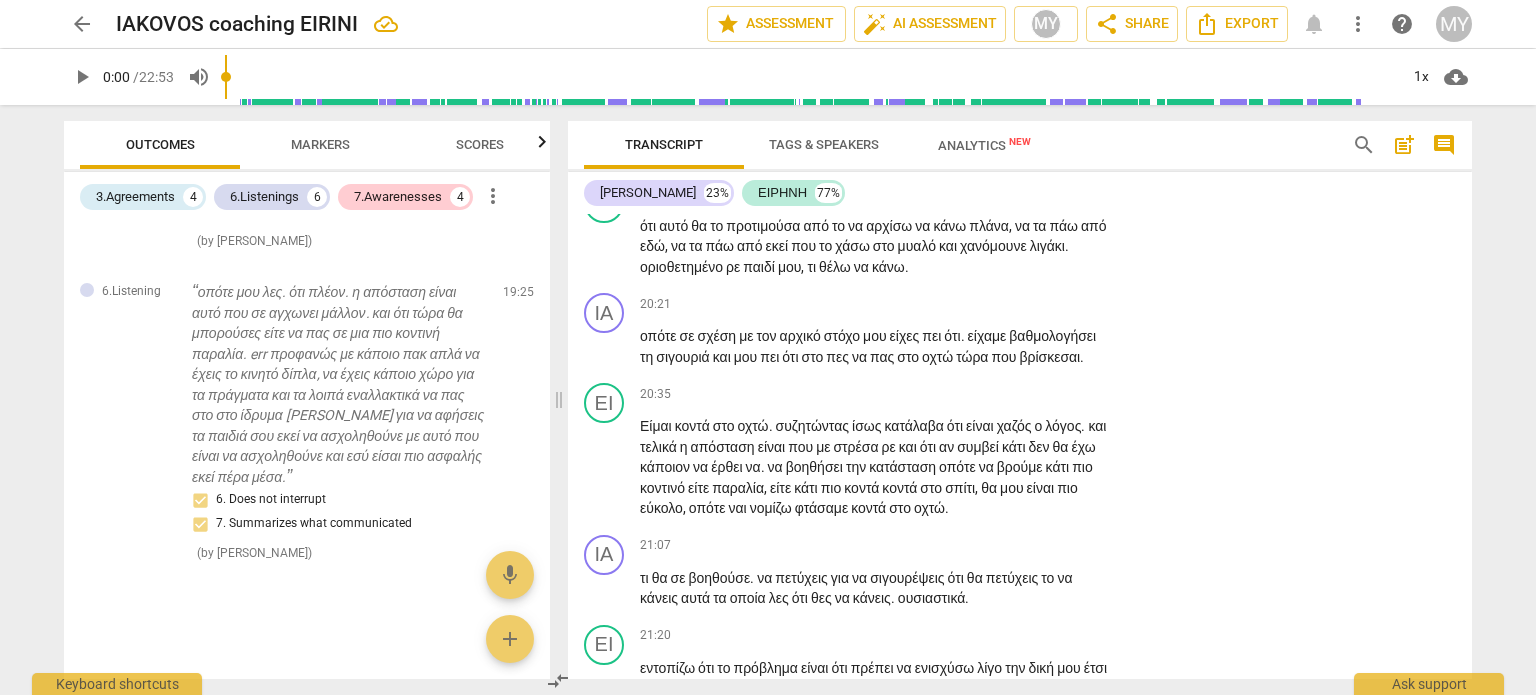 scroll, scrollTop: 7672, scrollLeft: 0, axis: vertical 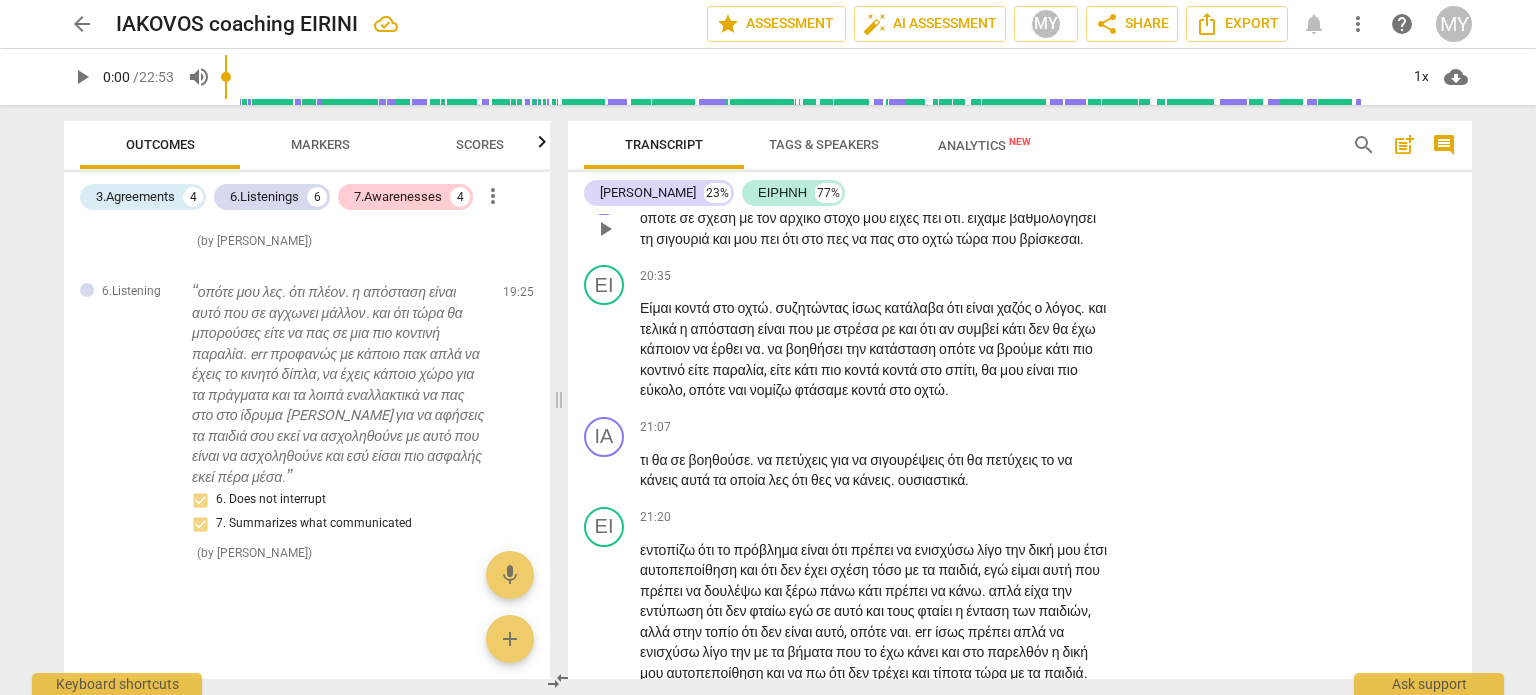 click on "ότι" at bounding box center [791, 239] 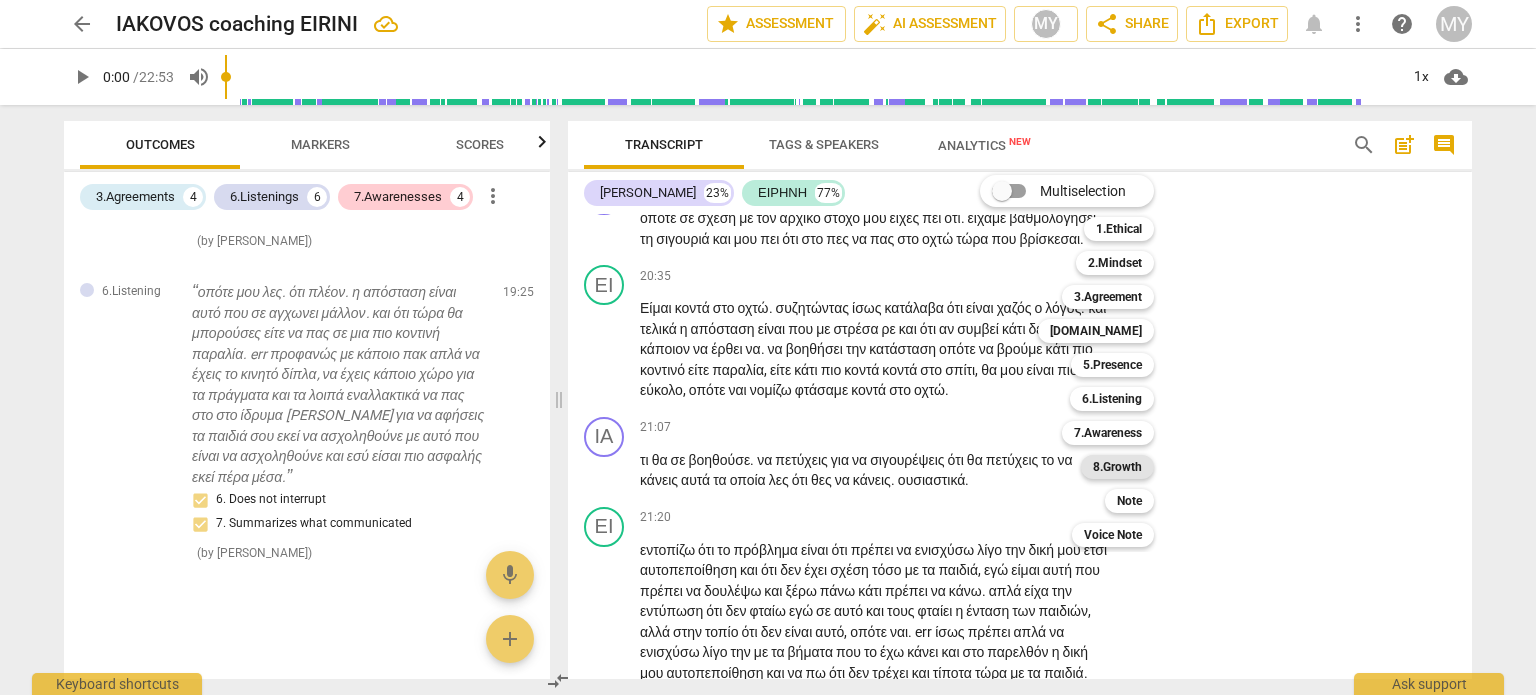 click on "8.Growth" at bounding box center [1117, 467] 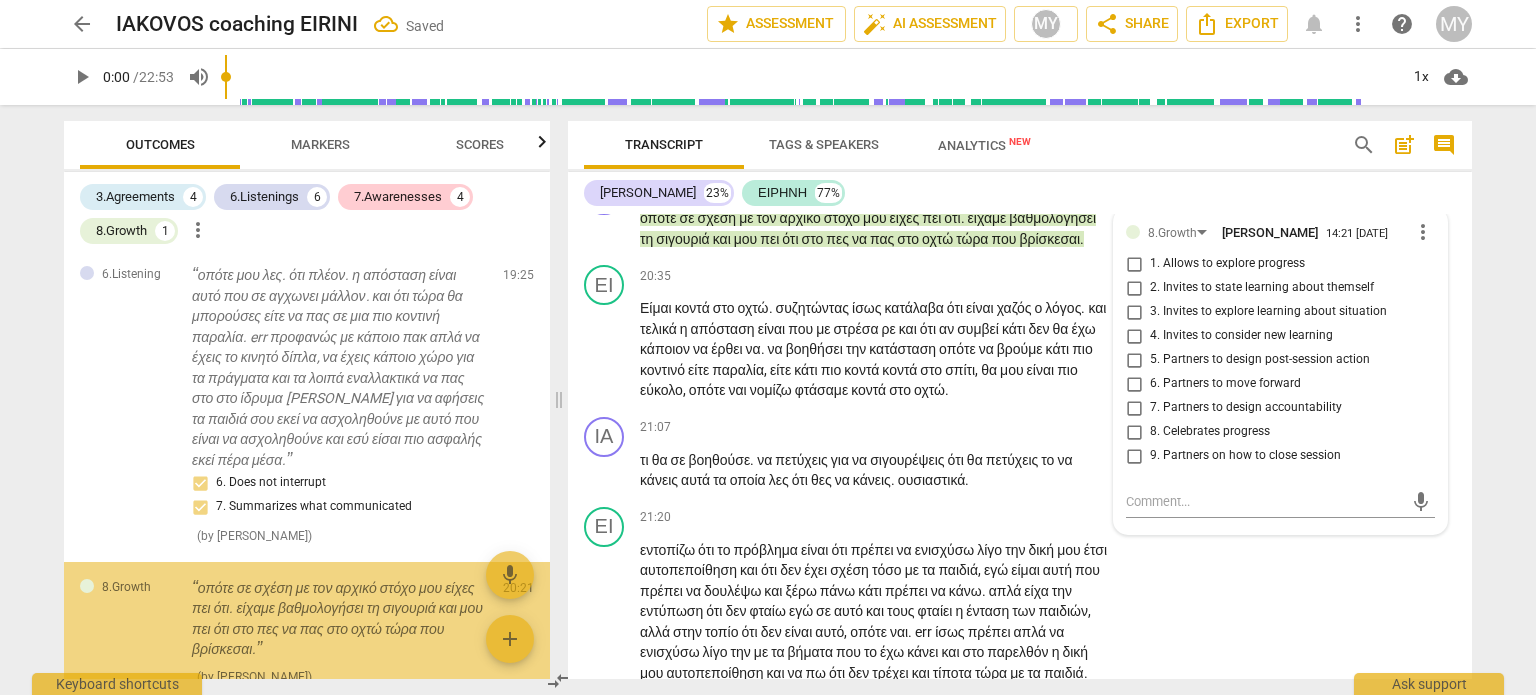 scroll, scrollTop: 7677, scrollLeft: 0, axis: vertical 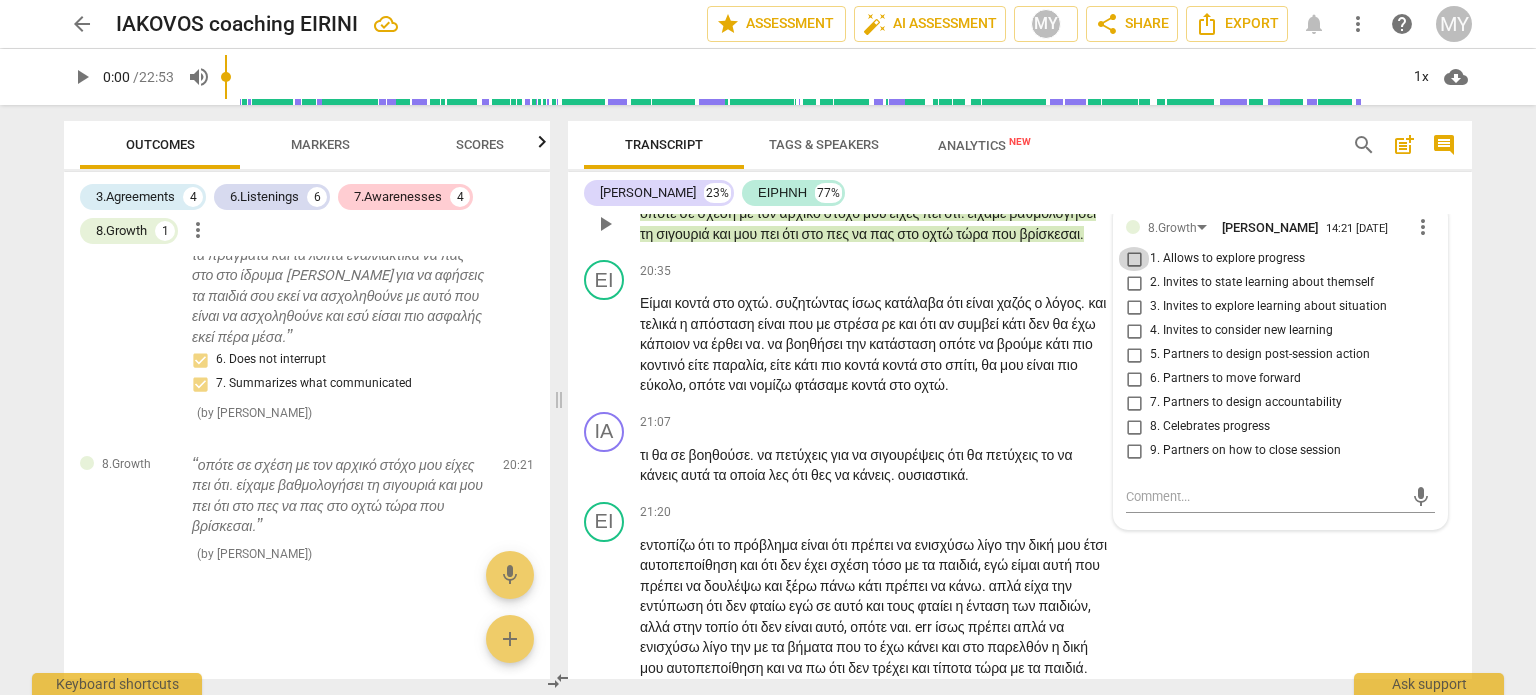 click on "1. Allows to explore progress" at bounding box center [1134, 259] 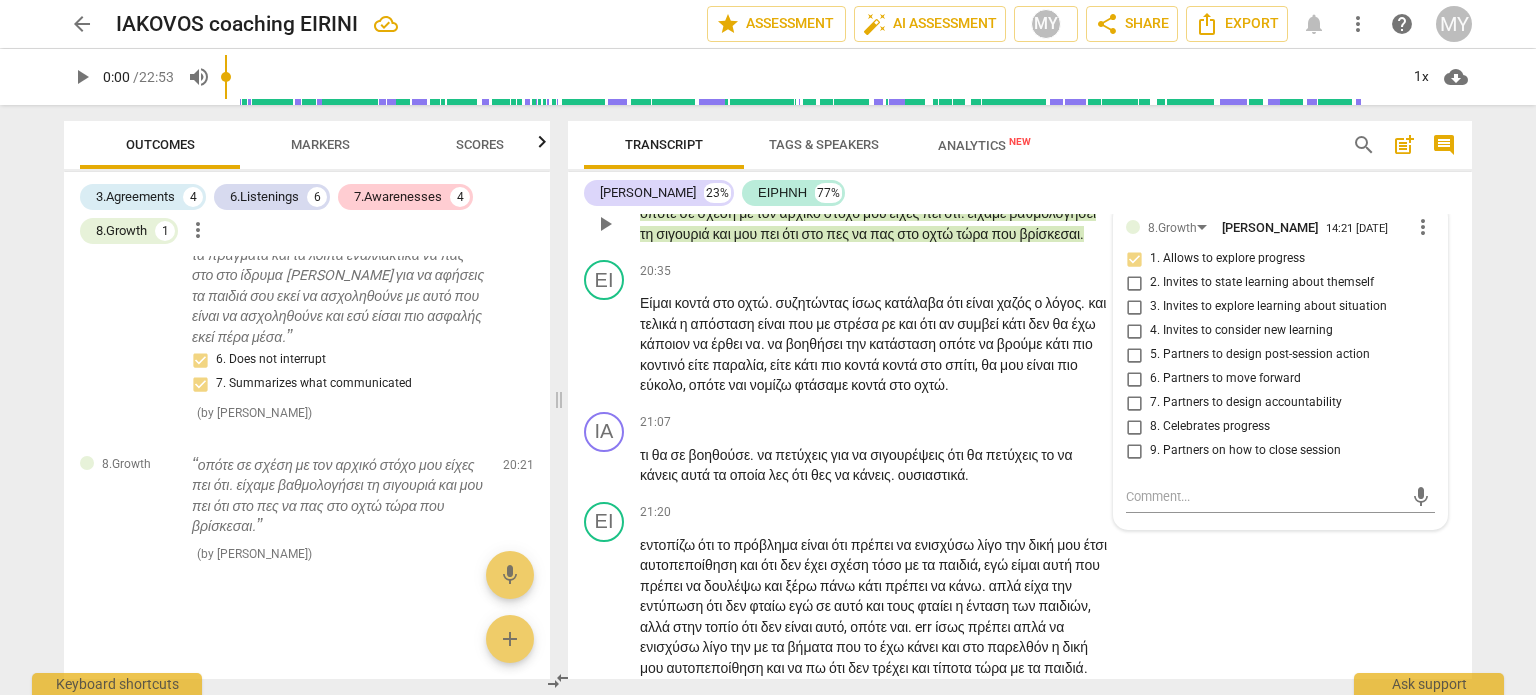 click on "Add competency" at bounding box center [965, 182] 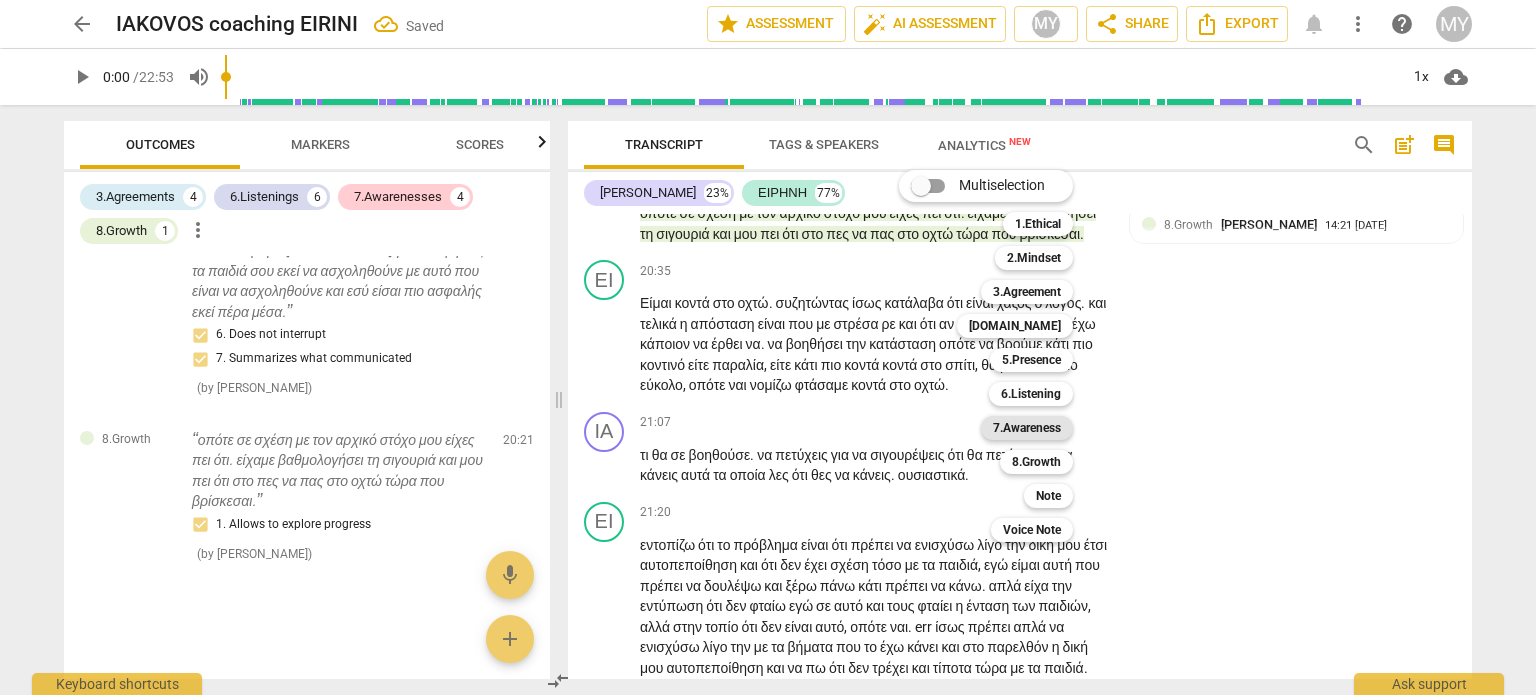 click on "7.Awareness" at bounding box center [1027, 428] 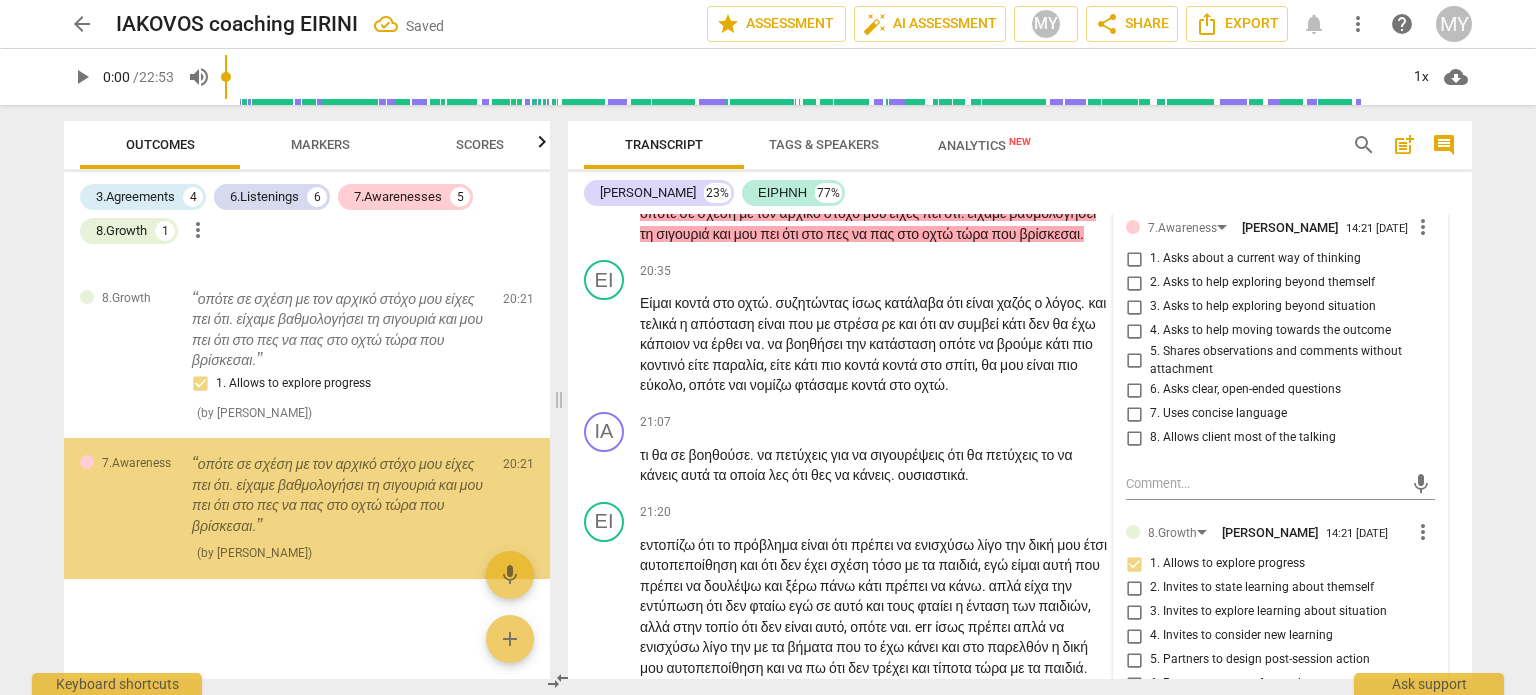scroll, scrollTop: 2683, scrollLeft: 0, axis: vertical 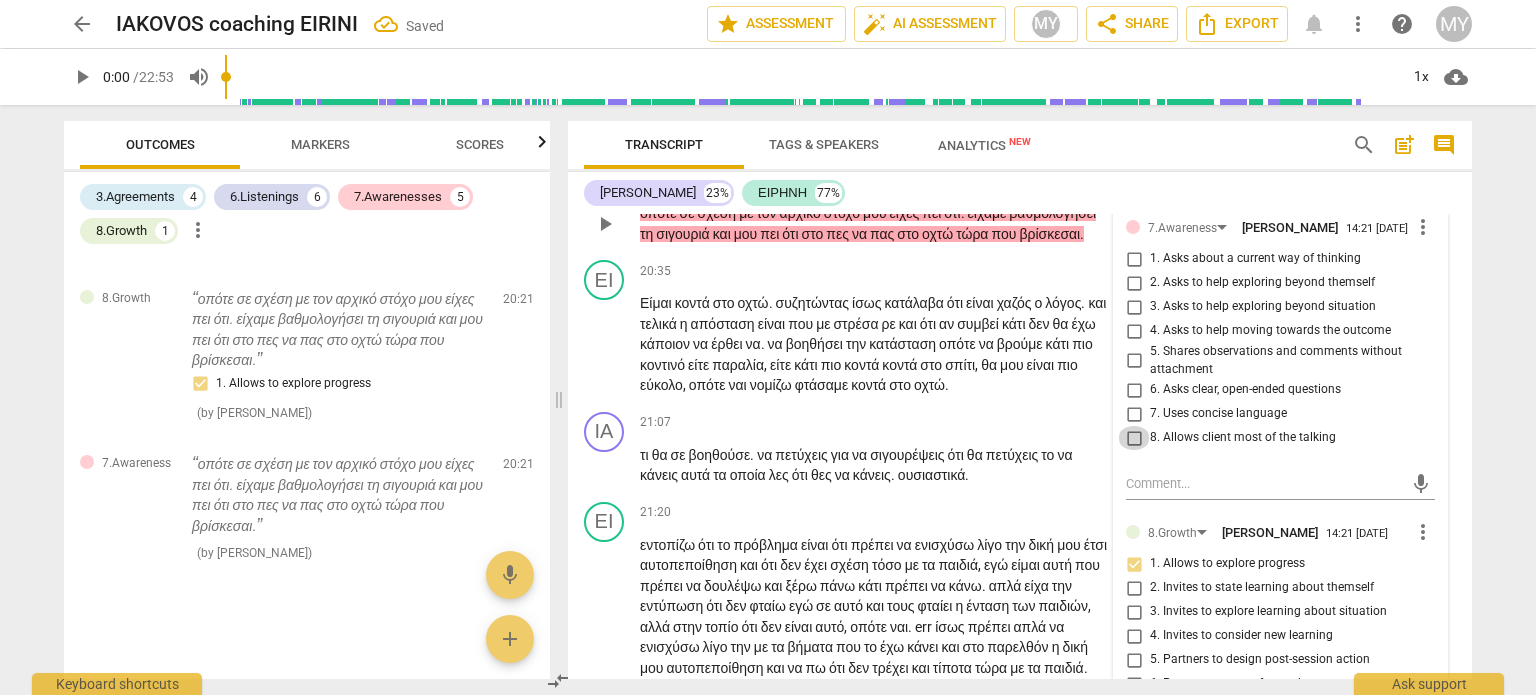 click on "8. Allows client most of the talking" at bounding box center [1134, 438] 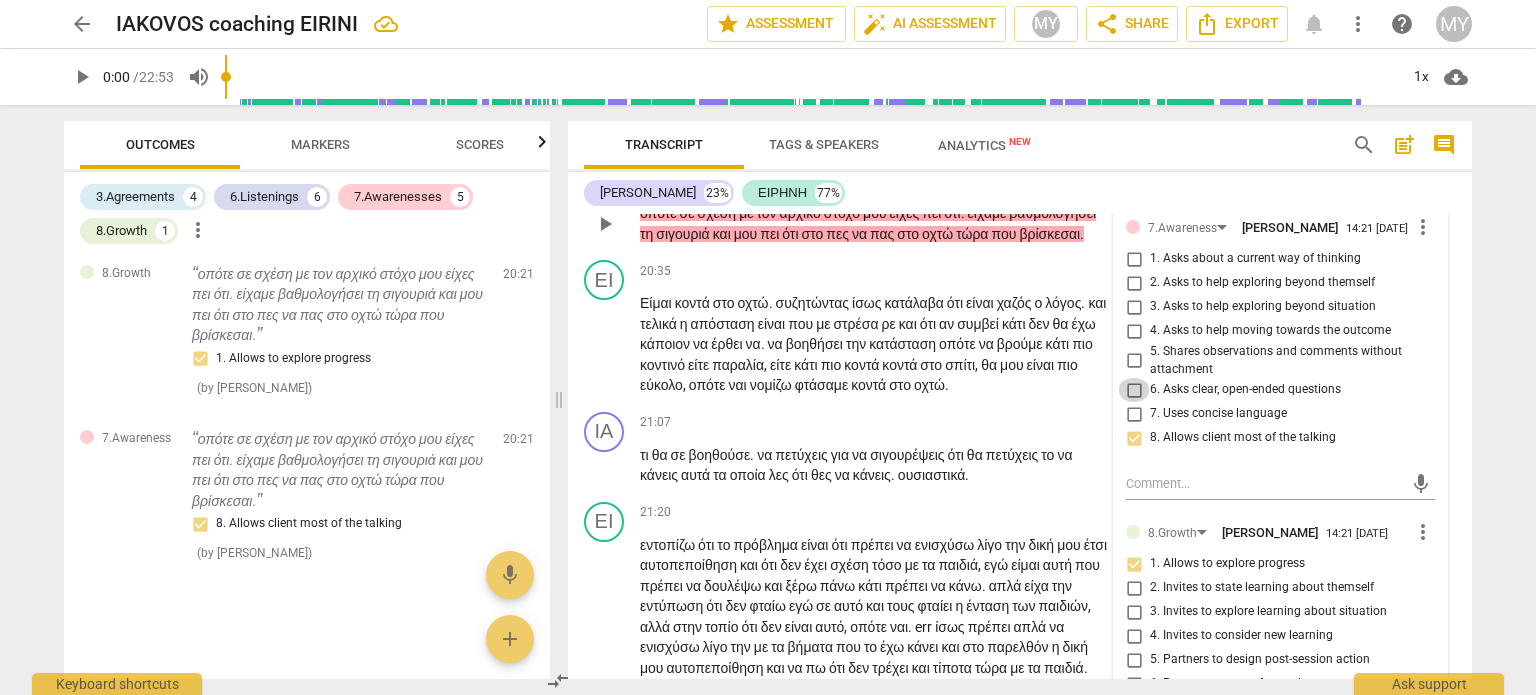 click on "6. Asks clear, open-ended questions" at bounding box center (1134, 390) 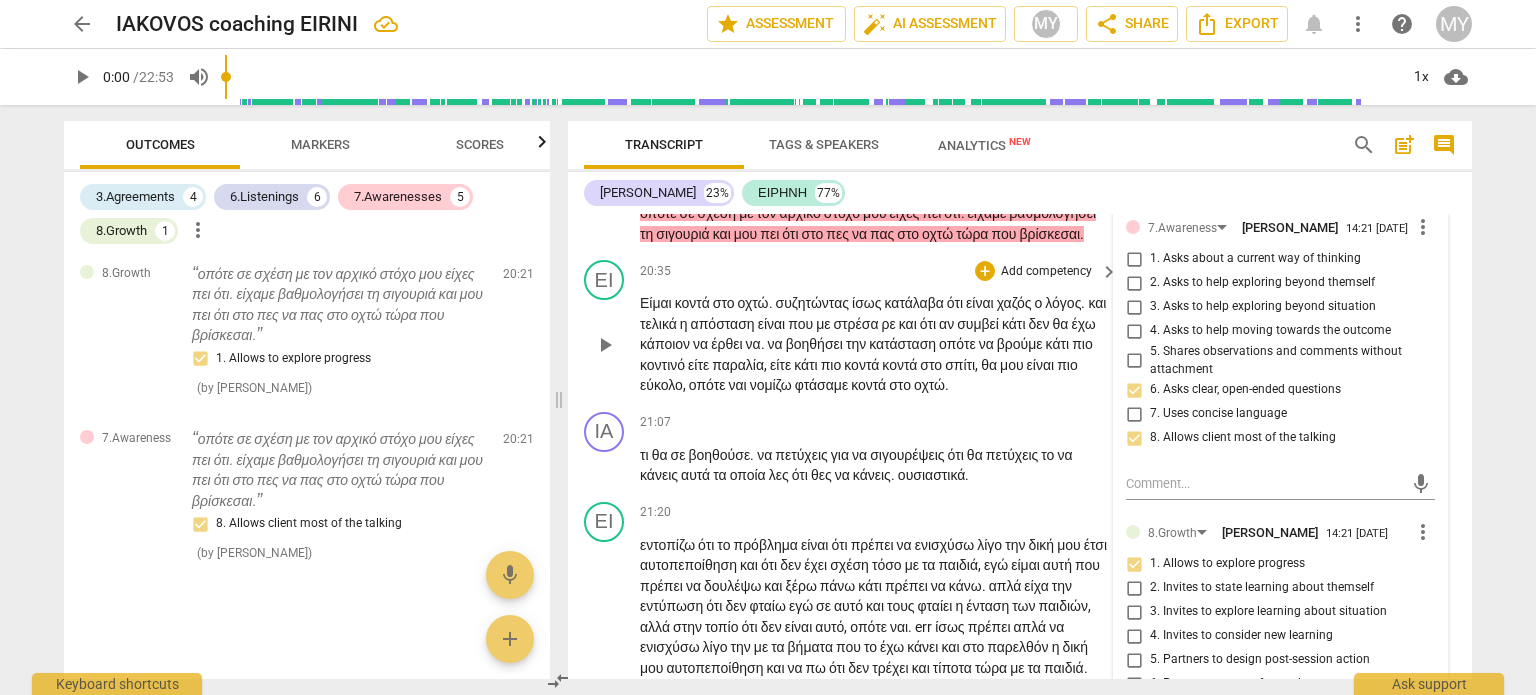 click on "να" at bounding box center [777, 344] 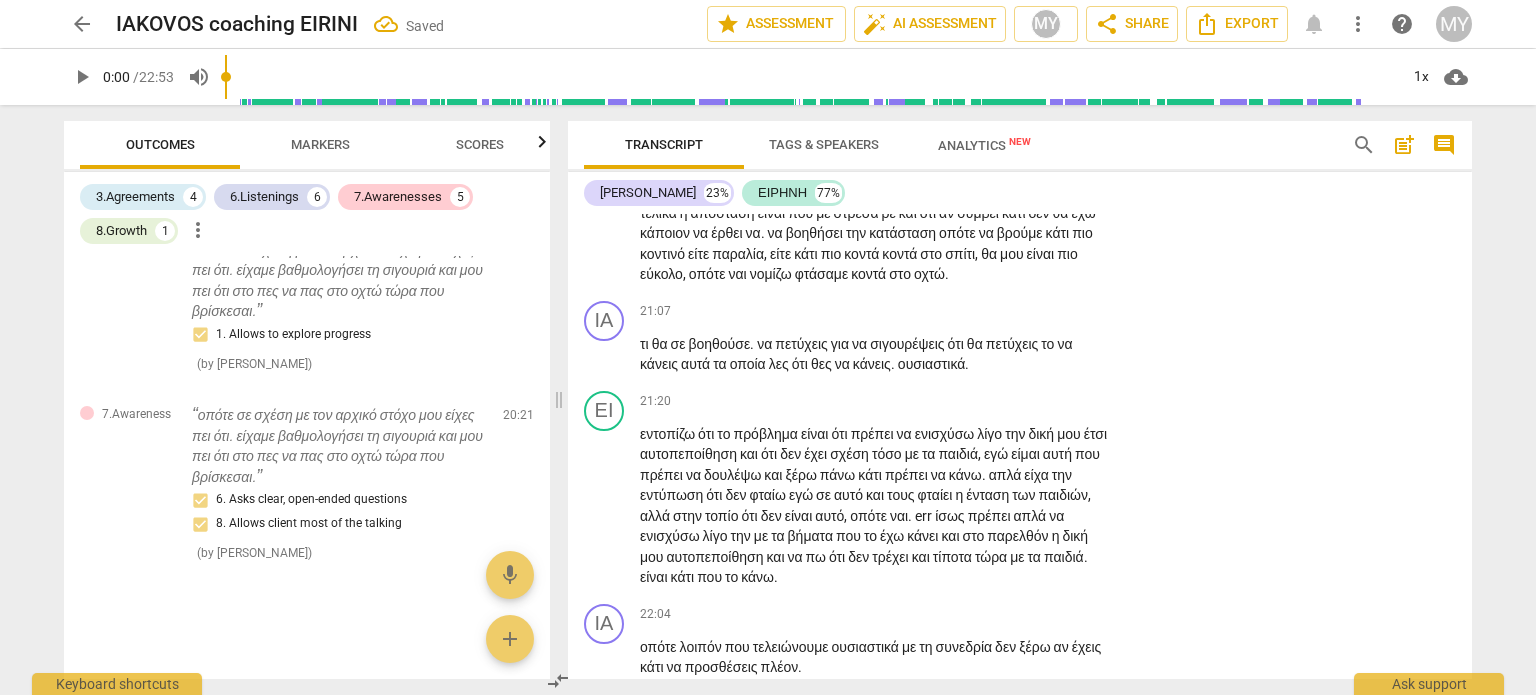 scroll, scrollTop: 7804, scrollLeft: 0, axis: vertical 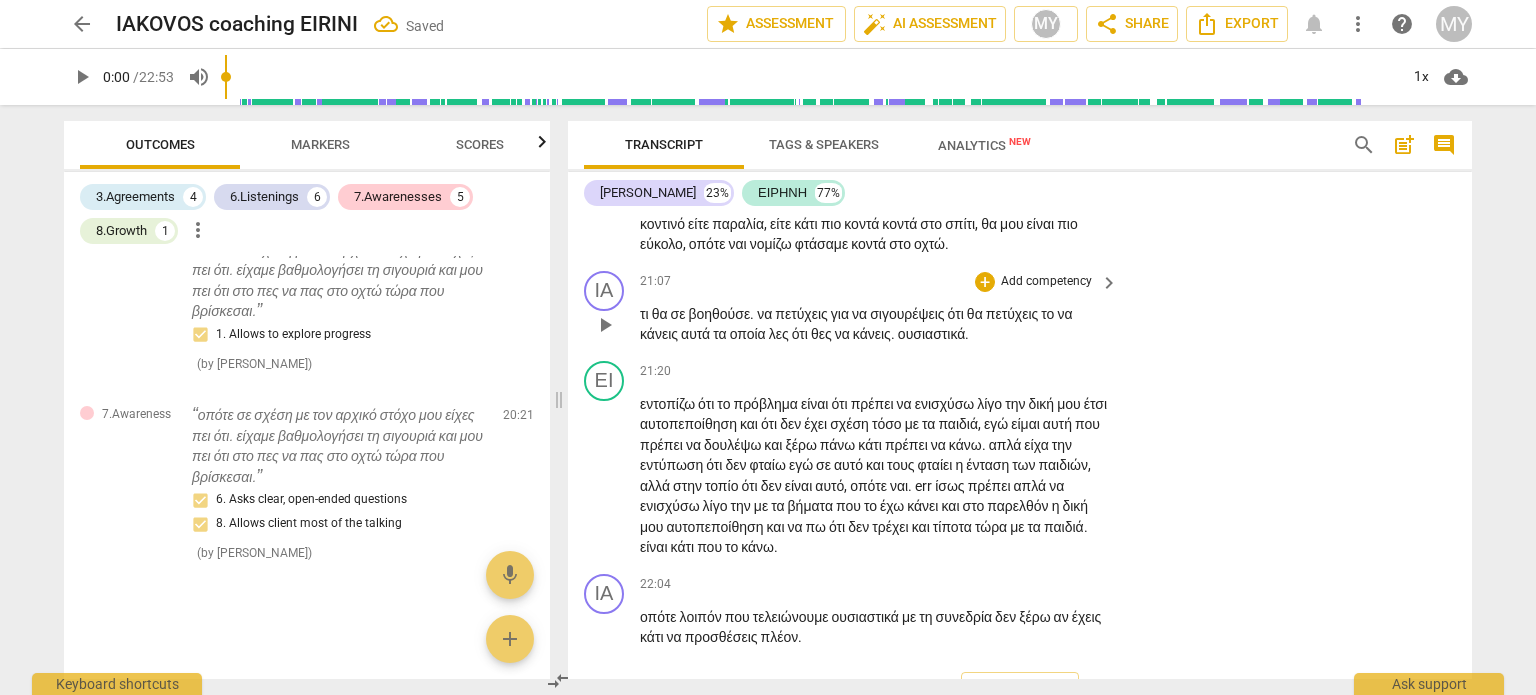 click on "Add competency" at bounding box center [1046, 282] 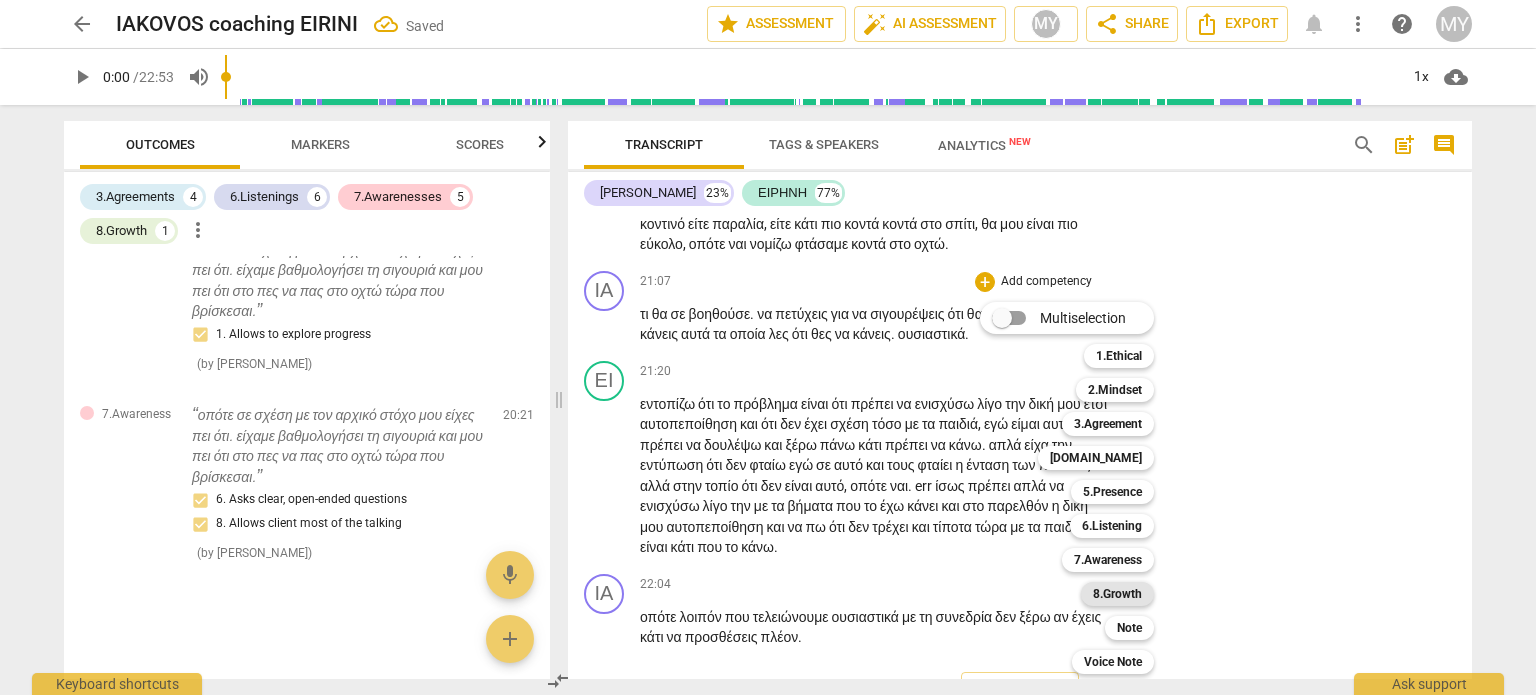 click on "8.Growth" at bounding box center (1117, 594) 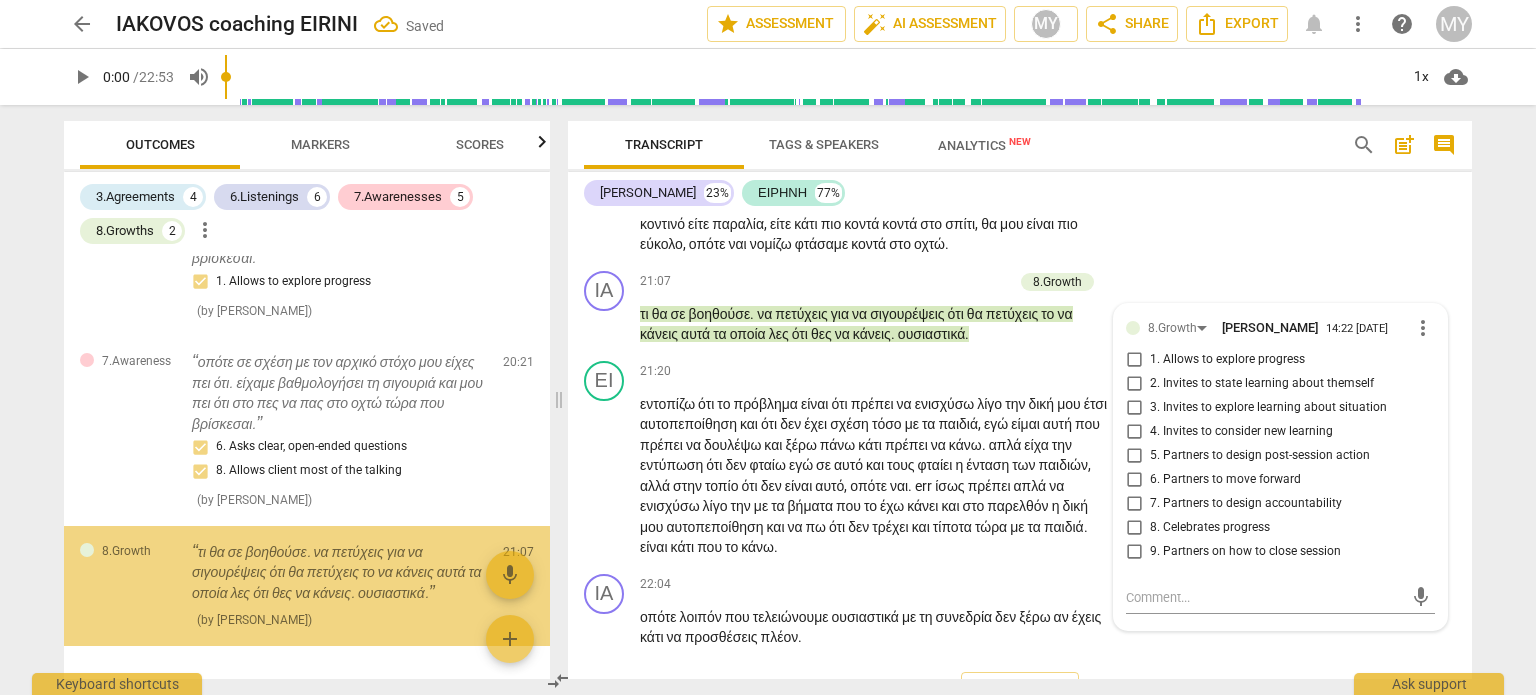 scroll, scrollTop: 8084, scrollLeft: 0, axis: vertical 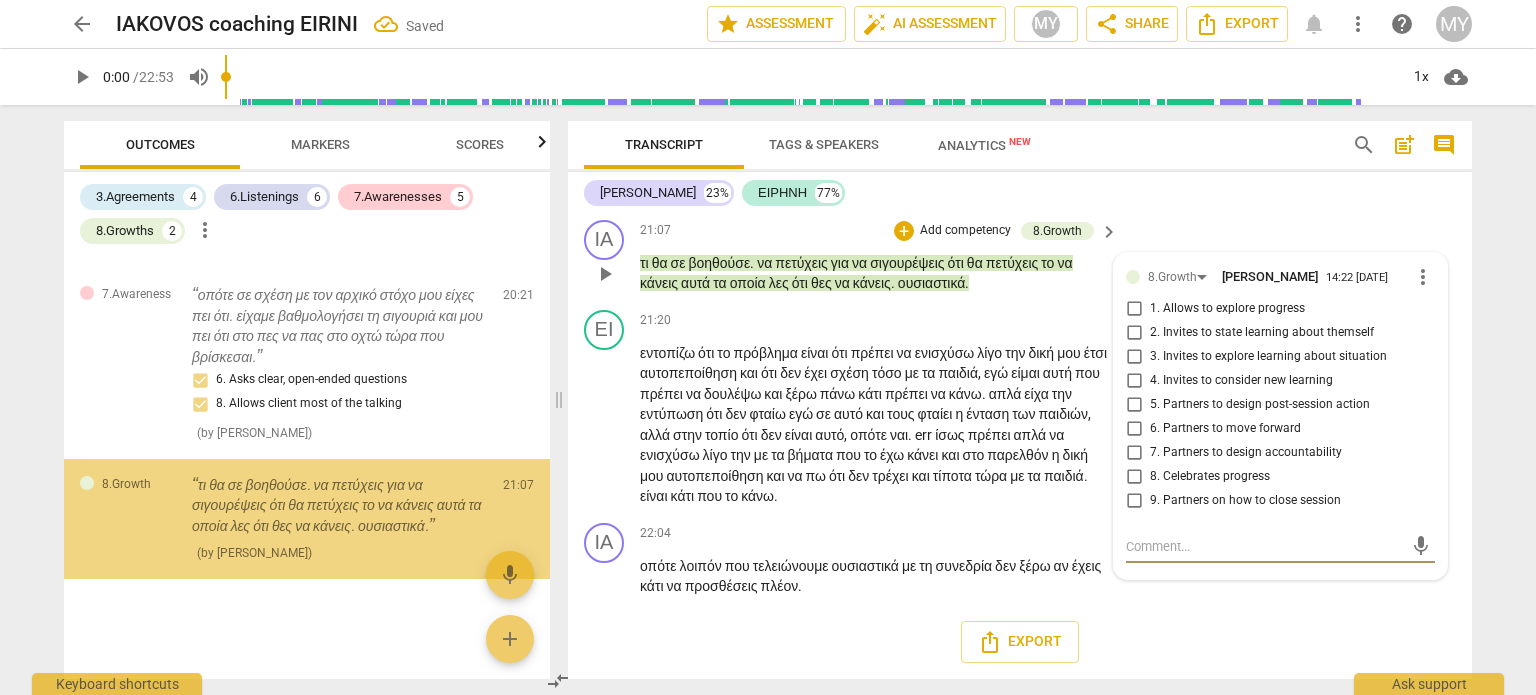 click on "5. Partners to design post-session action" at bounding box center [1260, 405] 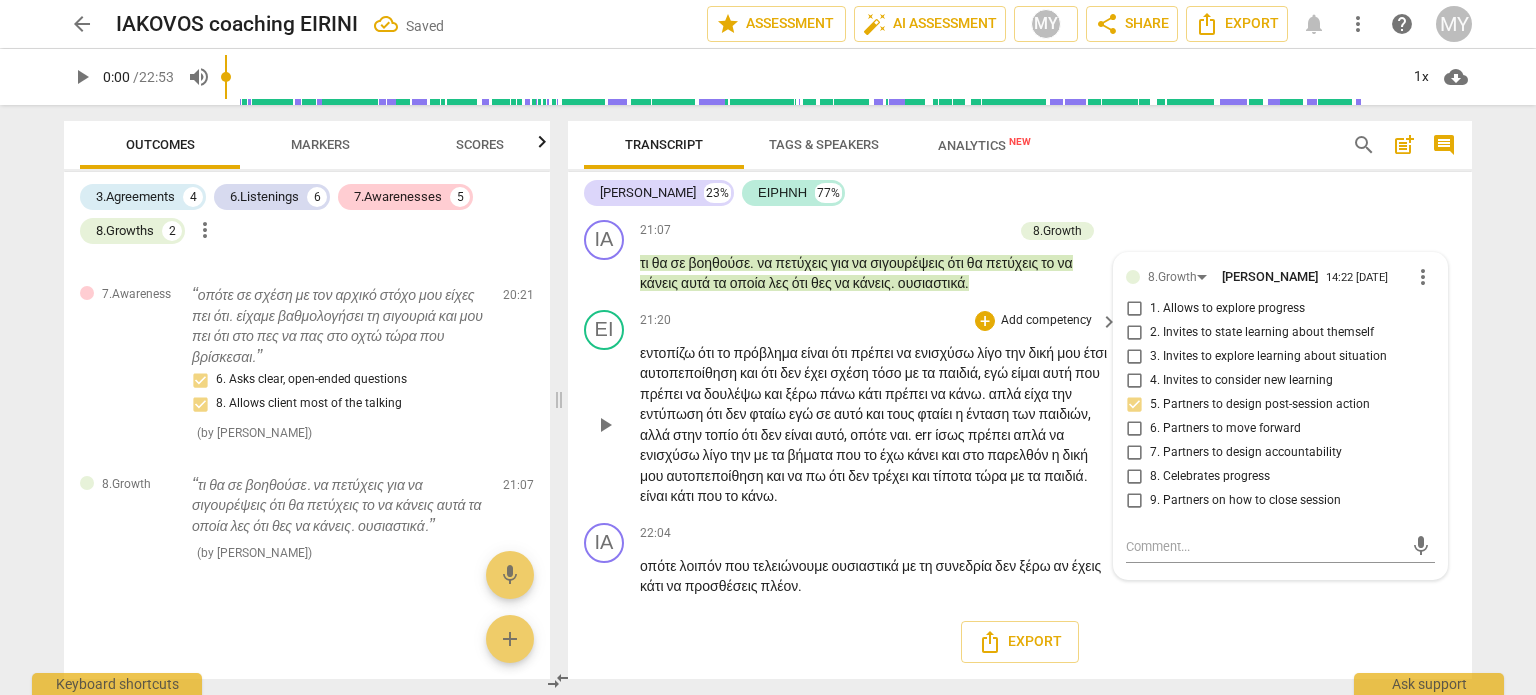 click on "τοπίο" at bounding box center [723, 435] 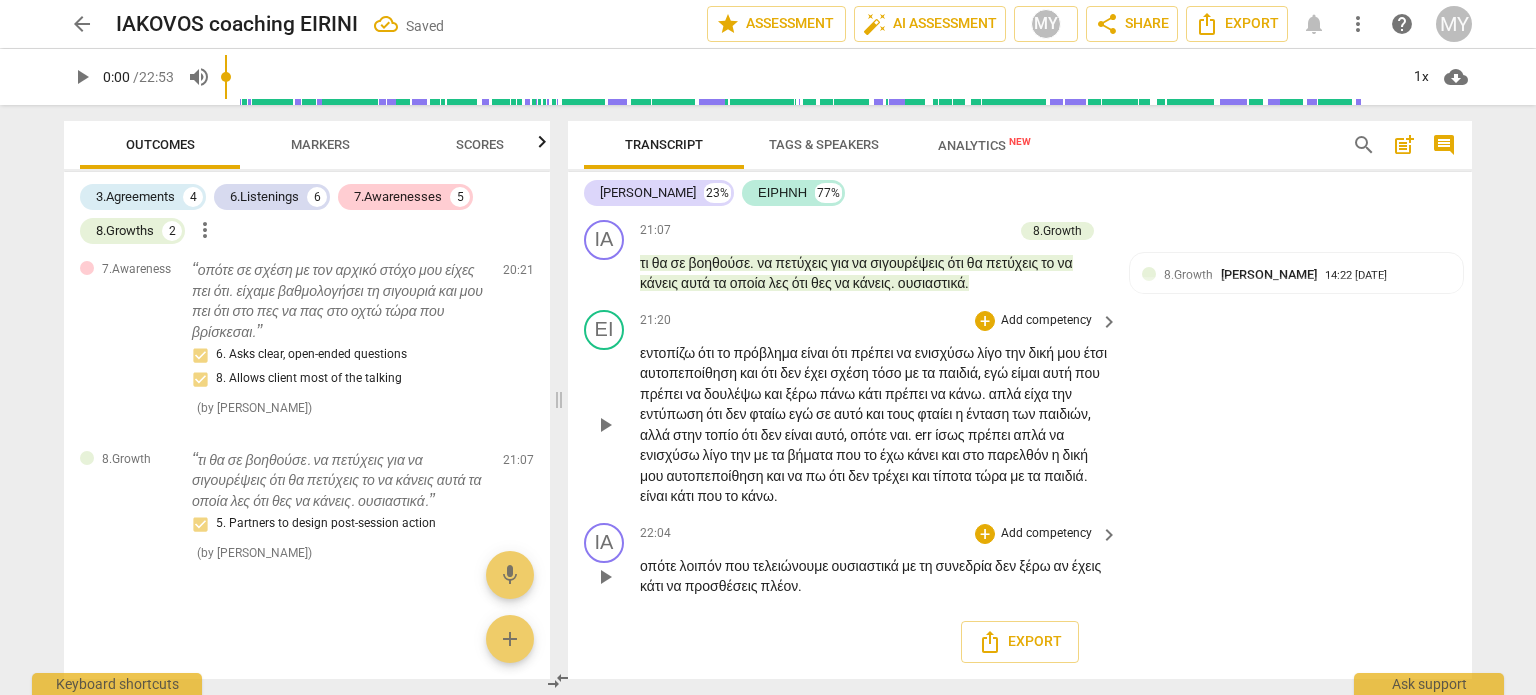 click on "Add competency" at bounding box center (1046, 534) 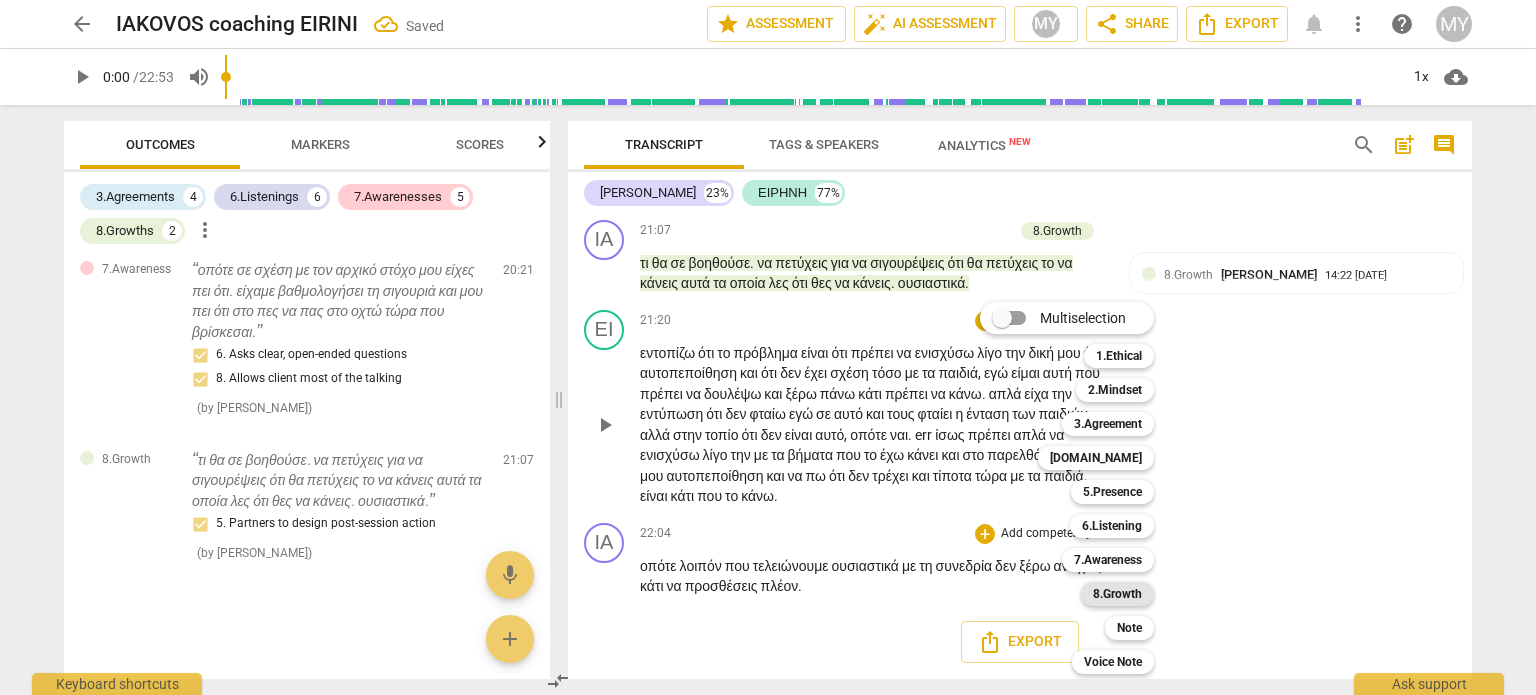 click on "8.Growth" at bounding box center [1117, 594] 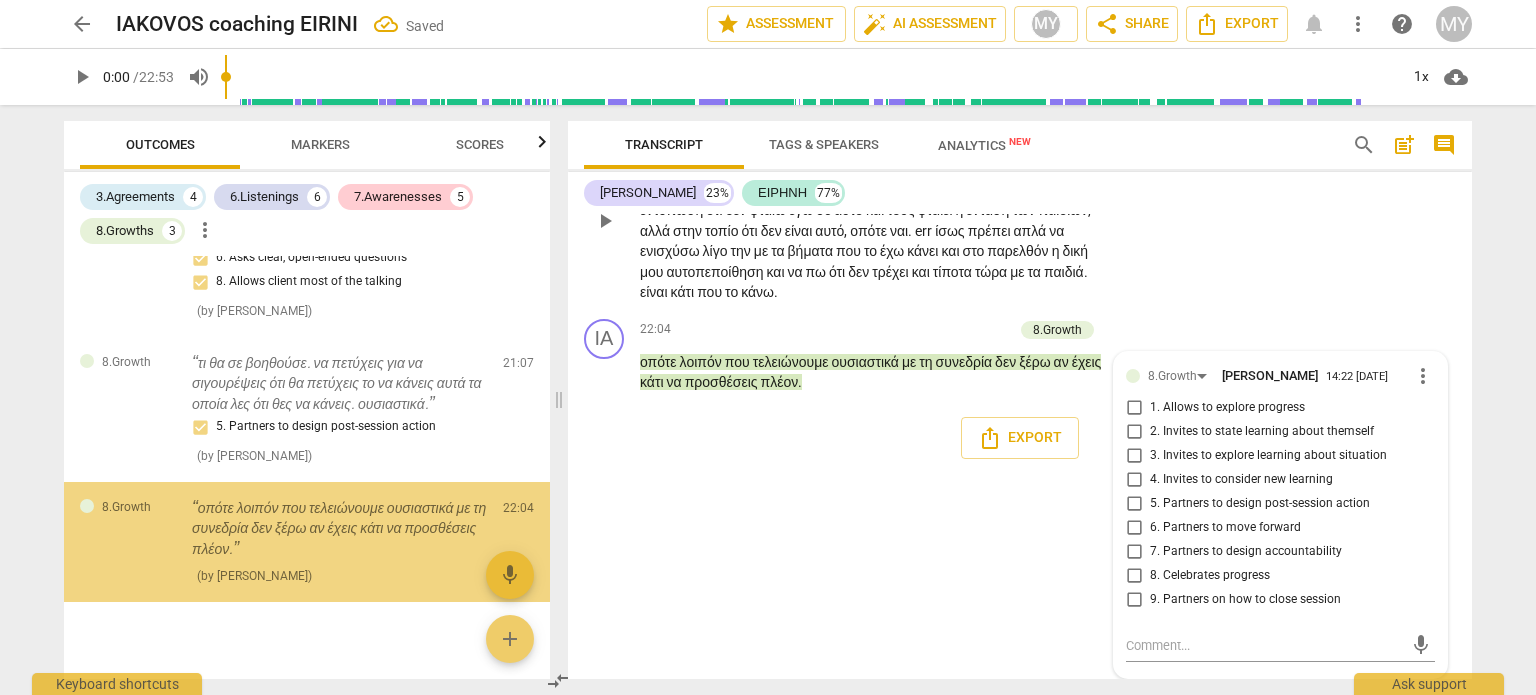 scroll, scrollTop: 8288, scrollLeft: 0, axis: vertical 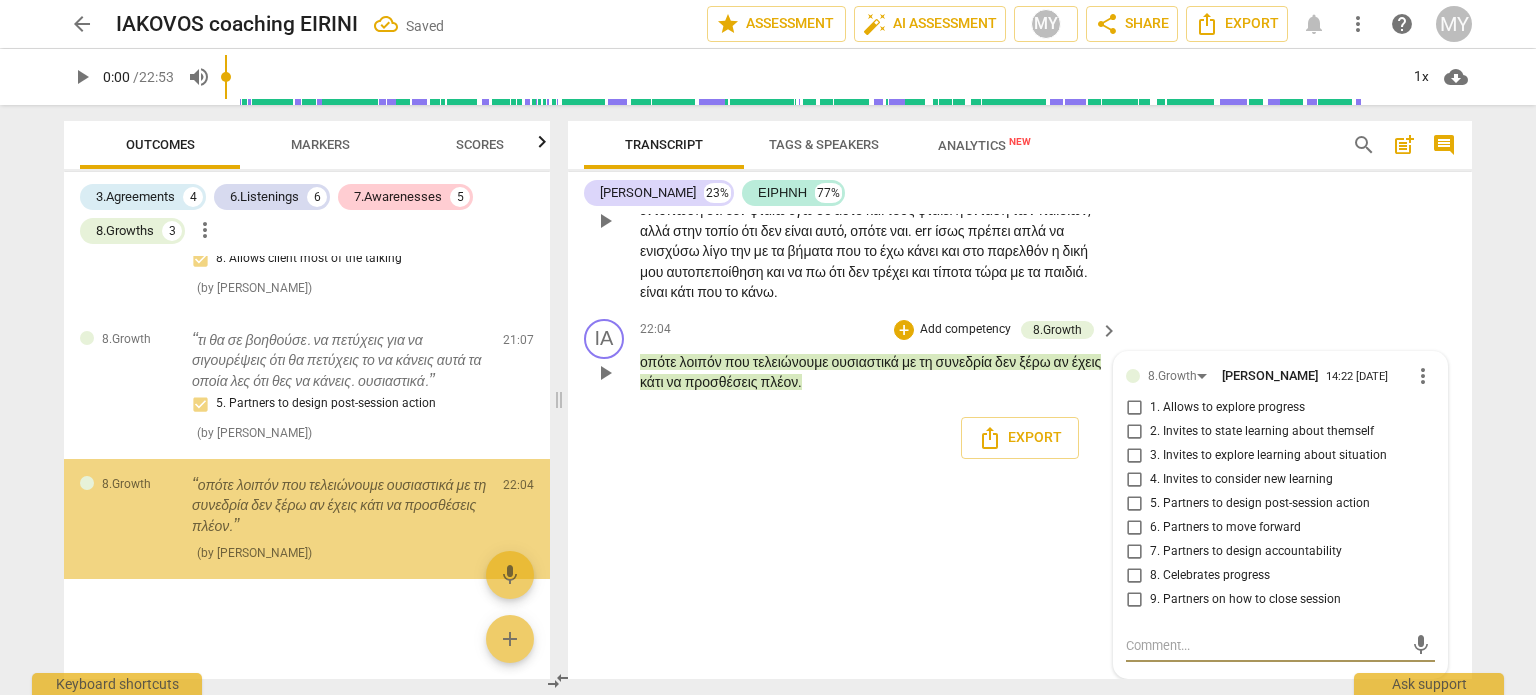 click on "9. Partners on how to close session" at bounding box center (1245, 600) 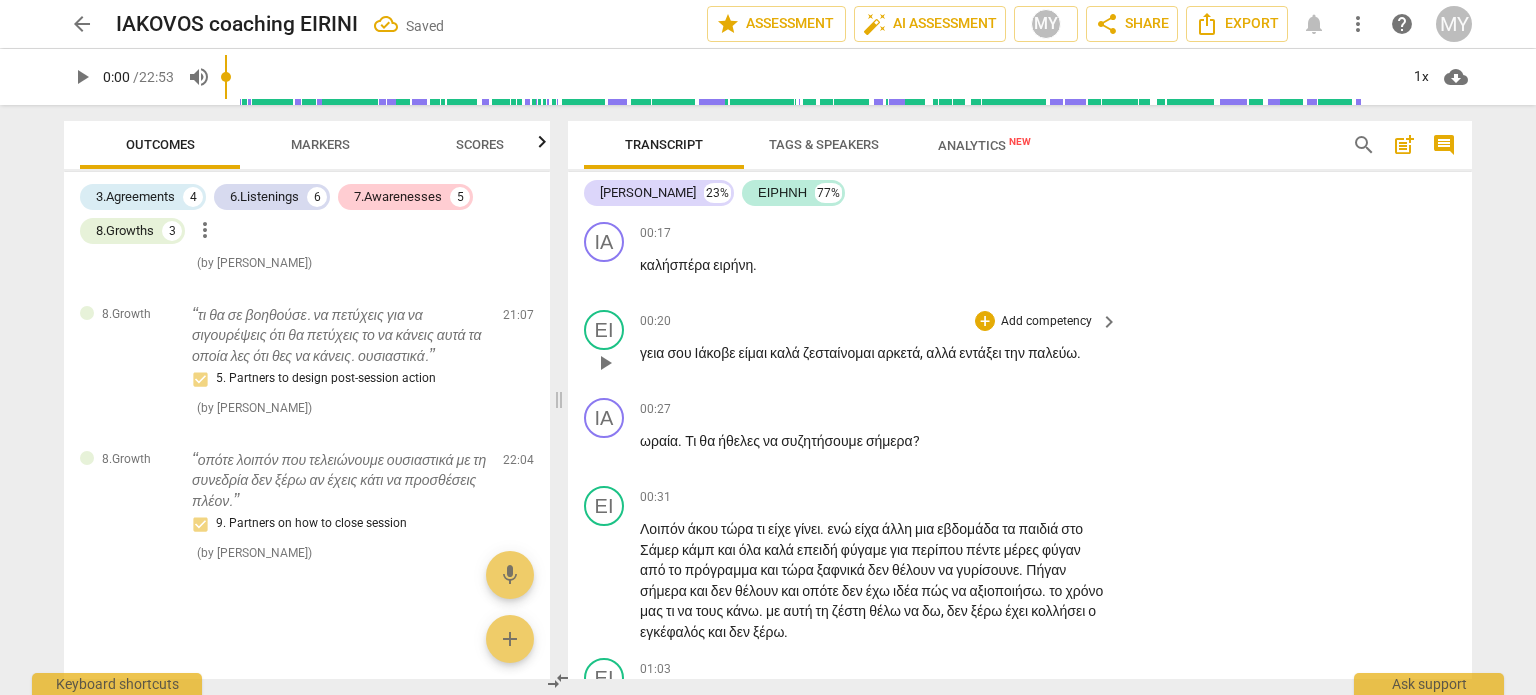 scroll, scrollTop: 60, scrollLeft: 0, axis: vertical 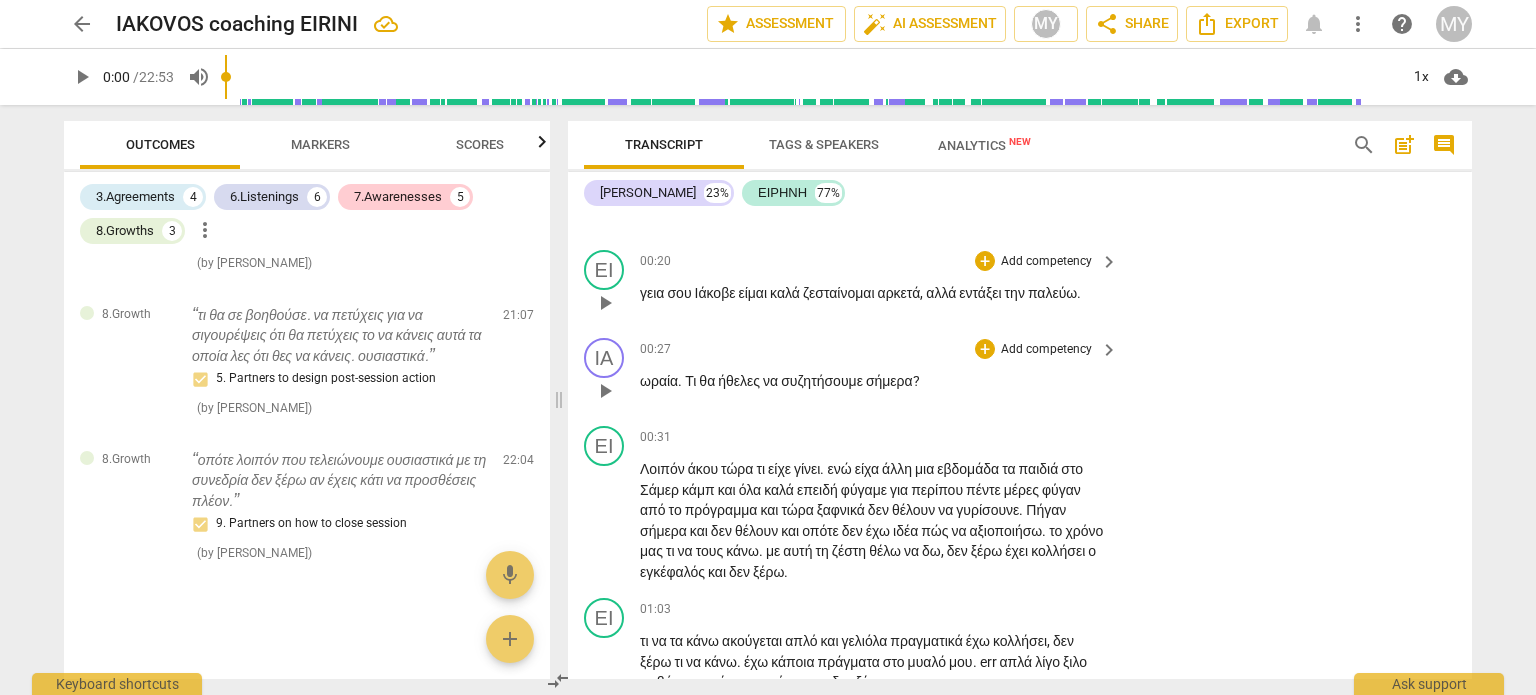 click on "Add competency" at bounding box center [1046, 350] 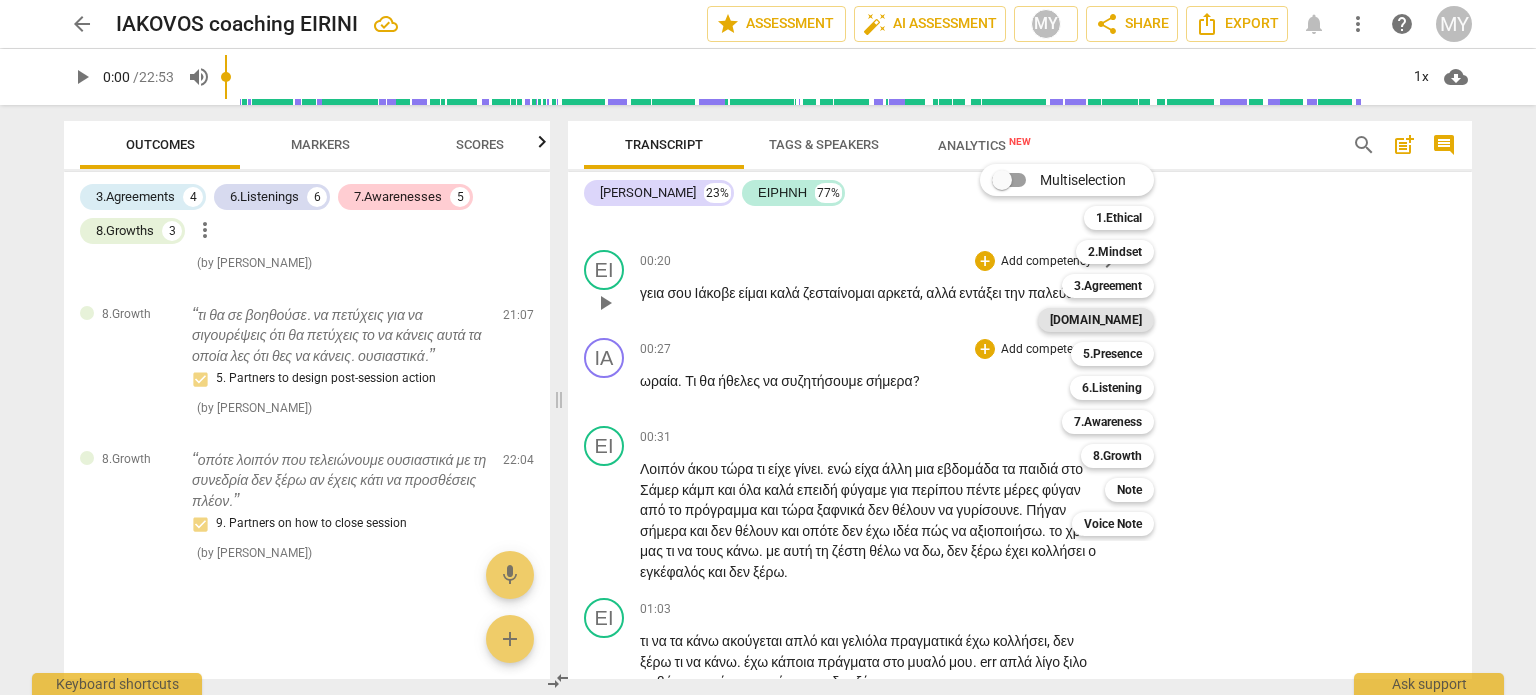 click on "[DOMAIN_NAME]" at bounding box center [1096, 320] 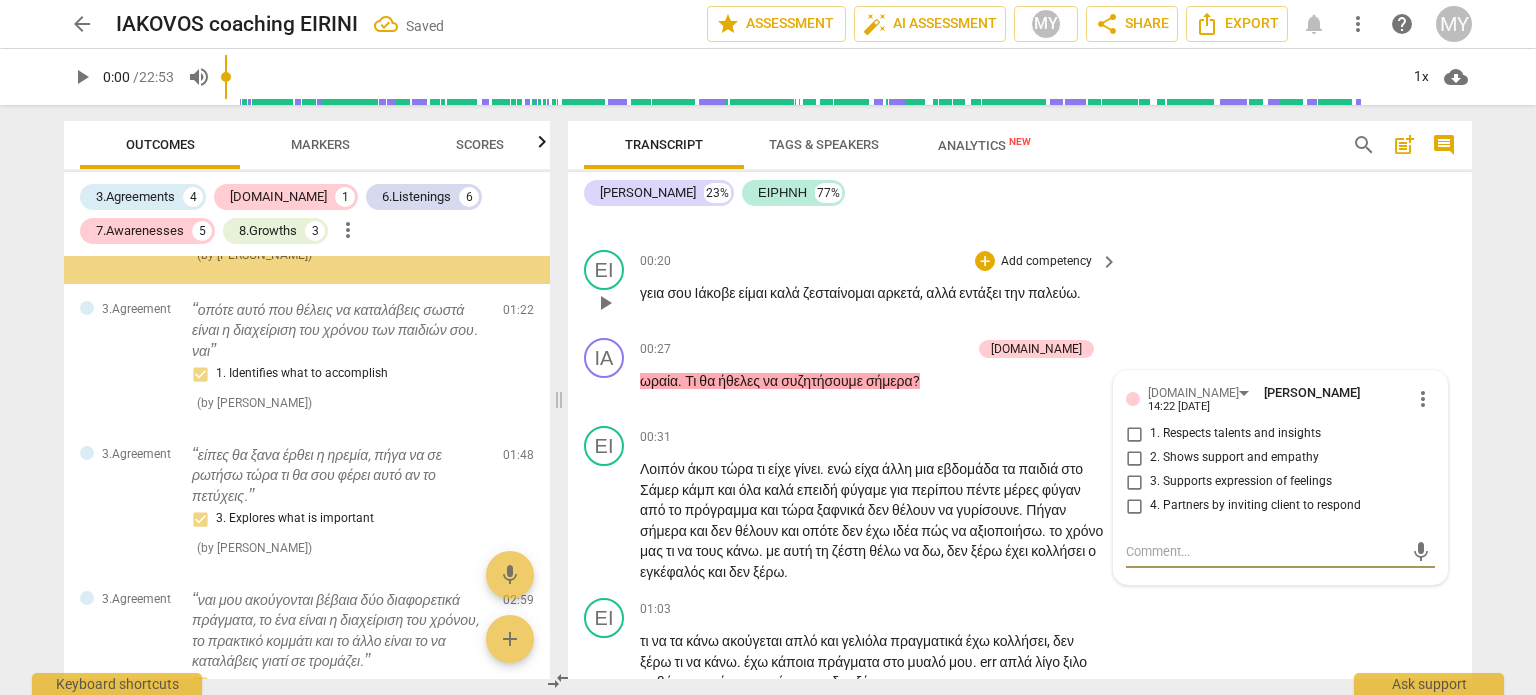scroll, scrollTop: 0, scrollLeft: 0, axis: both 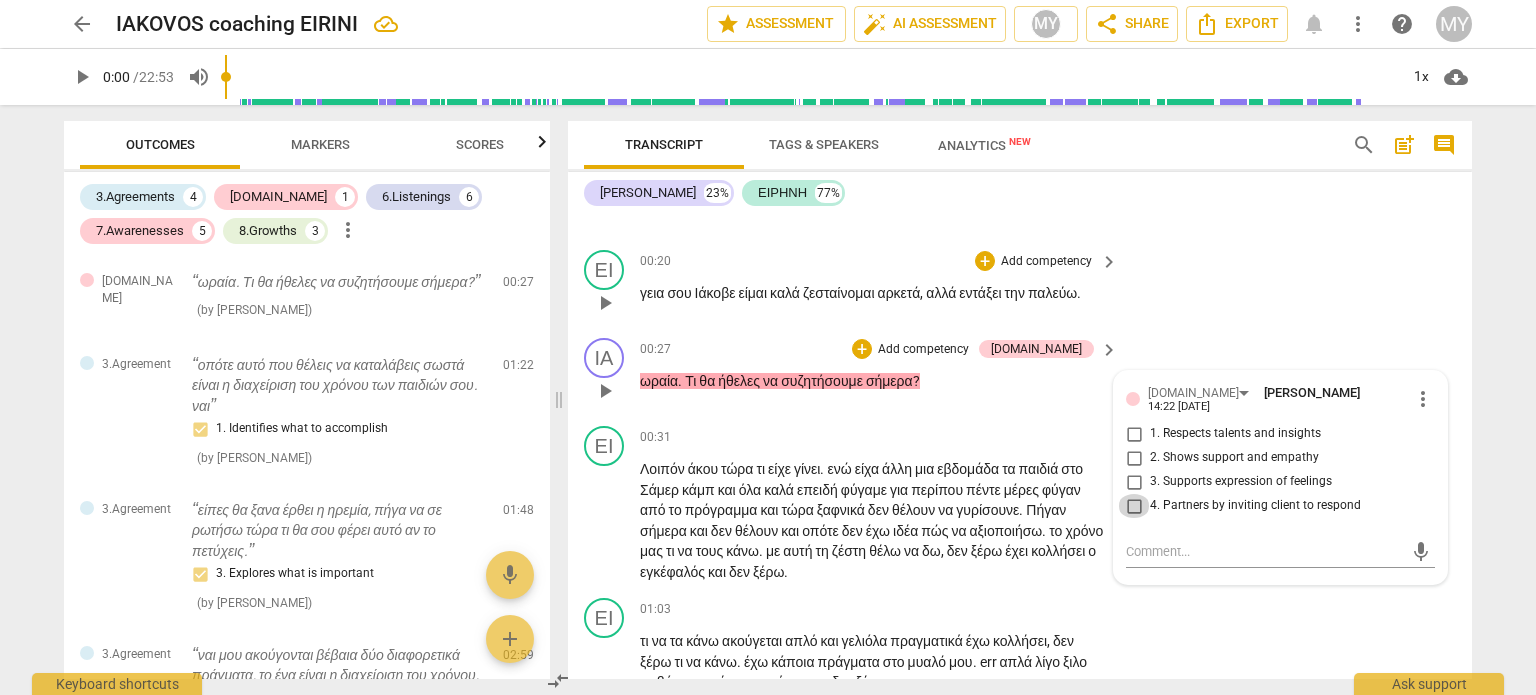 click on "4. Partners by inviting client to respond" at bounding box center (1134, 506) 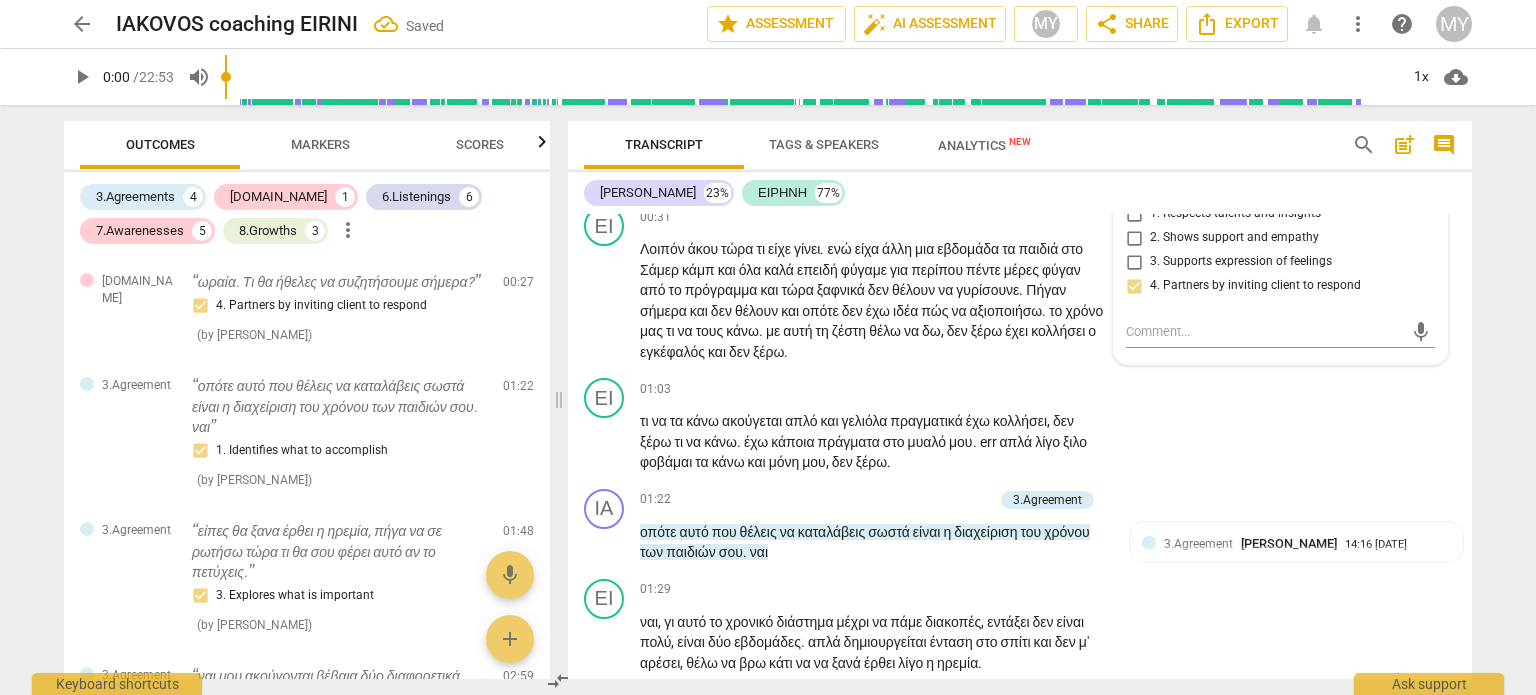 scroll, scrollTop: 294, scrollLeft: 0, axis: vertical 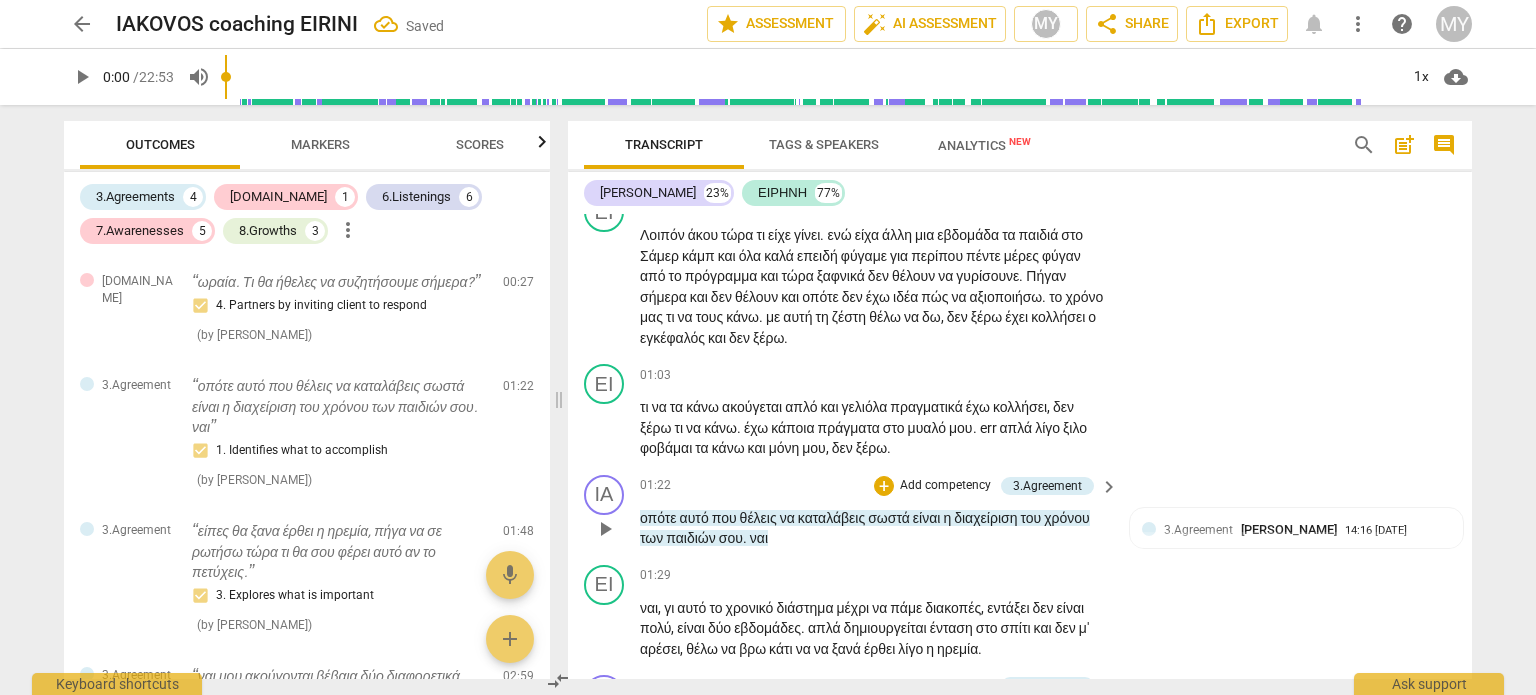click on "Add competency" at bounding box center (945, 486) 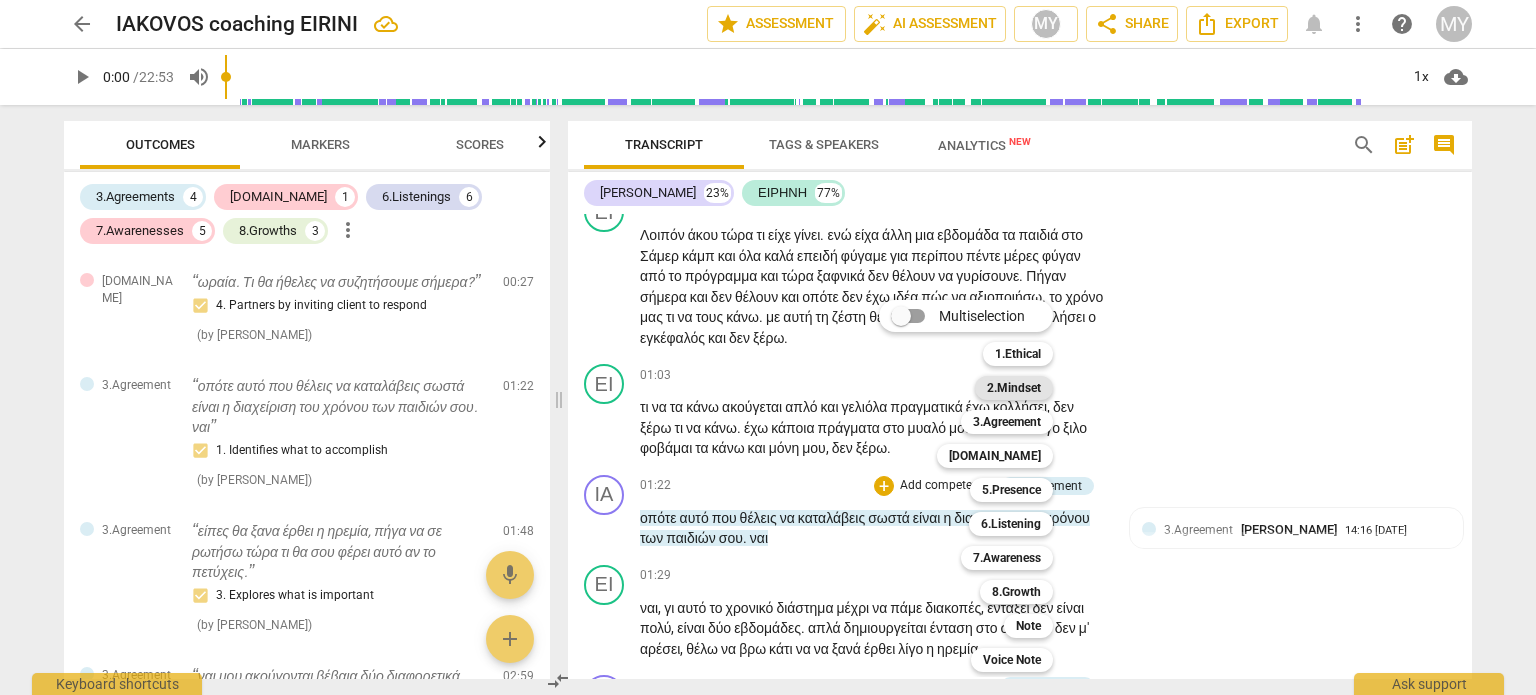 click on "2.Mindset" at bounding box center [1014, 388] 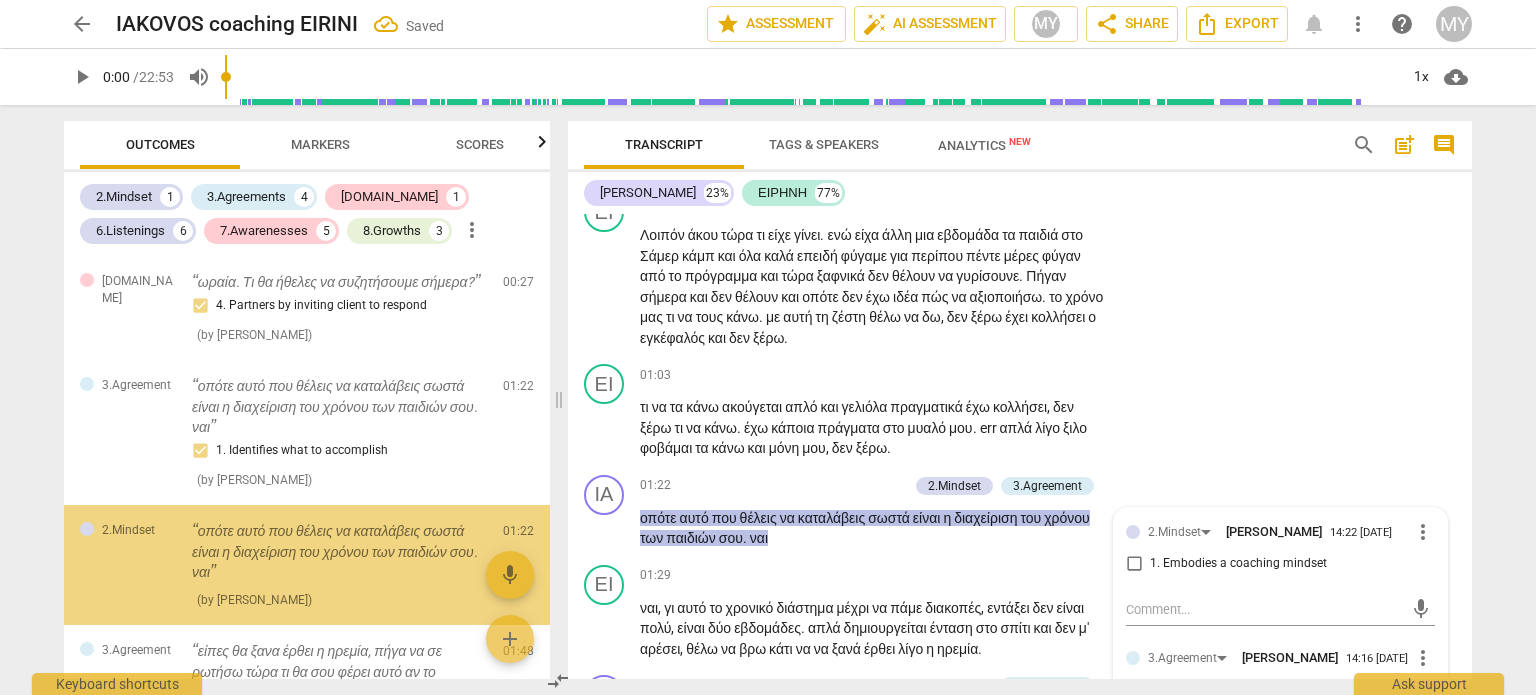 scroll, scrollTop: 118, scrollLeft: 0, axis: vertical 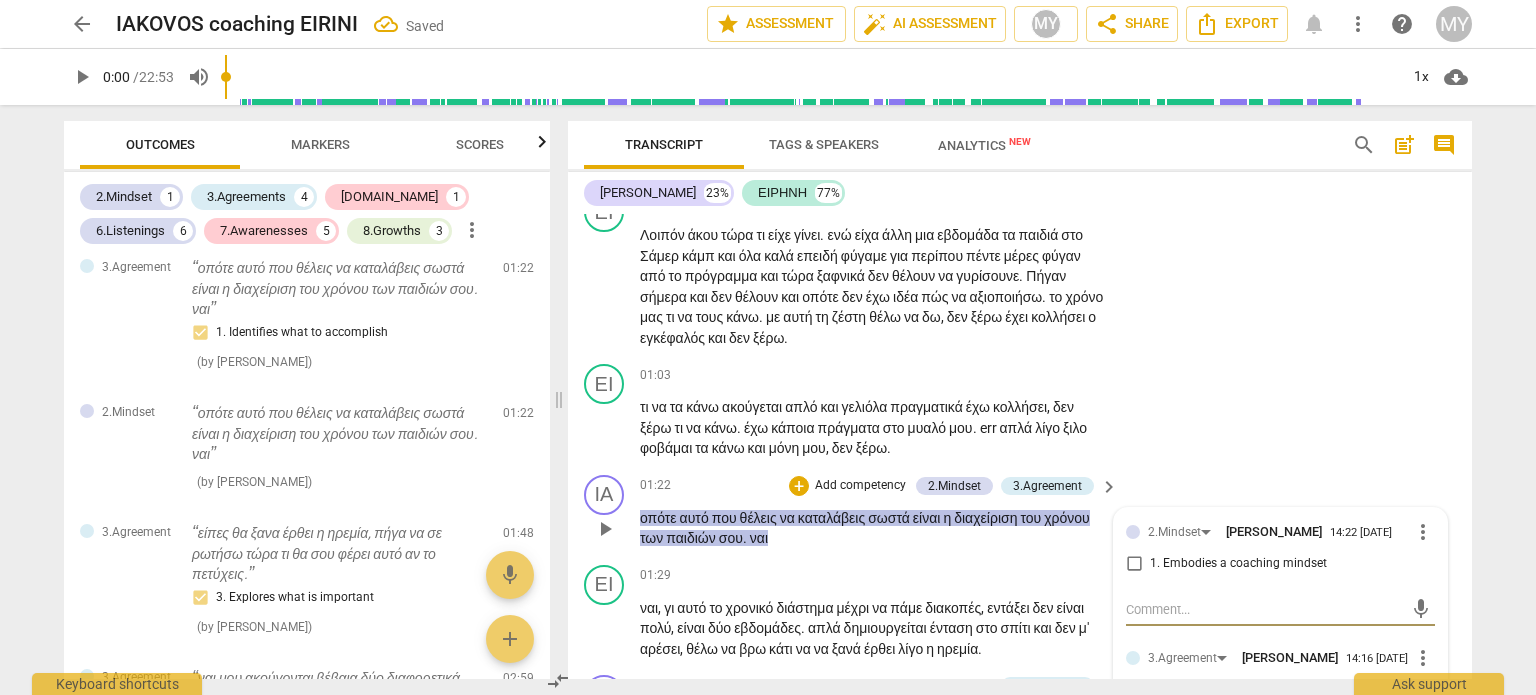 click on "1. Embodies a coaching mindset" at bounding box center (1134, 564) 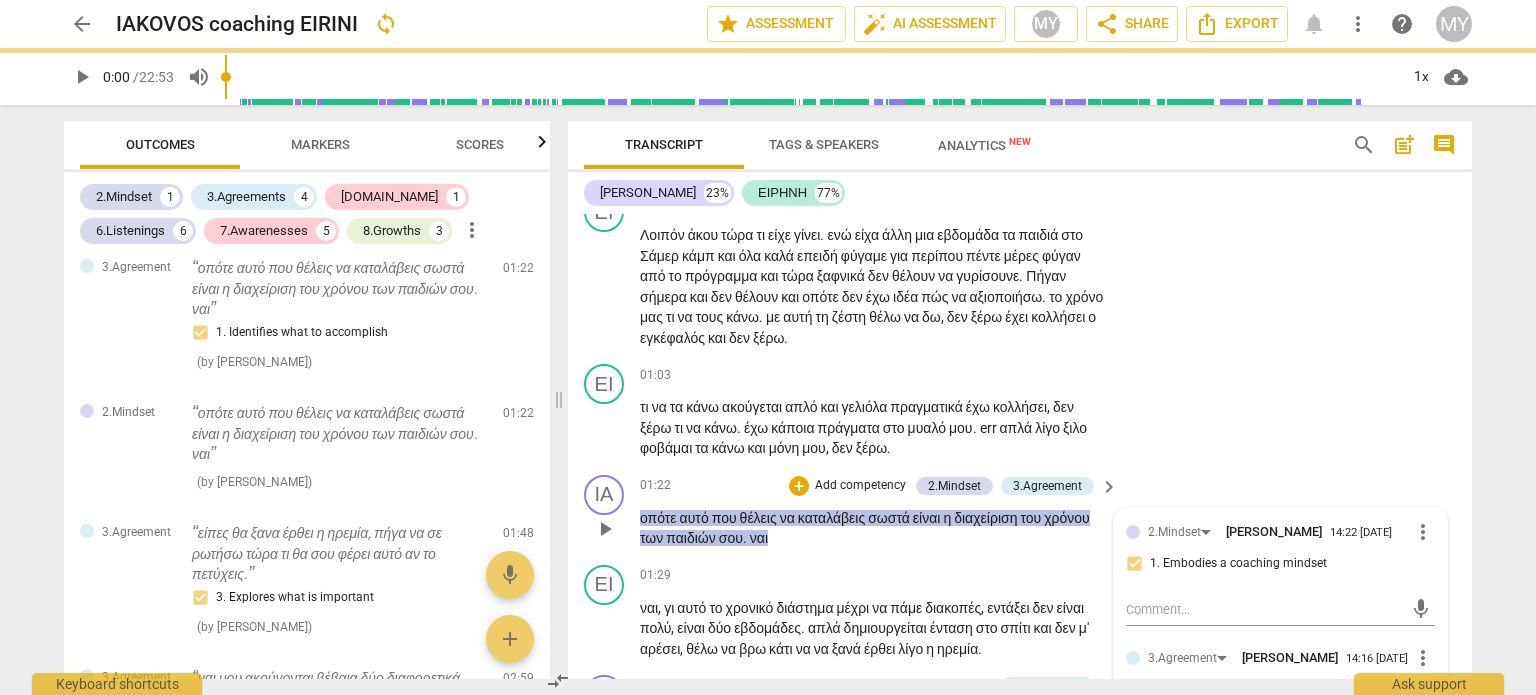 click on "Add competency" at bounding box center [860, 486] 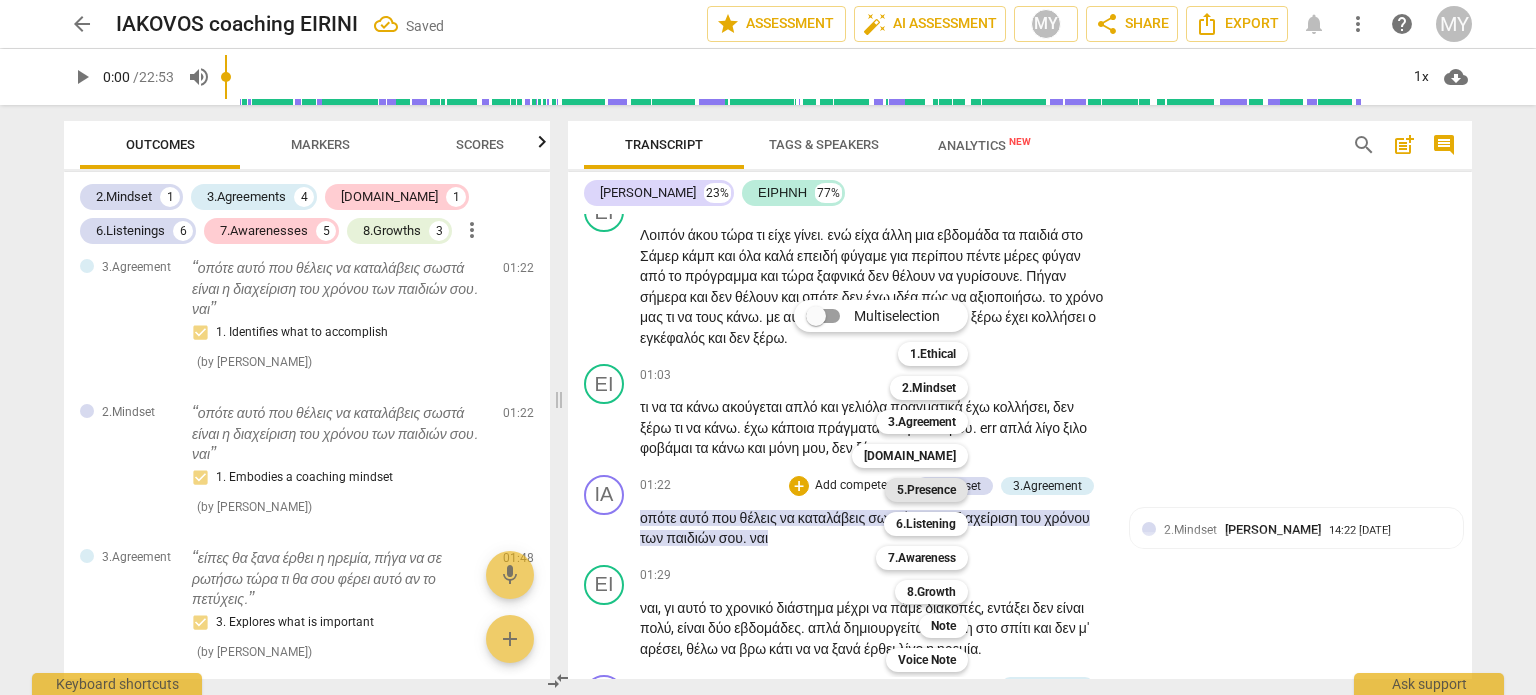 click on "5.Presence" at bounding box center [926, 490] 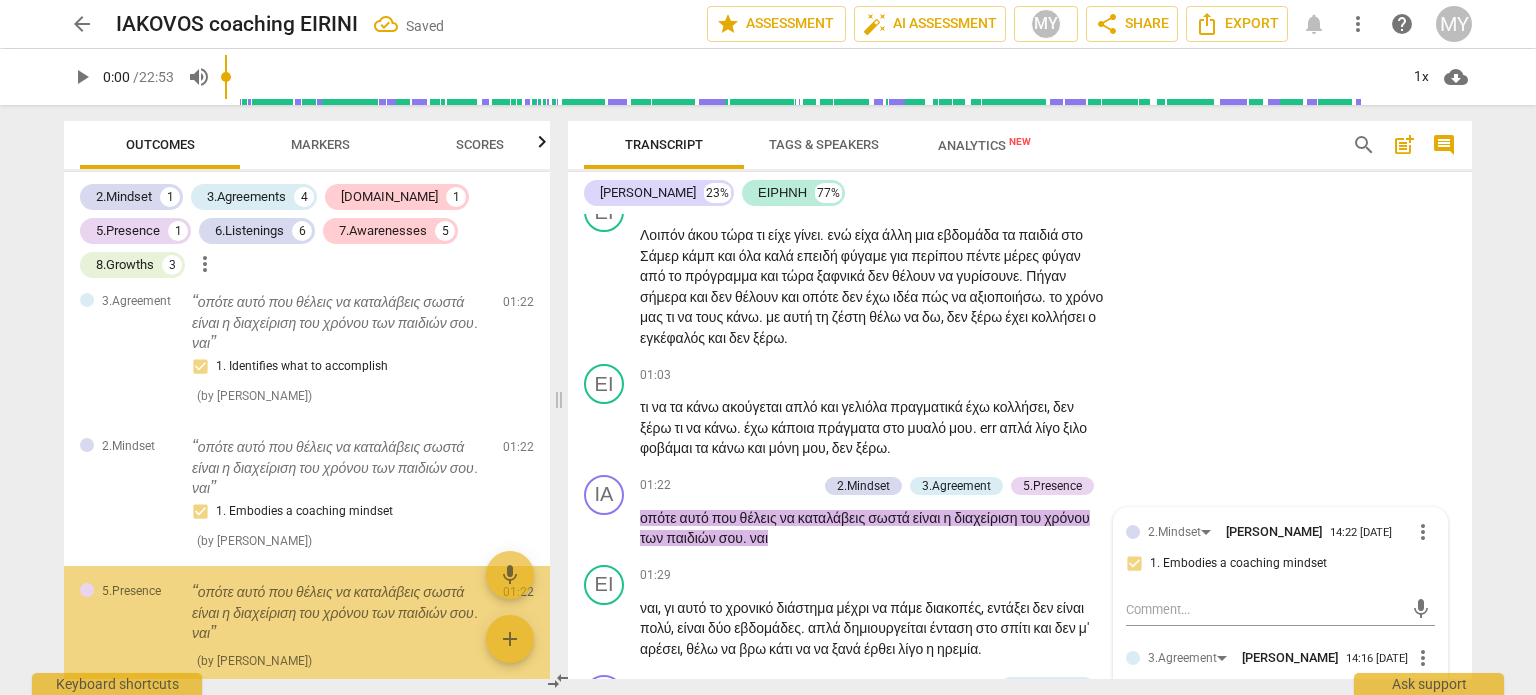 scroll, scrollTop: 263, scrollLeft: 0, axis: vertical 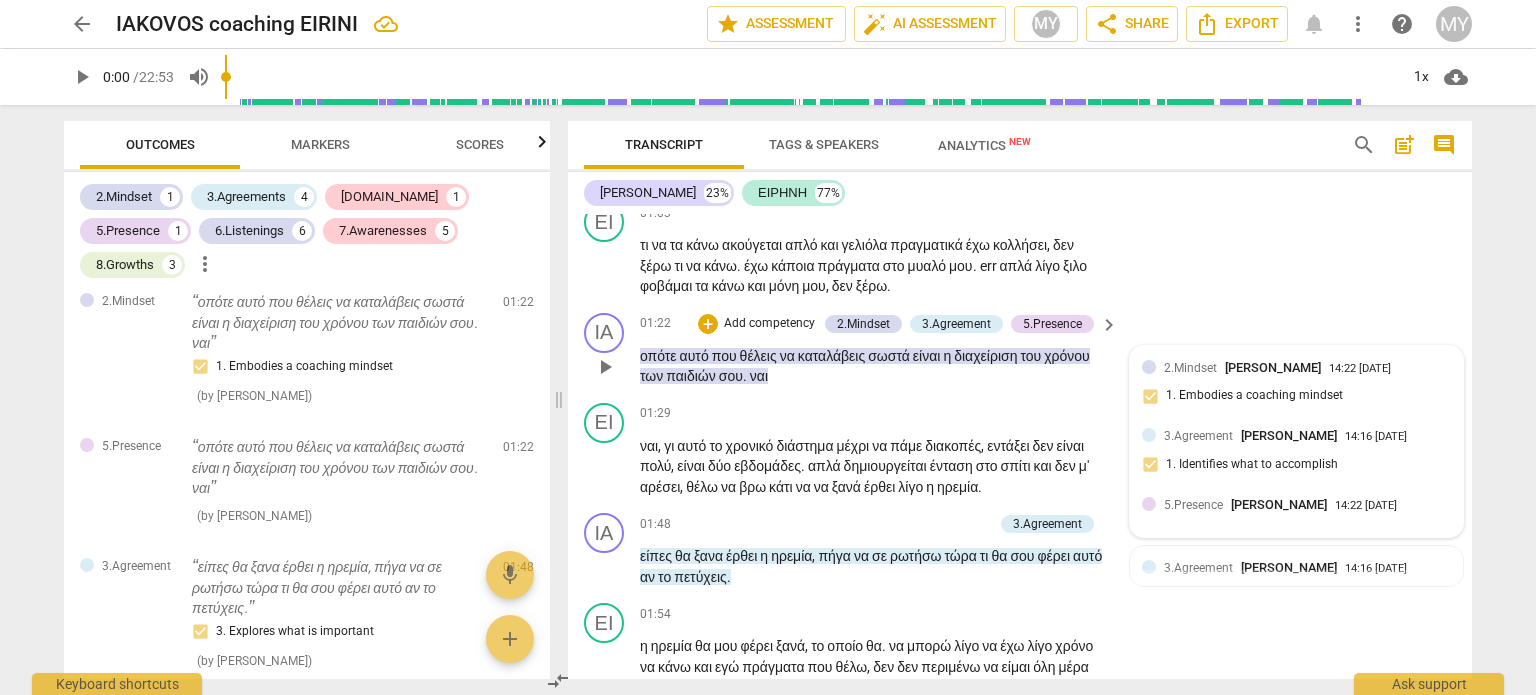 click on "5.Presence" at bounding box center (1193, 505) 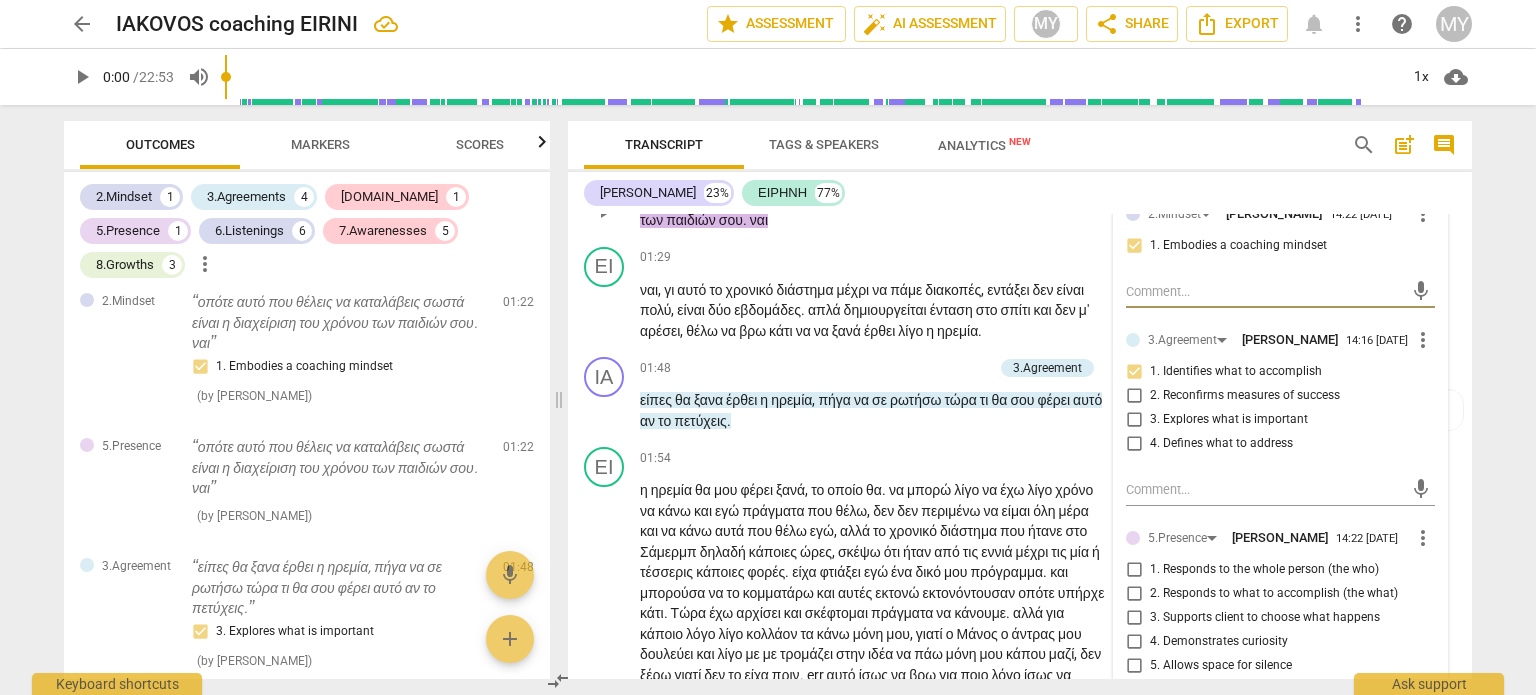 scroll, scrollTop: 708, scrollLeft: 0, axis: vertical 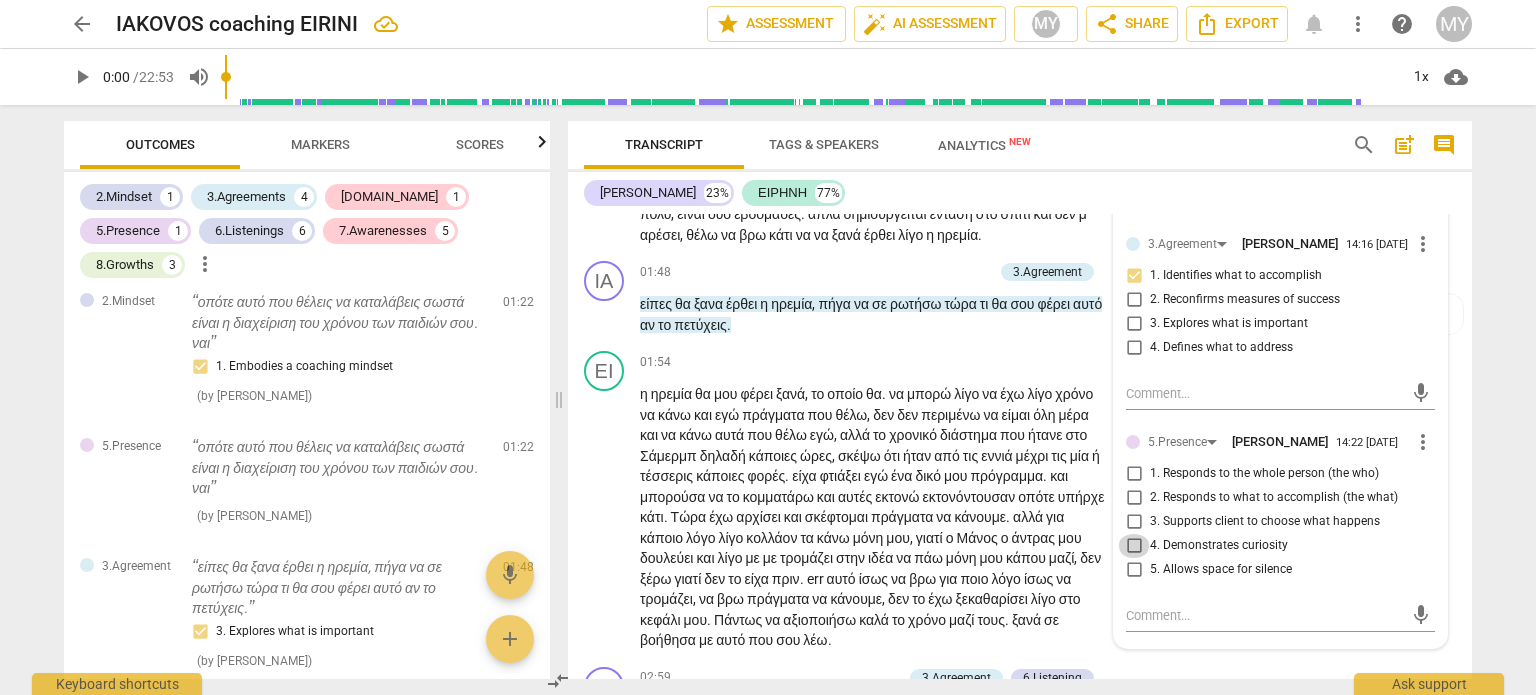 click on "4. Demonstrates curiosity" at bounding box center [1134, 546] 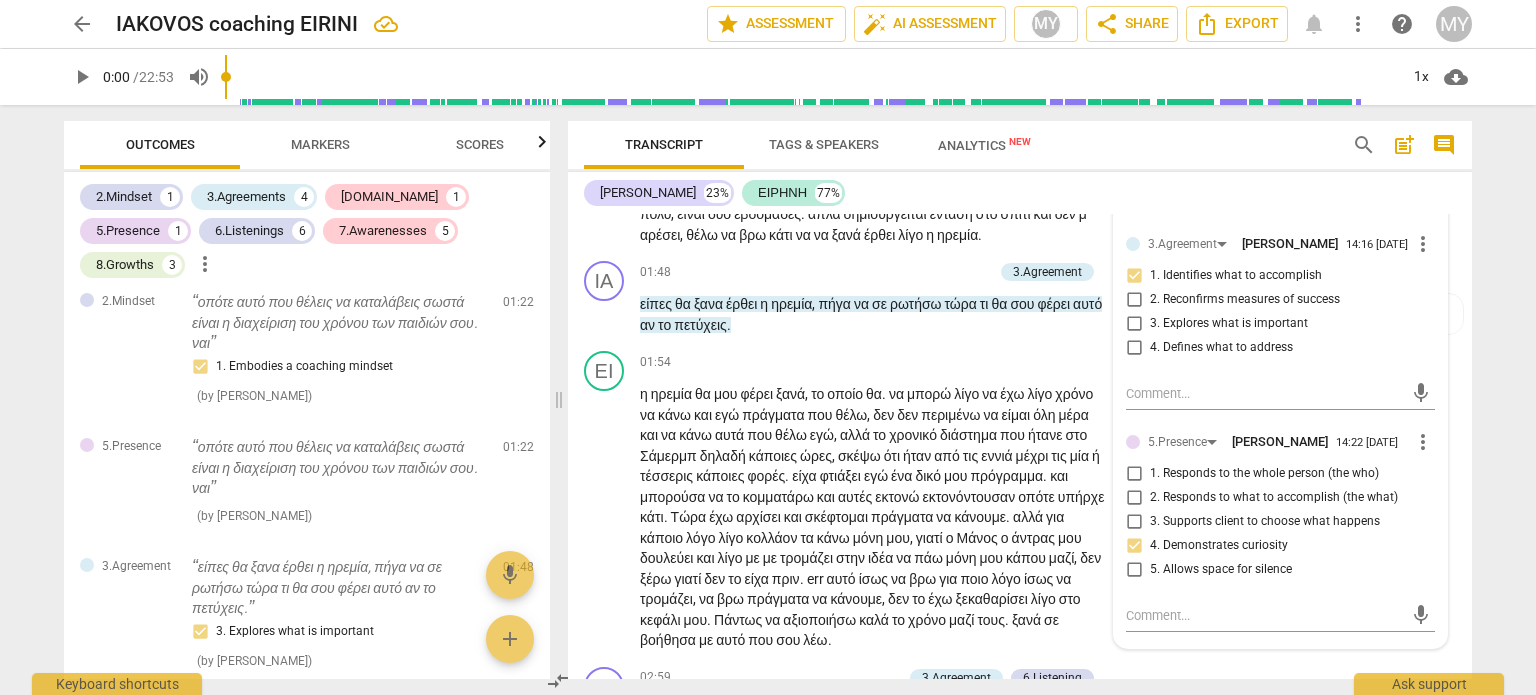 click on "3. Supports client to choose what happens" at bounding box center [1134, 522] 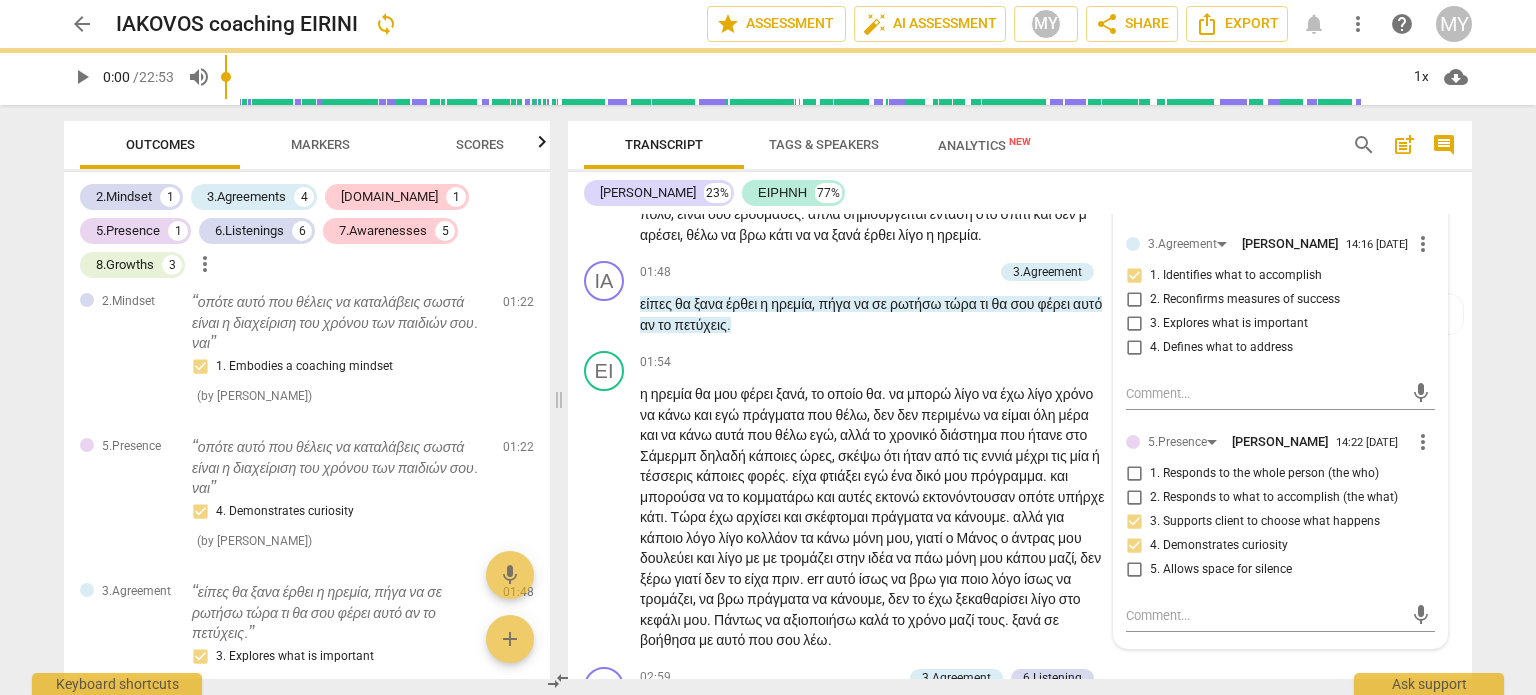 click on "2. Responds to what to accomplish (the what)" at bounding box center [1134, 498] 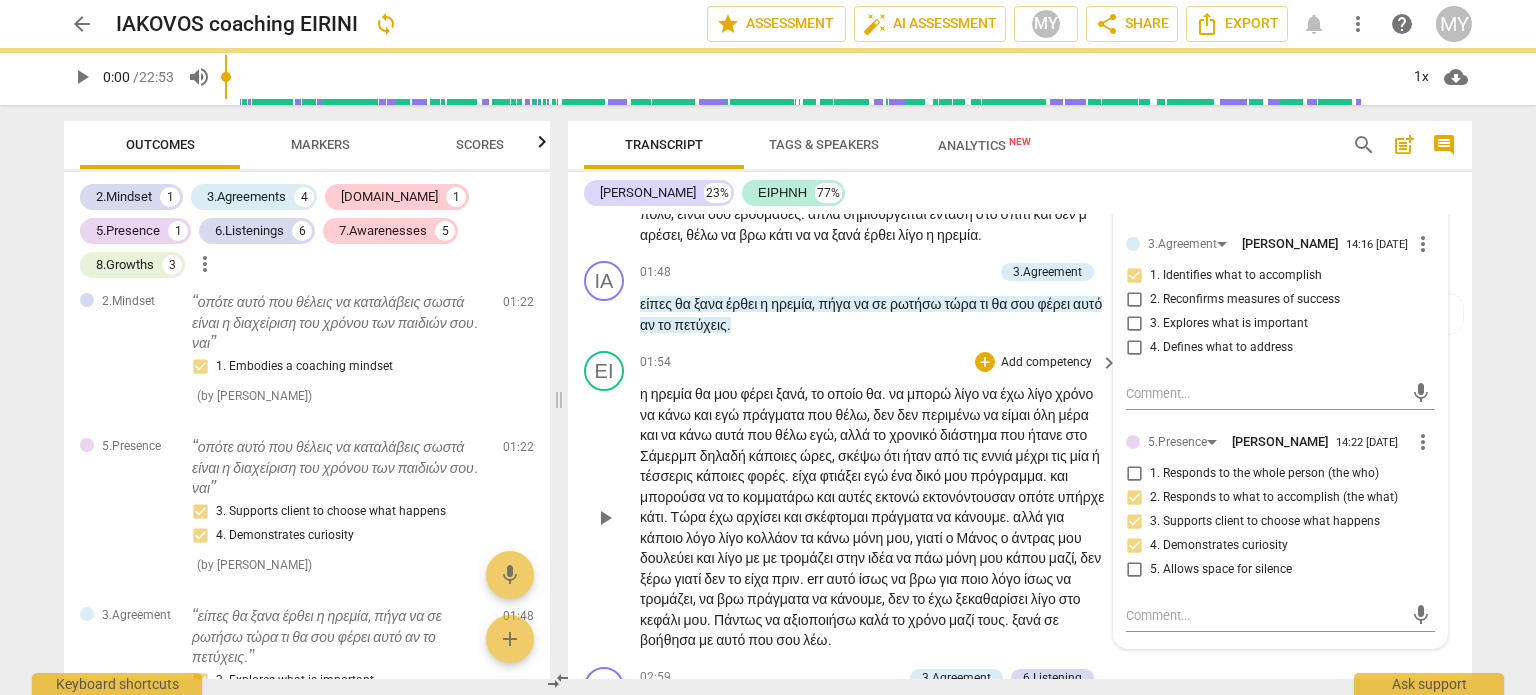click on "μπορούσα" at bounding box center [674, 497] 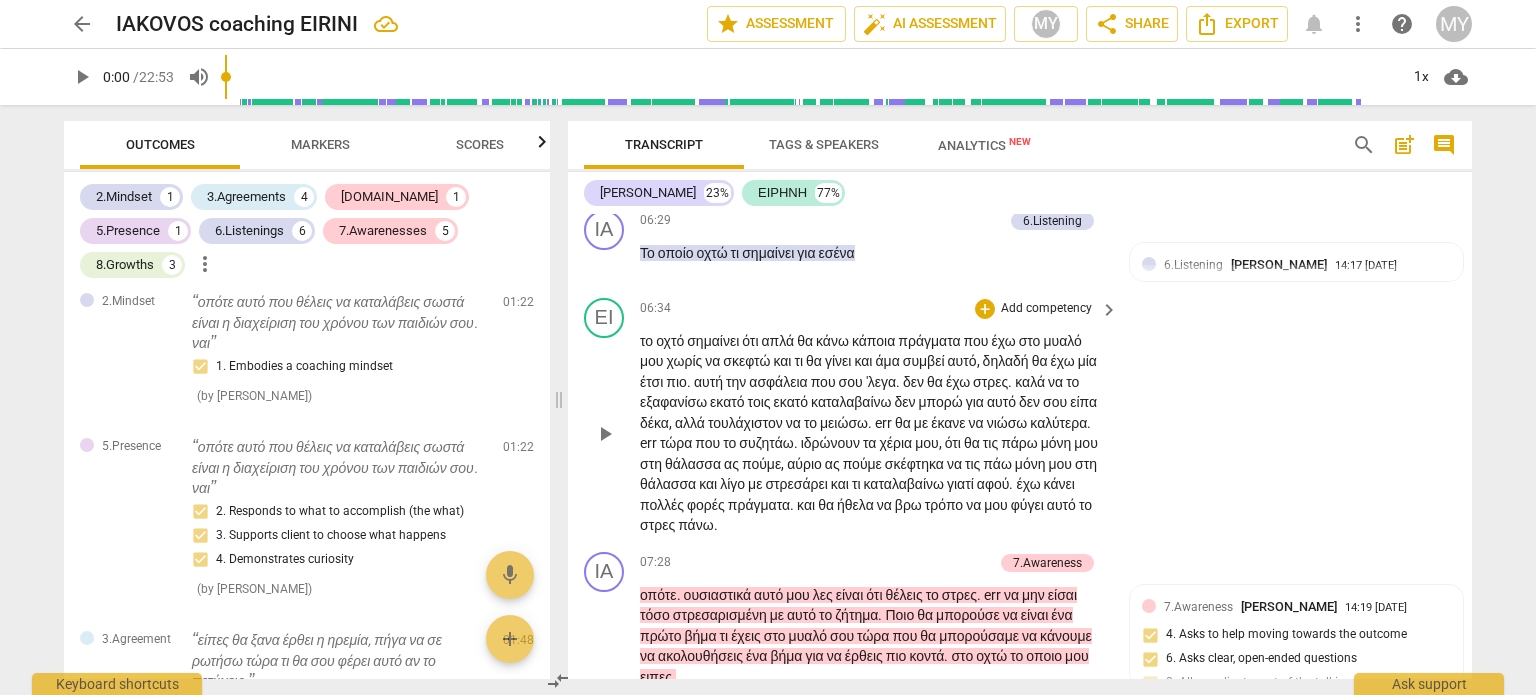 scroll, scrollTop: 3121, scrollLeft: 0, axis: vertical 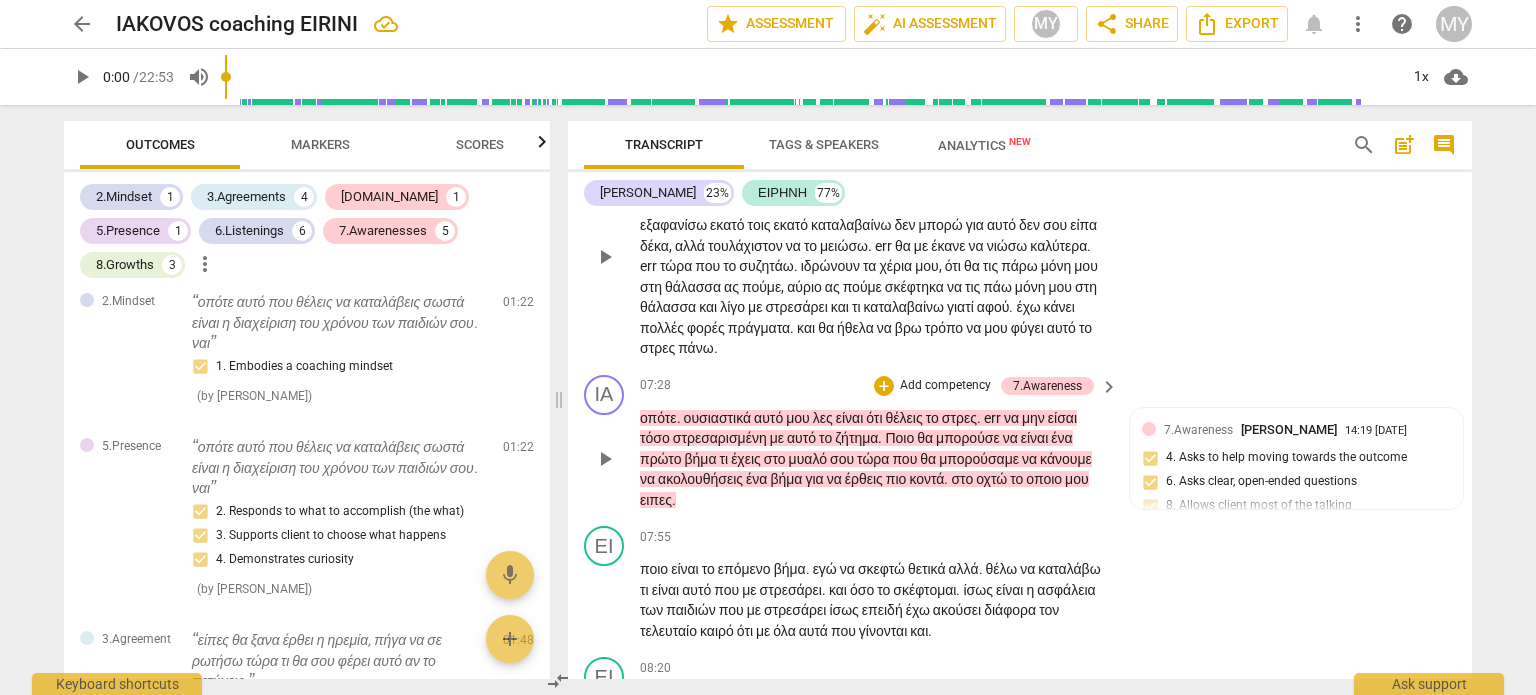 click on "Add competency" at bounding box center [945, 386] 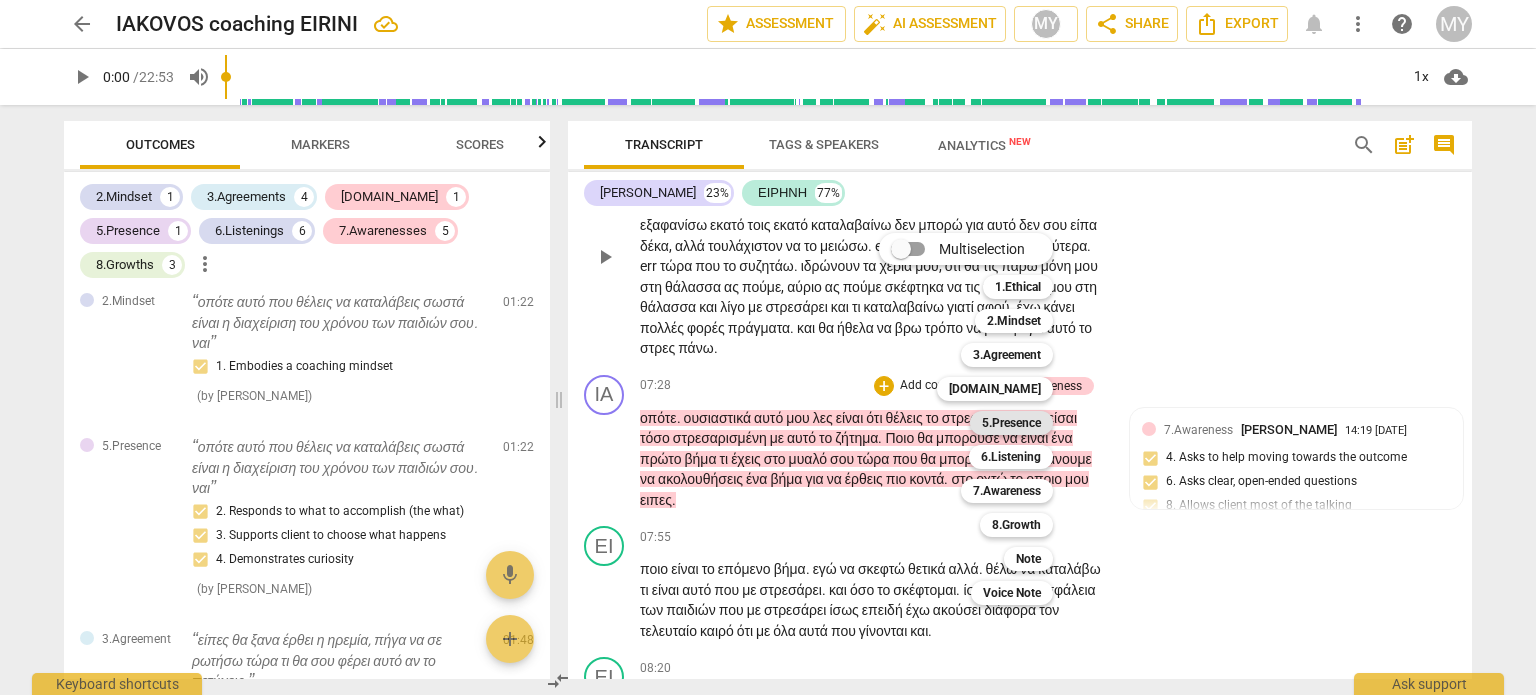 click on "5.Presence" at bounding box center (1011, 423) 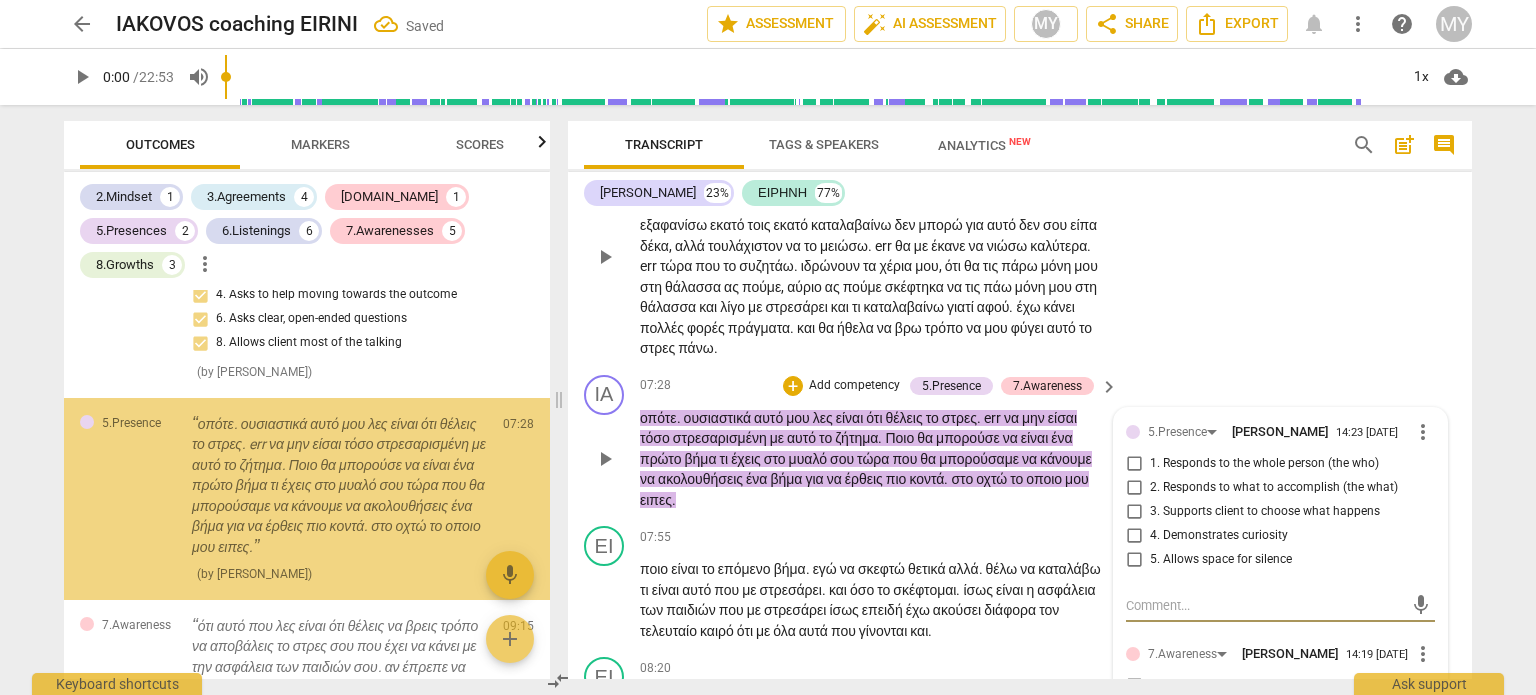 scroll, scrollTop: 1855, scrollLeft: 0, axis: vertical 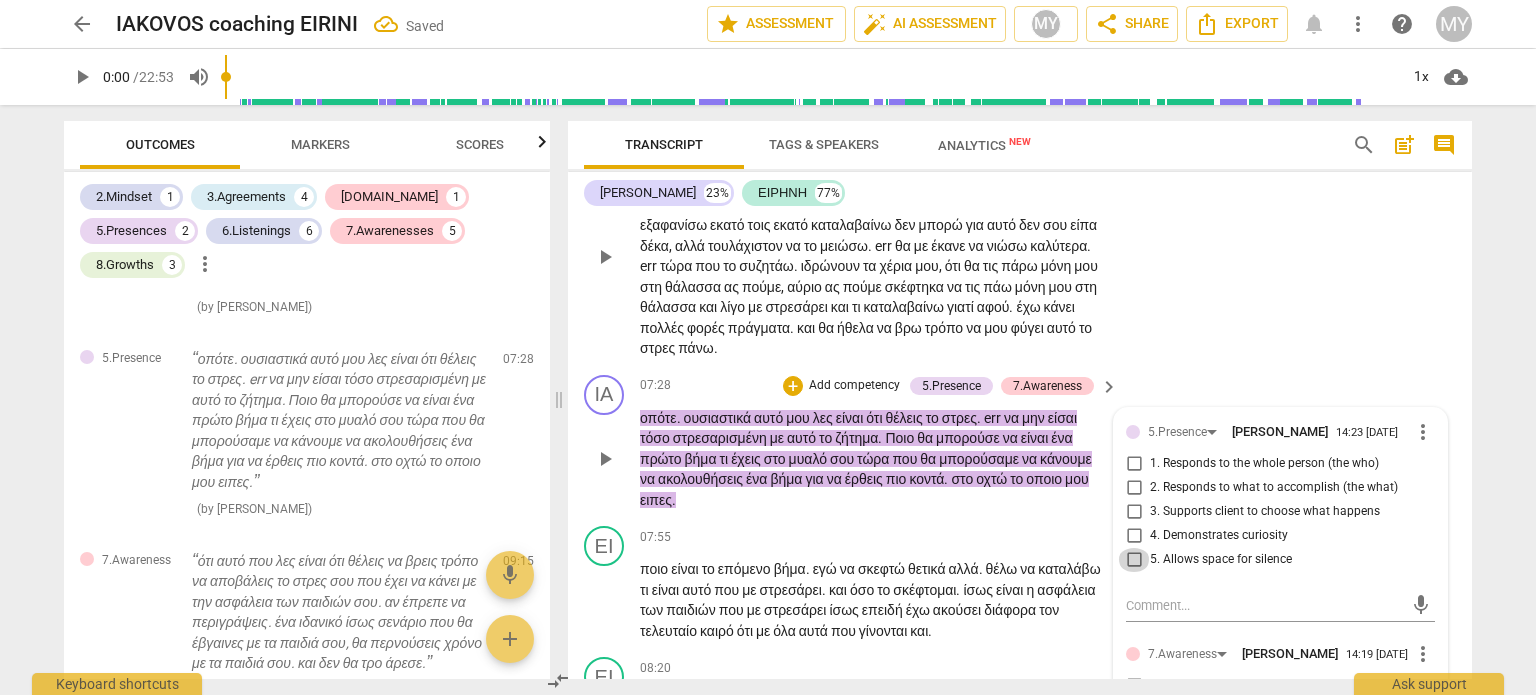 click on "5. Allows space for silence" at bounding box center (1134, 560) 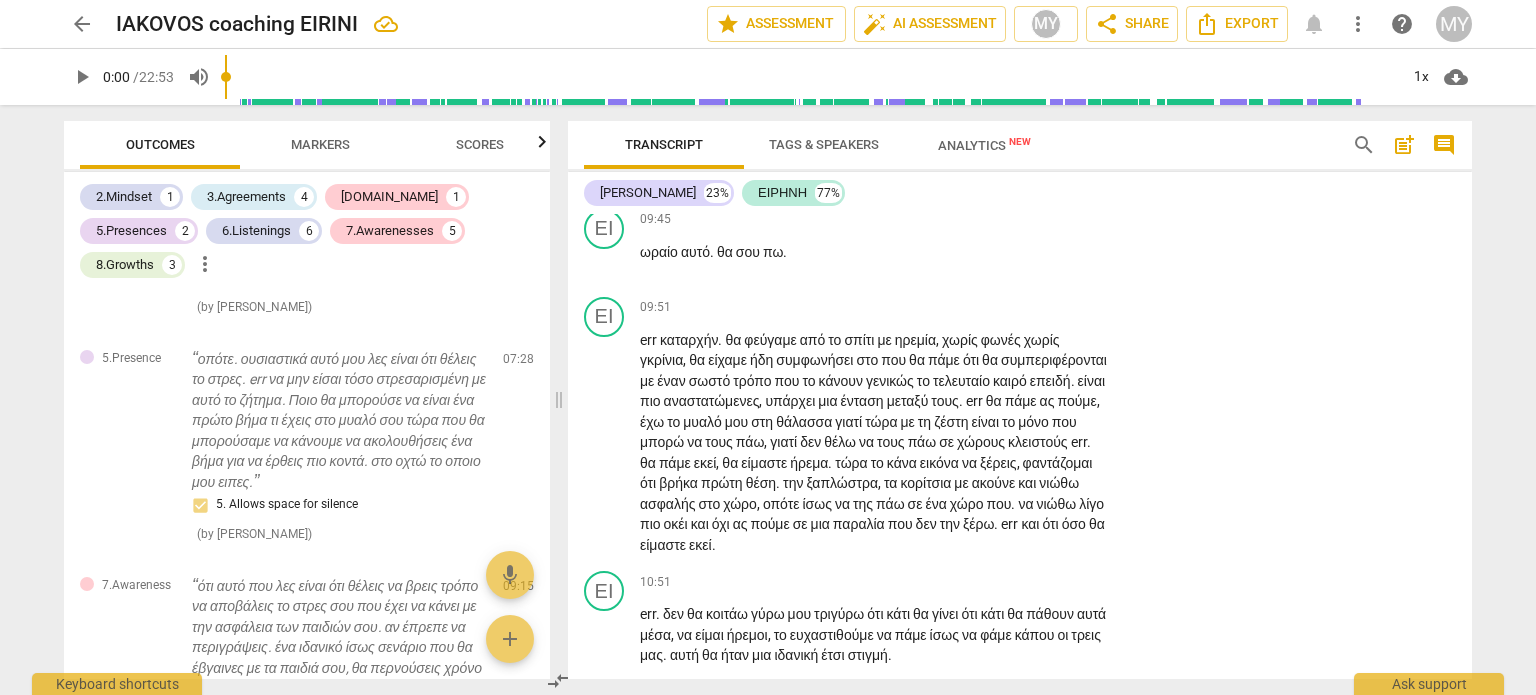 scroll, scrollTop: 4122, scrollLeft: 0, axis: vertical 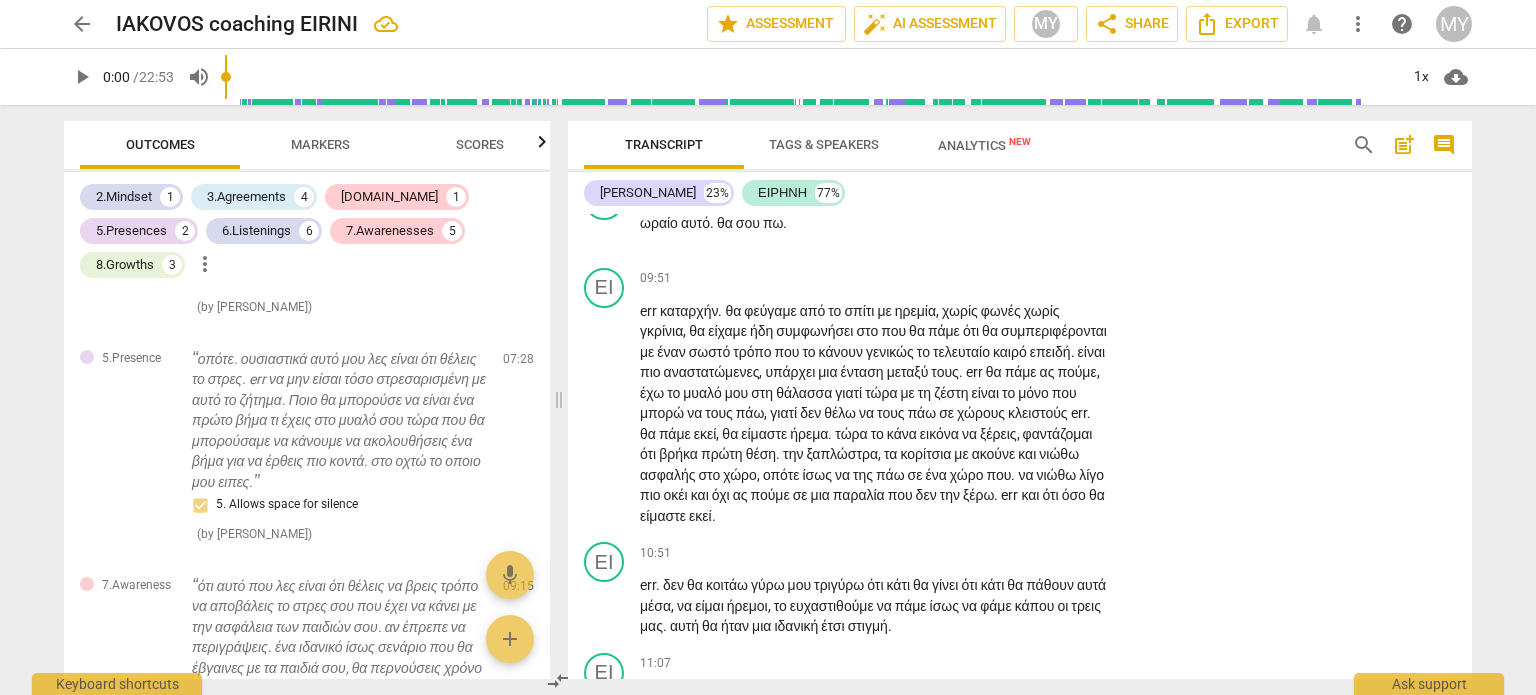 drag, startPoint x: 1462, startPoint y: 448, endPoint x: 1469, endPoint y: 456, distance: 10.630146 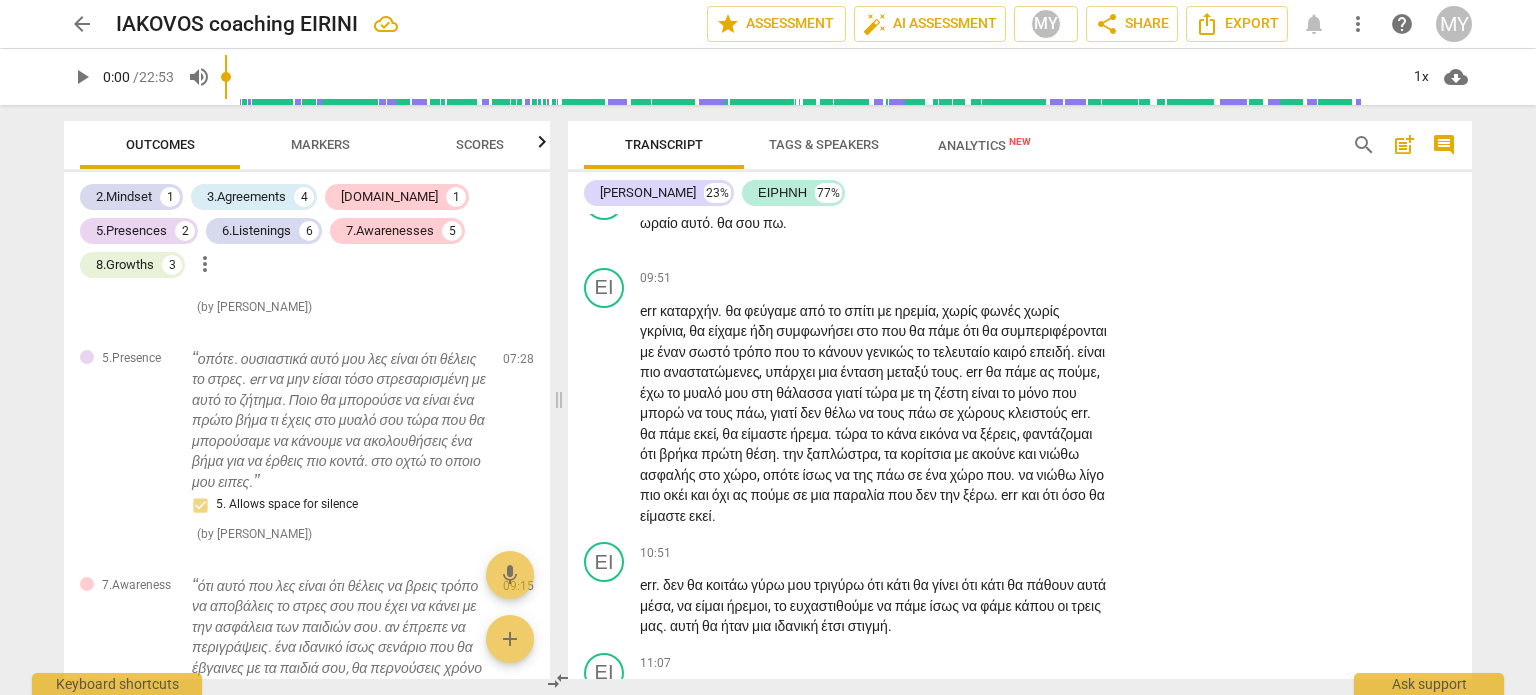 click on "ΙΑ play_arrow pause 00:17 + Add competency keyboard_arrow_right καλήσπέρα   ειρήνη . ΕΙ play_arrow pause 00:20 + Add competency keyboard_arrow_right γεια   σου   Ιάκοβε   είμαι   καλά   ζεσταίνομαι   αρκετά ,   αλλά   εντάξει   την   παλεύω . ΙΑ play_arrow pause 00:27 + Add competency [DOMAIN_NAME] keyboard_arrow_right ωραία .   Τι   θα   ήθελες   να   συζητήσουμε   σήμερα ? [DOMAIN_NAME] [PERSON_NAME] 14:22 [DATE] 4. Partners by inviting client to respond ΕΙ play_arrow pause 00:31 + Add competency keyboard_arrow_right Λοιπόν   άκου   τώρα   τι   είχε   γίνει .   ενώ   είχα   άλλη   μια   εβδομάδα   τα   παιδιά   στο   Σάμερ   κάμπ   και   όλα   καλά   επειδή   φύγαμε   για   περίπου   πέντε   μέρες   φύγαν   από   το   πρόγραμμα   και   τώρα   ξαφνικά   δεν" at bounding box center [1020, 446] 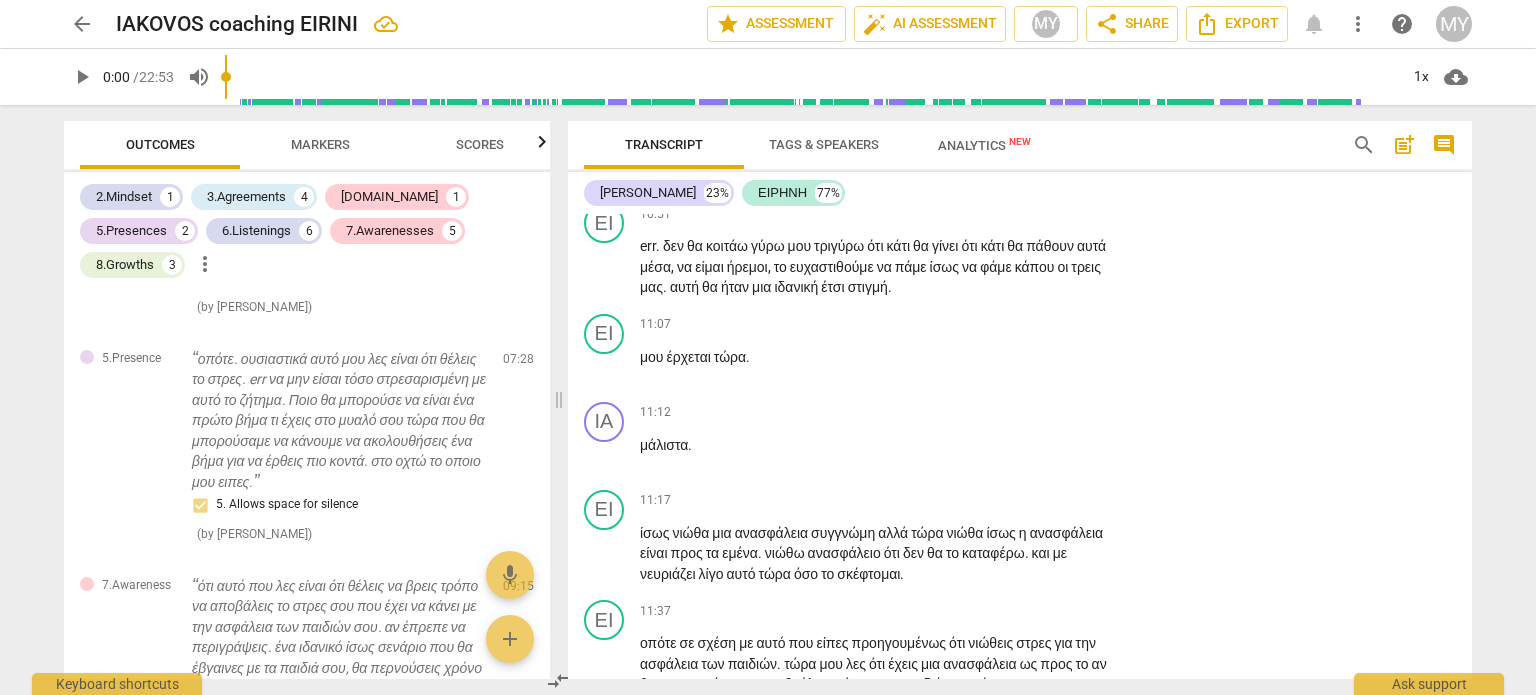 scroll, scrollTop: 4491, scrollLeft: 0, axis: vertical 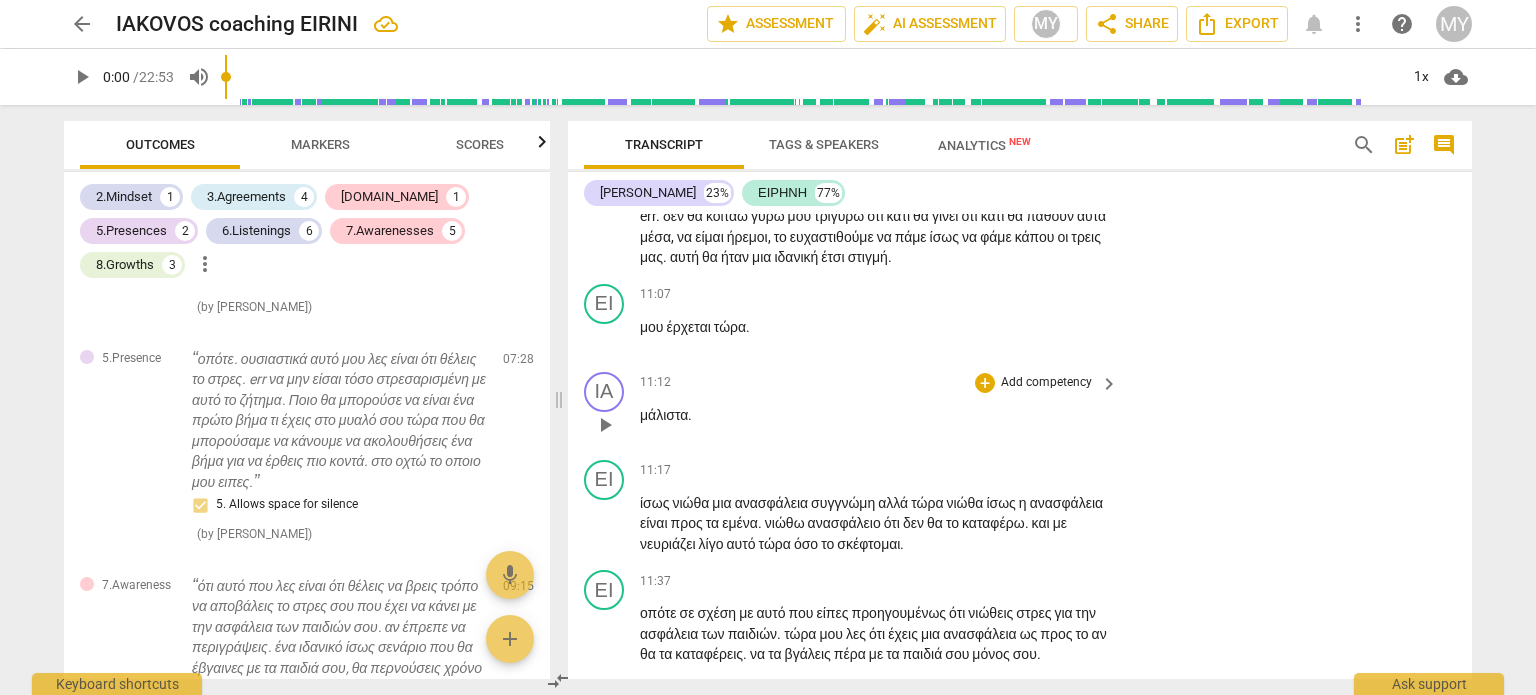 click on "Add competency" at bounding box center (1046, 383) 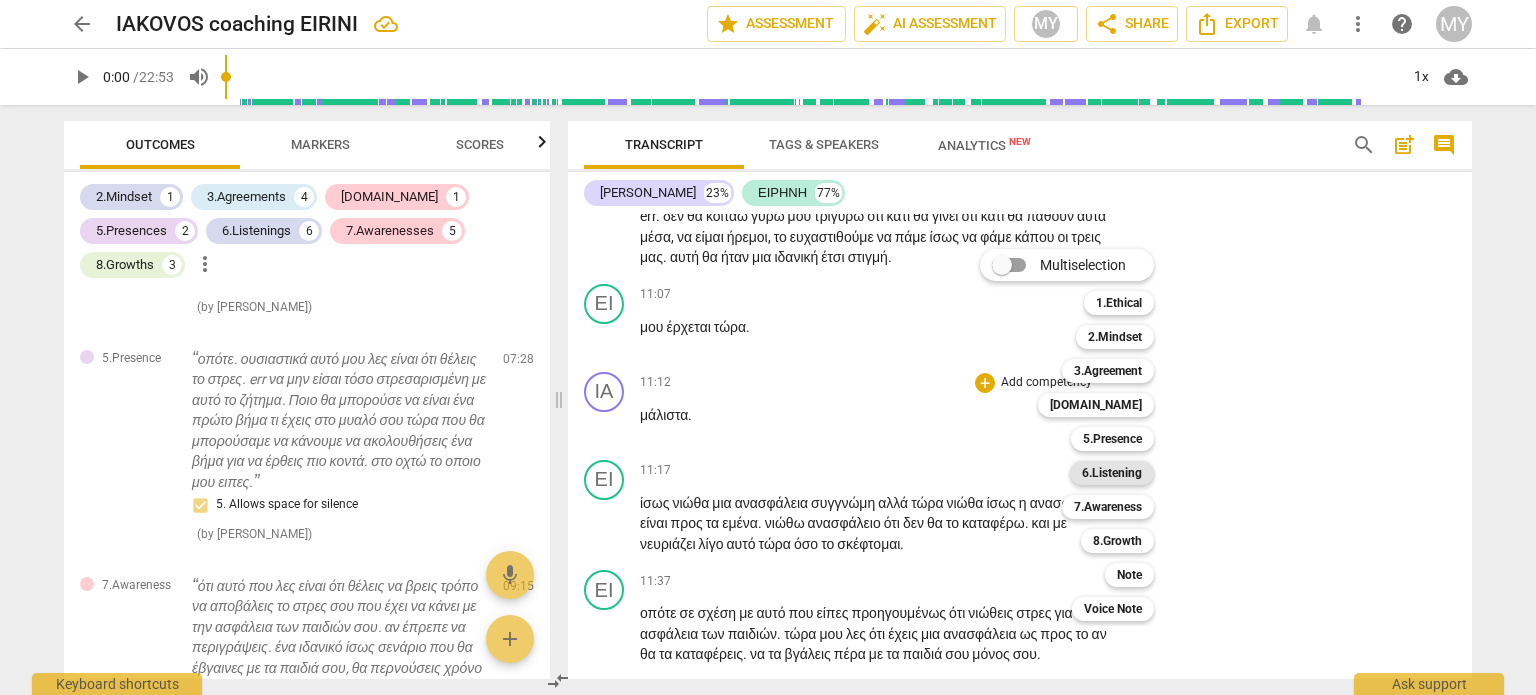 click on "6.Listening" at bounding box center [1112, 473] 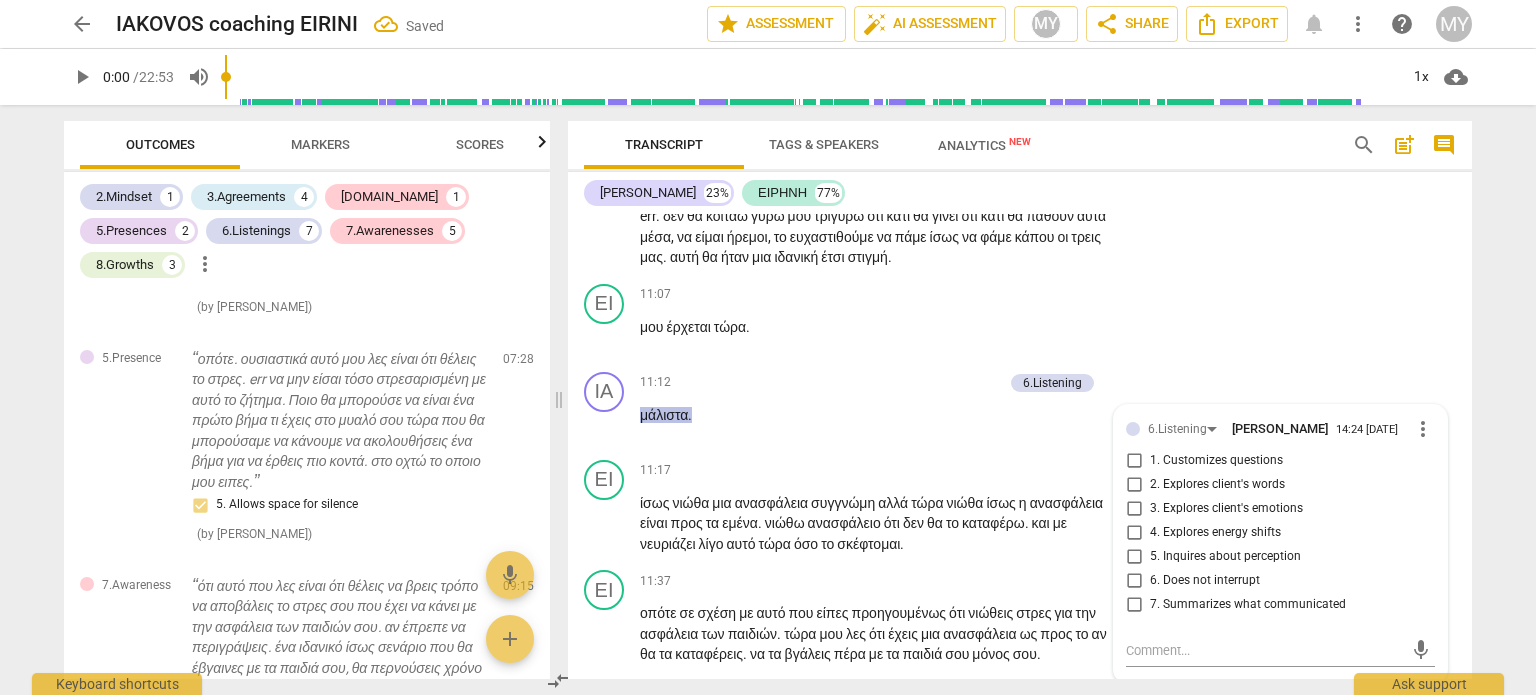 scroll, scrollTop: 4754, scrollLeft: 0, axis: vertical 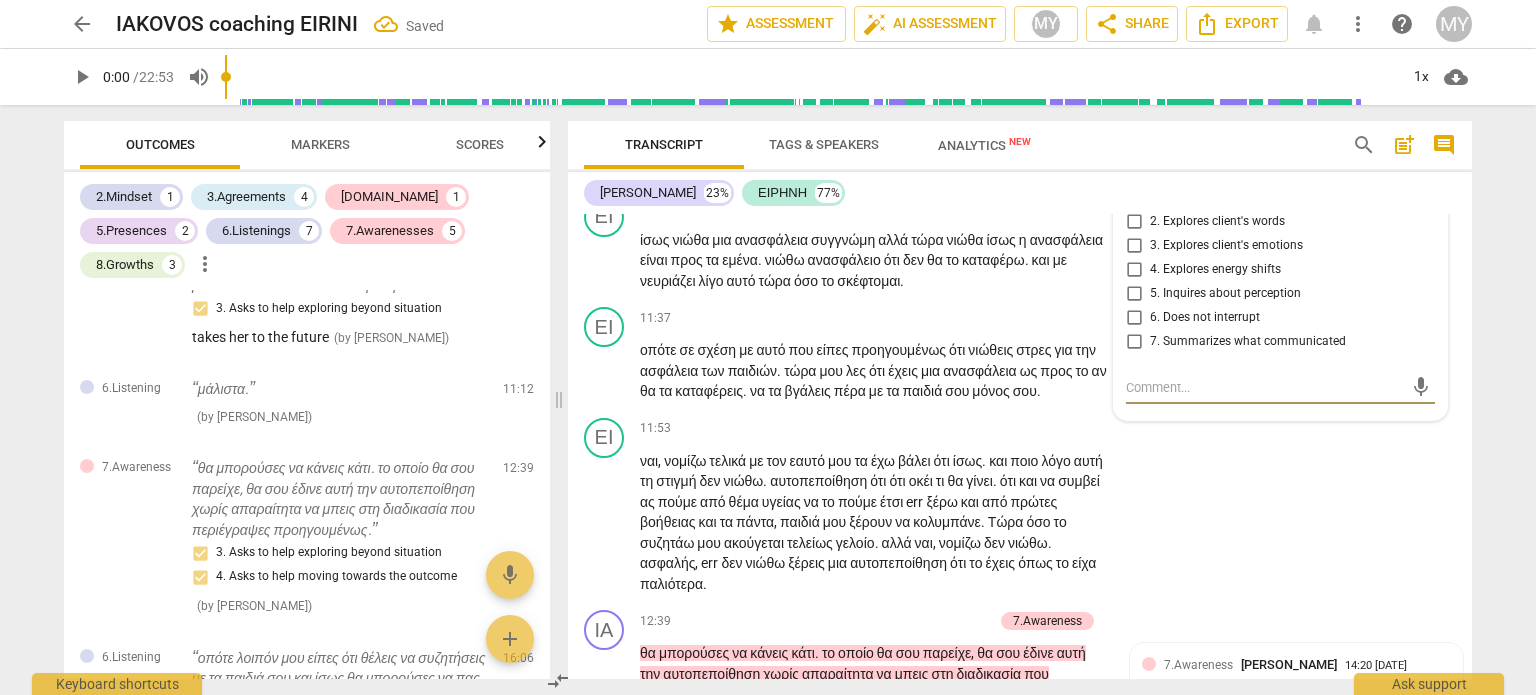 click on "6. Does not interrupt" at bounding box center [1205, 318] 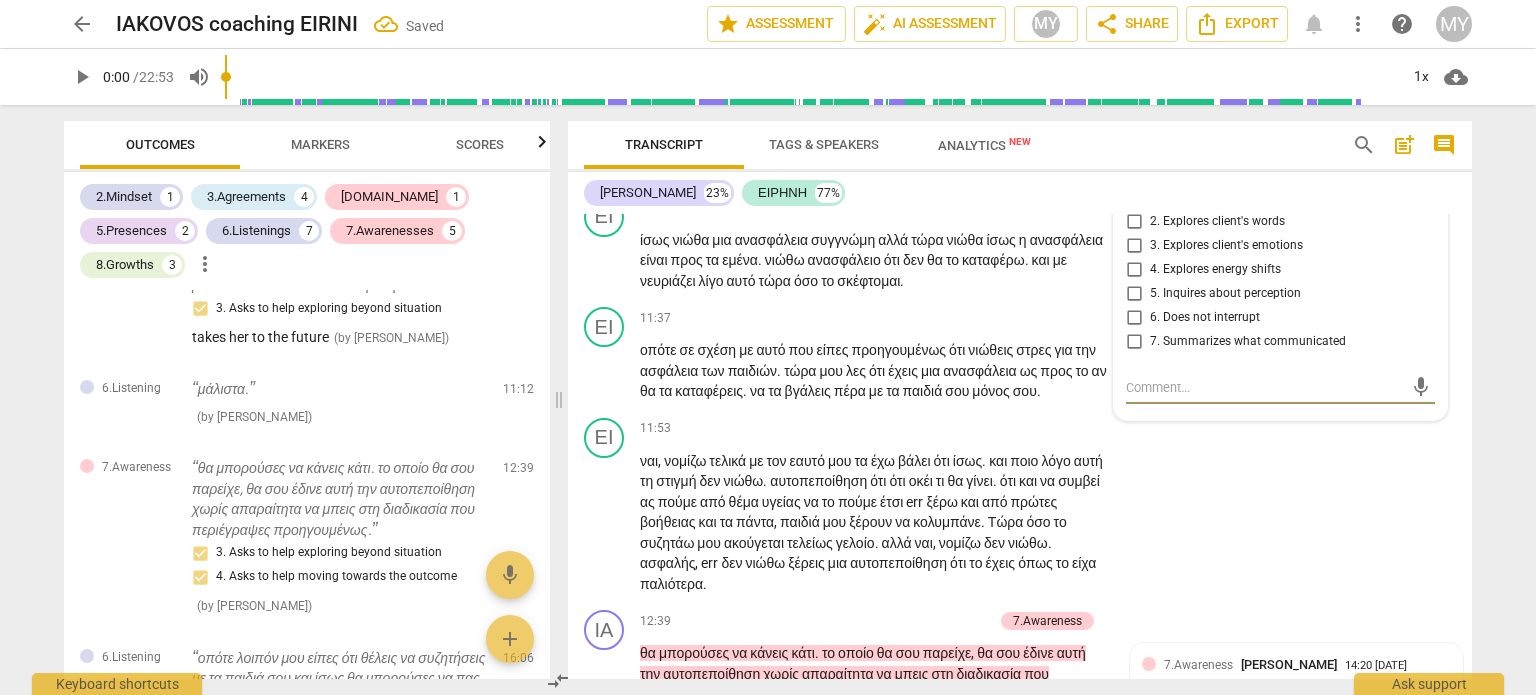 click on "6. Does not interrupt" at bounding box center (1134, 318) 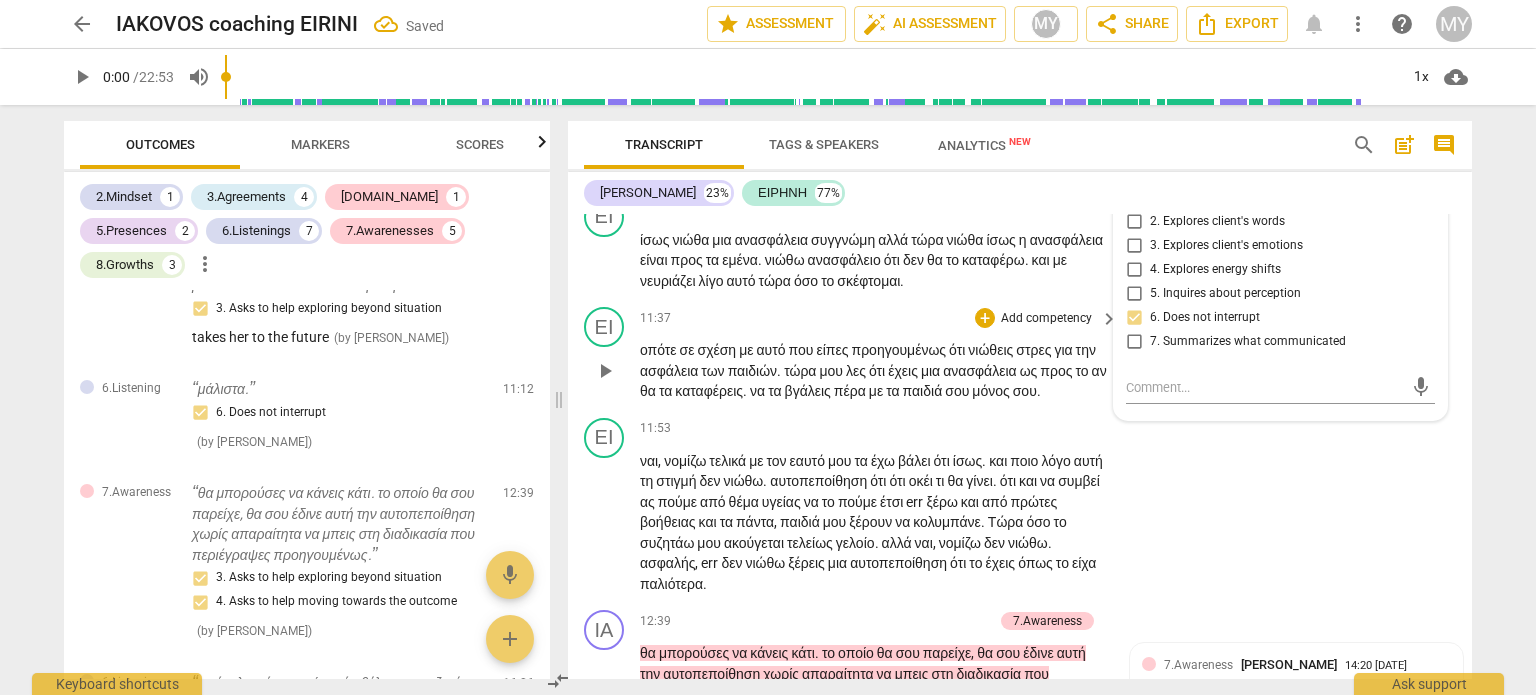 click on "ΕΙ play_arrow pause 11:37 + Add competency keyboard_arrow_right οπότε   σε   σχέση   με   αυτό   που   είπες   προηγουμένως   ότι   νιώθεις   στρες   για   την   ασφάλεια   των   παιδιών .   τώρα   μου   λες   ότι   έχεις   μια   ανασφάλεια   ως   προς   το   αν   θα   τα   καταφέρεις .   να   τα   βγάλεις   πέρα   με   τα   παιδιά   σου   μόνος   σου ." at bounding box center [1020, 354] 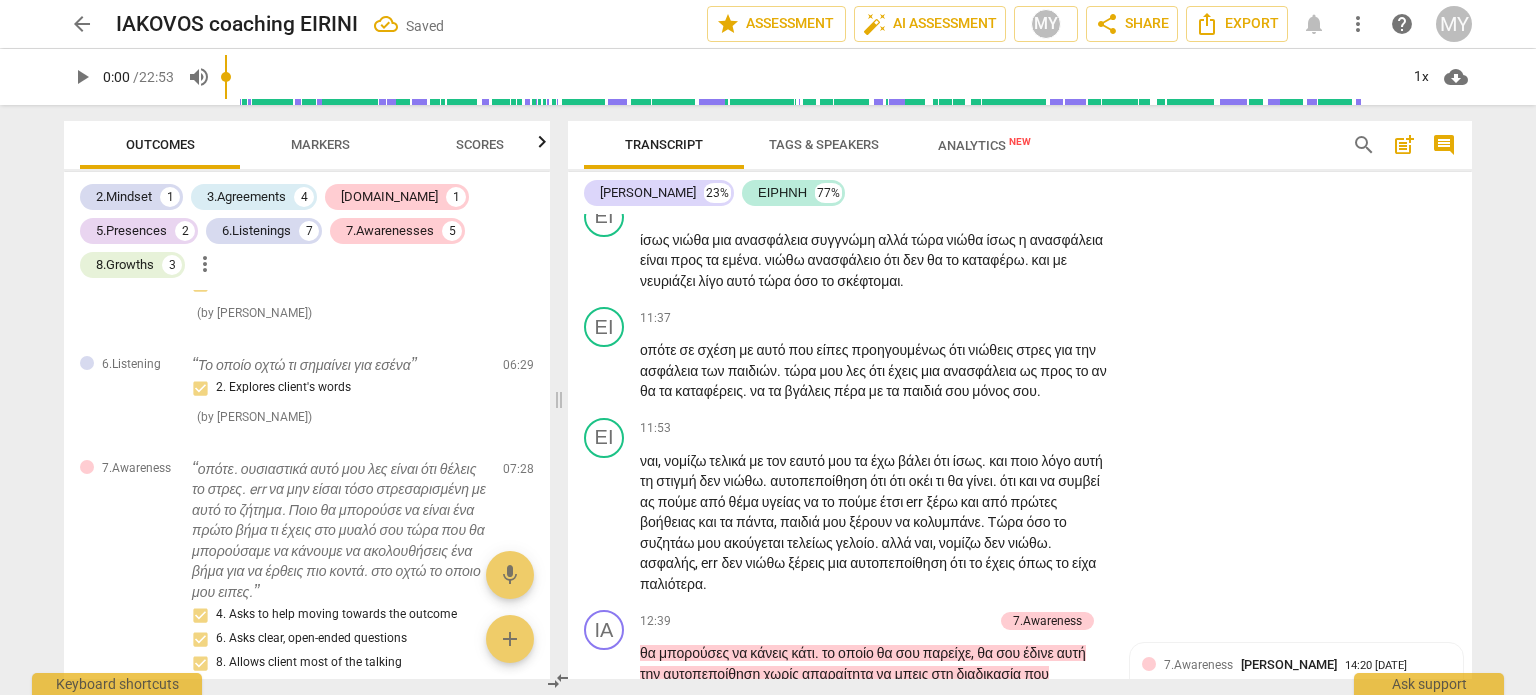 scroll, scrollTop: 1434, scrollLeft: 0, axis: vertical 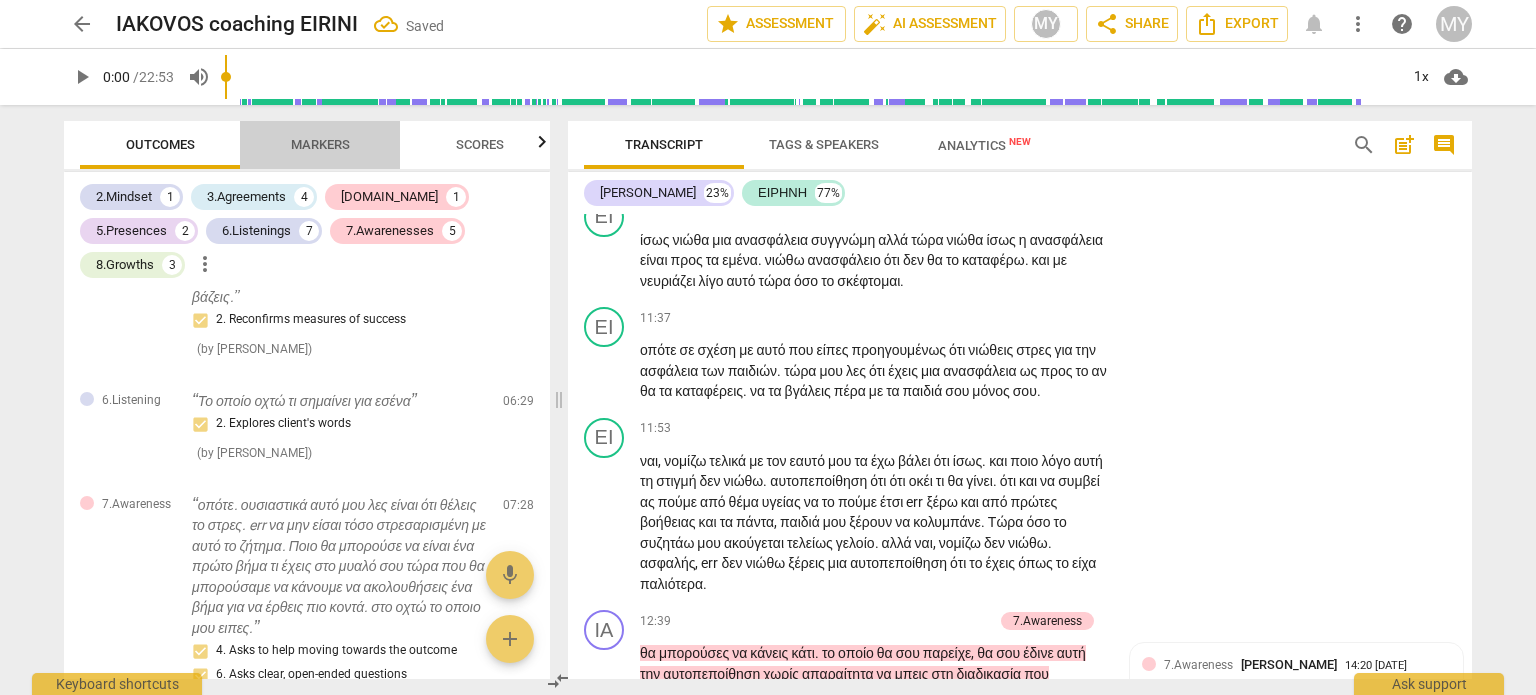 click on "Markers" at bounding box center (320, 144) 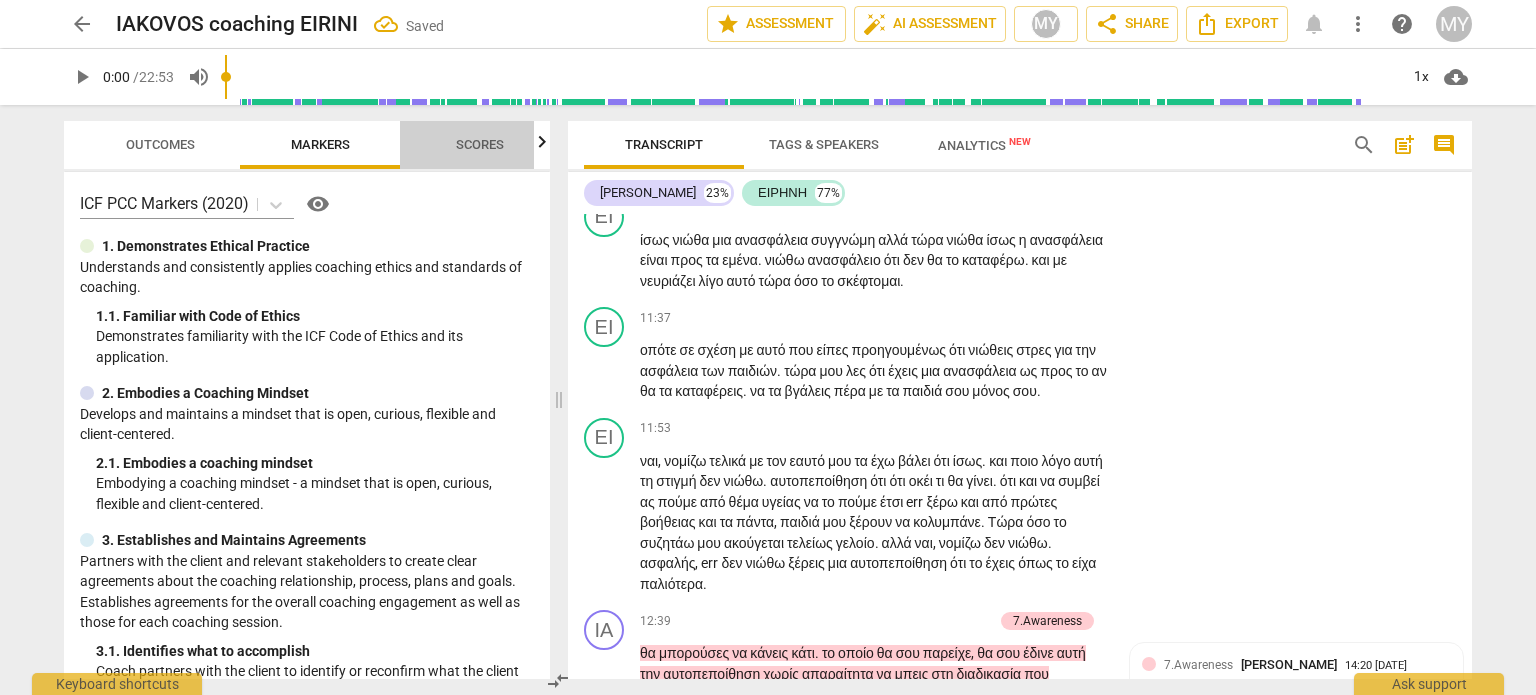 click on "Scores" at bounding box center (480, 145) 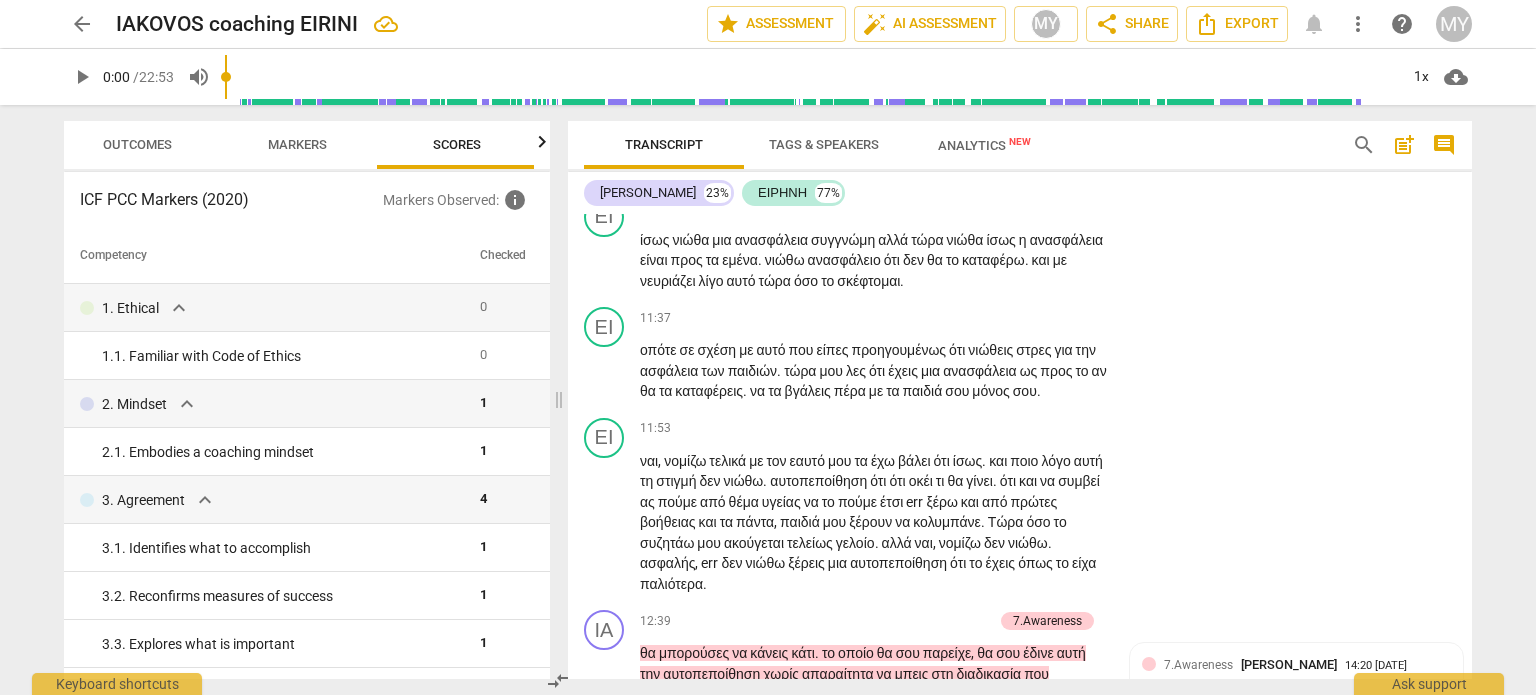 scroll, scrollTop: 0, scrollLeft: 25, axis: horizontal 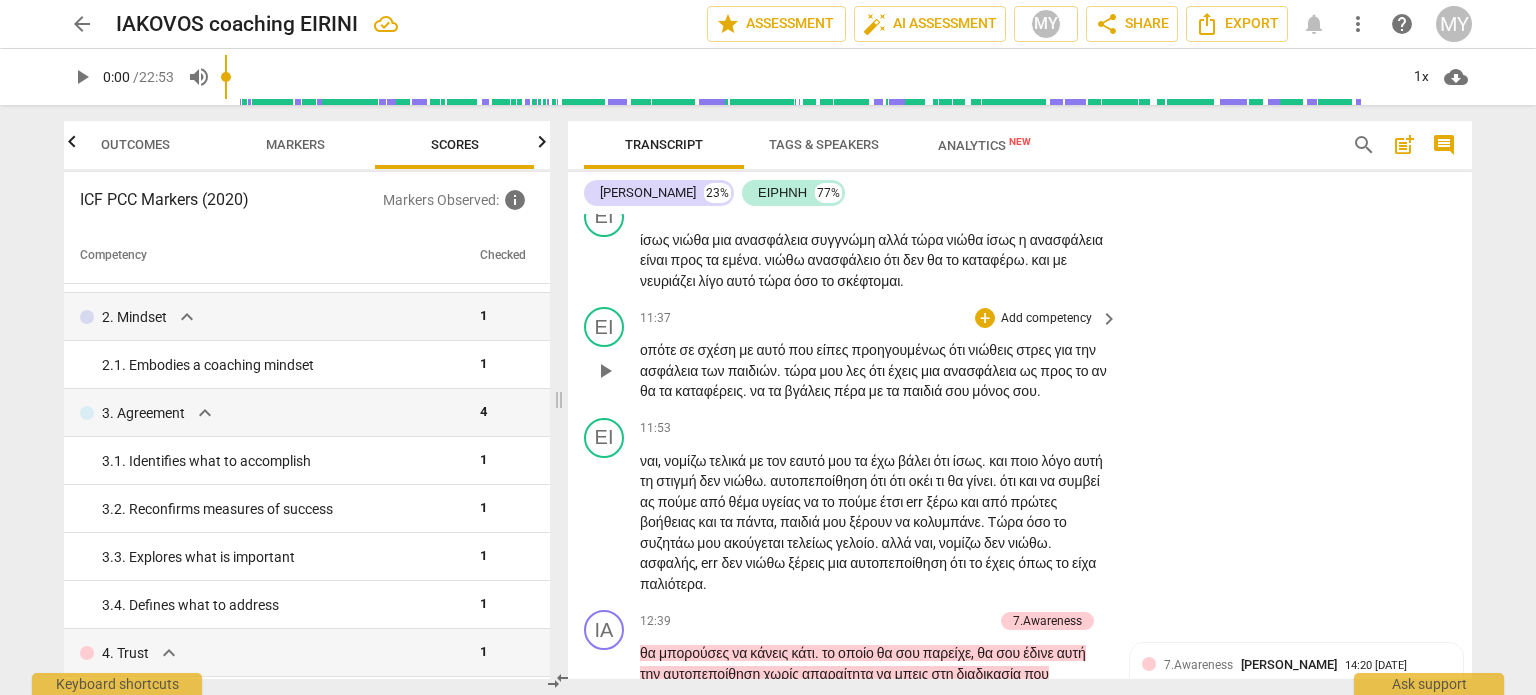 drag, startPoint x: 1473, startPoint y: 483, endPoint x: 1464, endPoint y: 376, distance: 107.37784 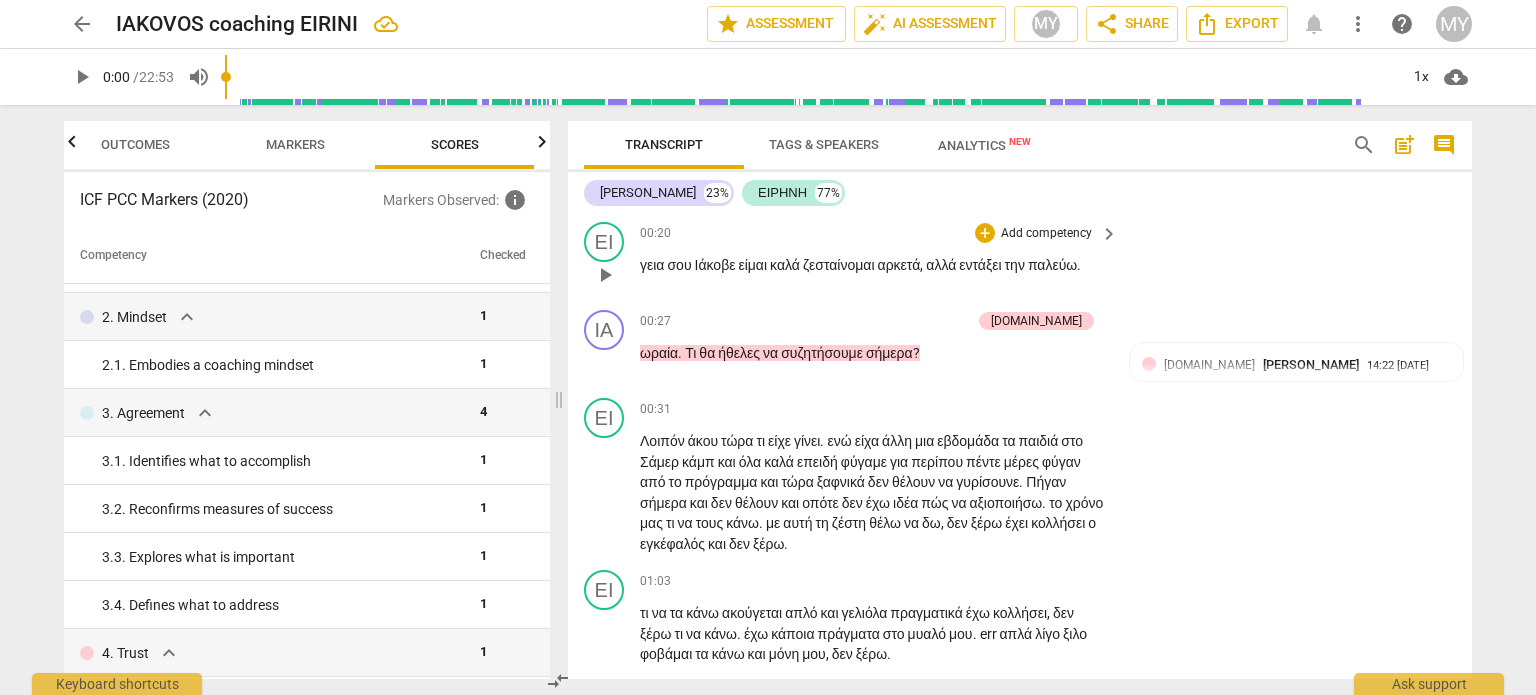 scroll, scrollTop: 0, scrollLeft: 0, axis: both 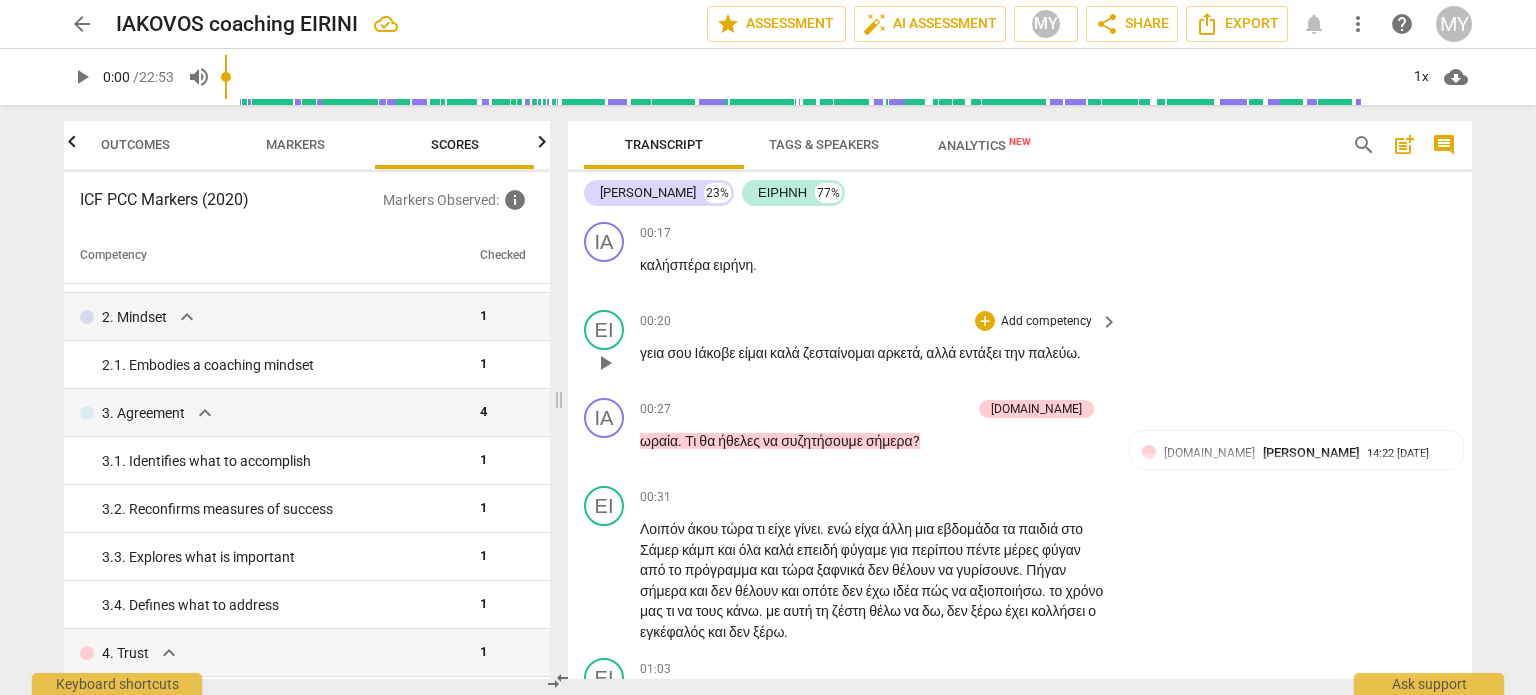 drag, startPoint x: 1464, startPoint y: 224, endPoint x: 1468, endPoint y: 243, distance: 19.416489 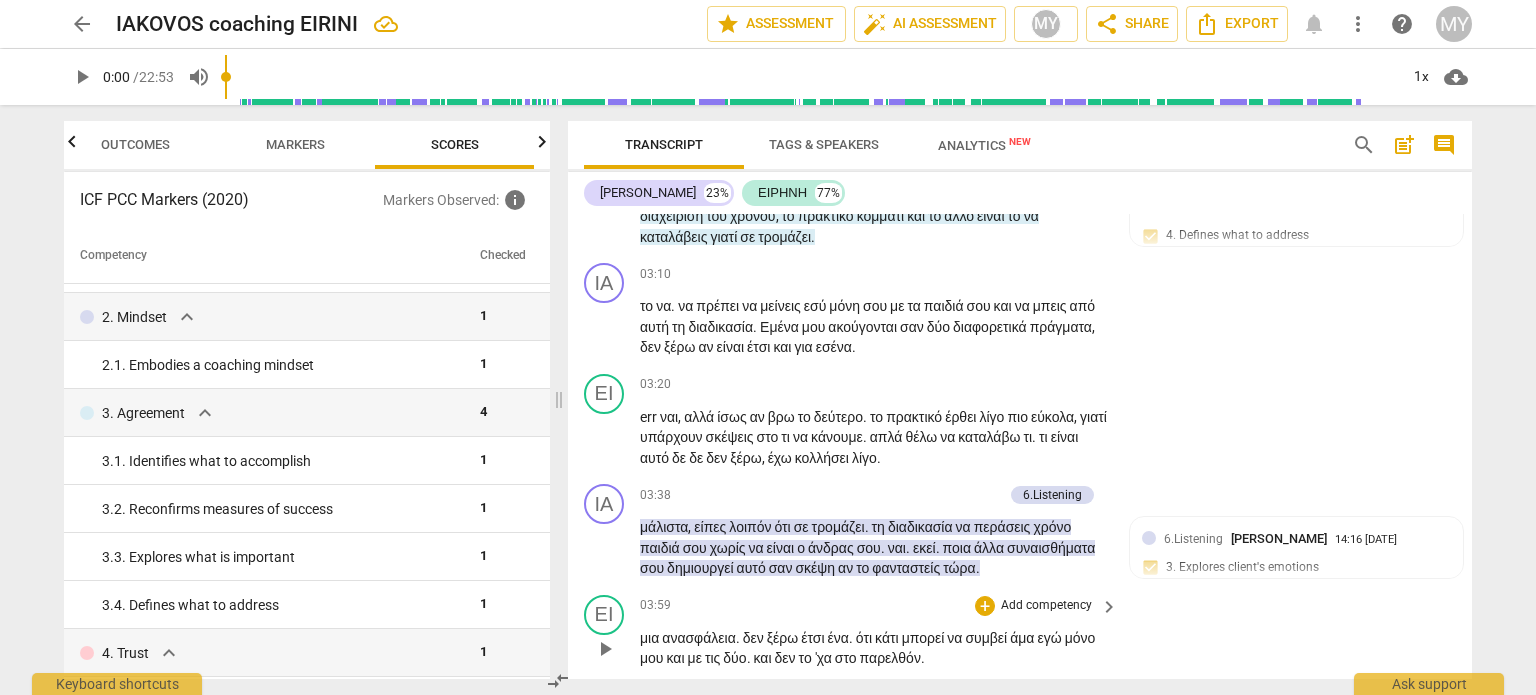 scroll, scrollTop: 1310, scrollLeft: 0, axis: vertical 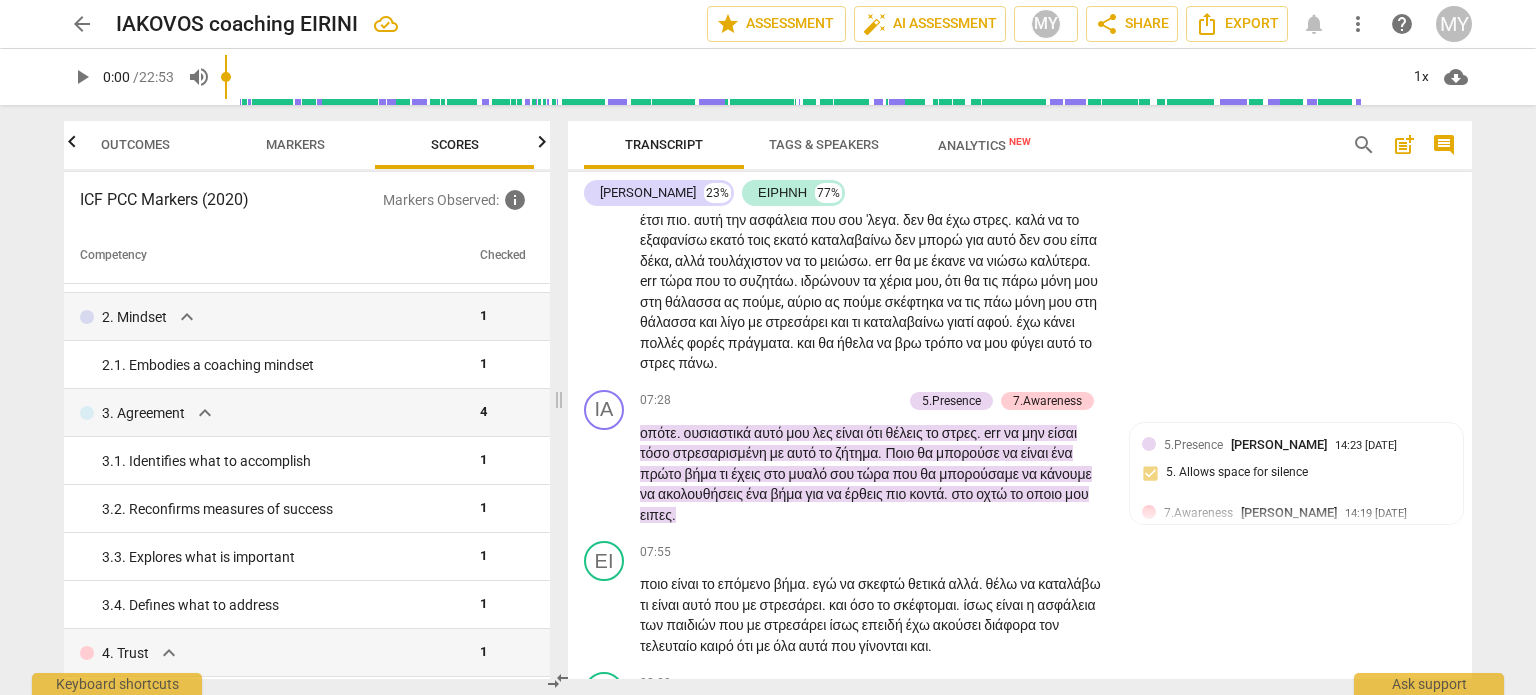 click on "θάλασσα" at bounding box center [694, 302] 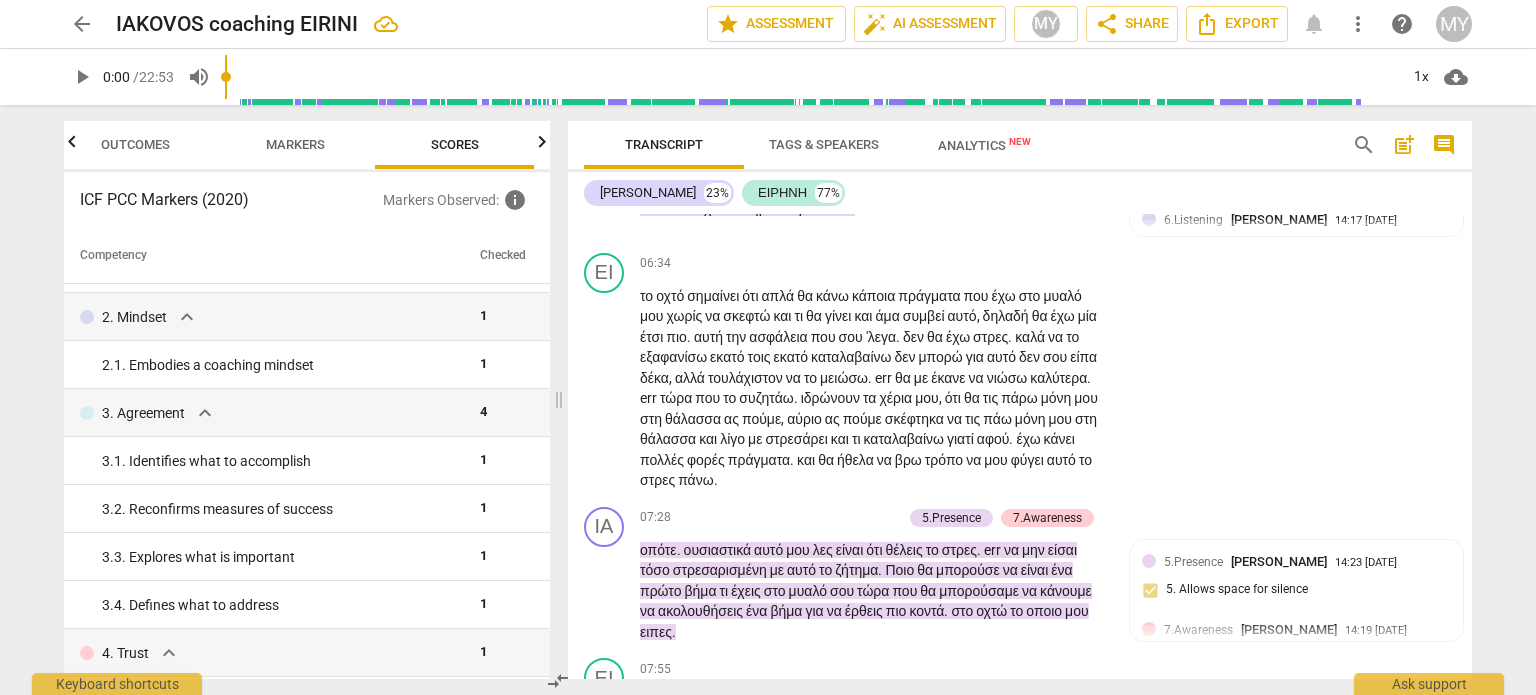 scroll, scrollTop: 3048, scrollLeft: 0, axis: vertical 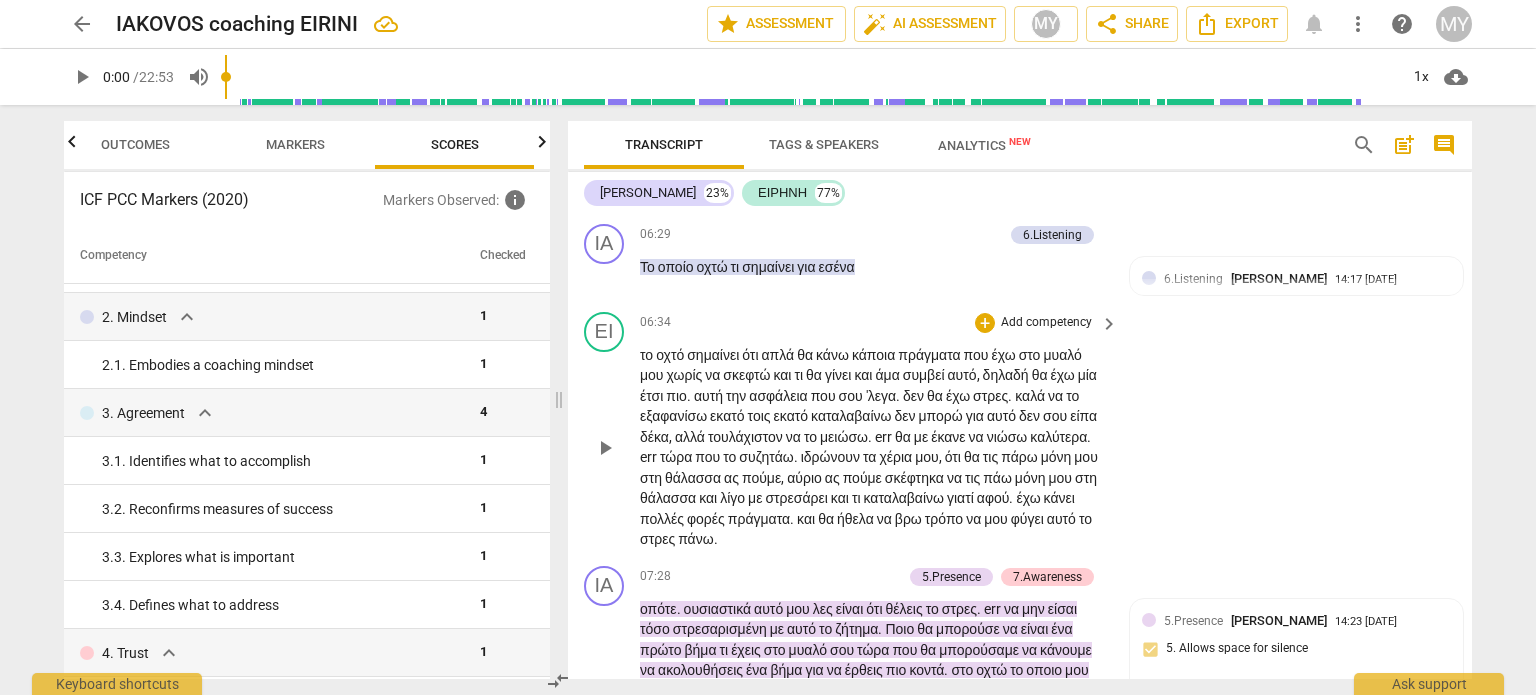 click on "keyboard_arrow_right" at bounding box center (1109, 324) 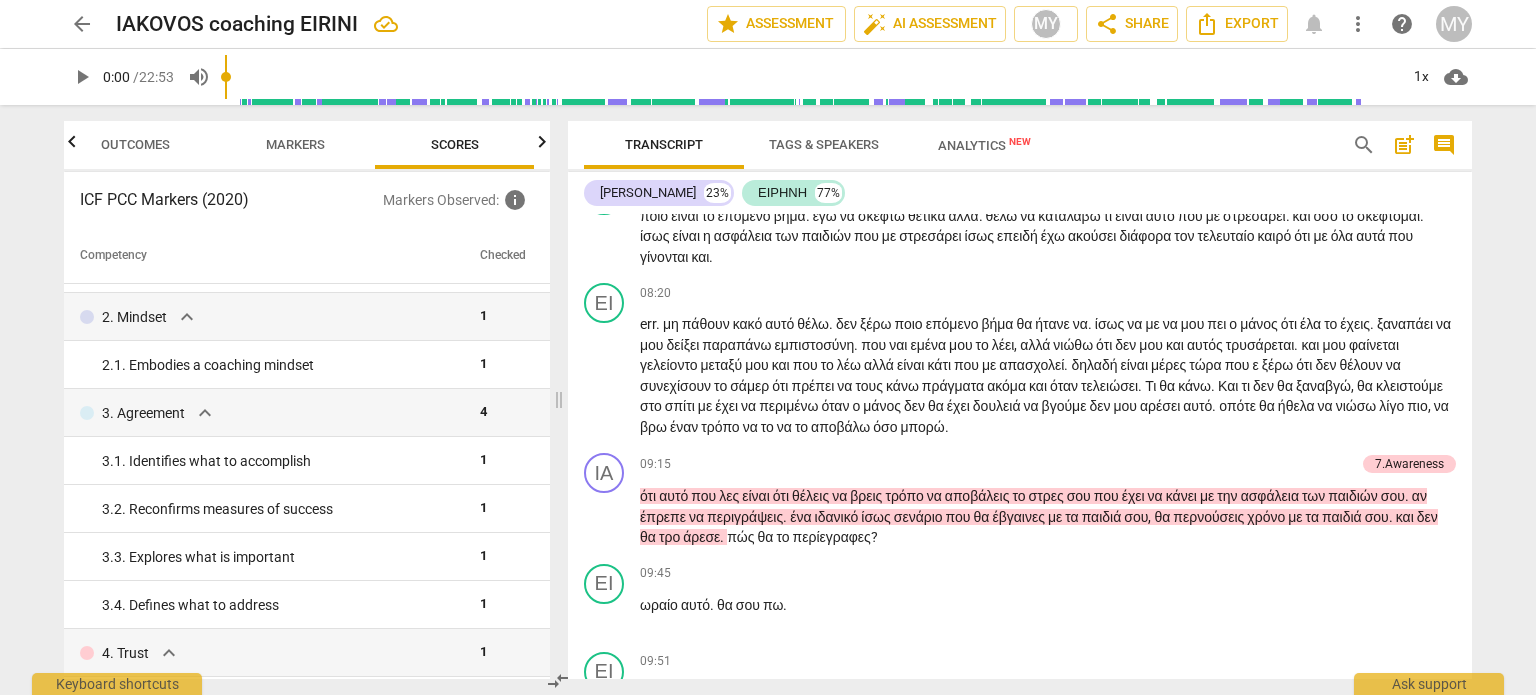 scroll, scrollTop: 2876, scrollLeft: 0, axis: vertical 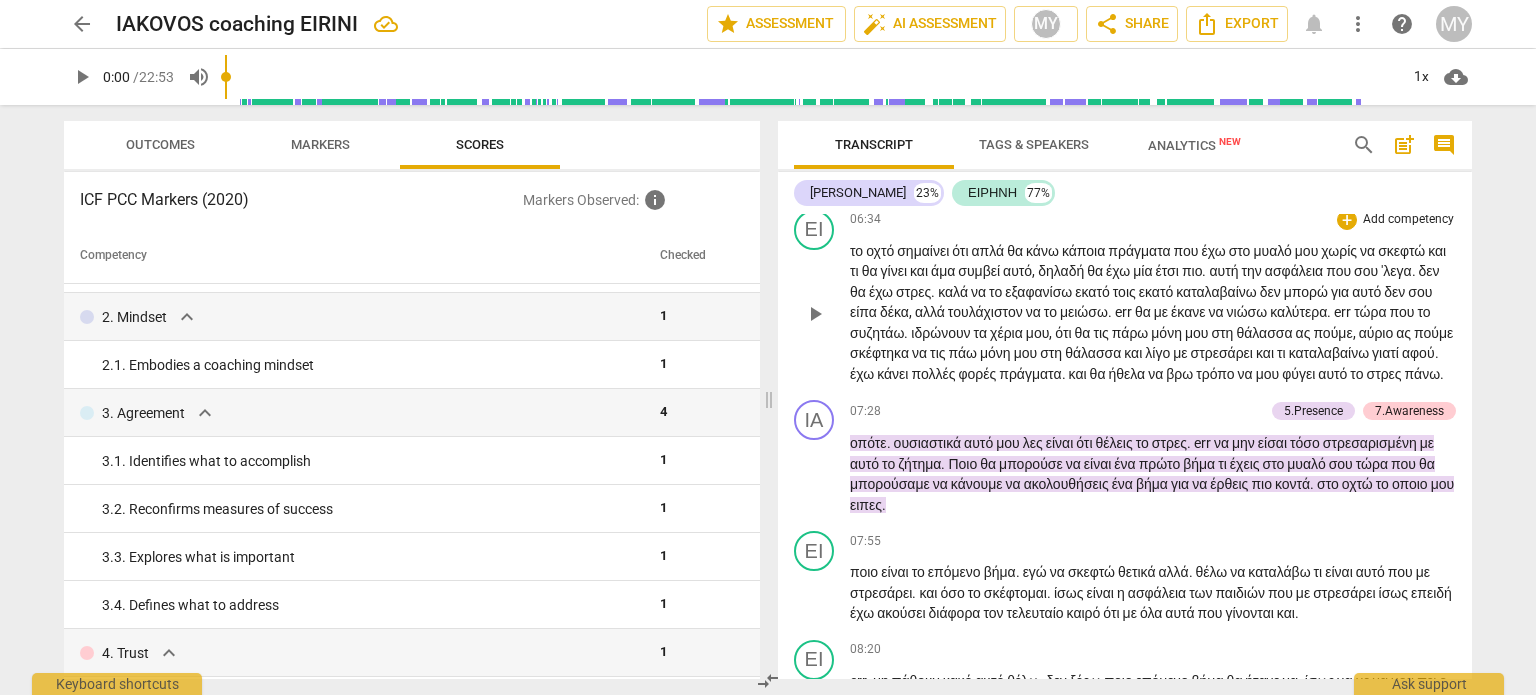 click on "Add competency" at bounding box center (1408, 220) 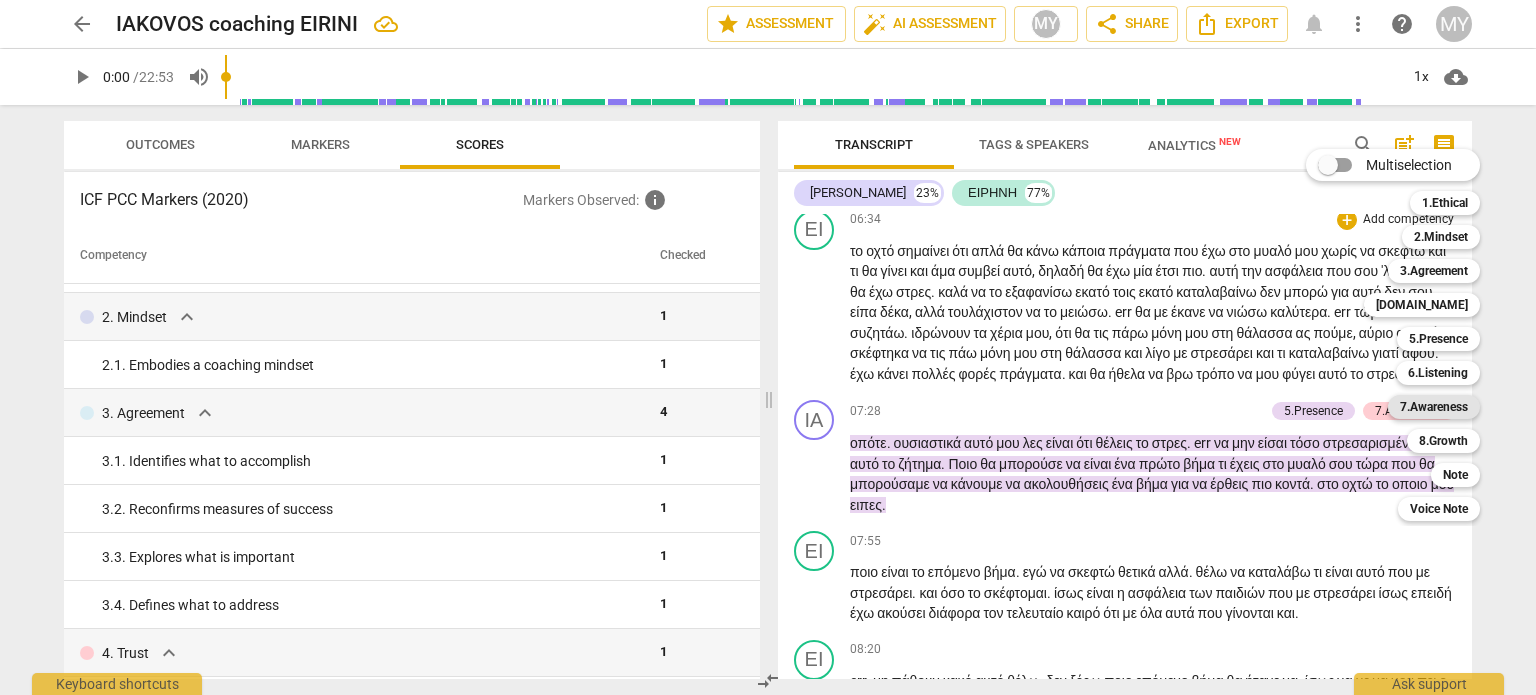 click on "7.Awareness" at bounding box center (1434, 407) 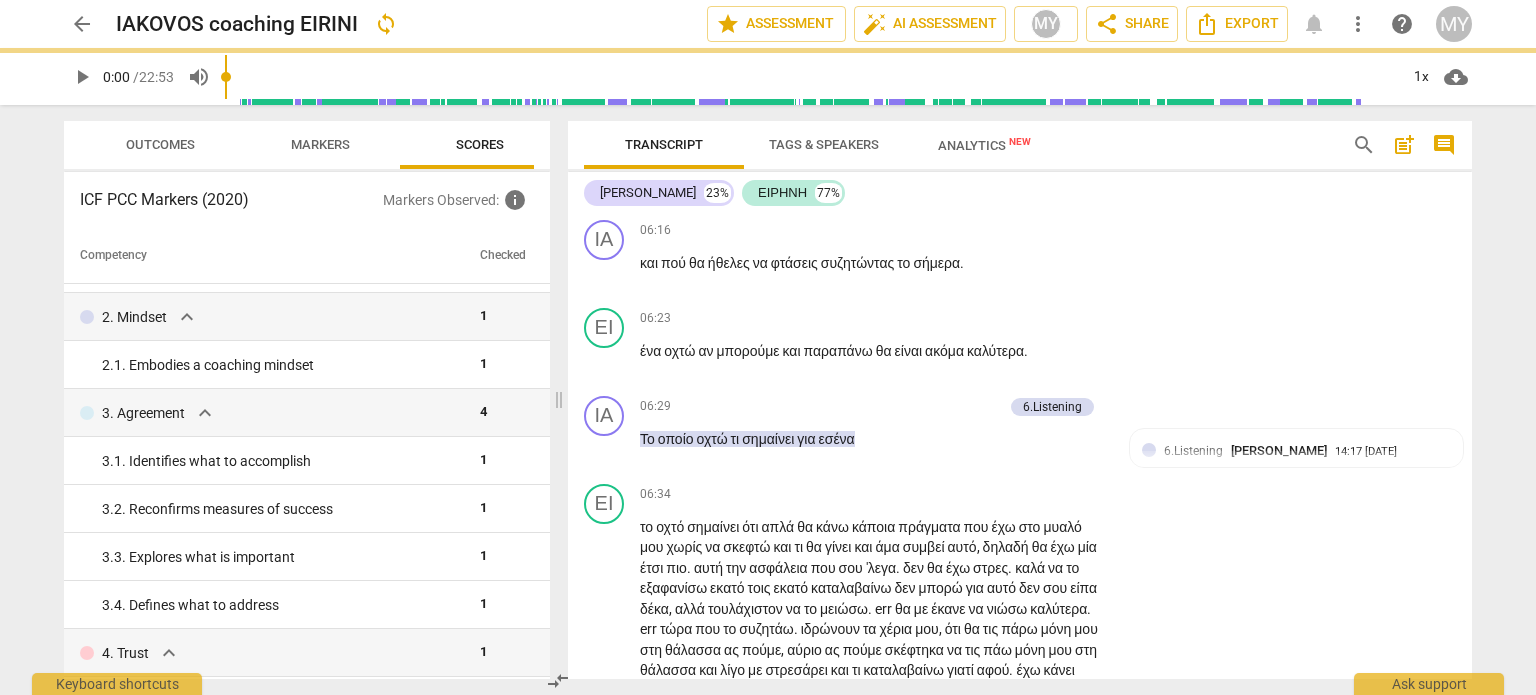 scroll, scrollTop: 3048, scrollLeft: 0, axis: vertical 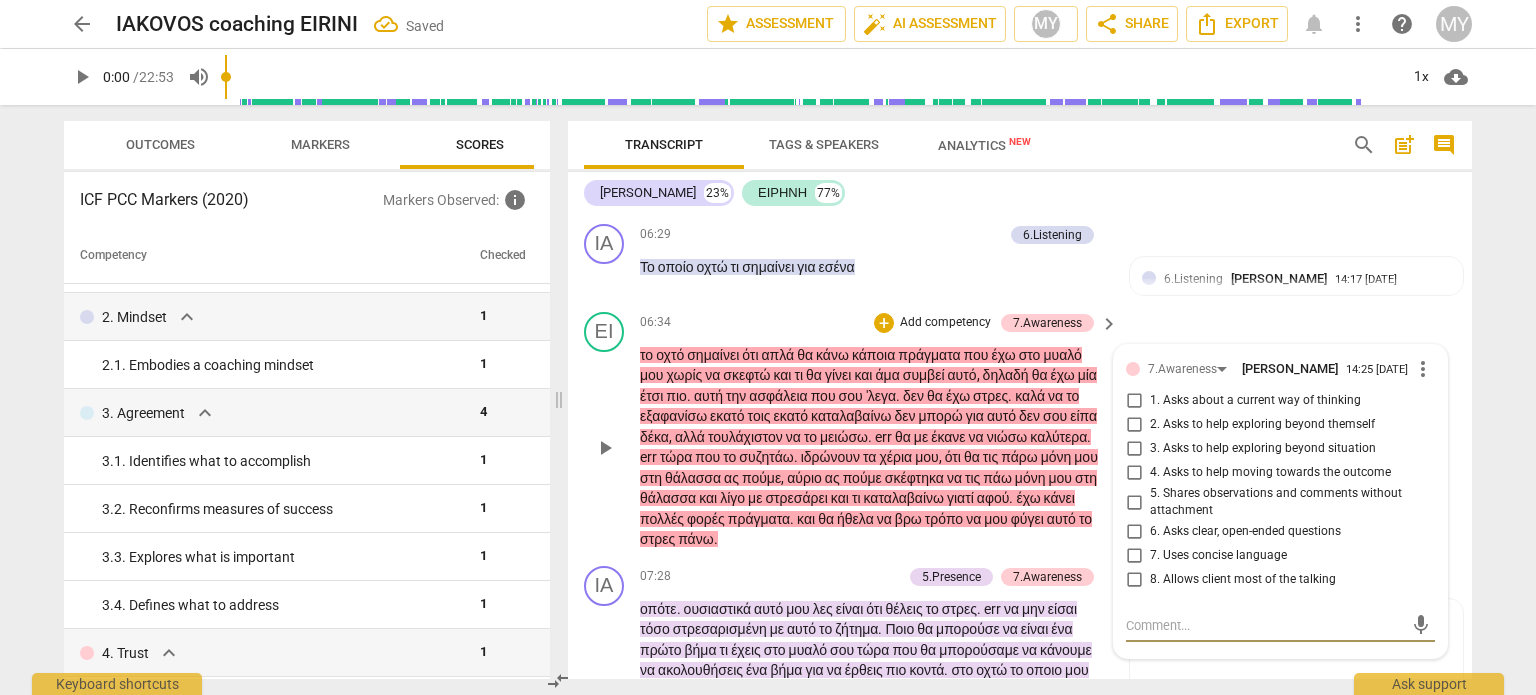 click at bounding box center [1264, 625] 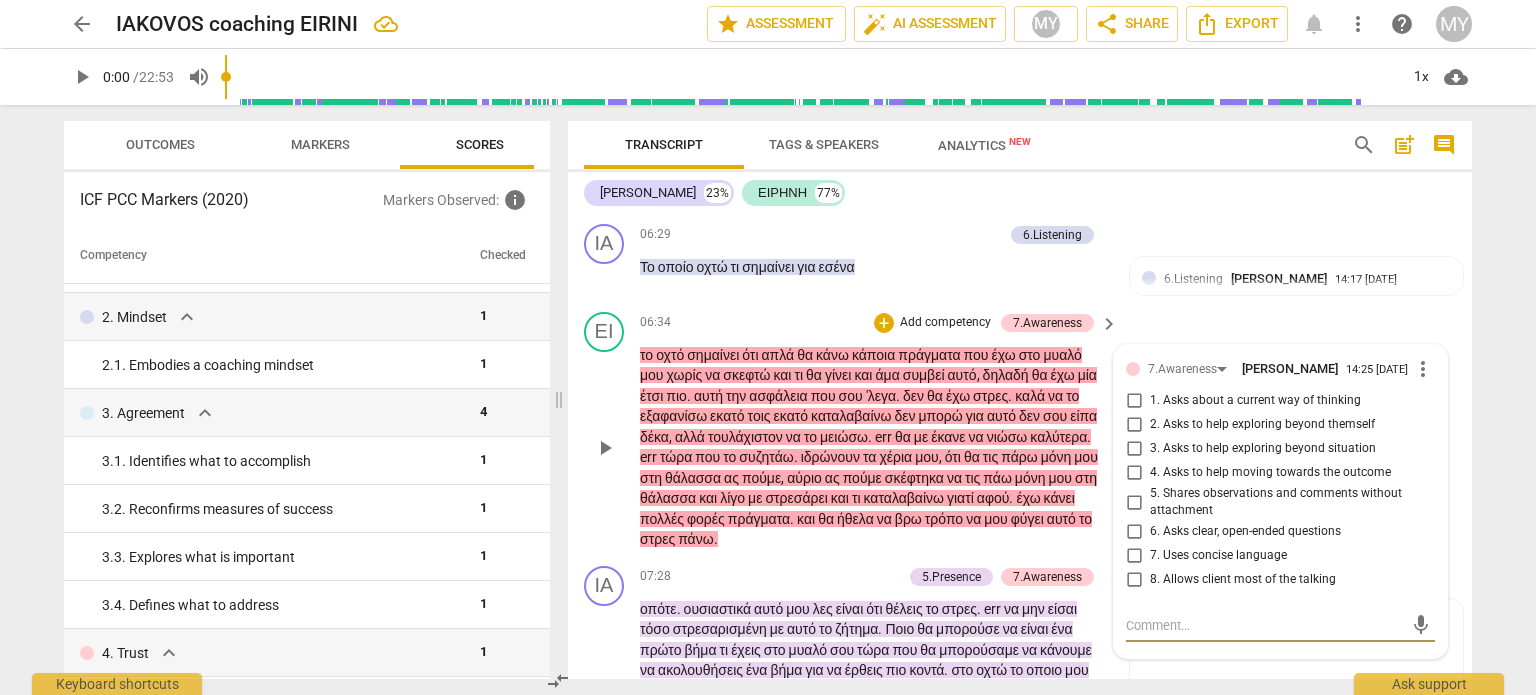 type on "μ" 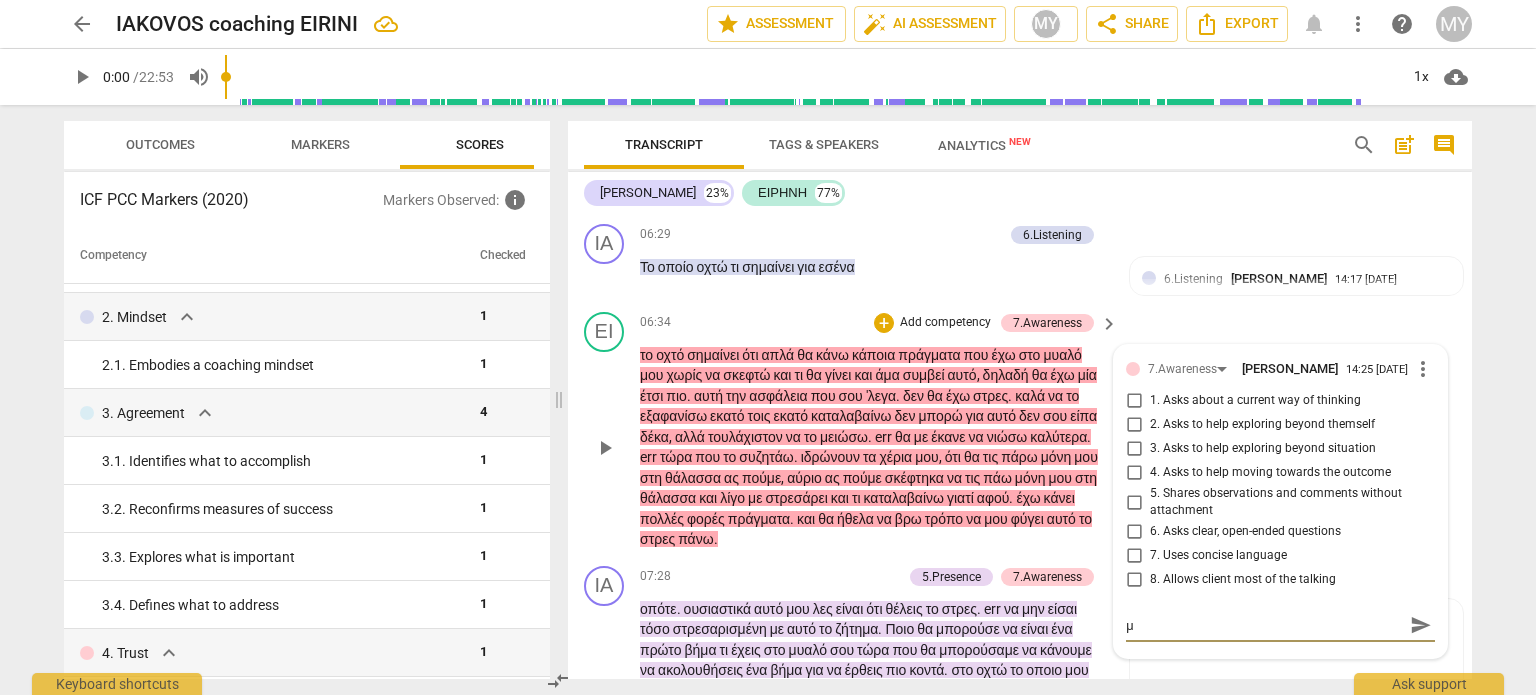 type on "μι" 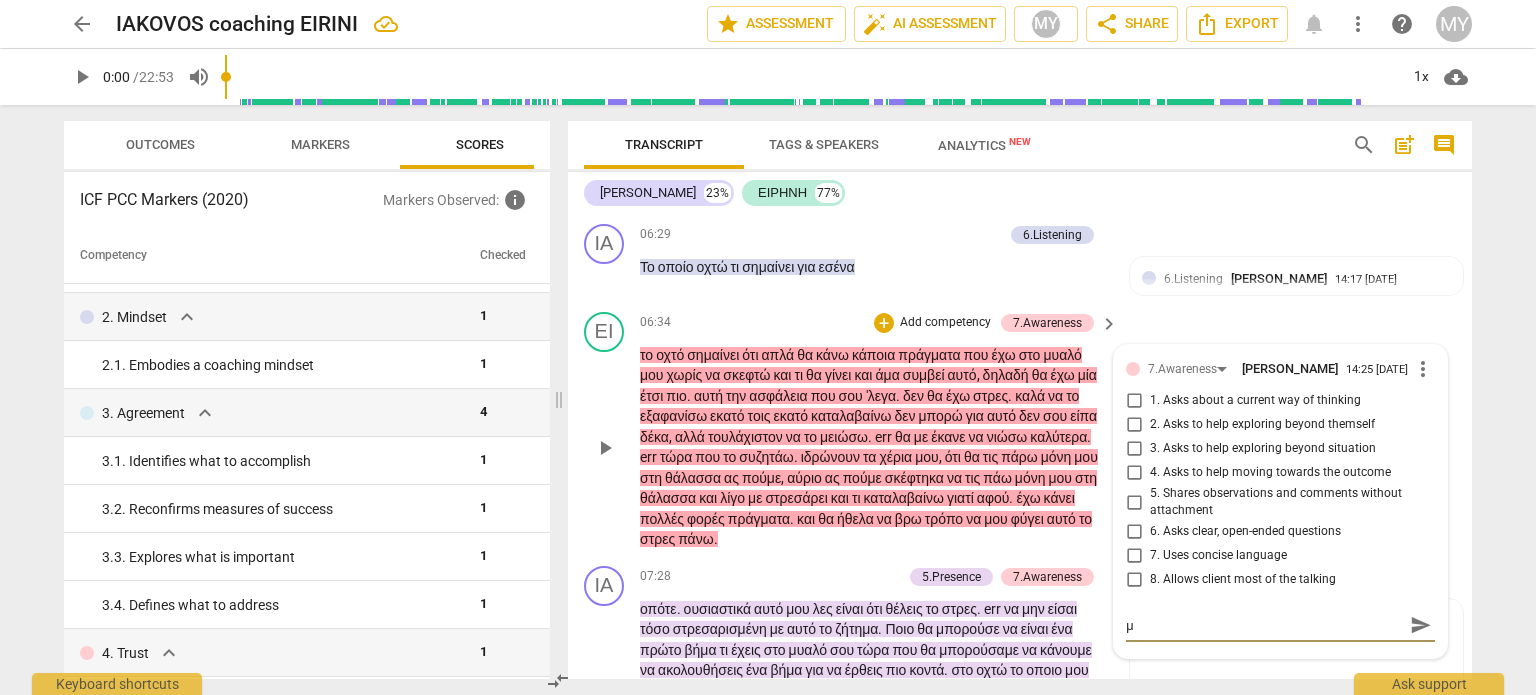 type on "μι" 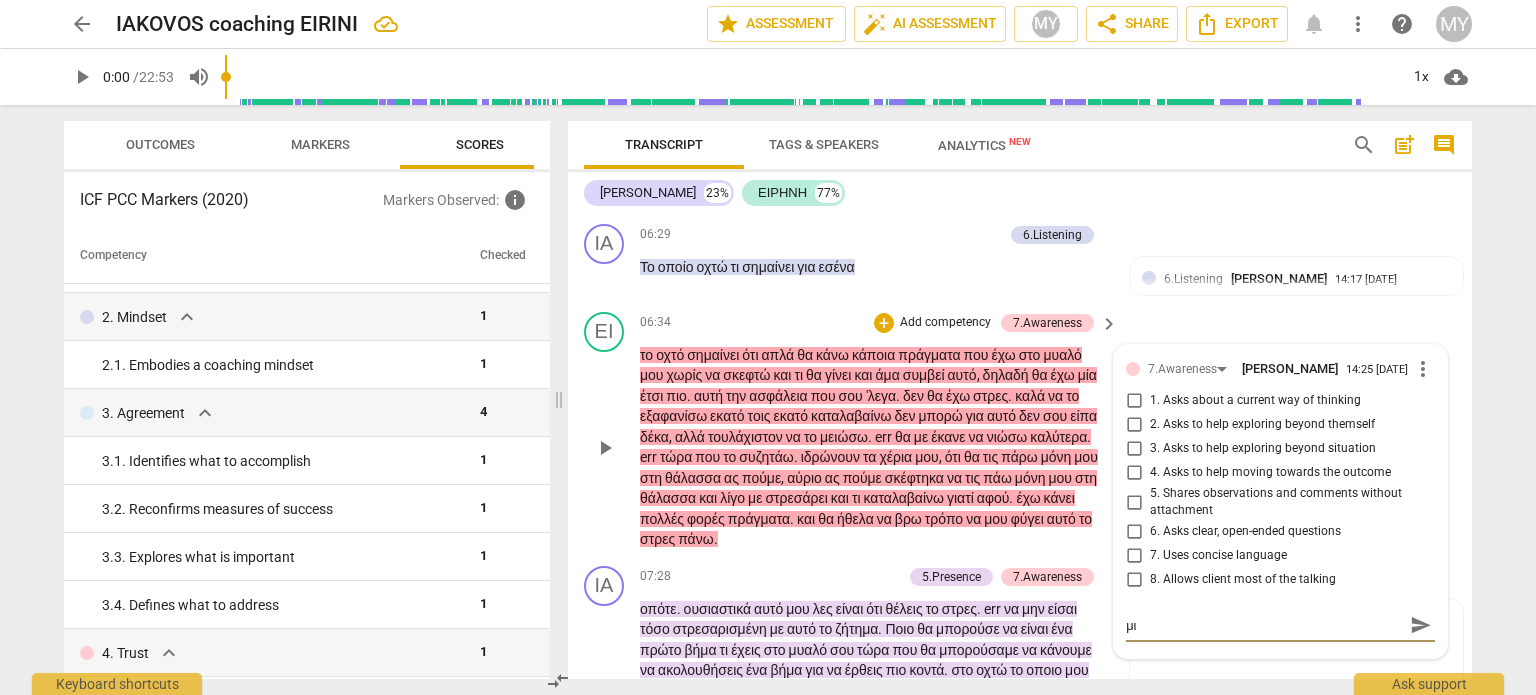 type on "μισ" 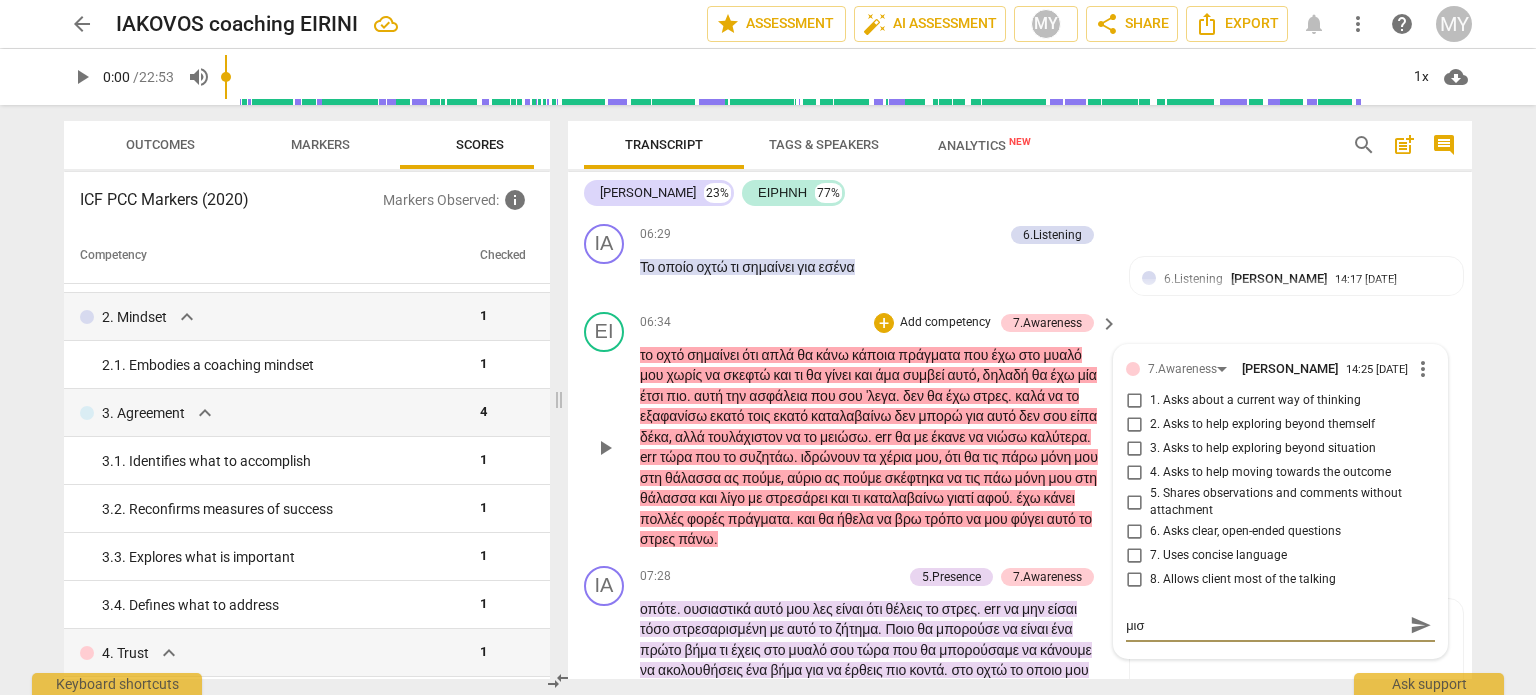type on "μισσ" 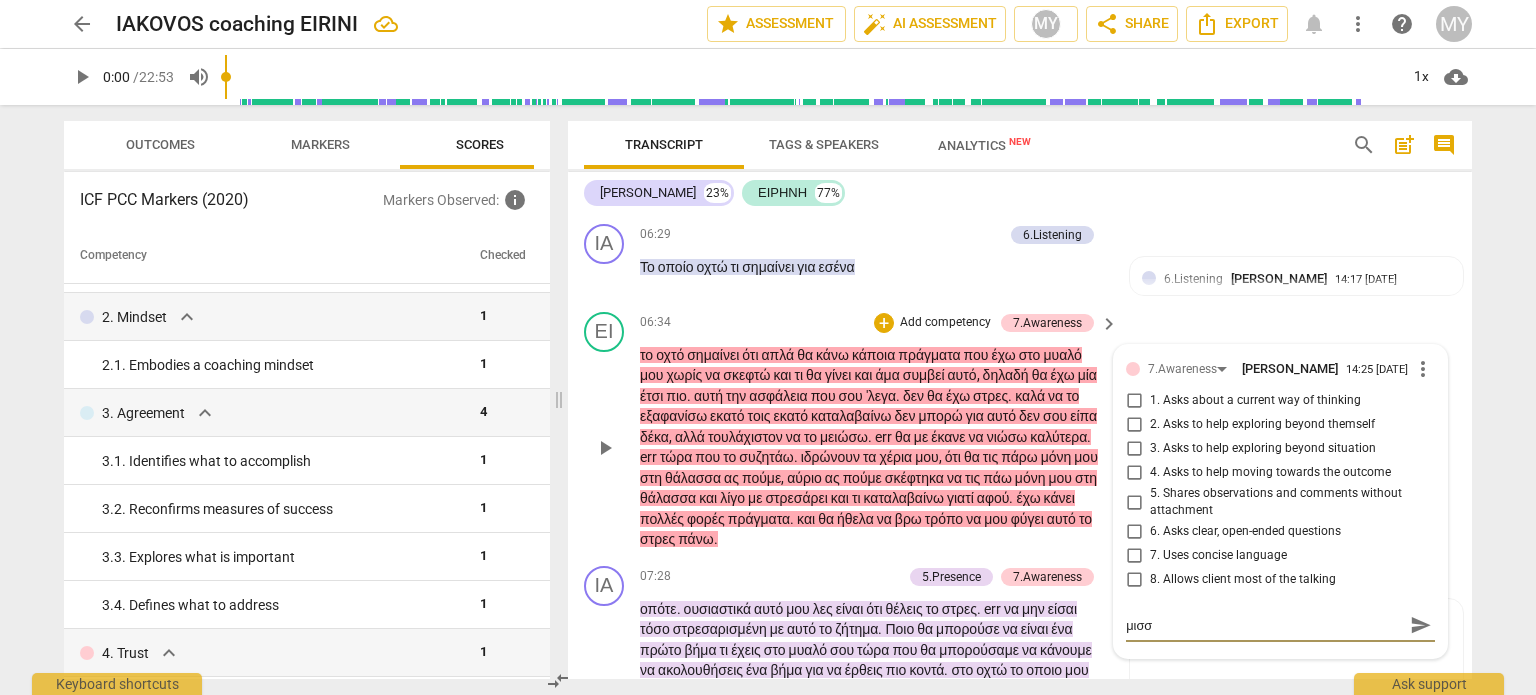 type on "μισ" 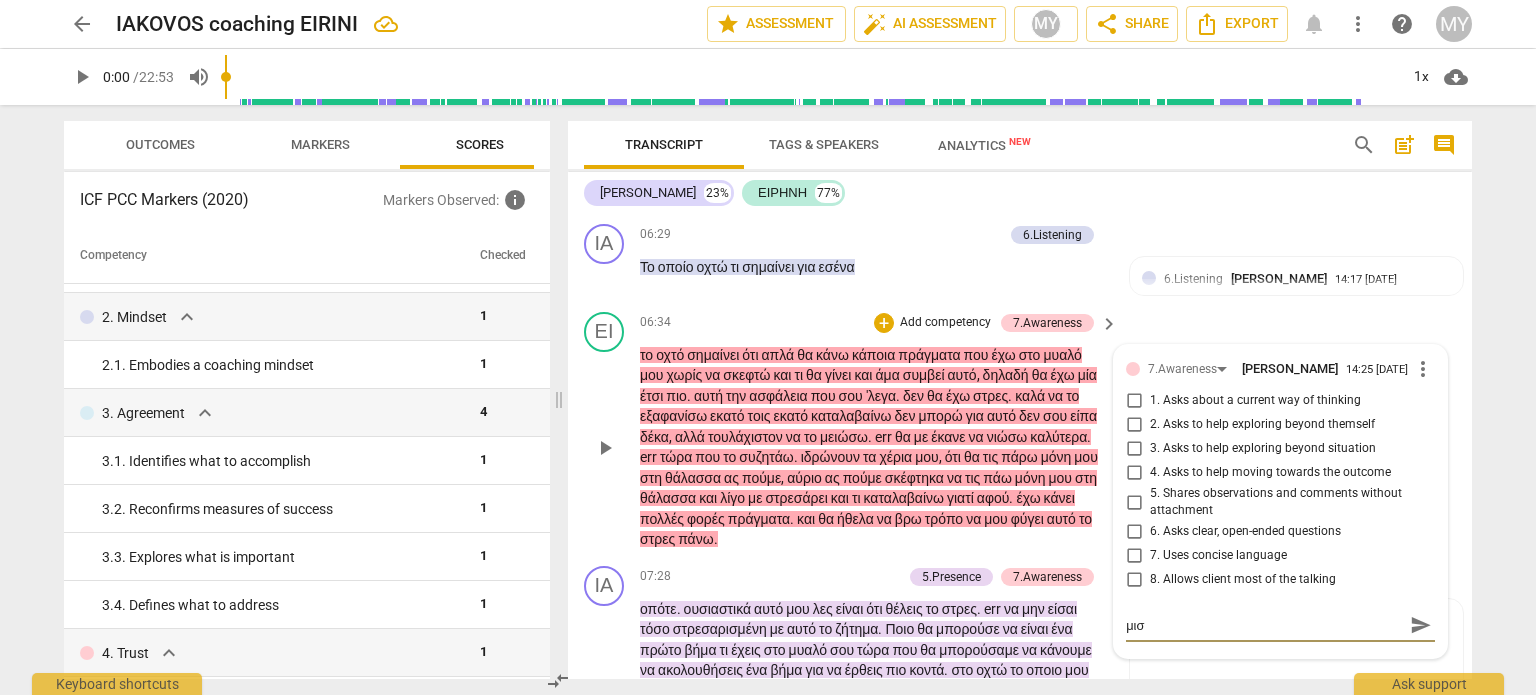 type on "μι" 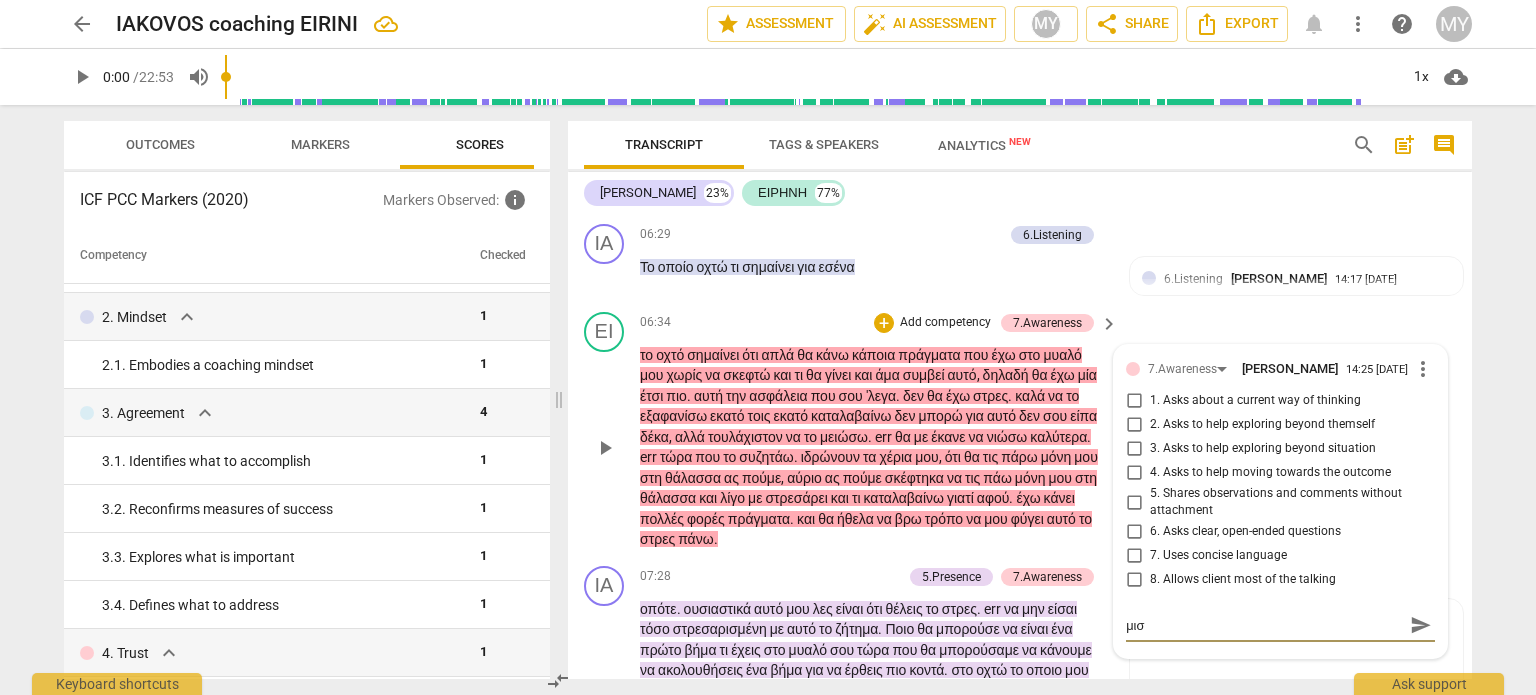 type on "μι" 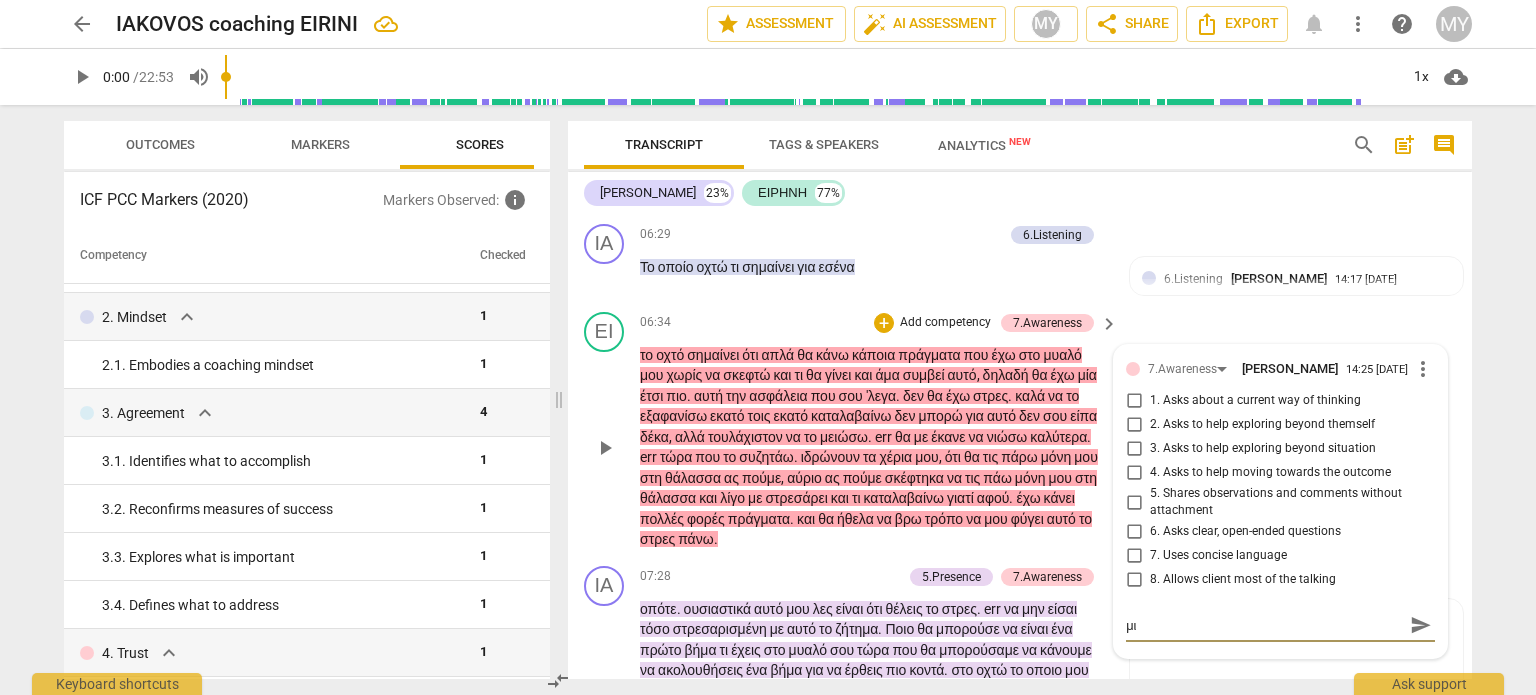 type on "μ" 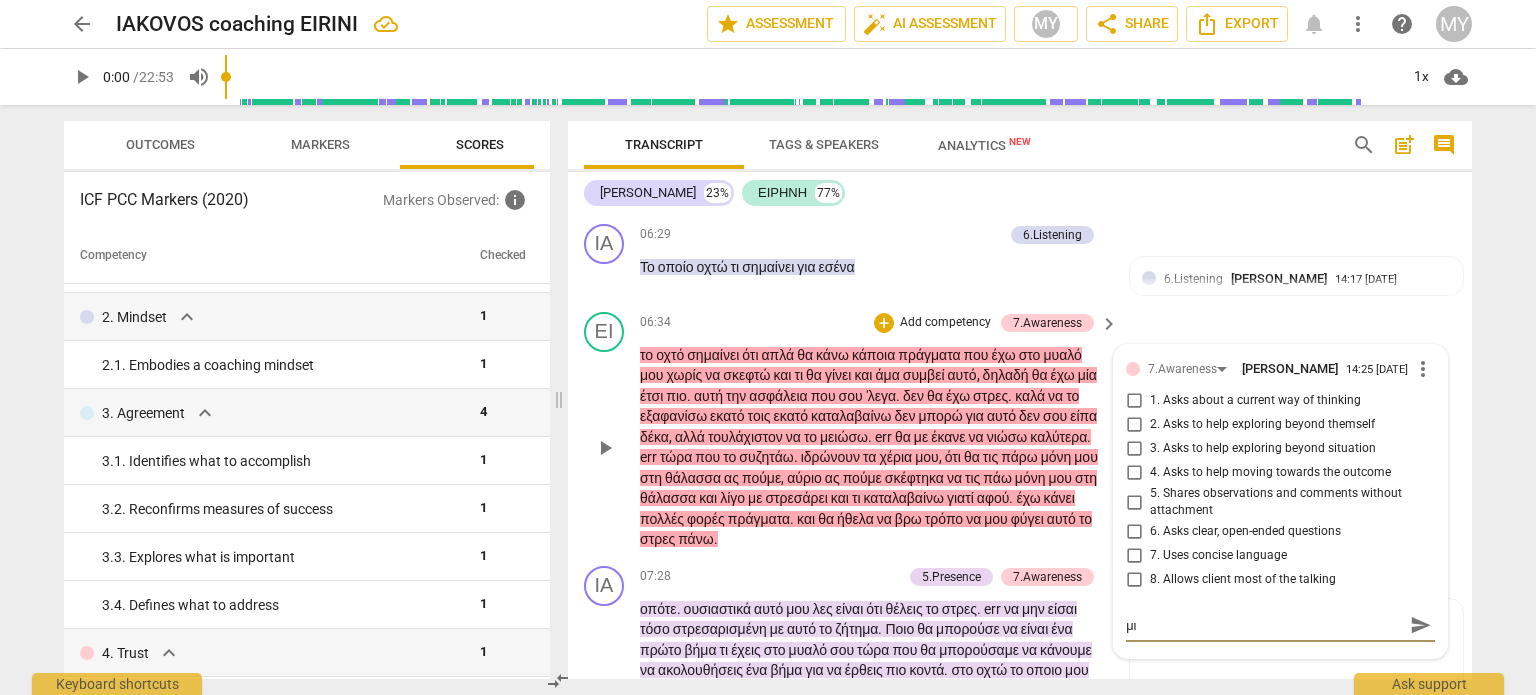 type on "μ" 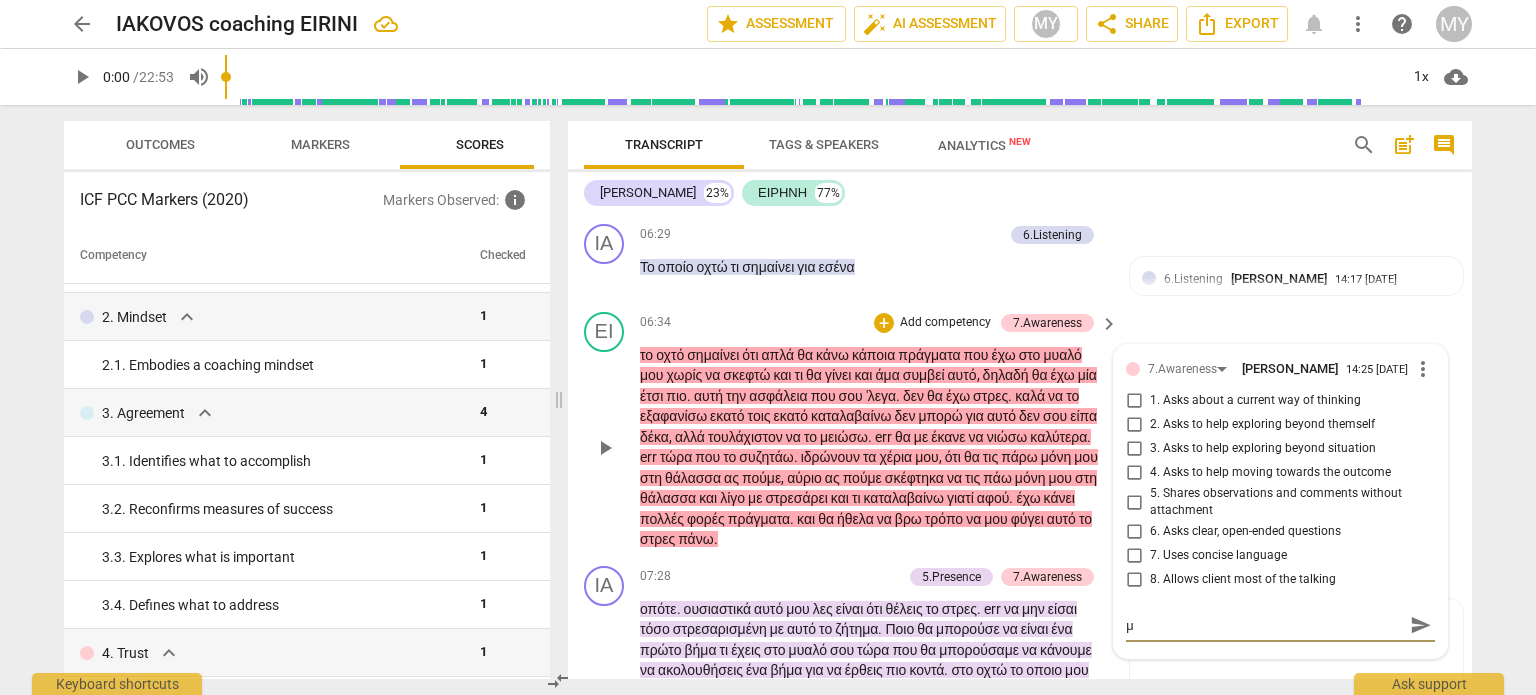 type 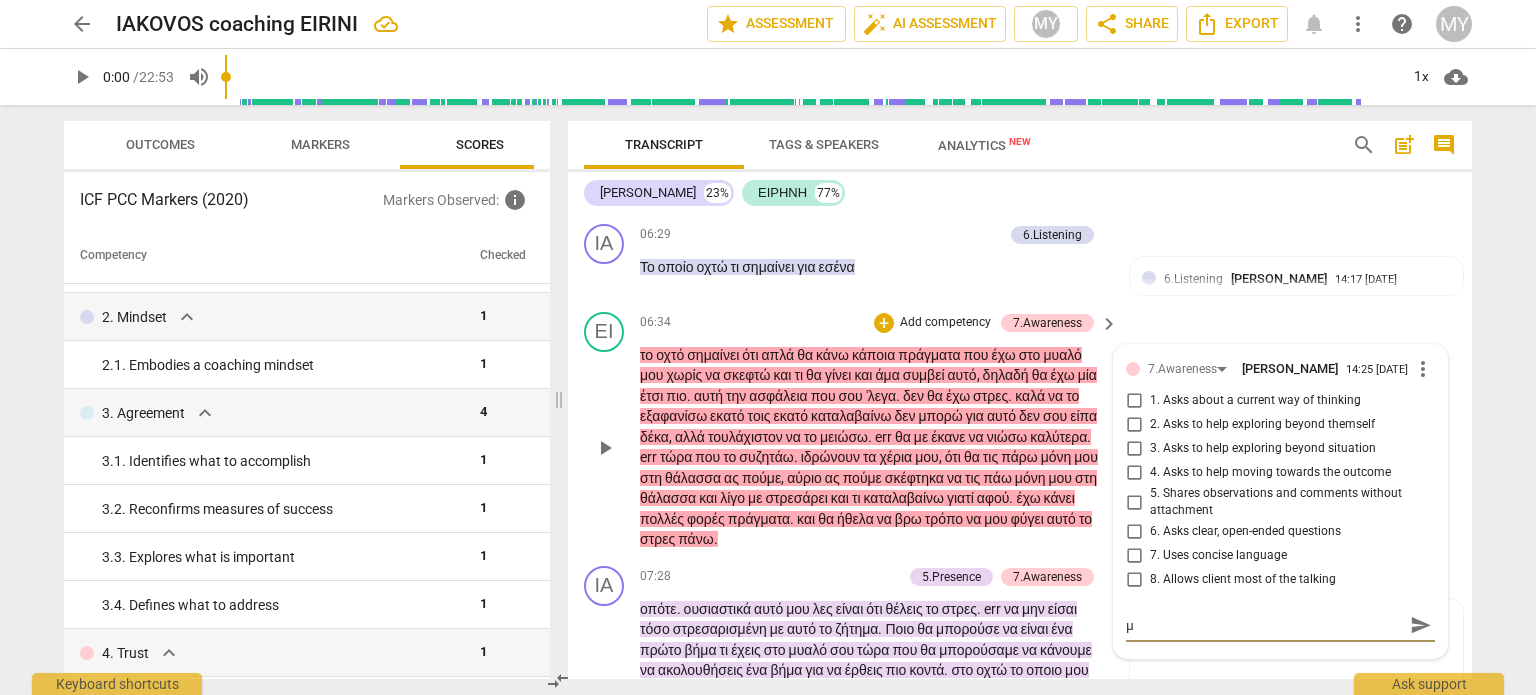 type 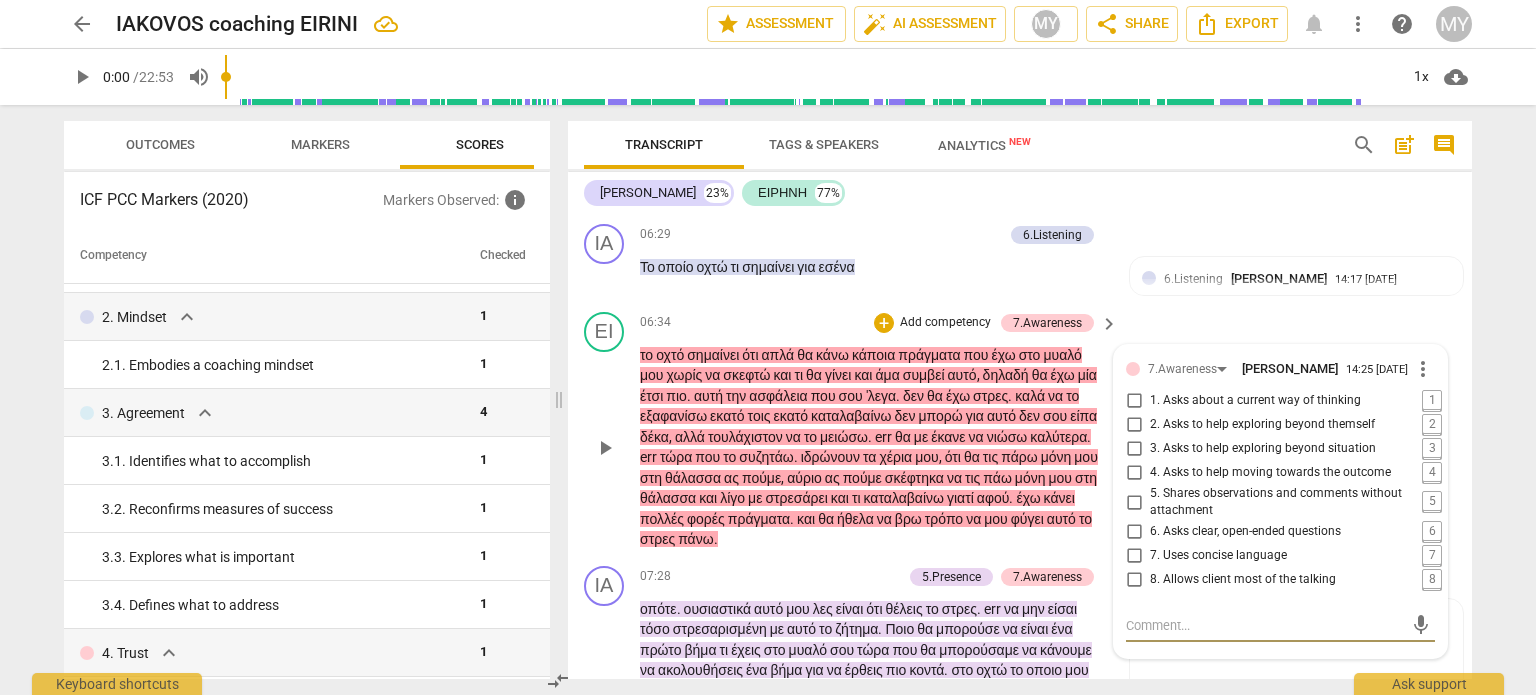 type on "m" 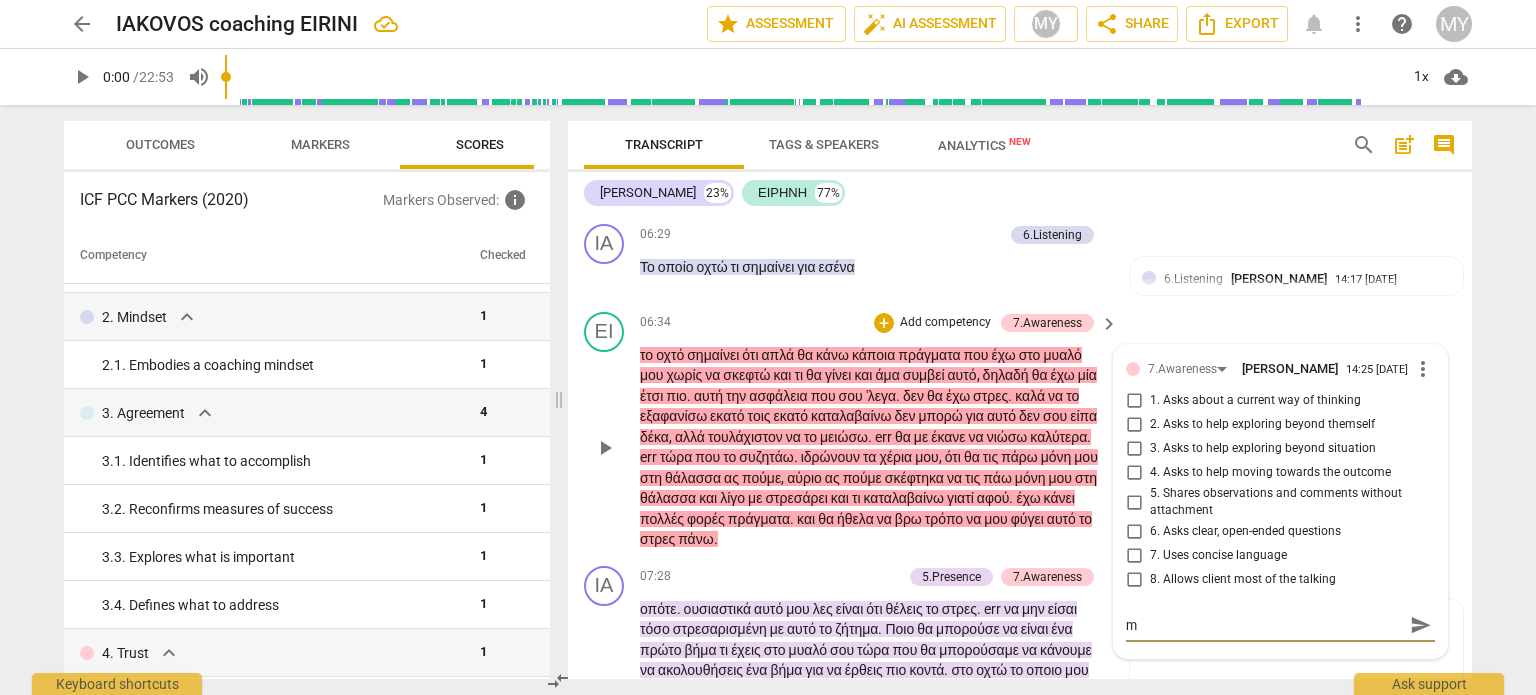 type on "mi" 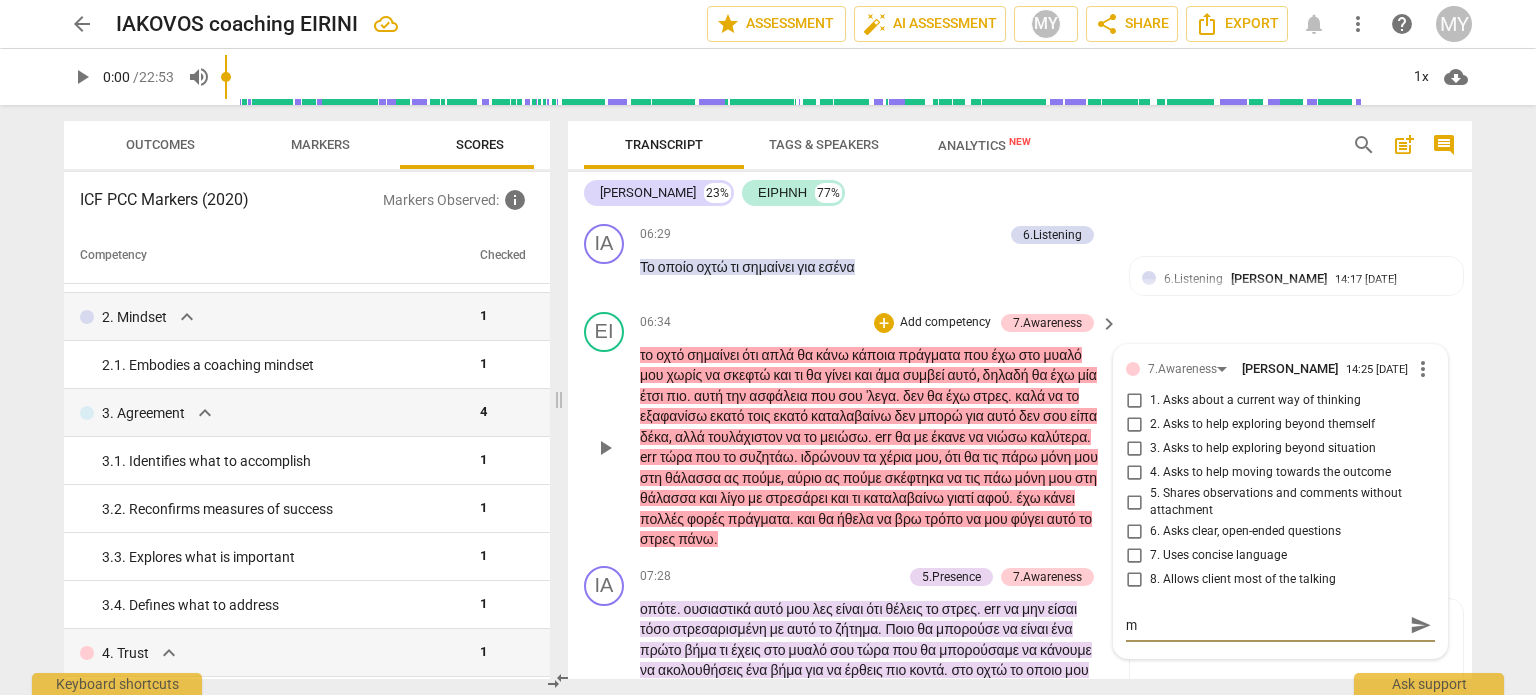 type on "mi" 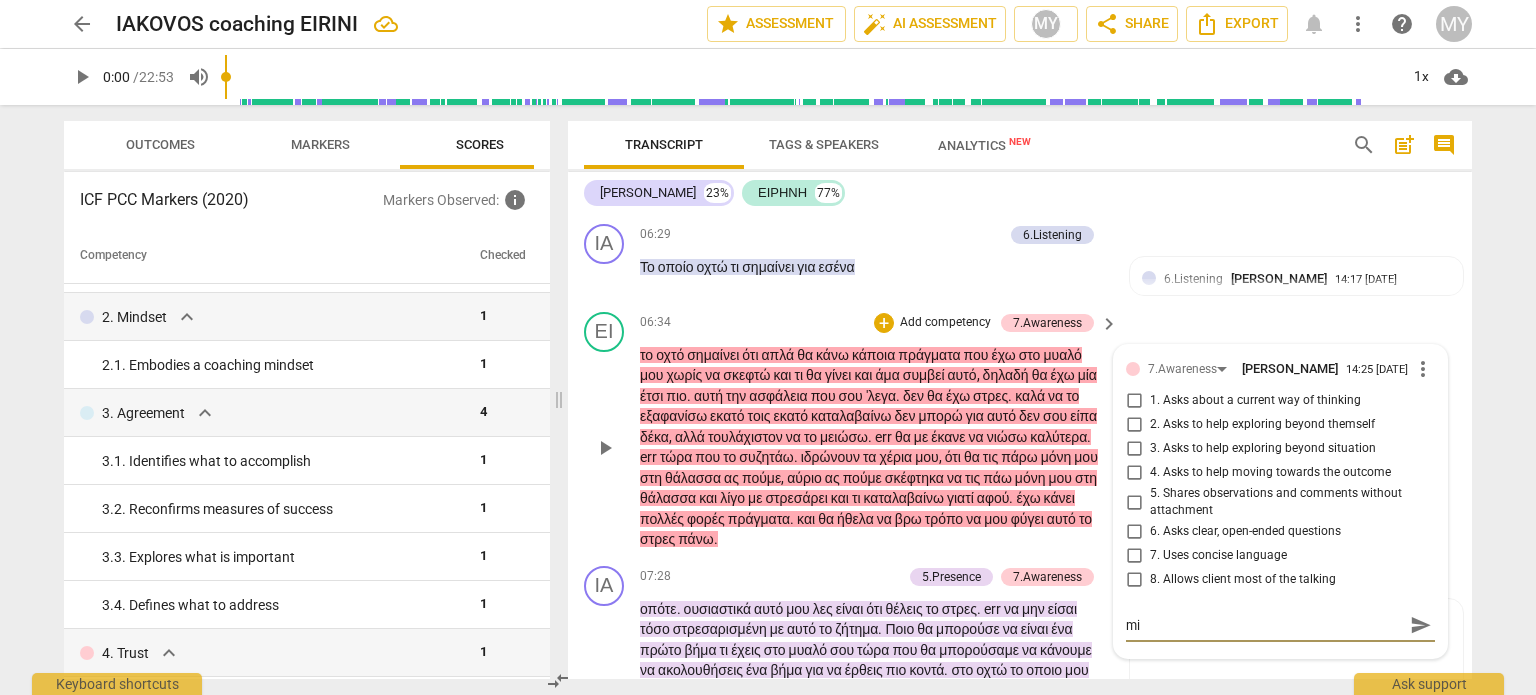 type on "mis" 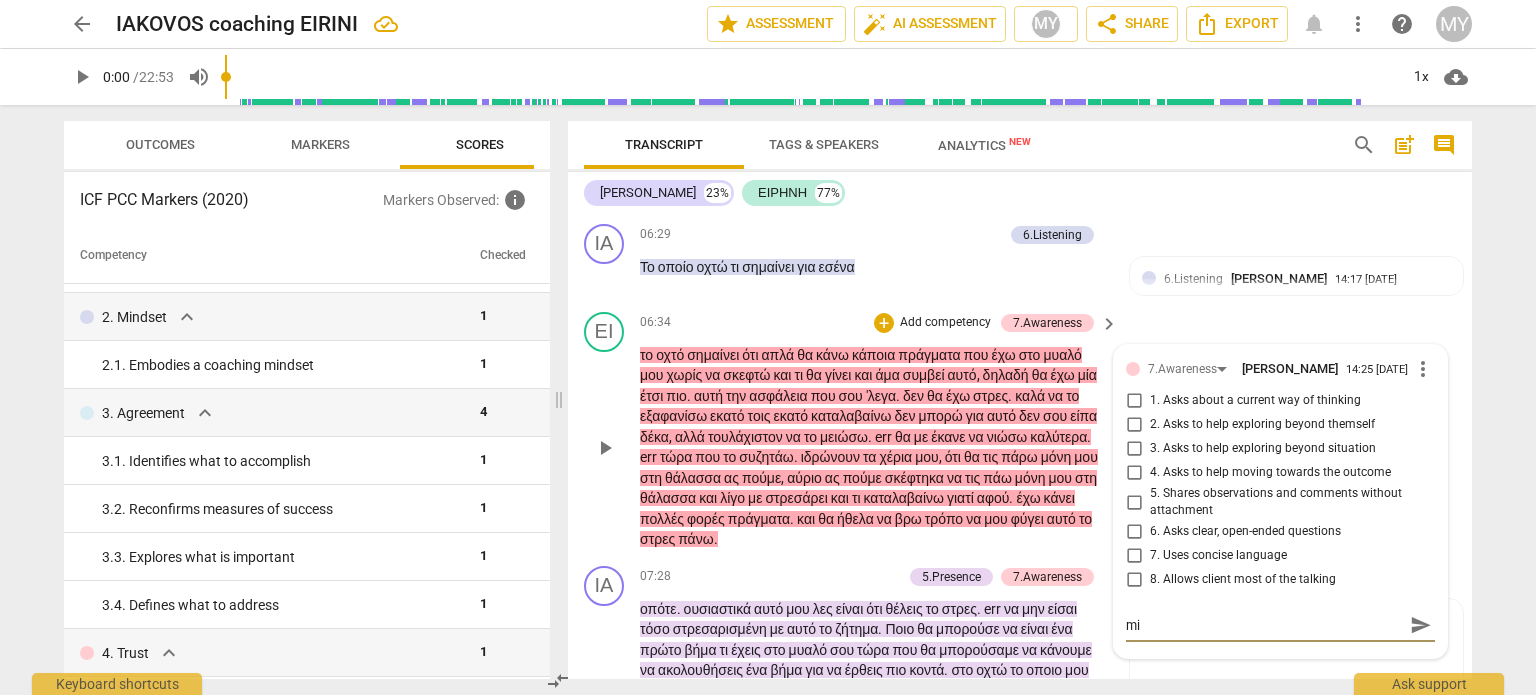type on "mis" 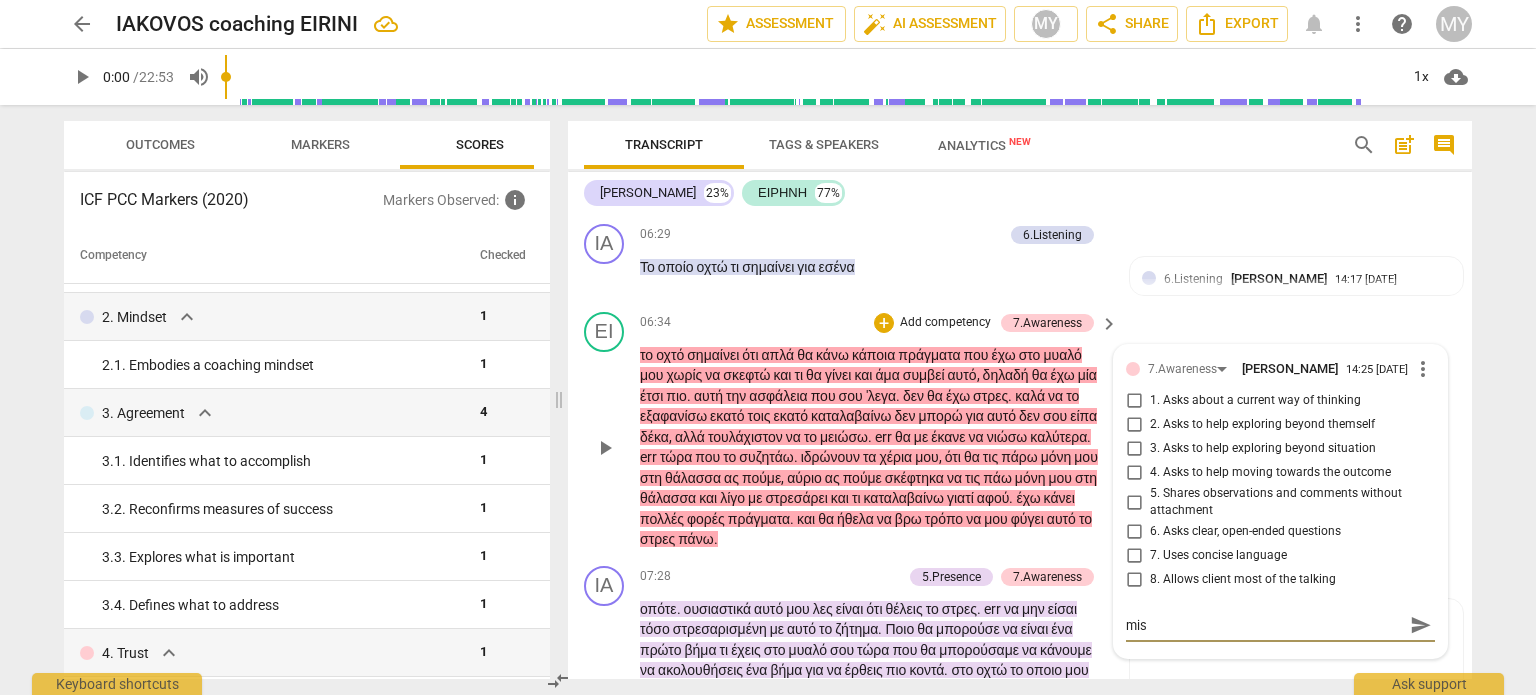 type on "miss" 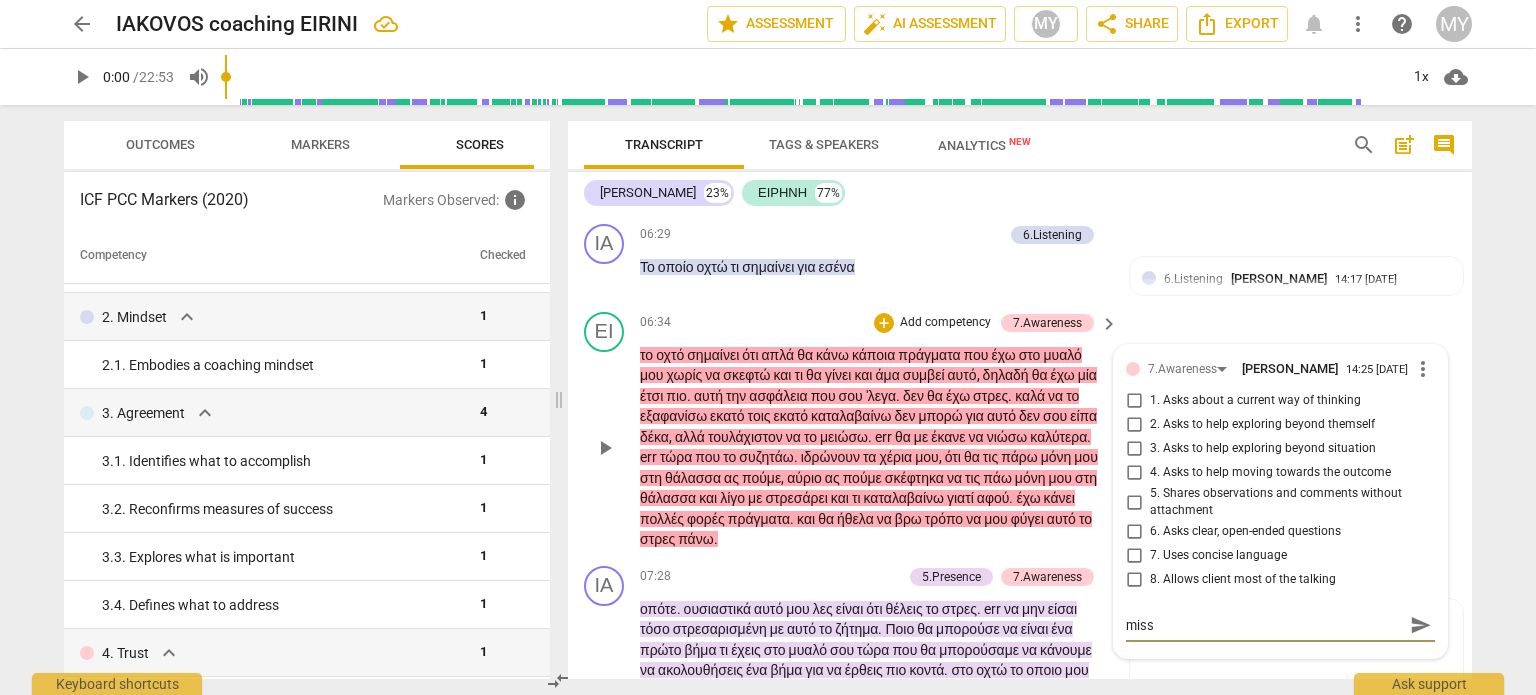 type on "misse" 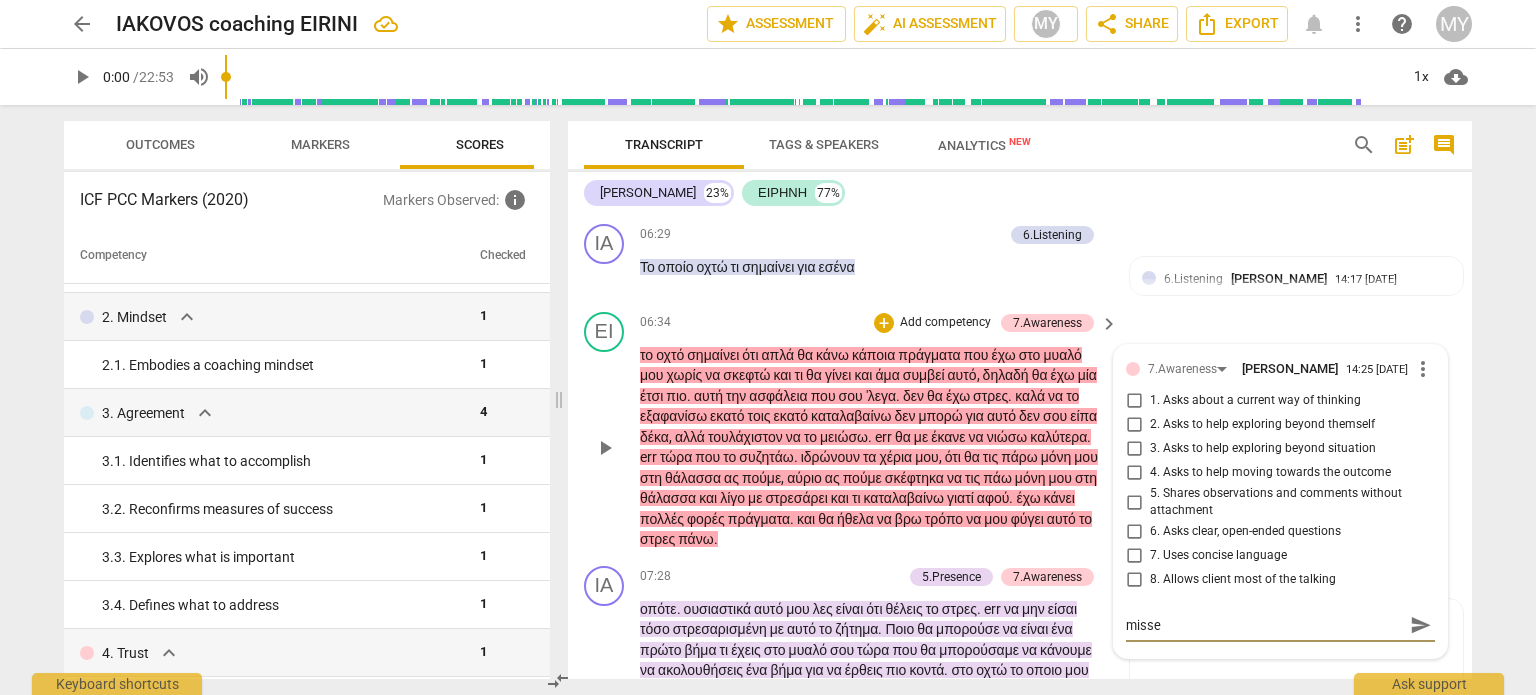 type on "missed" 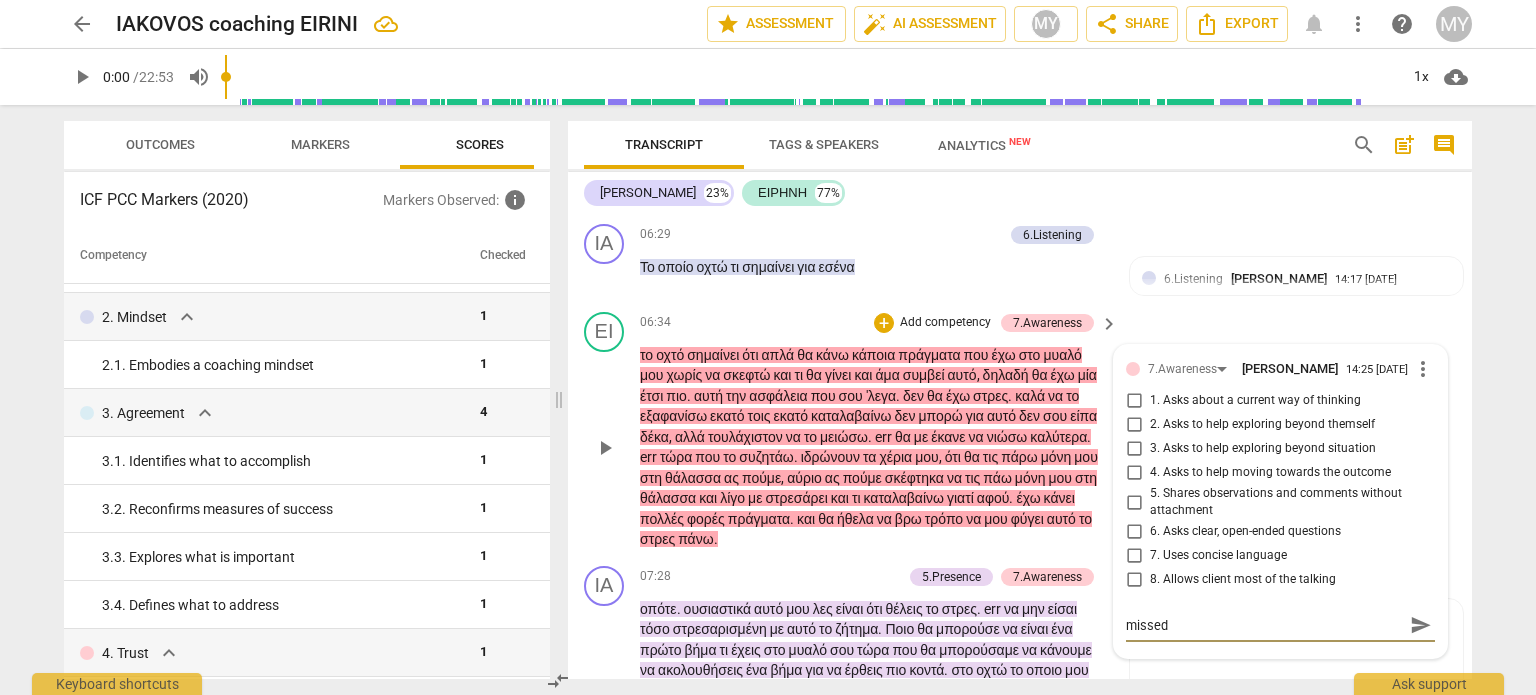 type on "missed" 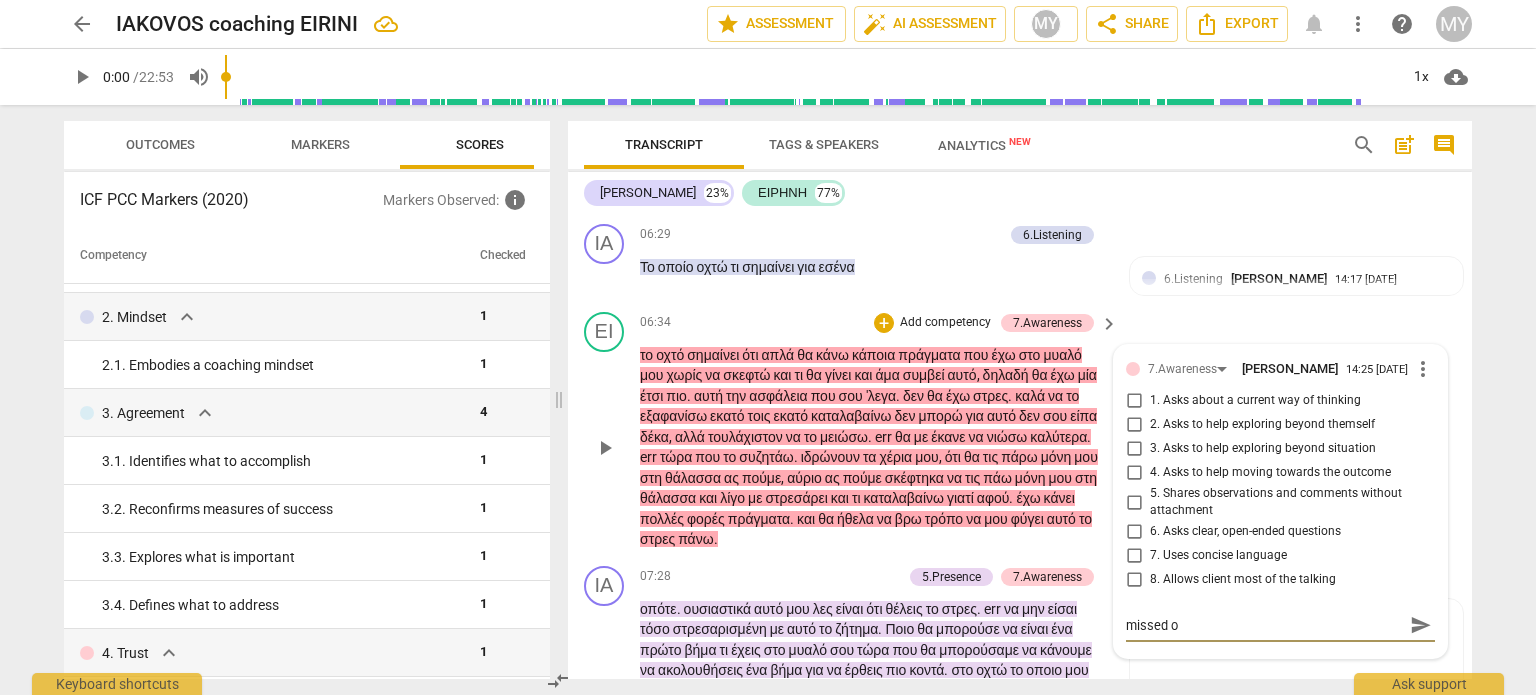 type on "missed op" 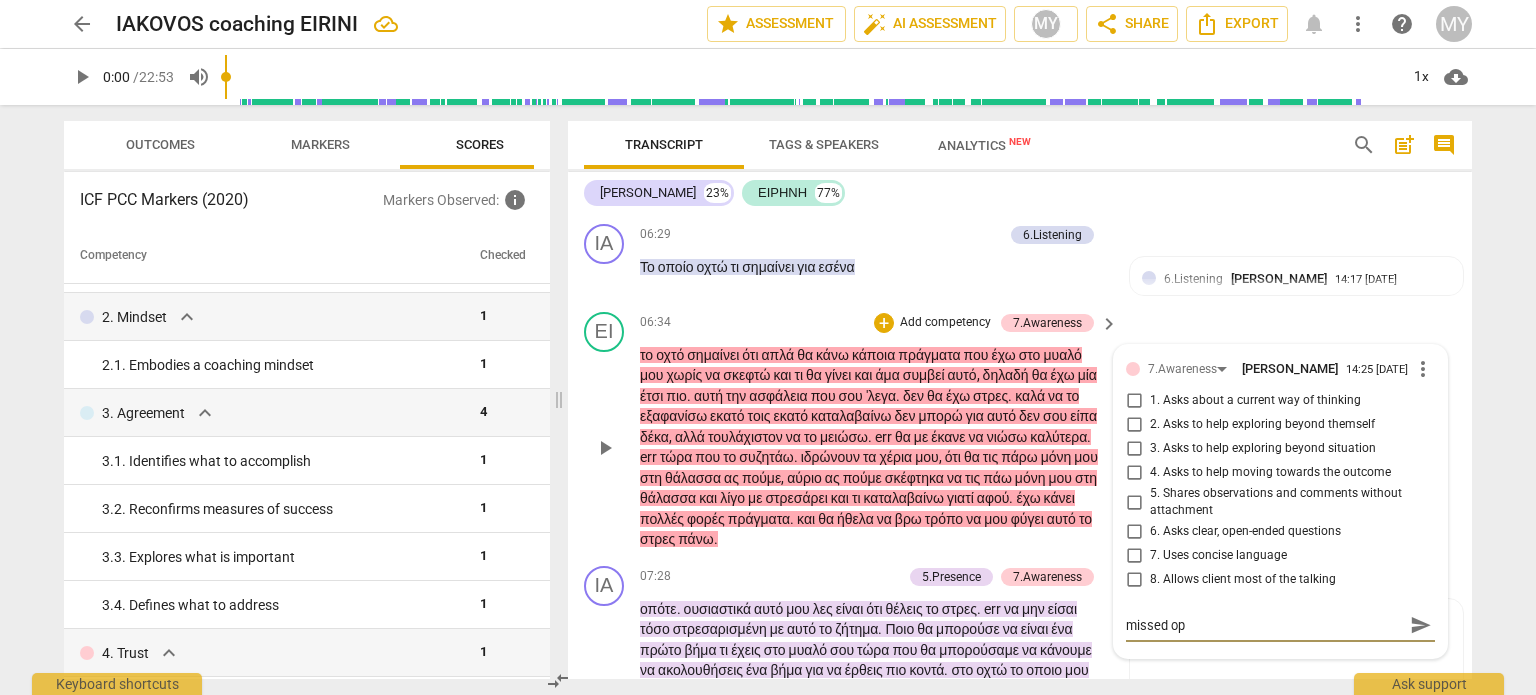 type on "missed opp" 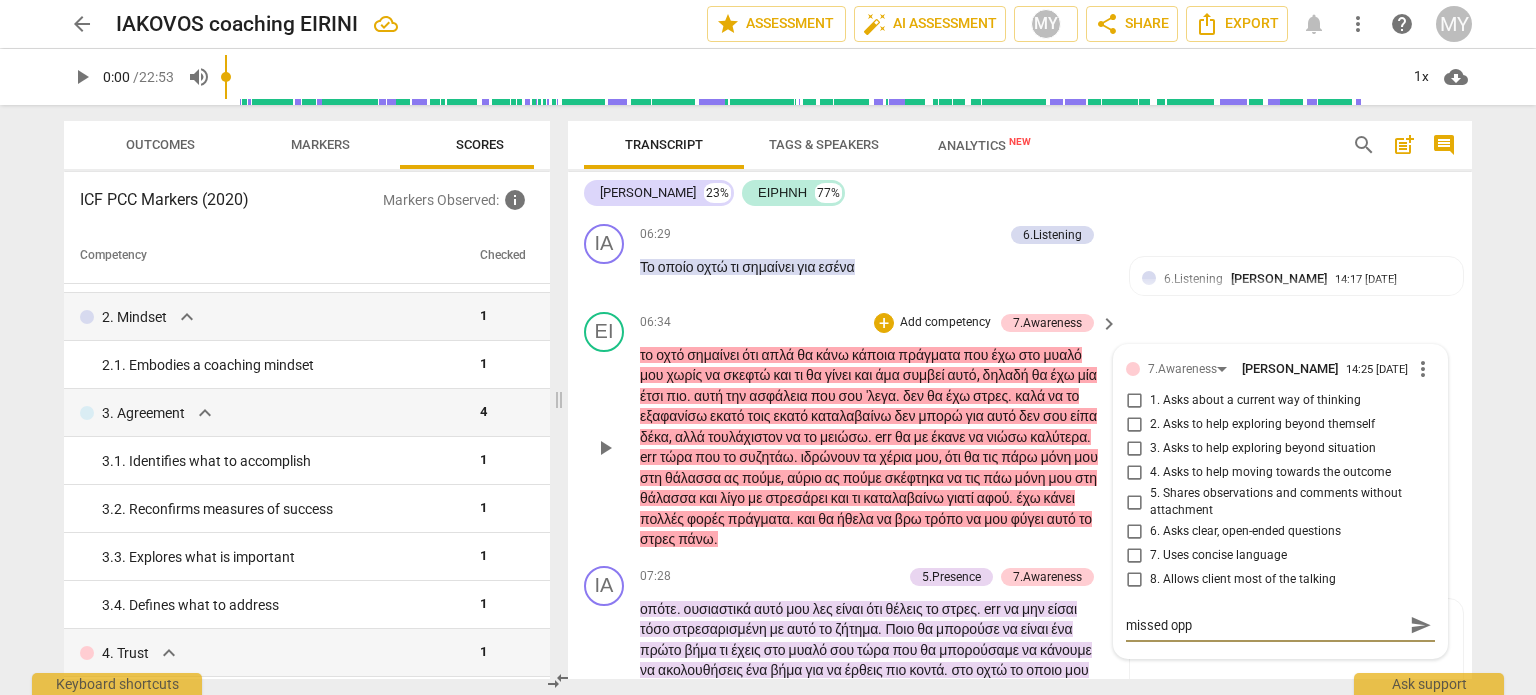 type on "missed oppo" 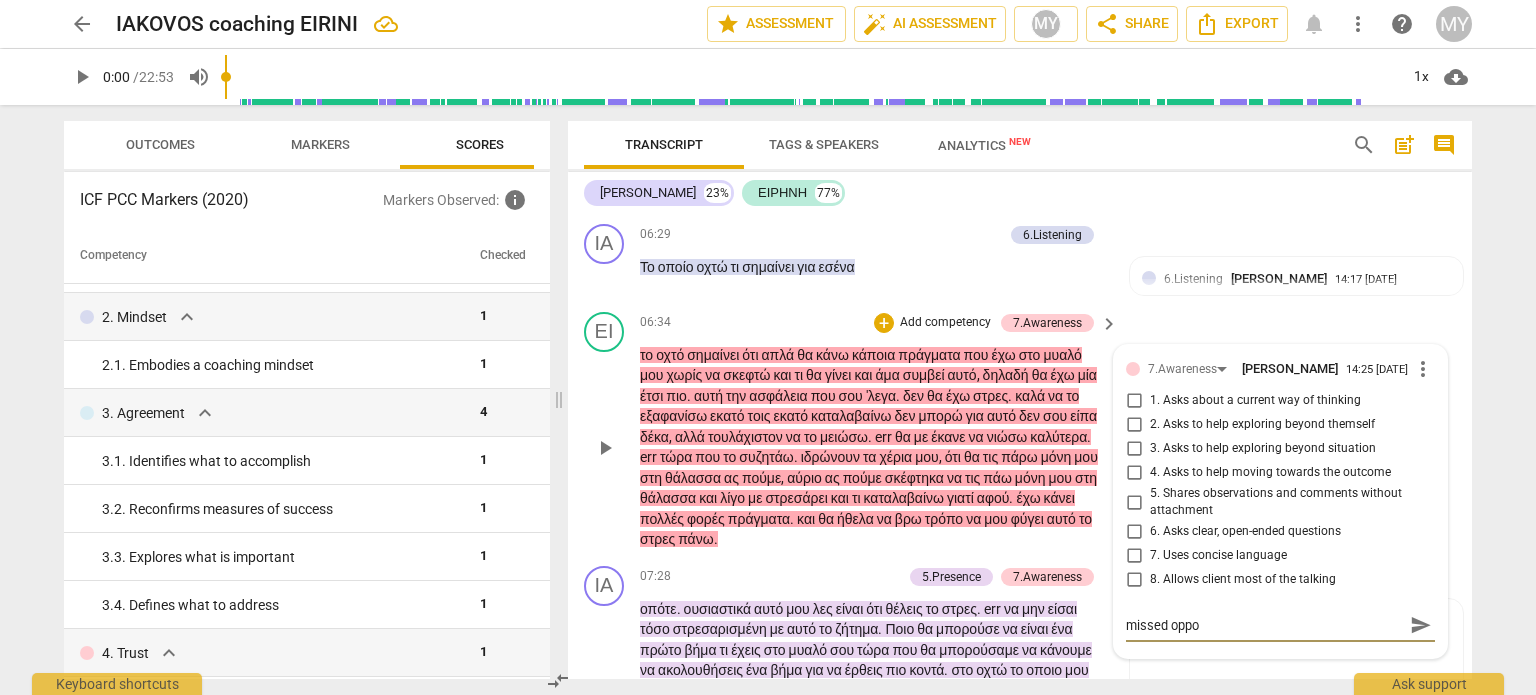 type on "missed oppor" 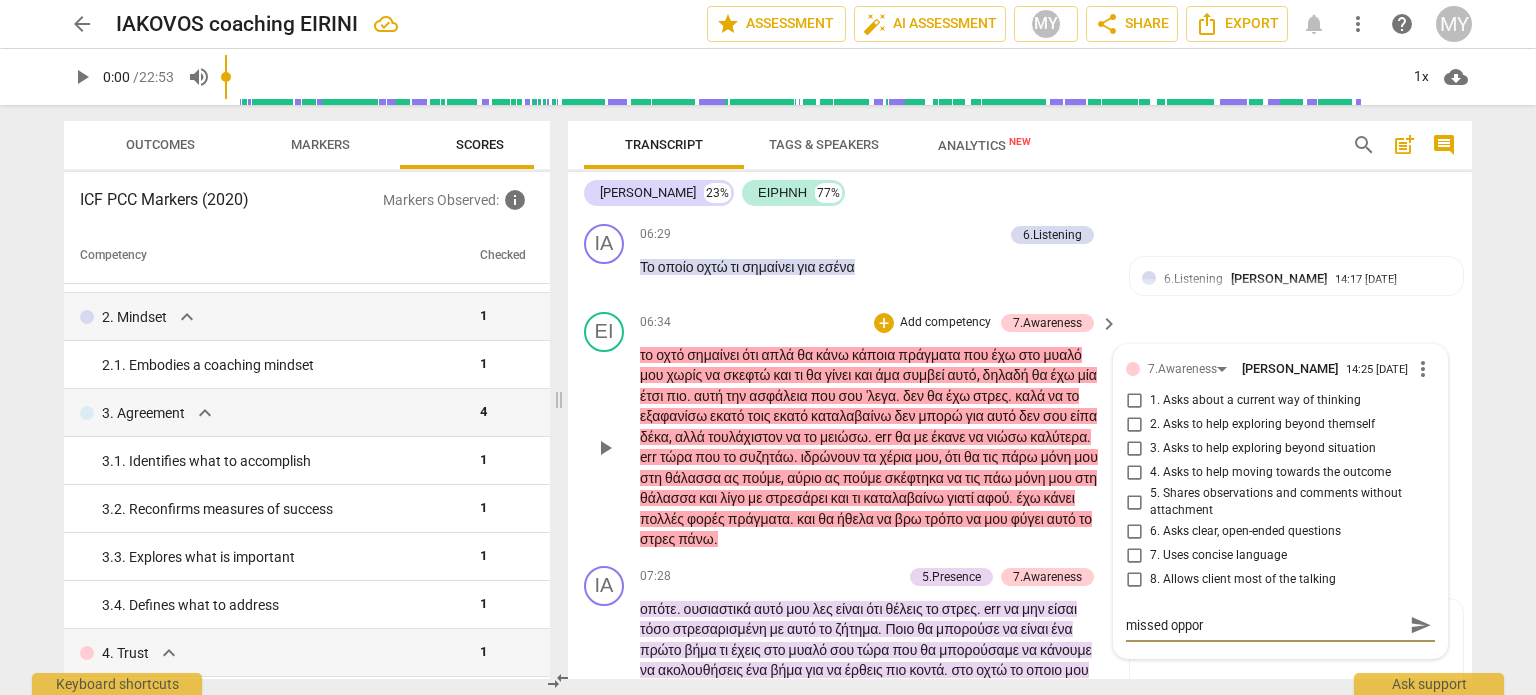 type on "missed opport" 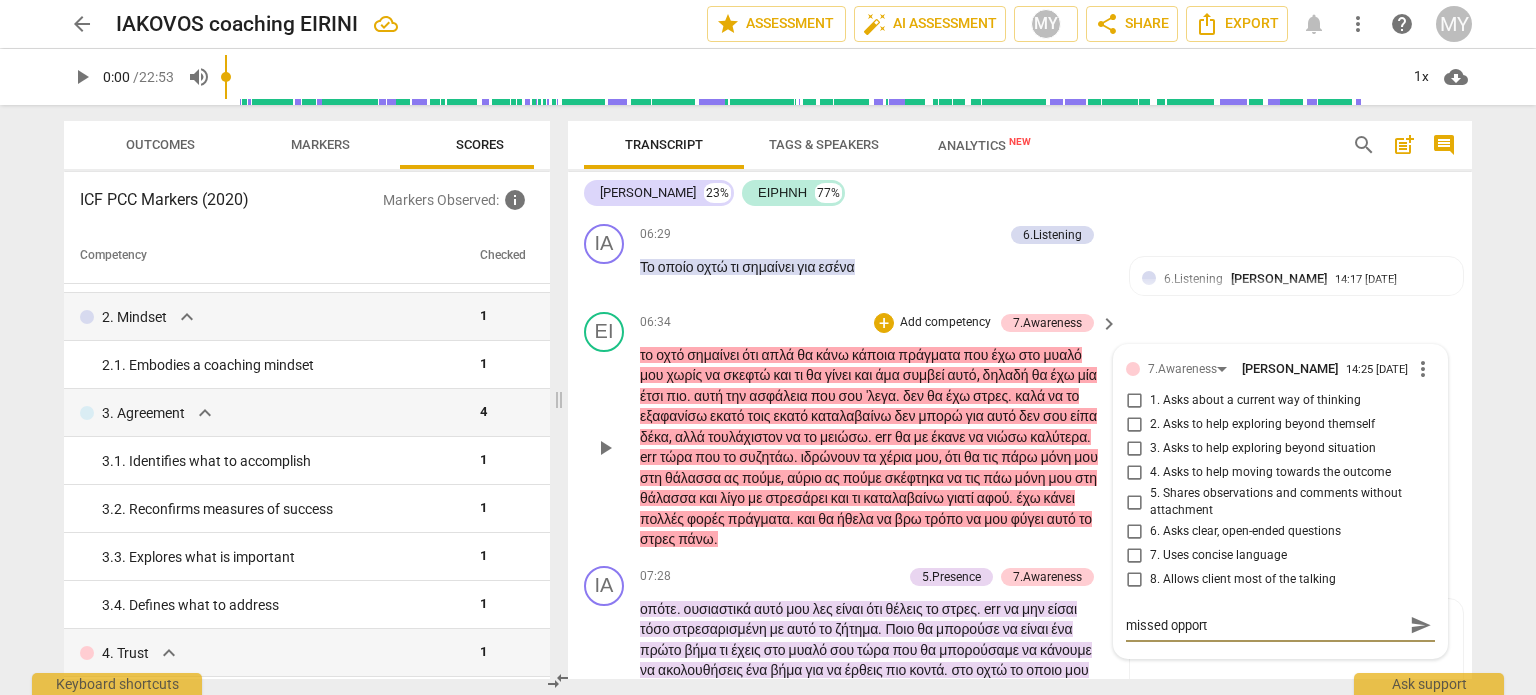 type on "missed opportu" 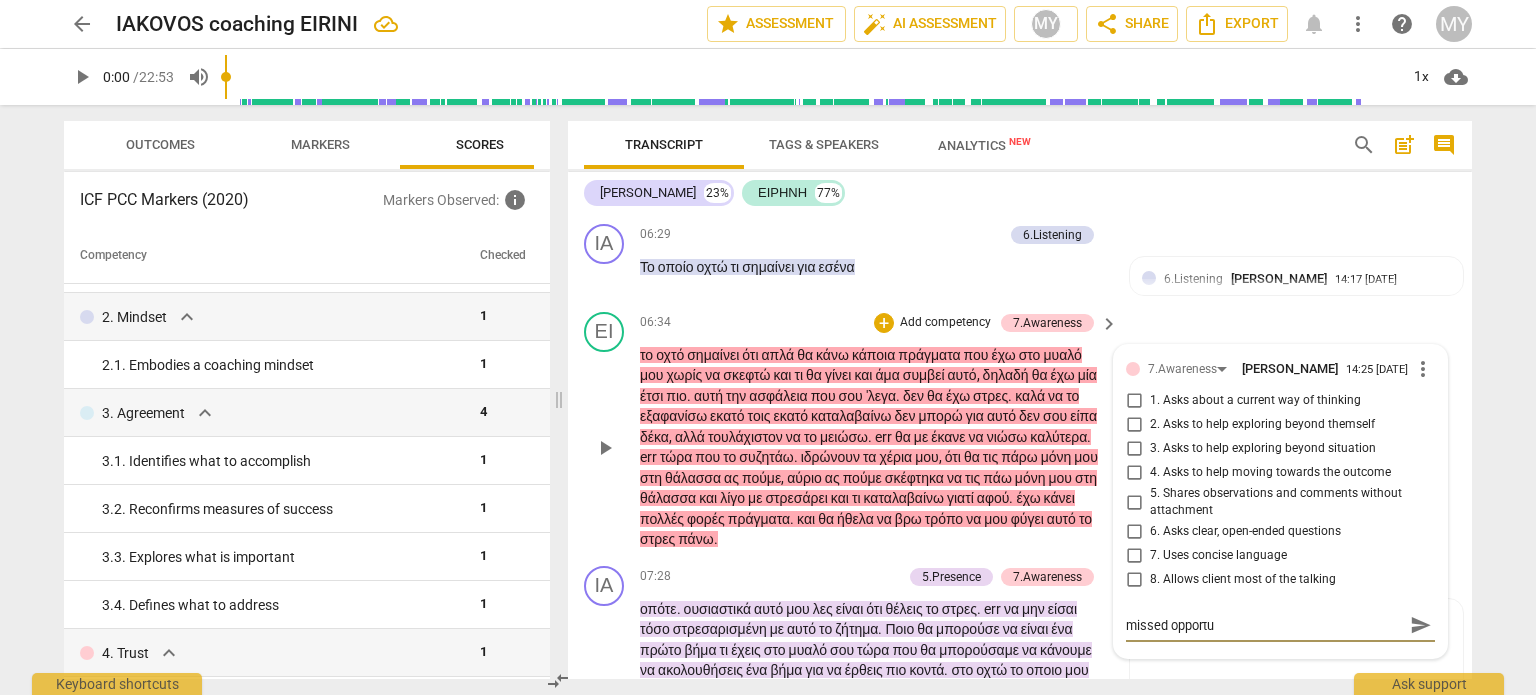 type on "missed opportun" 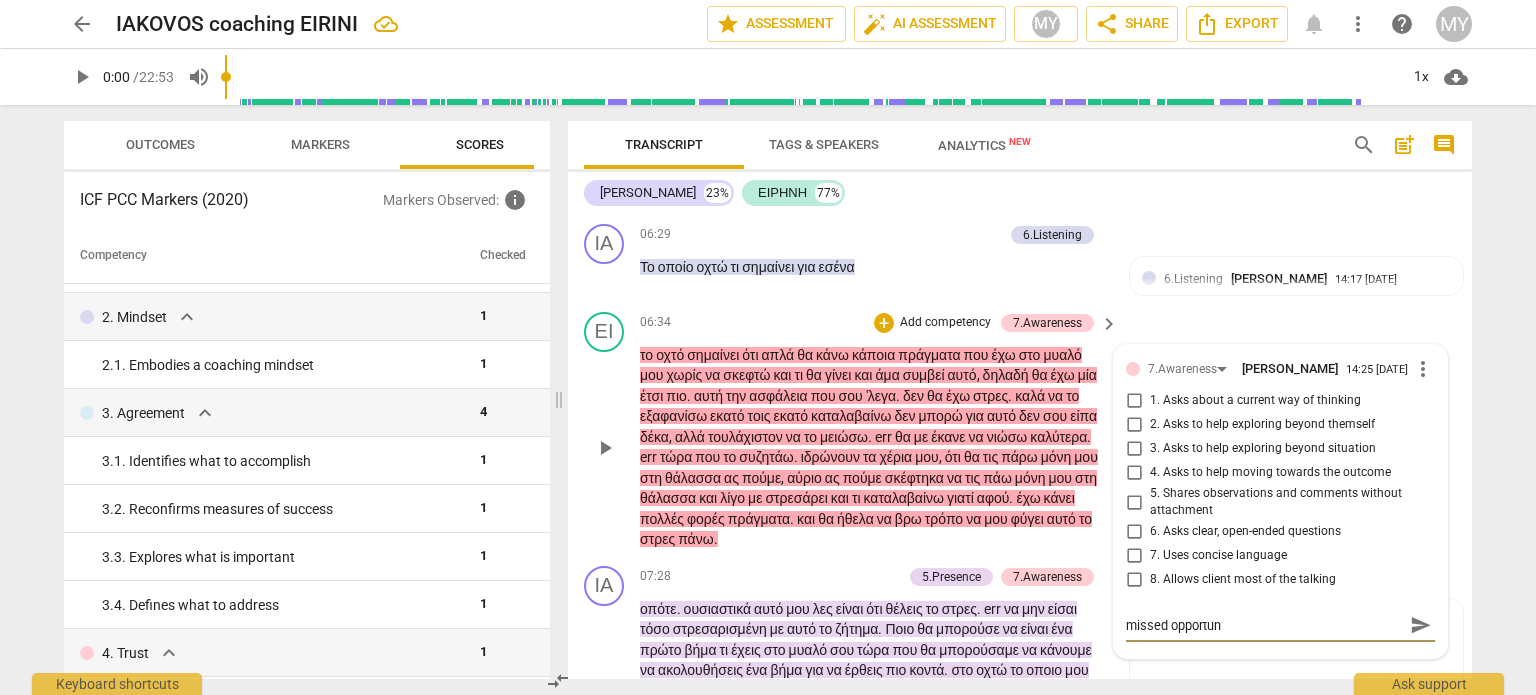 type on "missed opportuni" 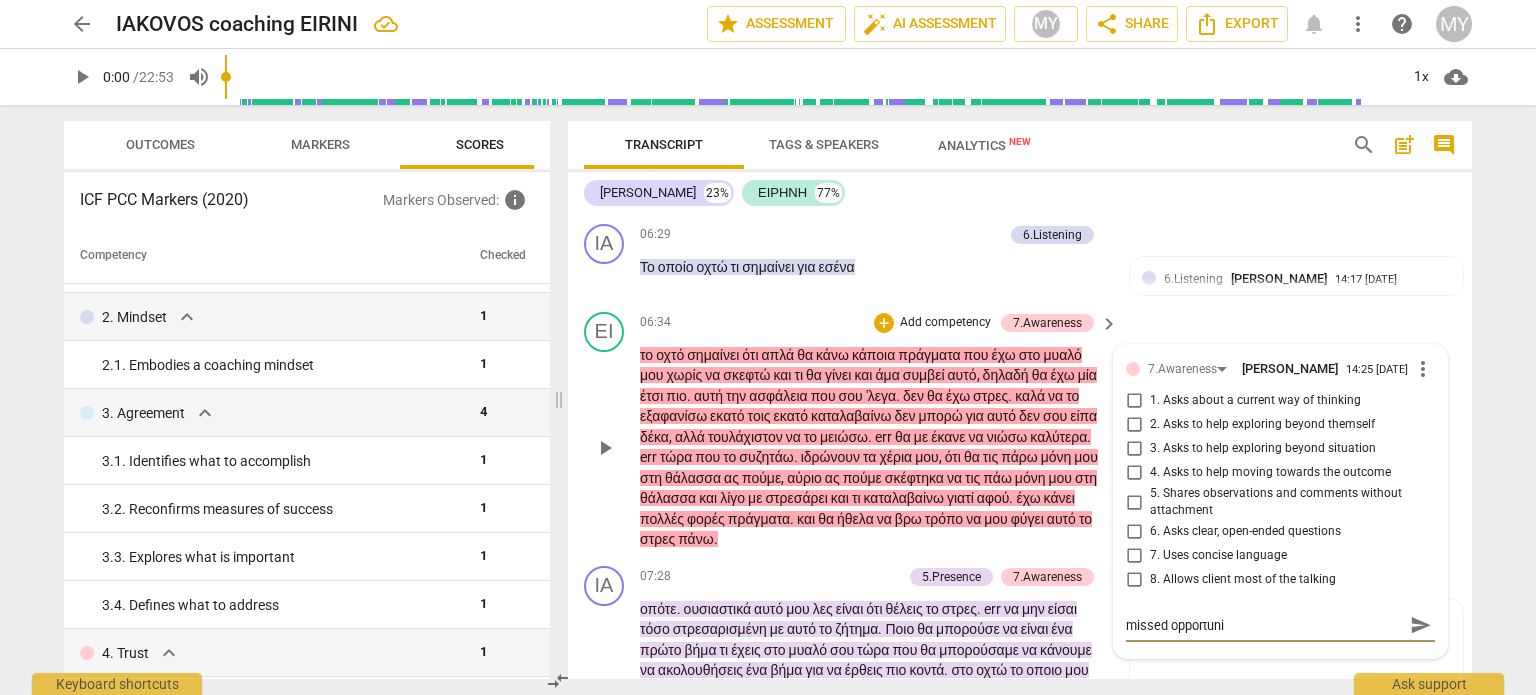 type on "missed opportunit" 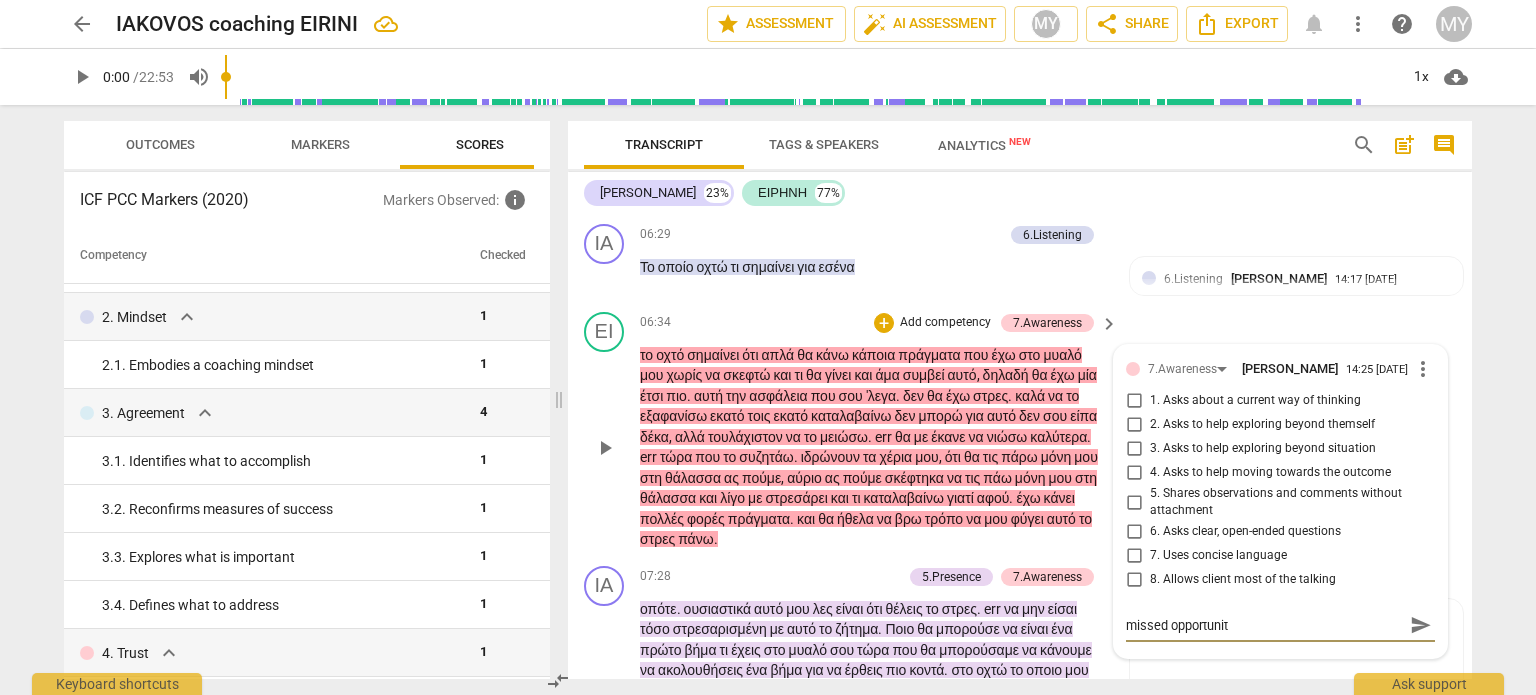 type on "missed opportunity" 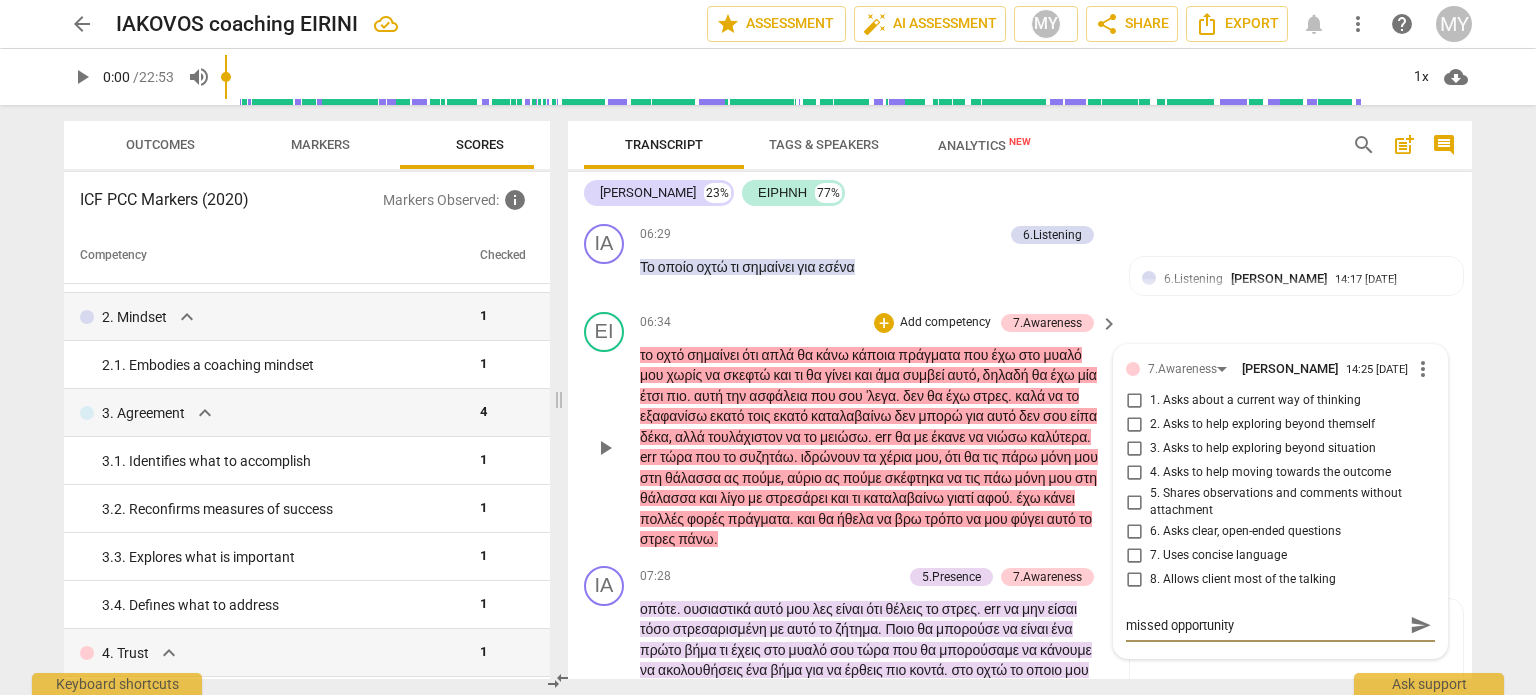 type on "missed opportunity:" 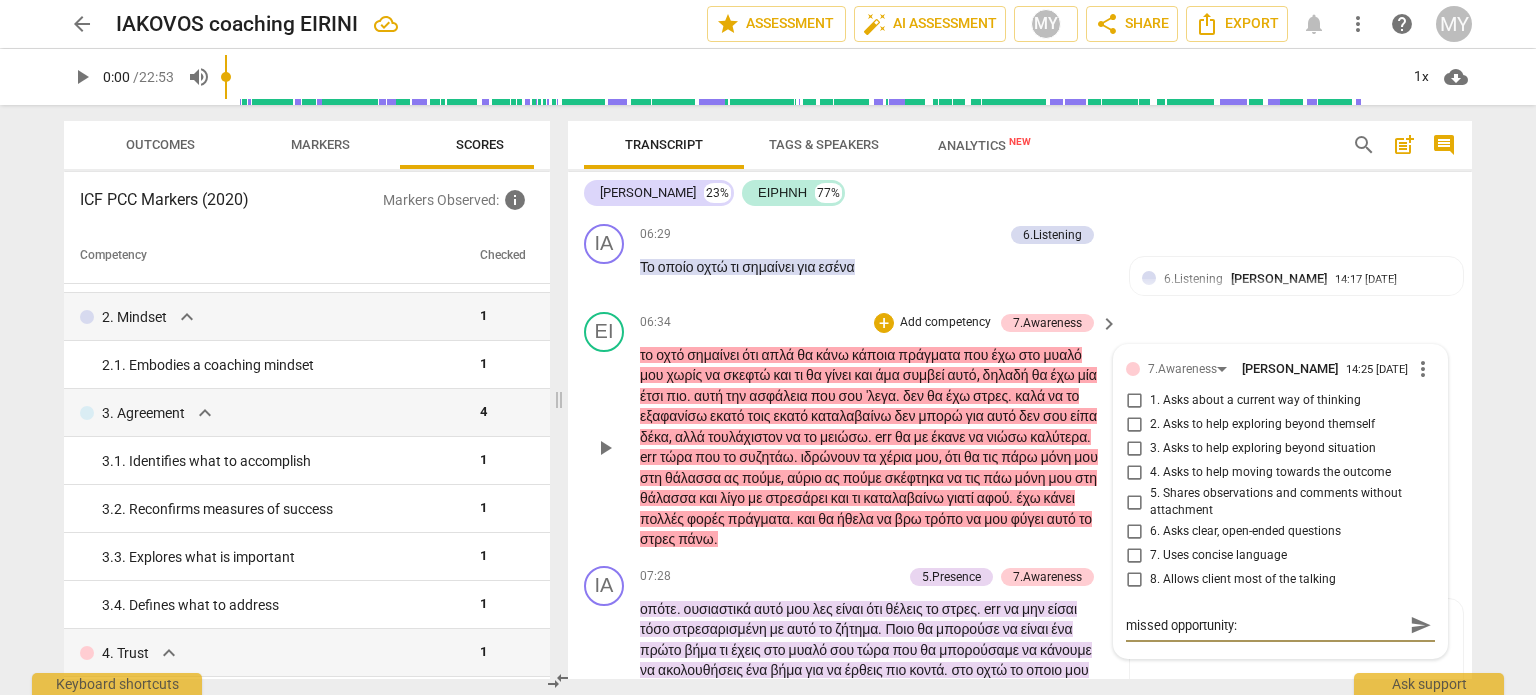 type on "missed opportunity:" 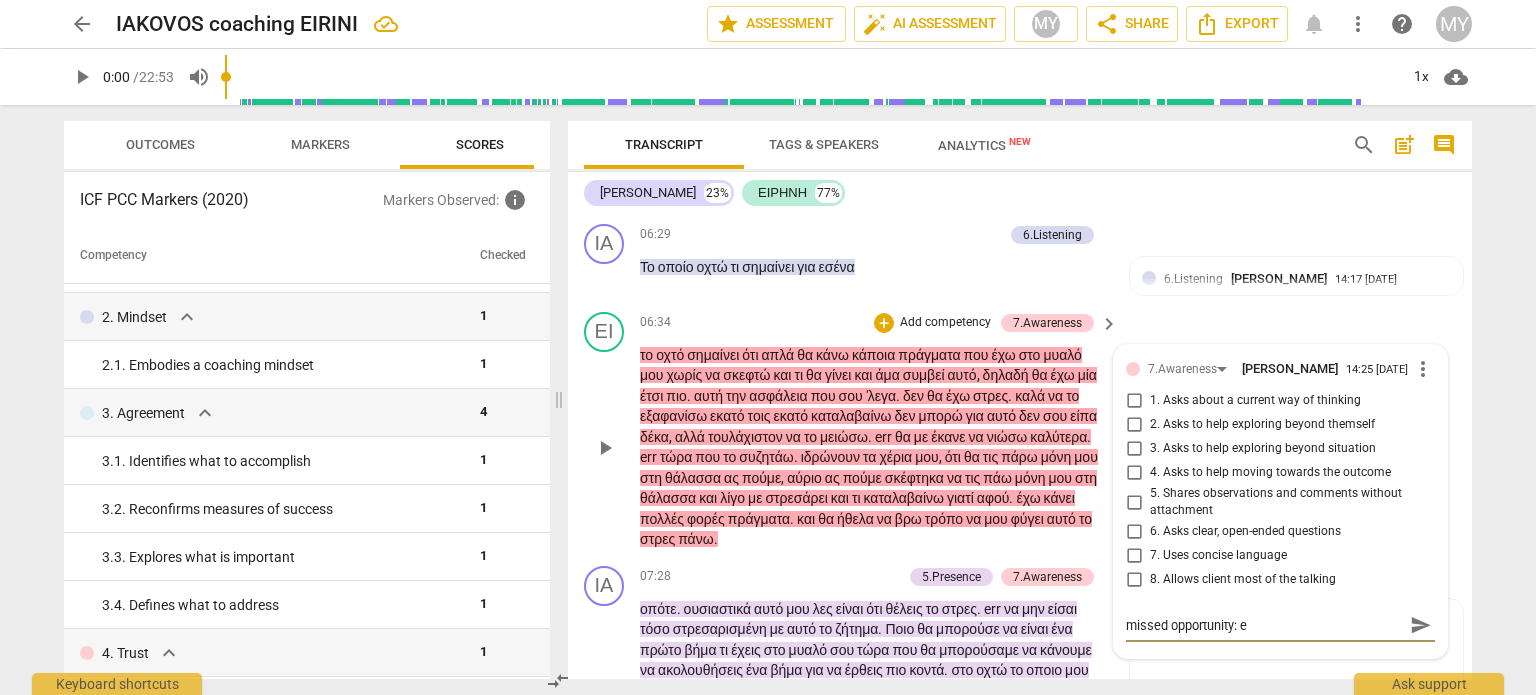 type on "missed opportunity: en" 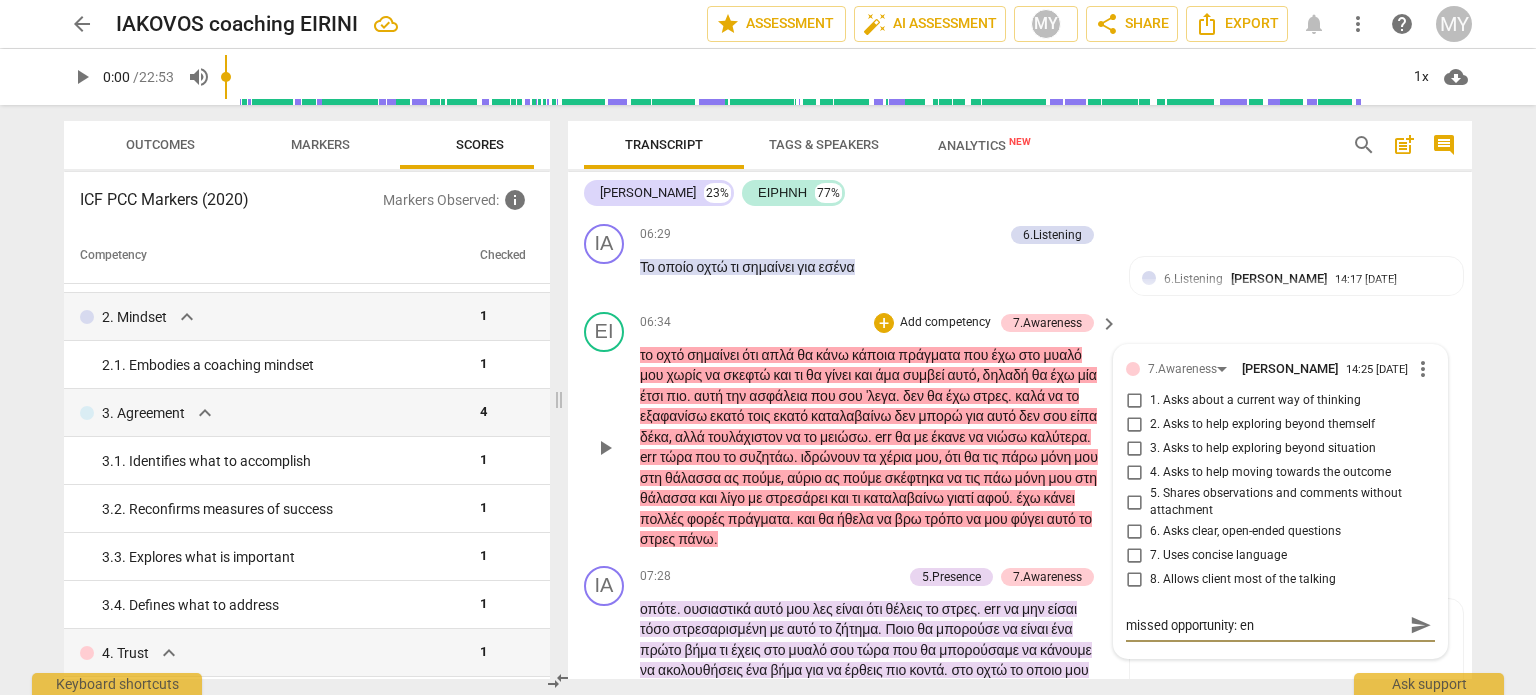 type on "missed opportunity: enq" 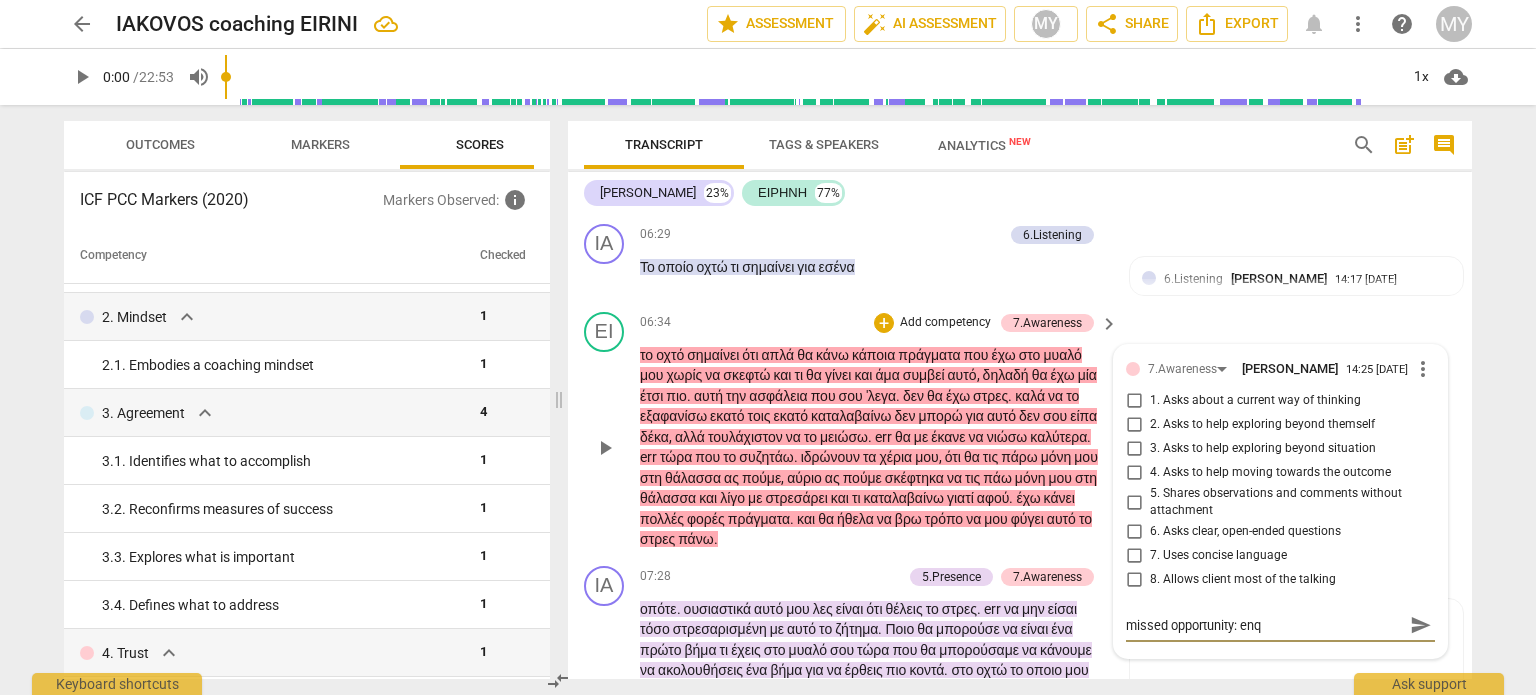 type on "missed opportunity: enqu" 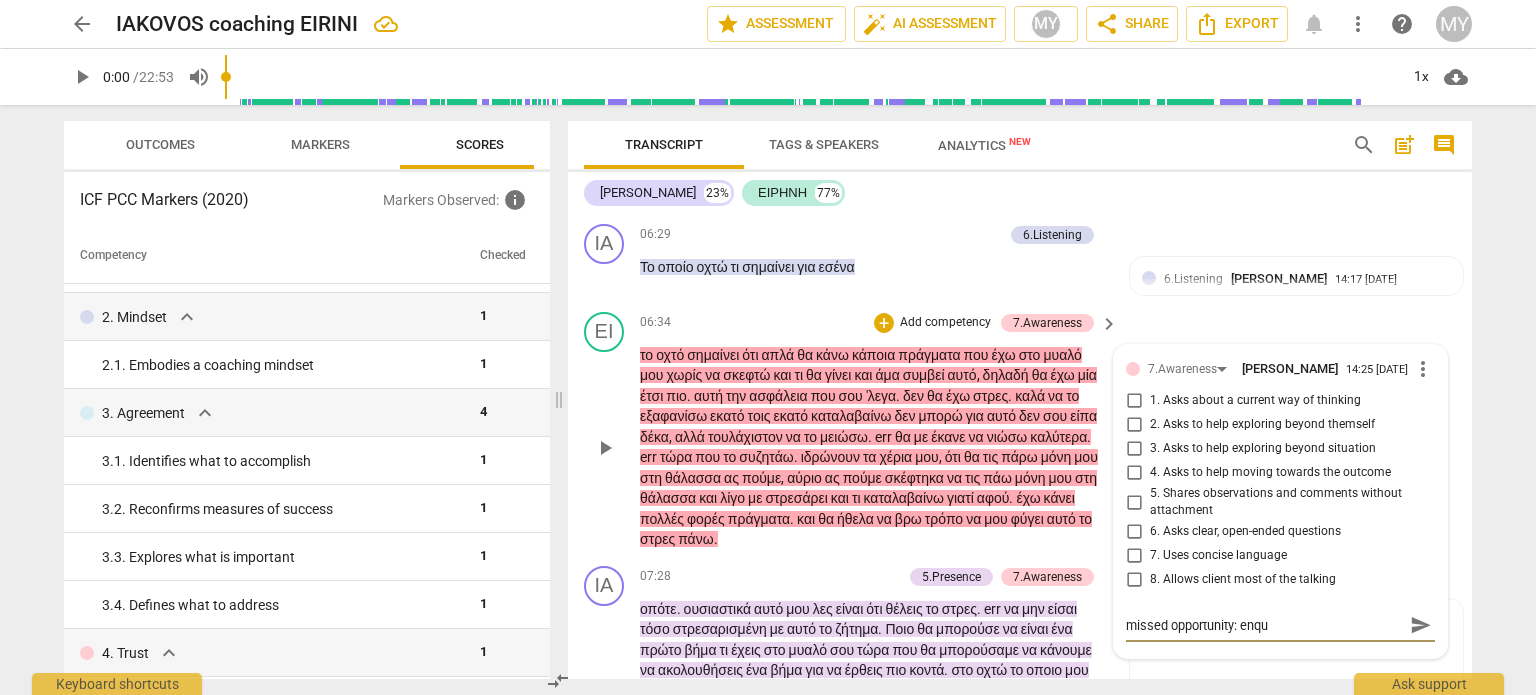 type on "missed opportunity: enqui" 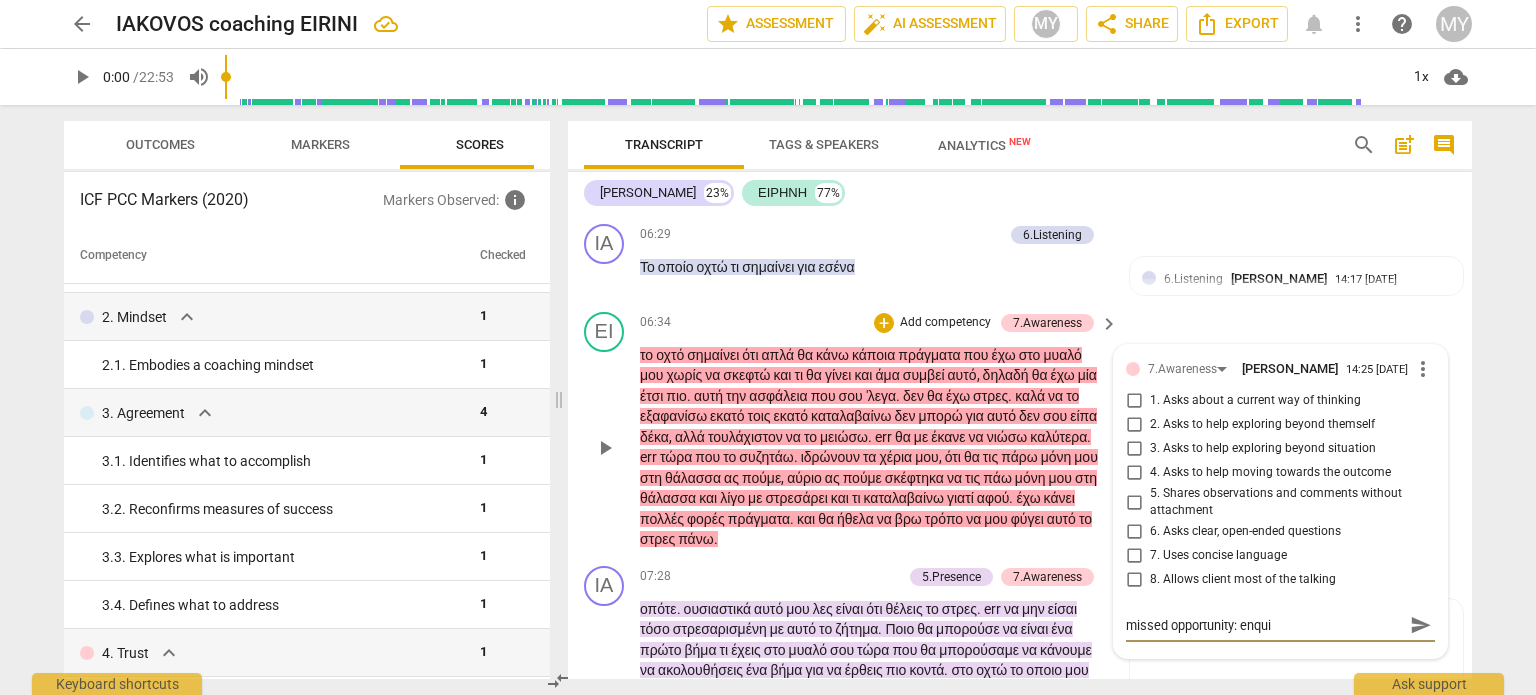 type on "missed opportunity: enquir" 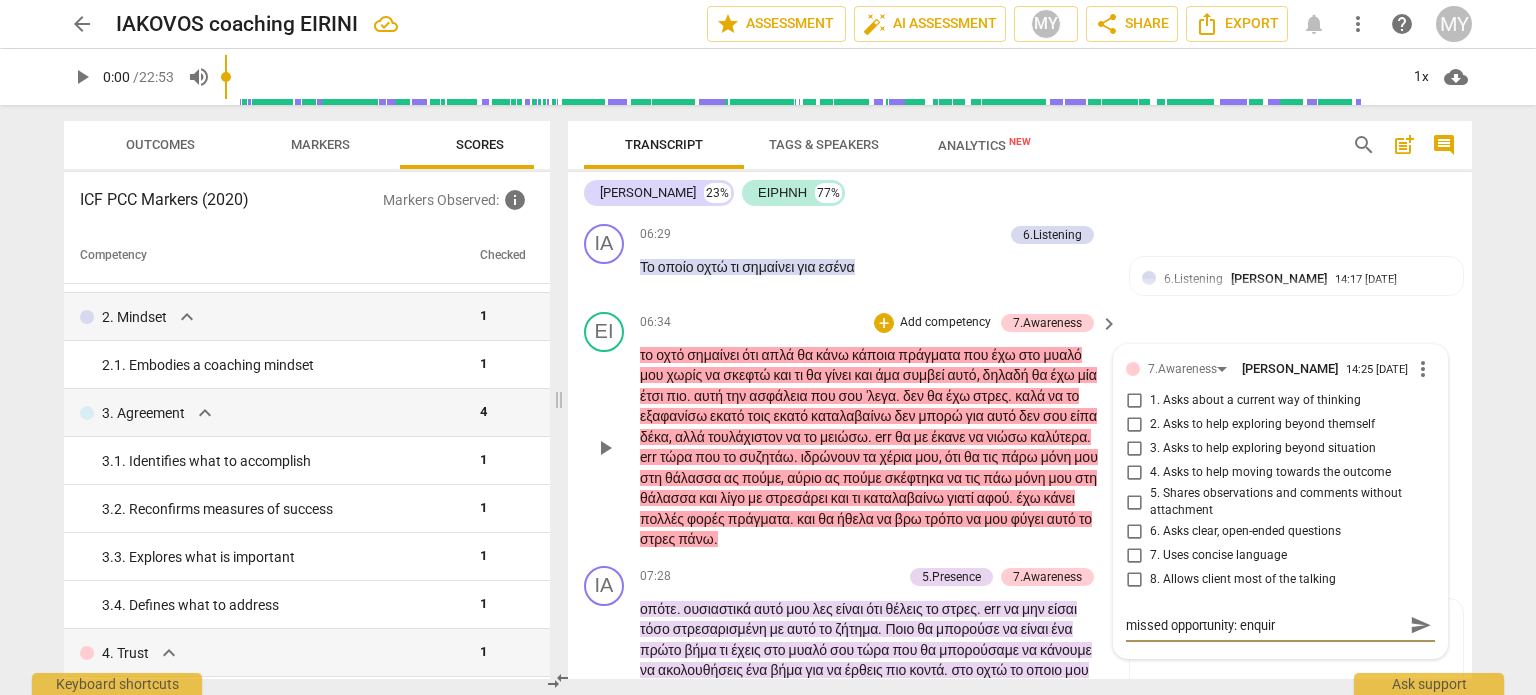 type on "missed opportunity: enquire" 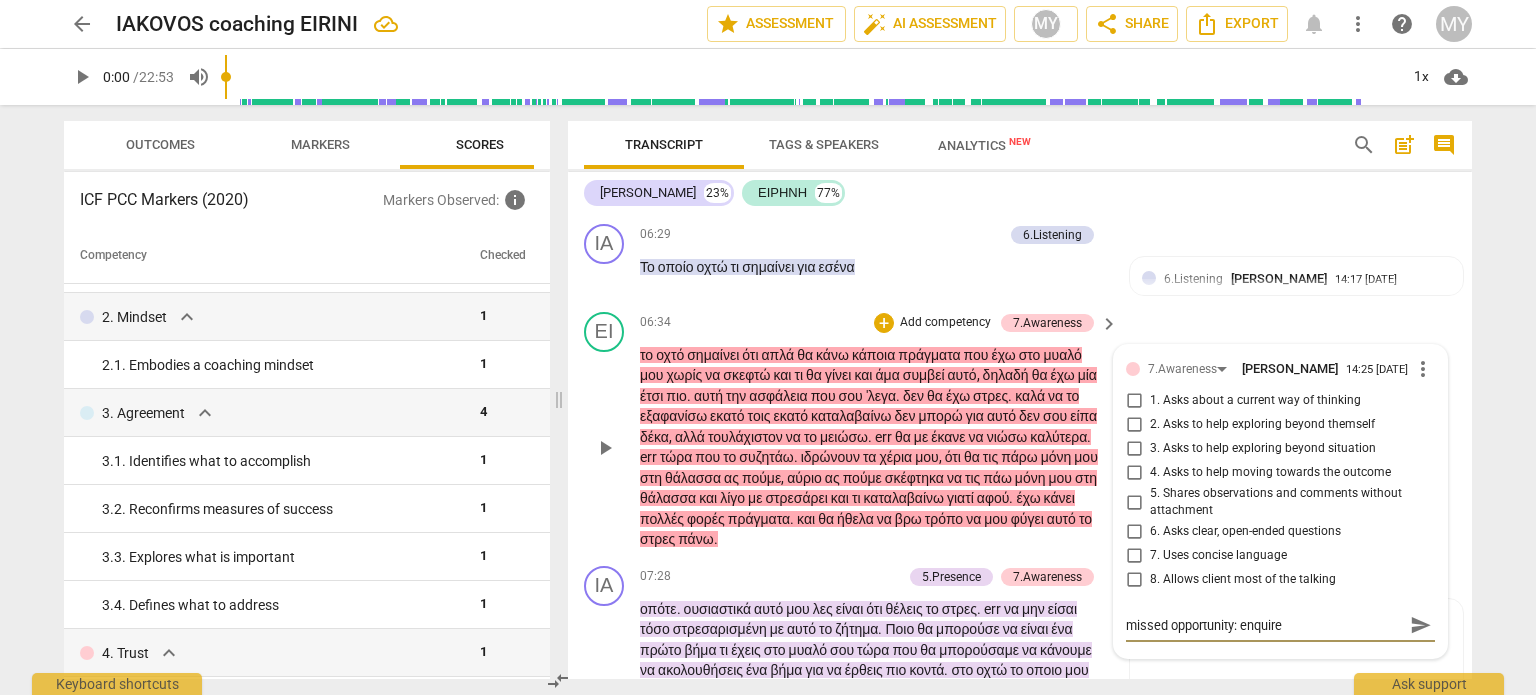 type on "missed opportunity: enquire" 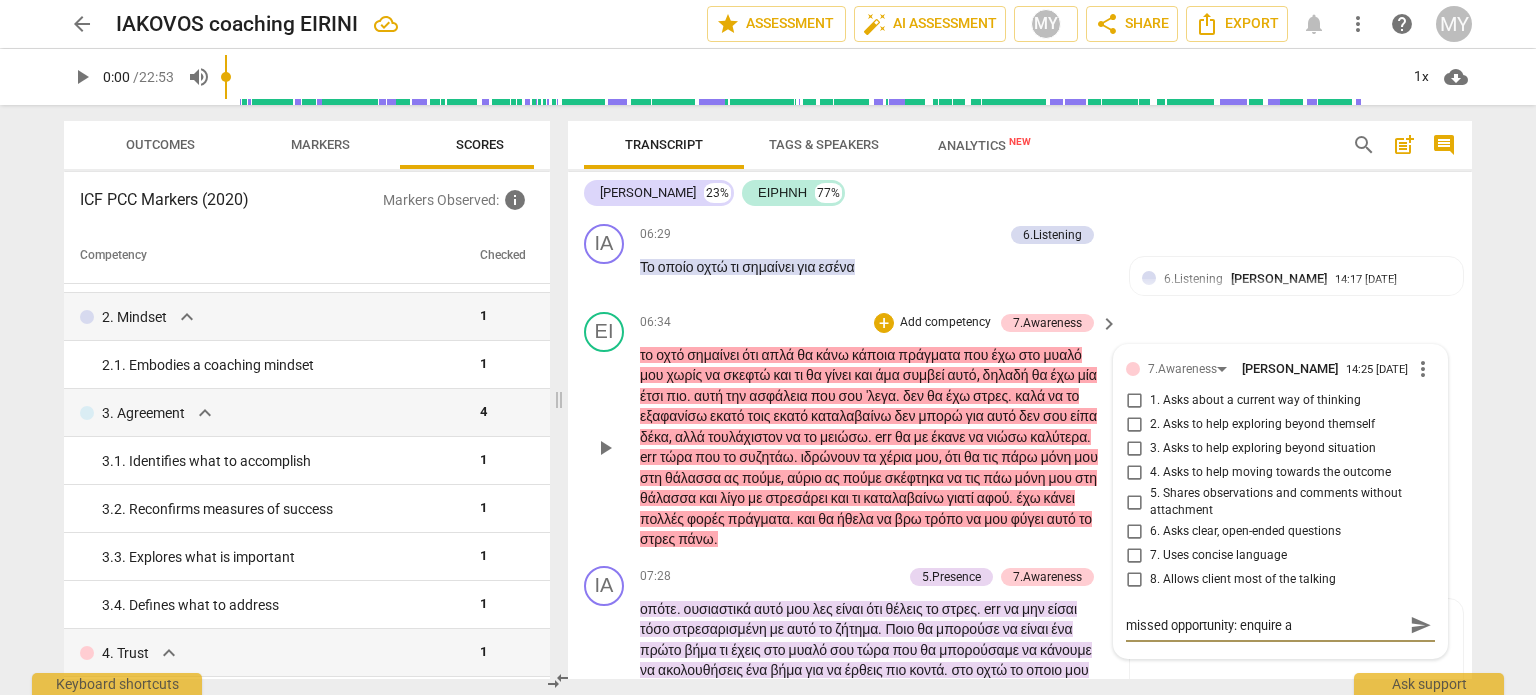 type on "missed opportunity: enquire ab" 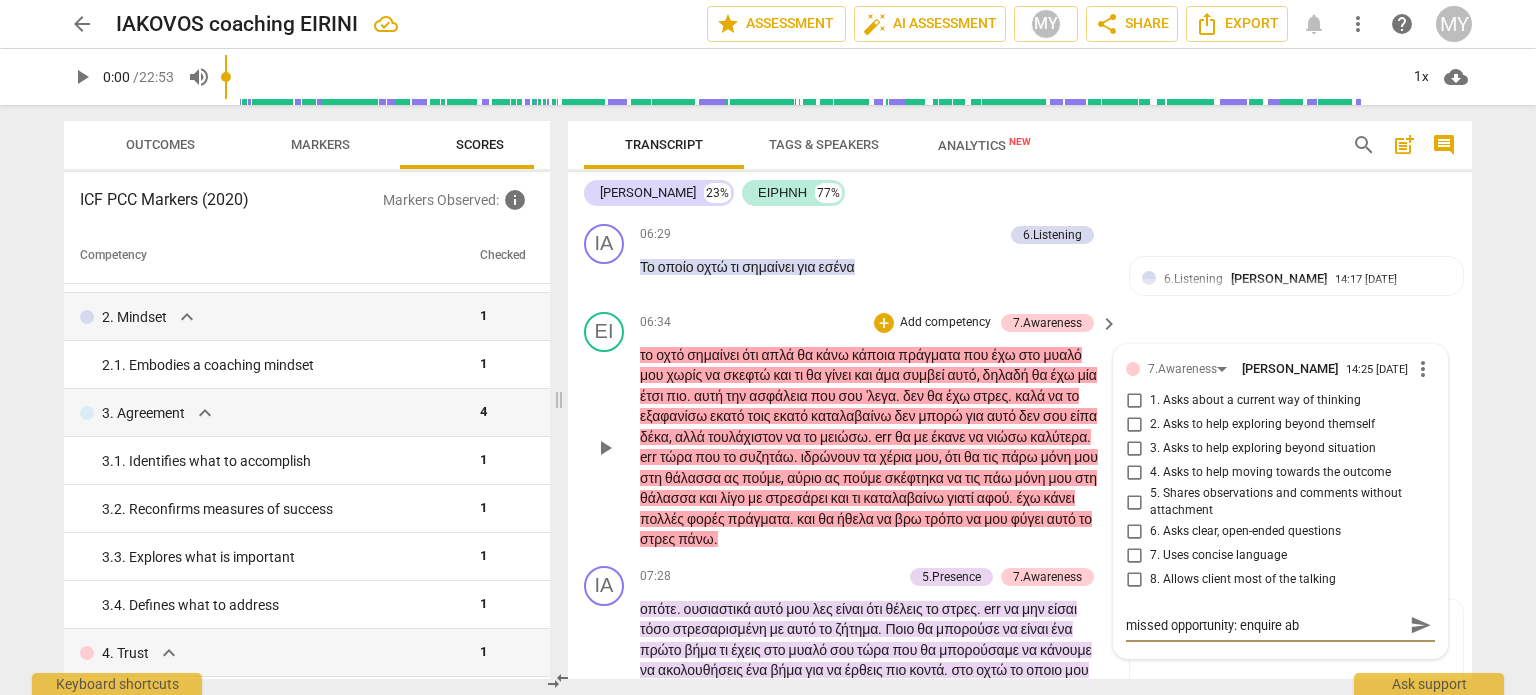 type on "missed opportunity: enquire abo" 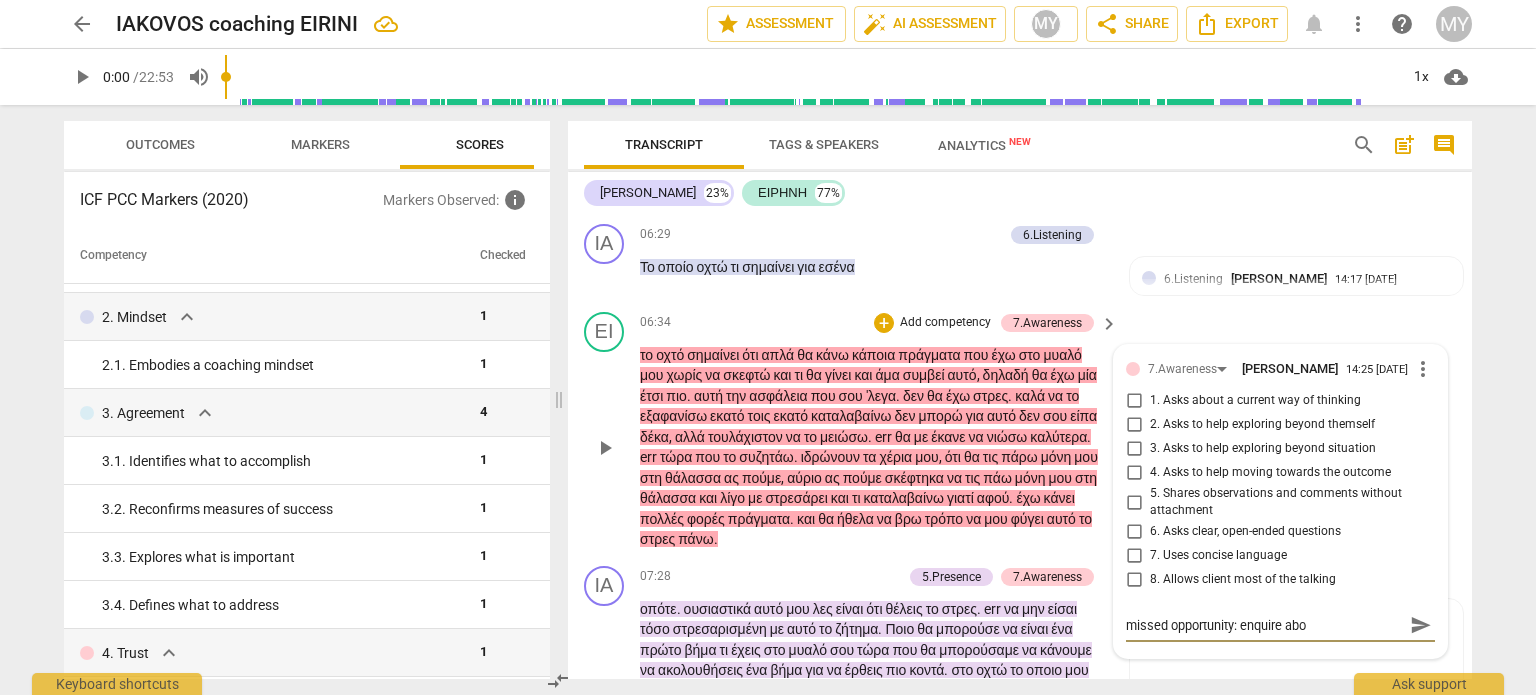 type on "missed opportunity: enquire abou" 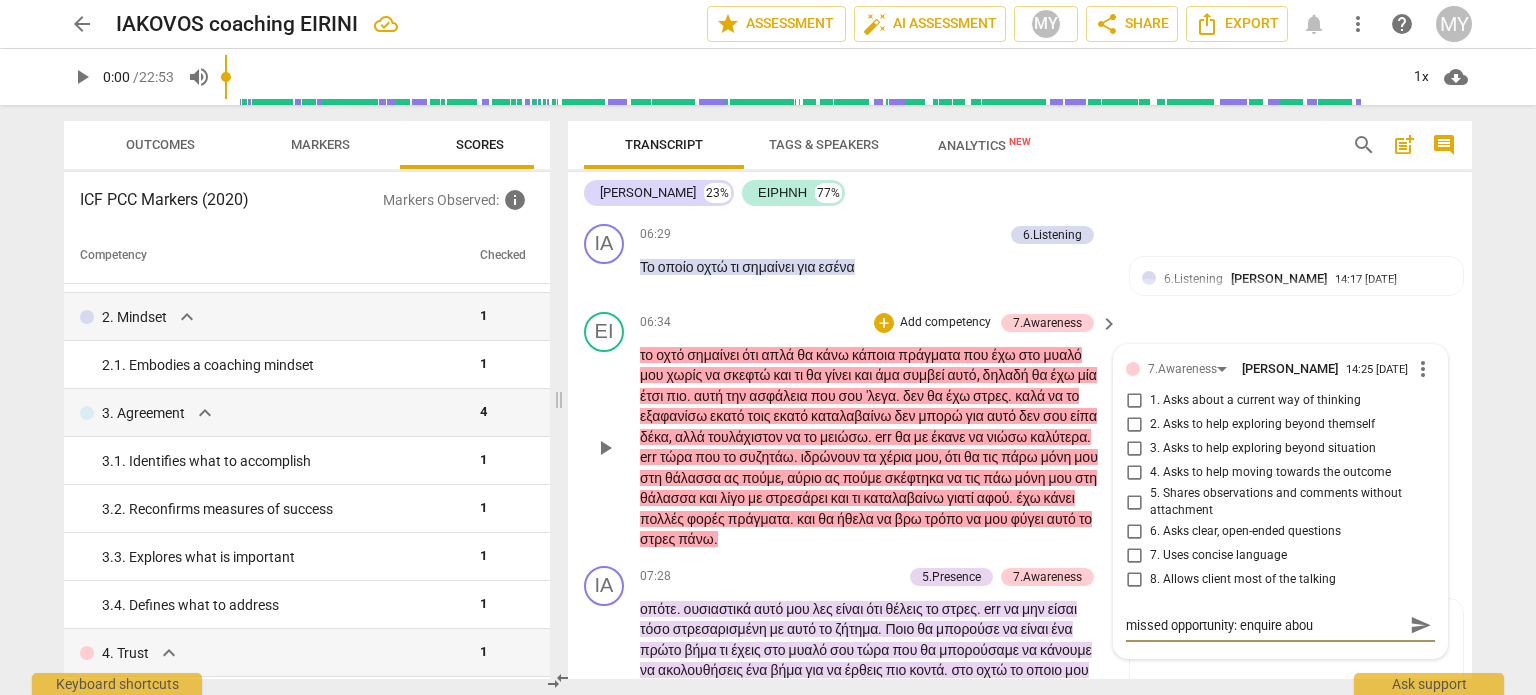 type on "missed opportunity: enquire about" 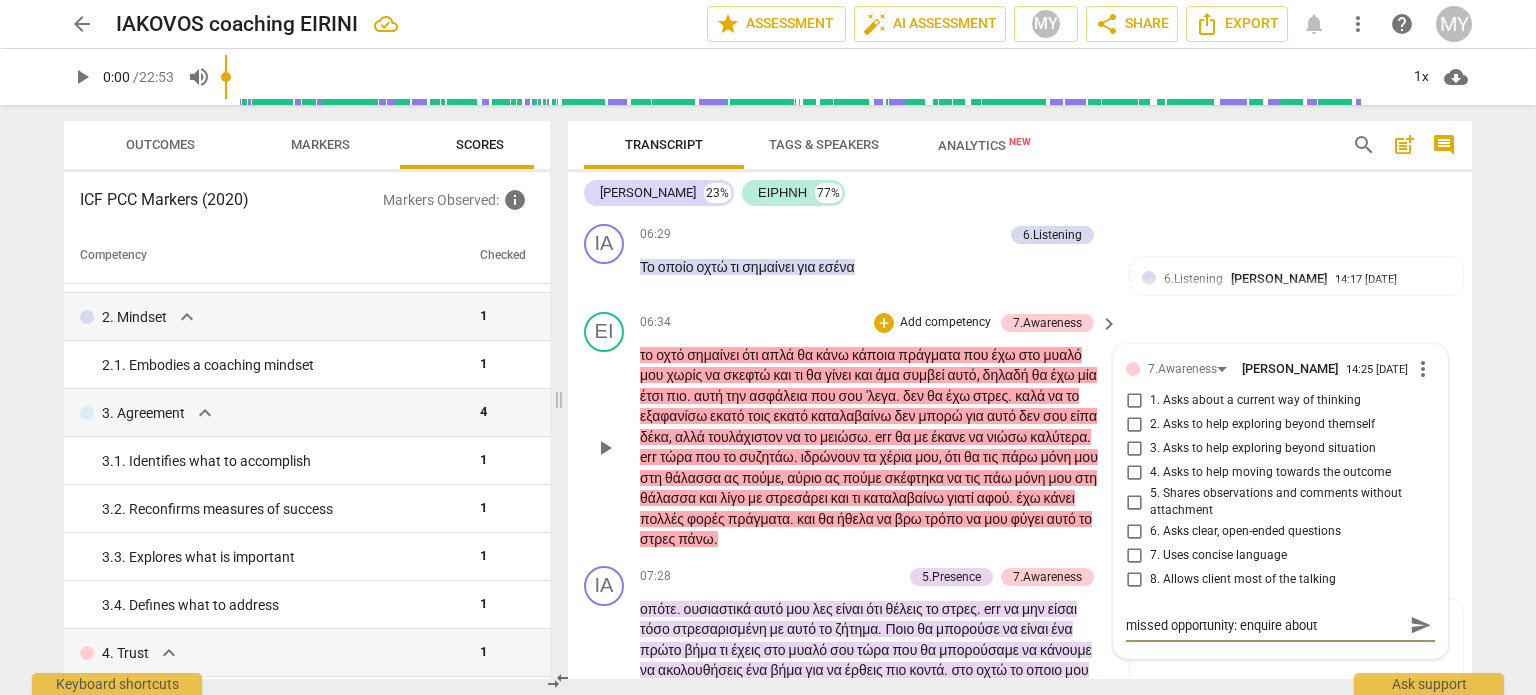 type on "missed opportunity: enquire about" 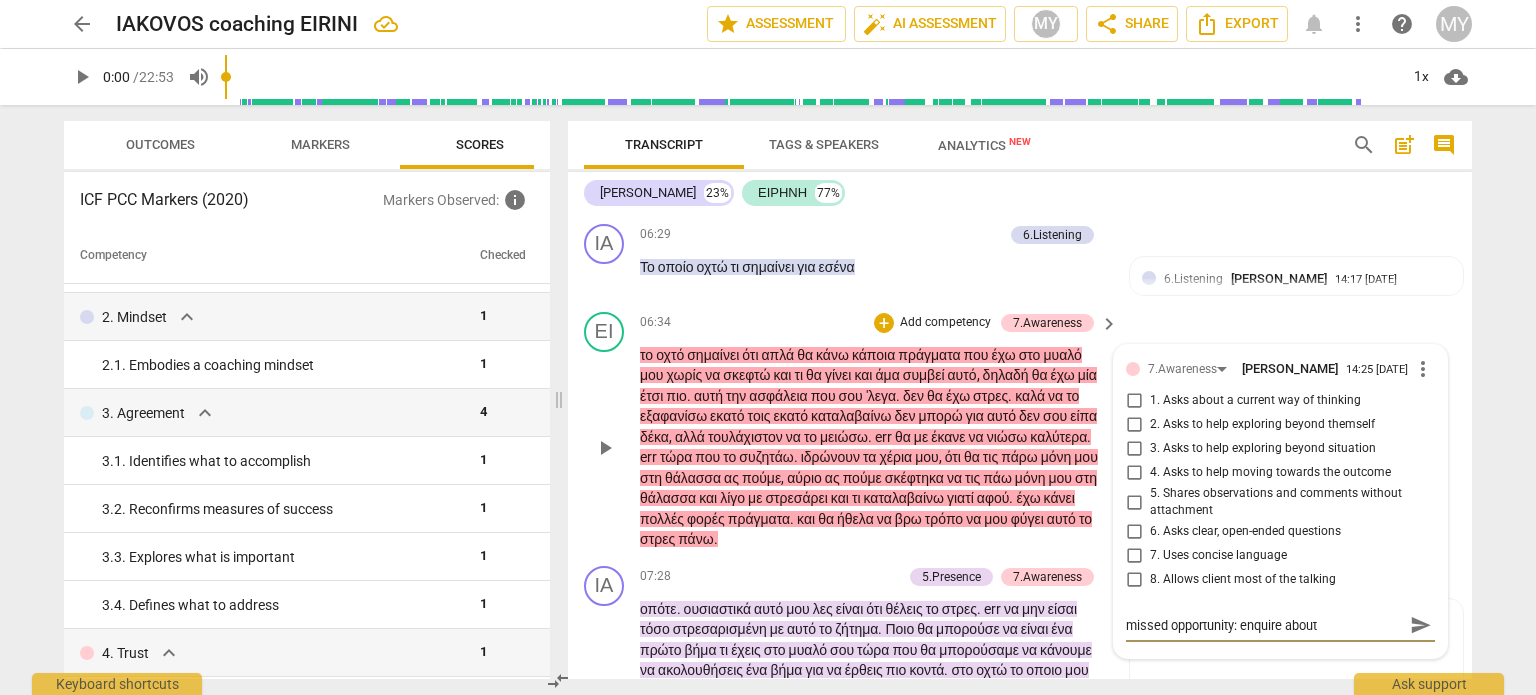 type on "missed opportunity: enquire about e" 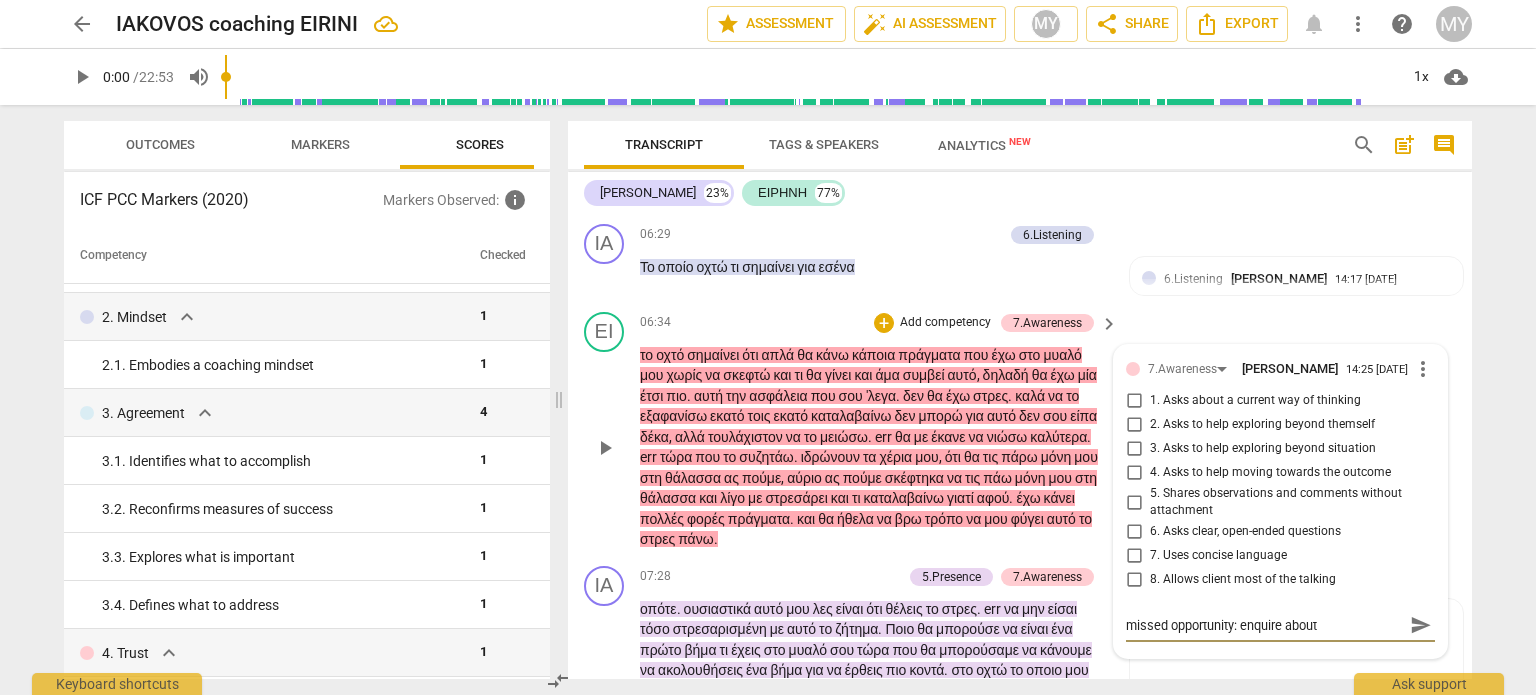 type on "missed opportunity: enquire about e" 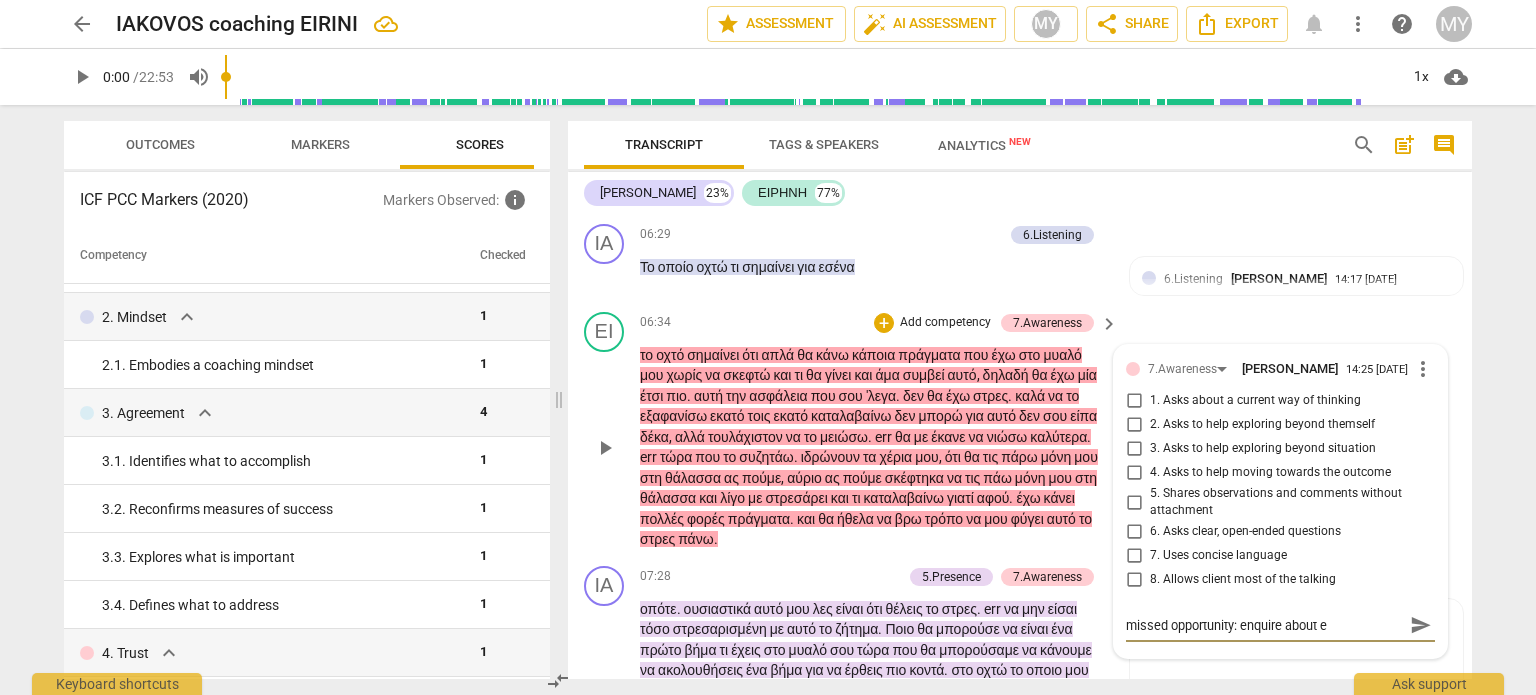 type on "missed opportunity: enquire about en" 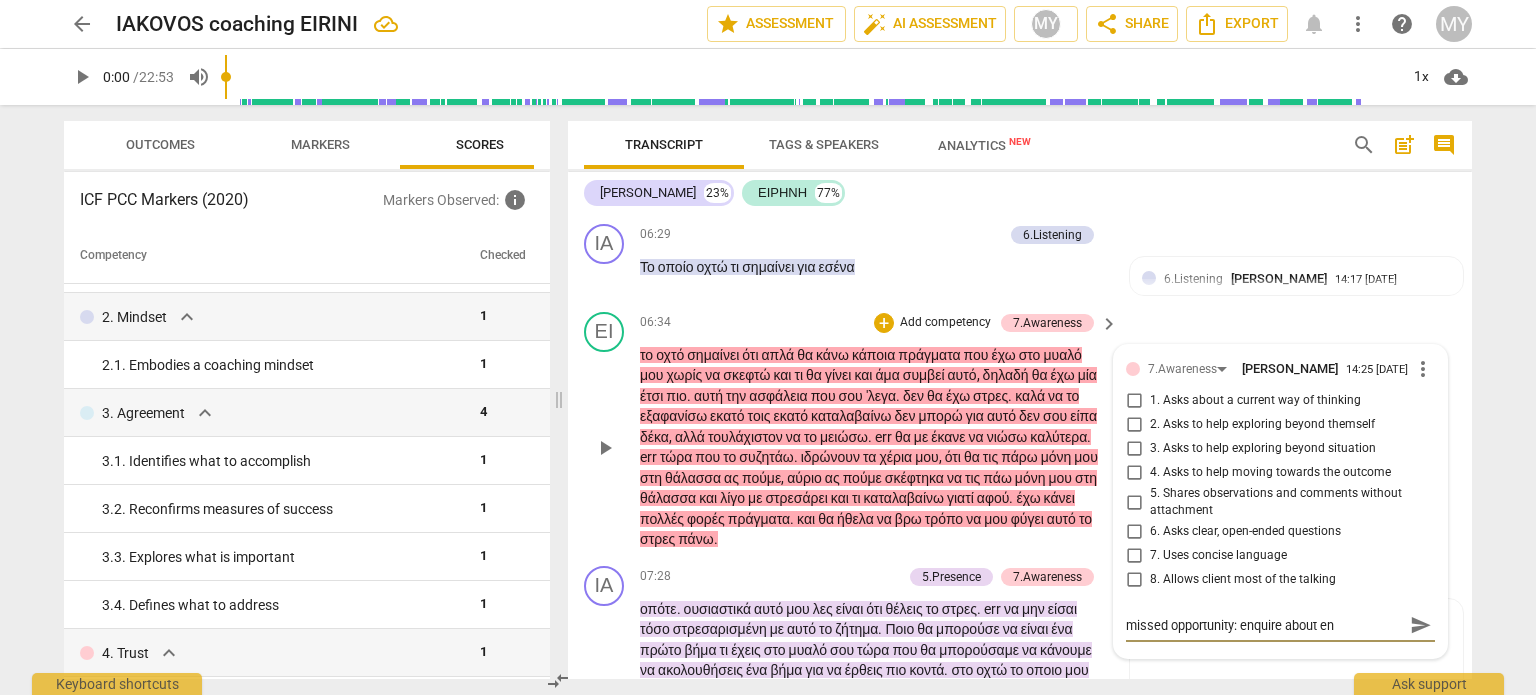 type on "missed opportunity: enquire about ene" 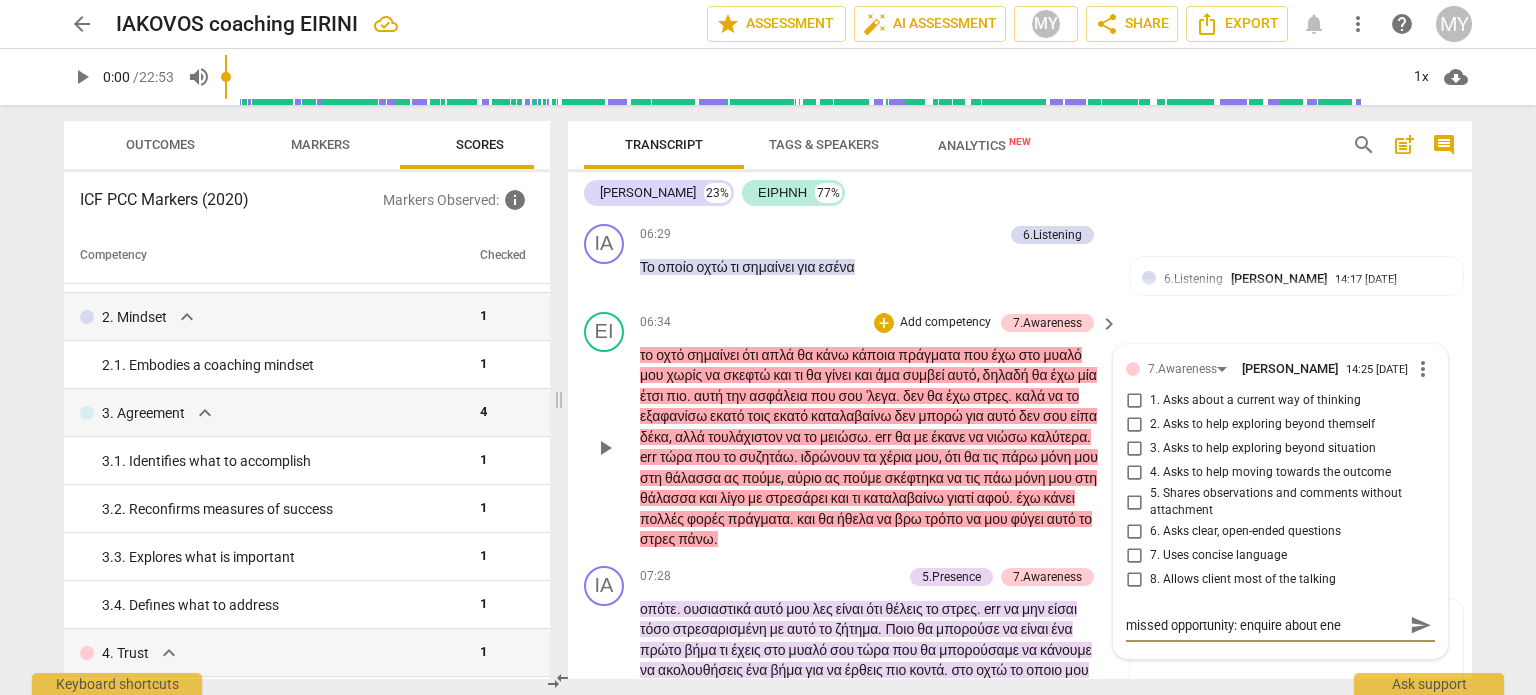 type on "missed opportunity: enquire about ener" 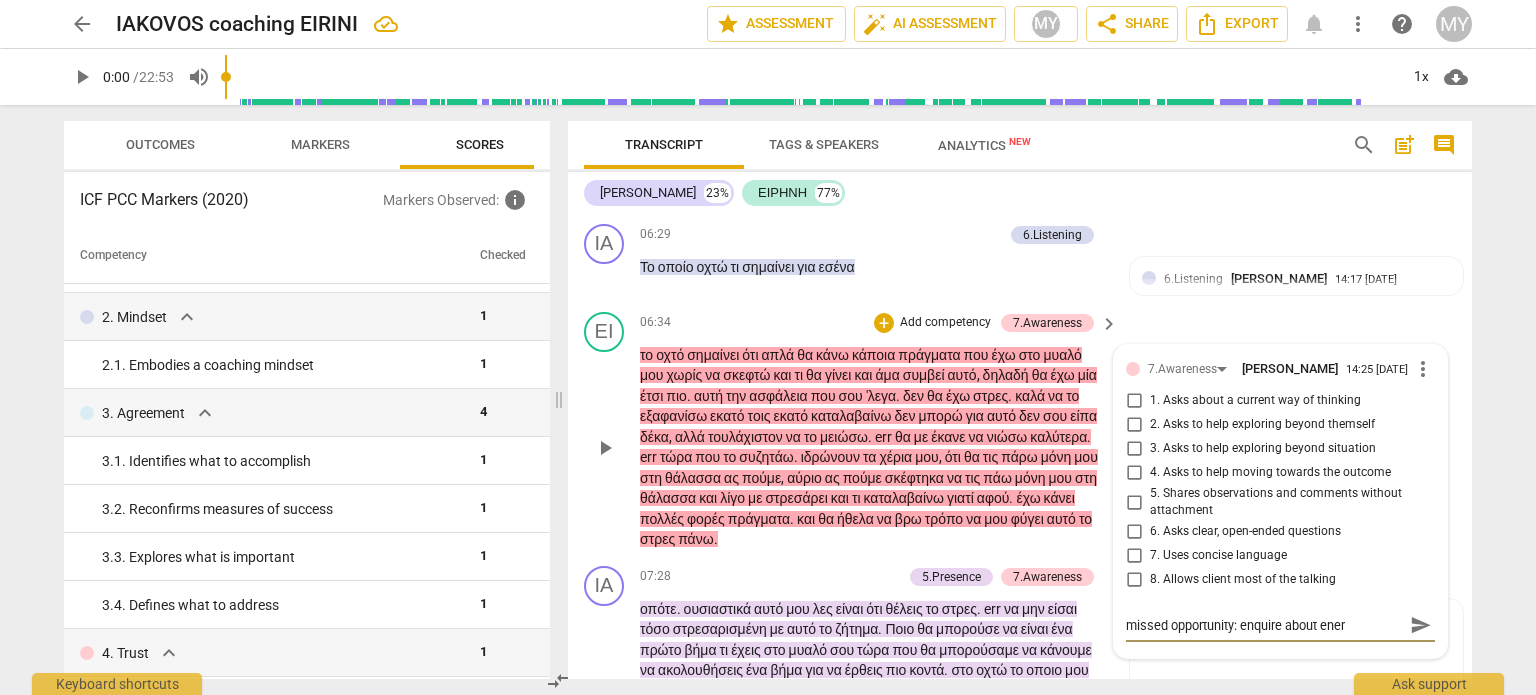 type on "missed opportunity: enquire about energ" 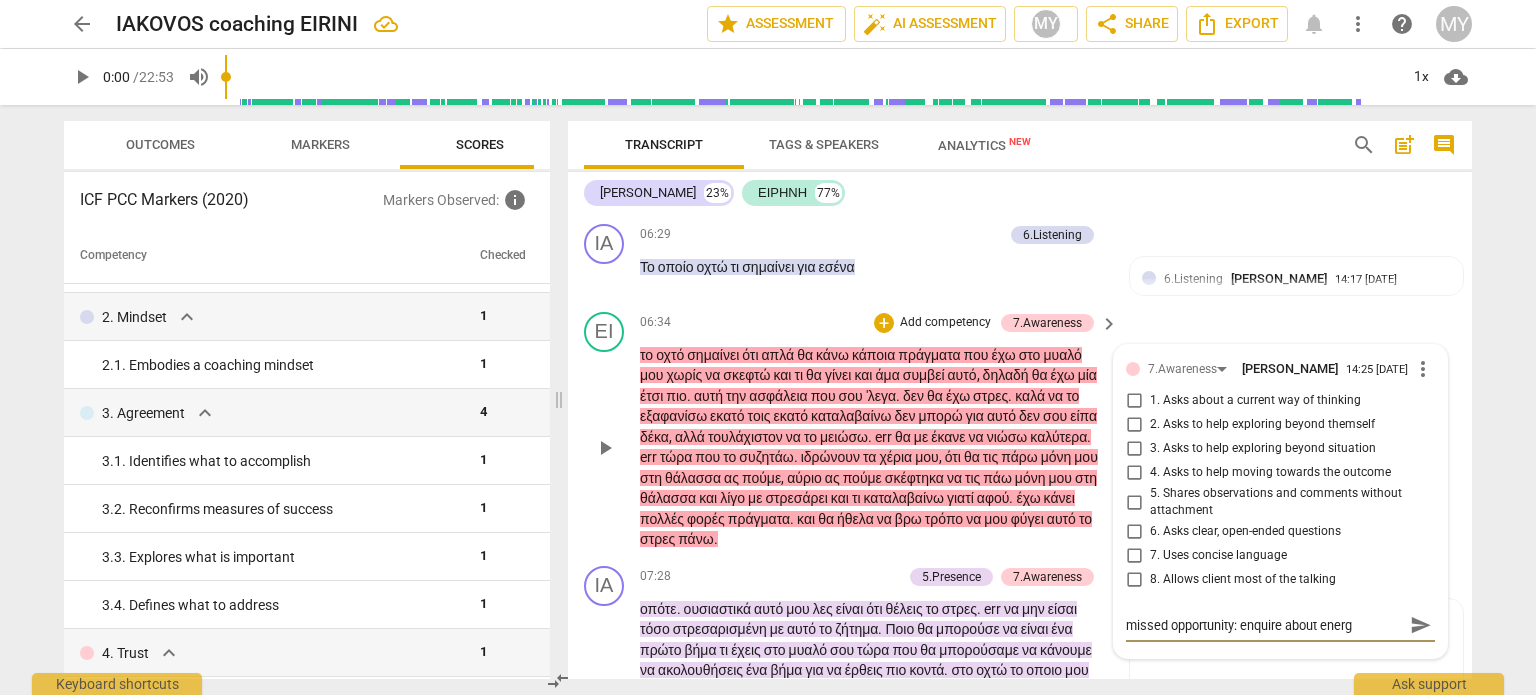 type on "missed opportunity: enquire about energy" 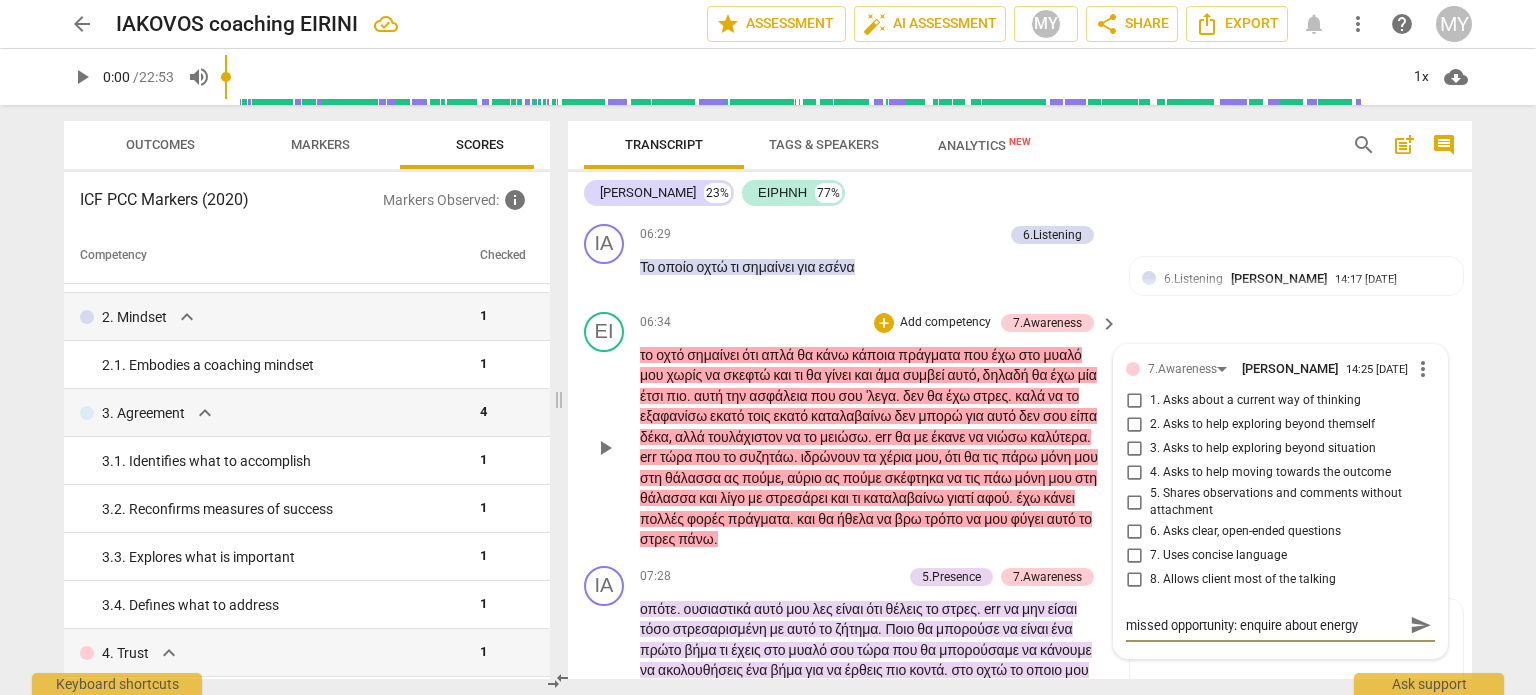 type on "missed opportunity: enquire about energy" 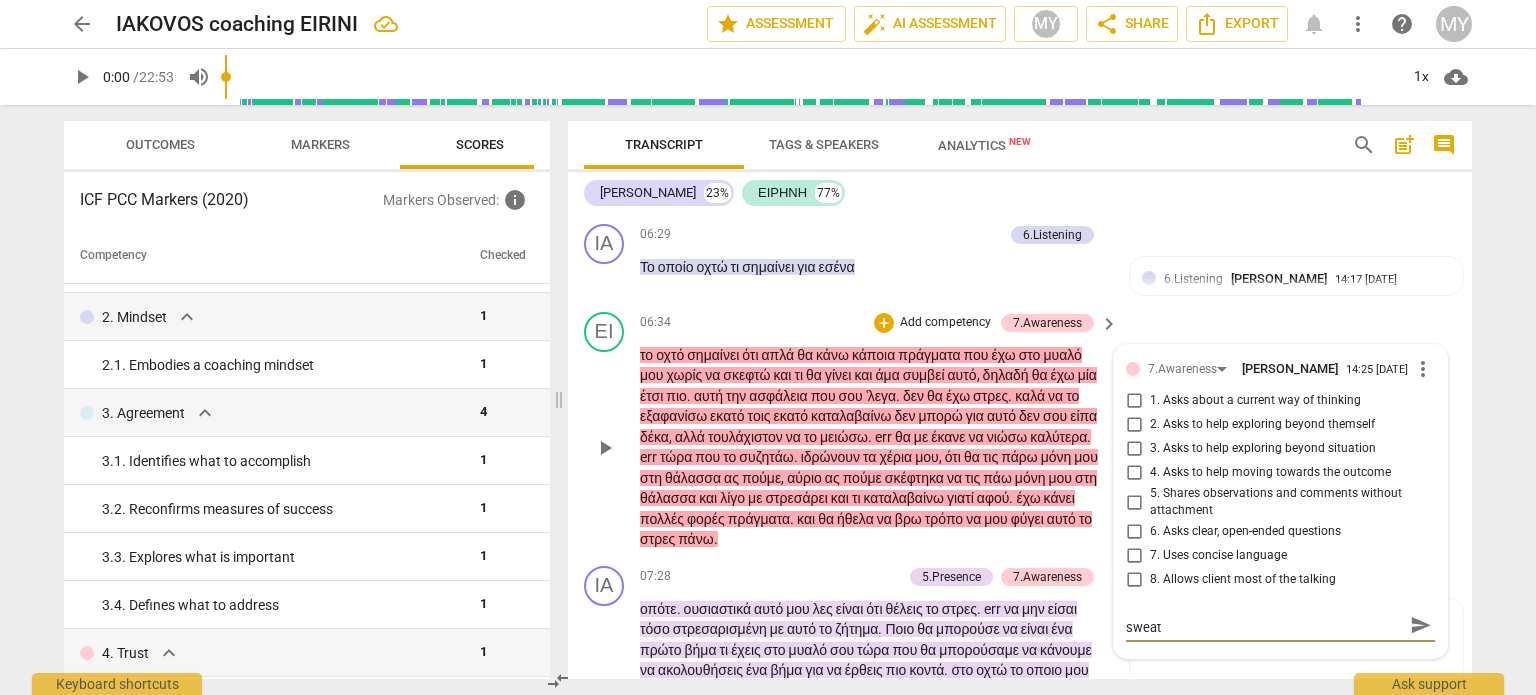 scroll, scrollTop: 0, scrollLeft: 0, axis: both 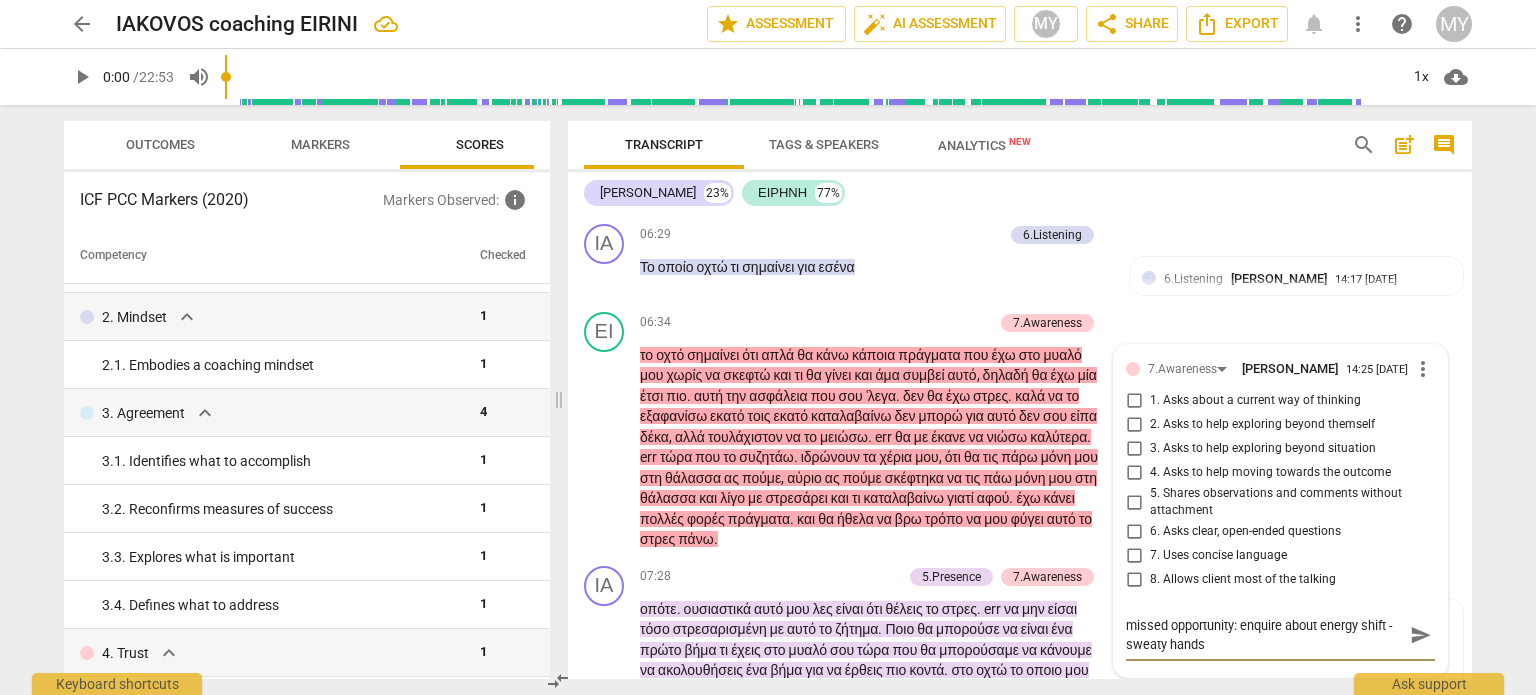 drag, startPoint x: 1218, startPoint y: 663, endPoint x: 1100, endPoint y: 639, distance: 120.41595 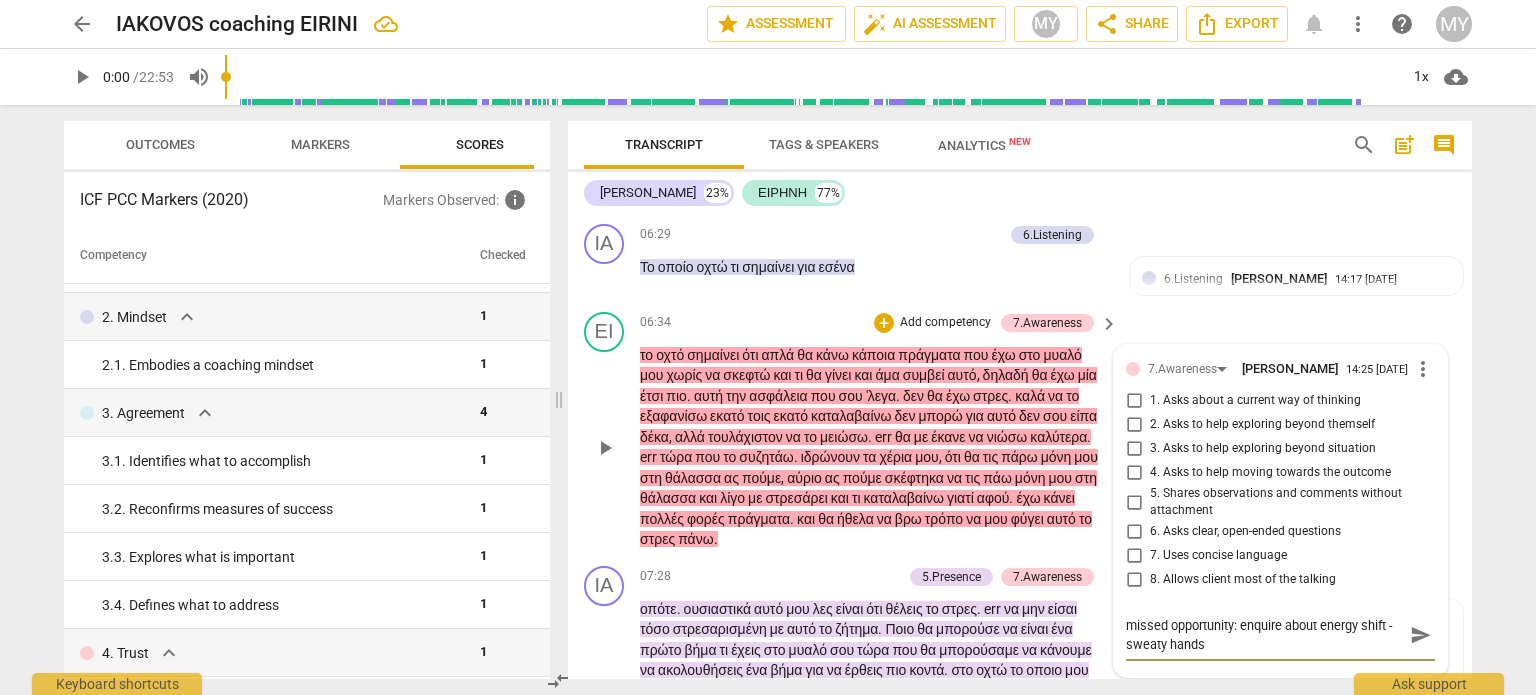 click on "Add competency" at bounding box center (945, 323) 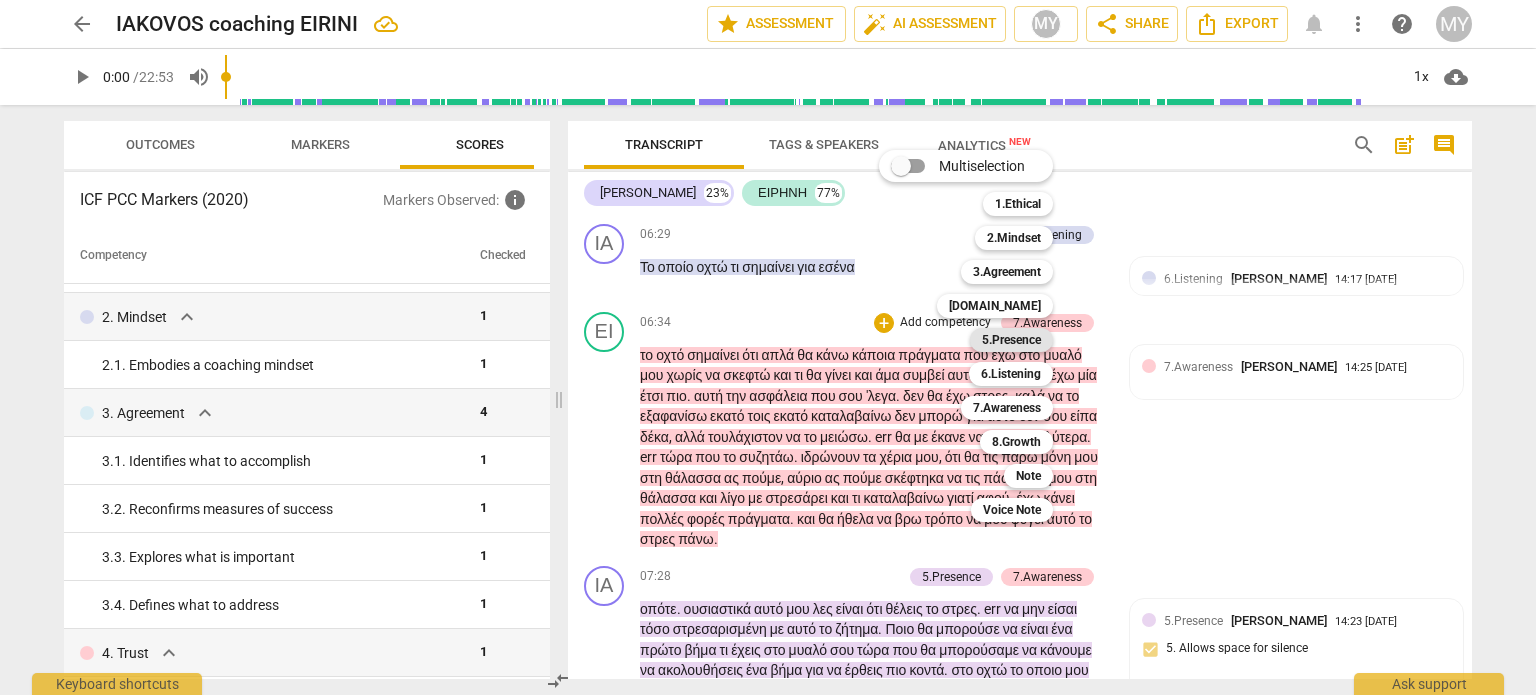 click on "5.Presence" at bounding box center [1011, 340] 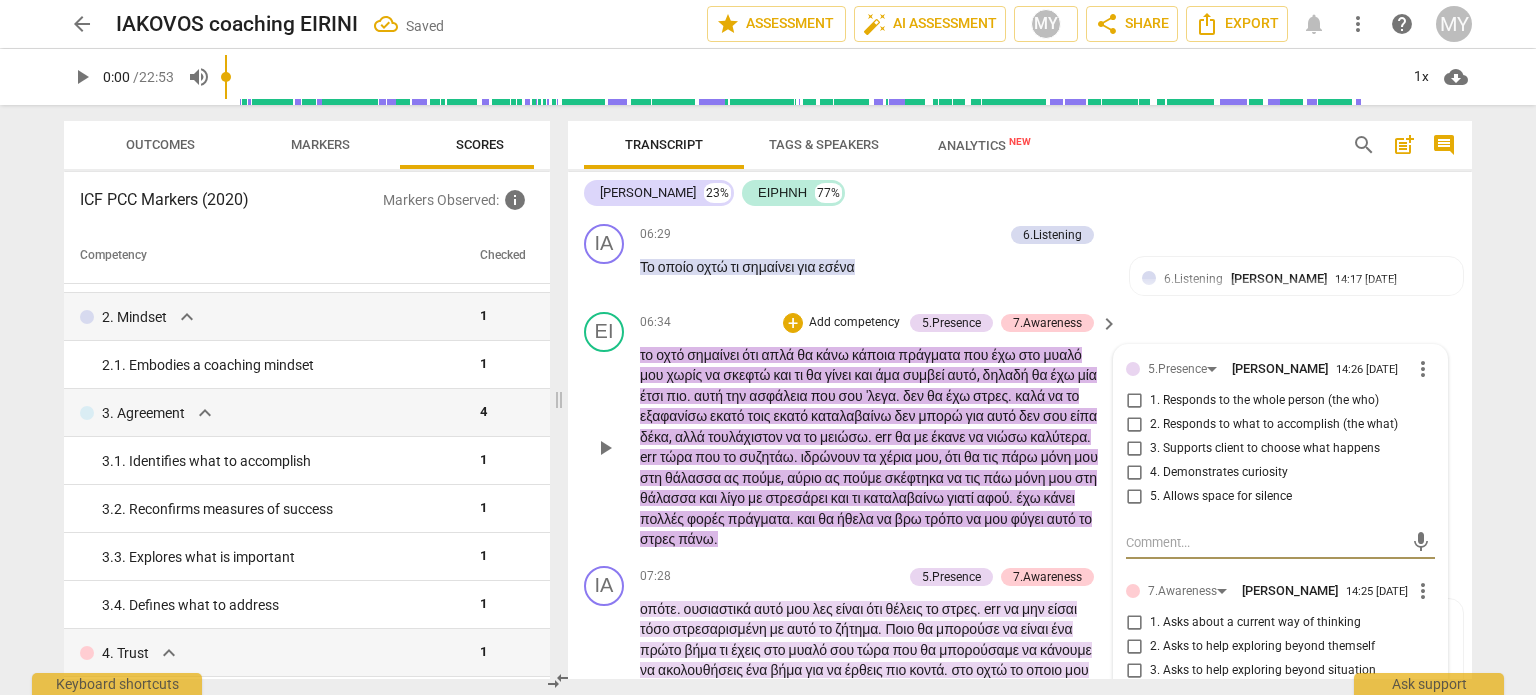 click on "more_vert" at bounding box center [1423, 369] 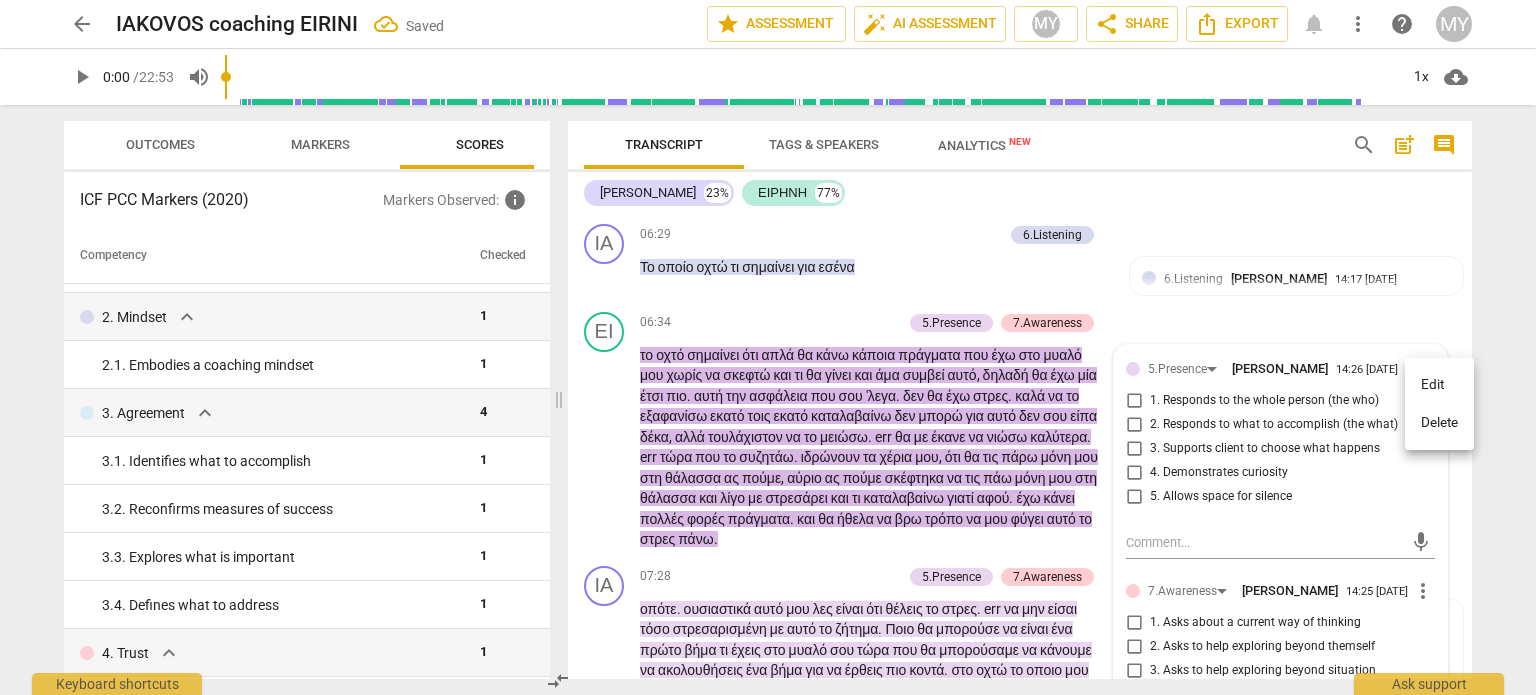 click on "Delete" at bounding box center (1439, 423) 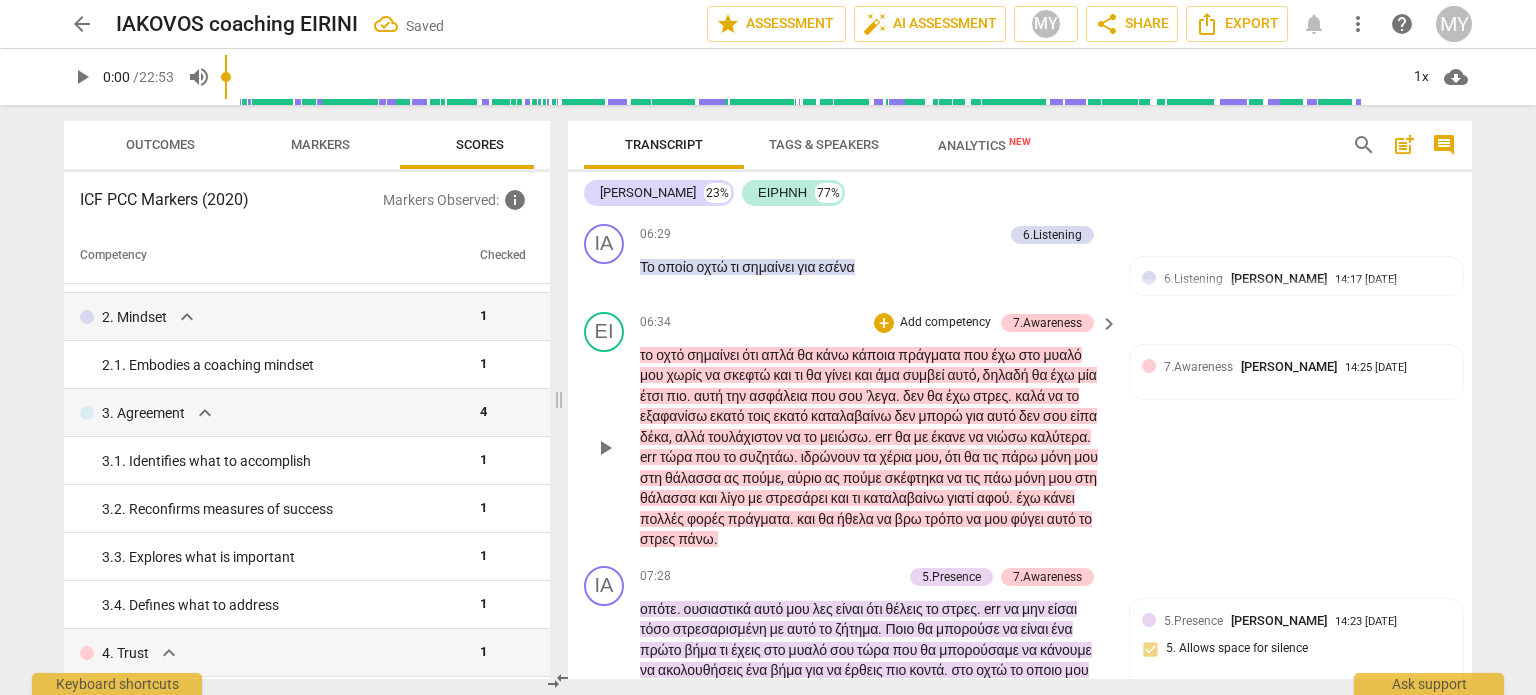click on "Add competency" at bounding box center [945, 323] 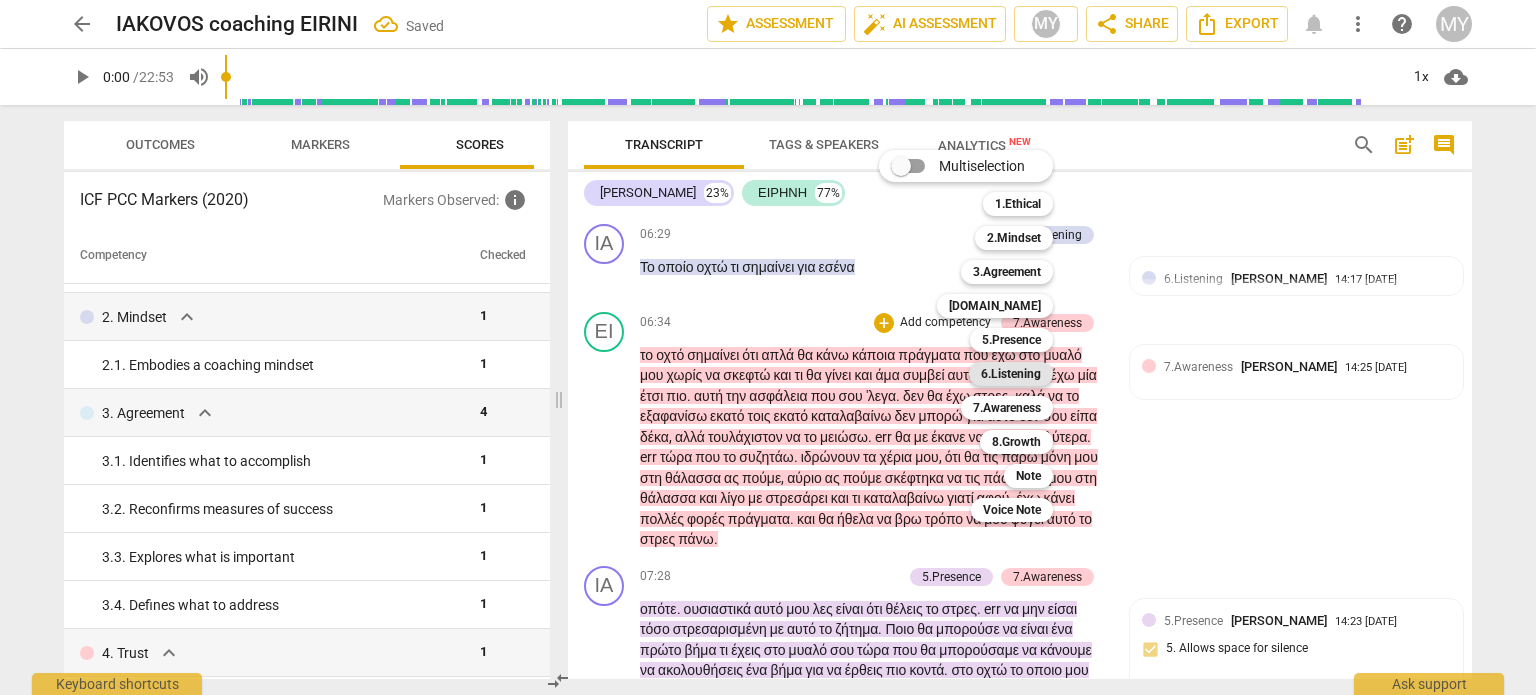 click on "6.Listening" at bounding box center (1011, 374) 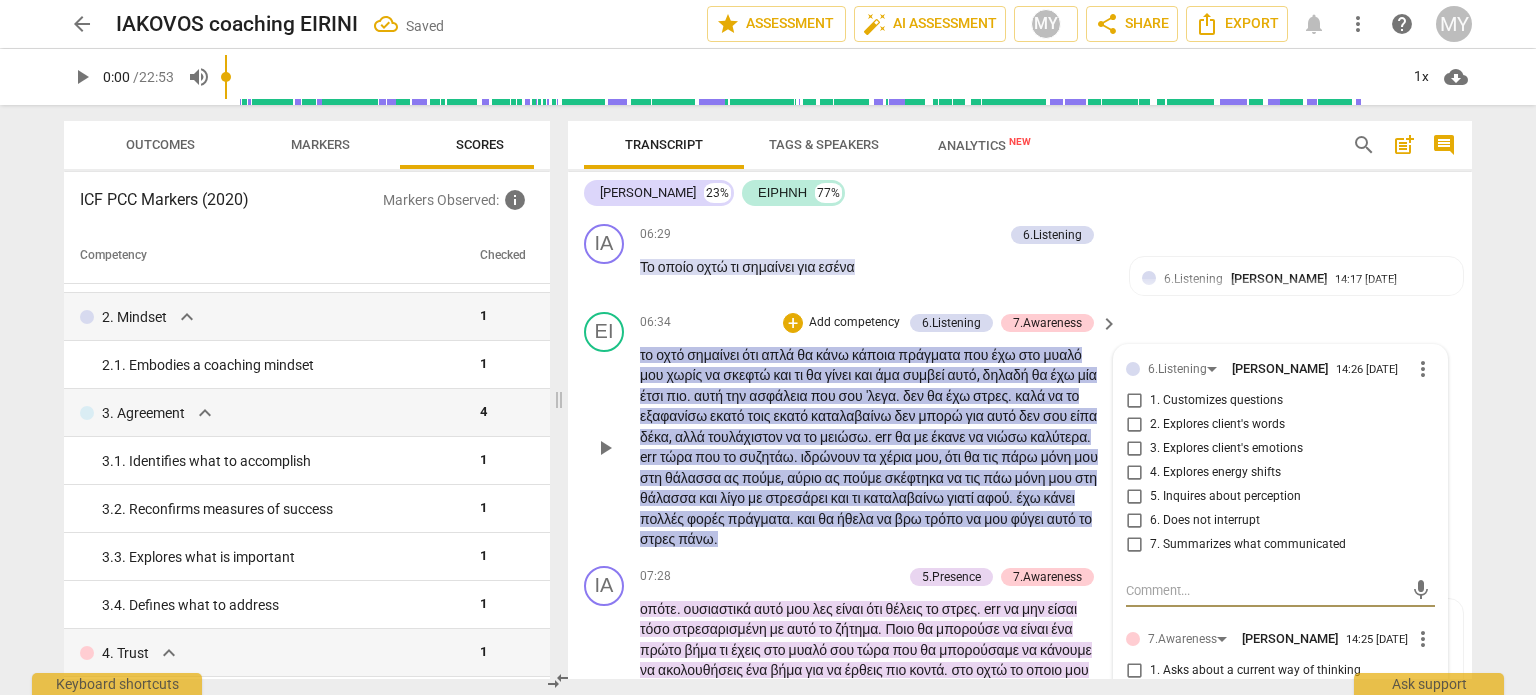 click on "4. Explores energy shifts" at bounding box center (1215, 473) 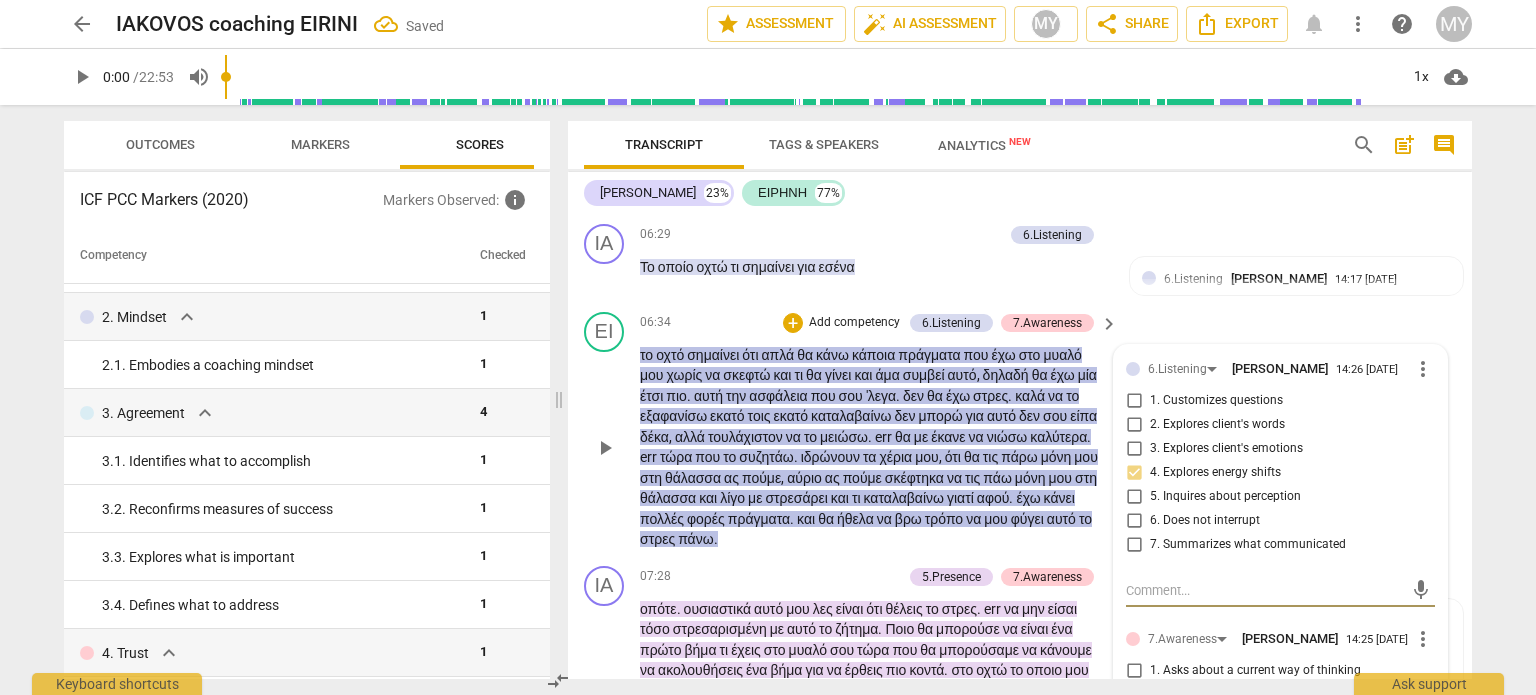 click at bounding box center (1264, 590) 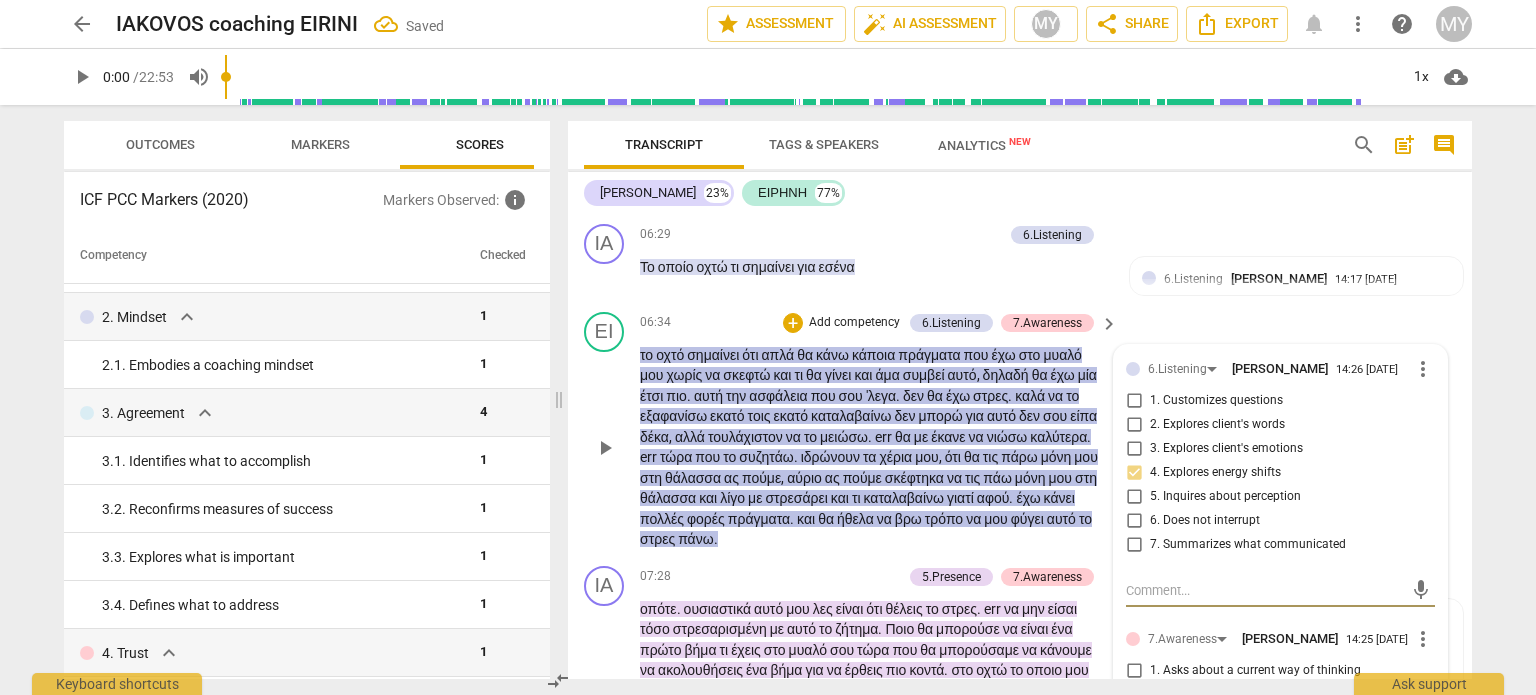 paste on "missed opportunity: enquire about energy shift - sweaty hands" 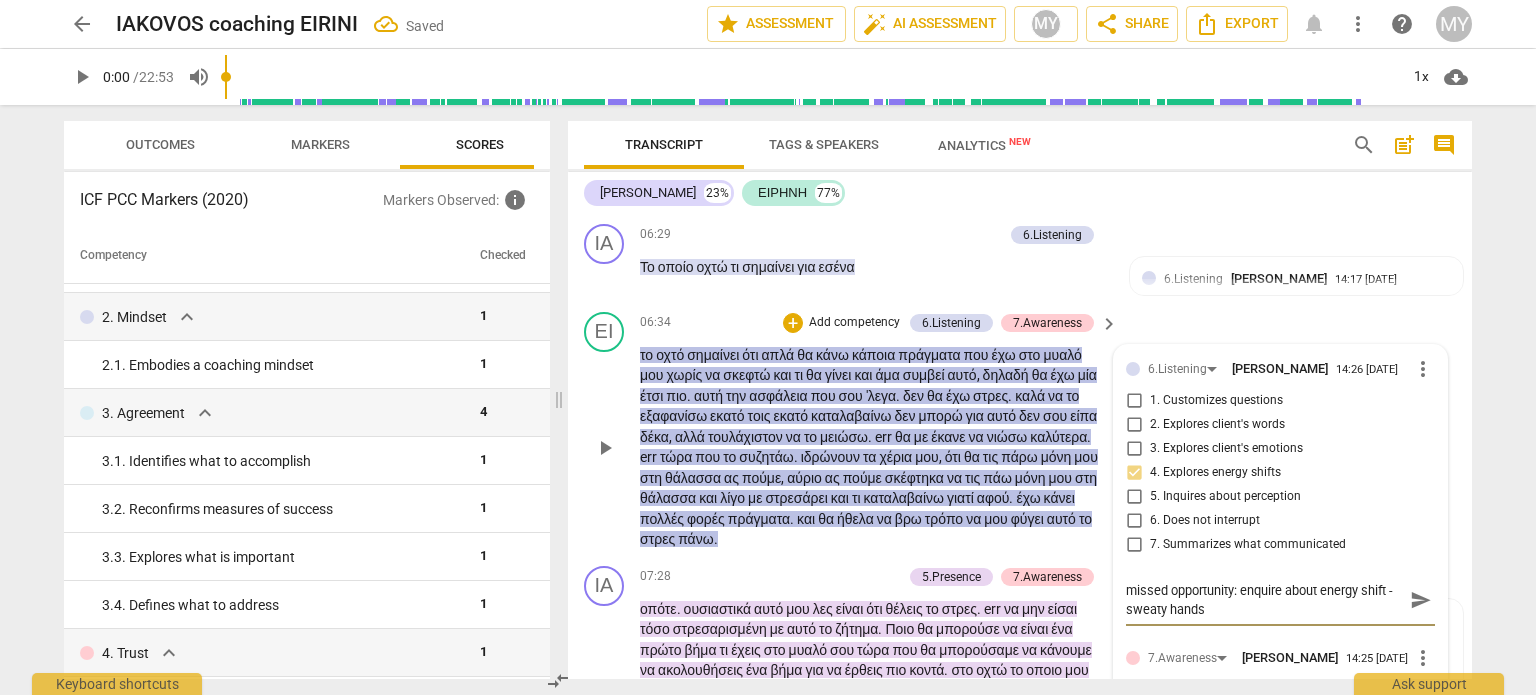 click on "missed opportunity: enquire about energy shift - sweaty hands" at bounding box center (1264, 600) 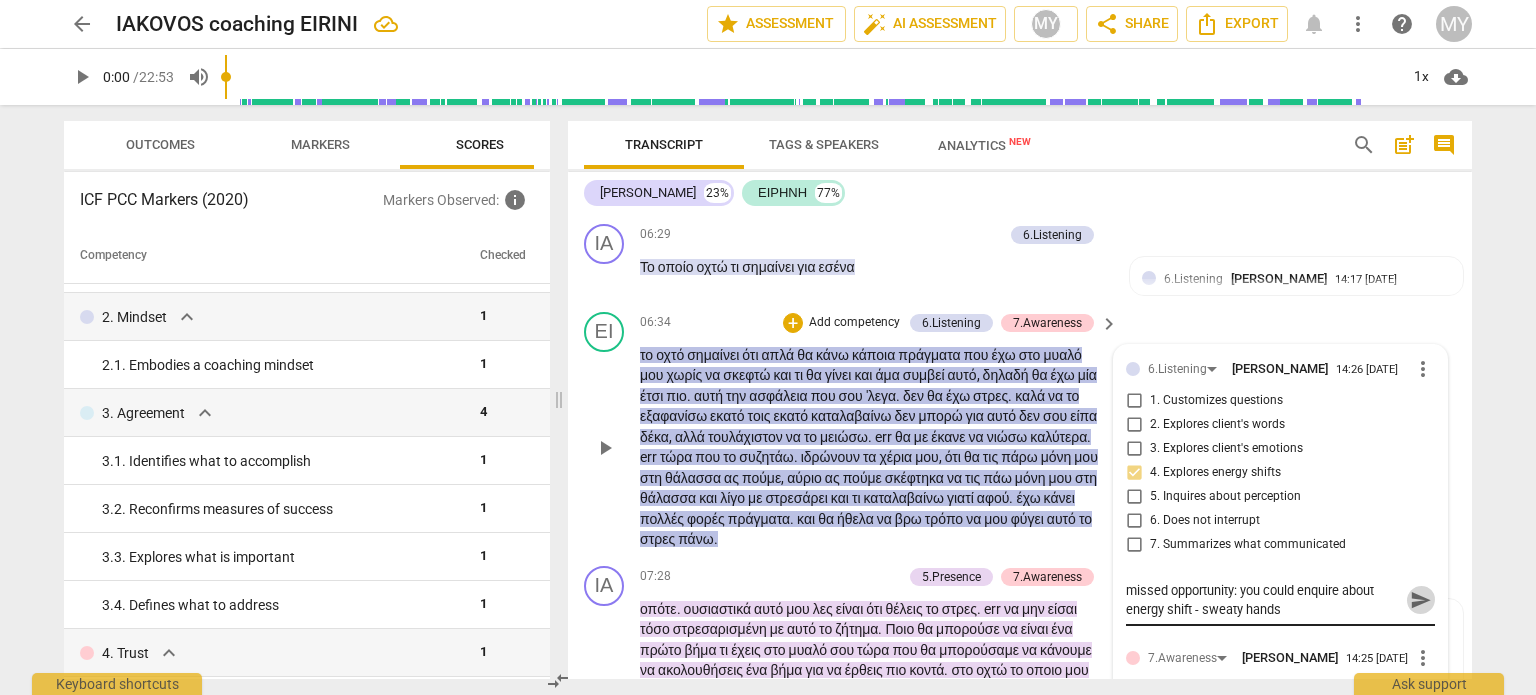click on "send" at bounding box center (1421, 600) 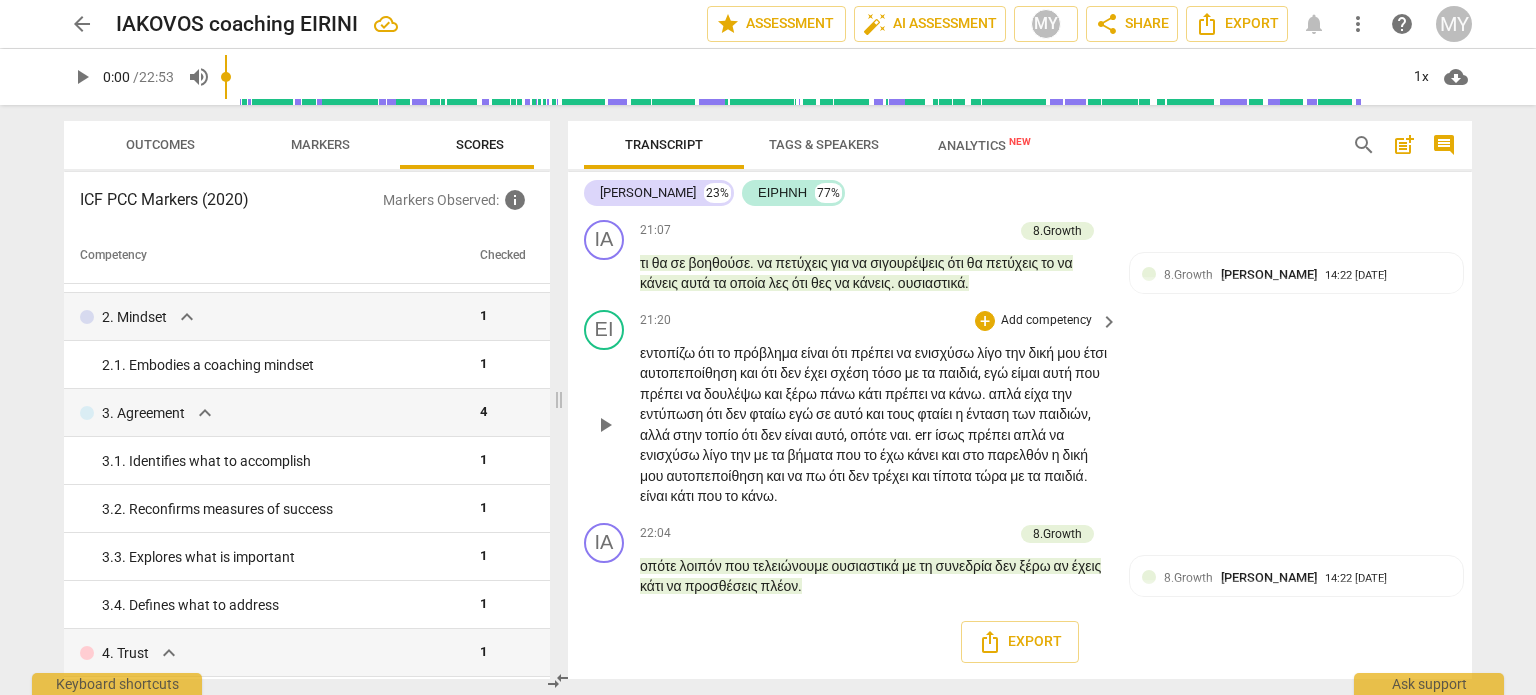 scroll, scrollTop: 8084, scrollLeft: 0, axis: vertical 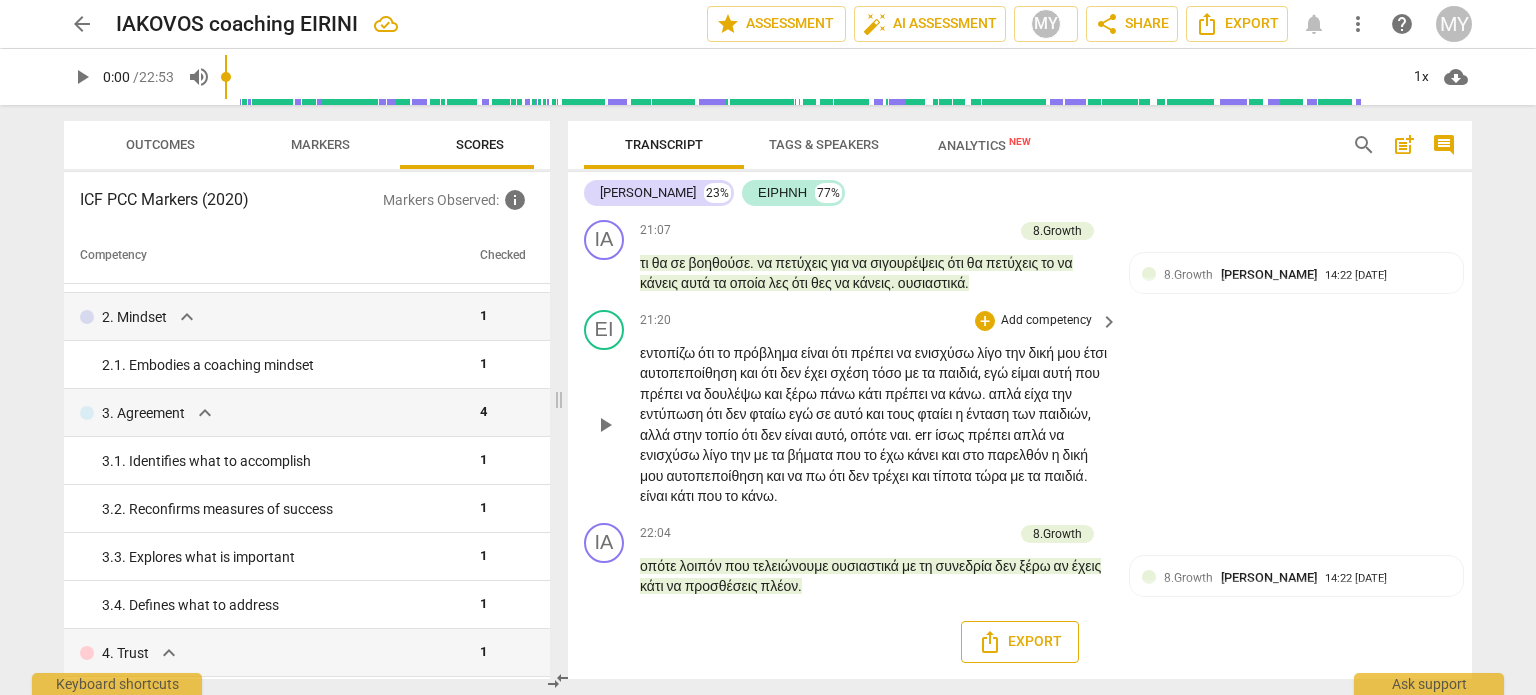 click on "Export" at bounding box center [1020, 642] 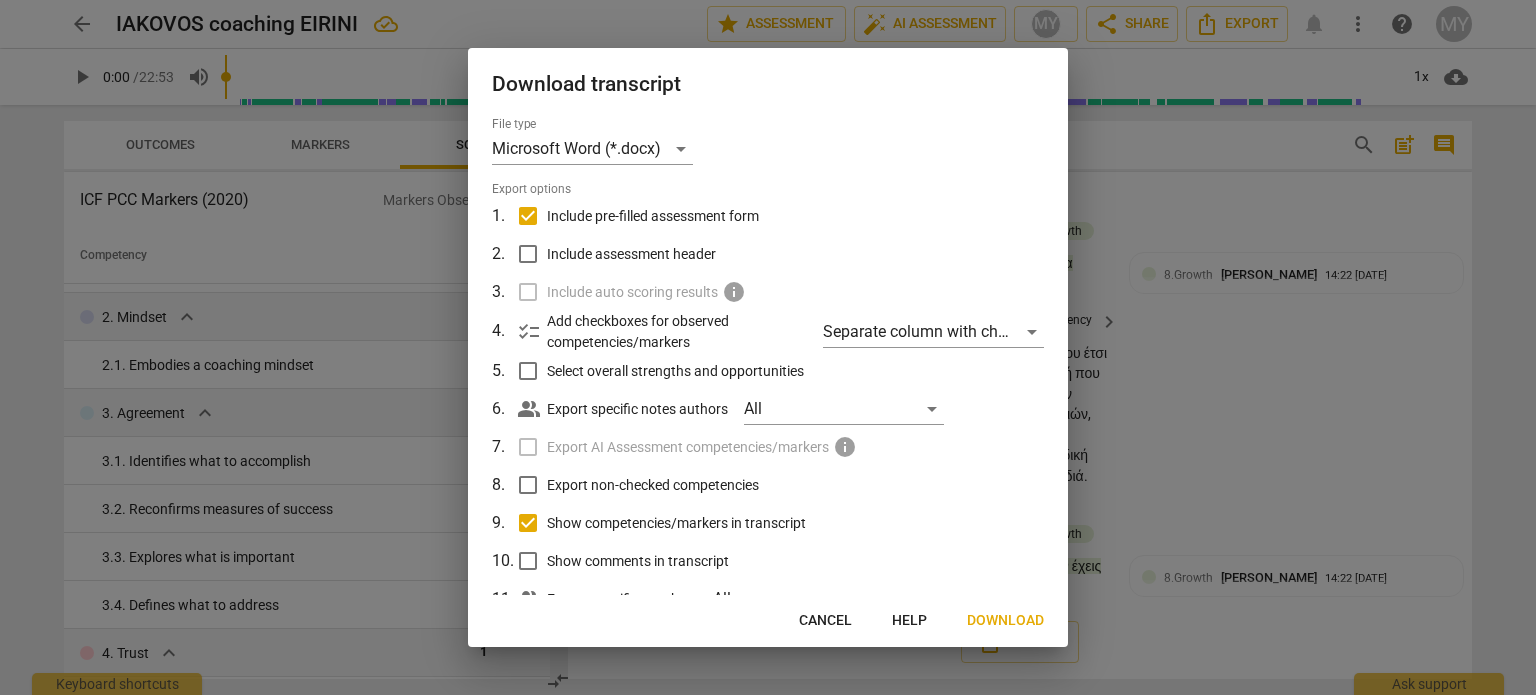 click on "Cancel" at bounding box center (825, 621) 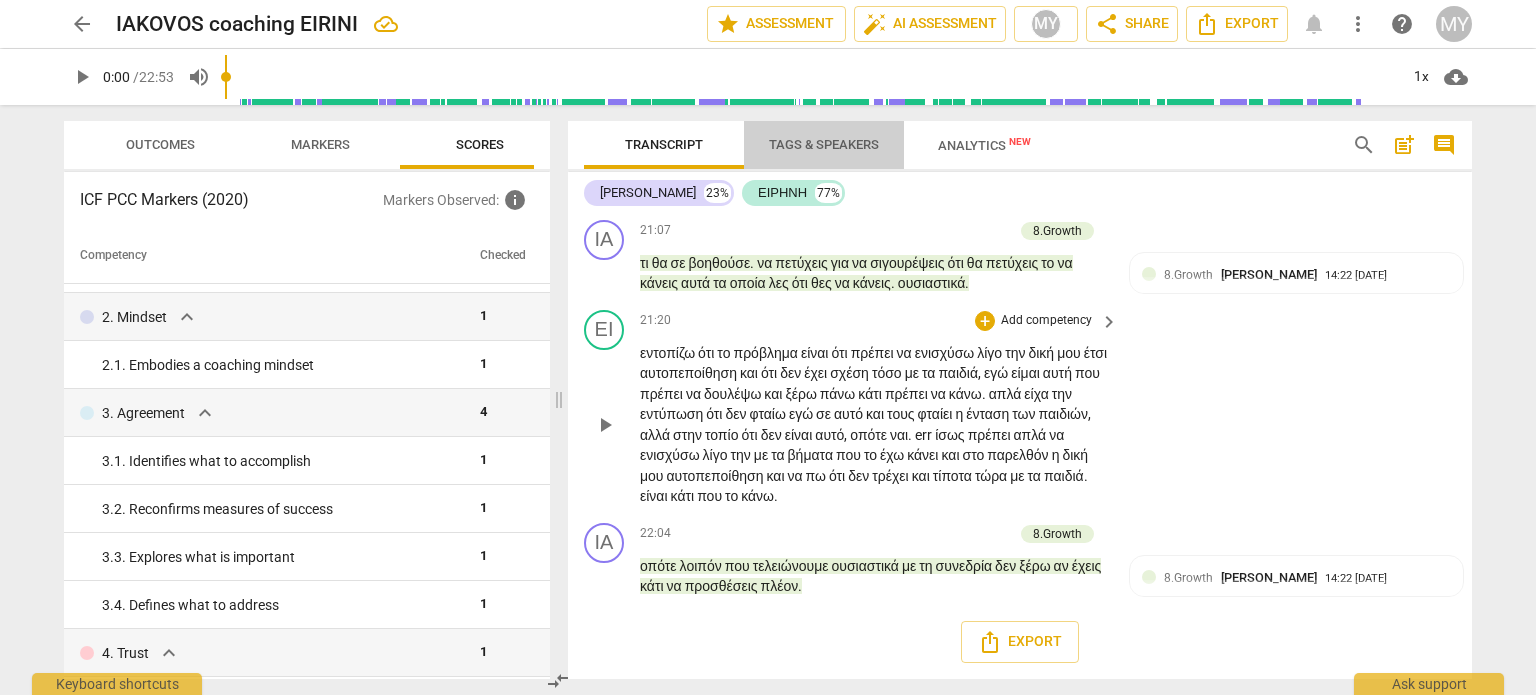 click on "Tags & Speakers" at bounding box center [824, 144] 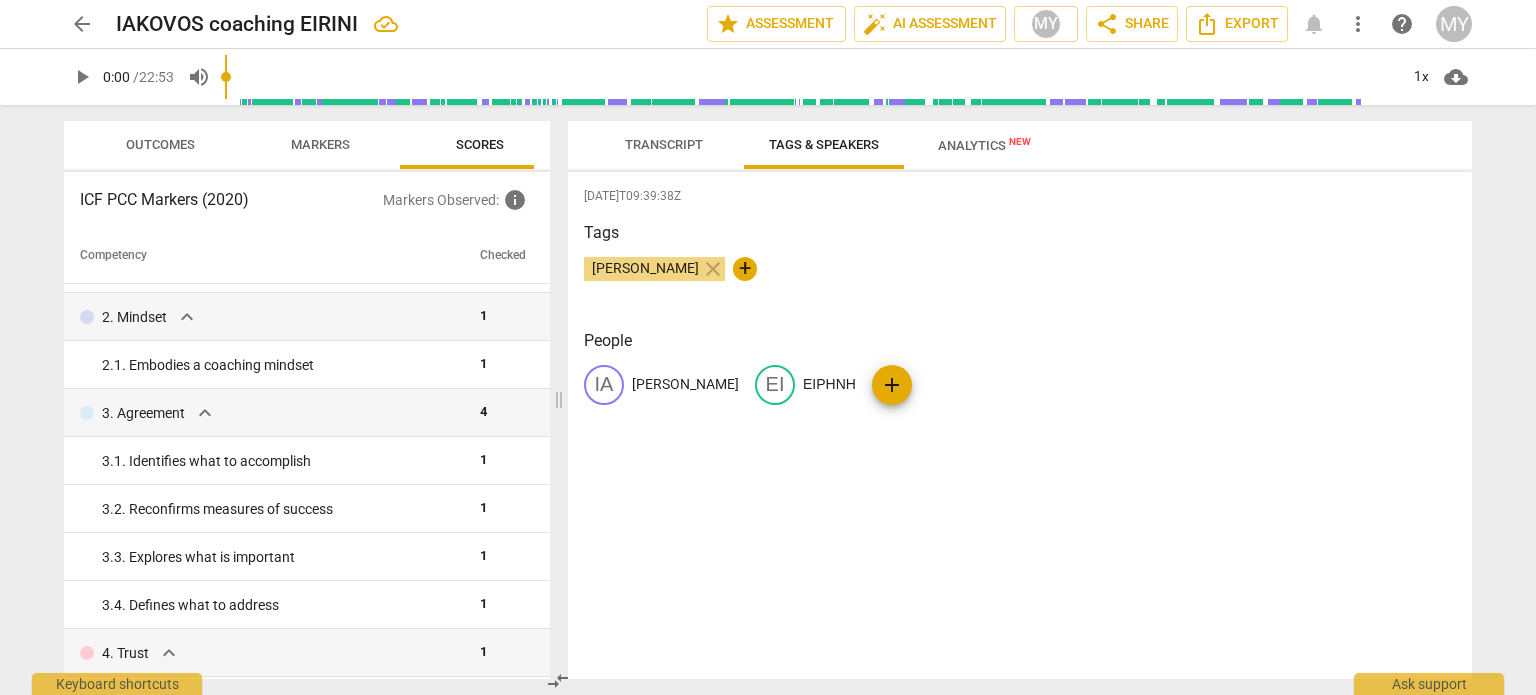 click on "Analytics   New" at bounding box center (984, 145) 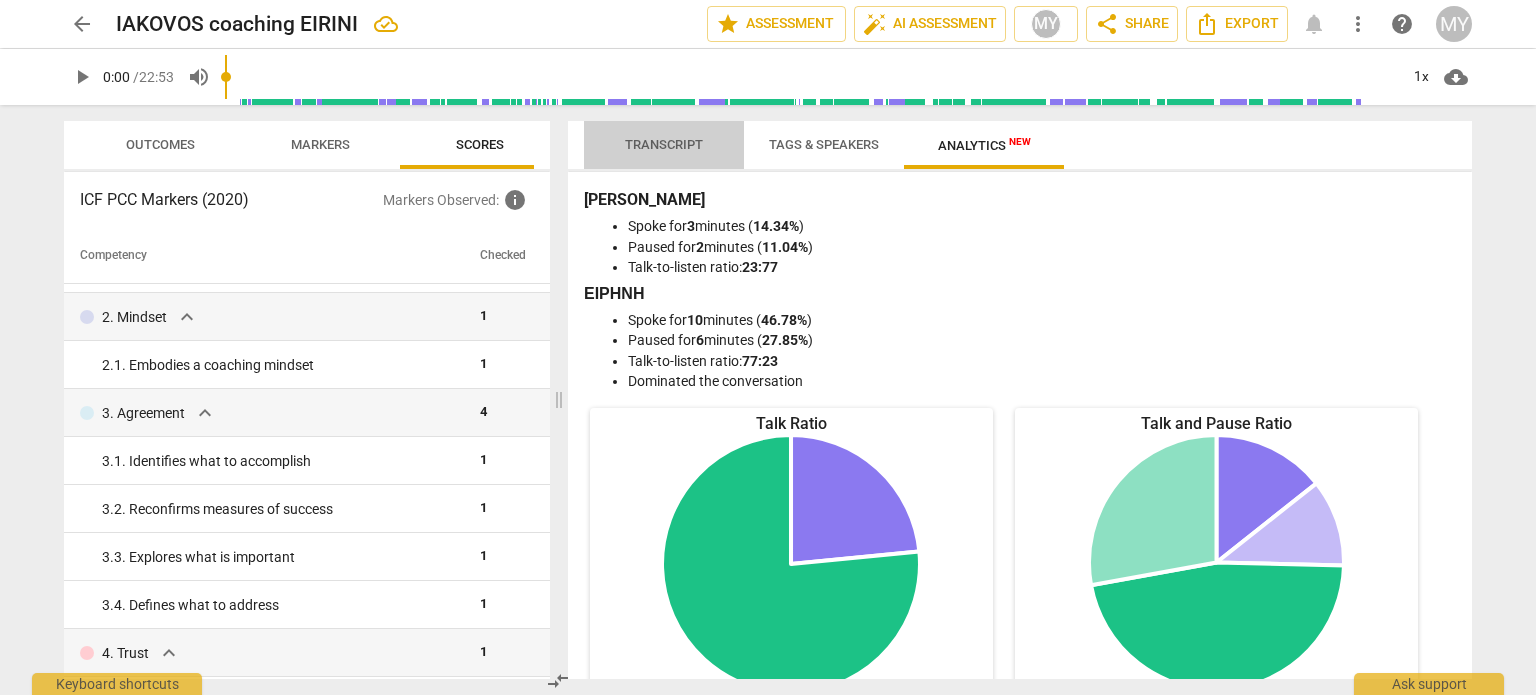 click on "Transcript" at bounding box center (664, 144) 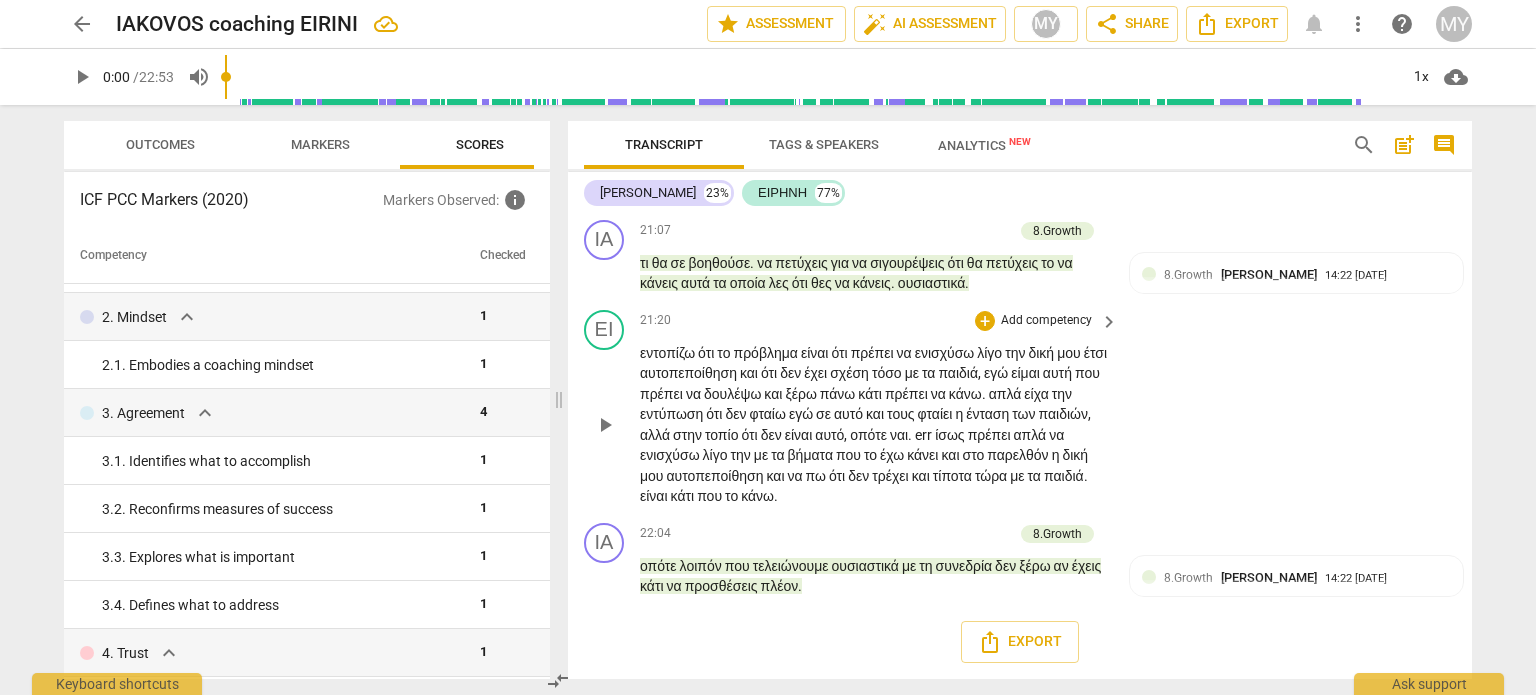 click on "αυτό" at bounding box center (829, 435) 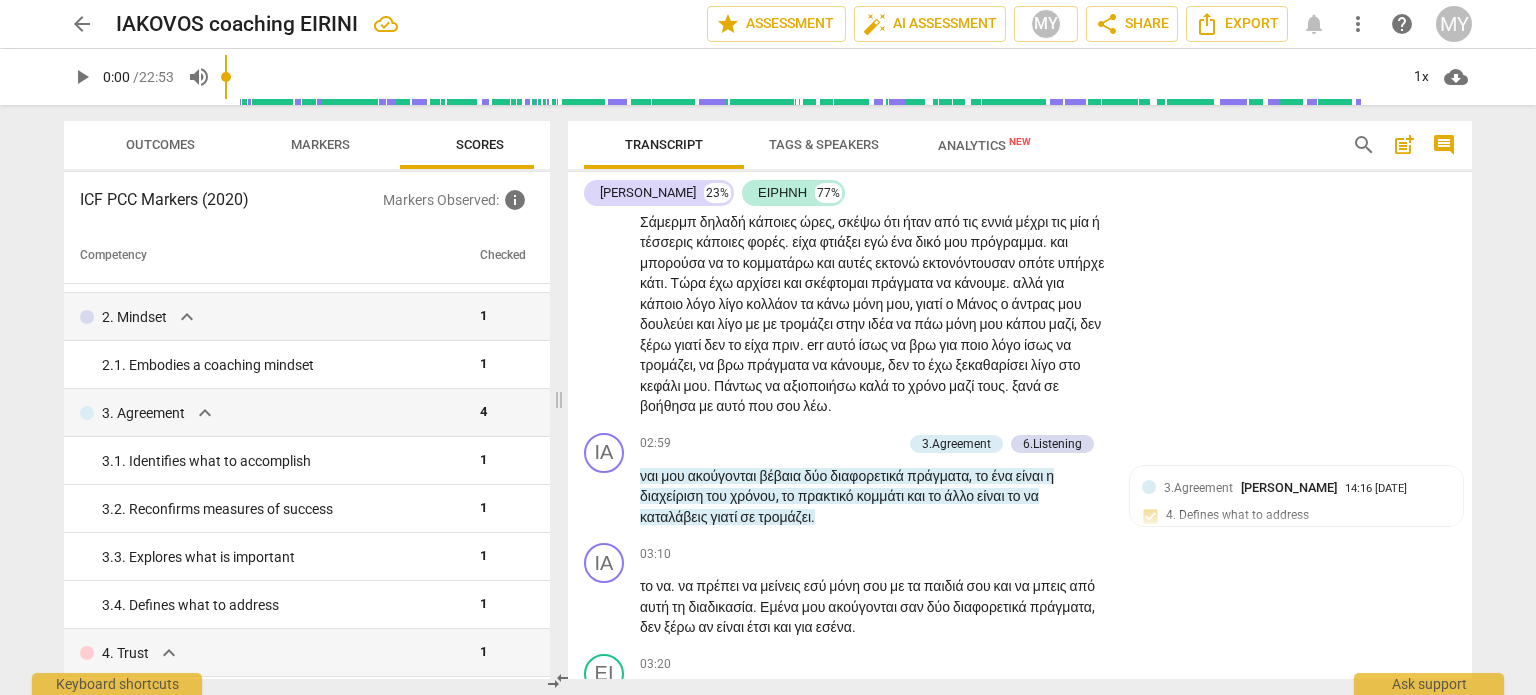 scroll, scrollTop: 0, scrollLeft: 0, axis: both 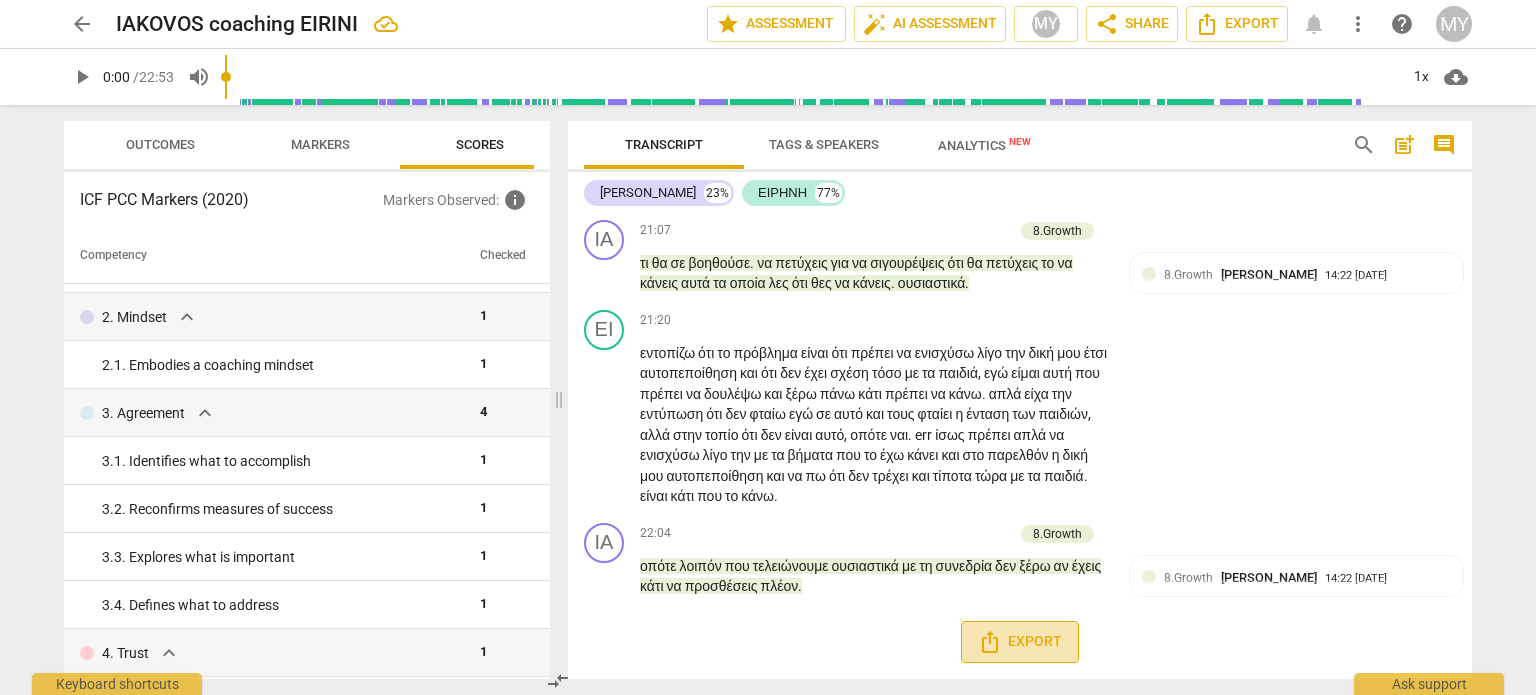 click on "Export" at bounding box center (1020, 642) 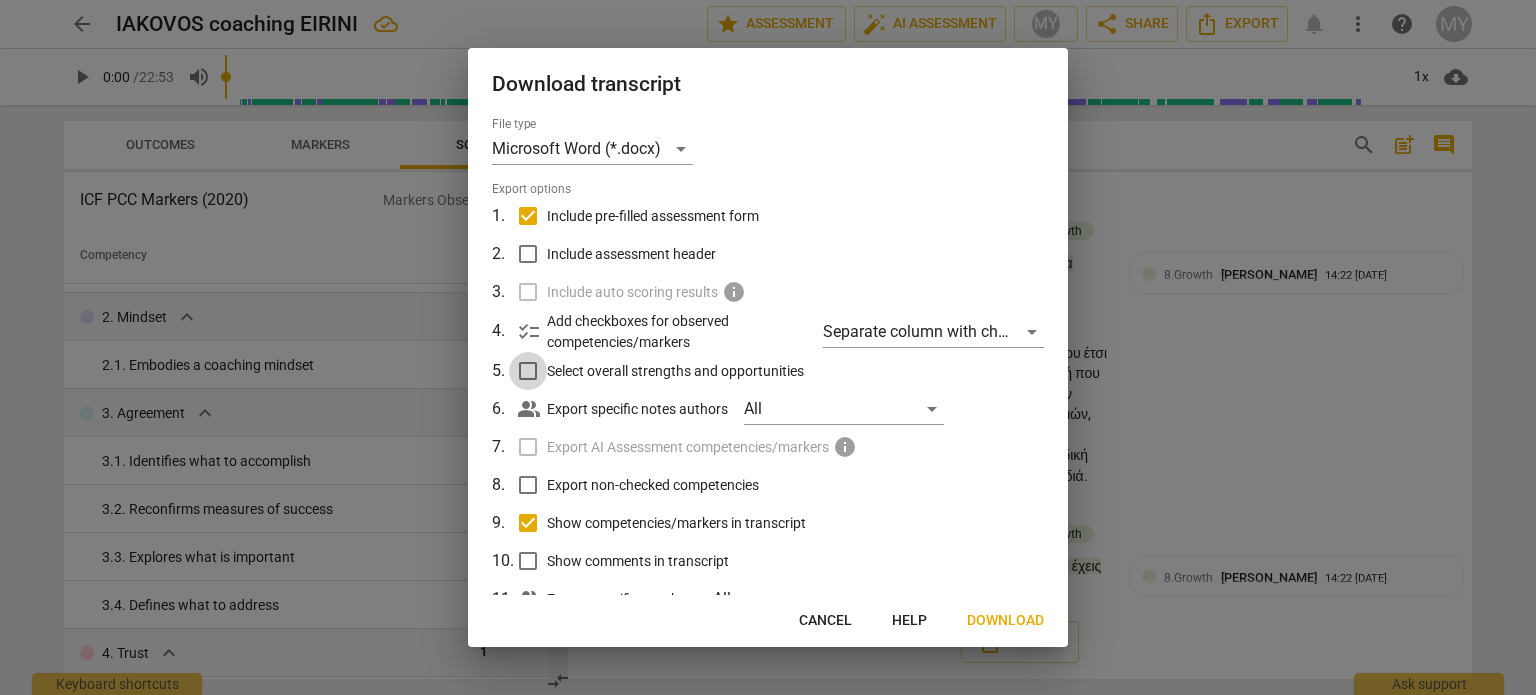 click on "Select overall strengths and opportunities" at bounding box center (528, 371) 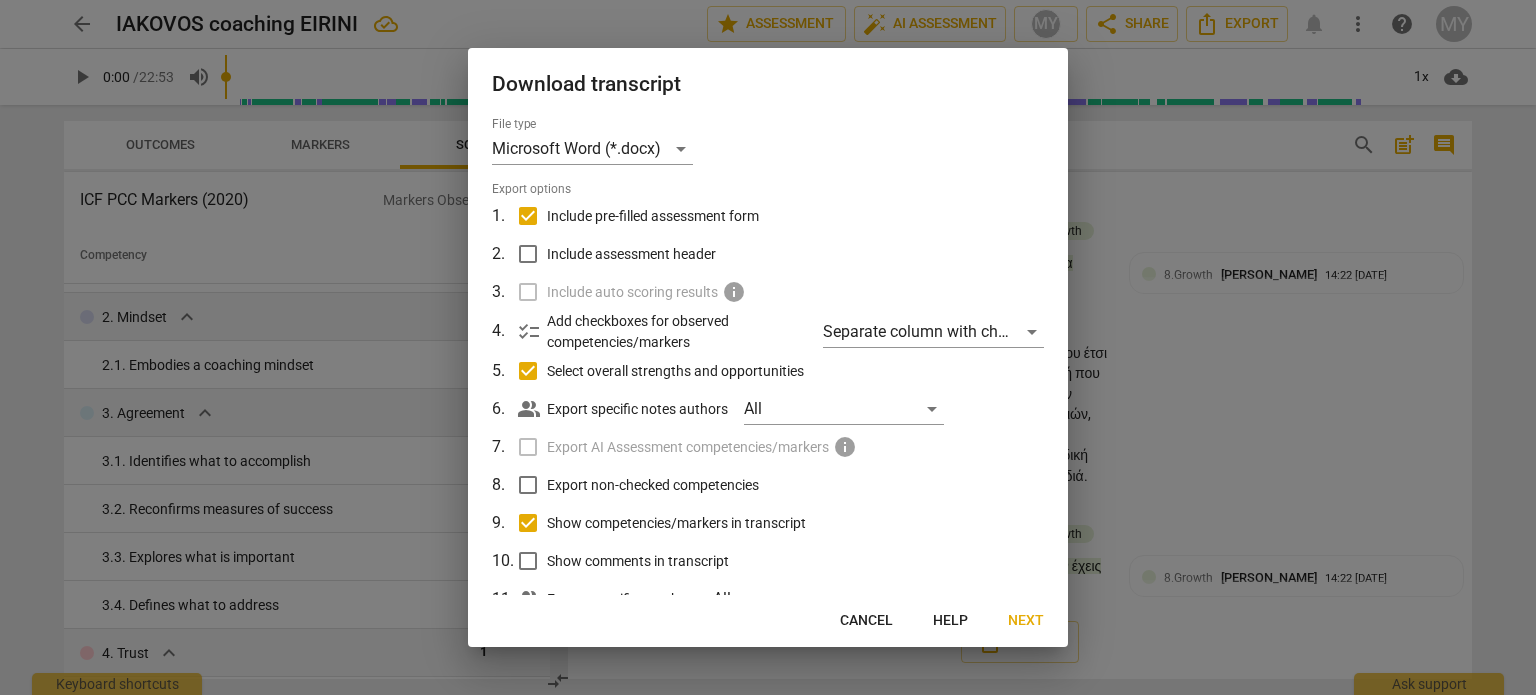 click on "Next" at bounding box center (1026, 621) 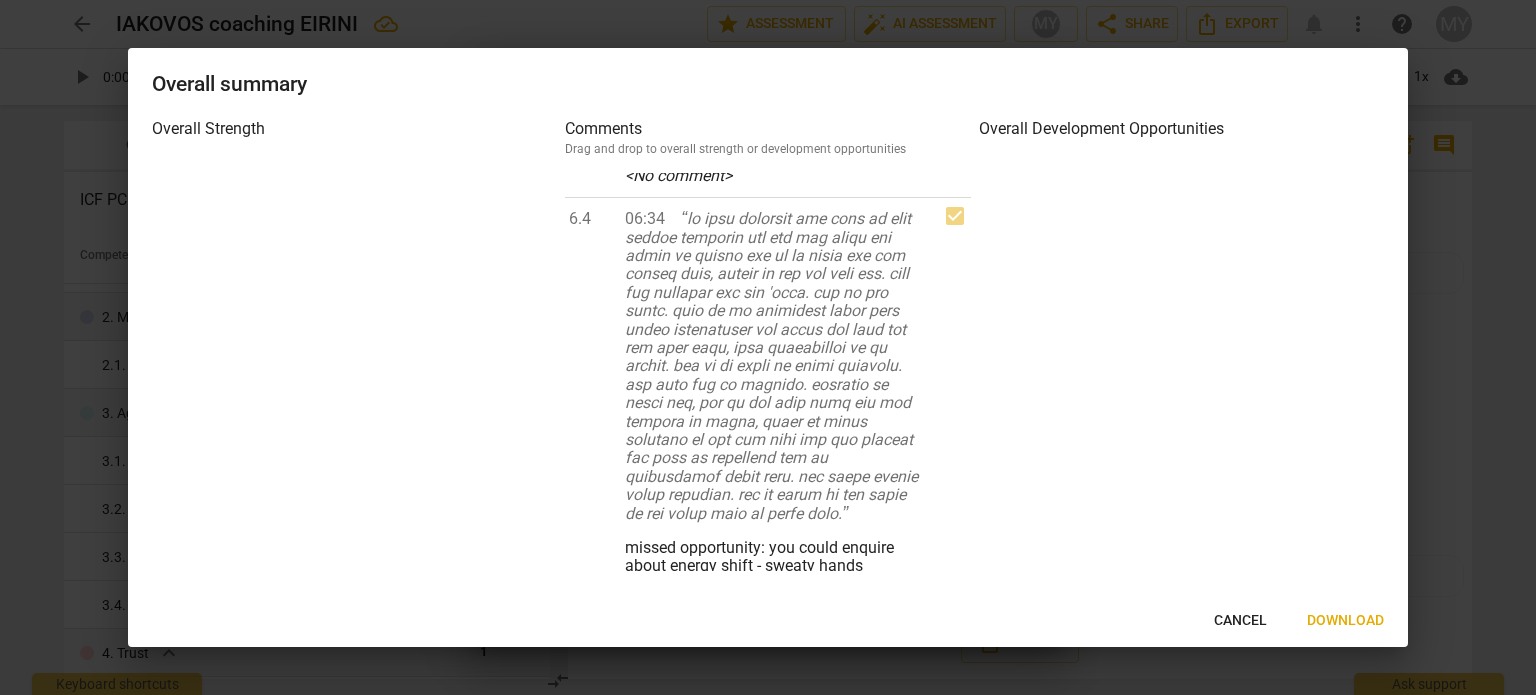 scroll, scrollTop: 1825, scrollLeft: 0, axis: vertical 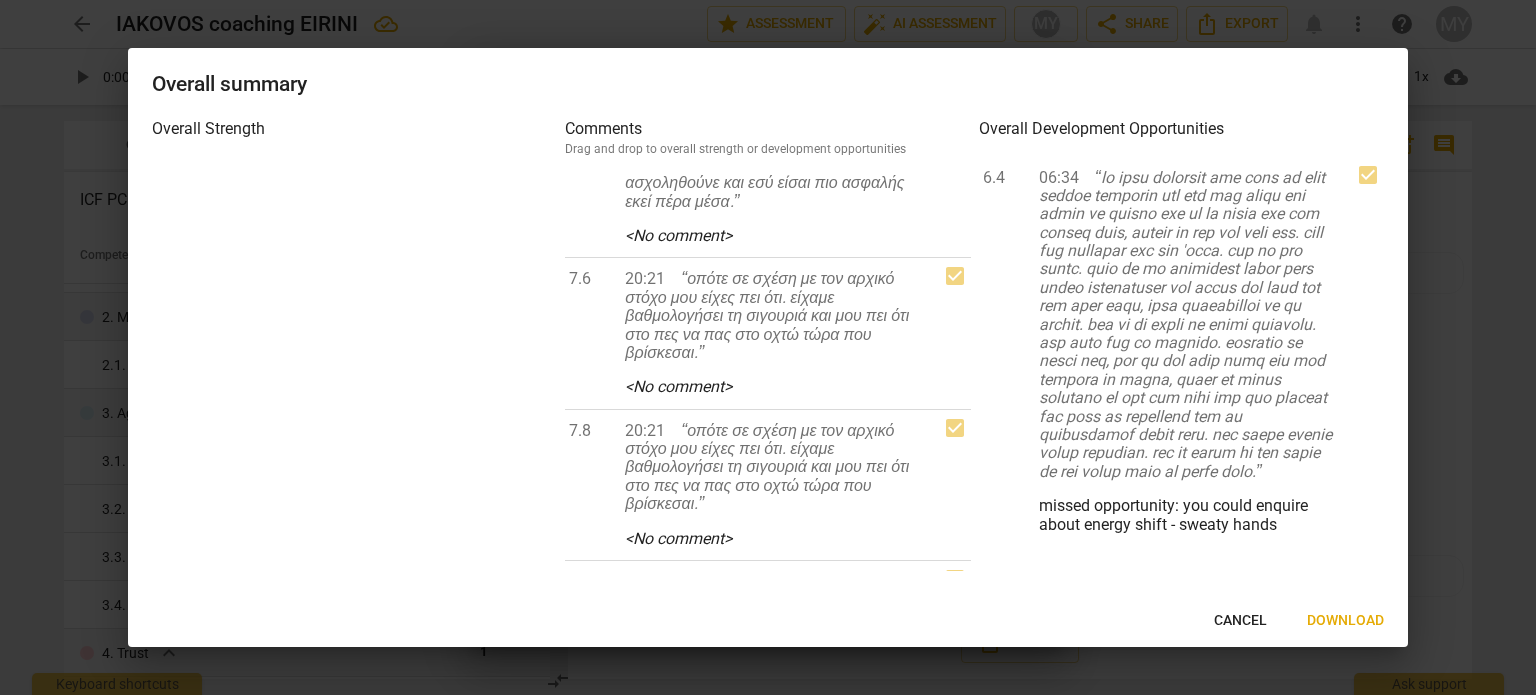 click on "Download" at bounding box center (1345, 621) 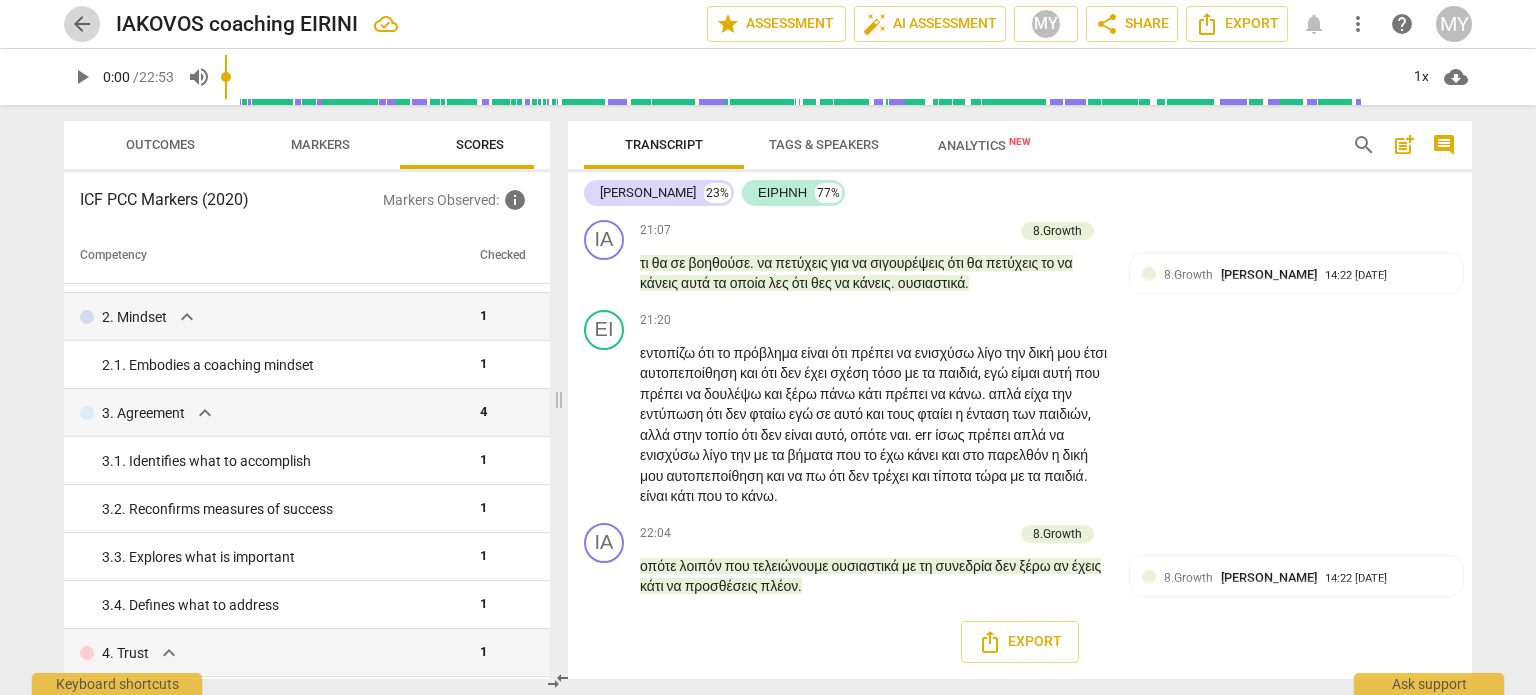 click on "arrow_back" at bounding box center (82, 24) 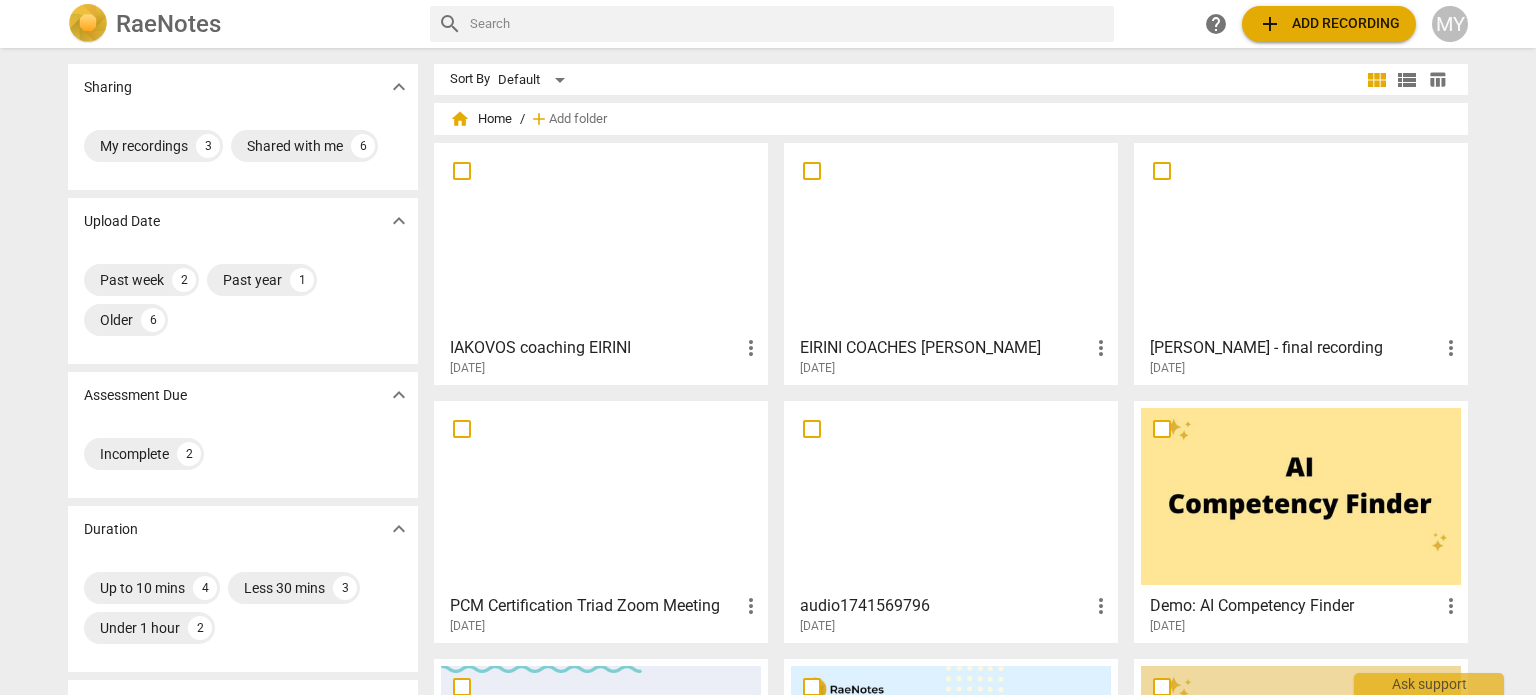 click on "more_vert" at bounding box center (1101, 348) 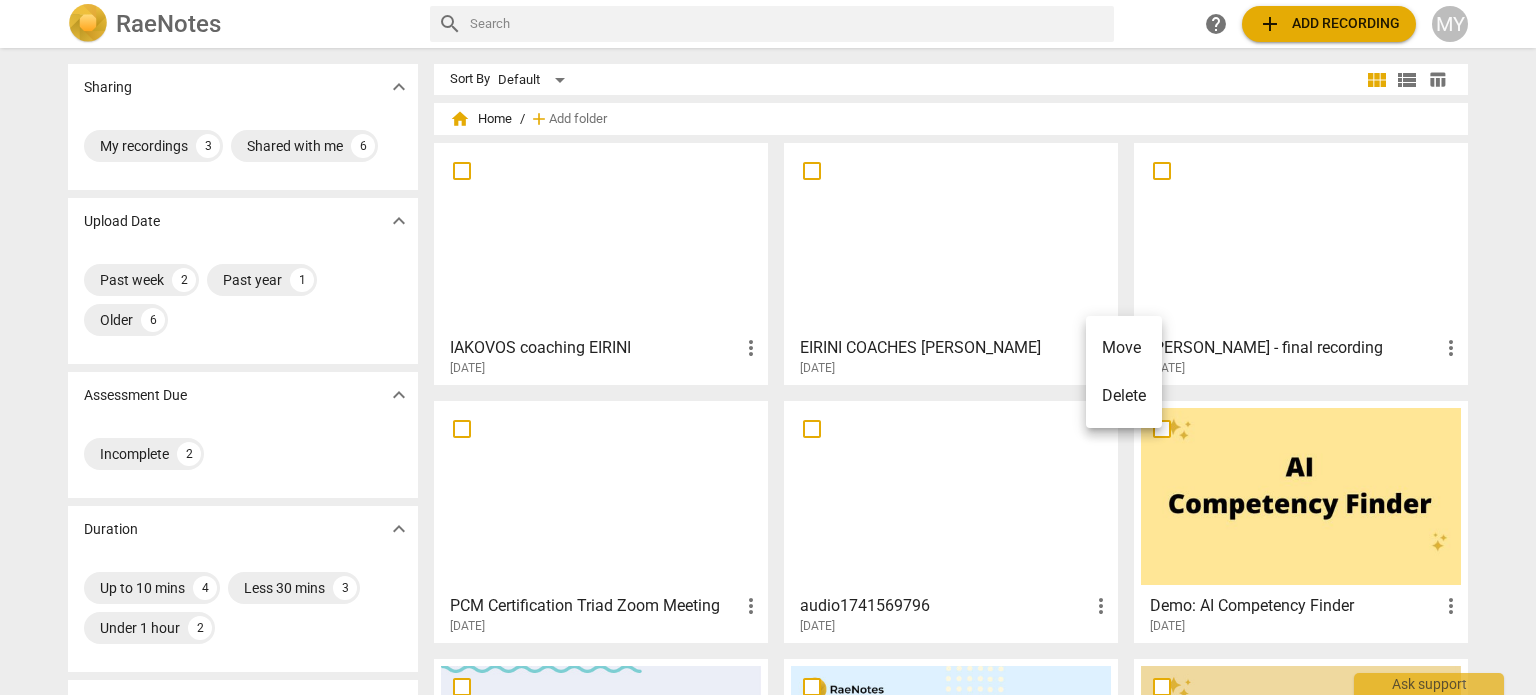 click at bounding box center [768, 347] 